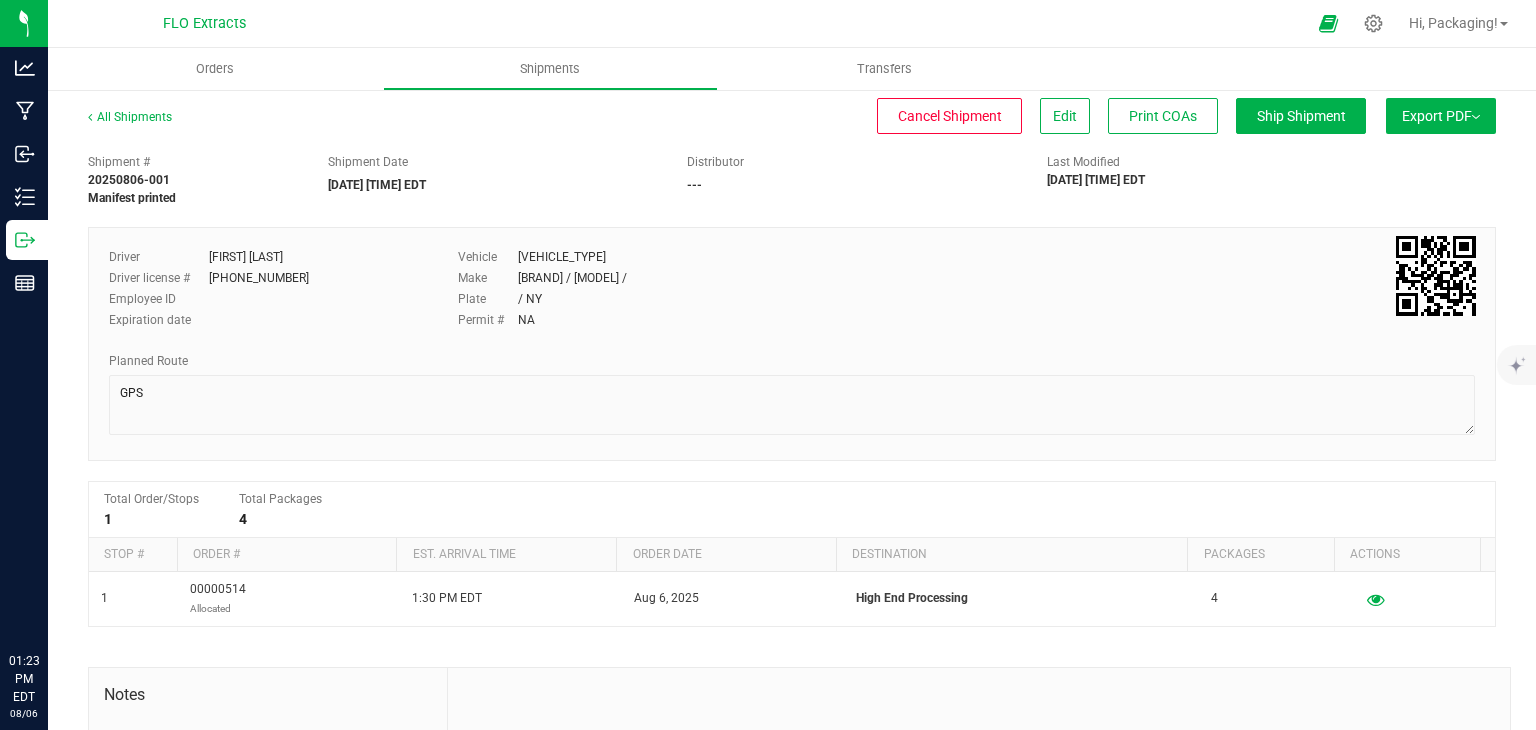 scroll, scrollTop: 0, scrollLeft: 0, axis: both 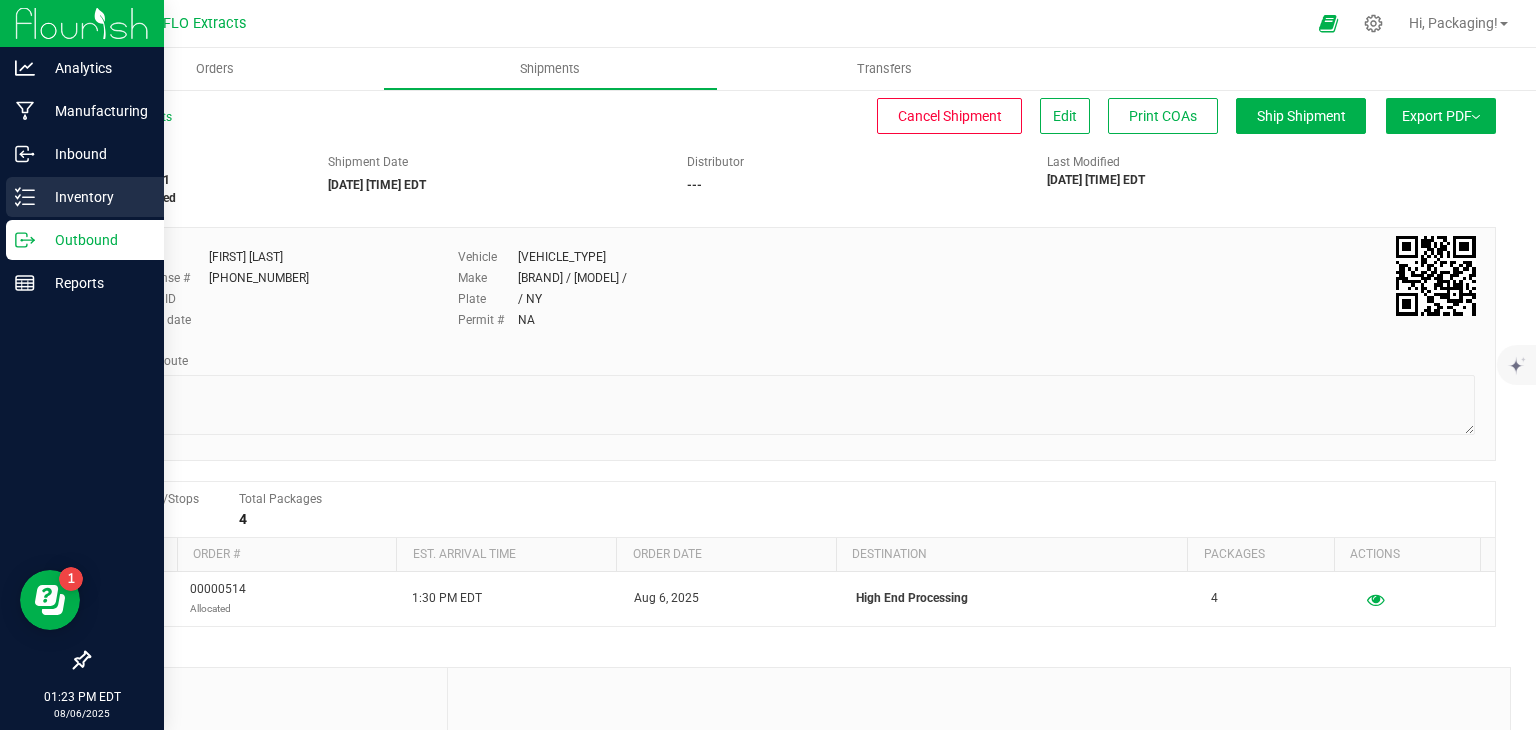 click on "Inventory" at bounding box center (95, 197) 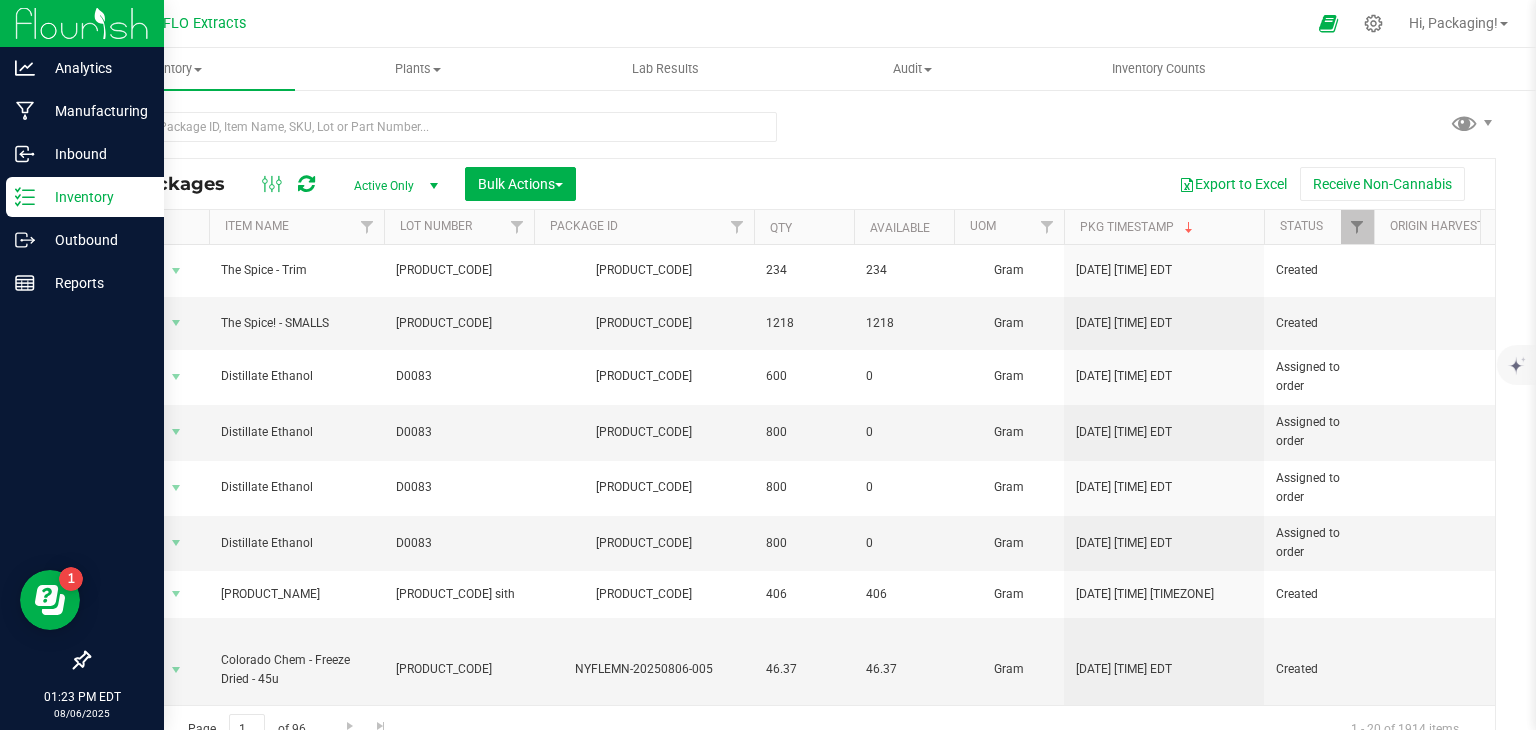 click at bounding box center [434, 186] 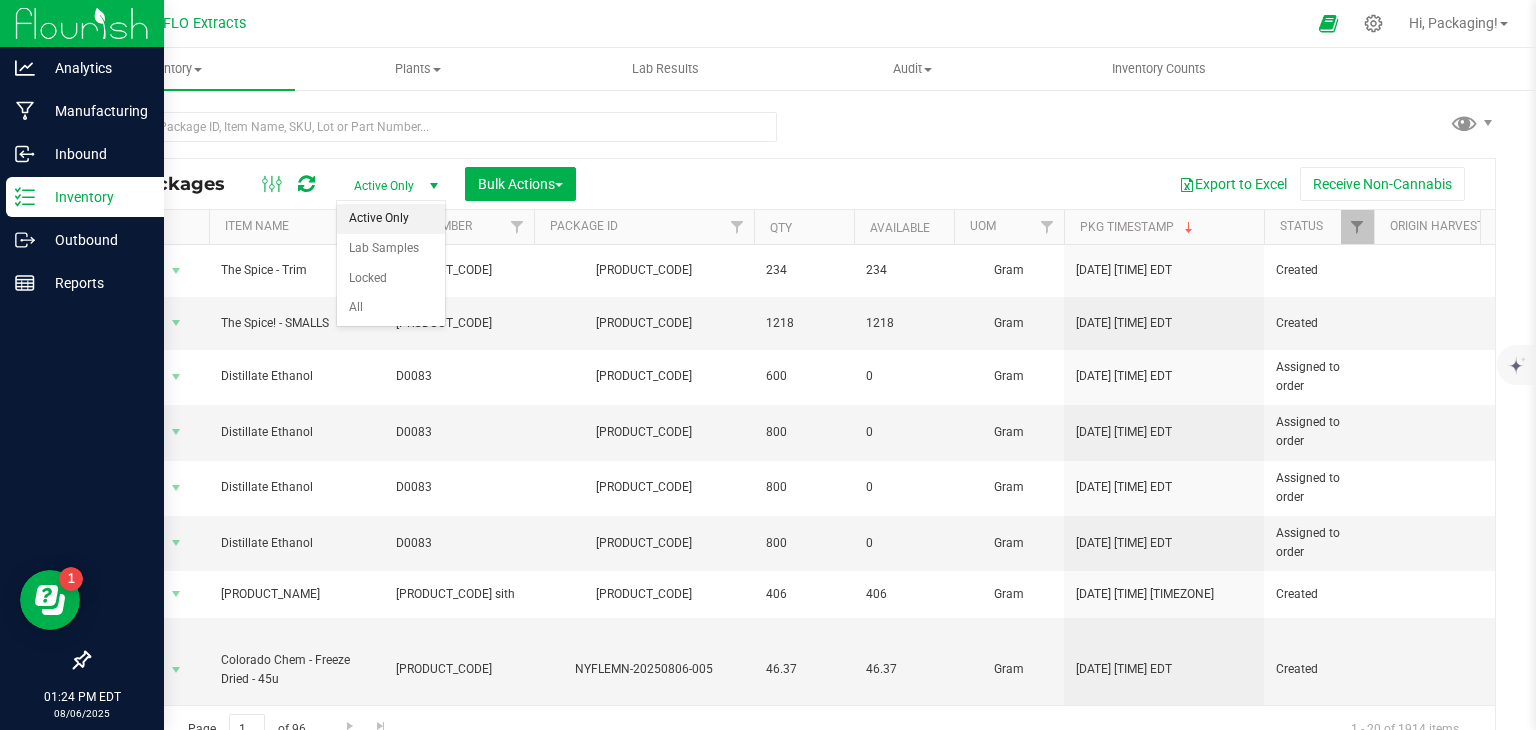 click at bounding box center (432, 135) 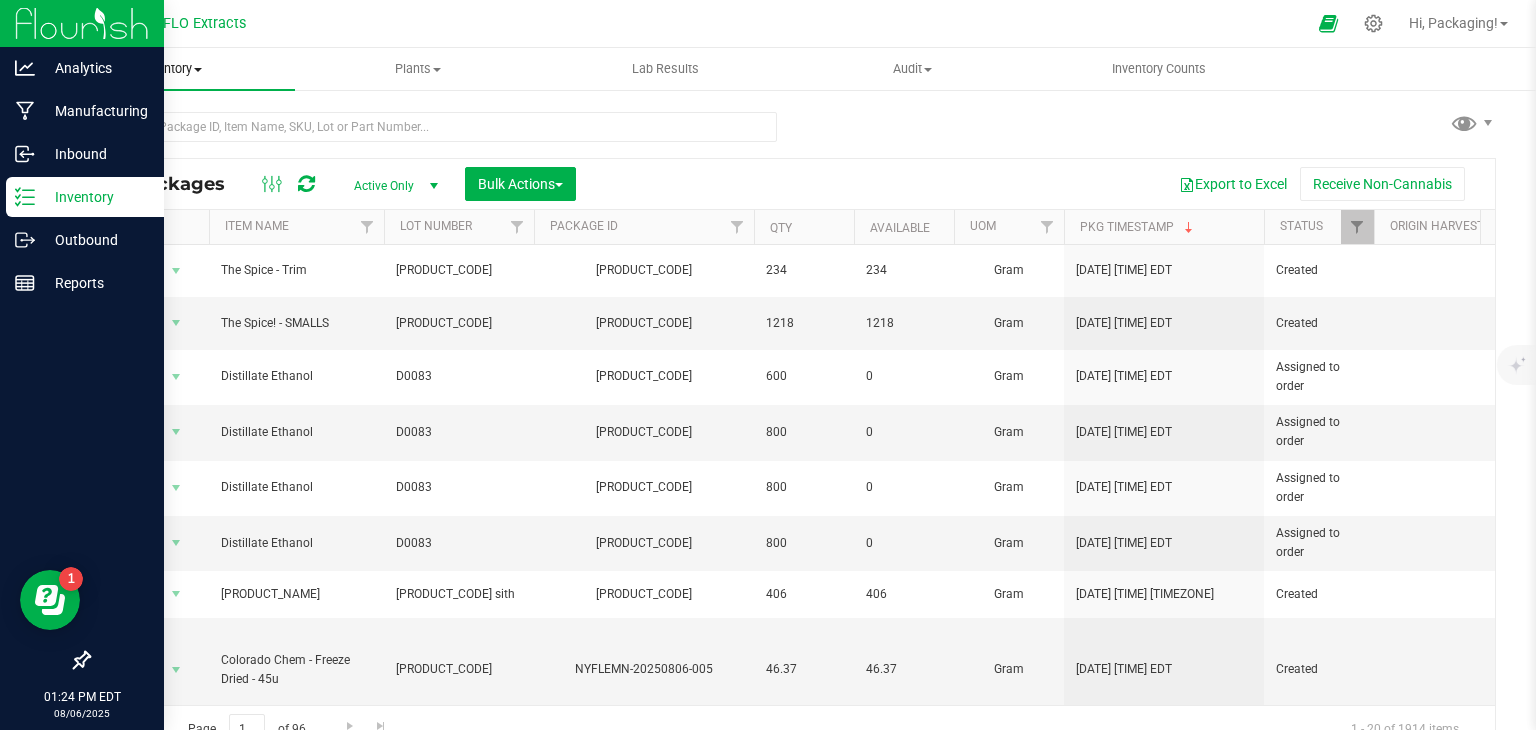 click on "Inventory" at bounding box center [171, 69] 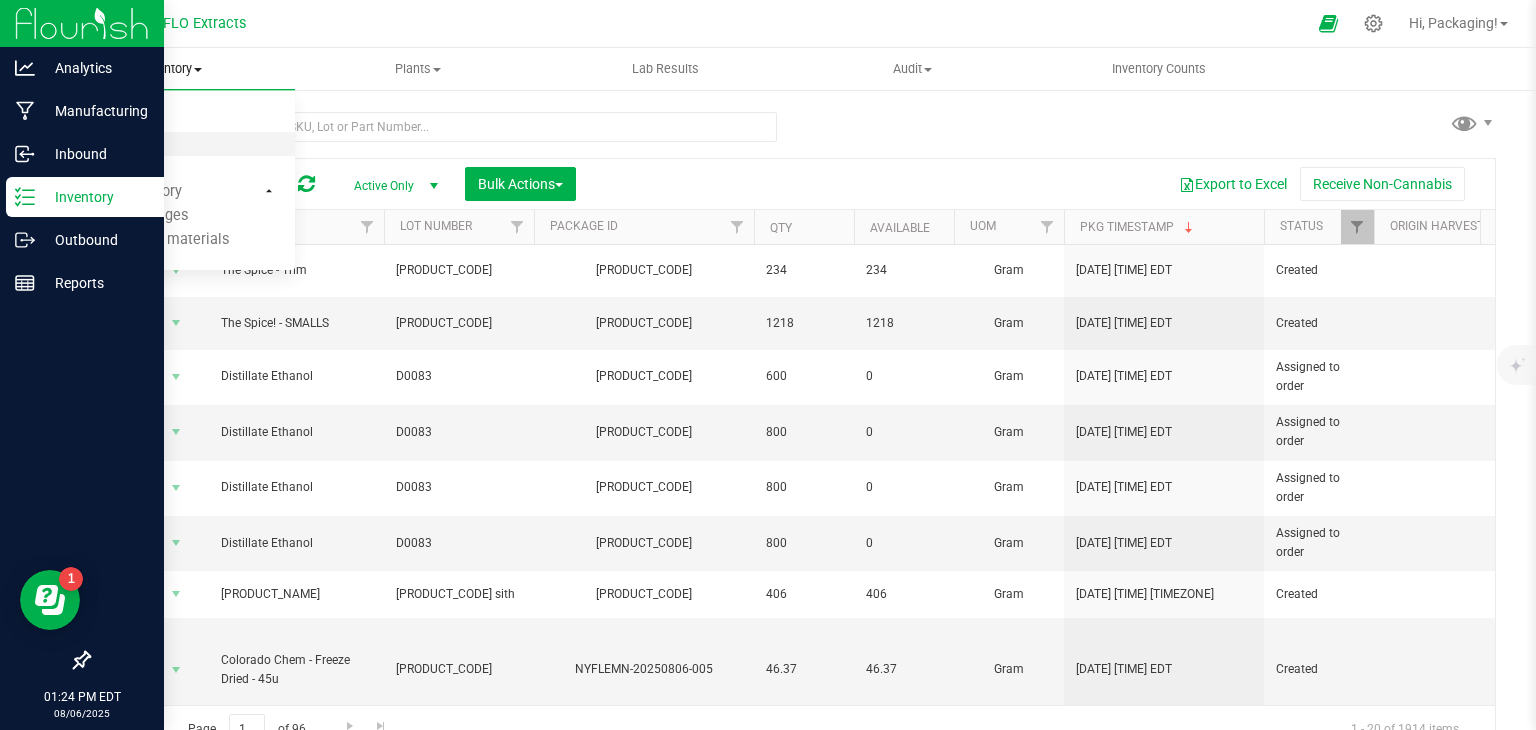click on "All inventory" at bounding box center (115, 144) 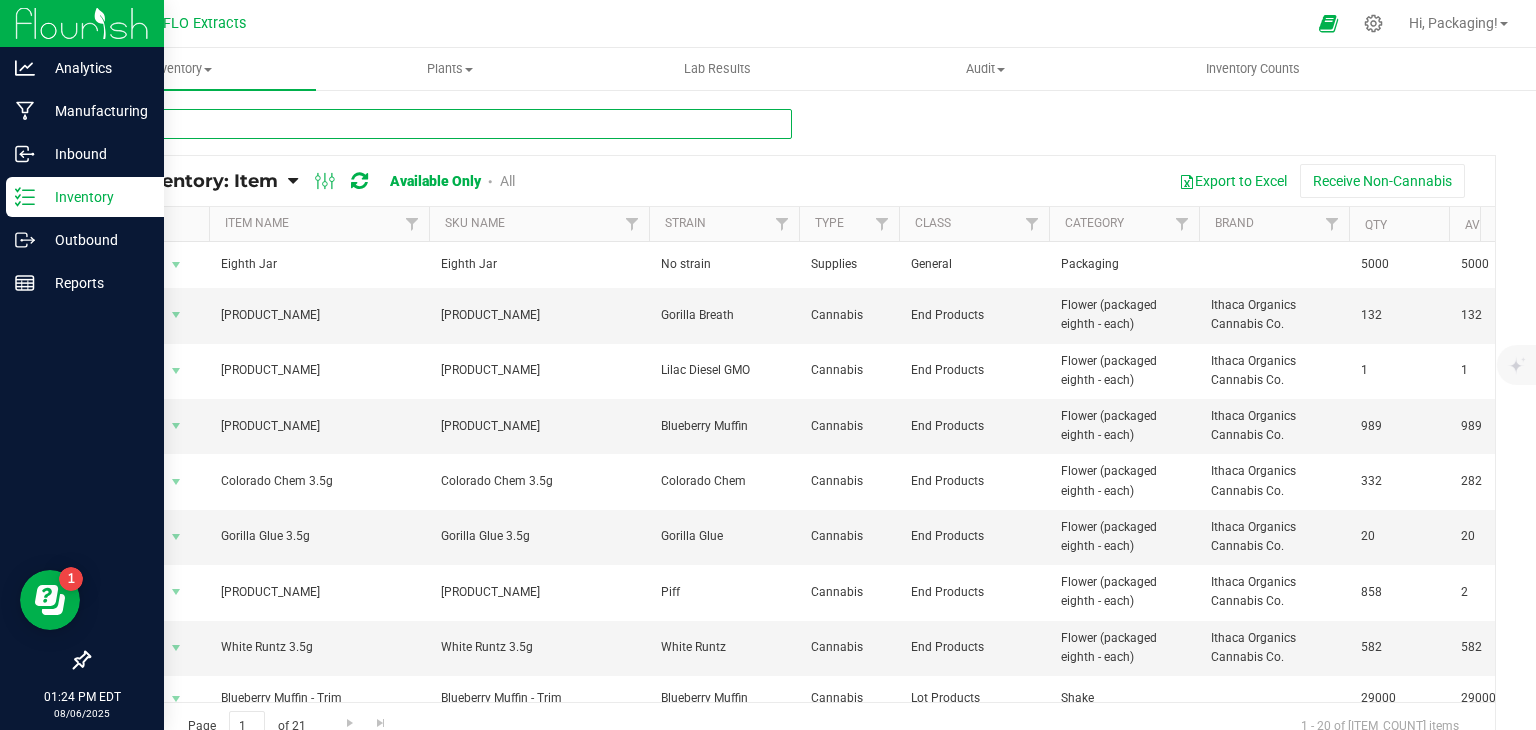 click at bounding box center [440, 124] 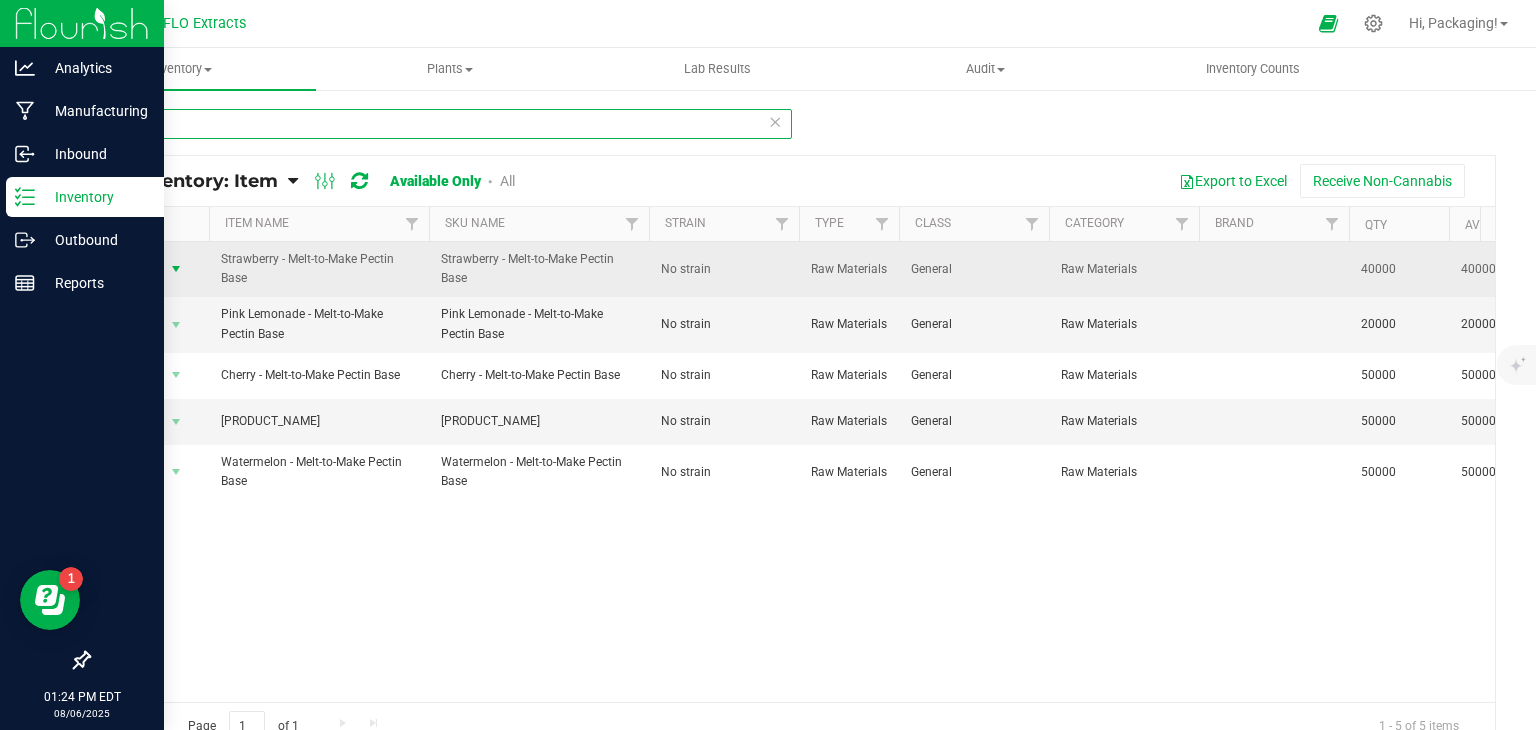 type on "pectin" 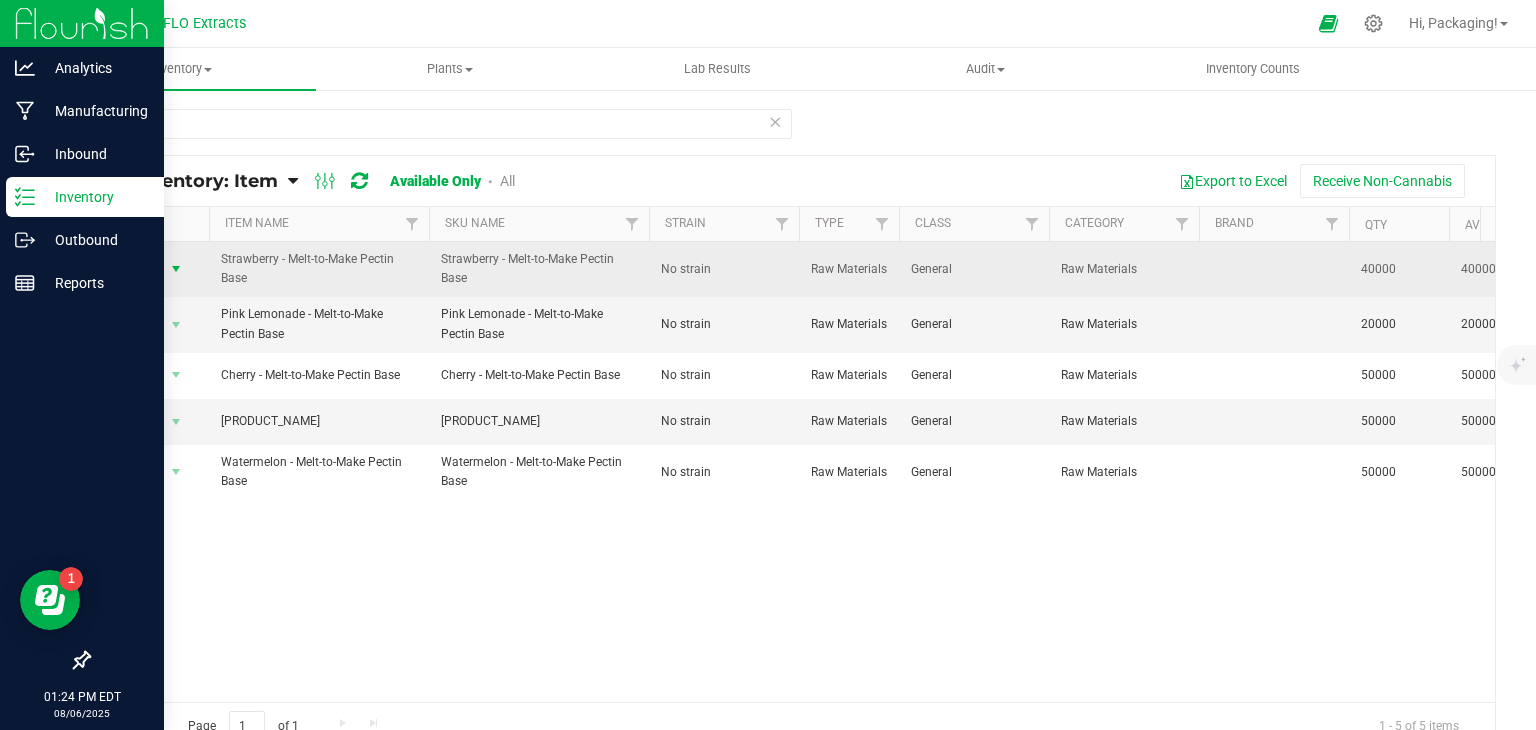click at bounding box center [176, 269] 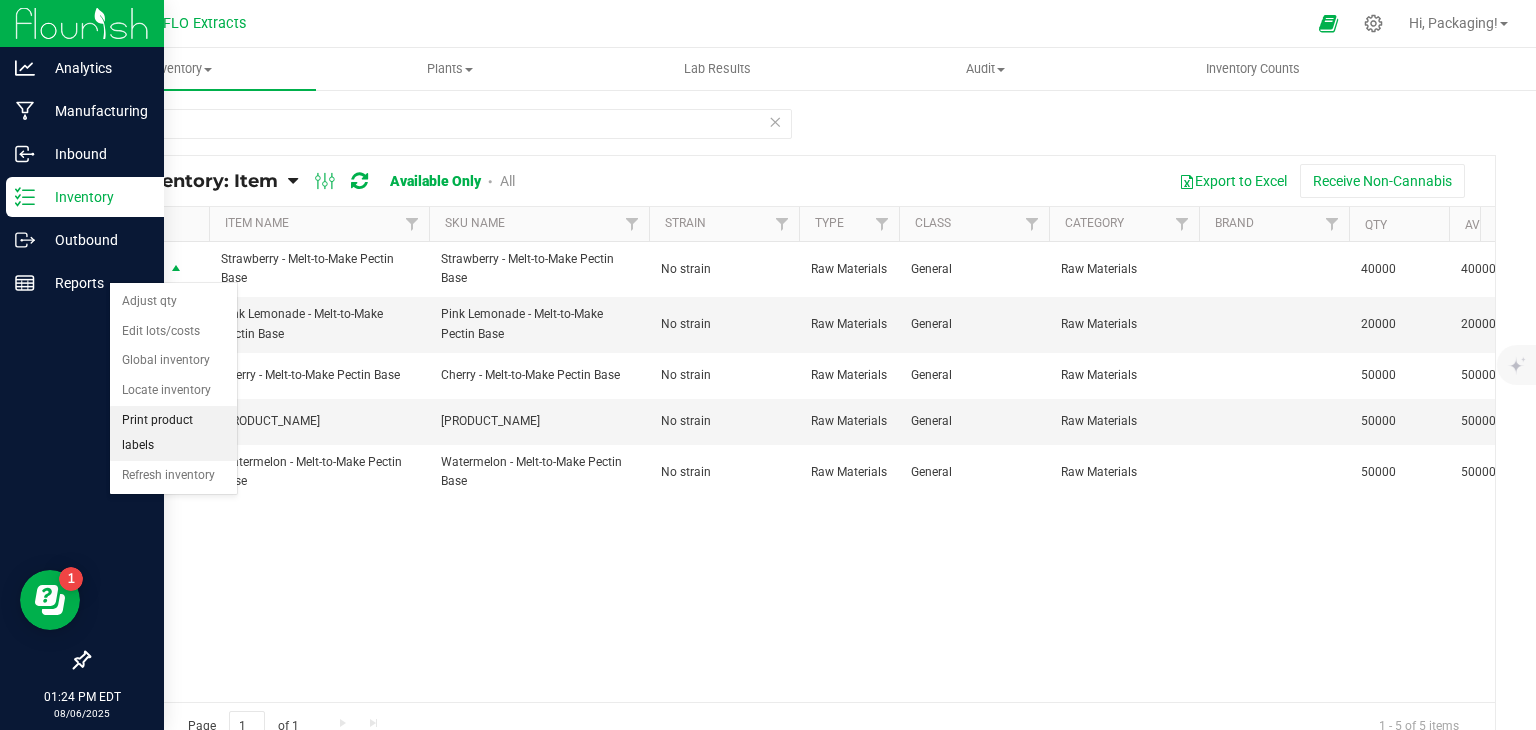 click on "Print product labels" at bounding box center [173, 433] 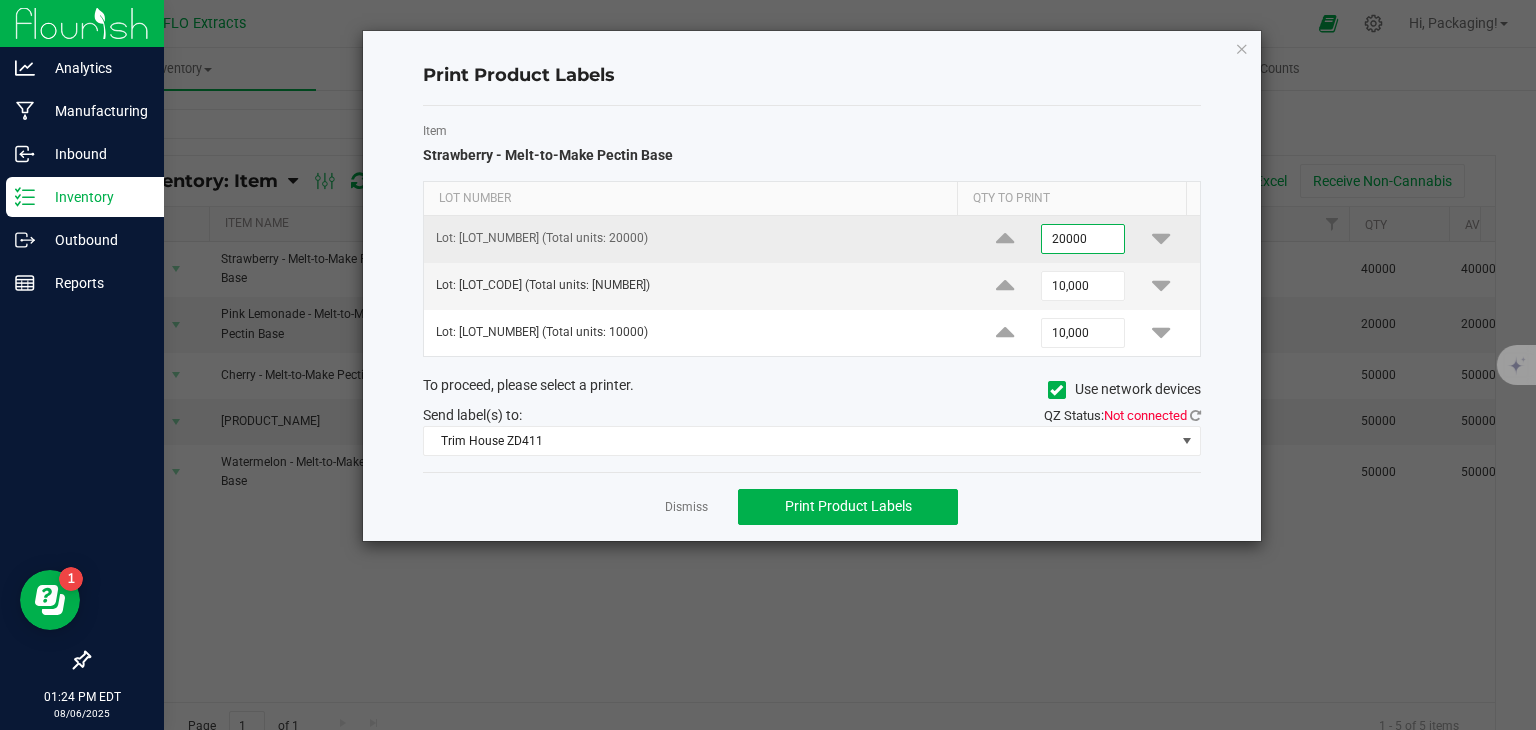 click on "20000" at bounding box center (1083, 239) 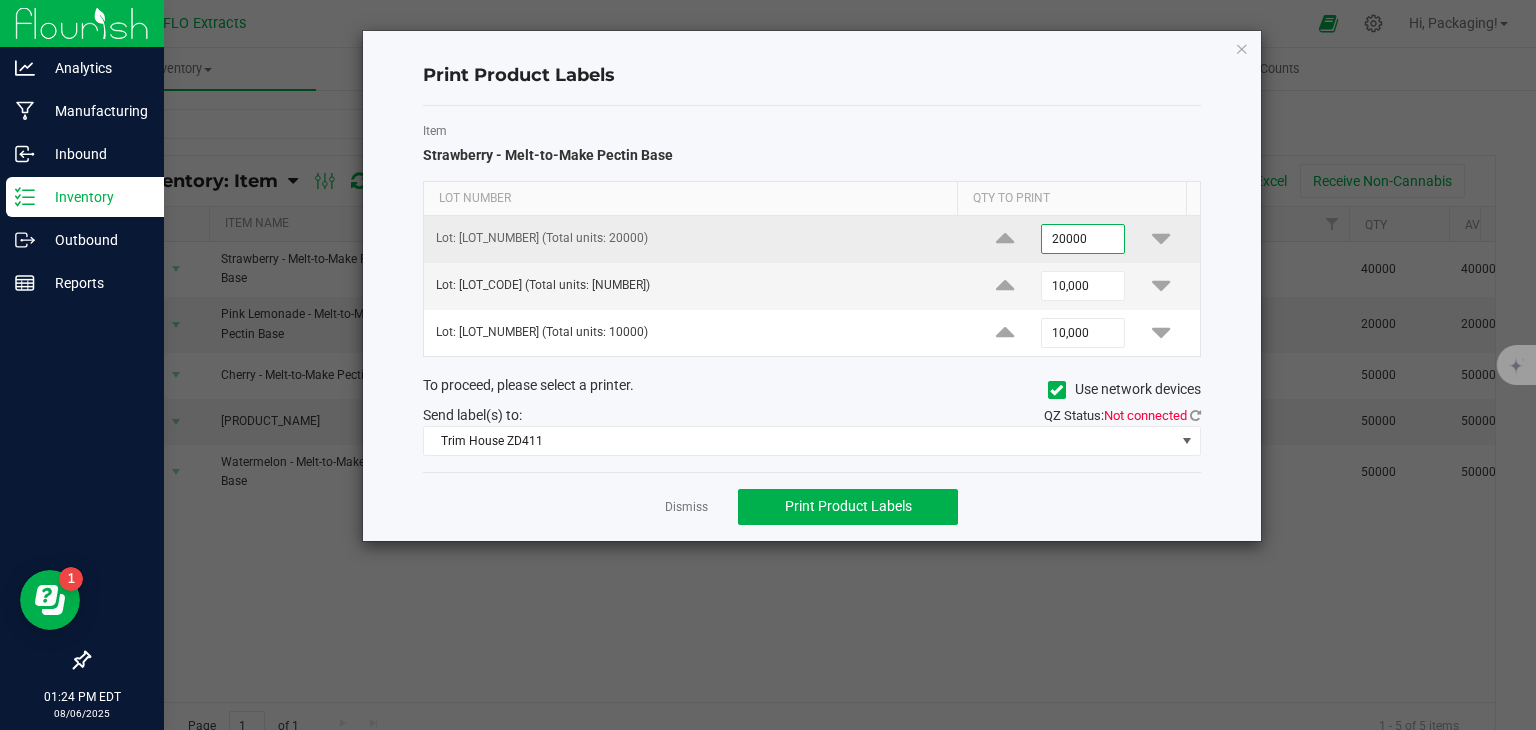 click on "20000" at bounding box center [1083, 239] 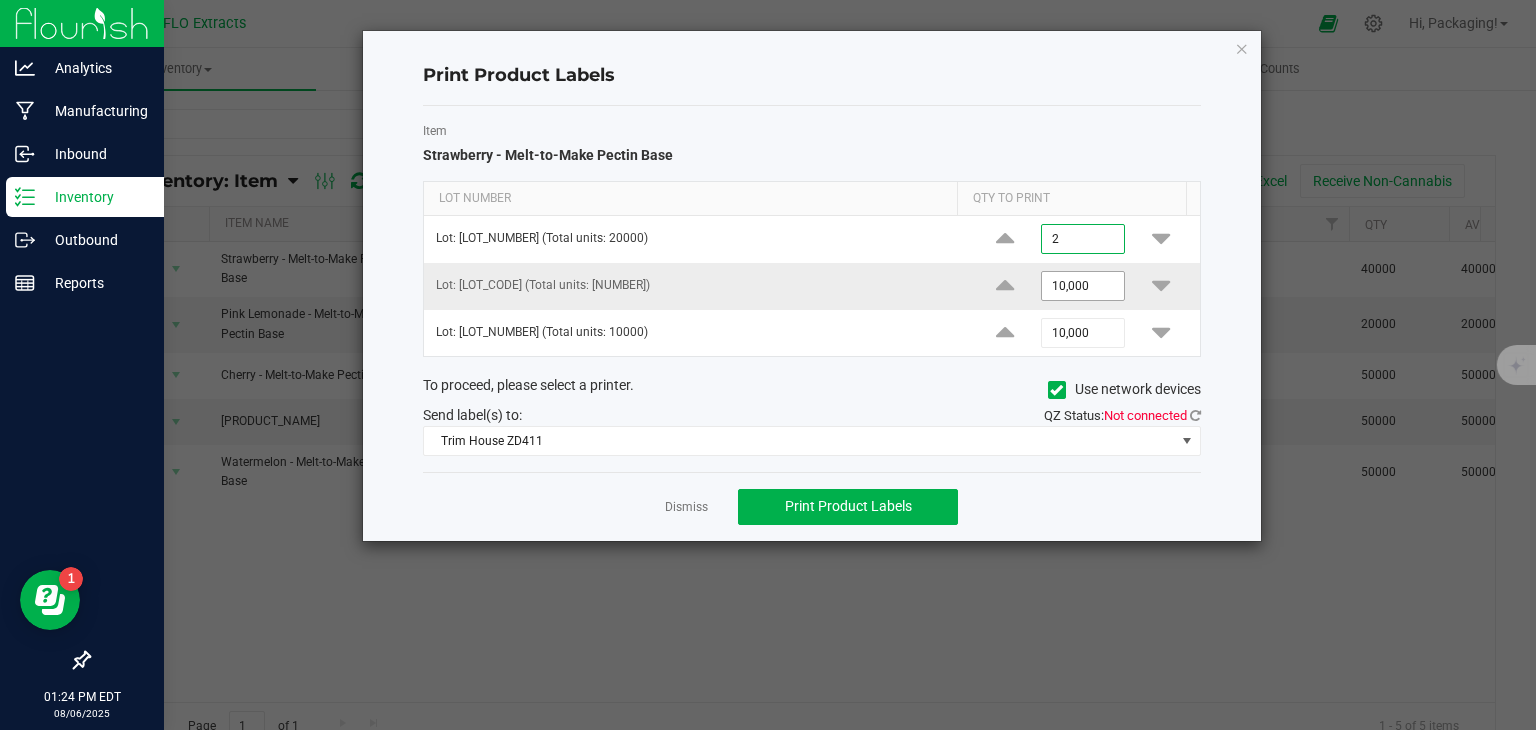 type on "2" 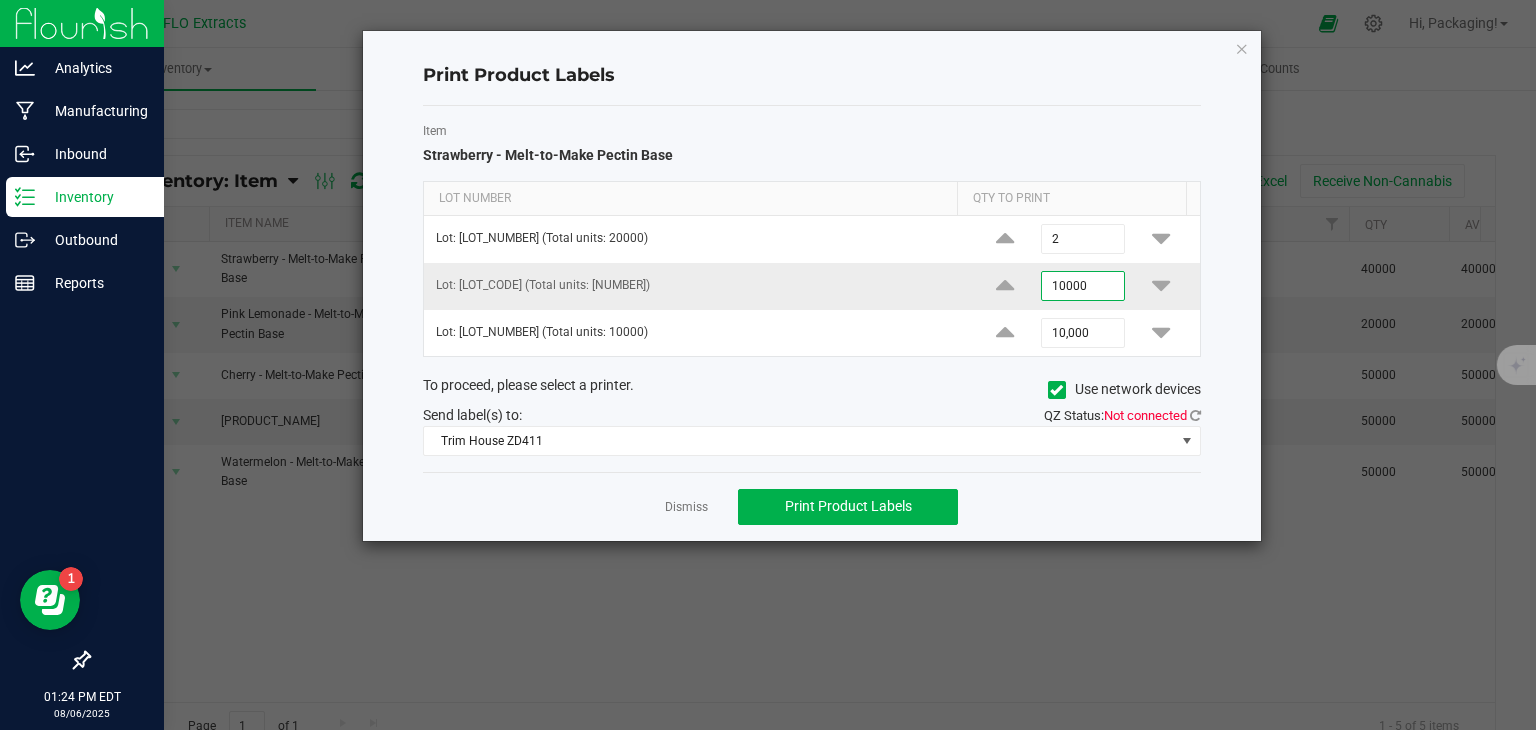 click on "10000" at bounding box center [1083, 286] 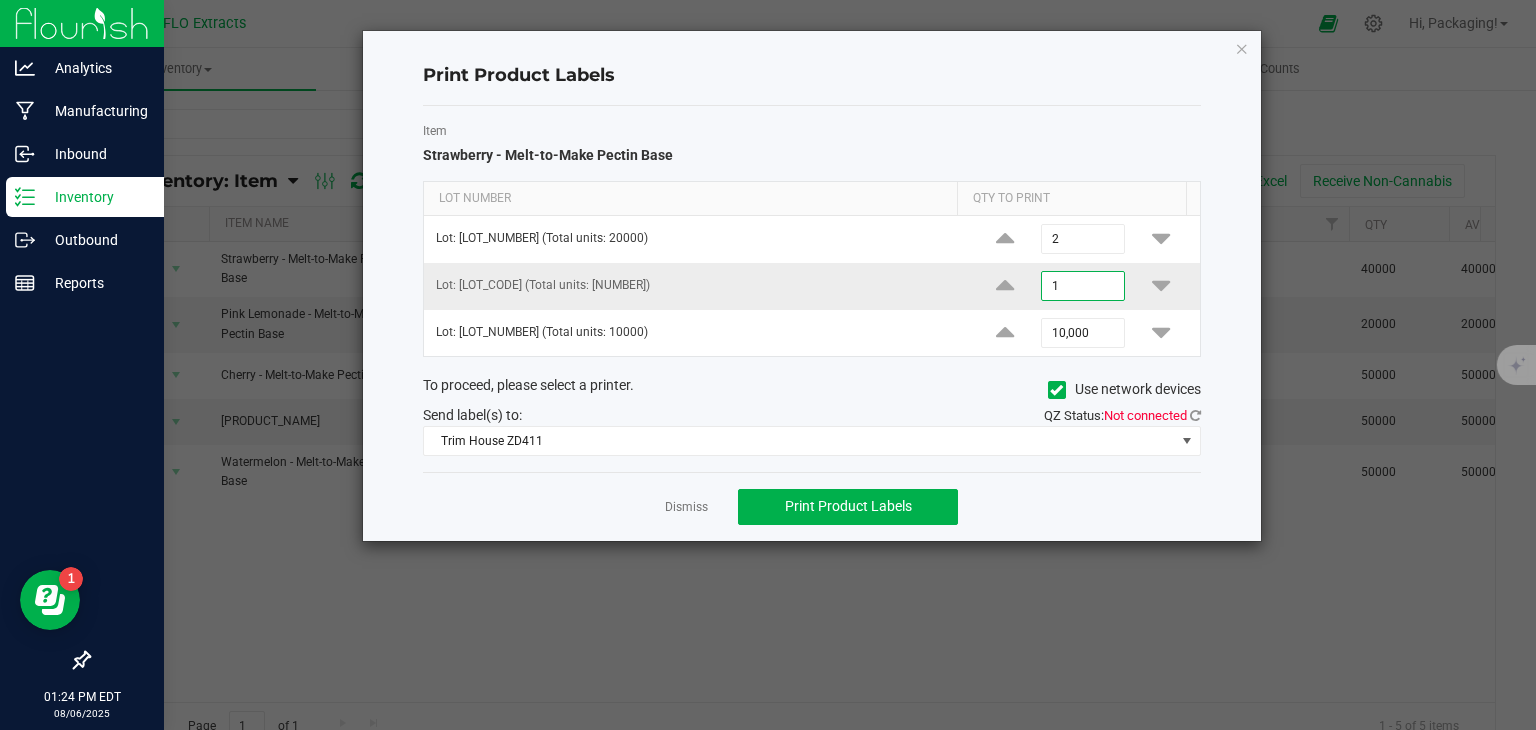 click on "1" at bounding box center [1083, 286] 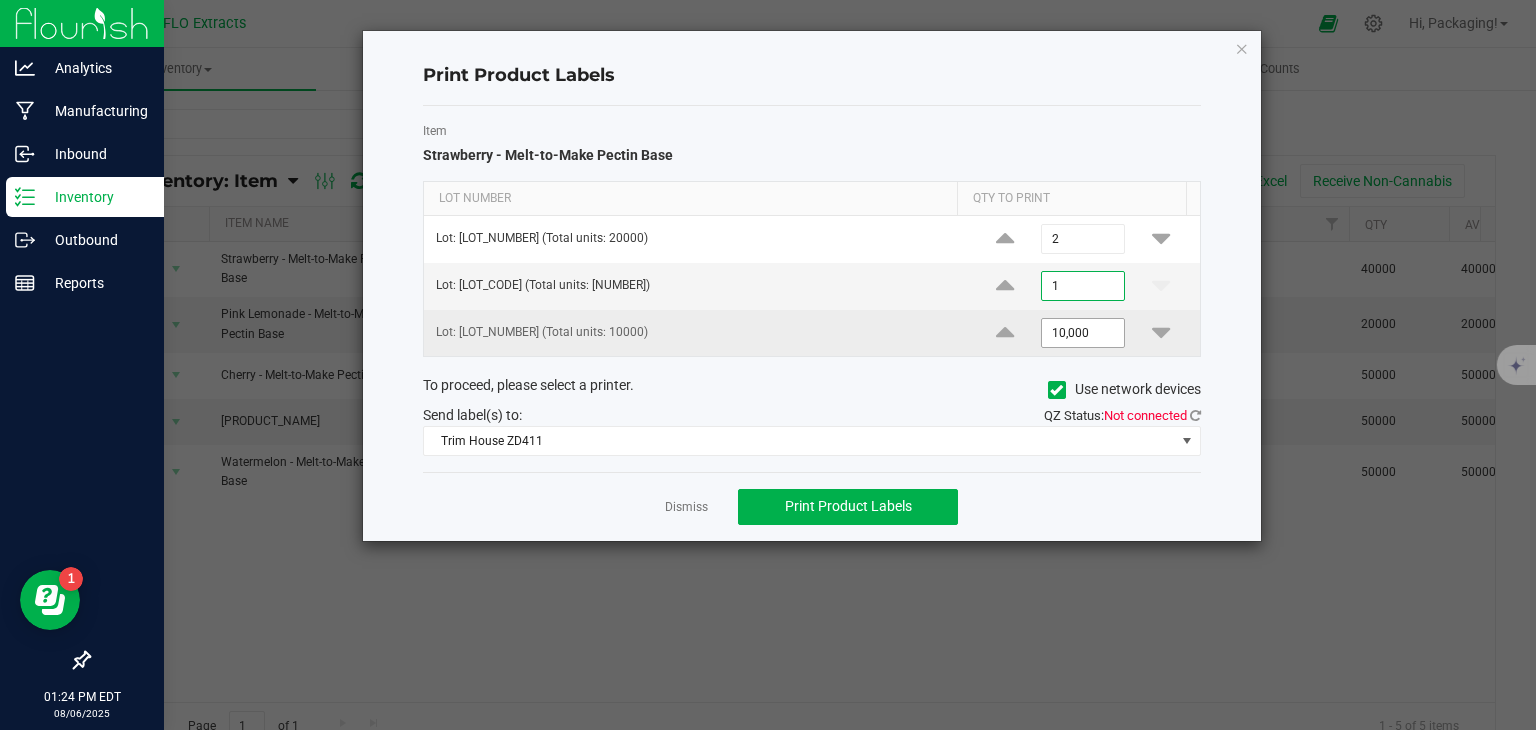 type on "1" 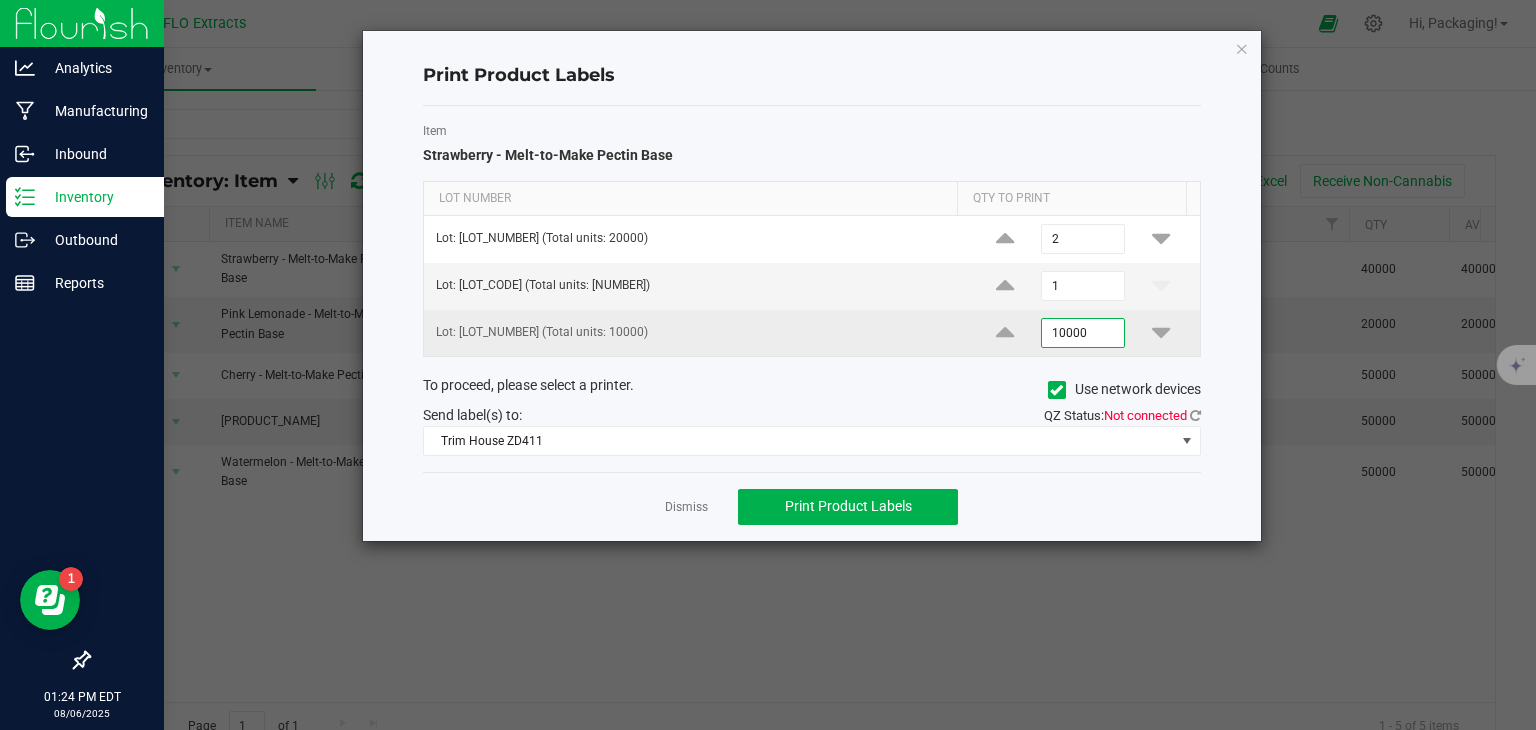 click on "10000" at bounding box center (1083, 333) 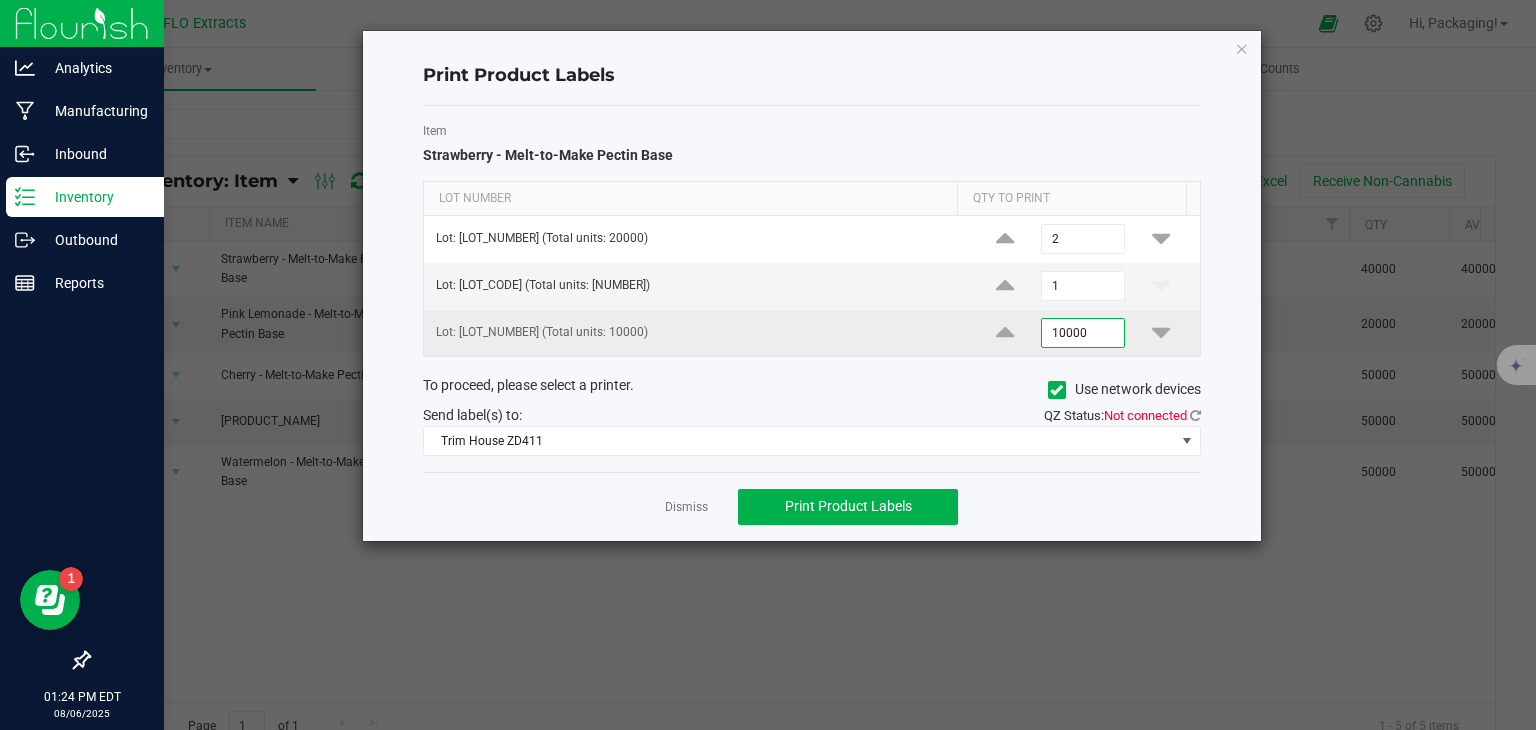 click on "10000" at bounding box center [1083, 333] 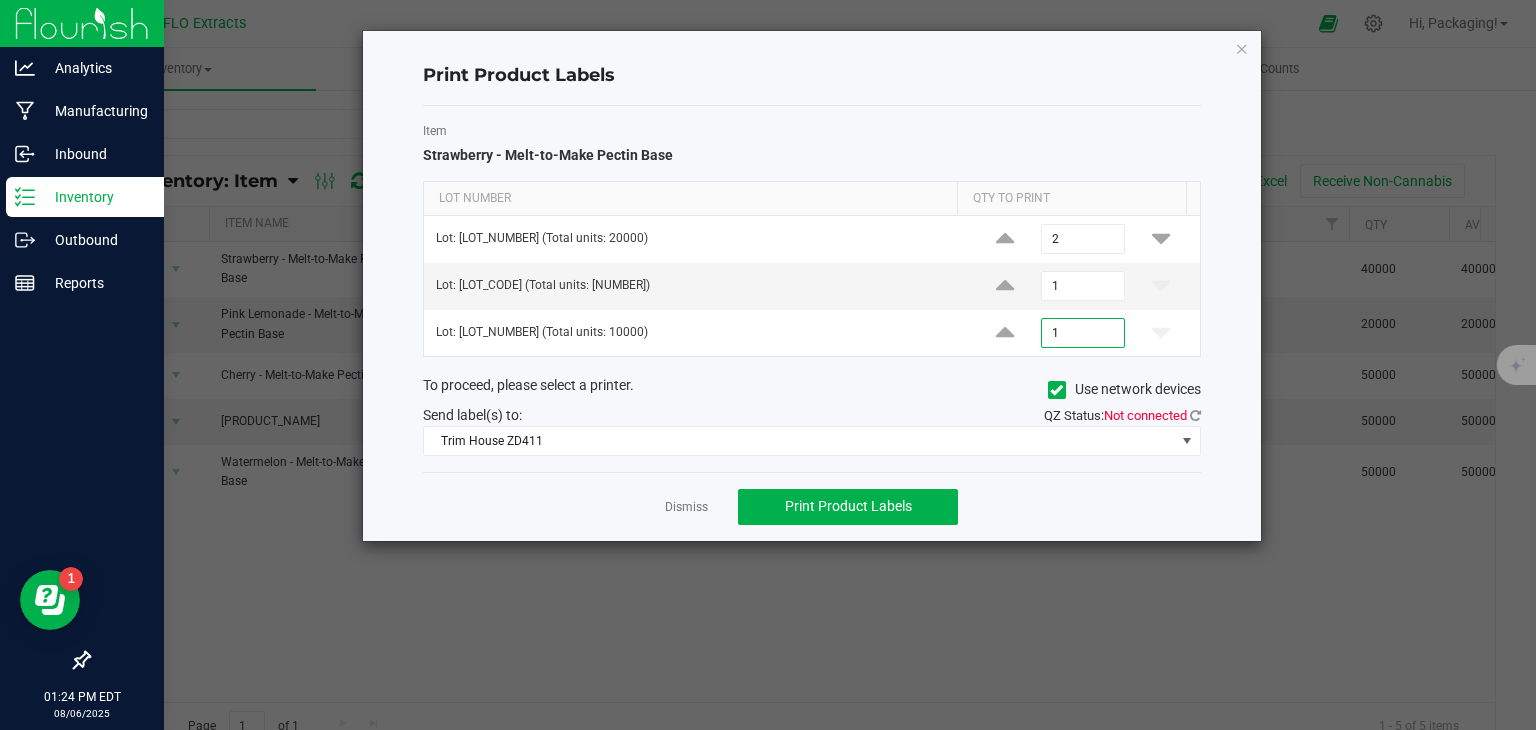 type on "1" 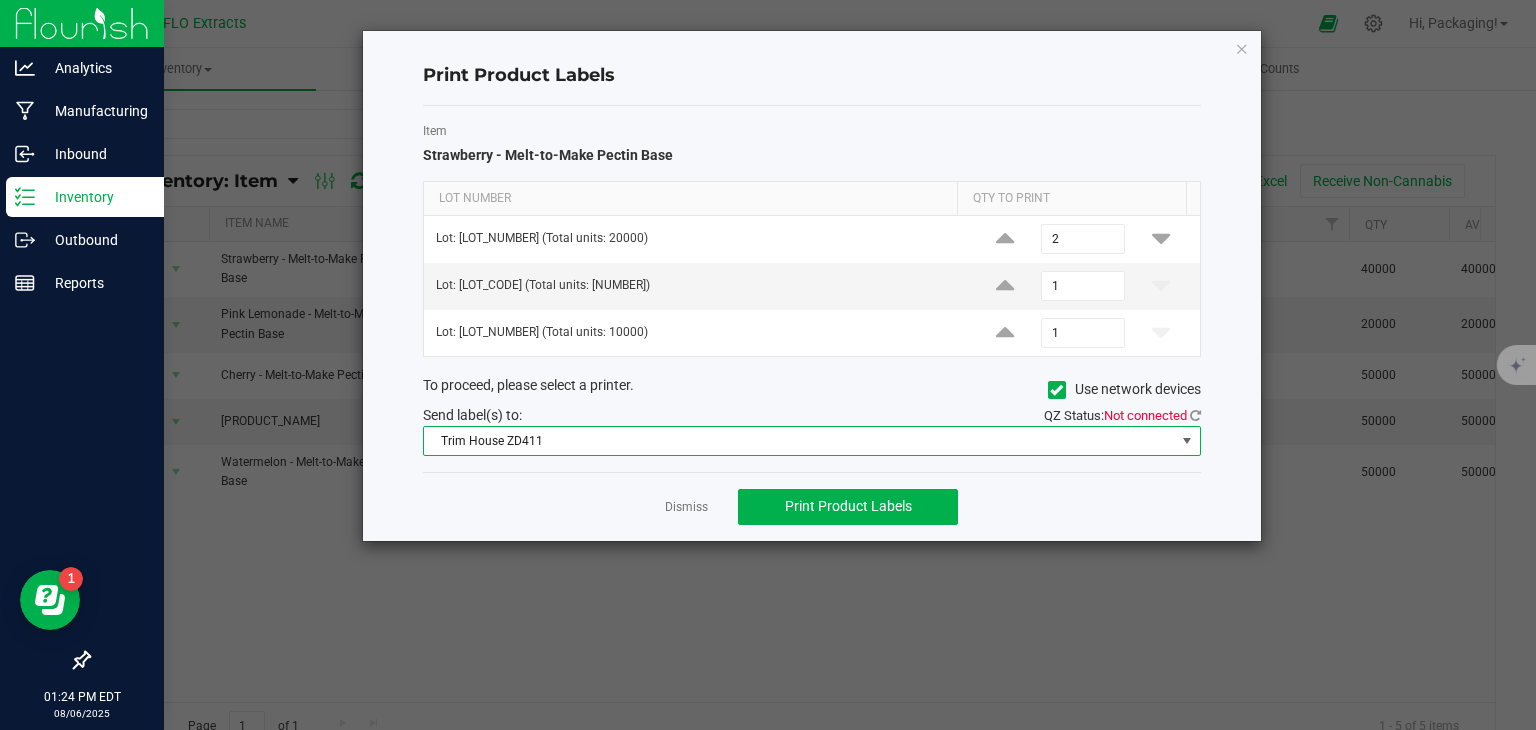 click on "Trim House ZD411" at bounding box center (799, 441) 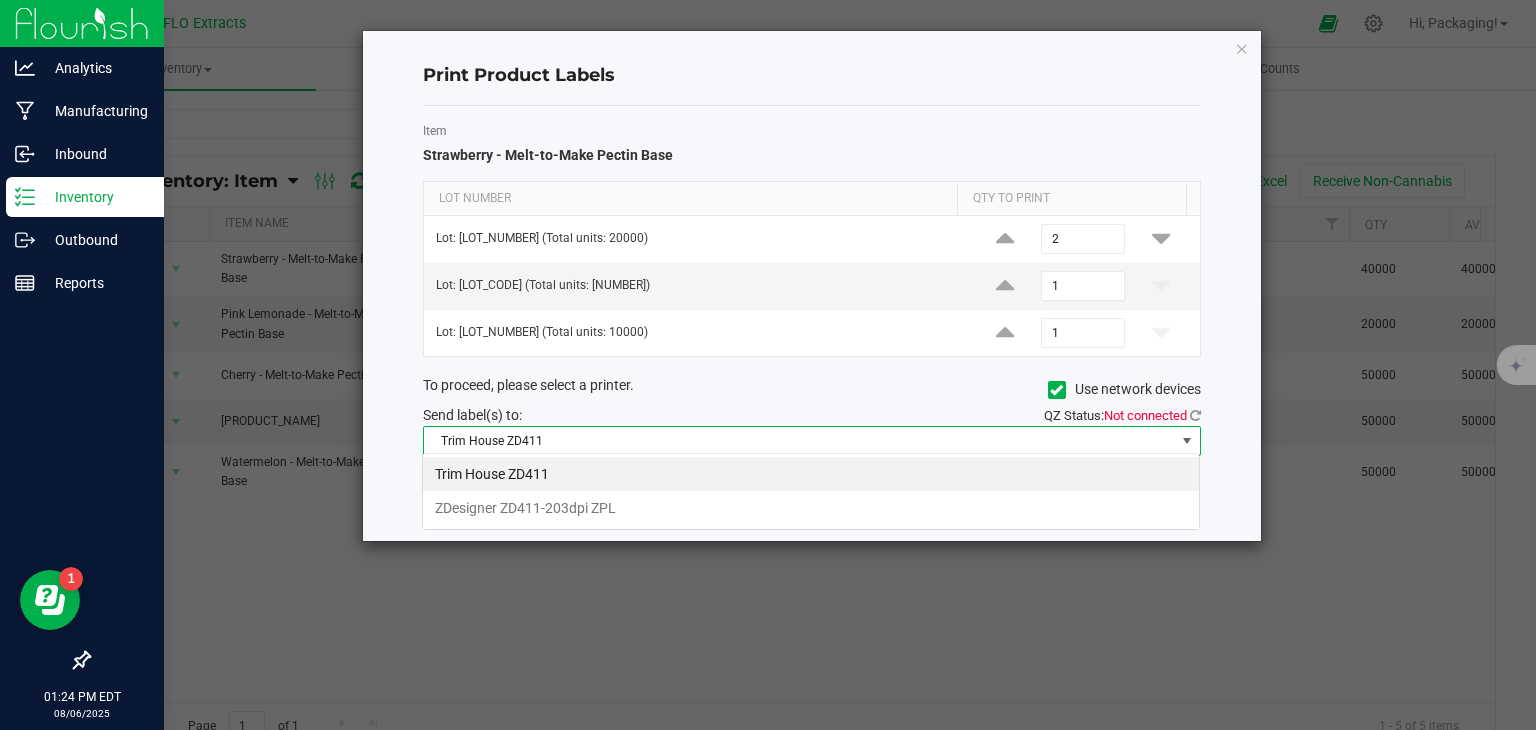 scroll, scrollTop: 99970, scrollLeft: 99221, axis: both 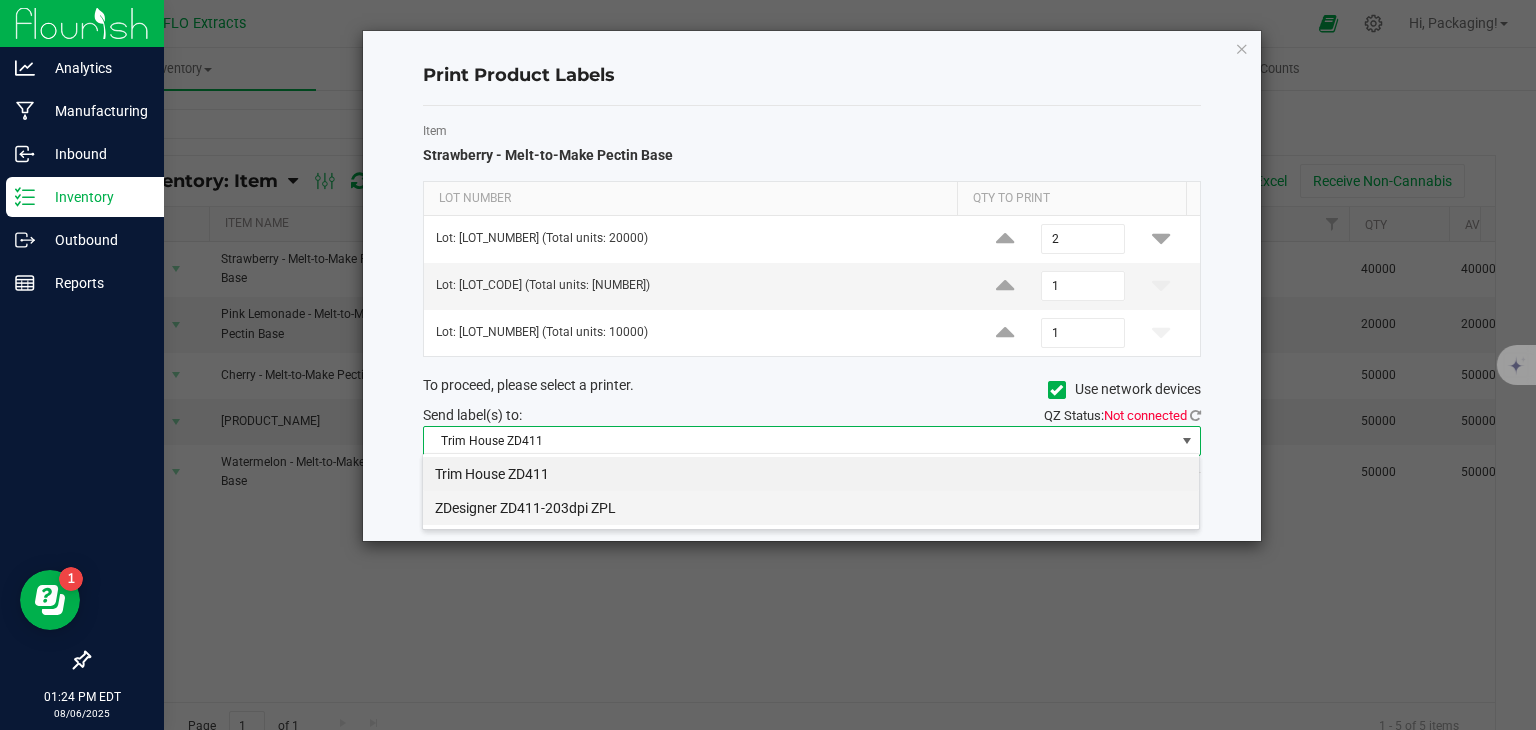 click on "ZDesigner ZD411-203dpi ZPL" at bounding box center [811, 508] 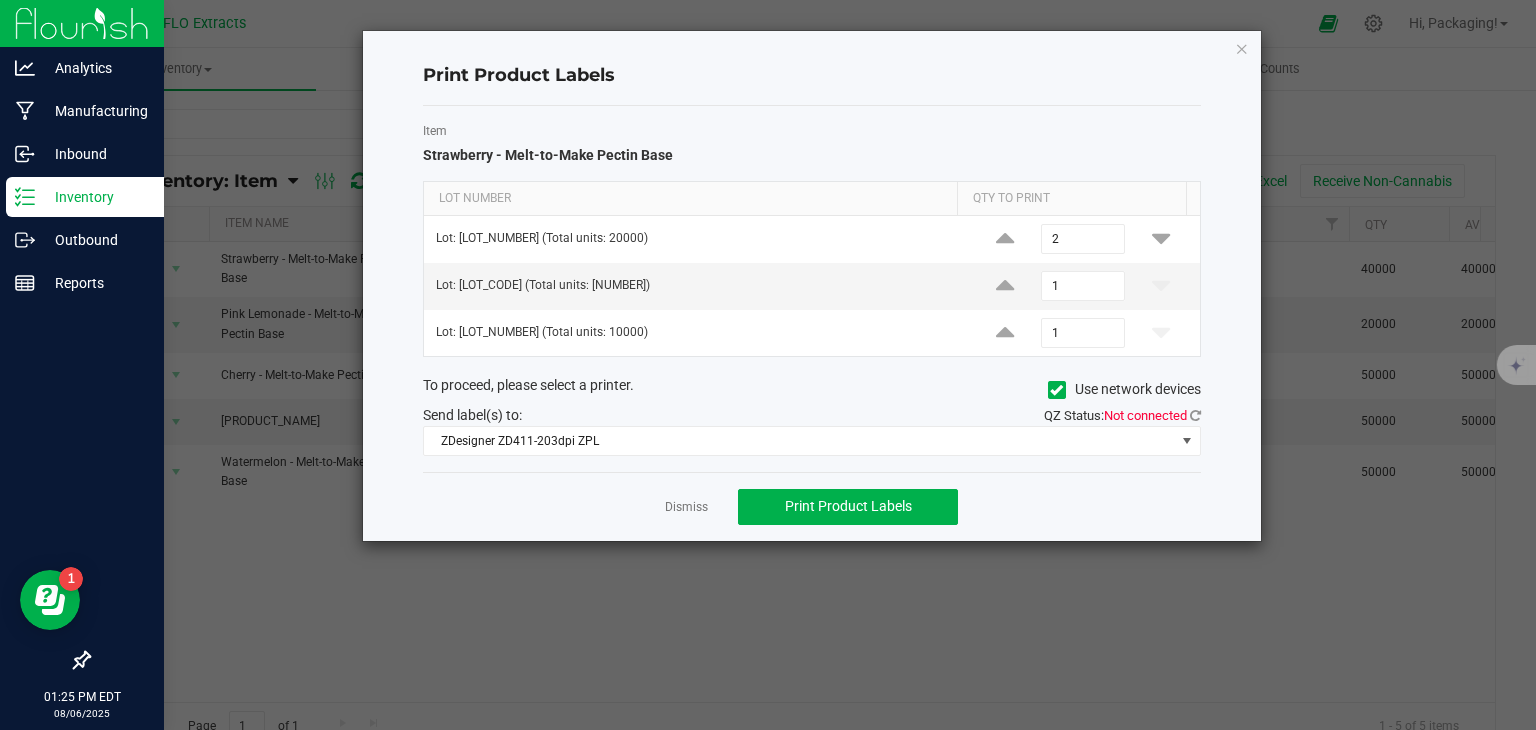 click 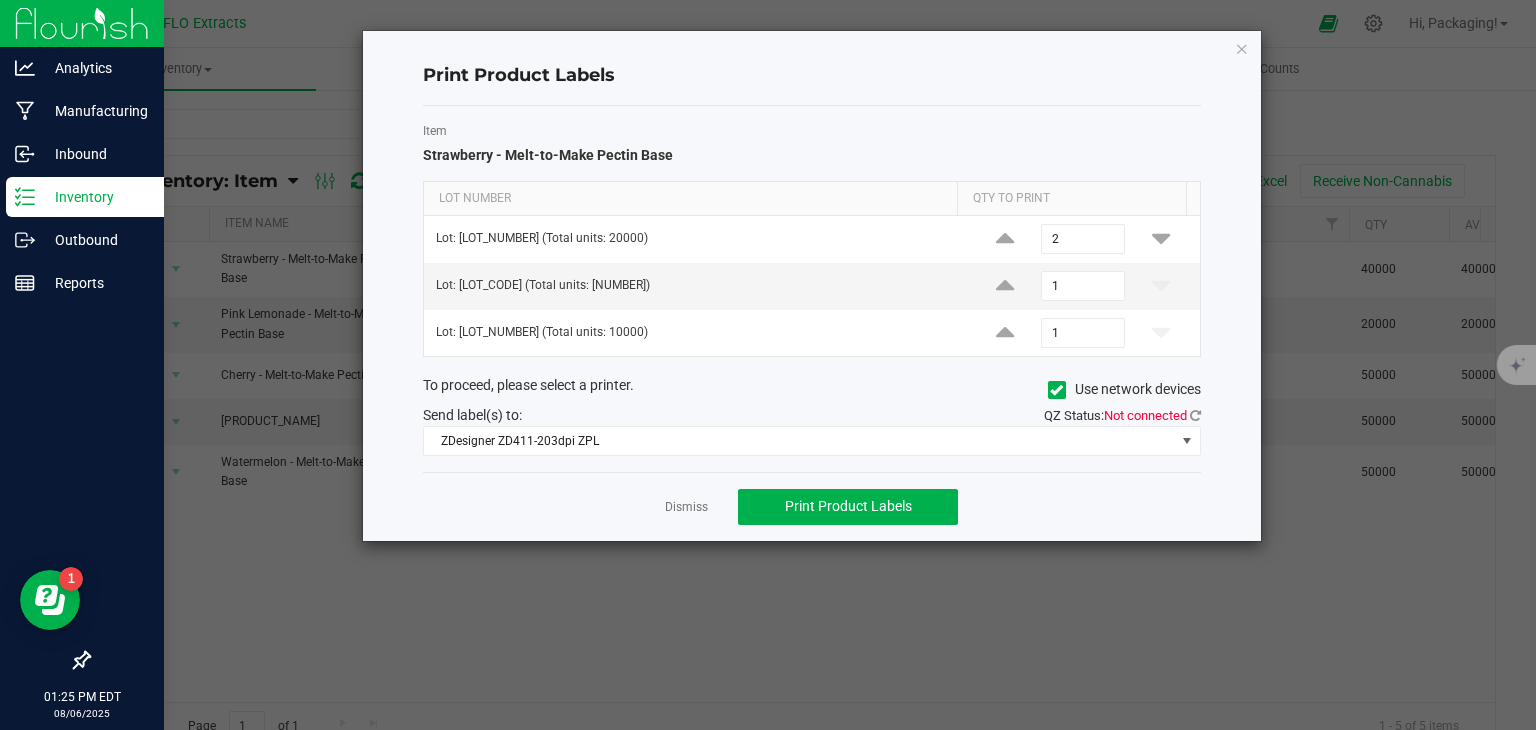 click on "Use network devices" 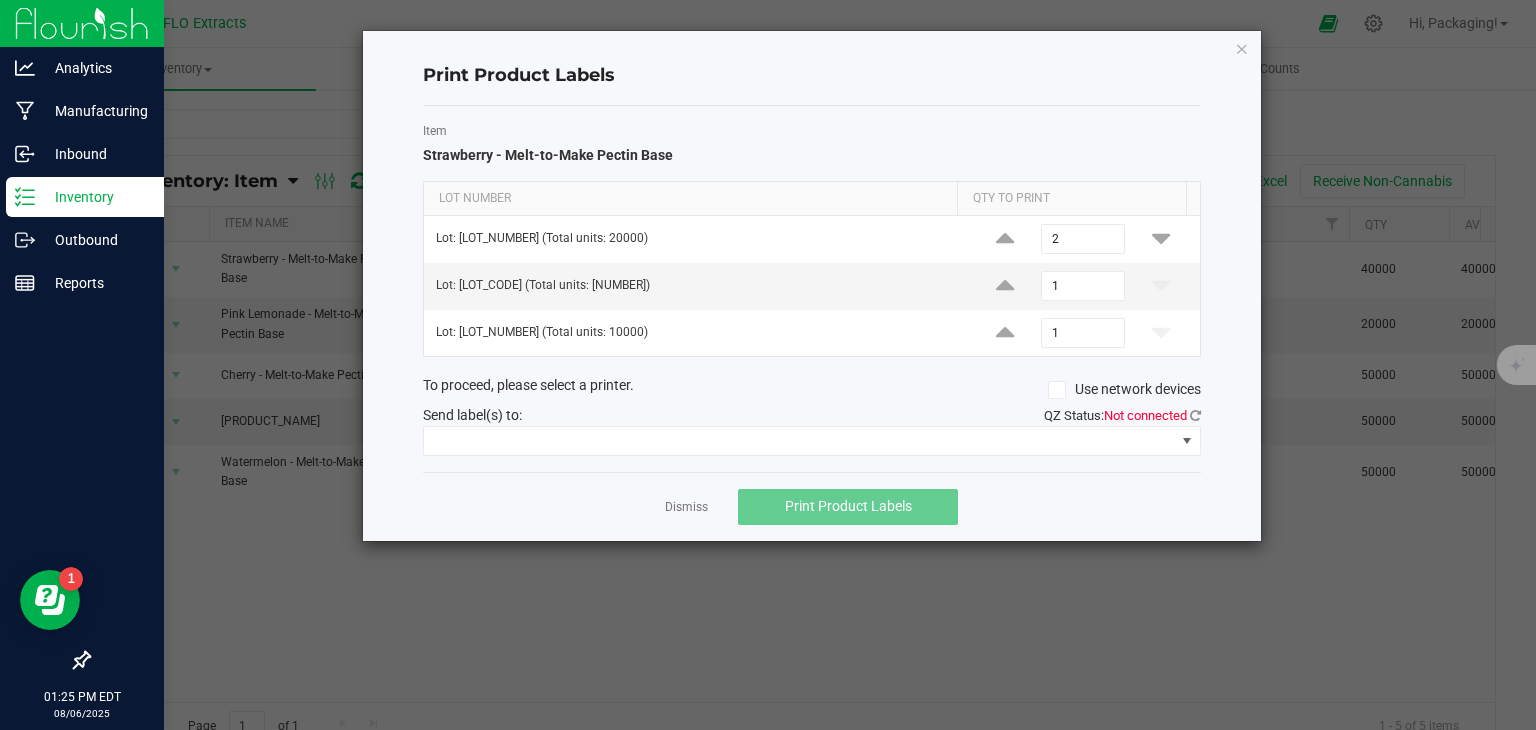 click 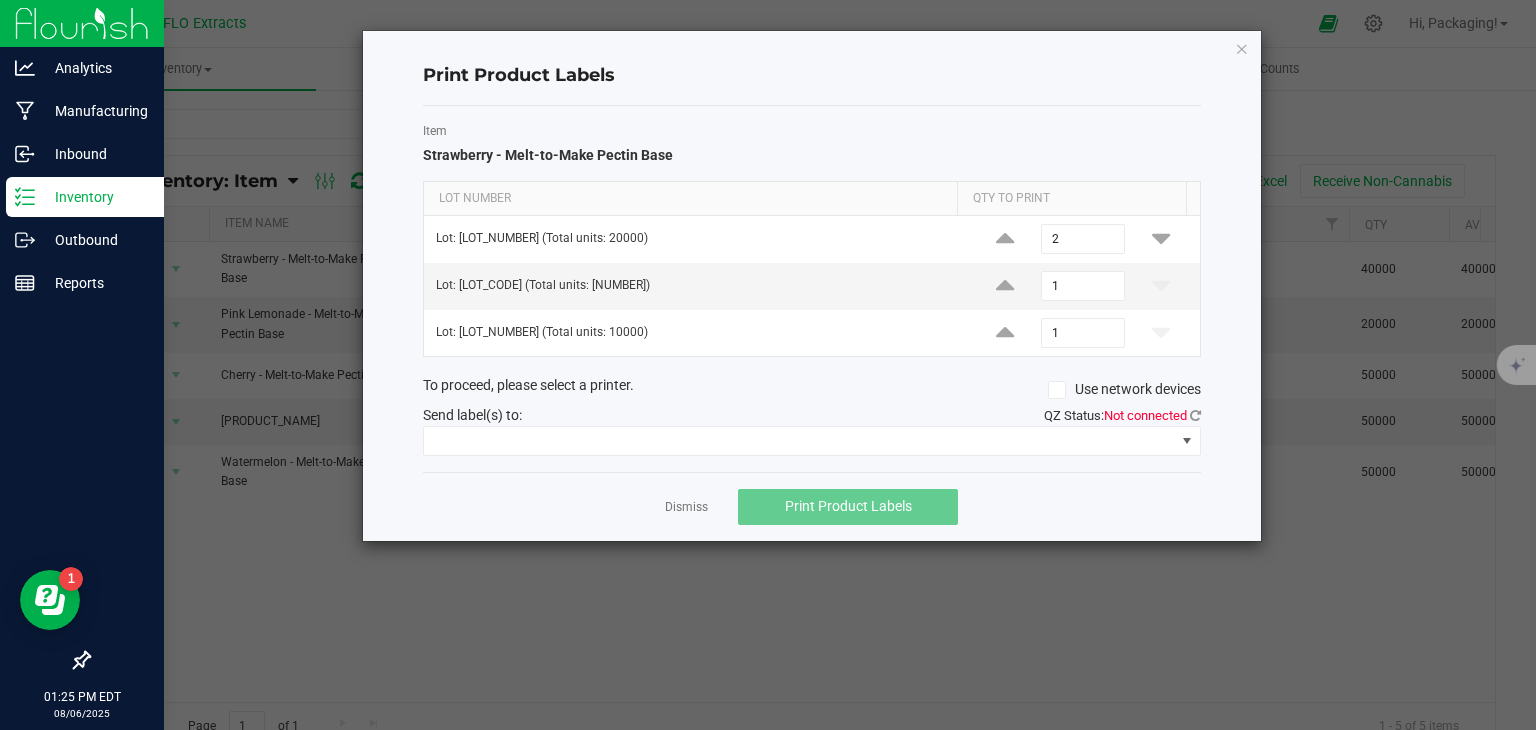 click on "Use network devices" 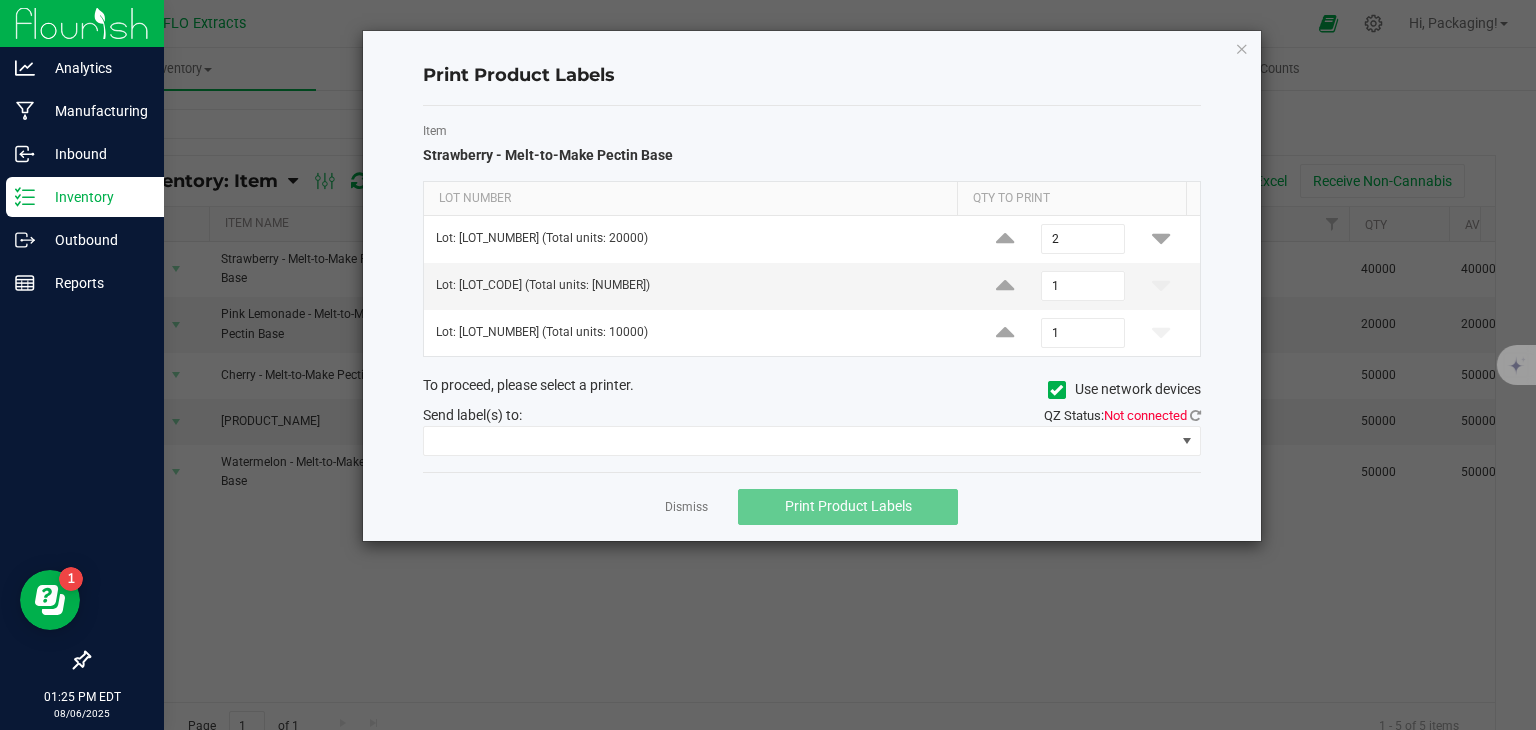 click 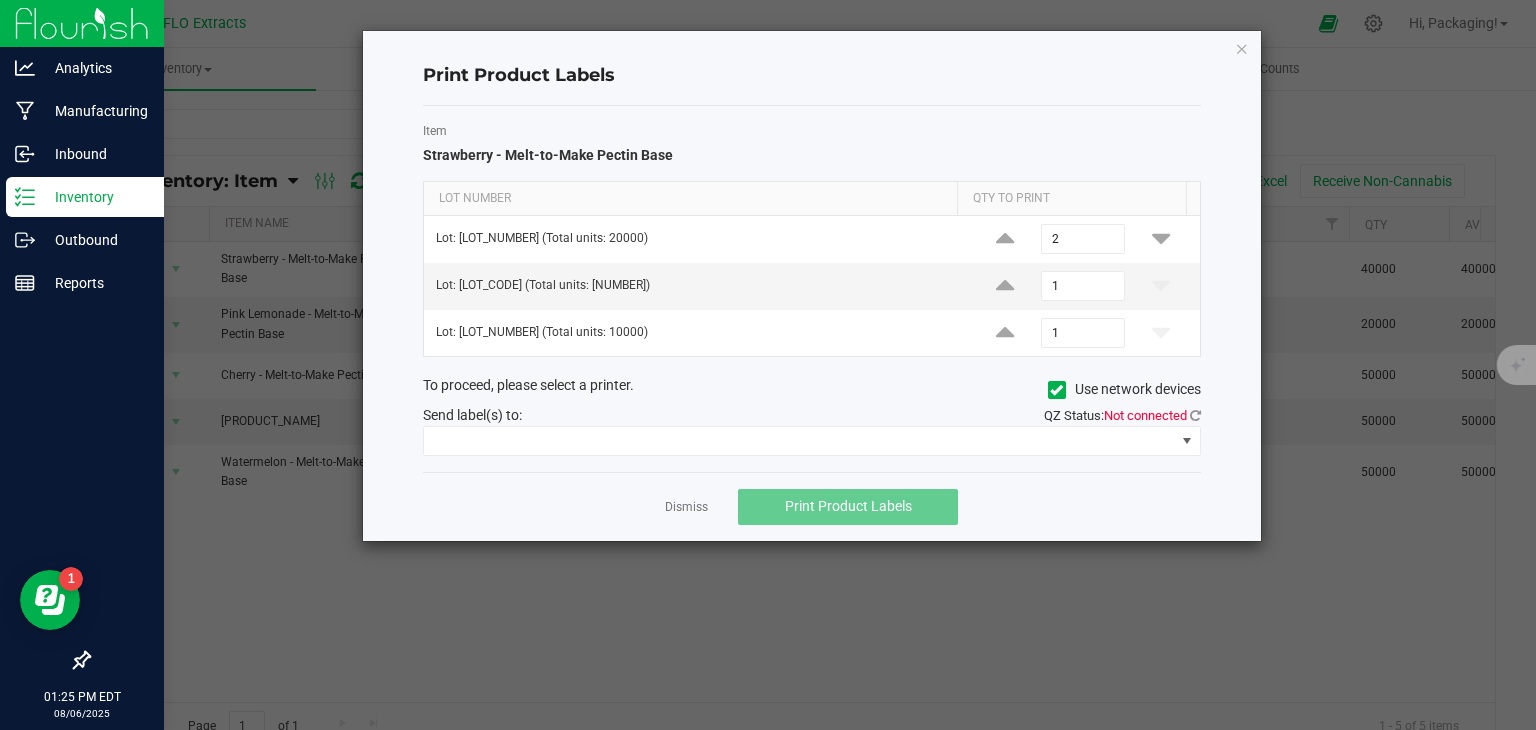 click on "Use network devices" 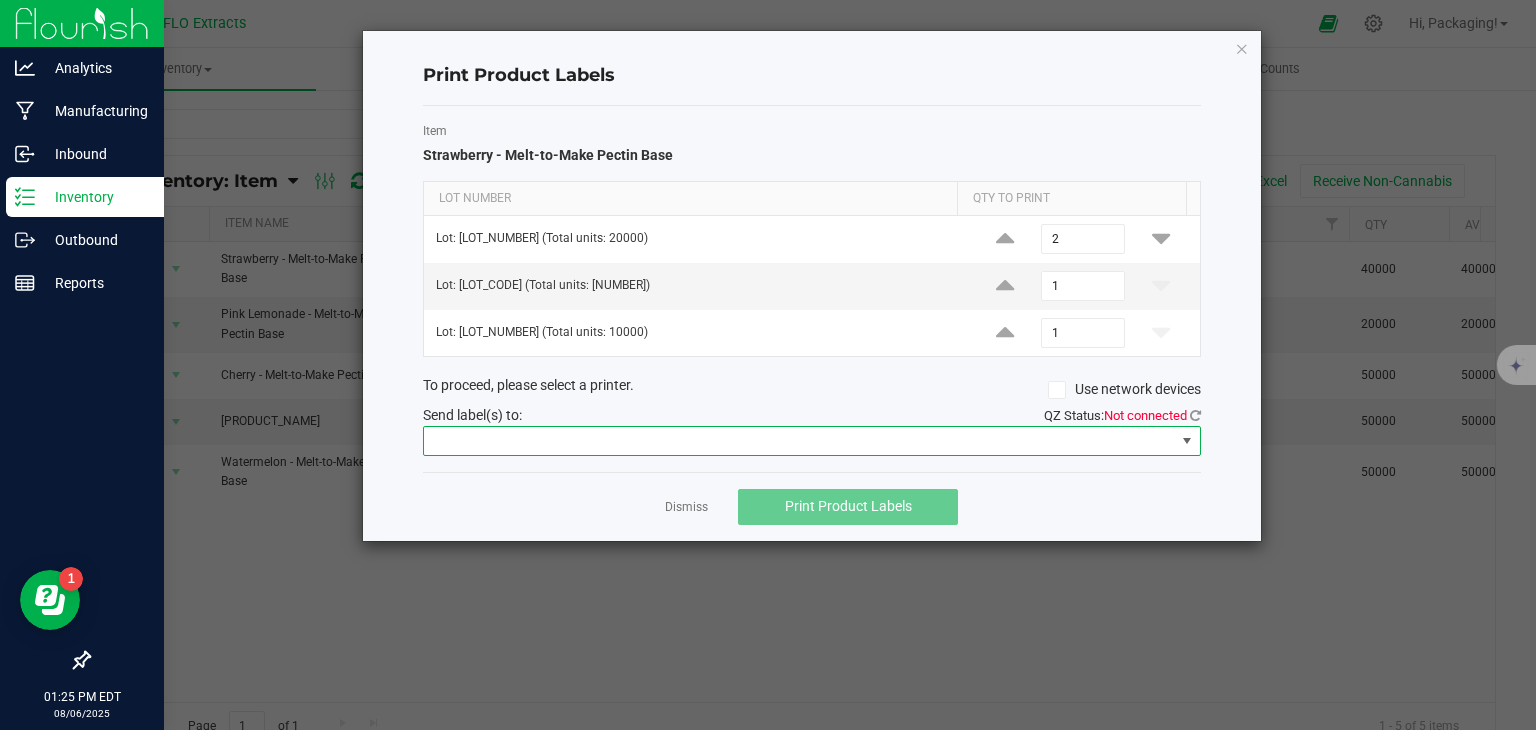 click at bounding box center [799, 441] 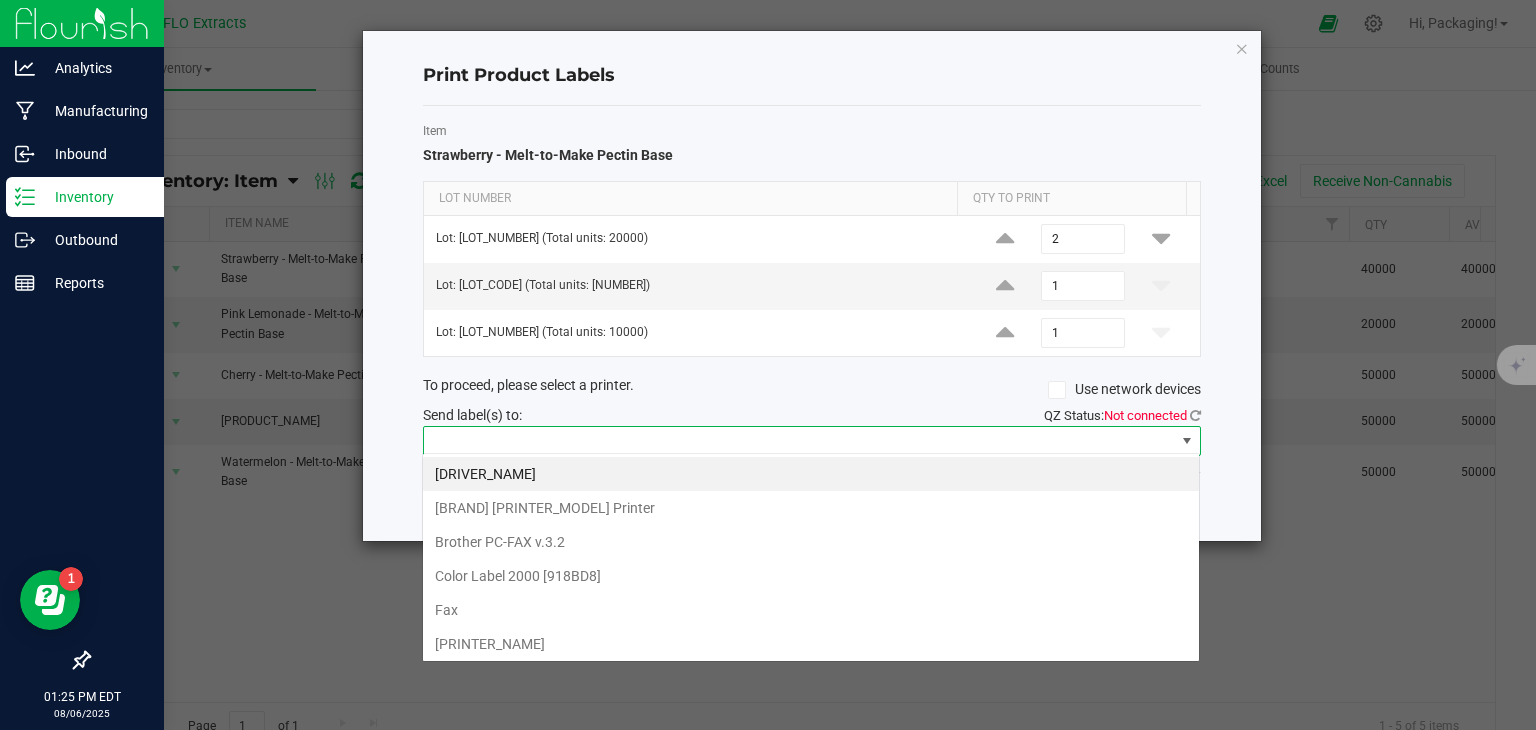 scroll, scrollTop: 99970, scrollLeft: 99221, axis: both 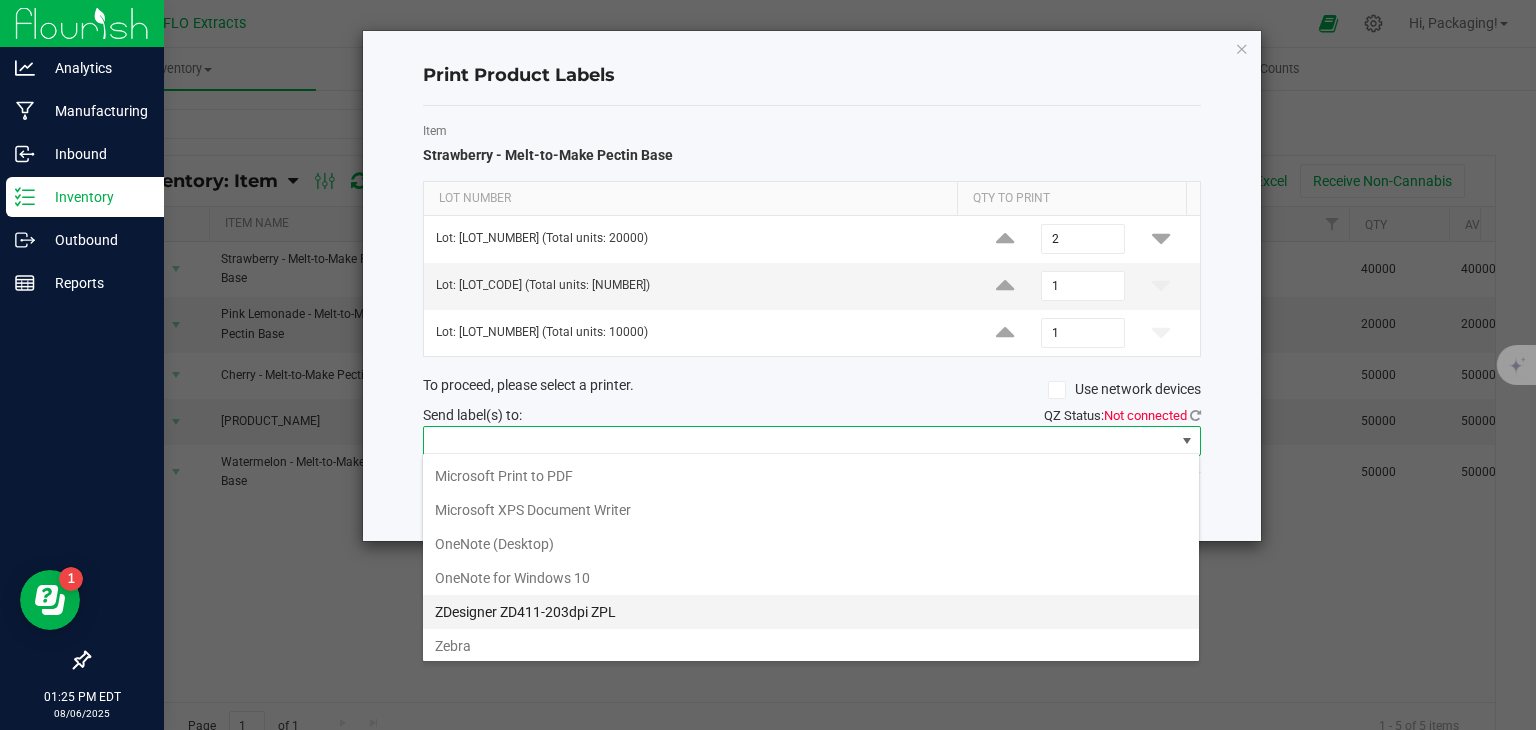 click on "ZDesigner ZD411-203dpi ZPL" at bounding box center (811, 612) 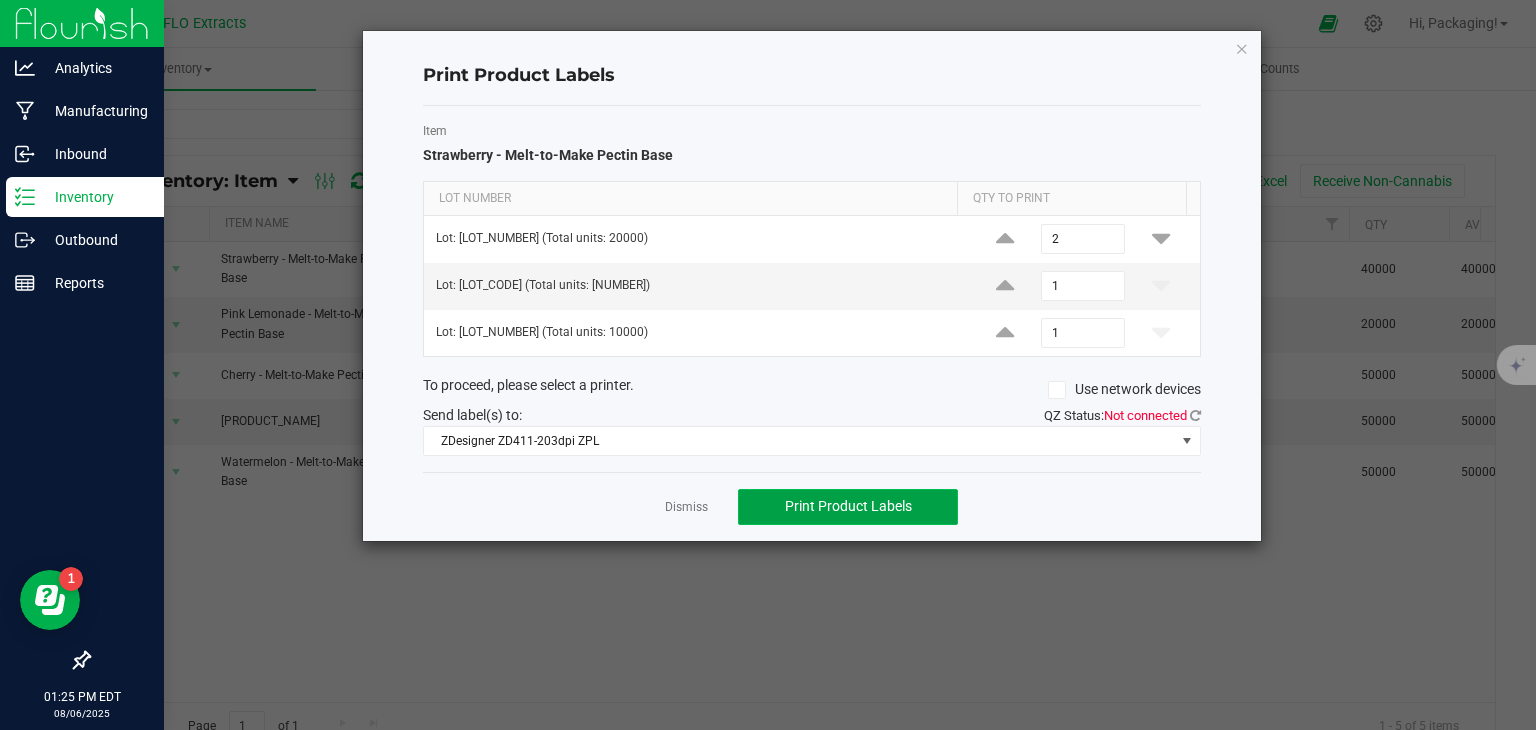 click on "Print Product Labels" 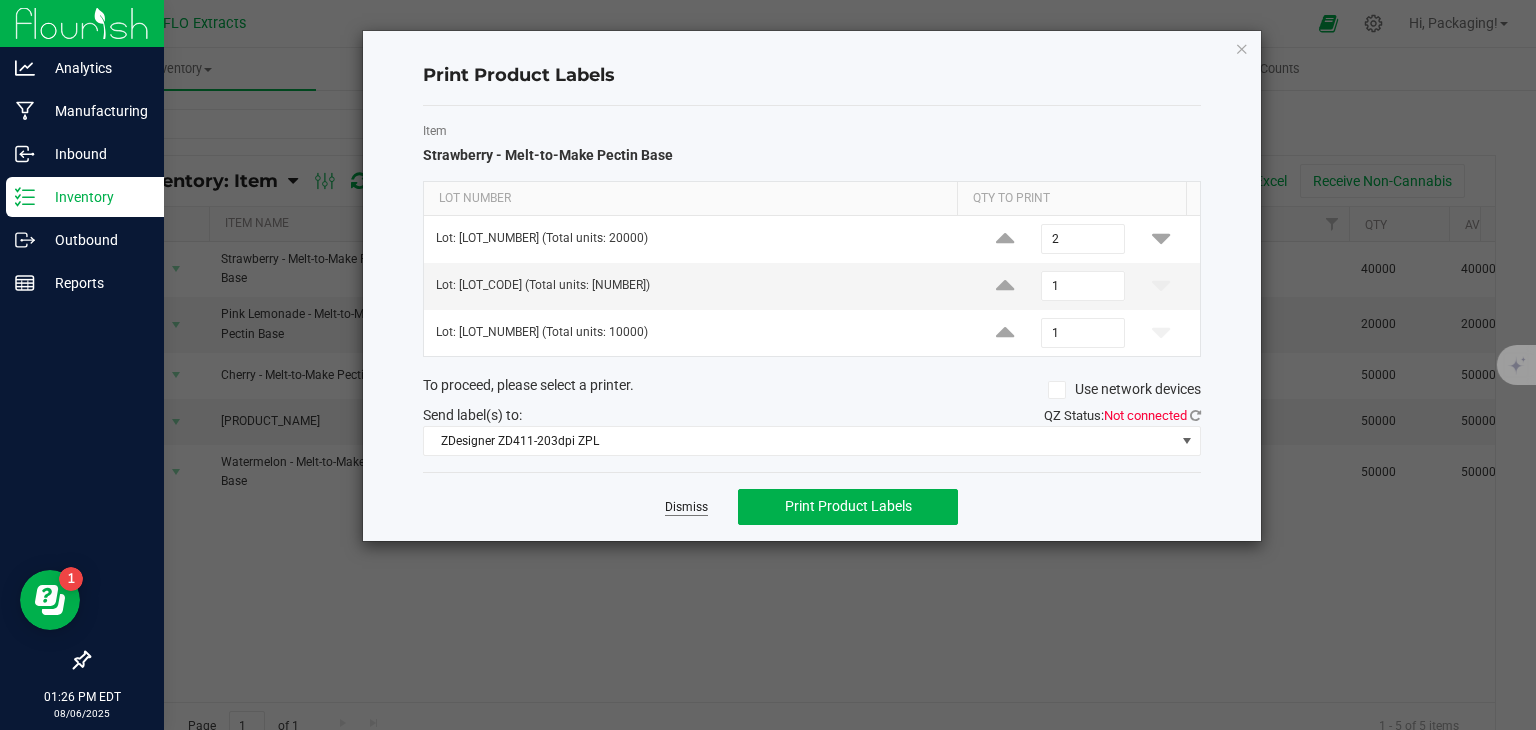 click on "Dismiss" 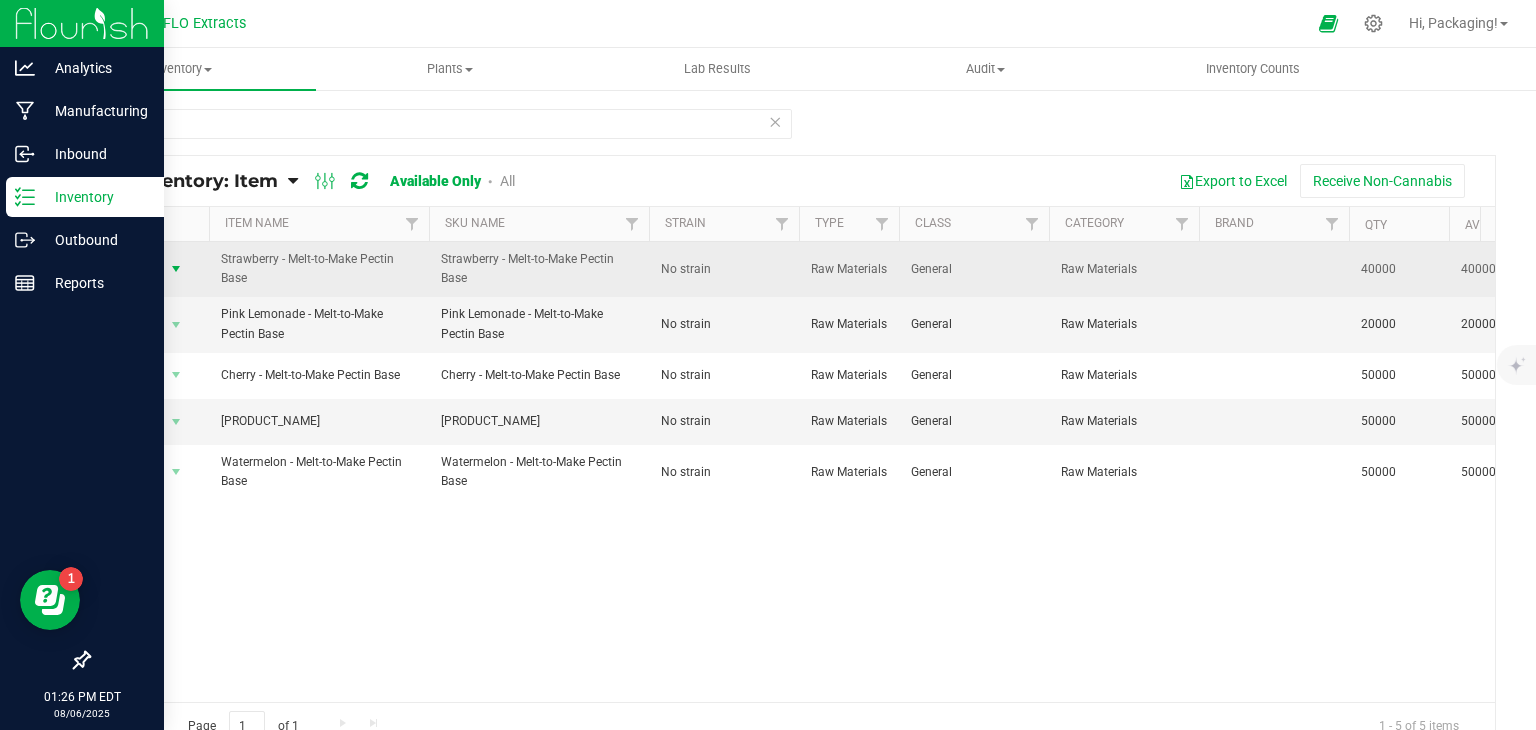 click at bounding box center (176, 269) 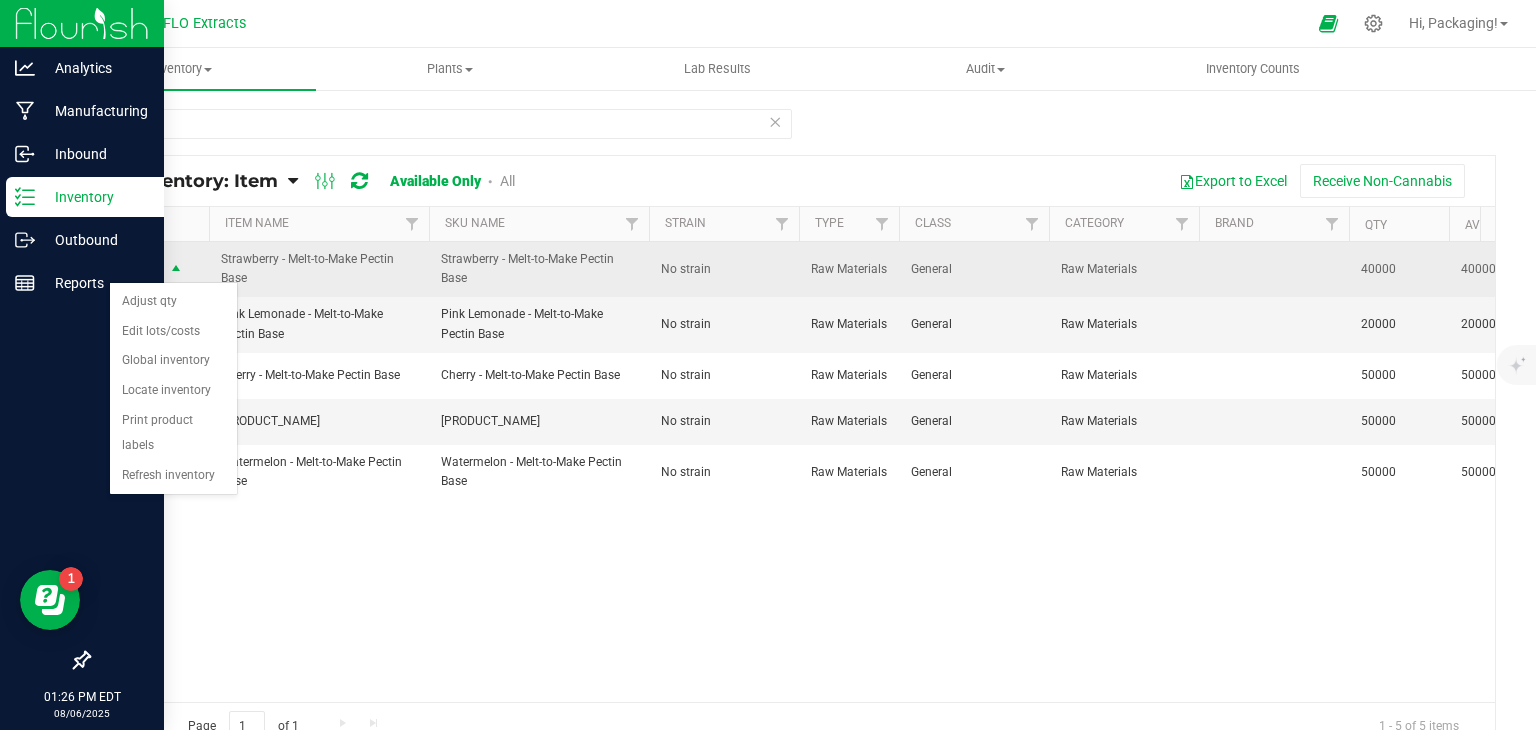 click at bounding box center [176, 270] 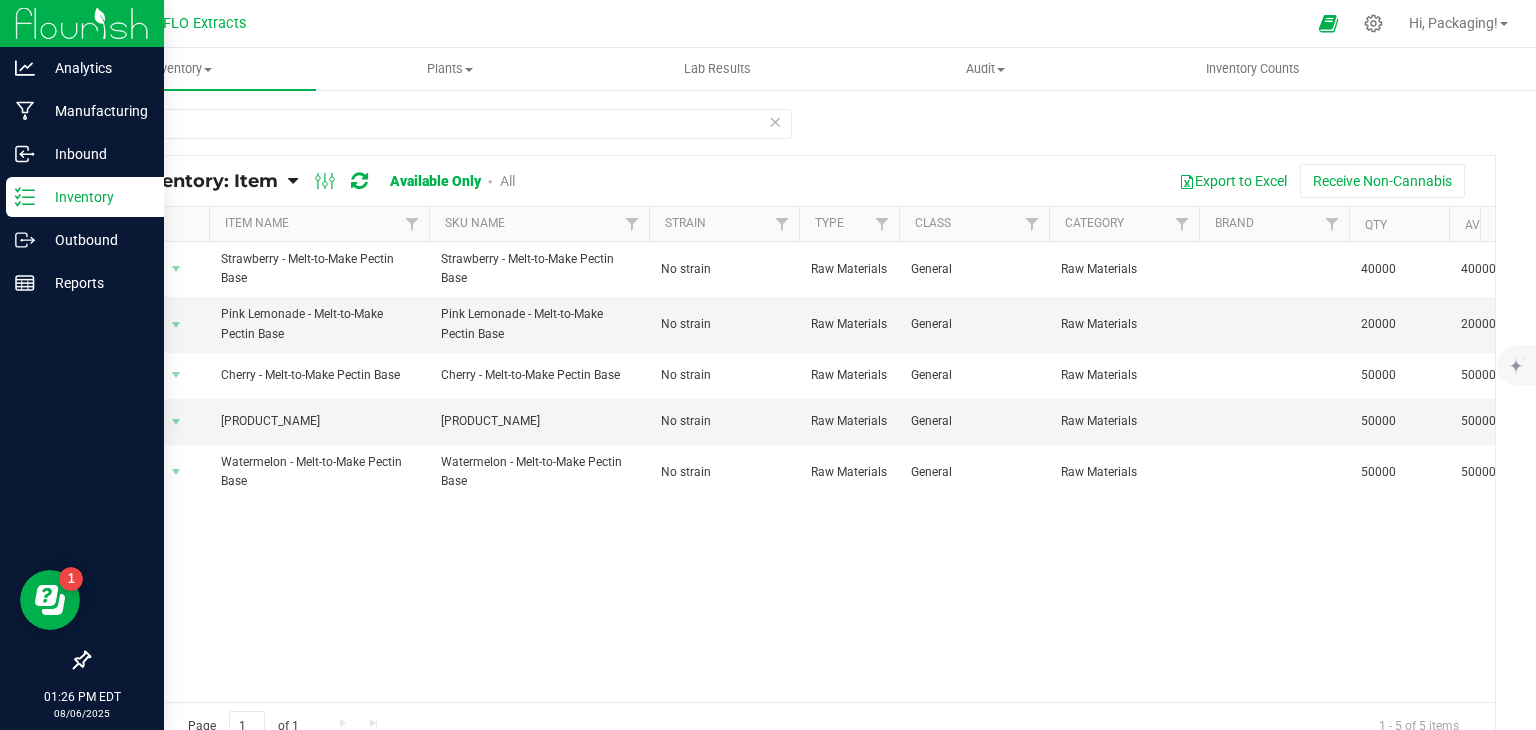 click at bounding box center [293, 181] 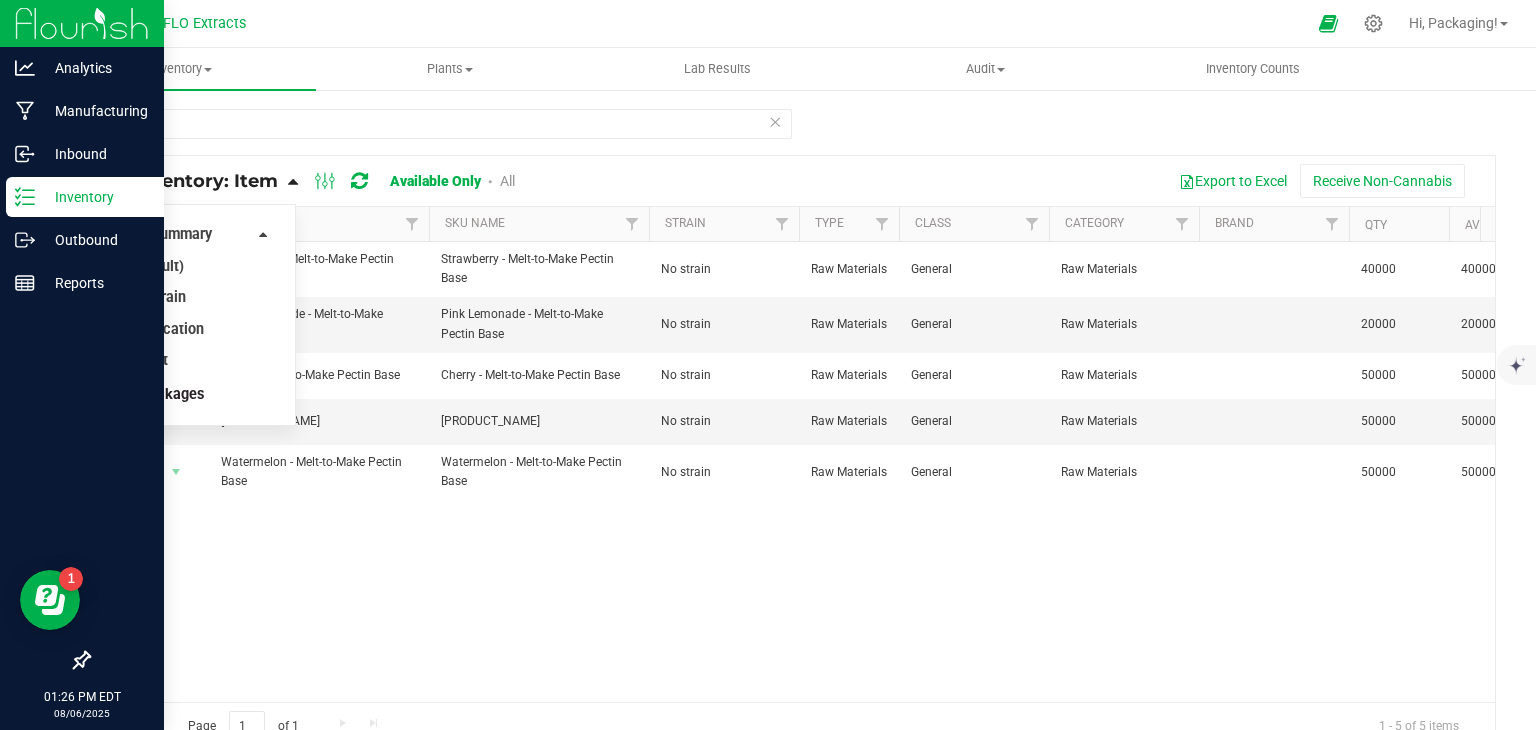 click on "All Packages" at bounding box center [161, 394] 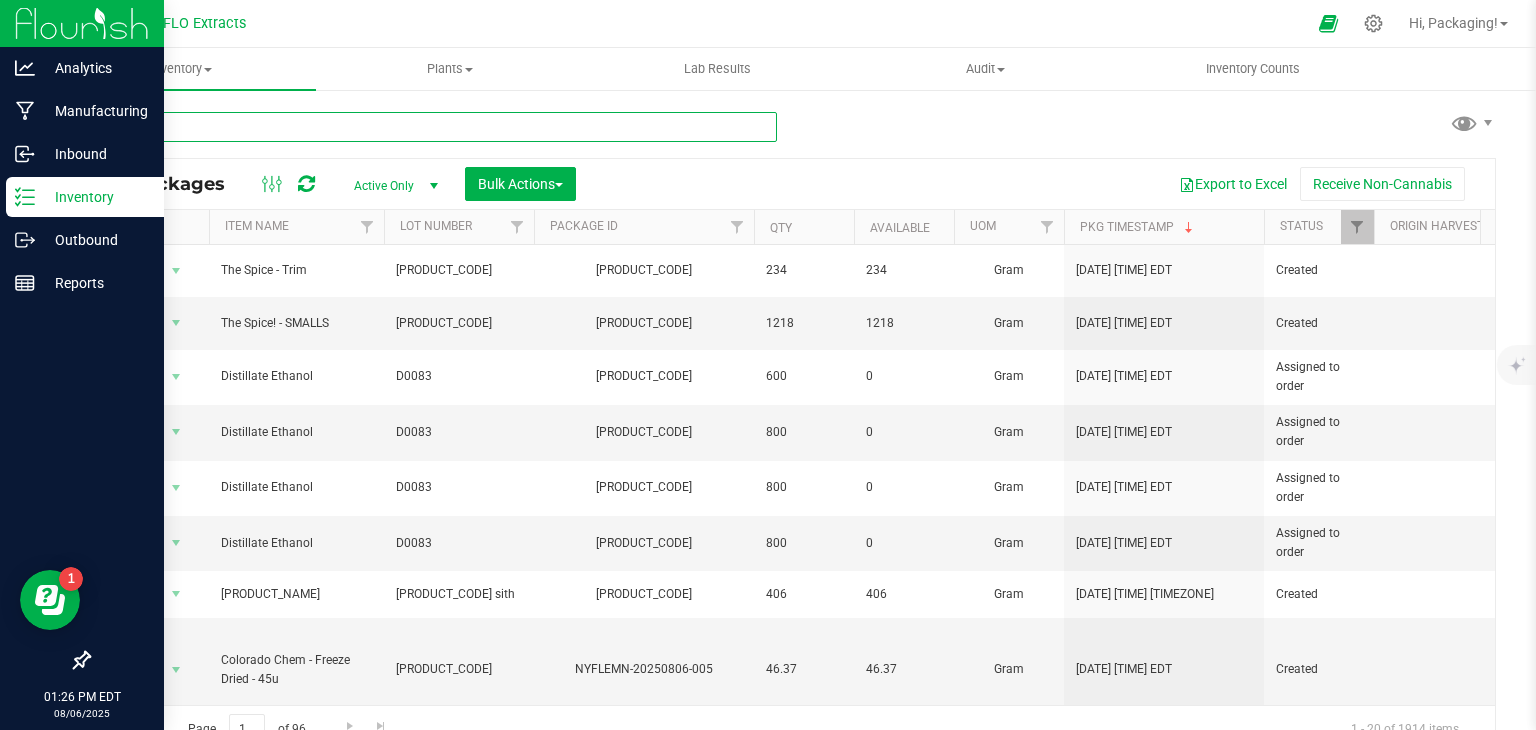 click at bounding box center (432, 127) 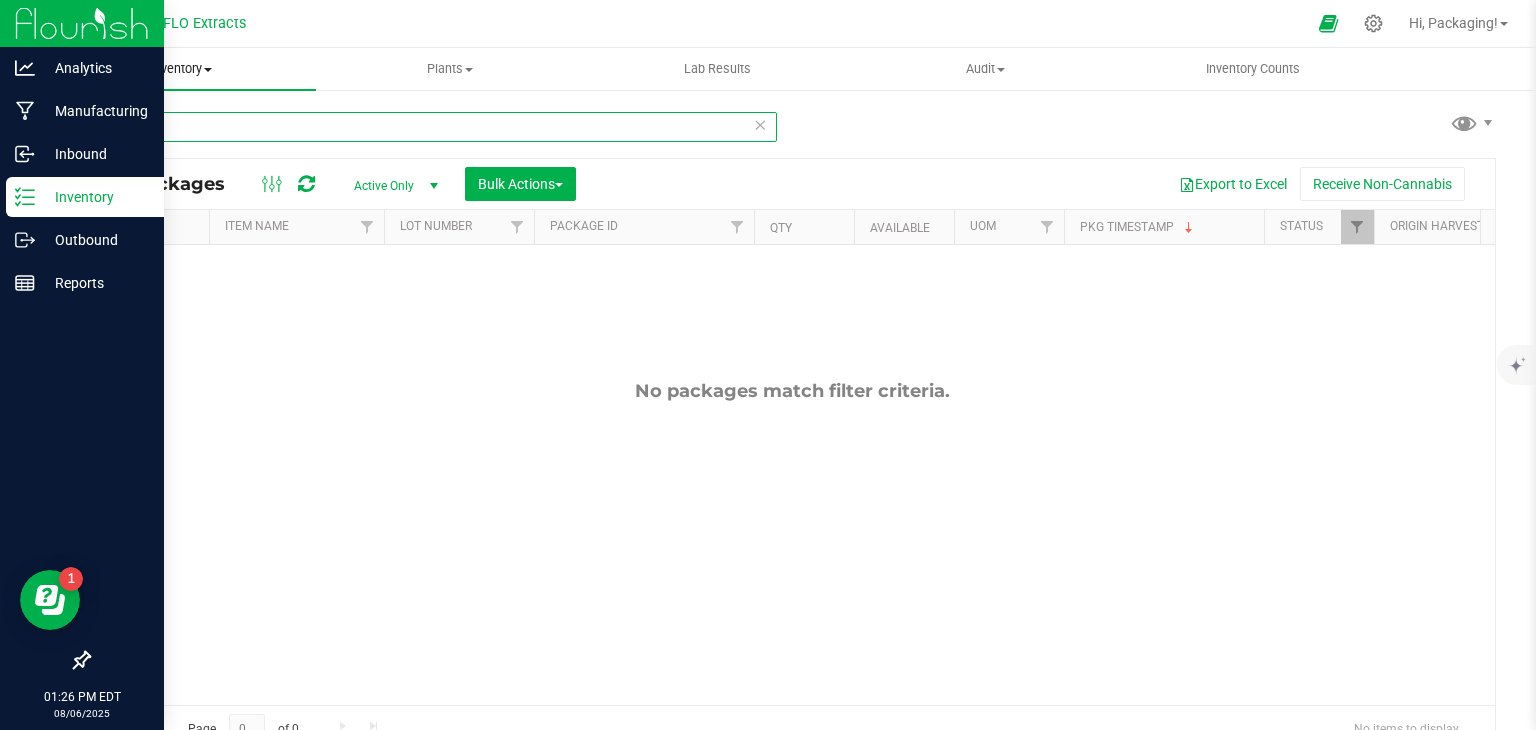 type on "pectin" 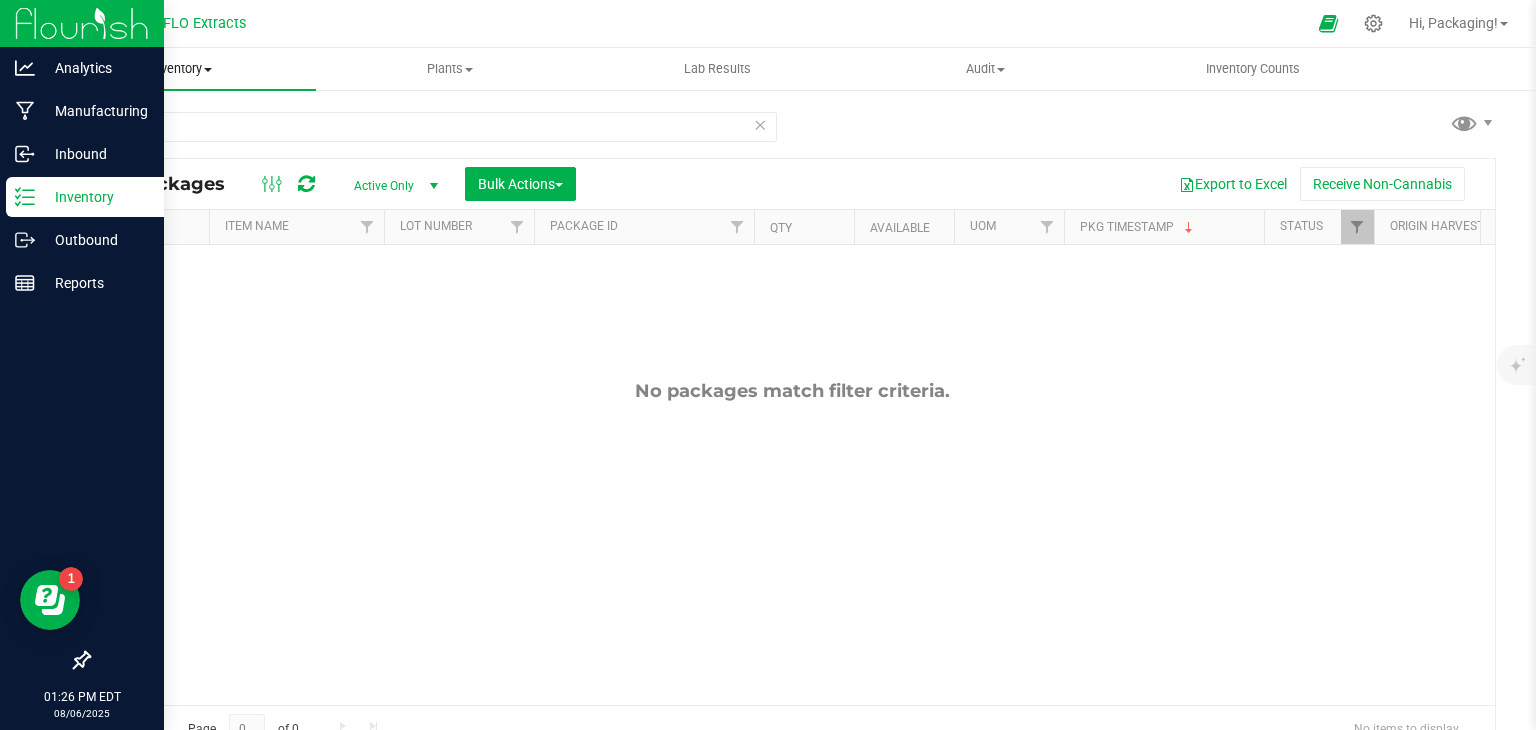 click on "Inventory" at bounding box center [182, 69] 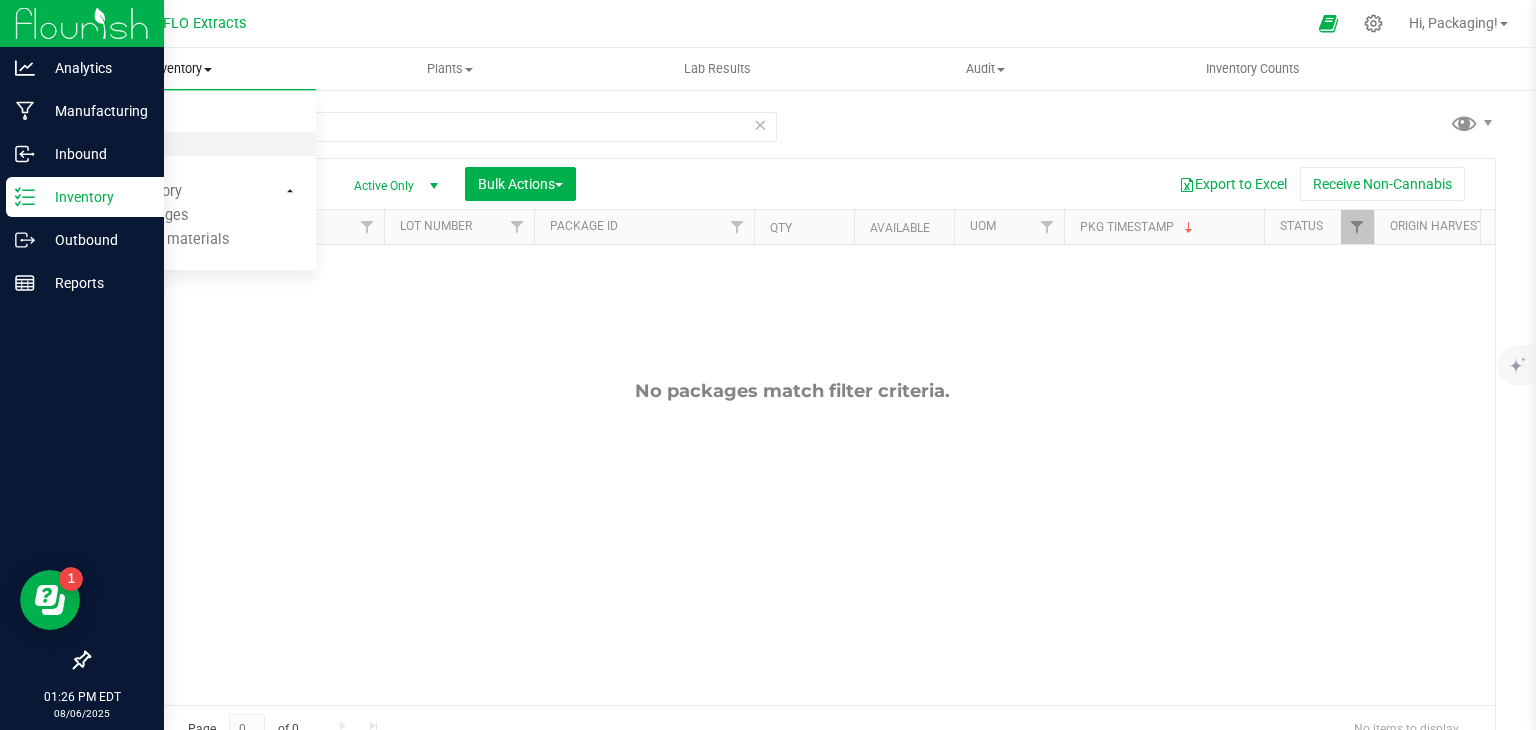 click on "All inventory" at bounding box center (115, 144) 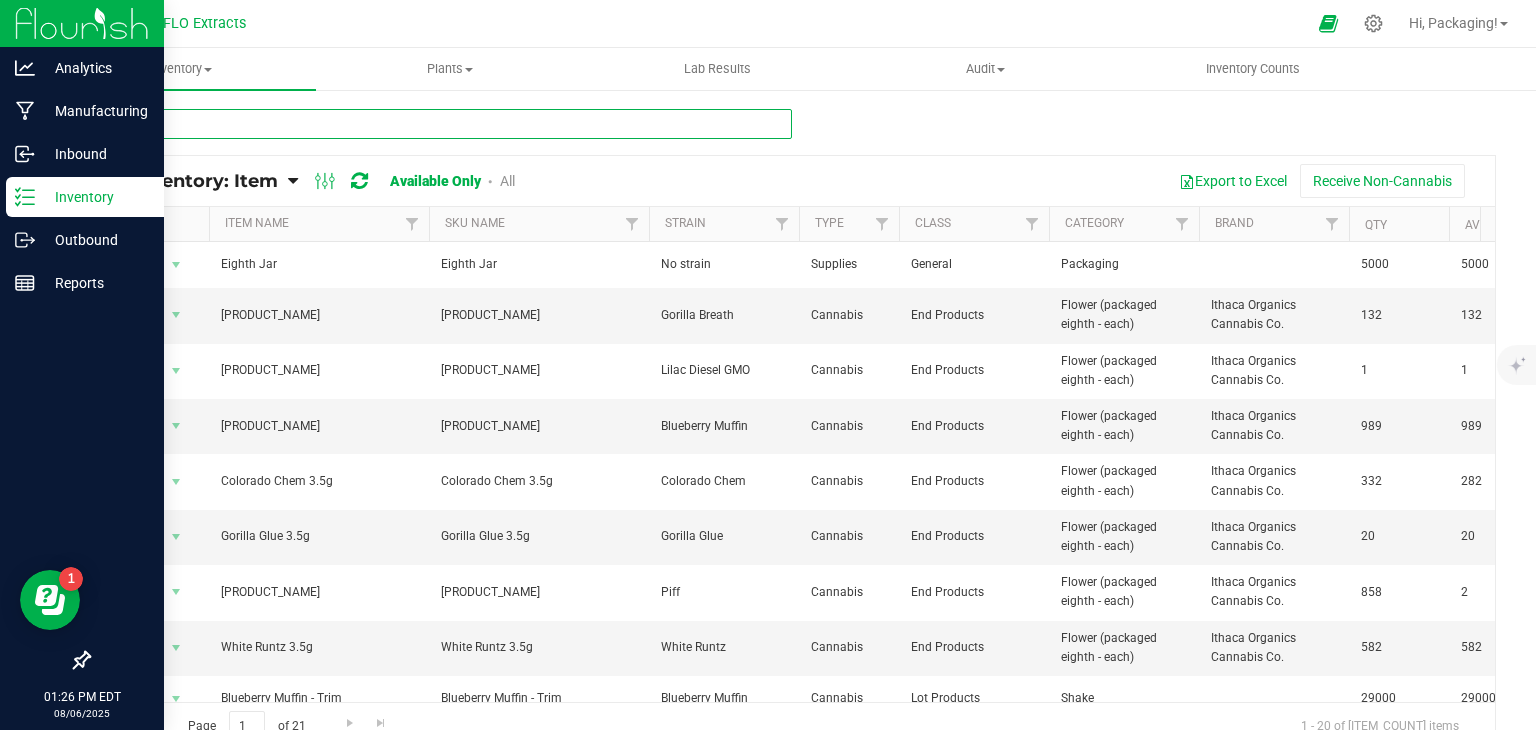 click at bounding box center [440, 124] 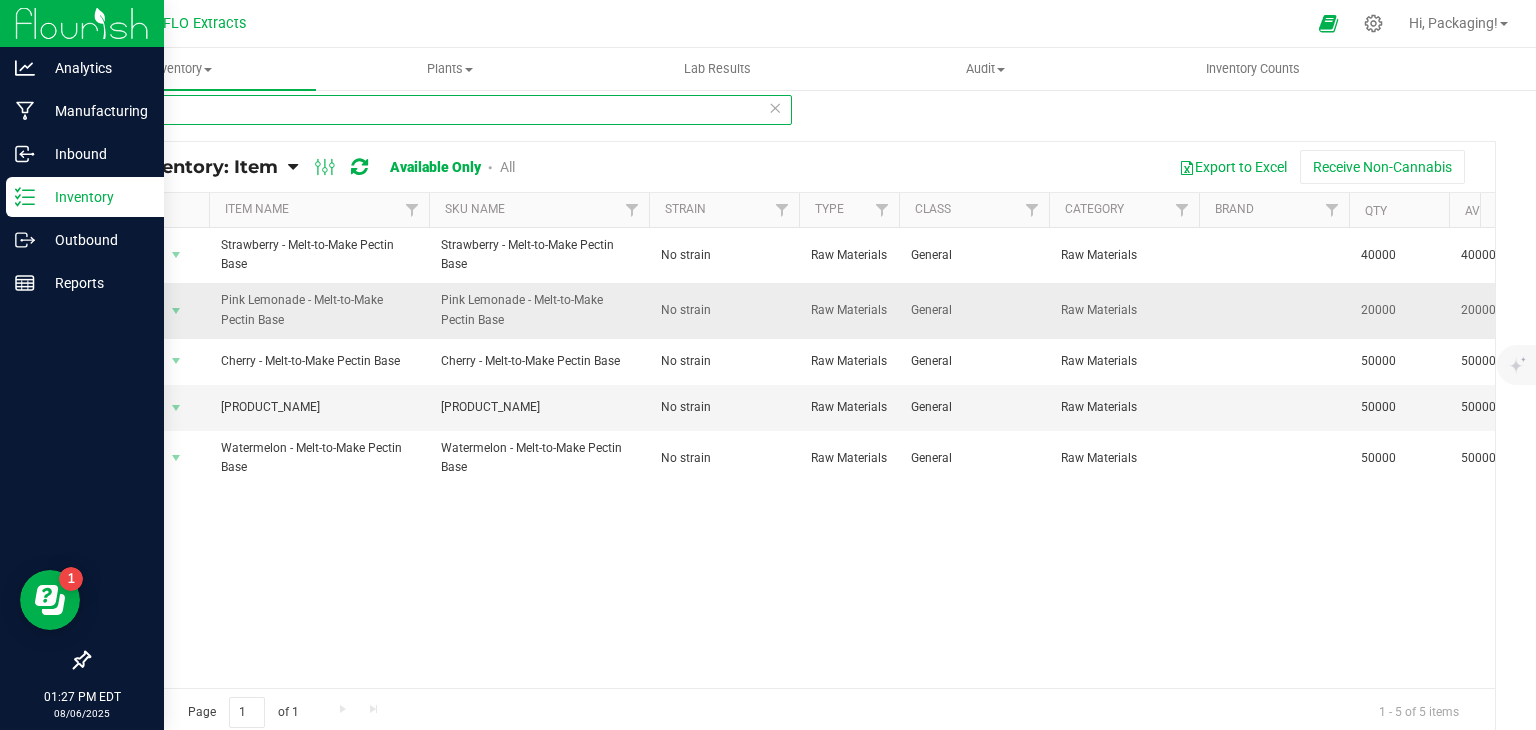 scroll, scrollTop: 12, scrollLeft: 0, axis: vertical 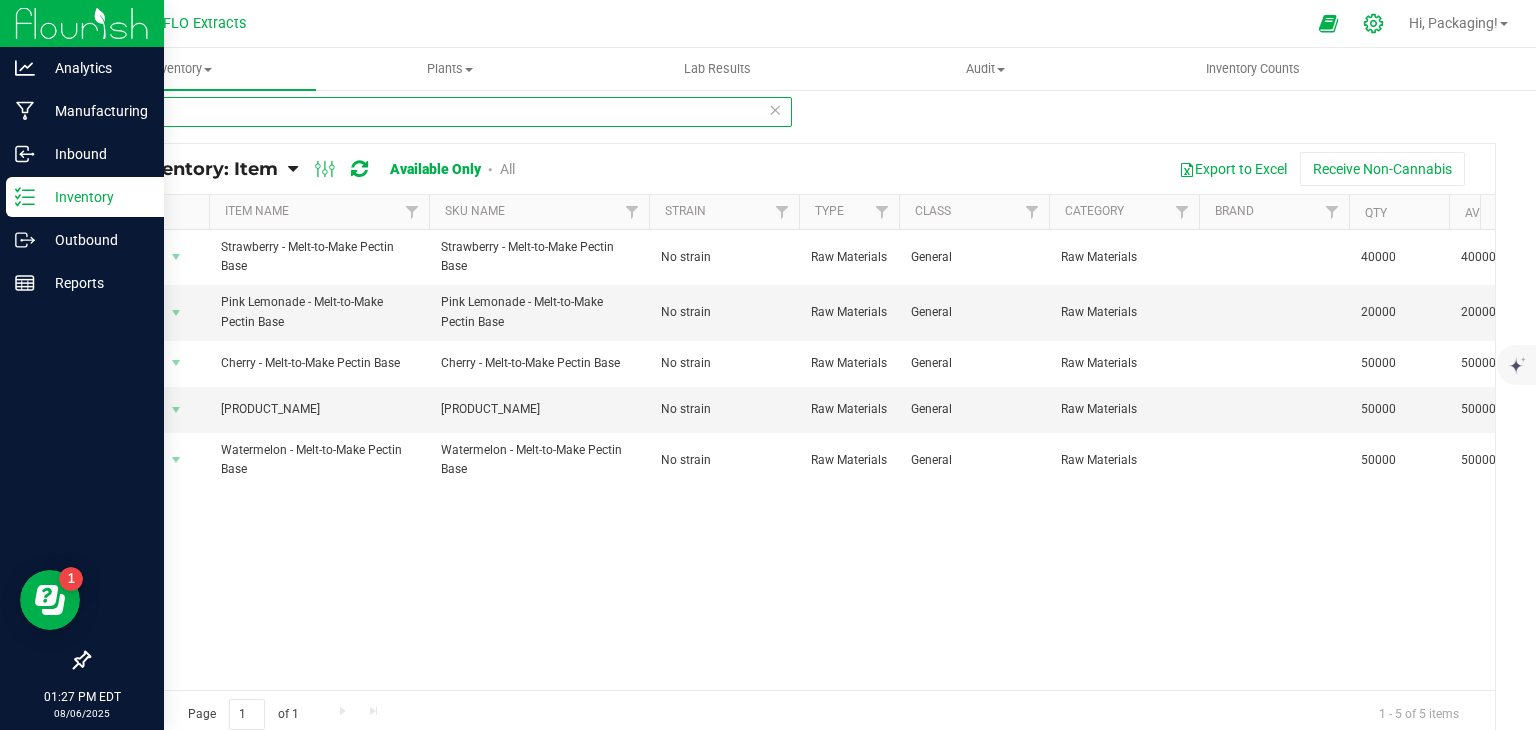 type on "pectin" 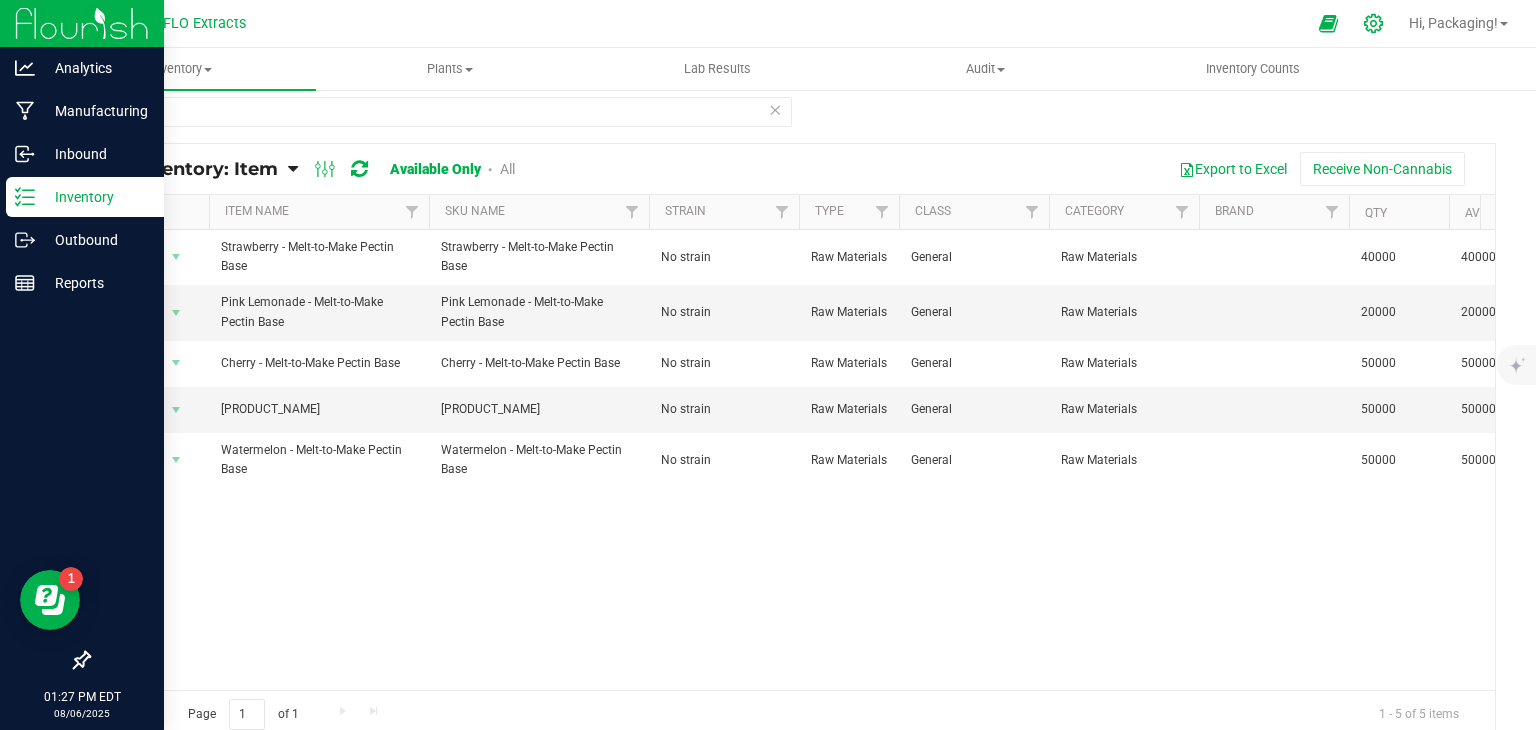 click 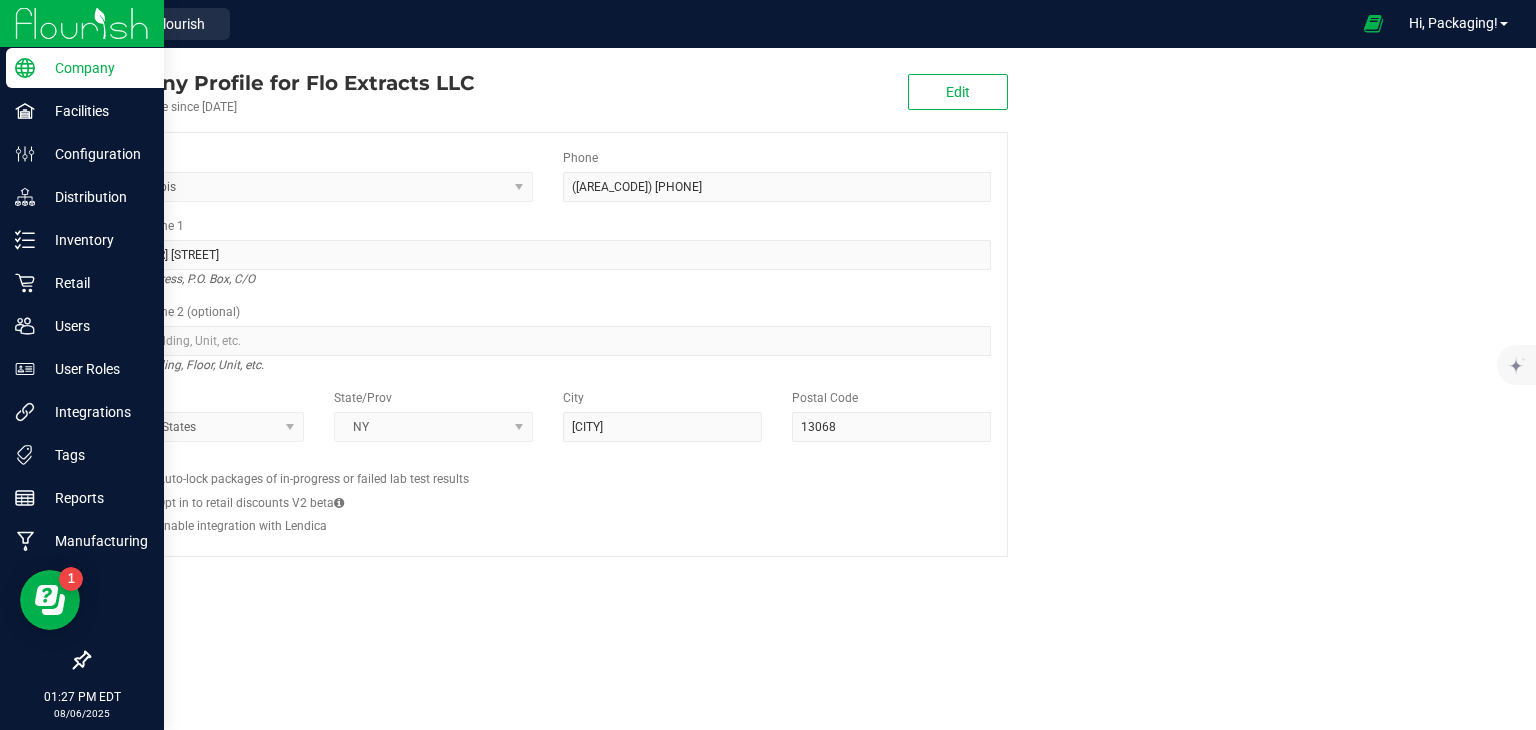 scroll, scrollTop: 0, scrollLeft: 0, axis: both 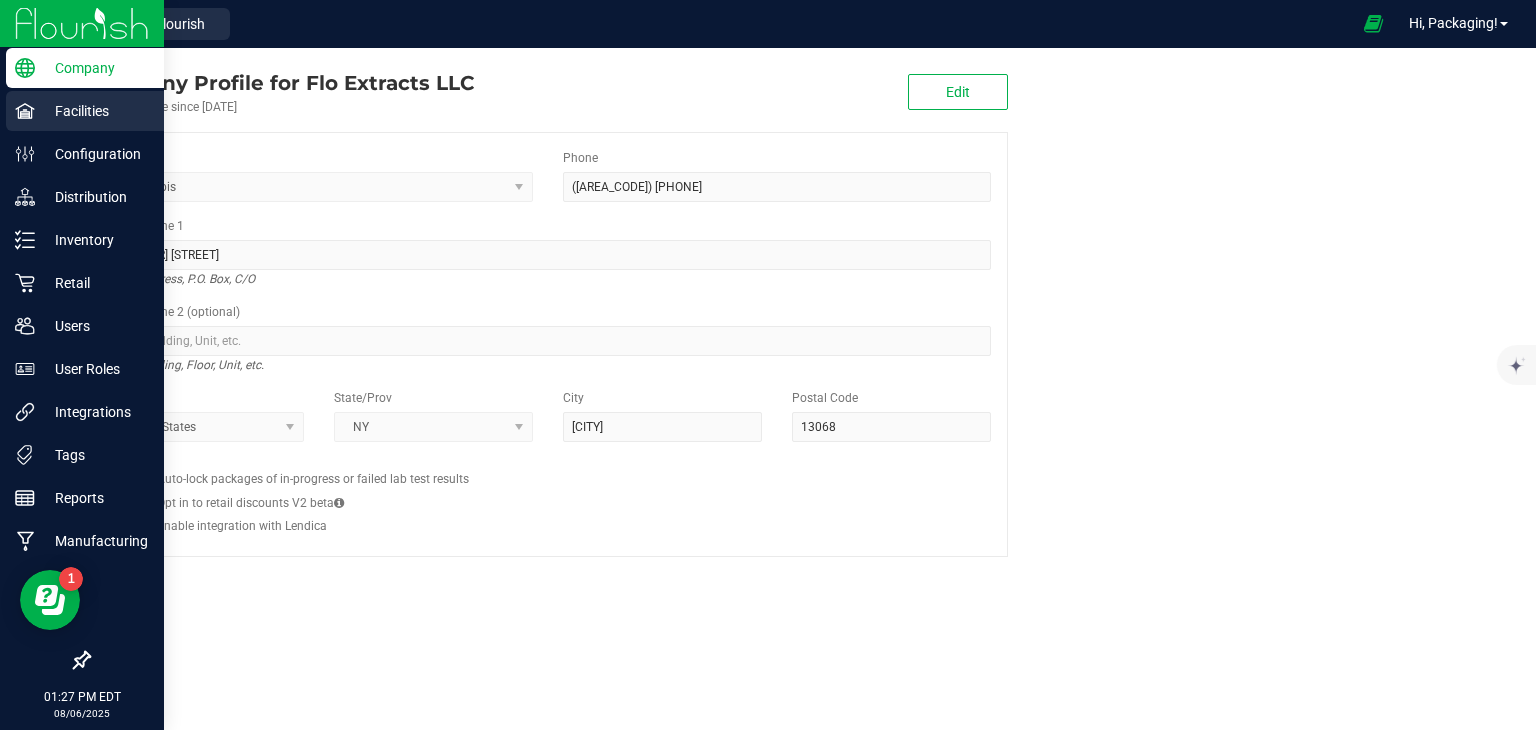 click on "Facilities" at bounding box center [95, 111] 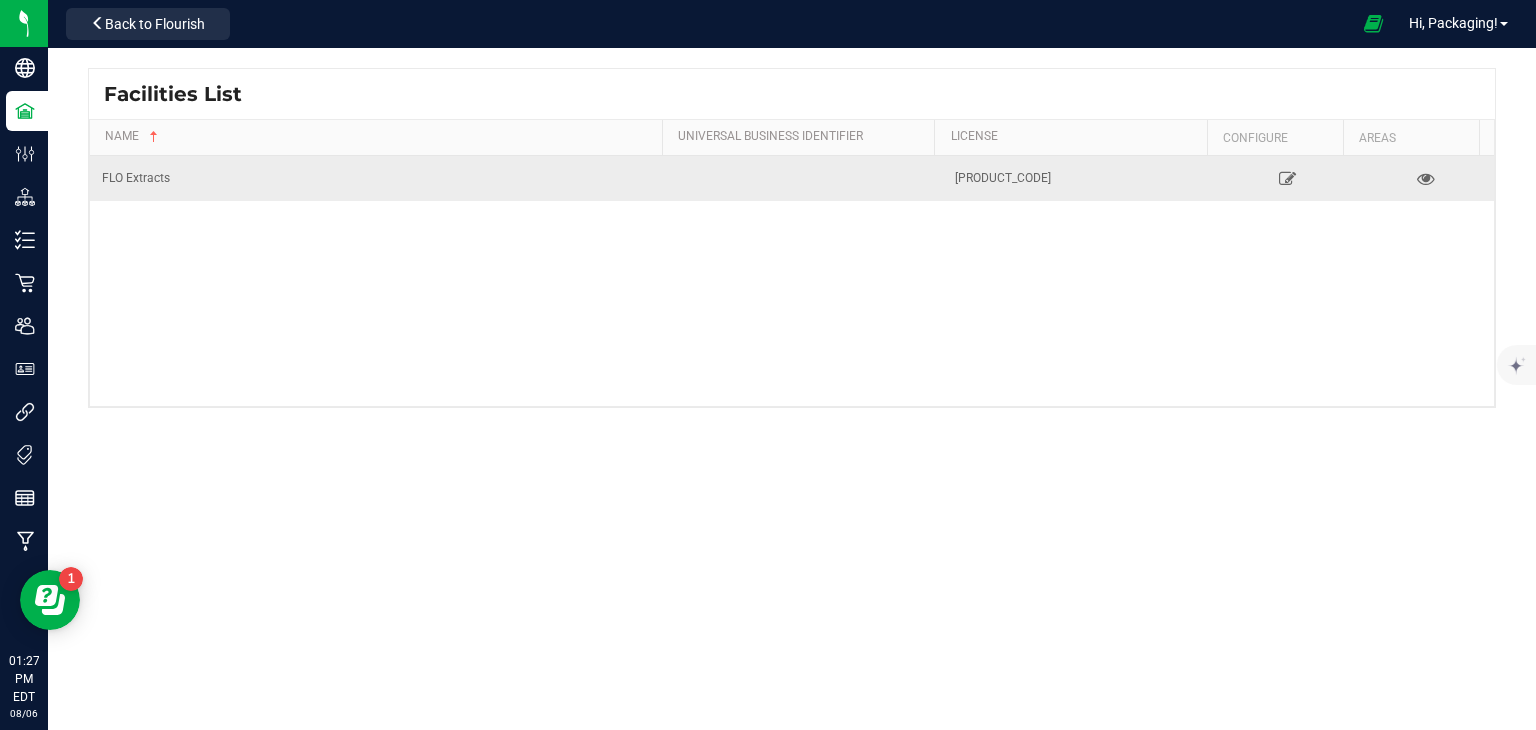 click on "FLO Extracts" at bounding box center [379, 178] 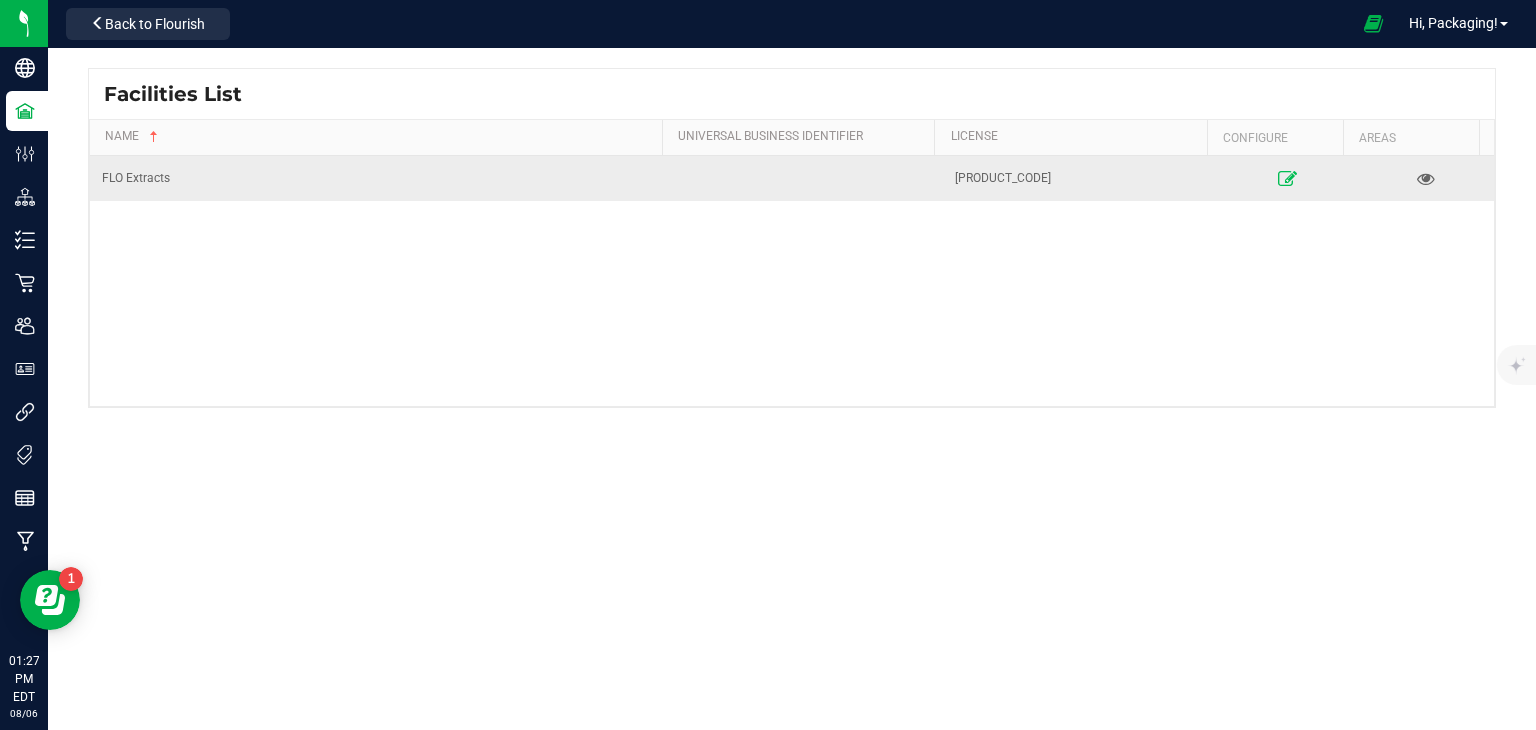 click at bounding box center (1287, 178) 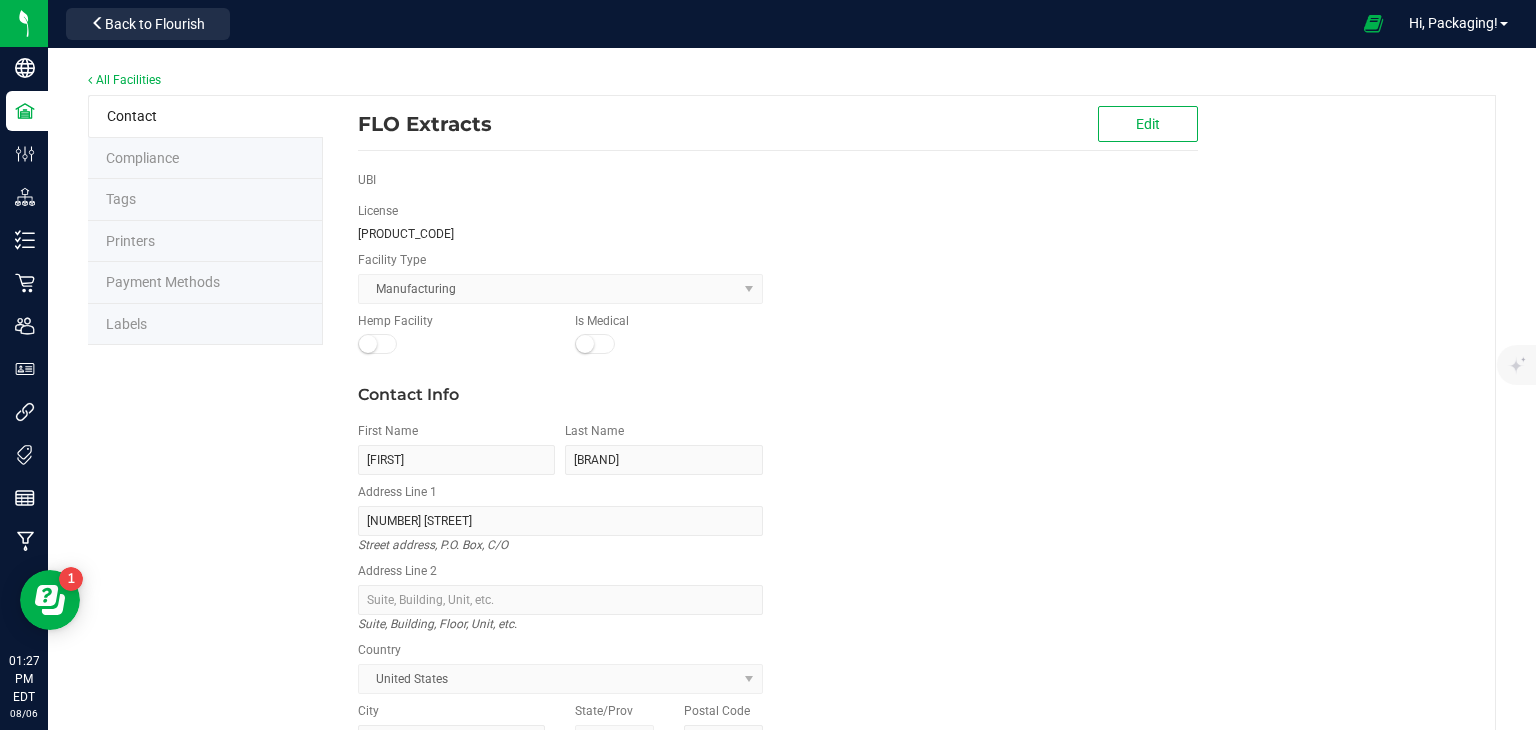 click on "Labels" at bounding box center (205, 325) 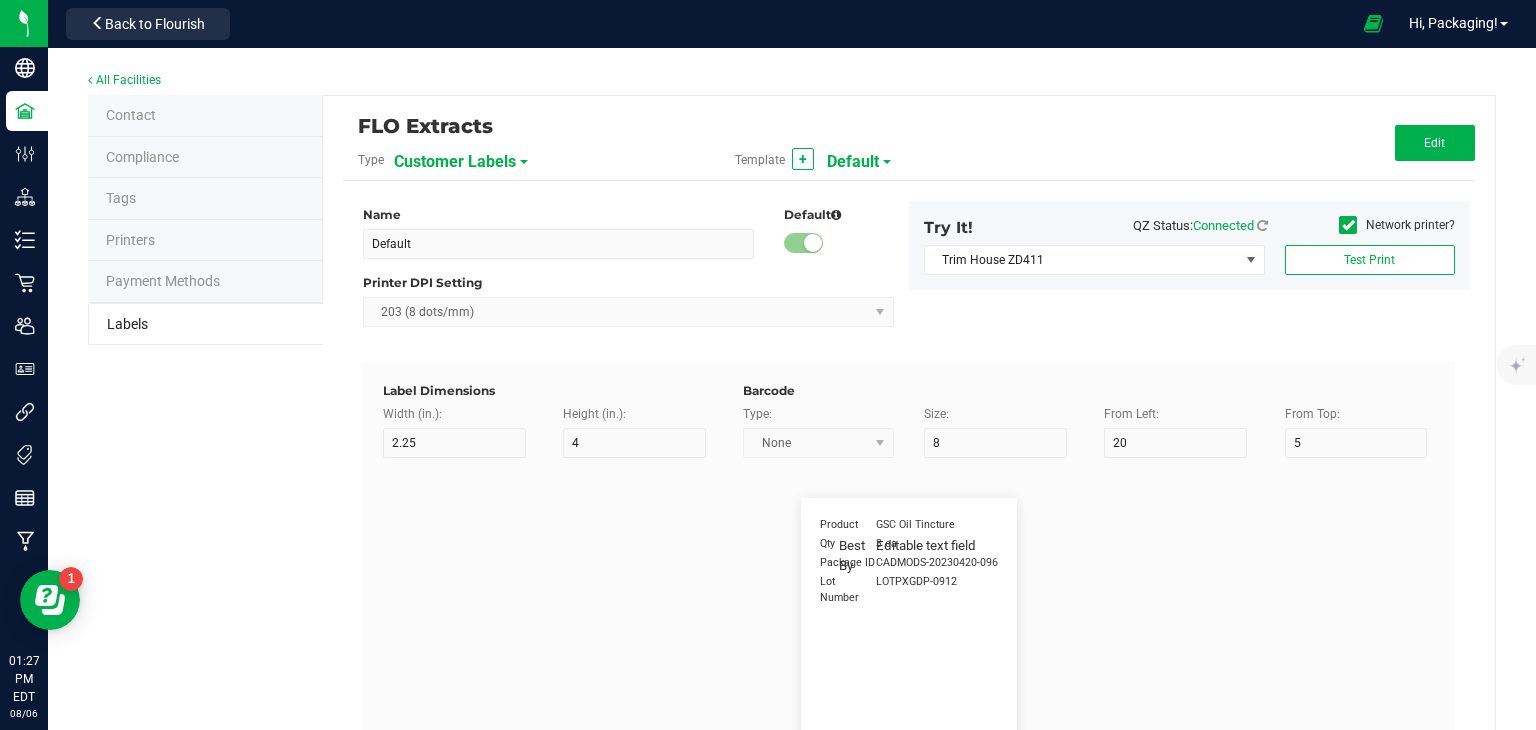 click on "Customer Labels" at bounding box center (455, 162) 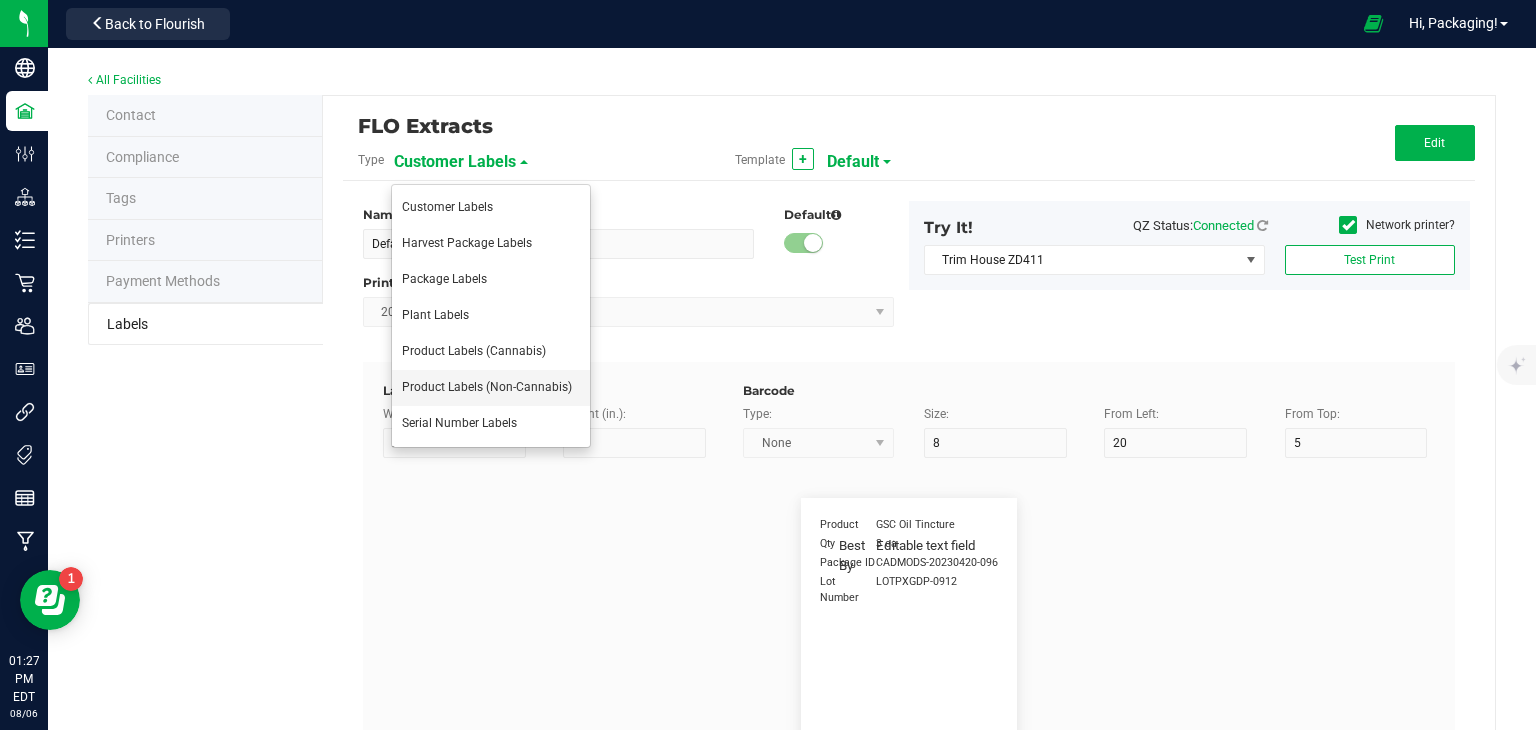 click on "Product Labels (Non-Cannabis)" at bounding box center [487, 387] 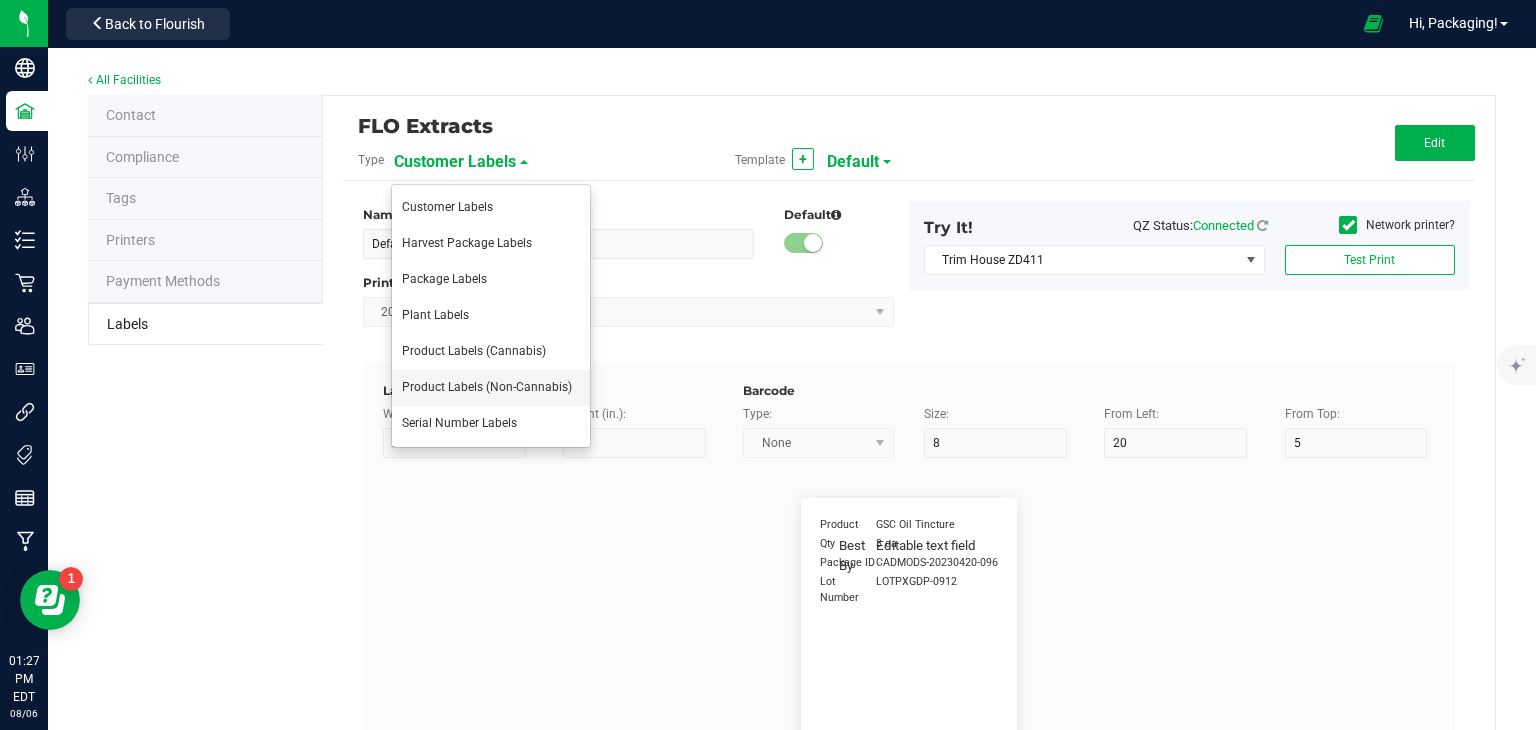 type on "2" 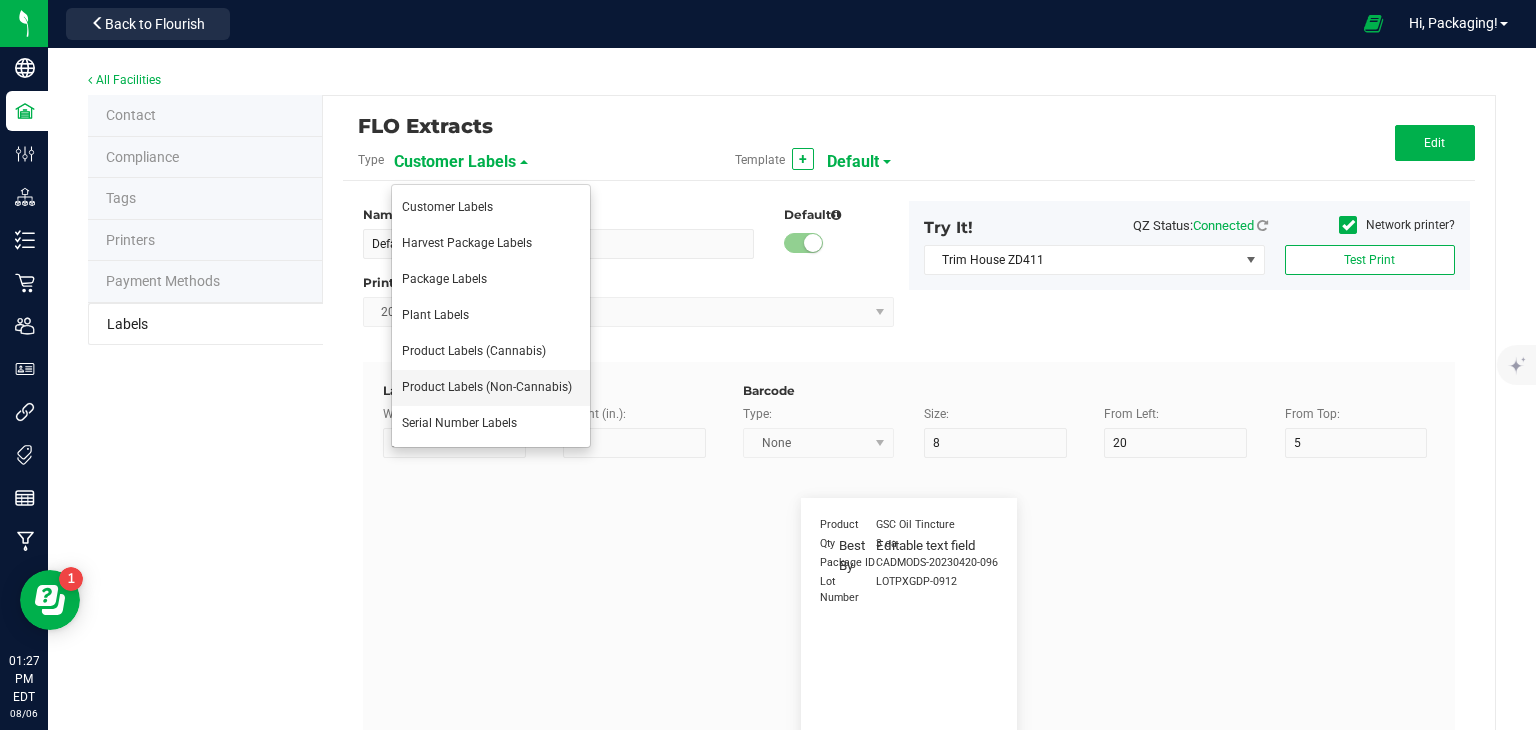 type on "1" 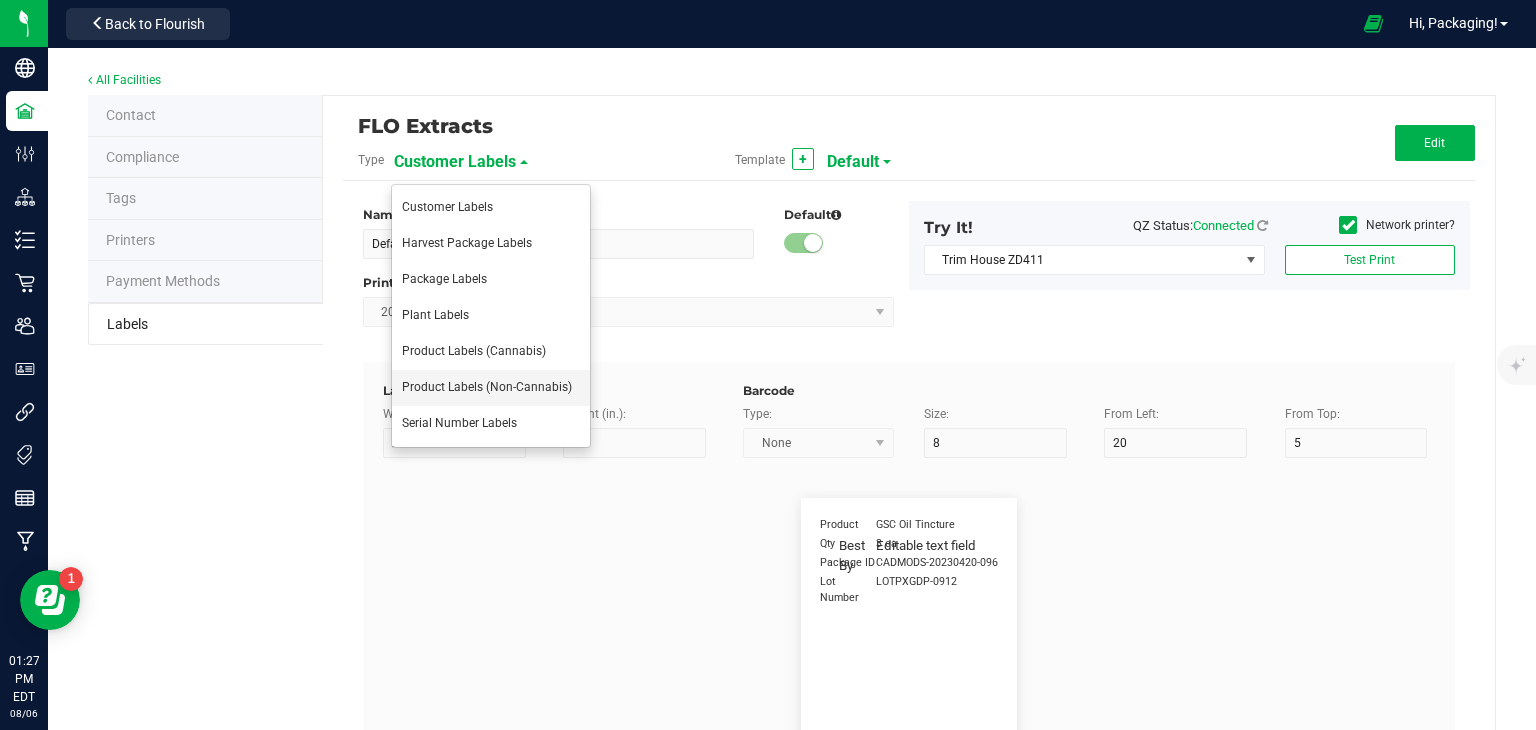 type on "30" 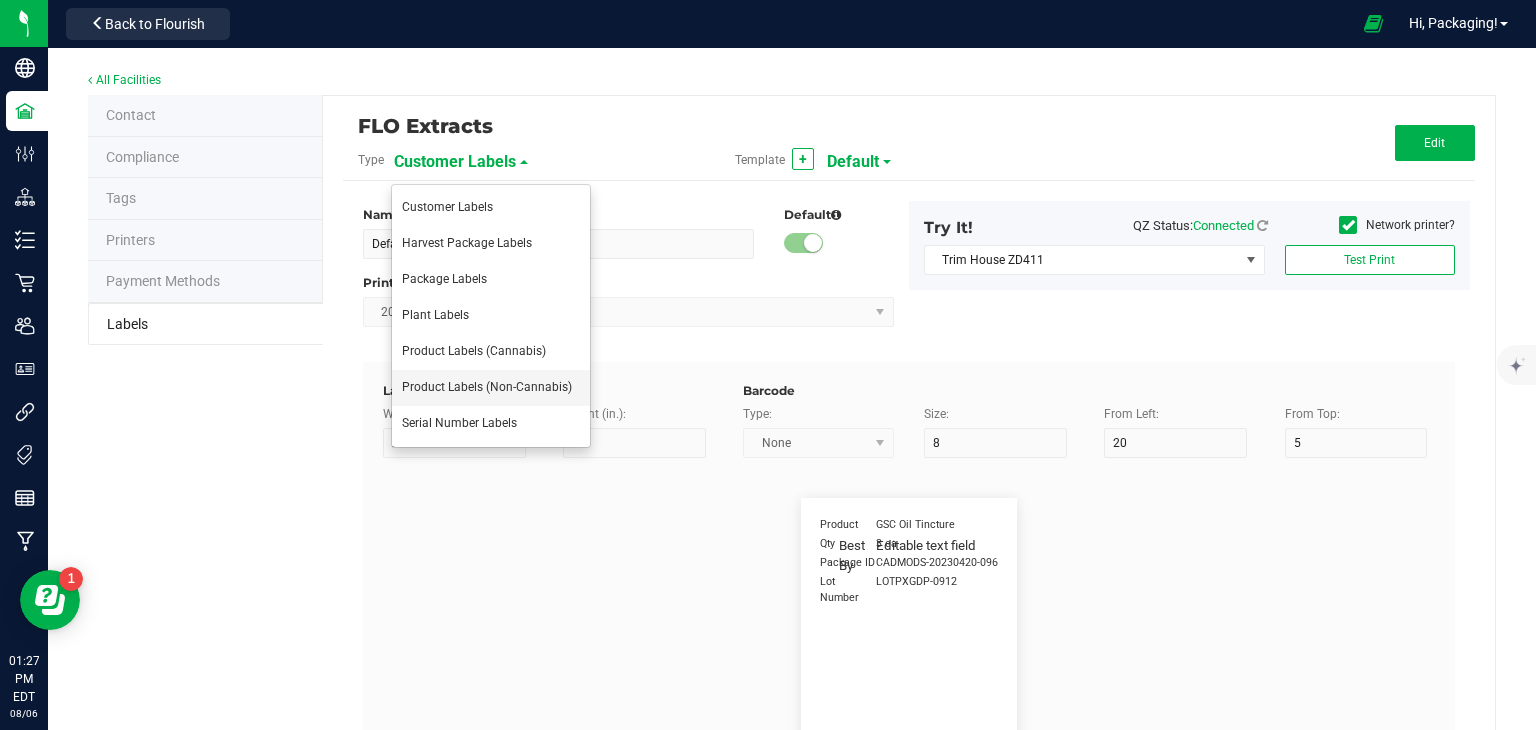 type on "3" 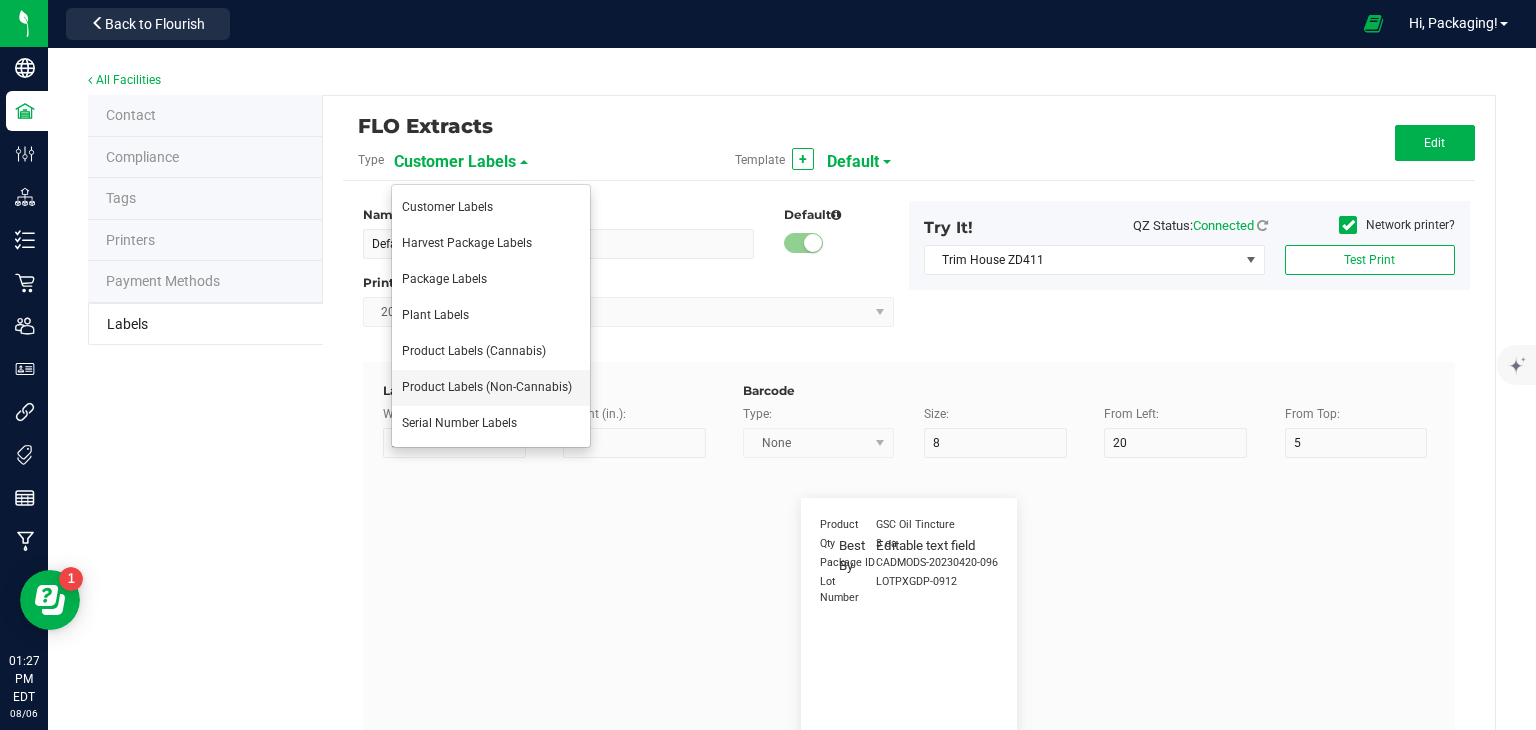 type on "3" 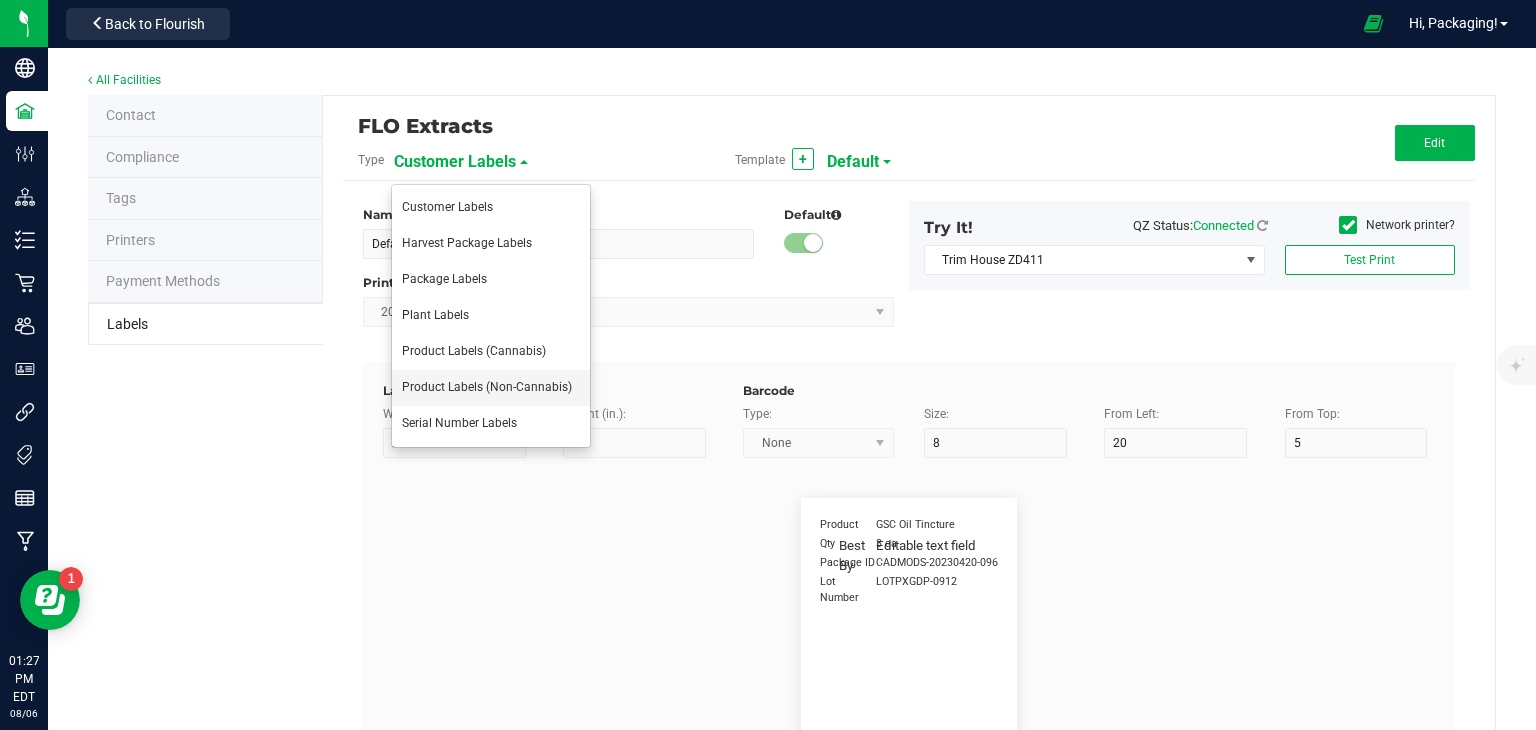 type on "SKU" 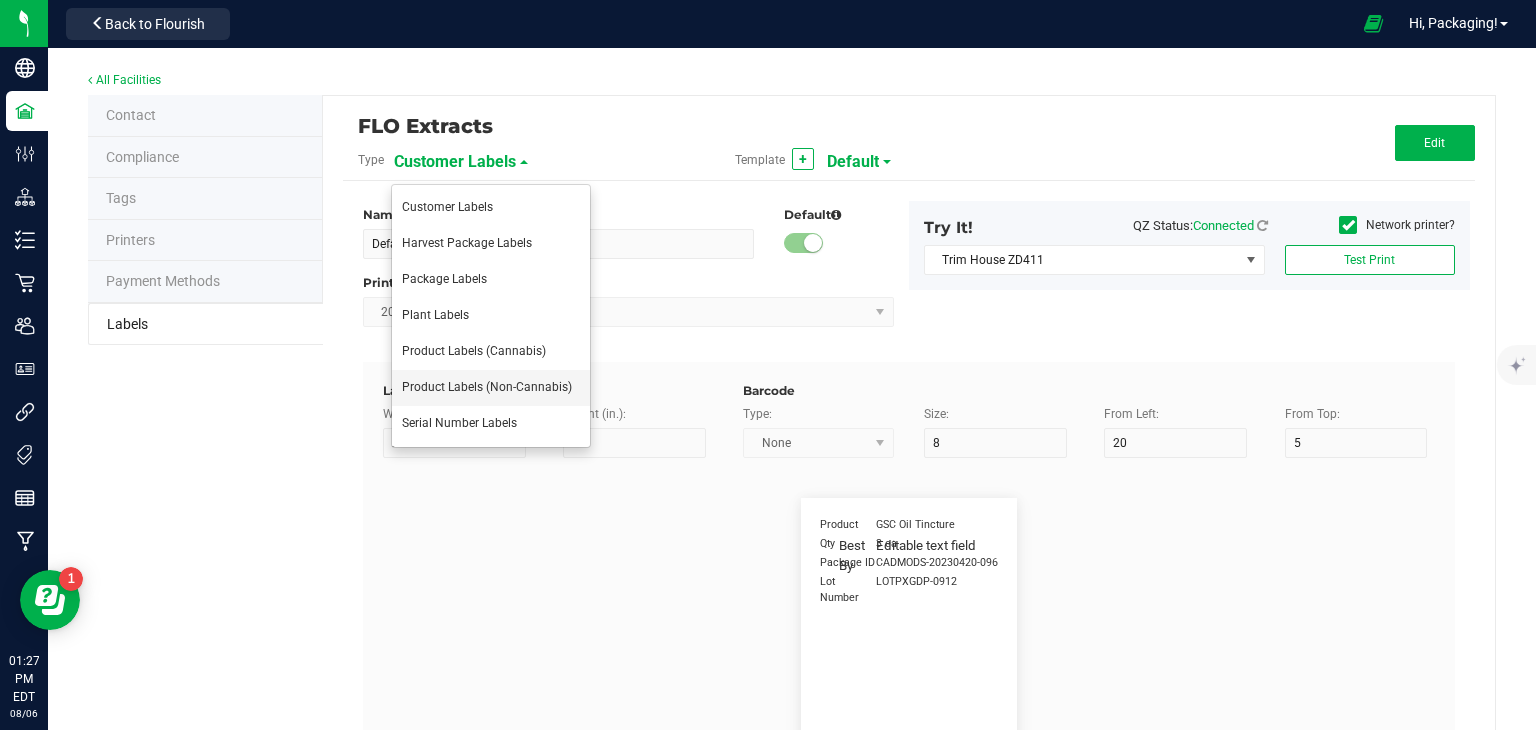 type on "7" 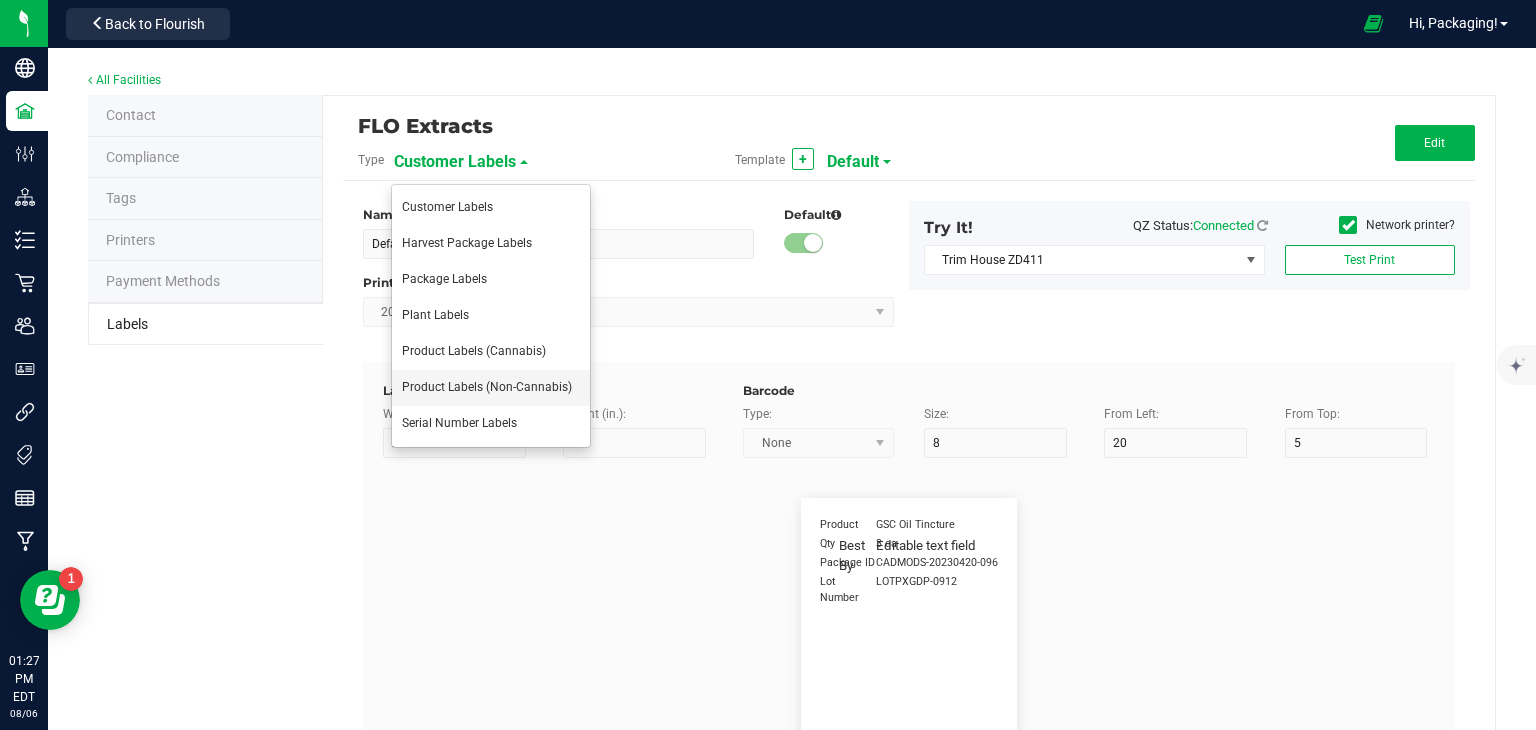 type on "15" 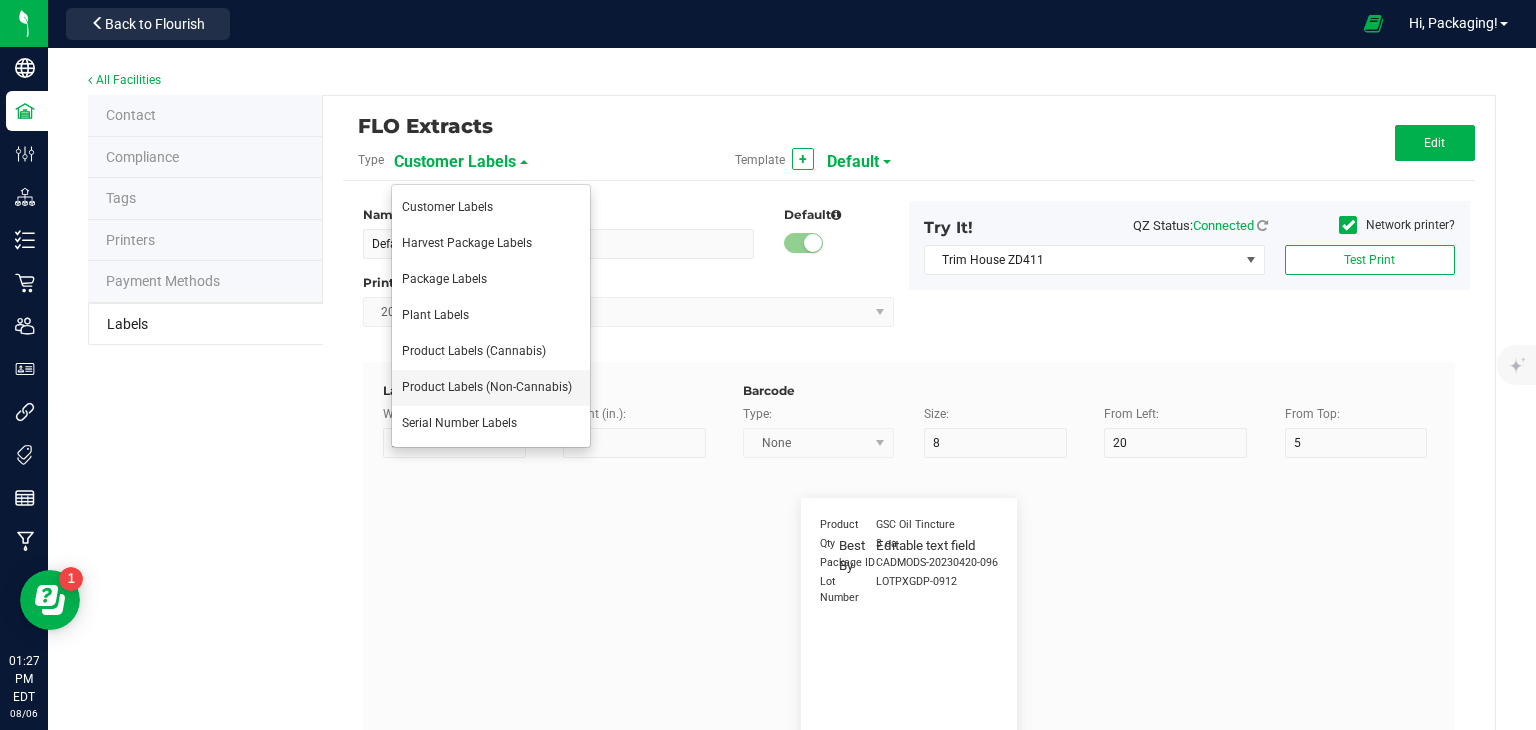 type on "3" 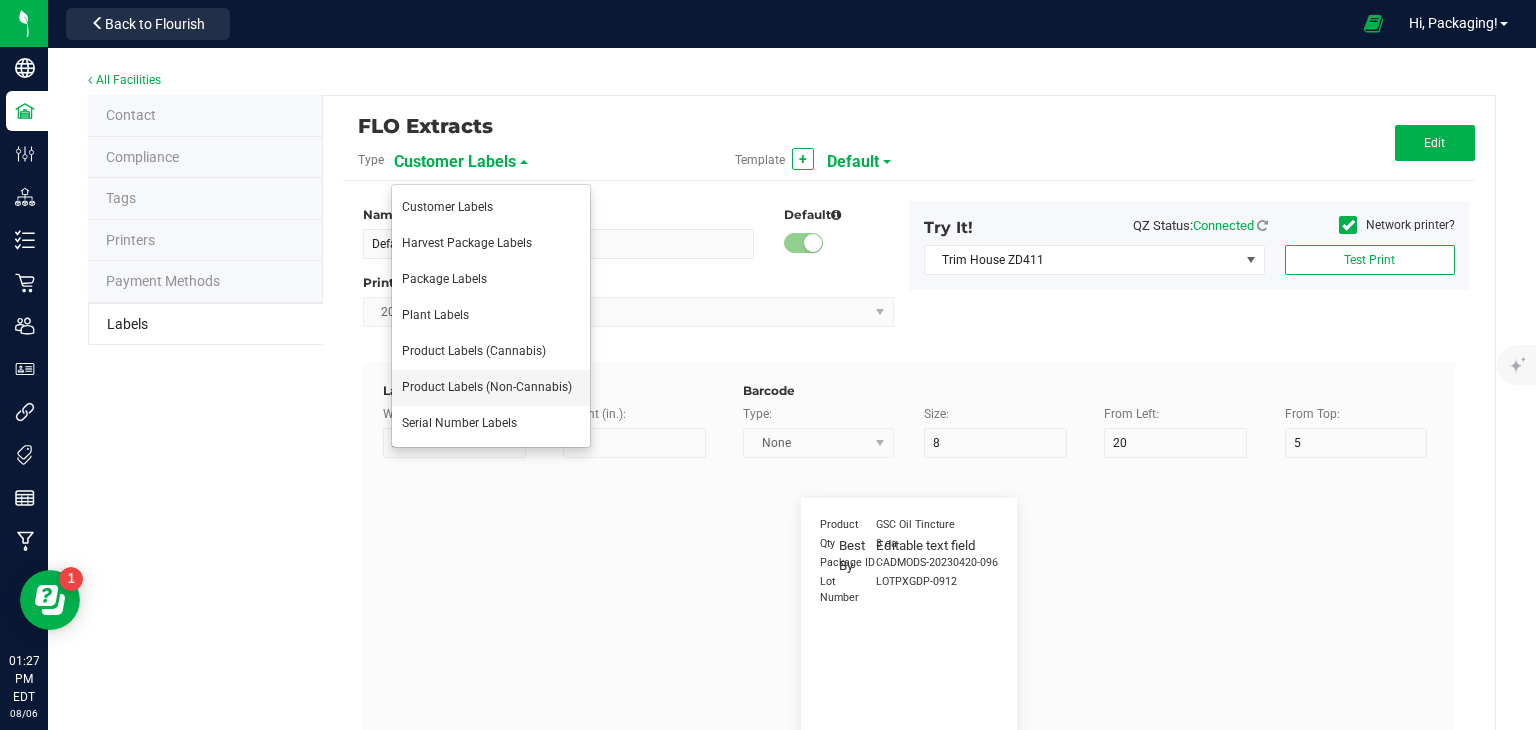 type on "42P017" 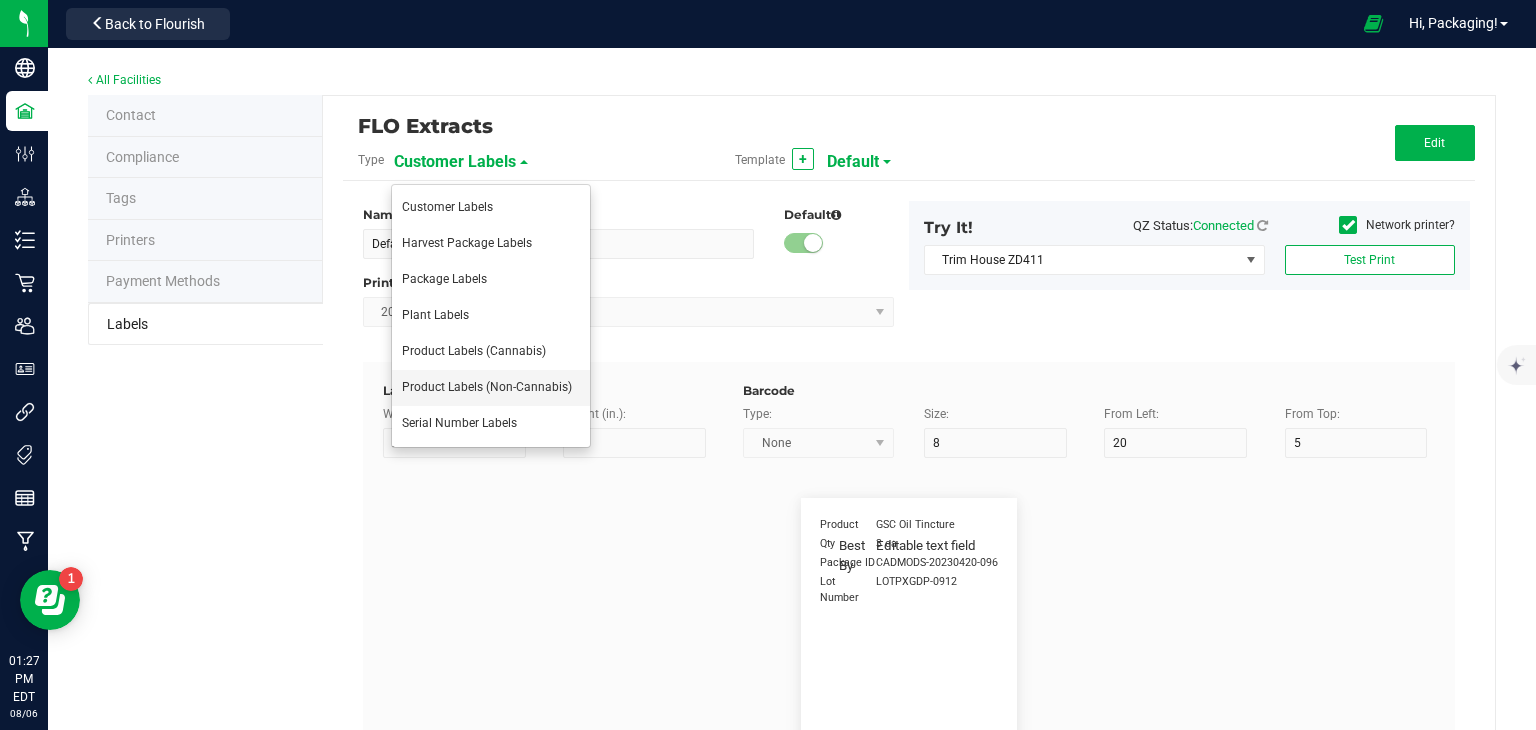 type on "SKU Name" 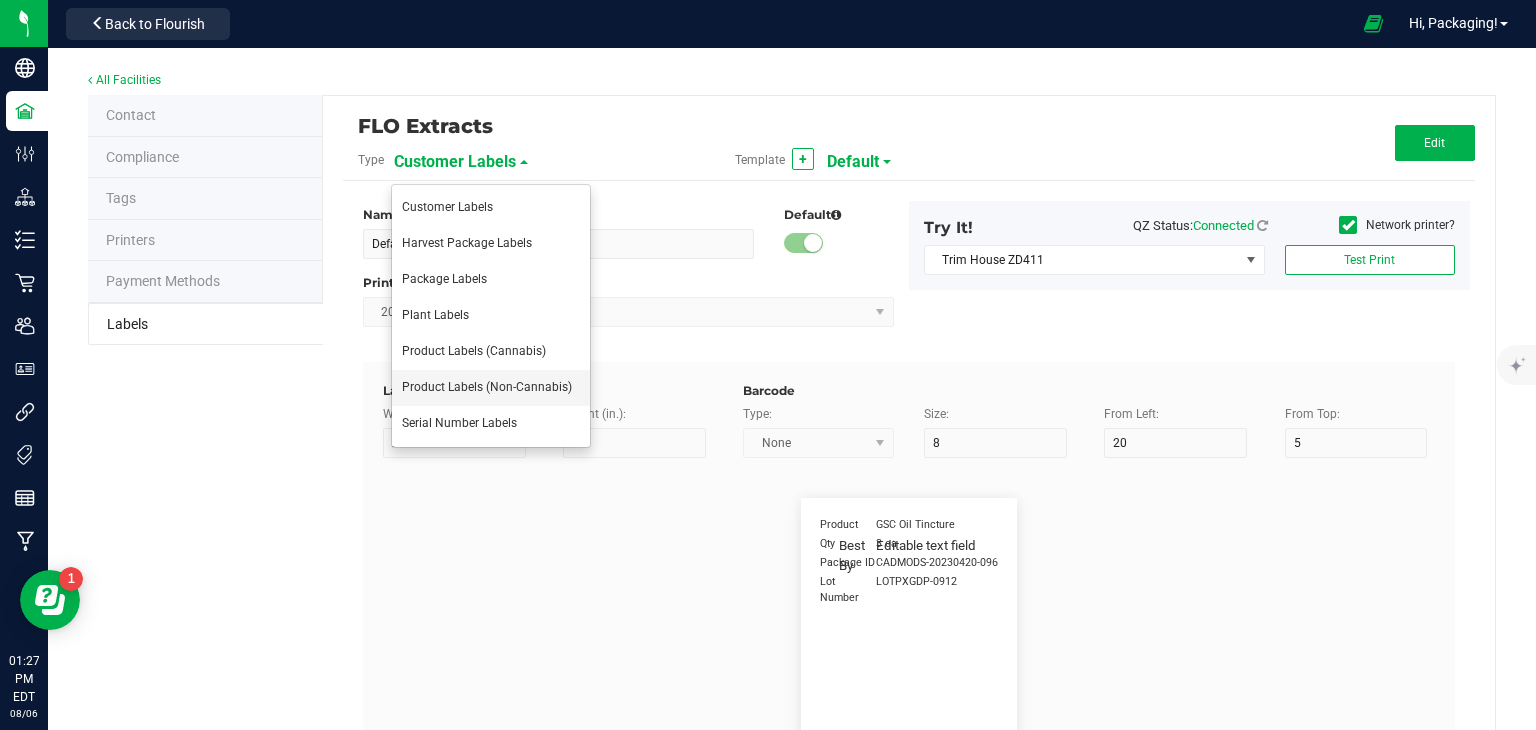 type on "7" 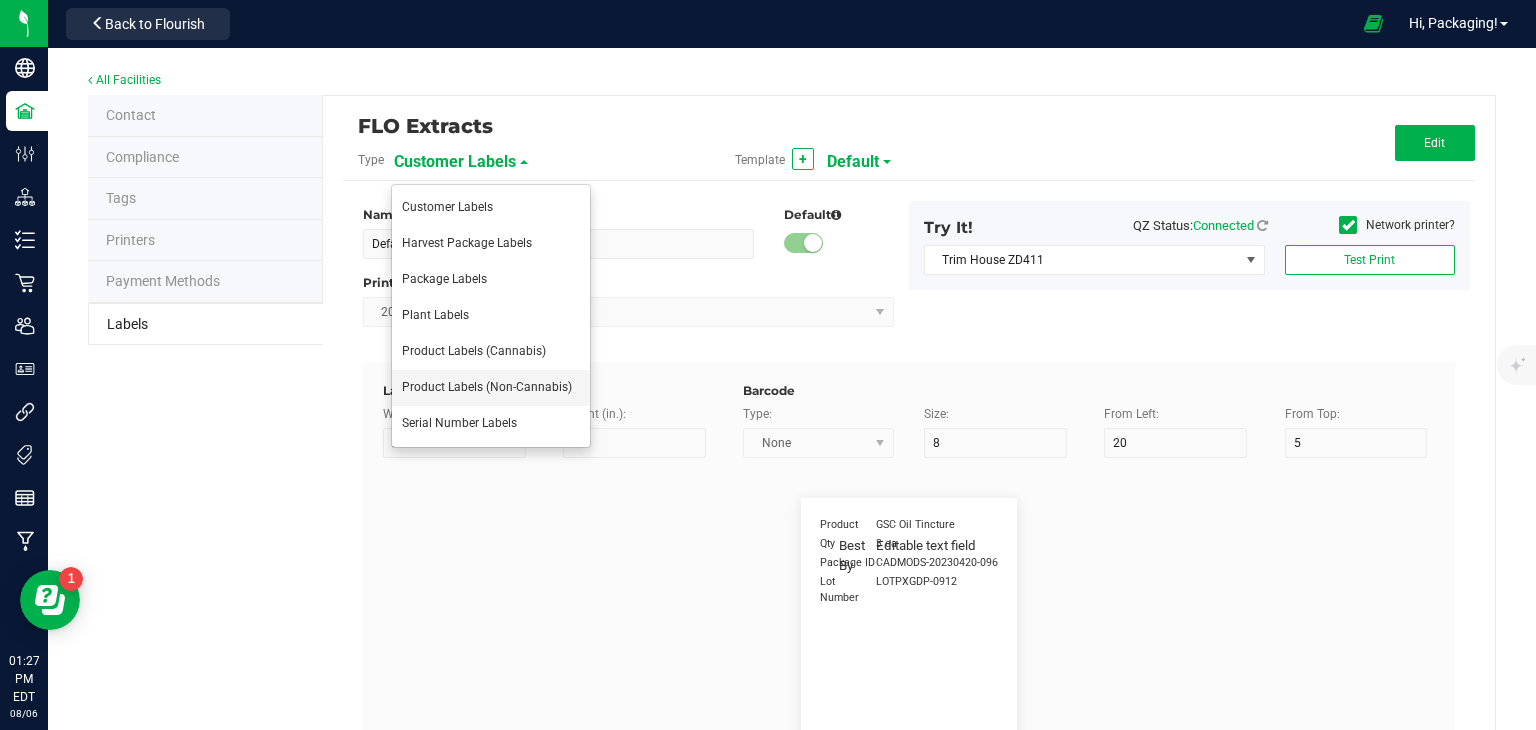 type on "15" 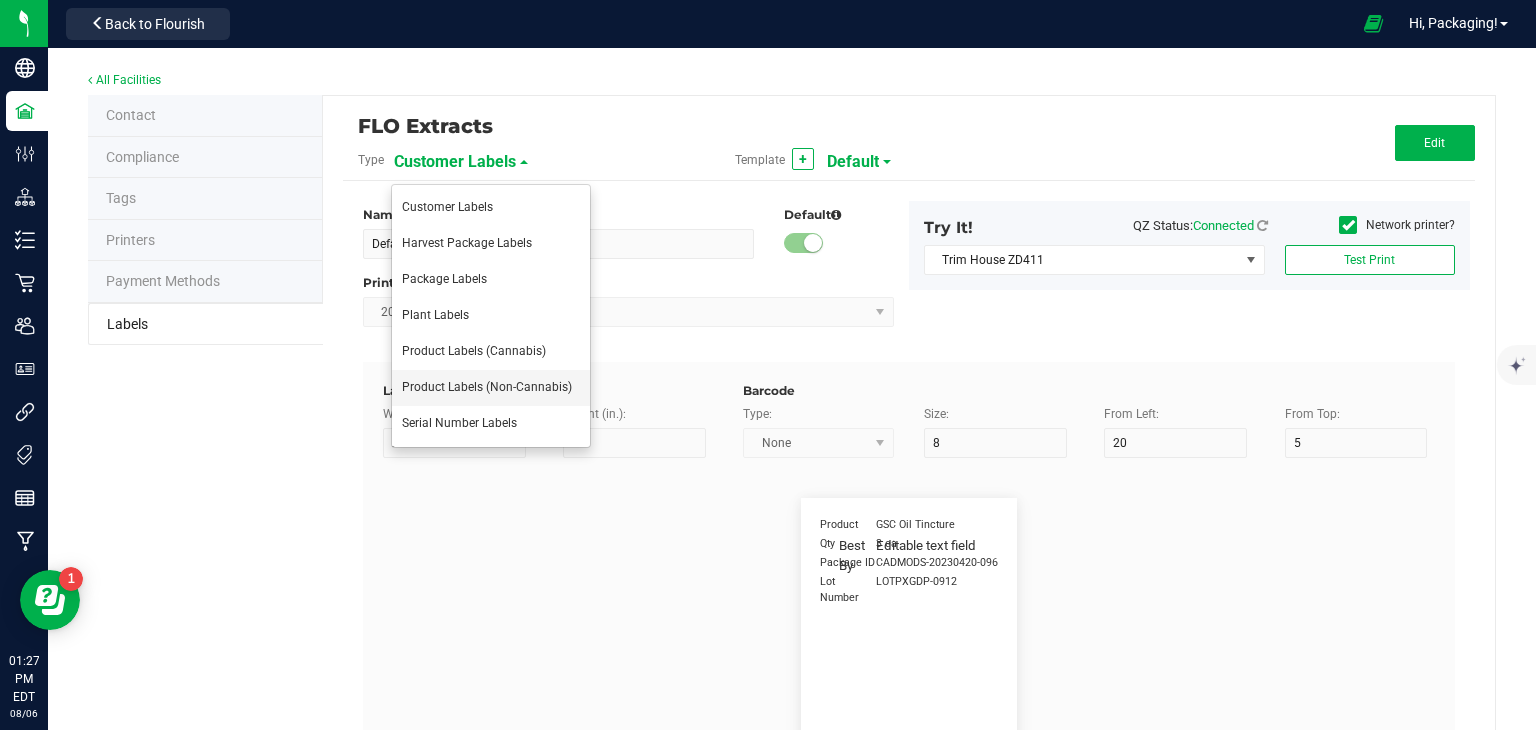 type on "8" 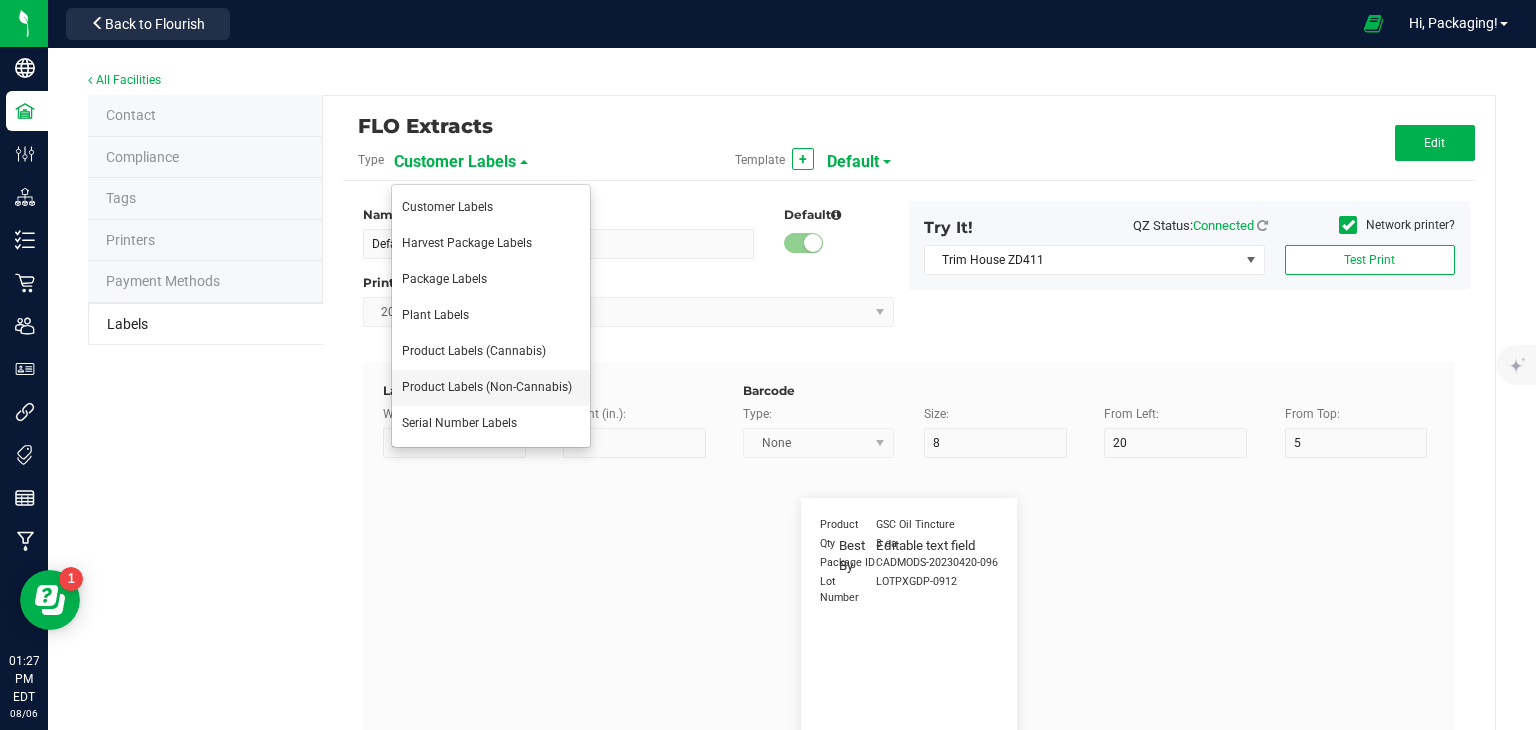 type on "42P017" 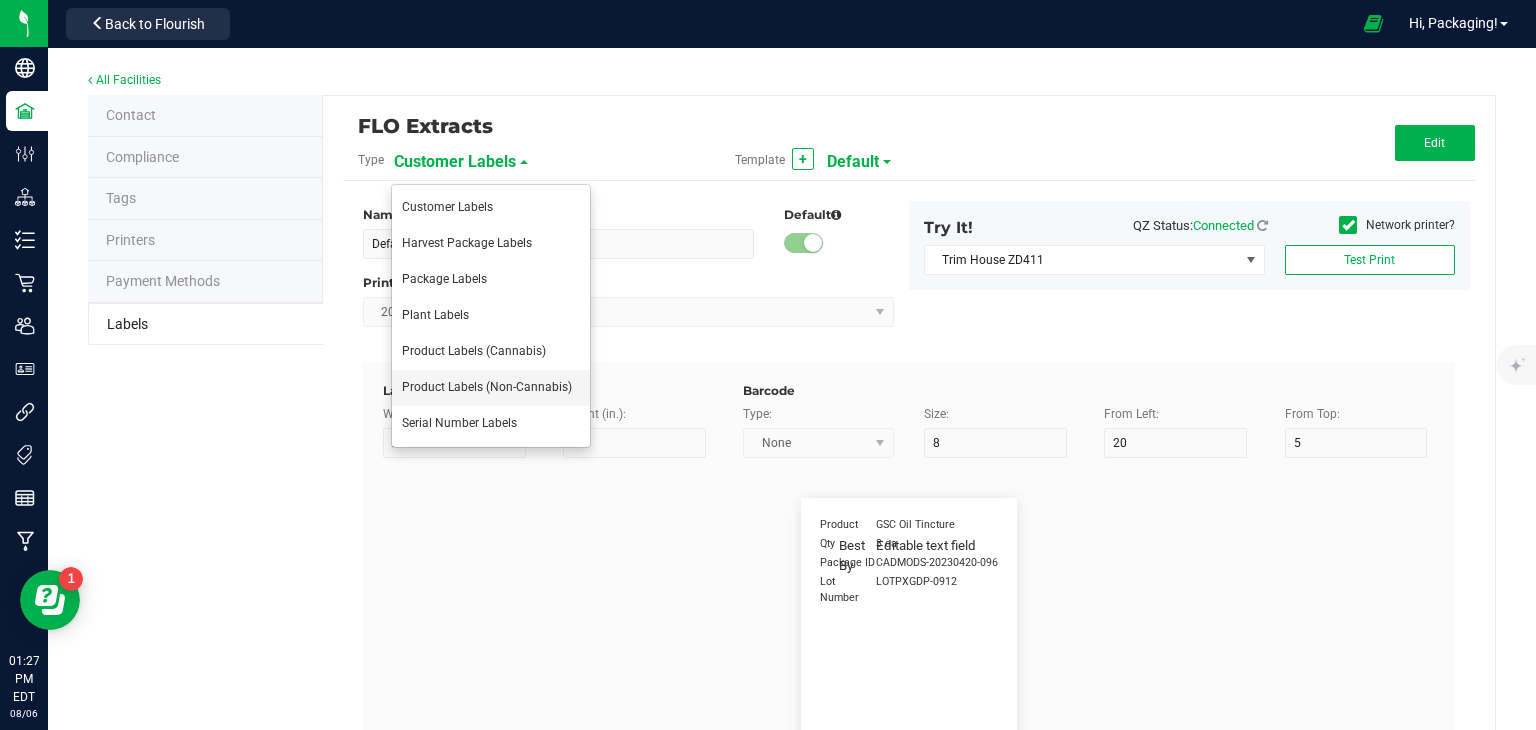 type on "Unit of Measure" 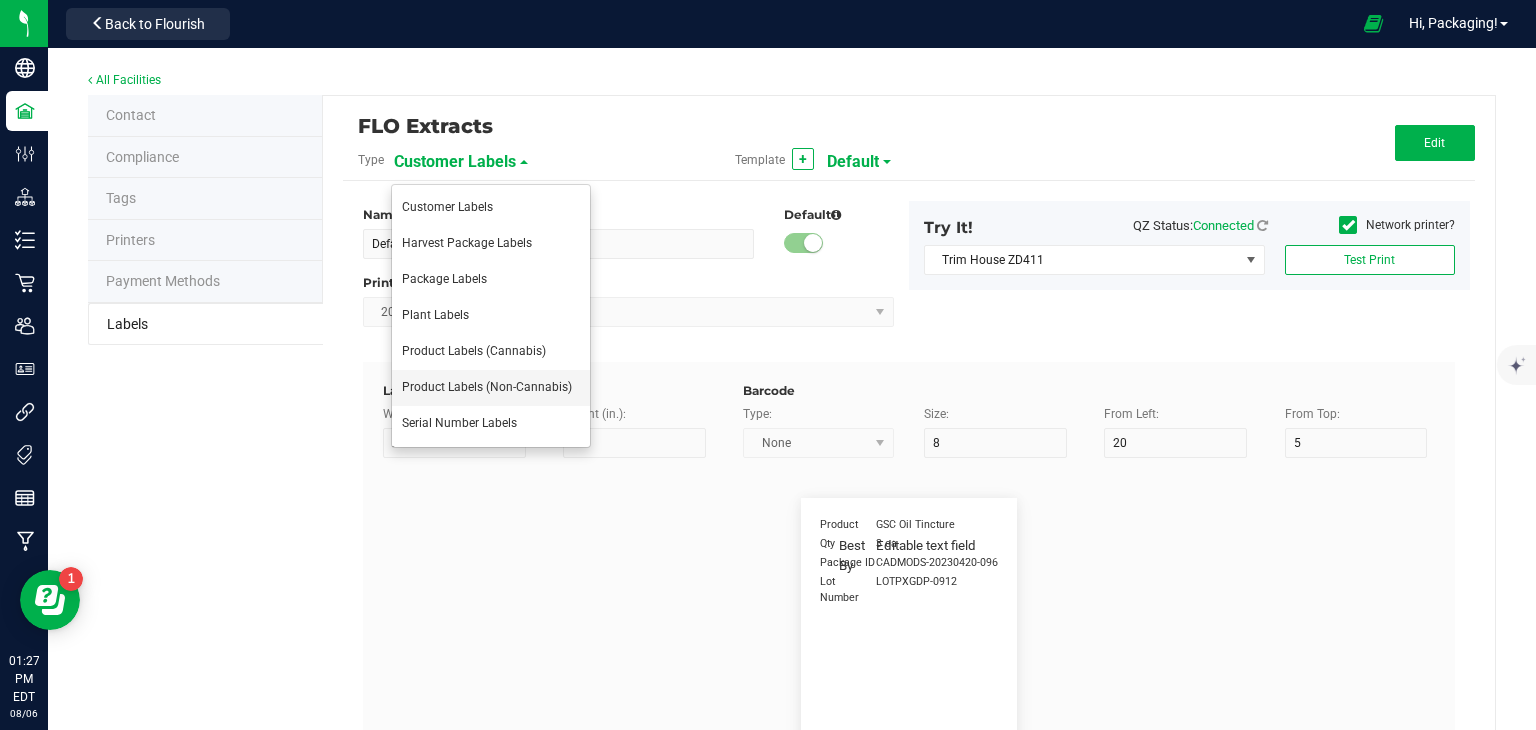type on "7" 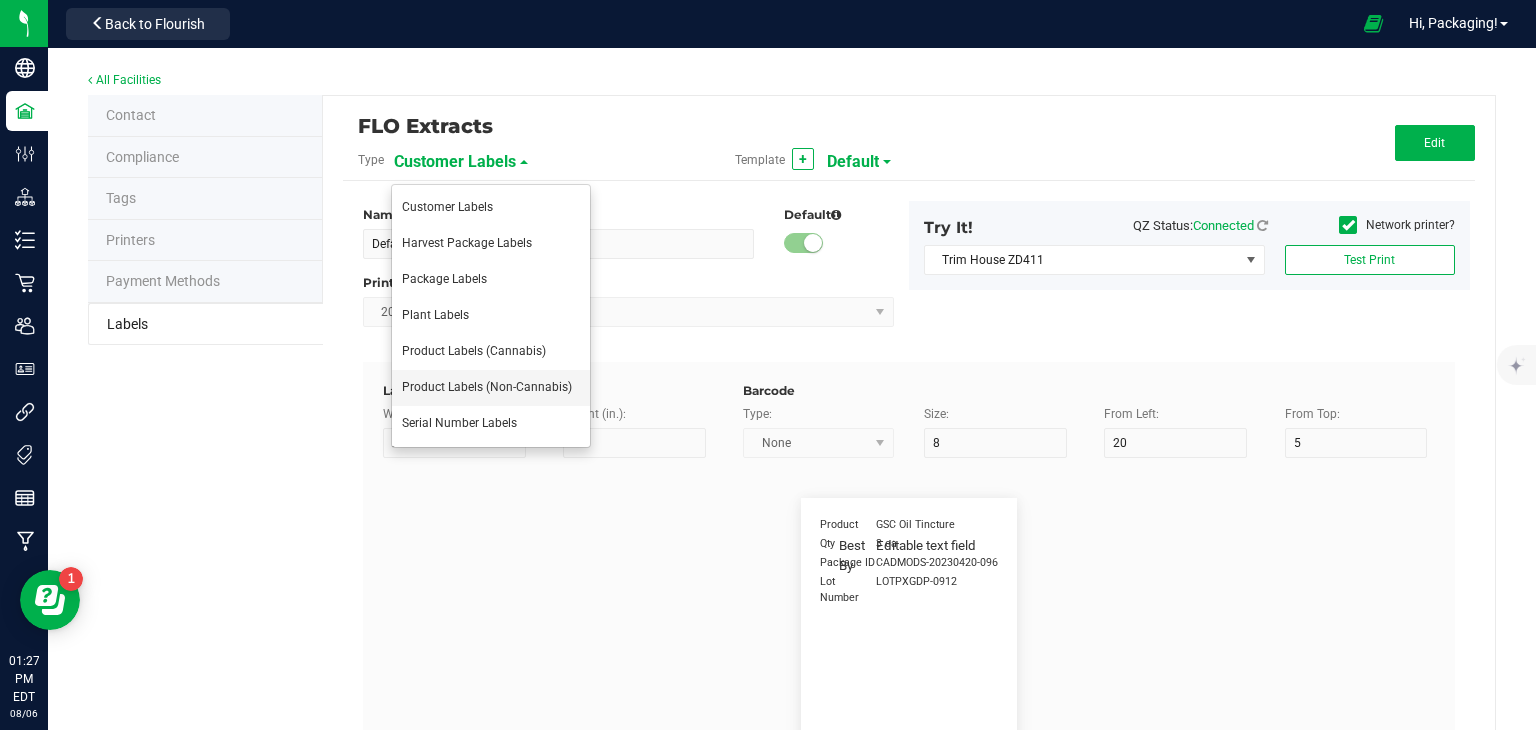 type on "15" 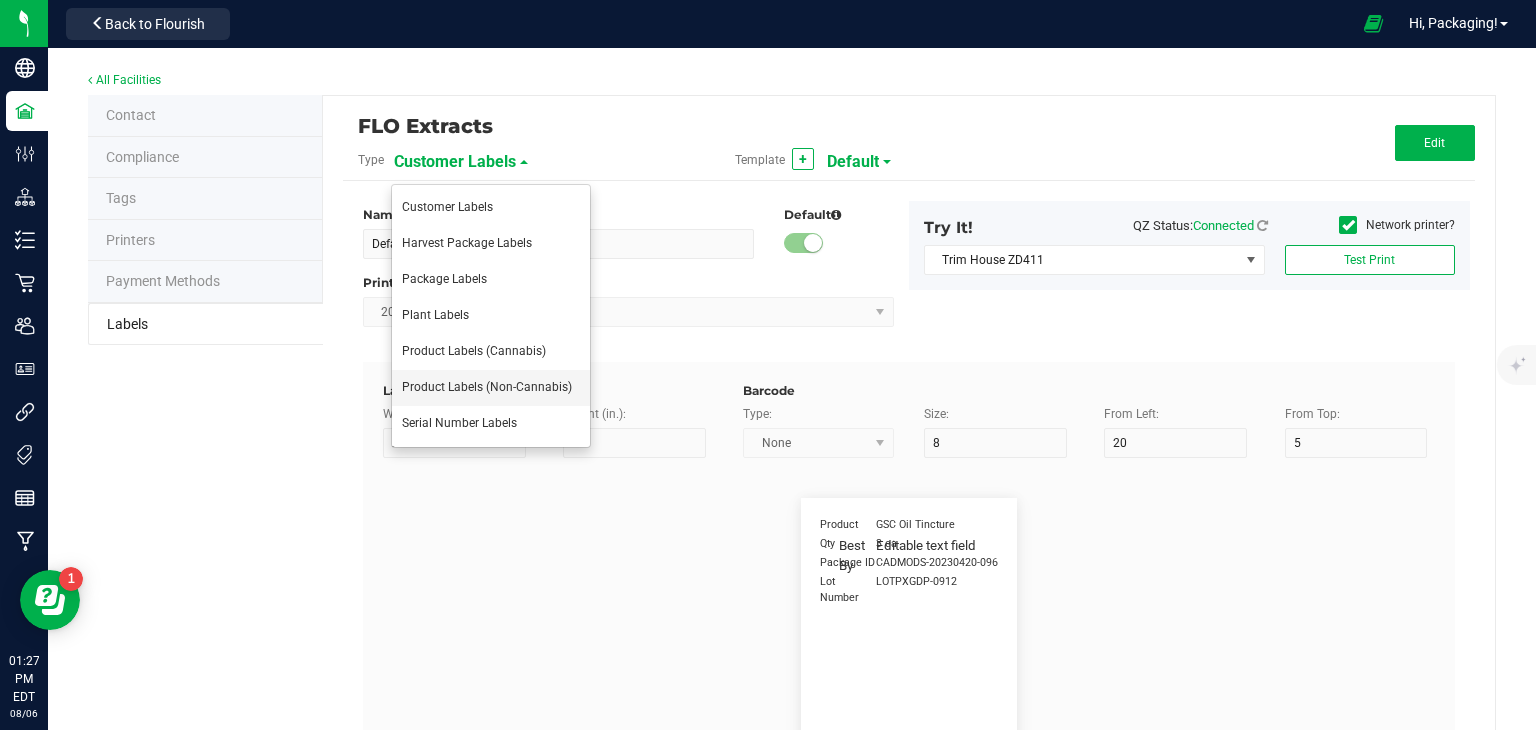 type on "13" 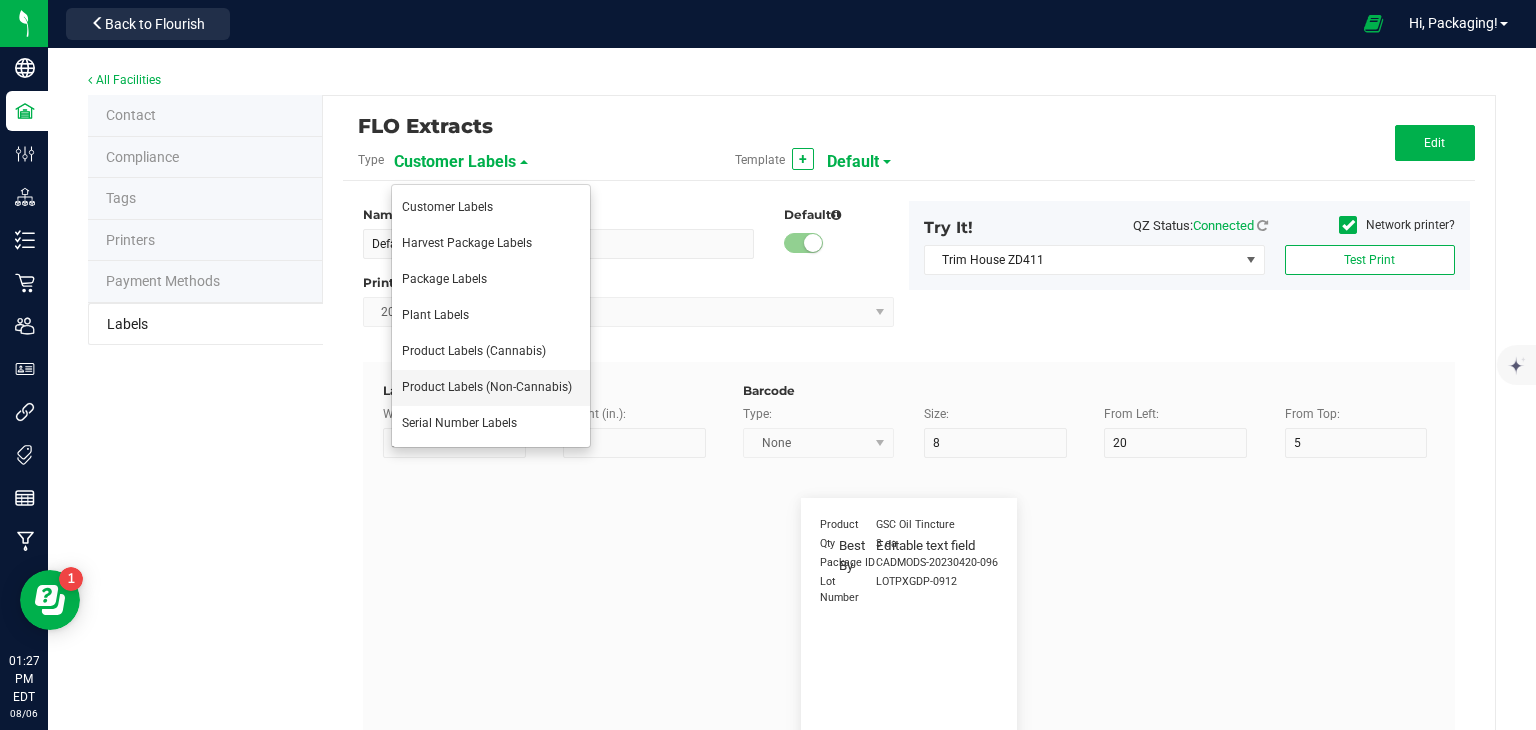 type on "ea" 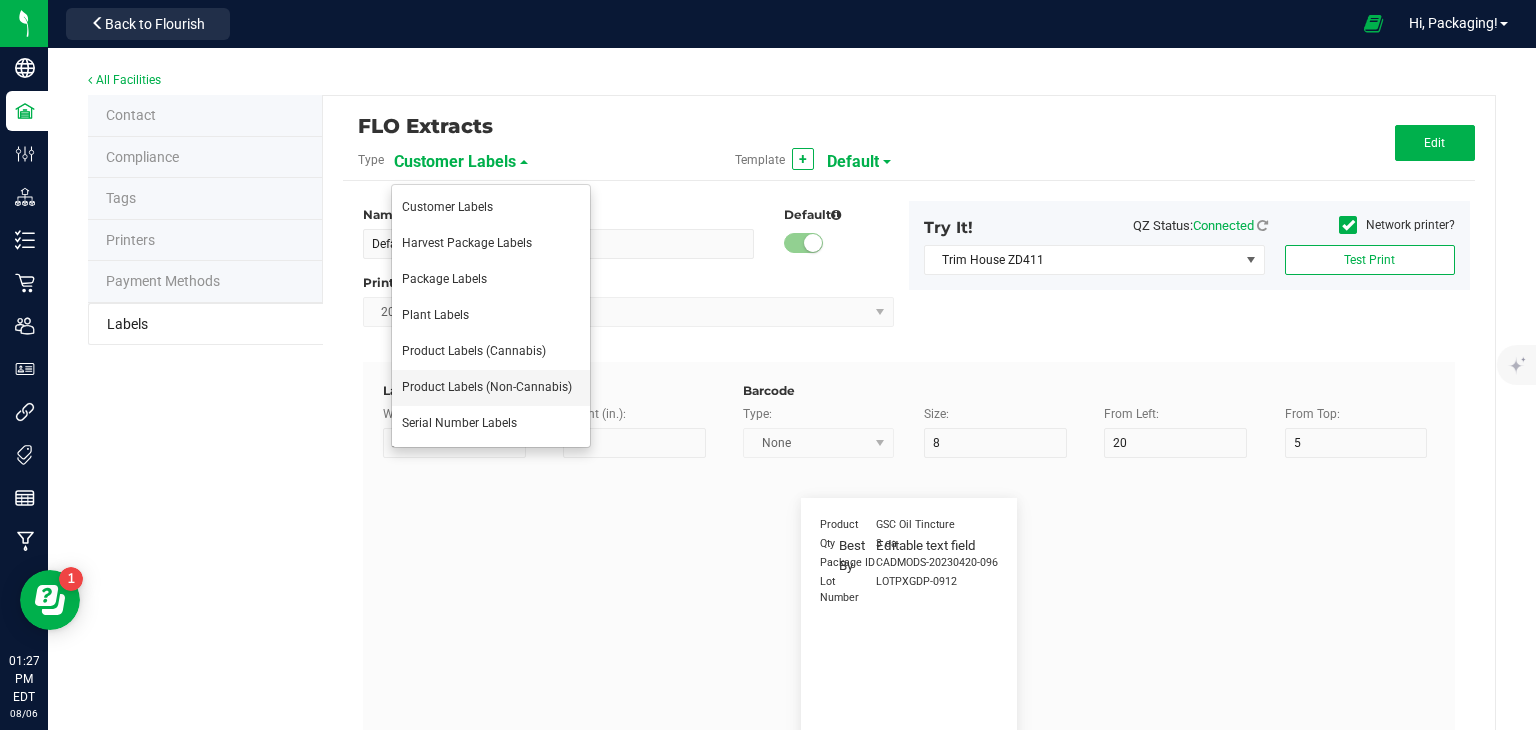 type on "Unit Qty" 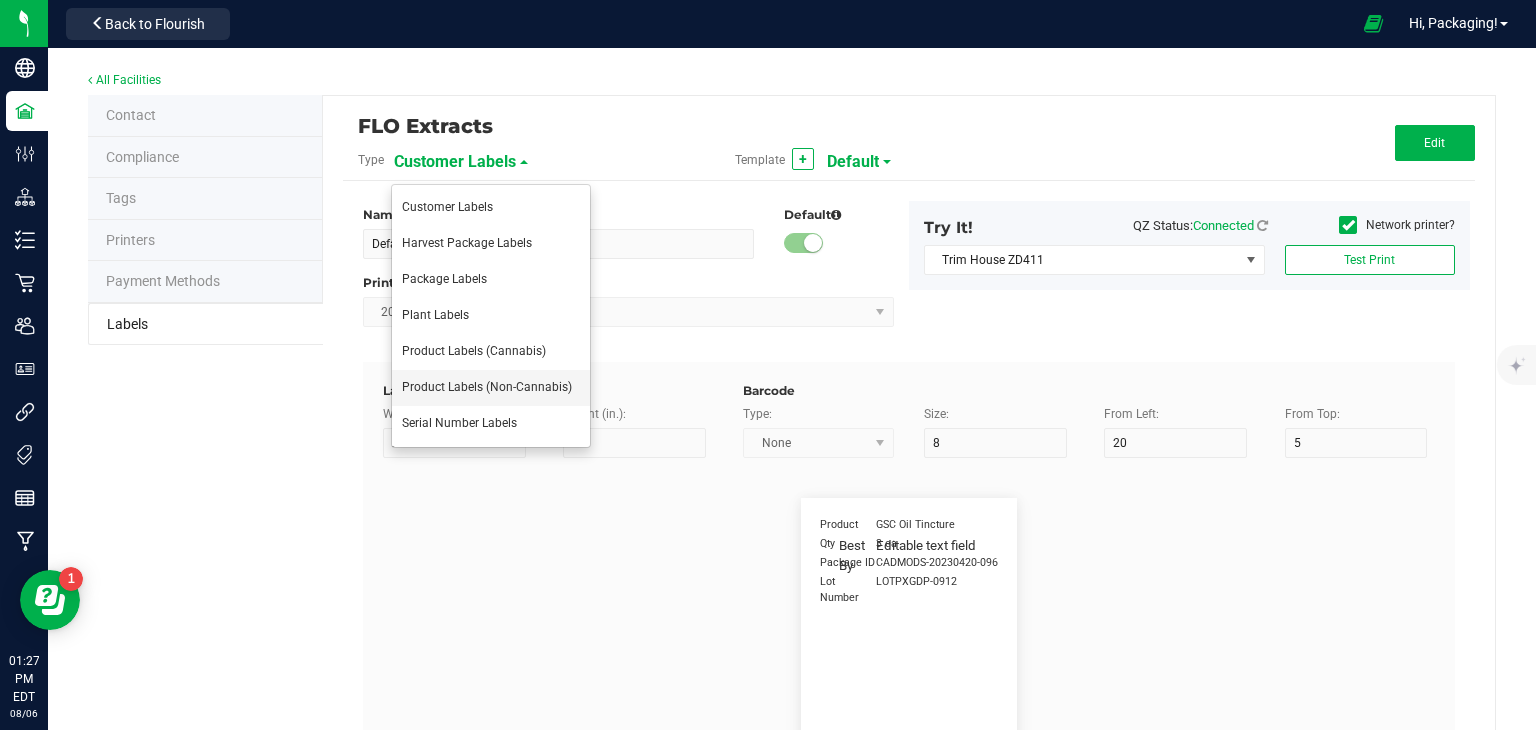 type on "7" 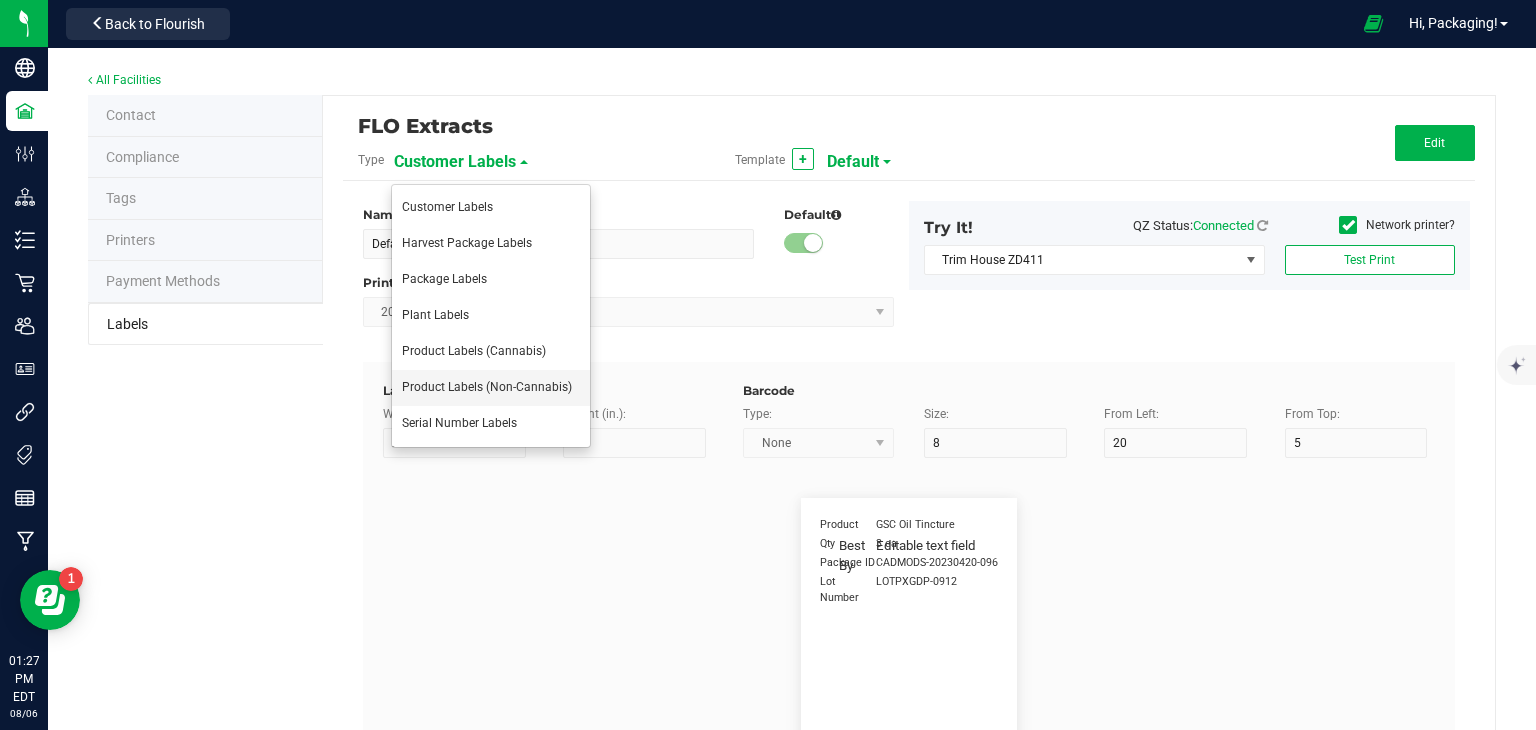 type on "15" 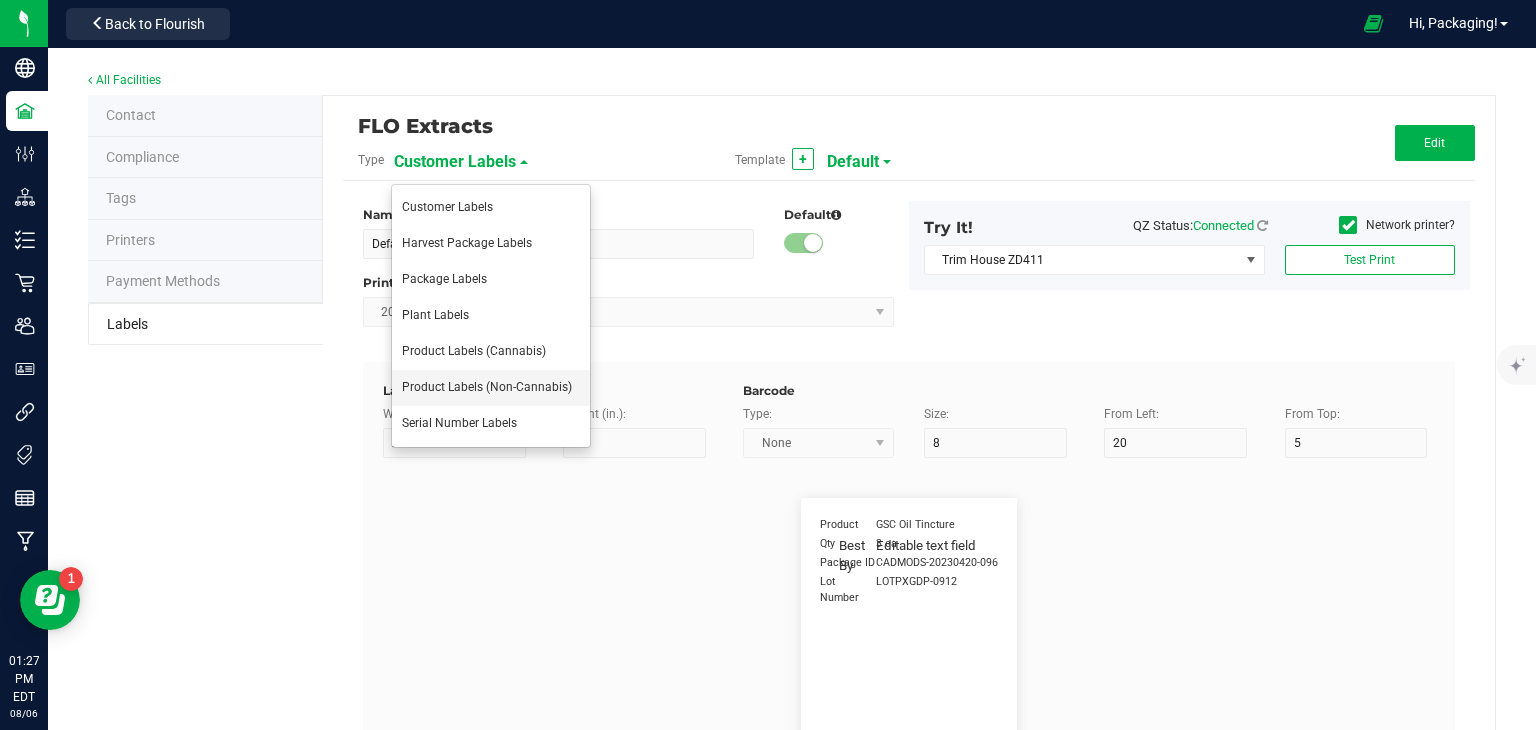 type on "13" 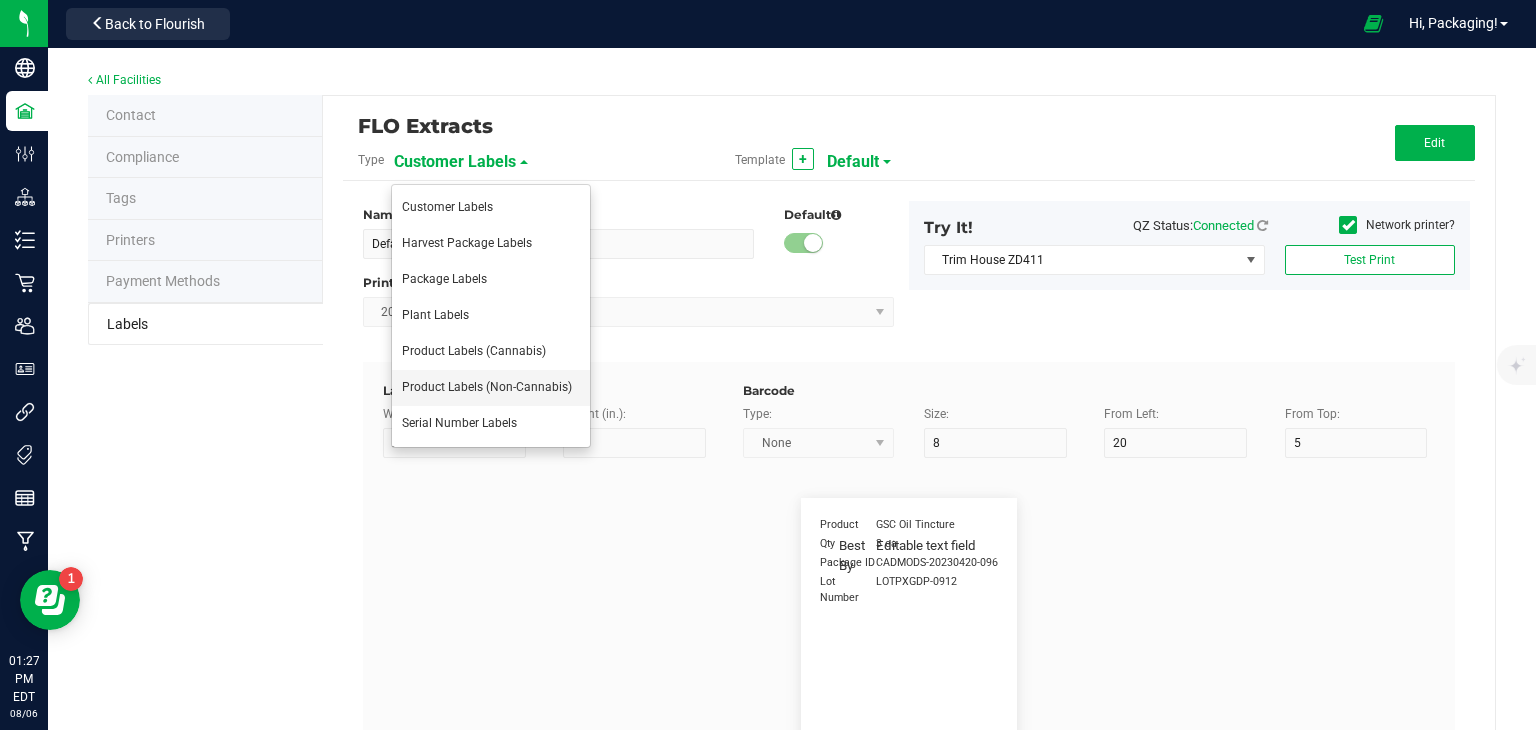 type on "124" 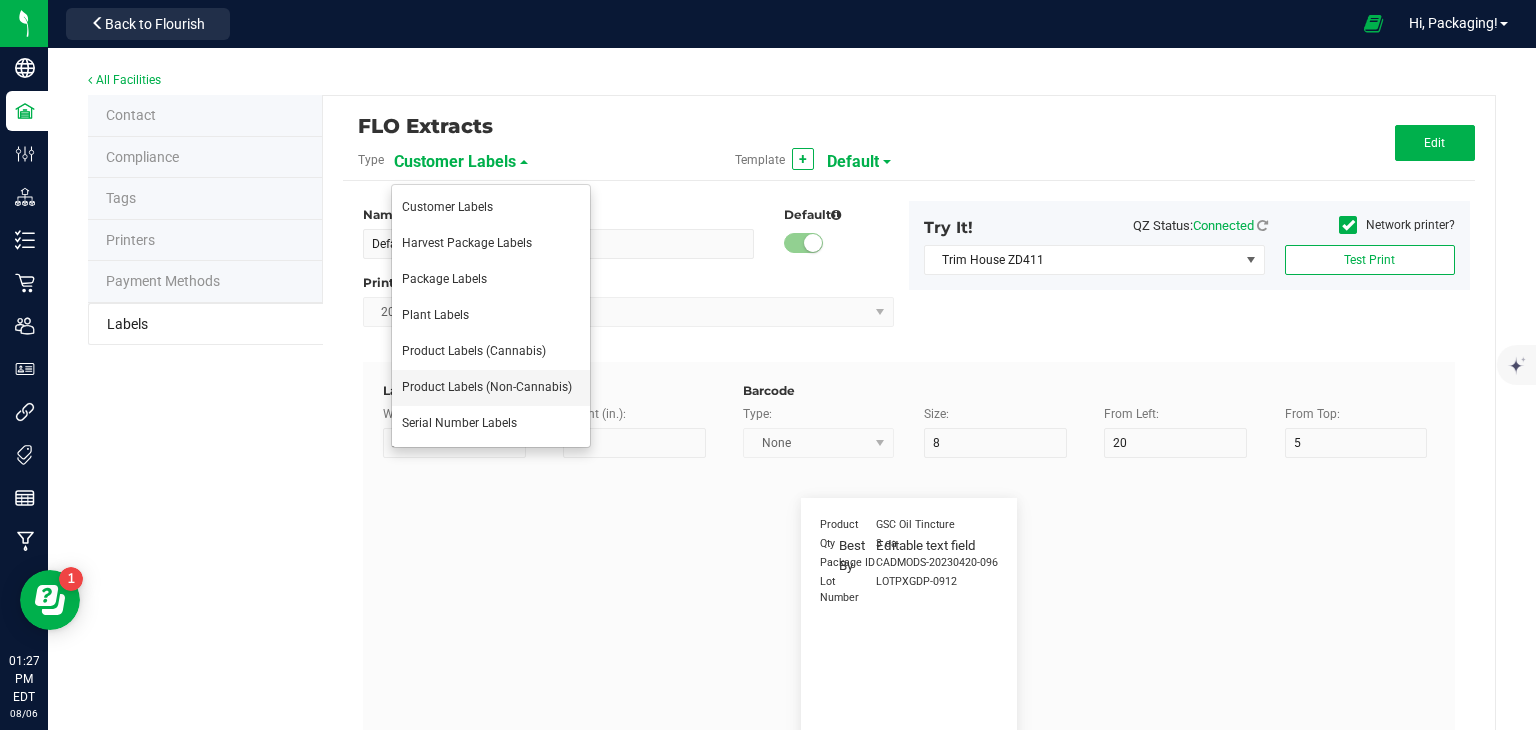 type on "Brand" 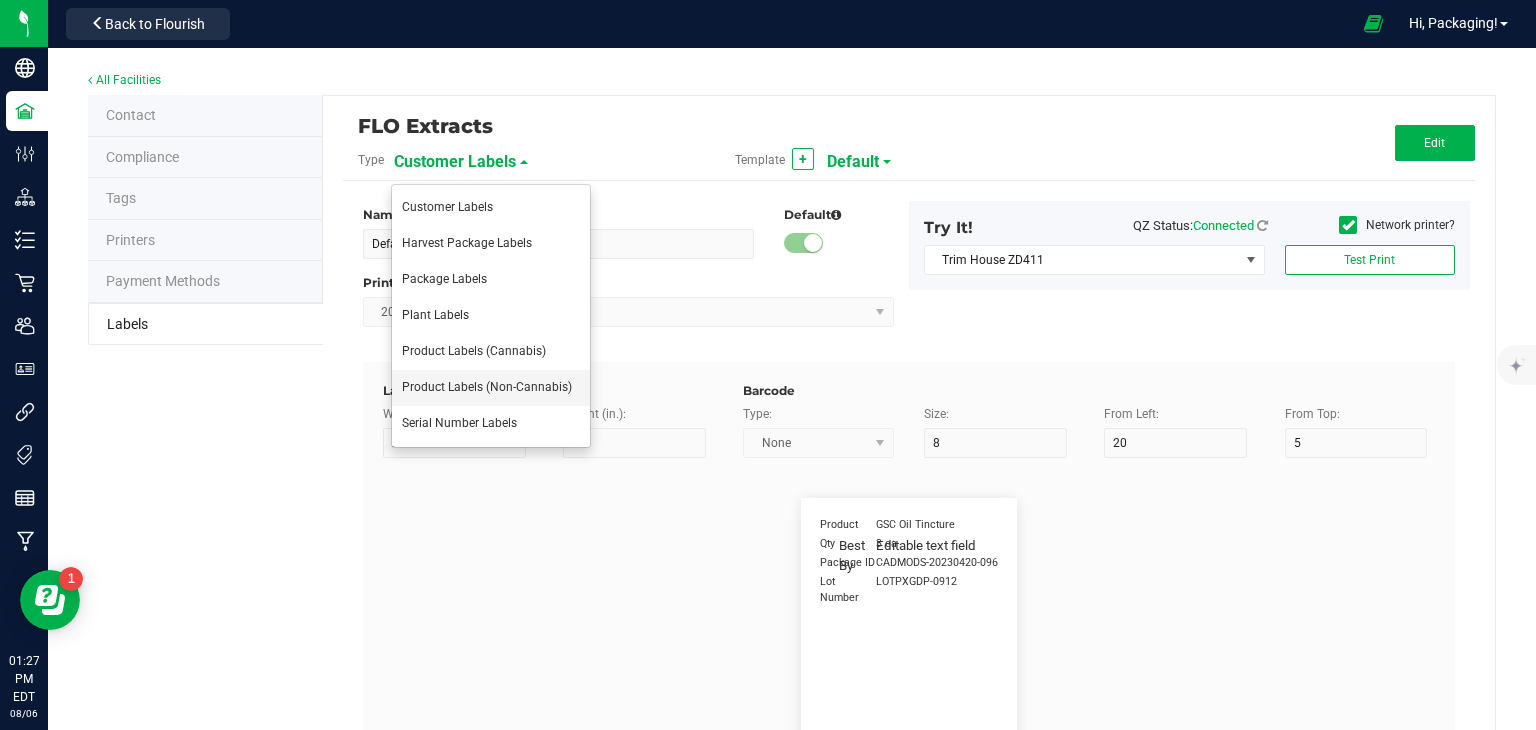 type on "15" 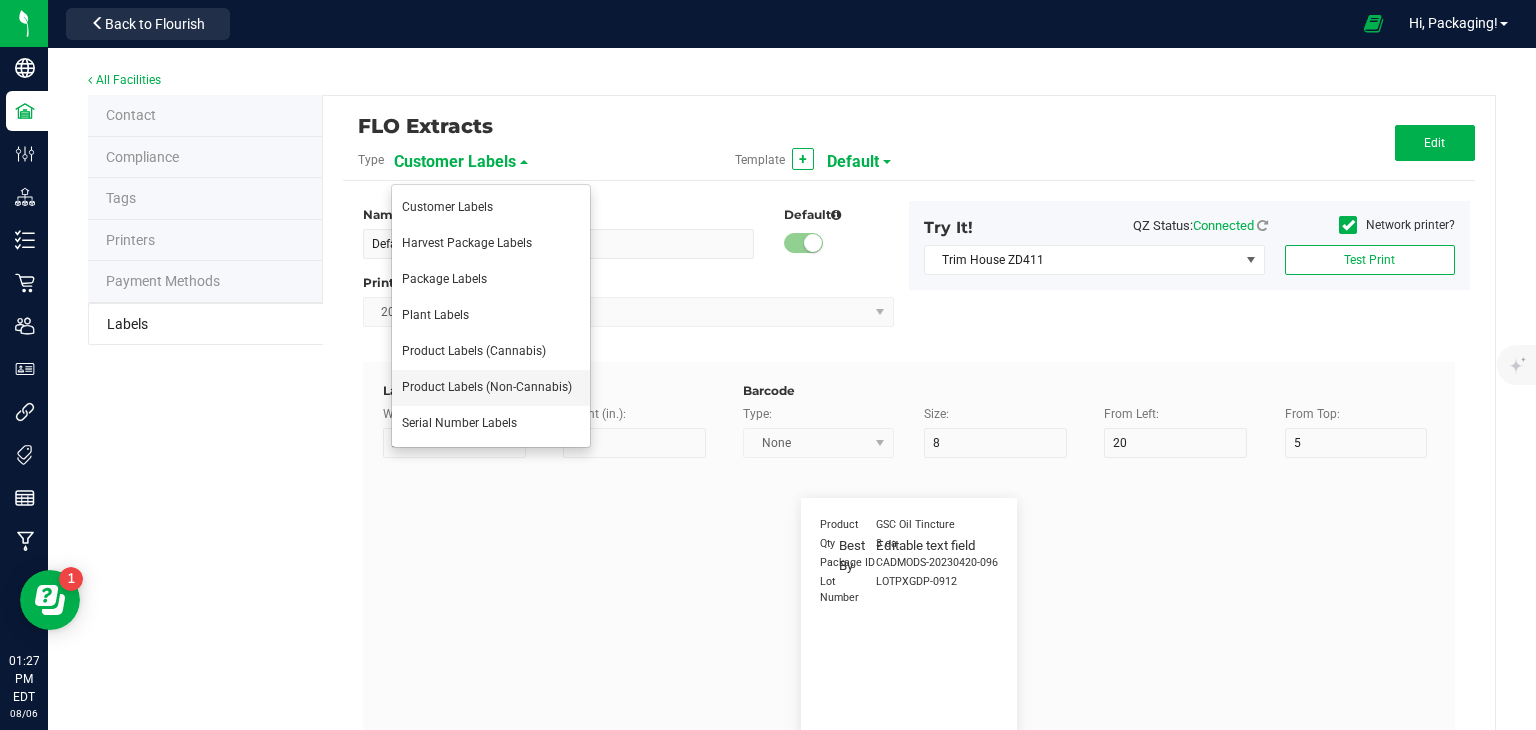 type on "7" 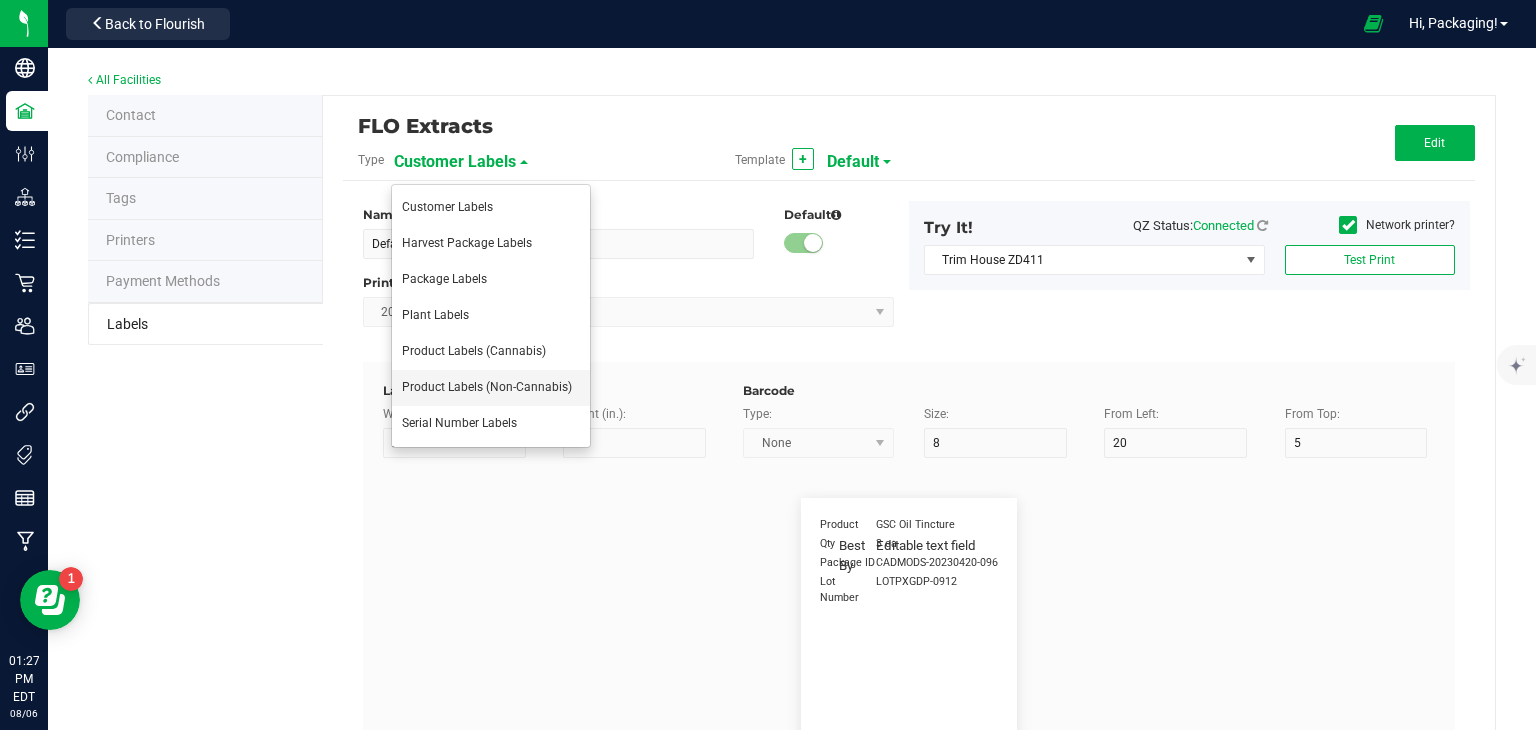 type on "15" 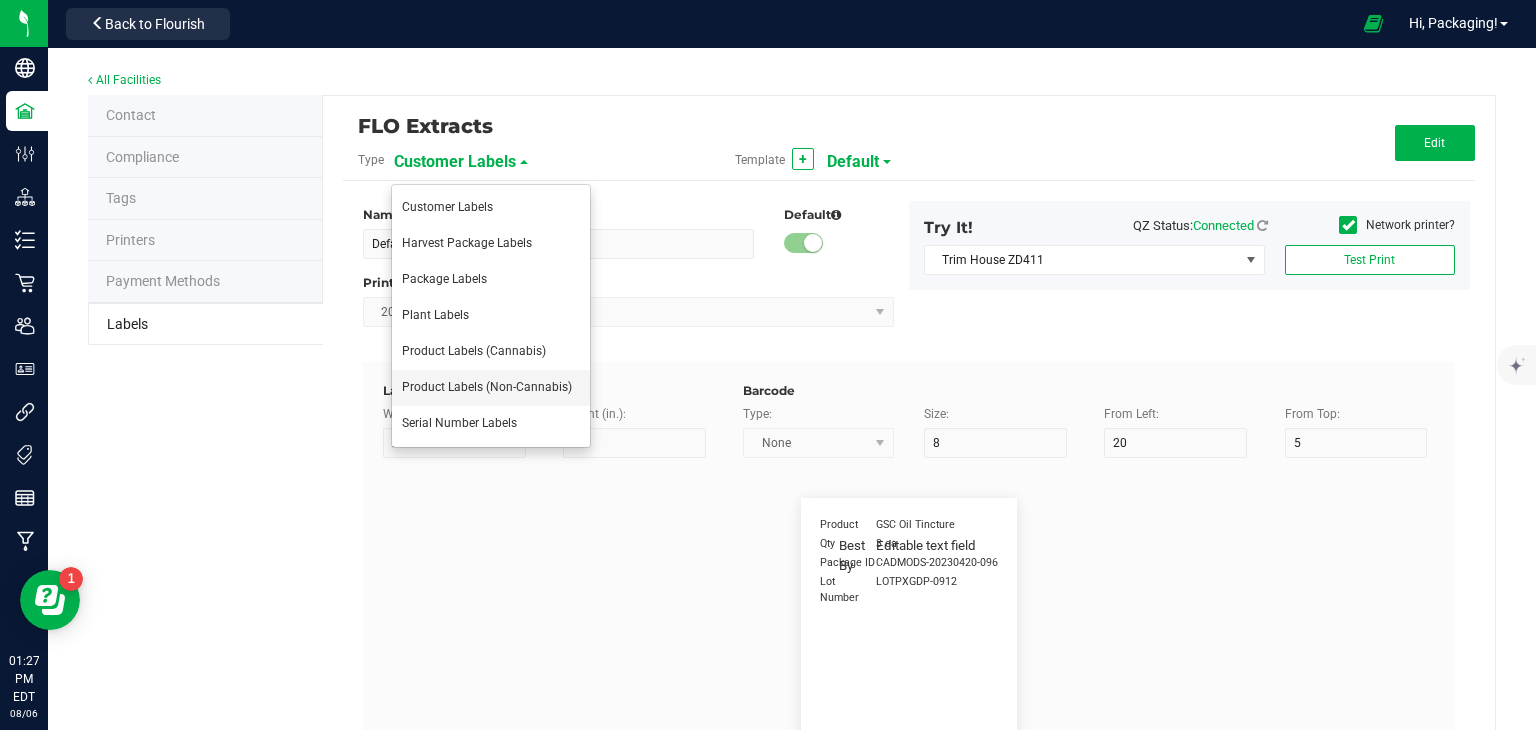 type on "13" 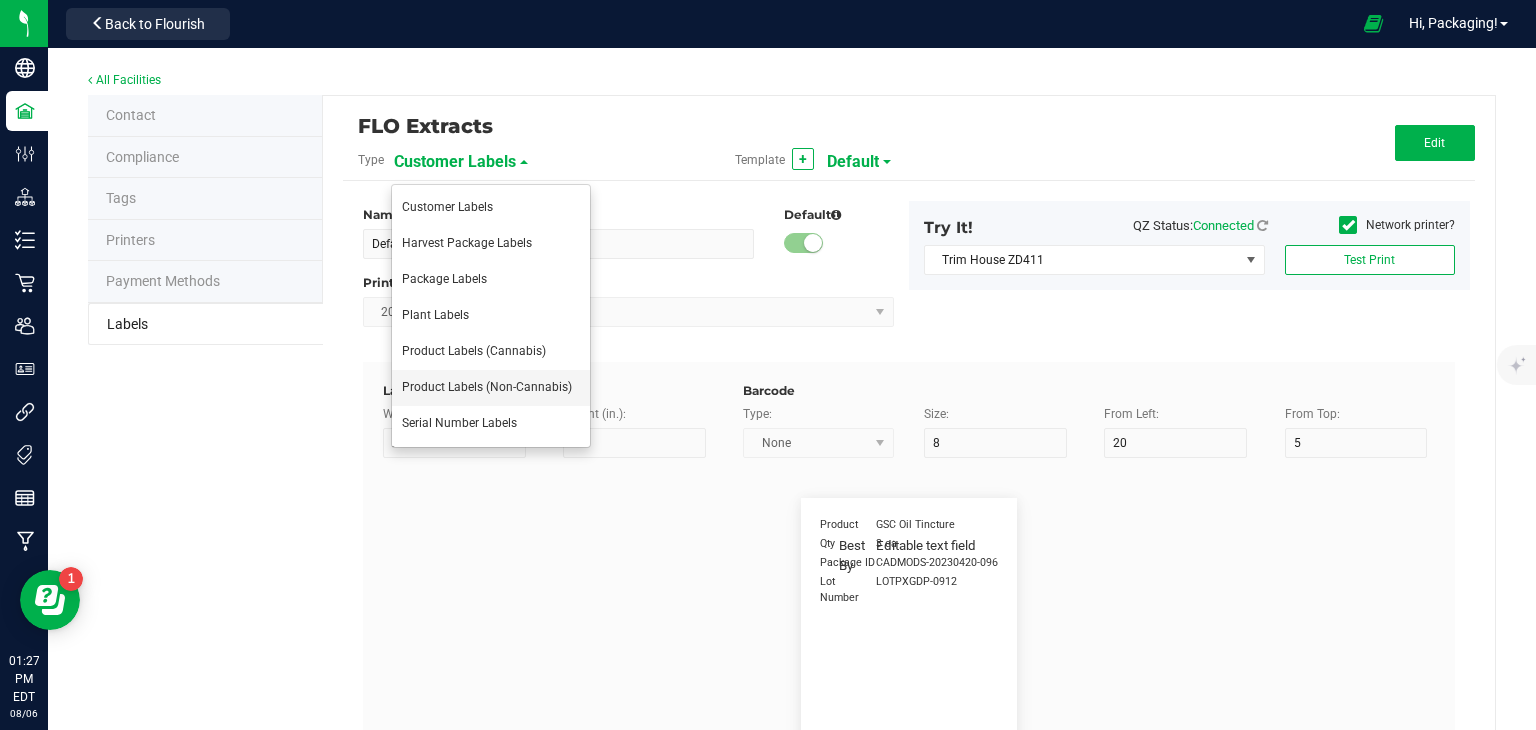 type on "Cannabis Co." 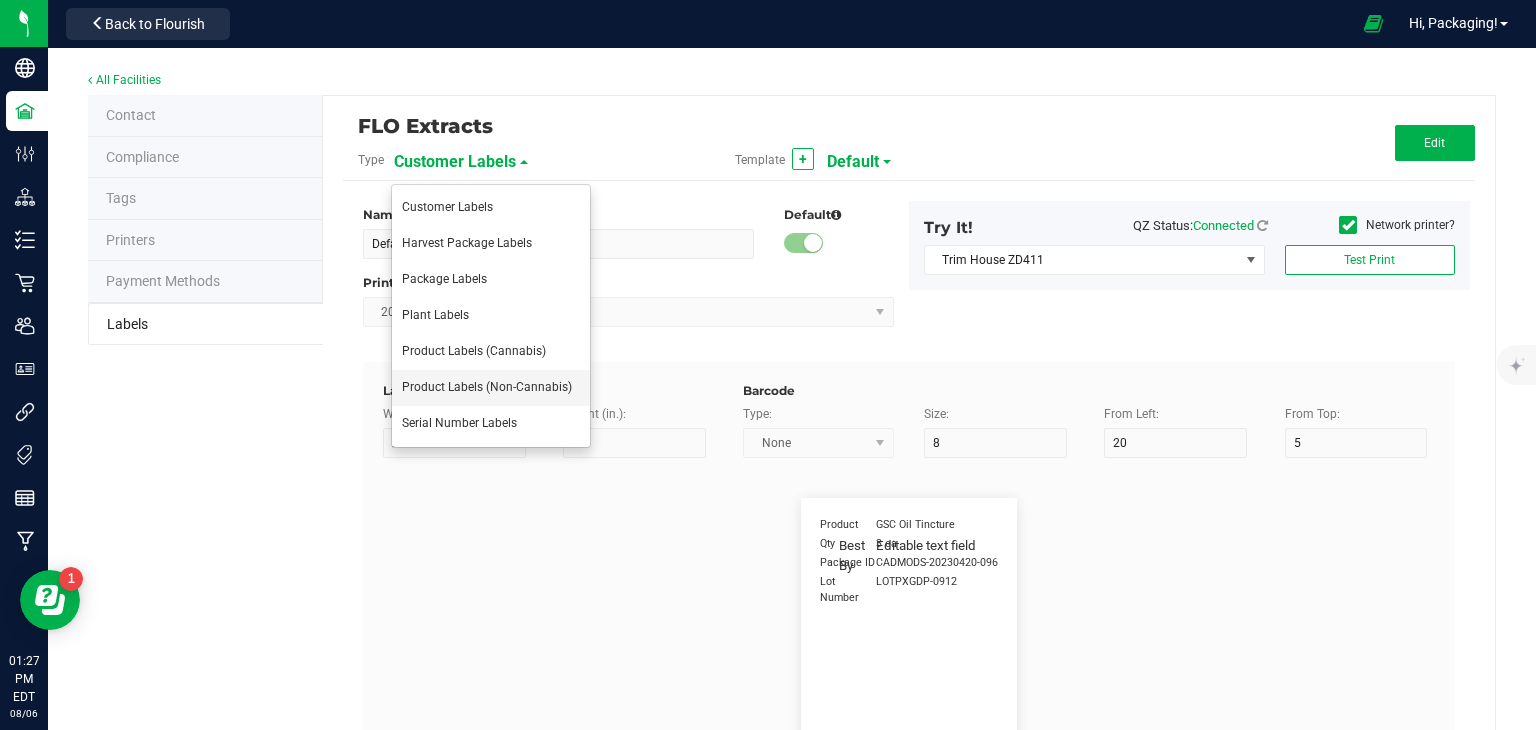type on "Unit Price" 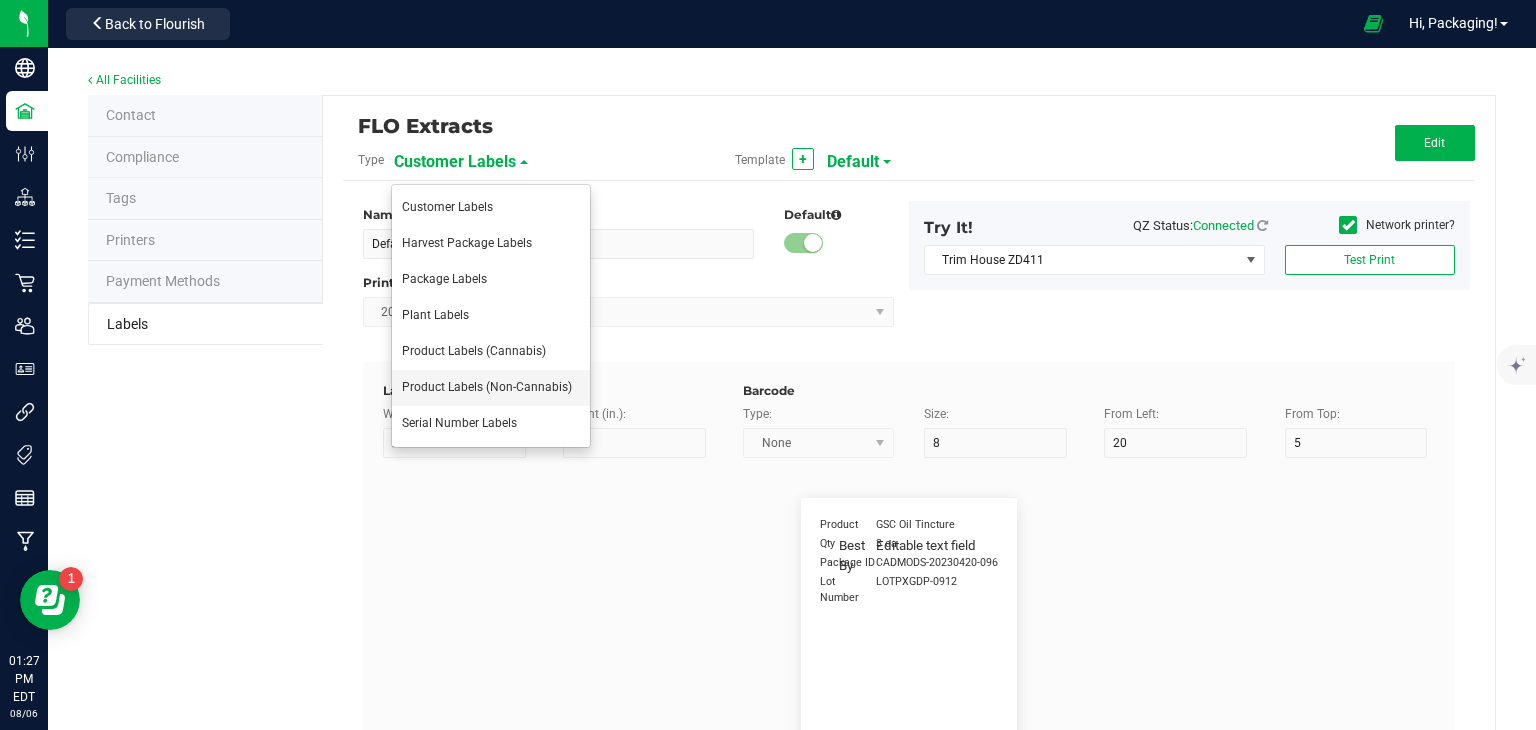 type on "7" 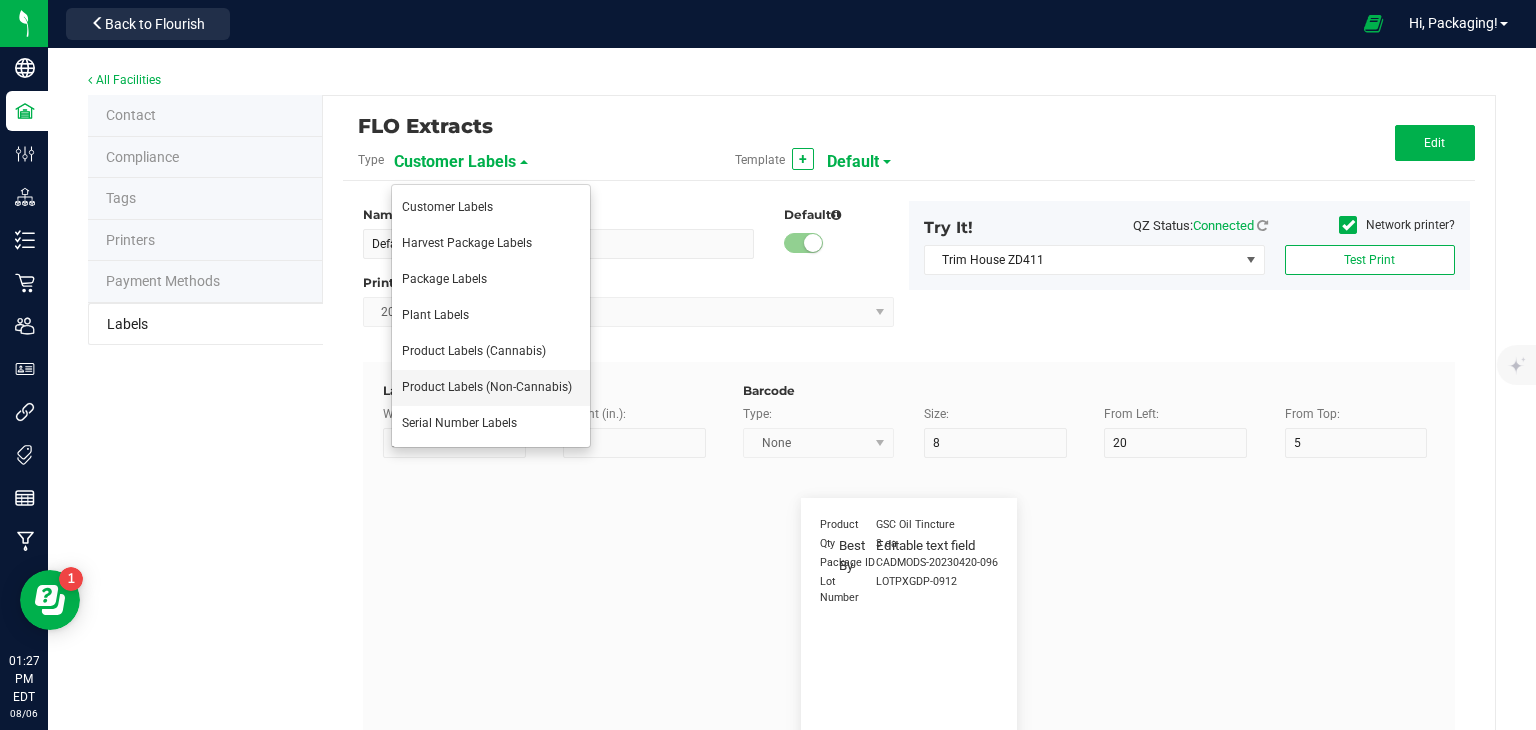 type on "15" 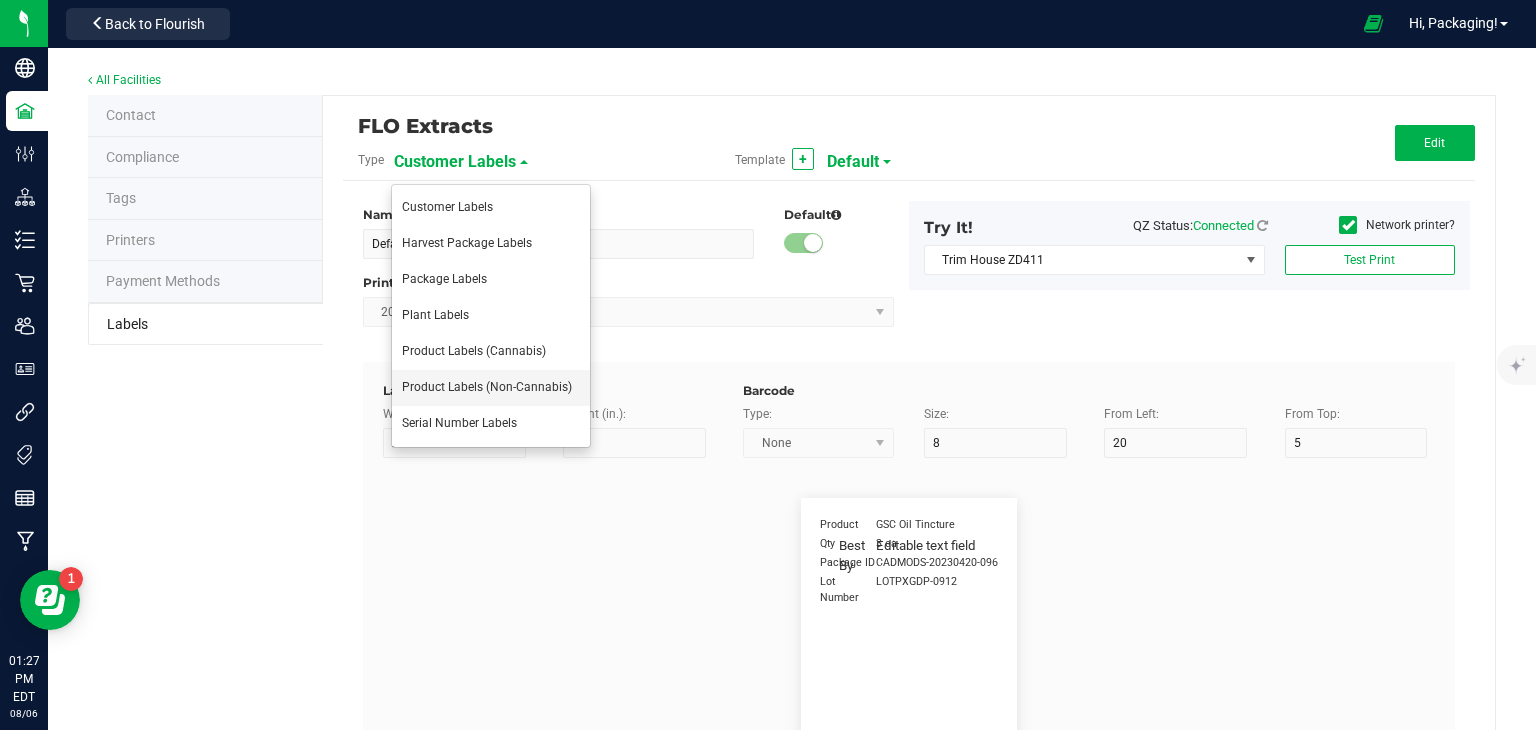 type on "13" 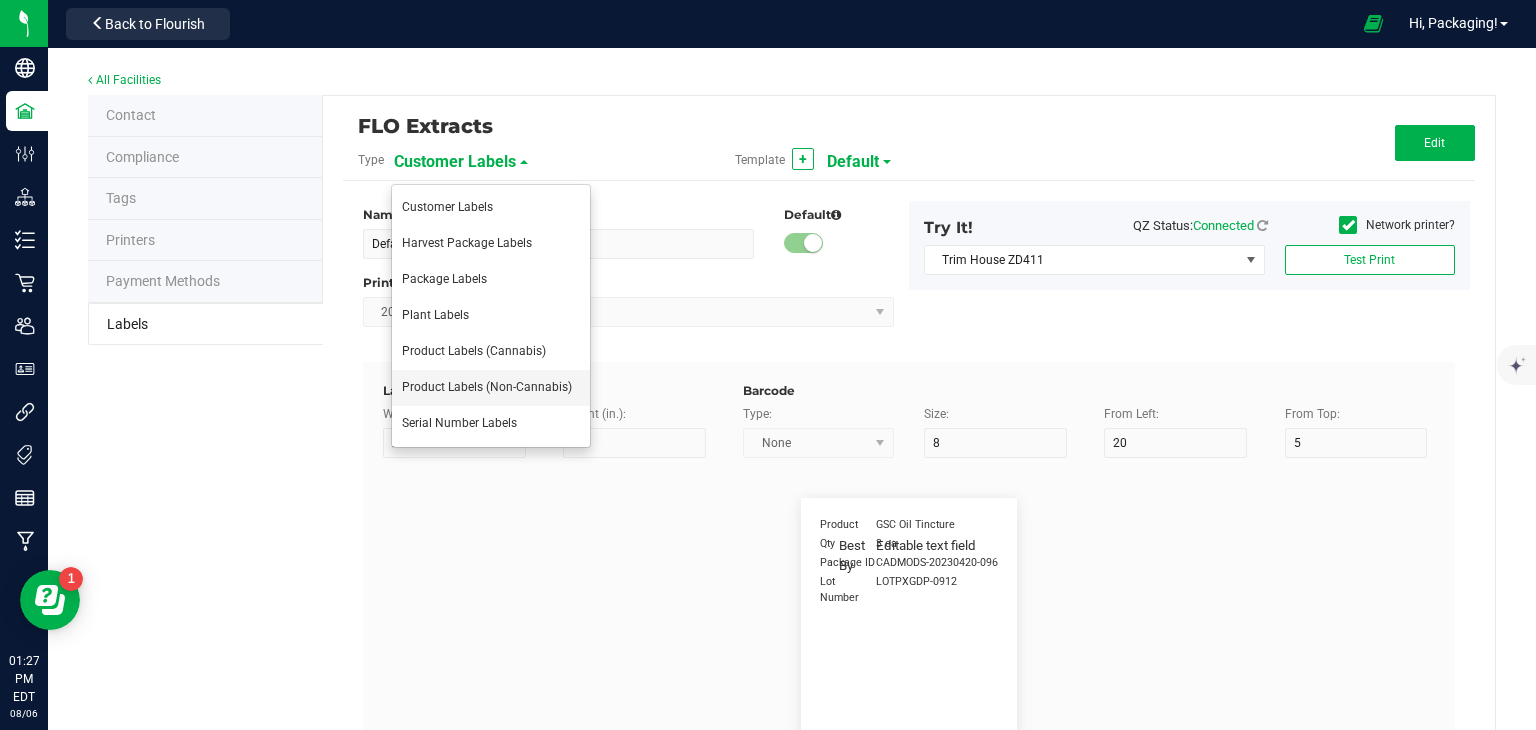type on "$49.99" 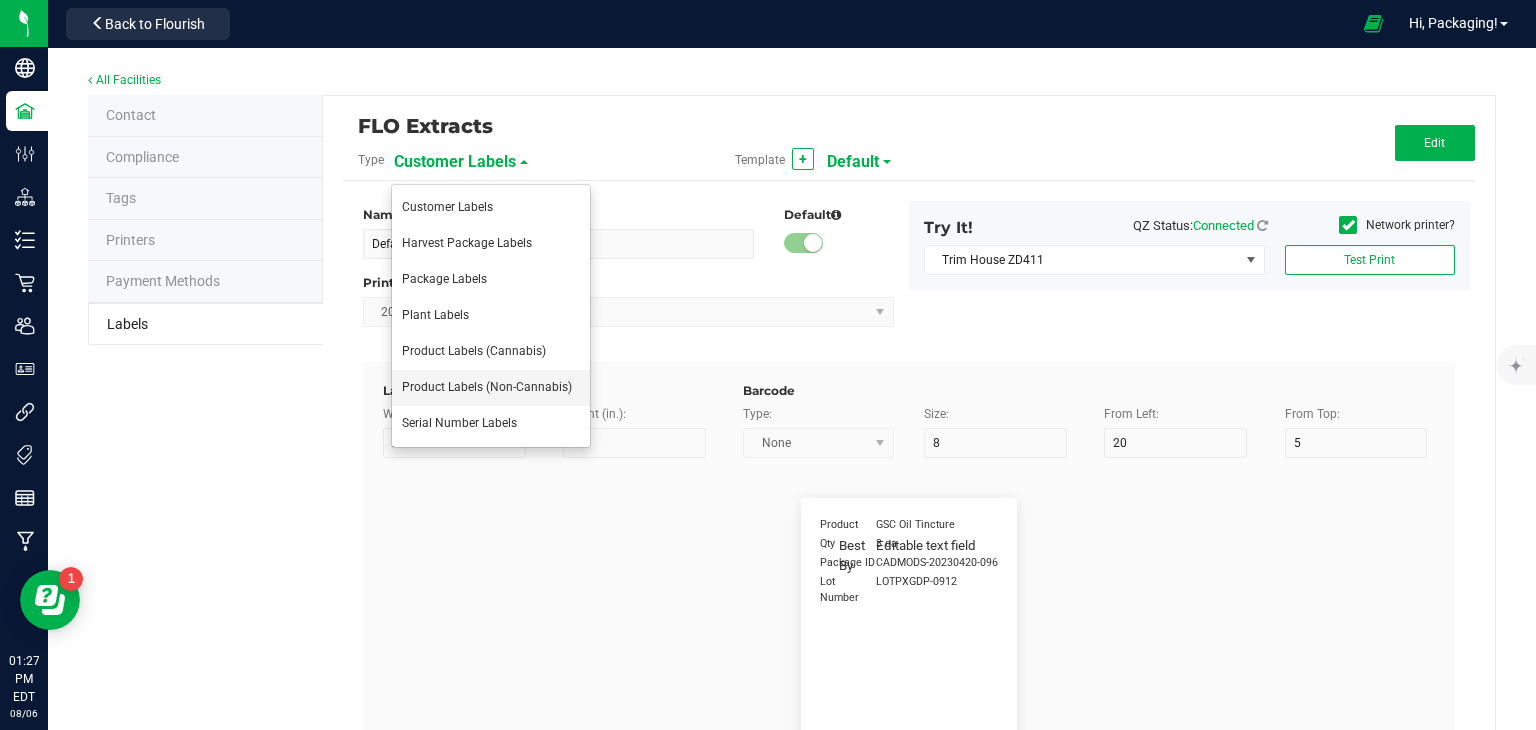 type on "Part Number" 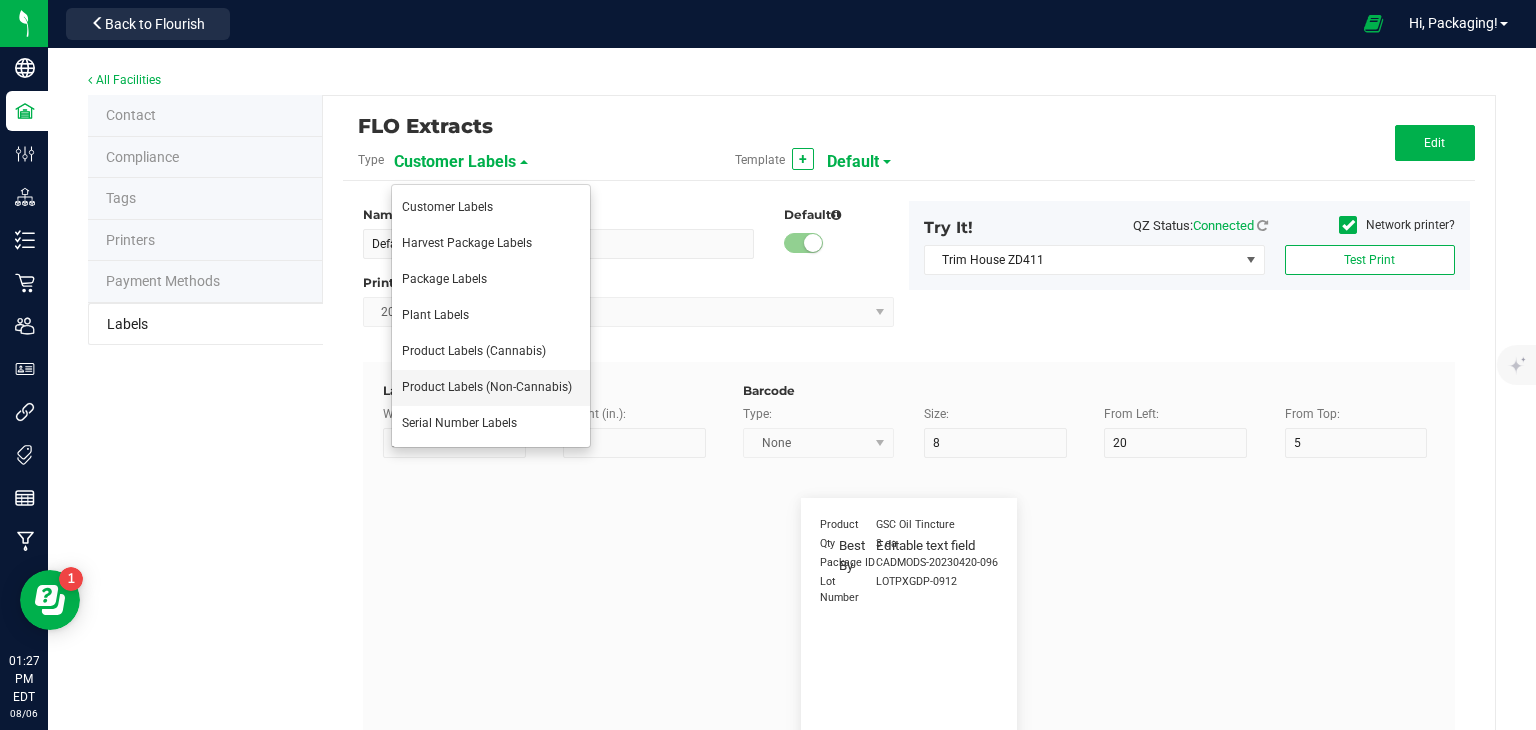 type on "7" 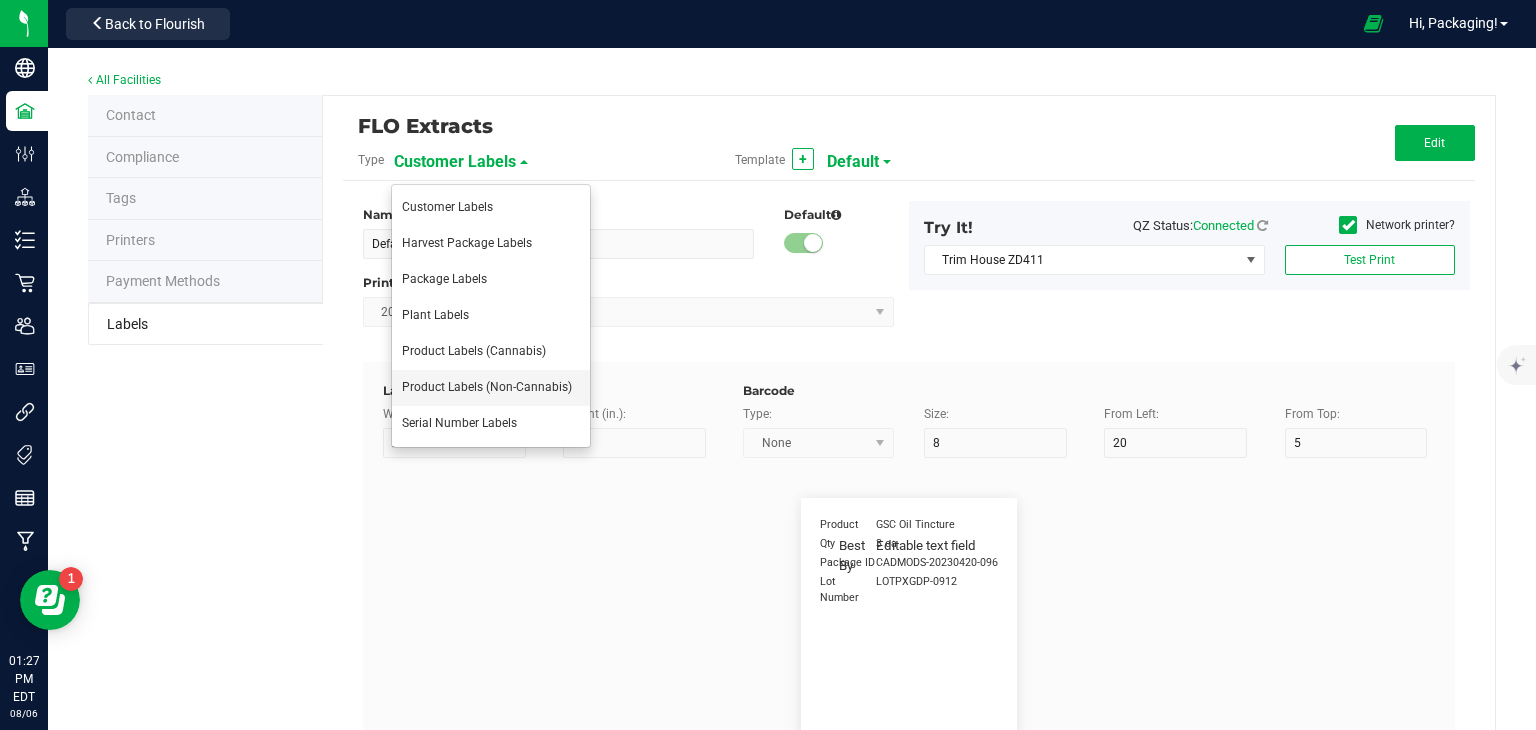 type on "15" 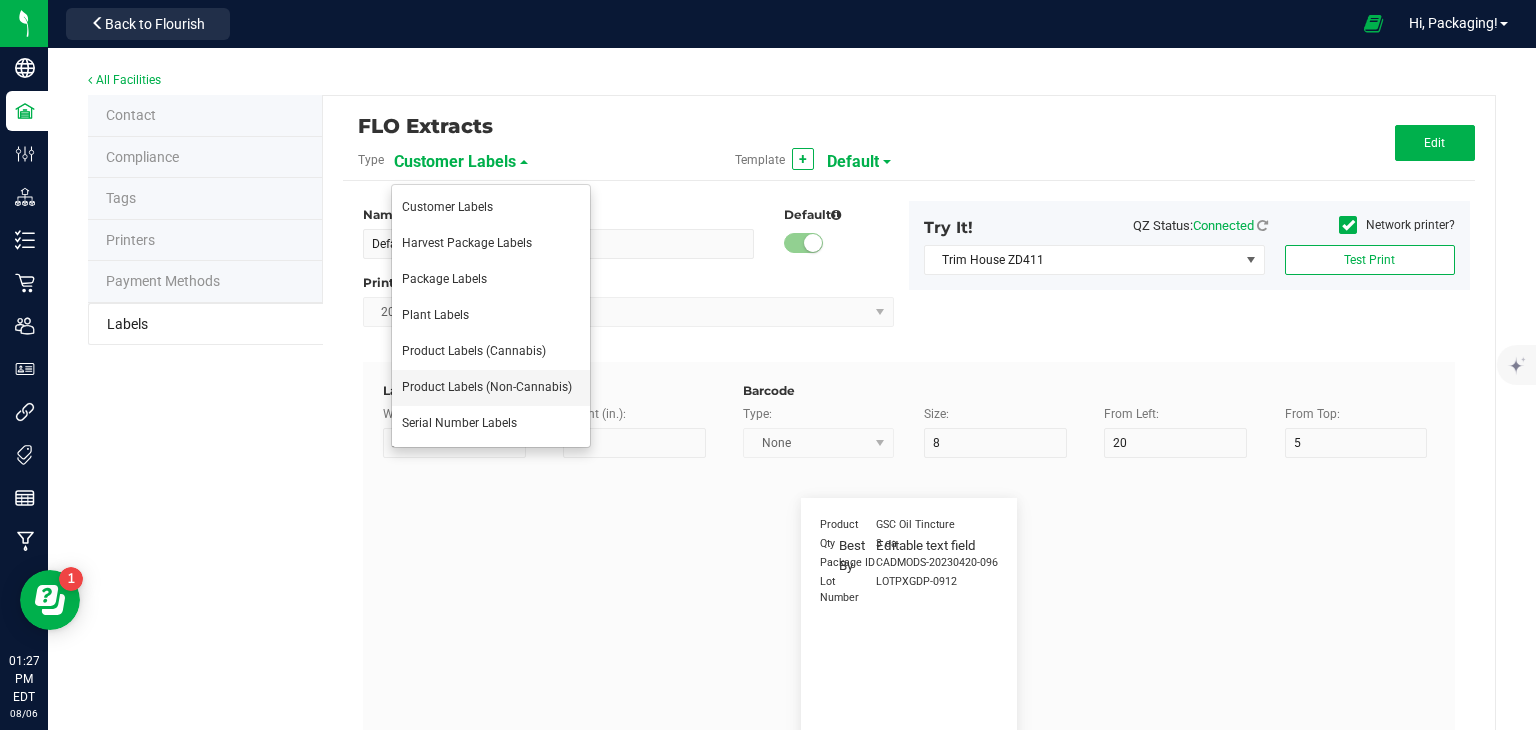 type on "13" 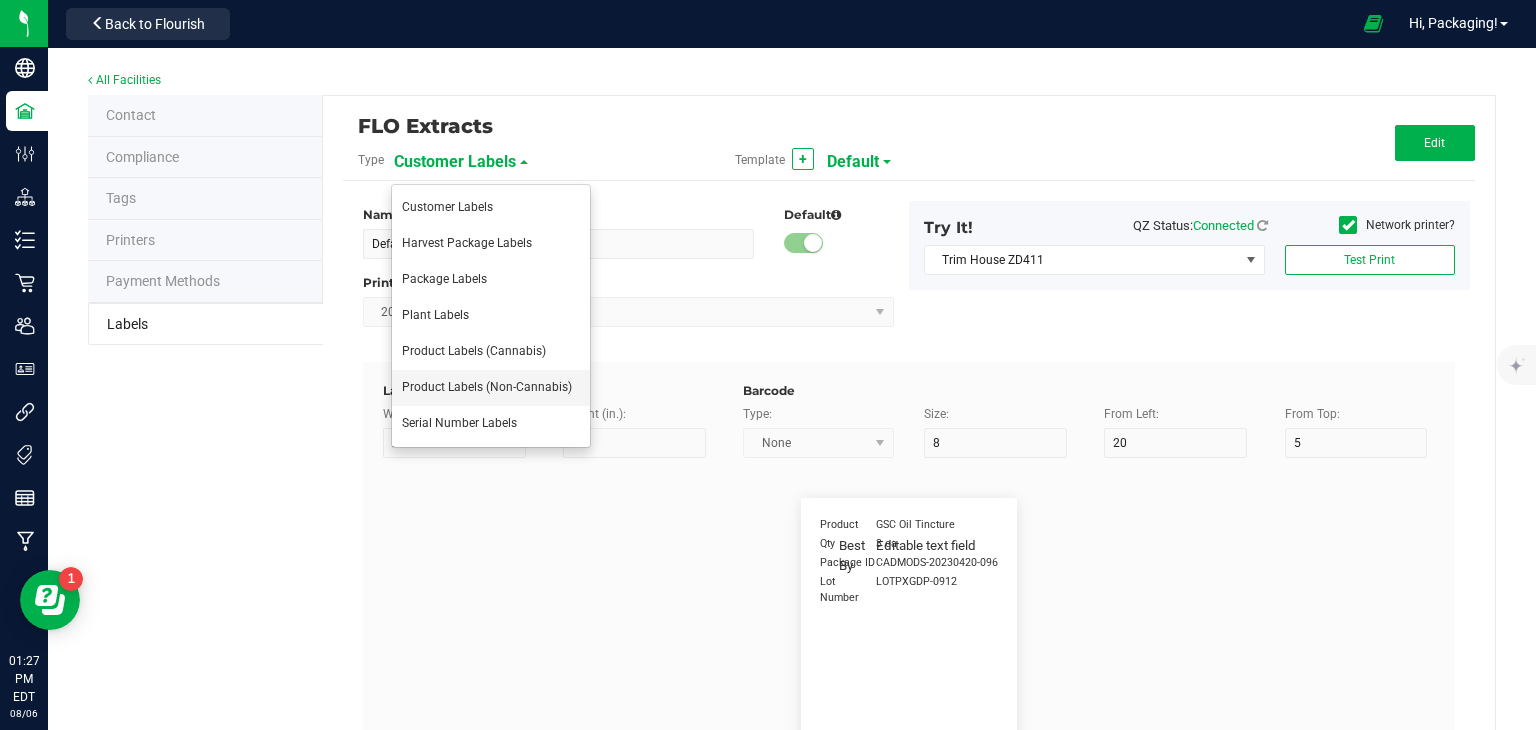 type on "9382" 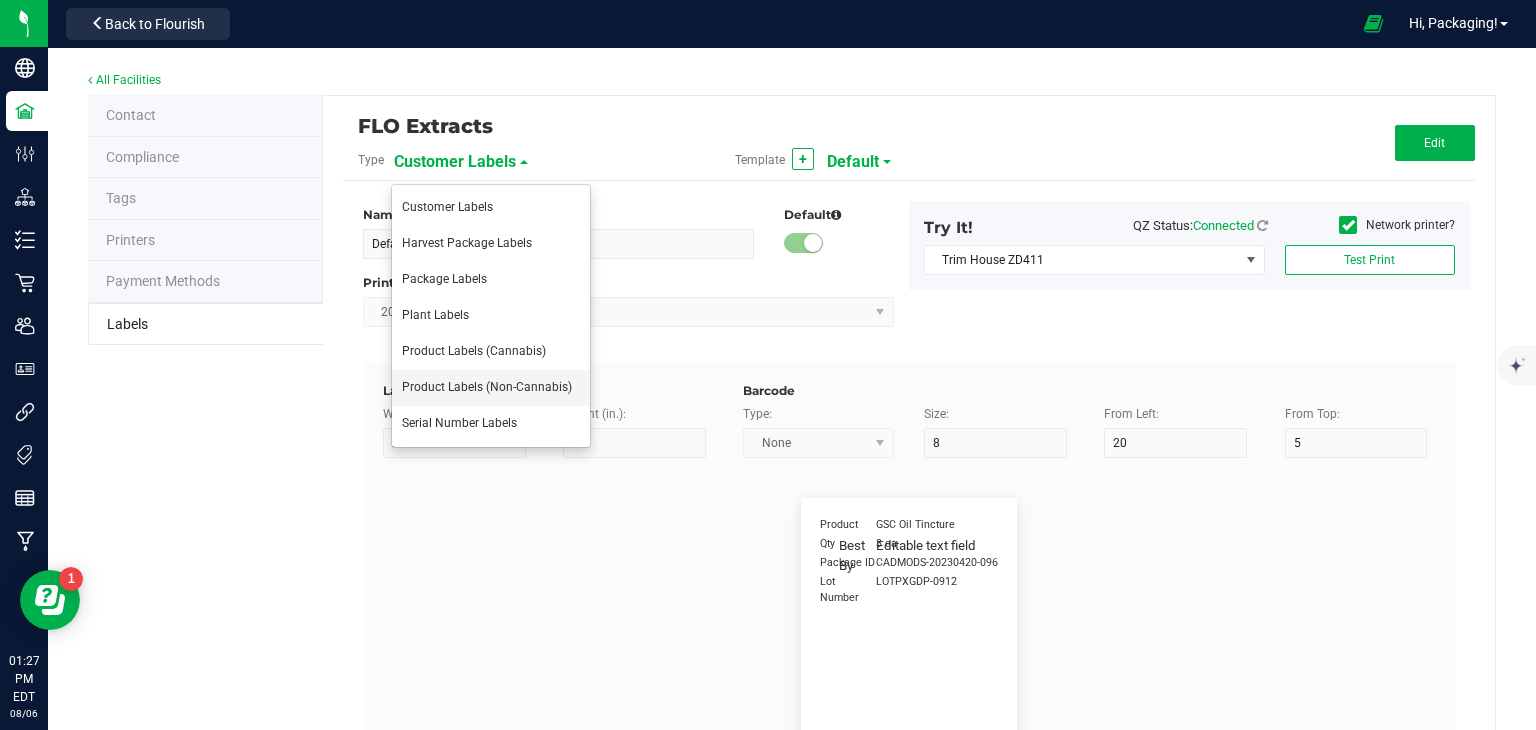 type on "Item Ingredients" 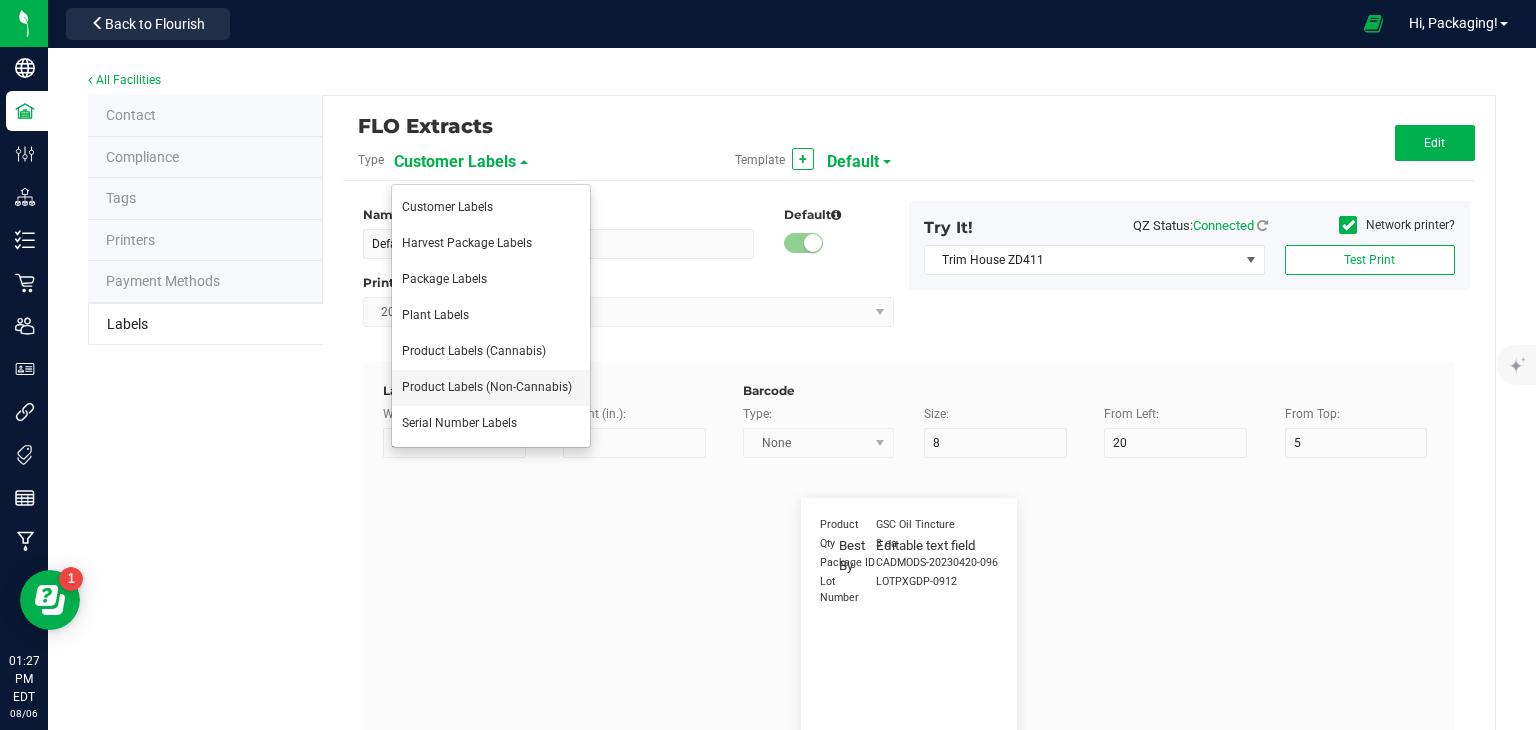 type on "7" 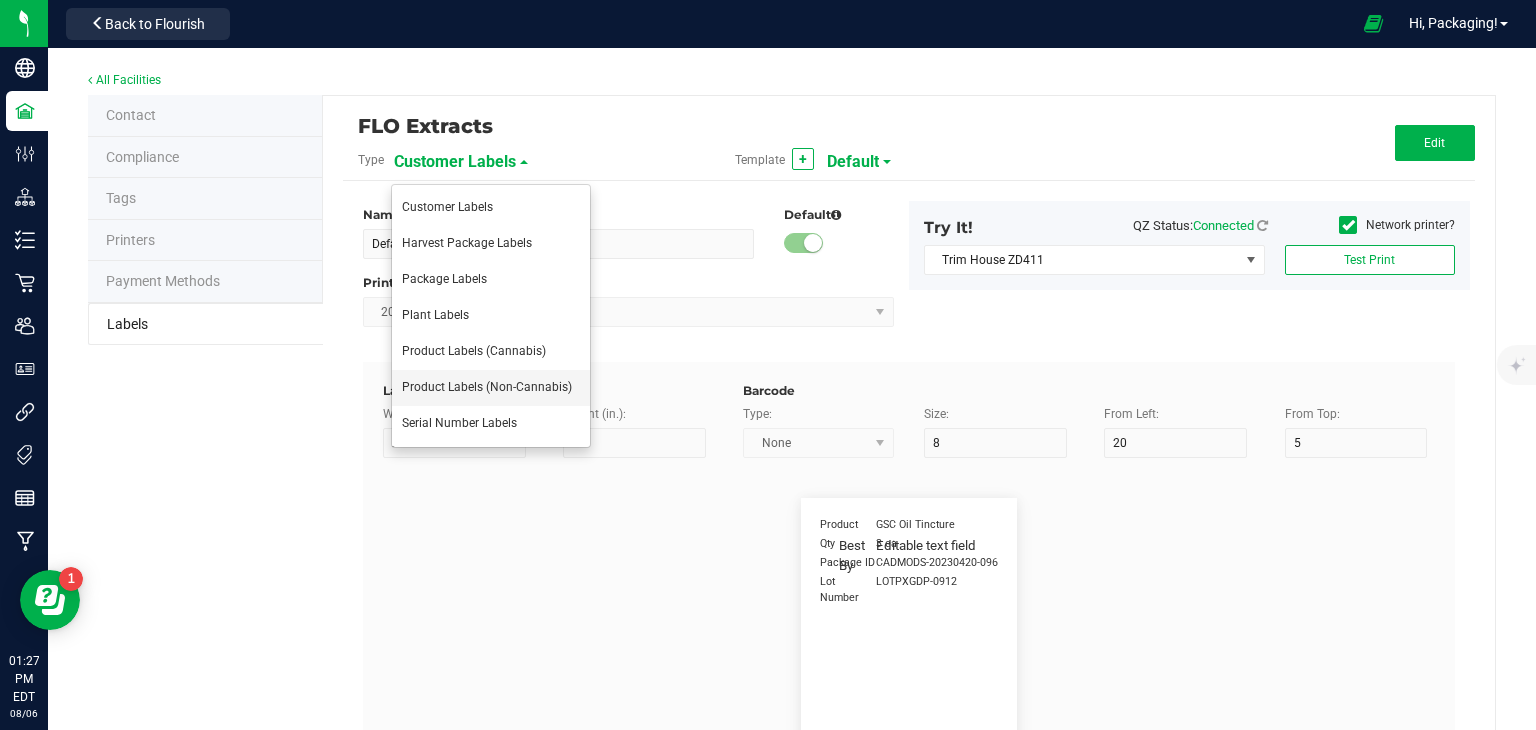 type on "15" 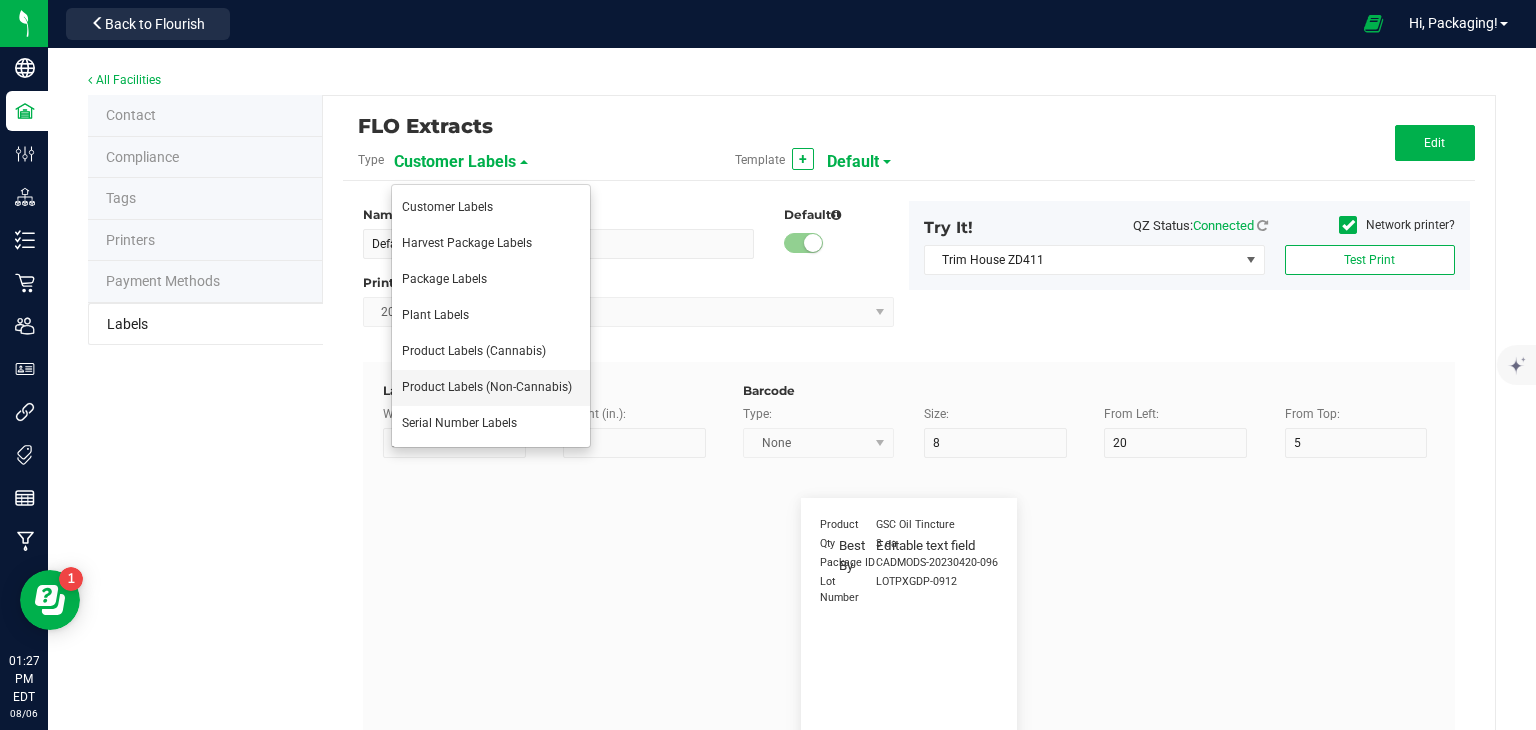 type on "13" 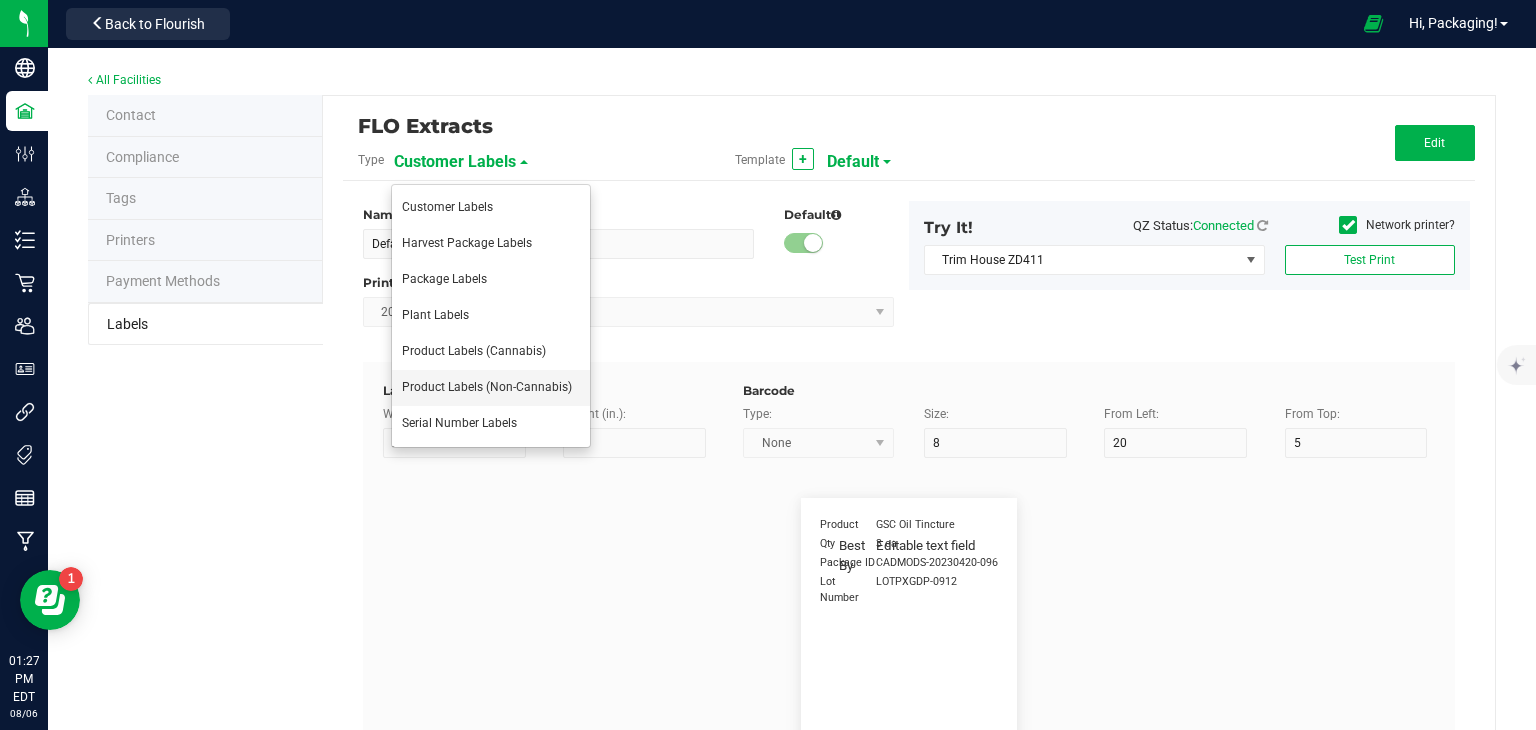 type on "Ingredient one, ingredient two" 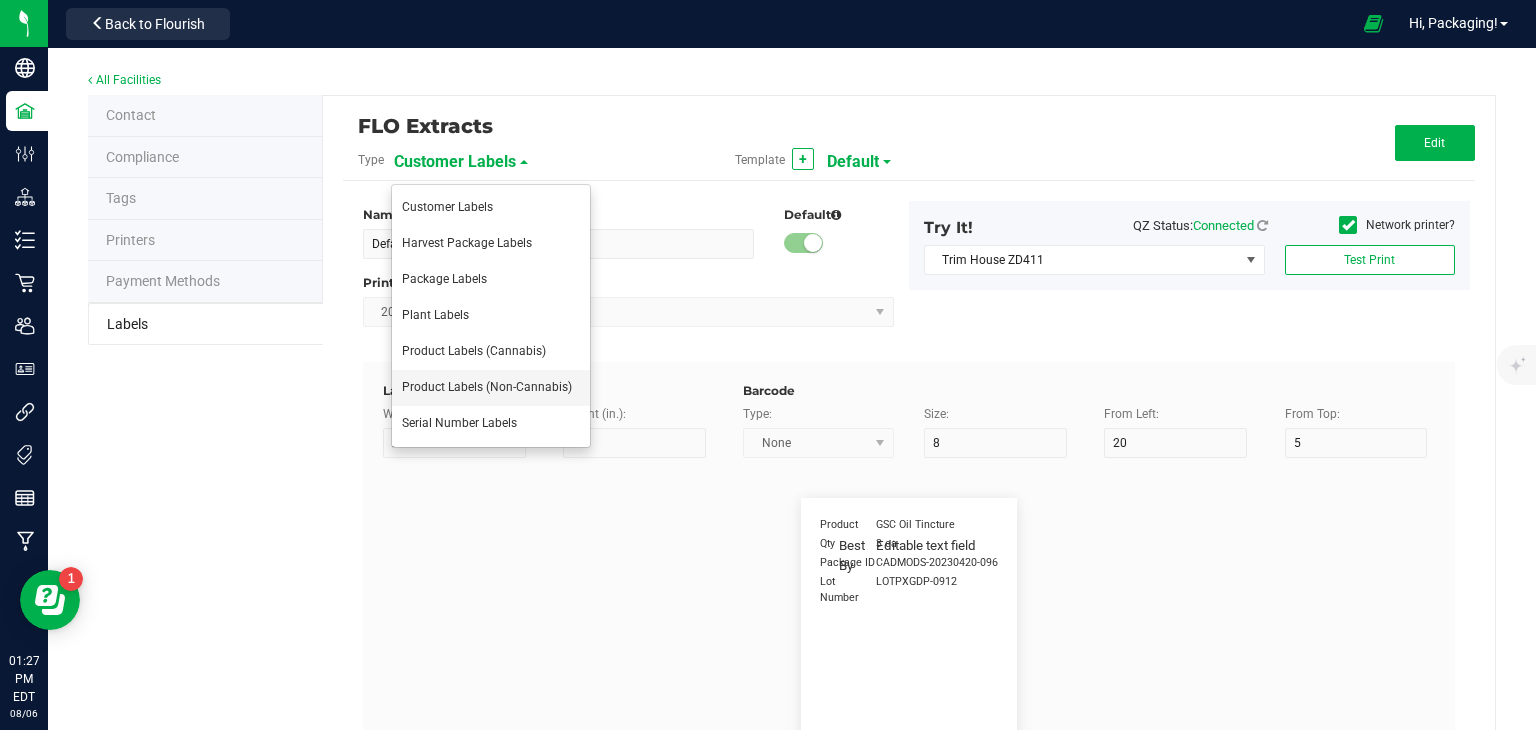 type on "Allergens" 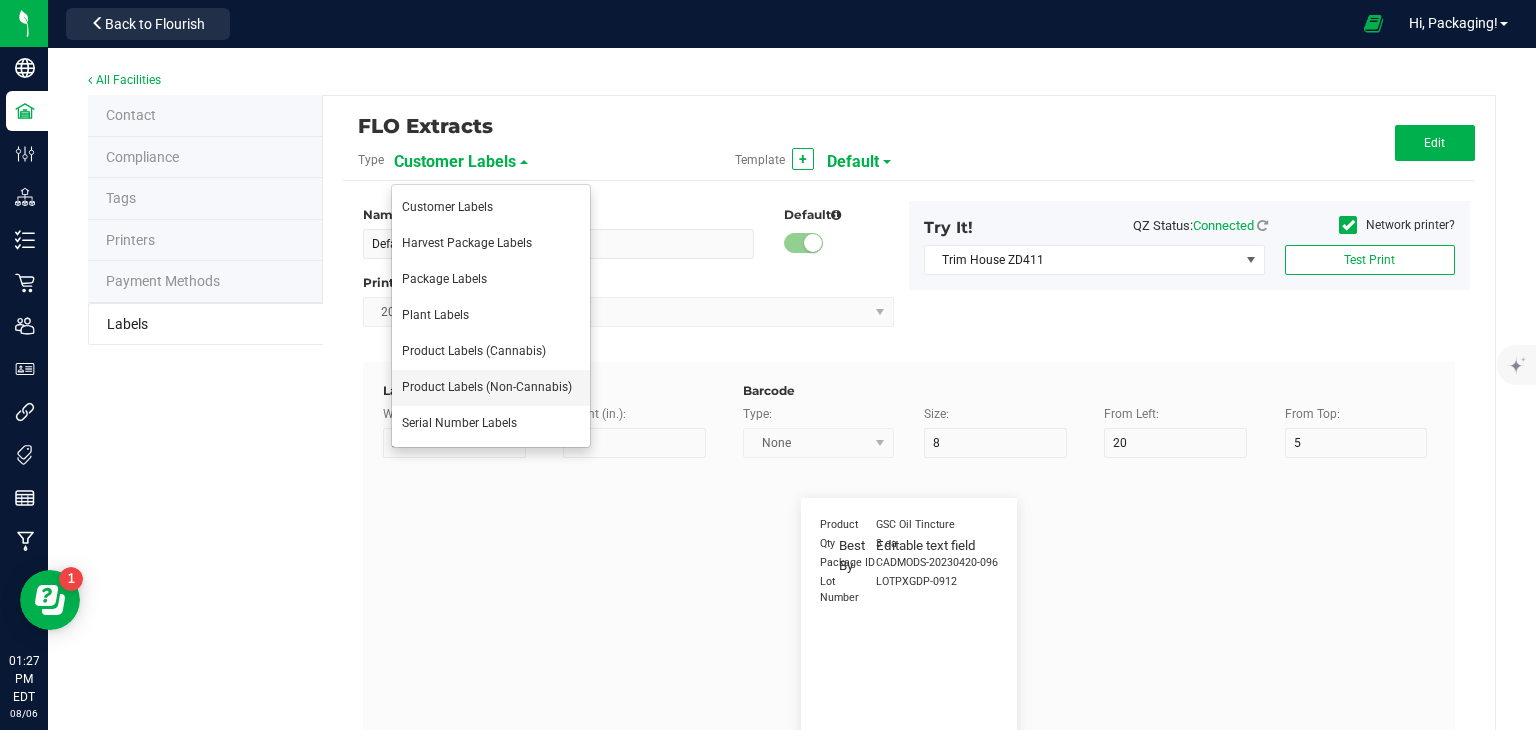 type on "7" 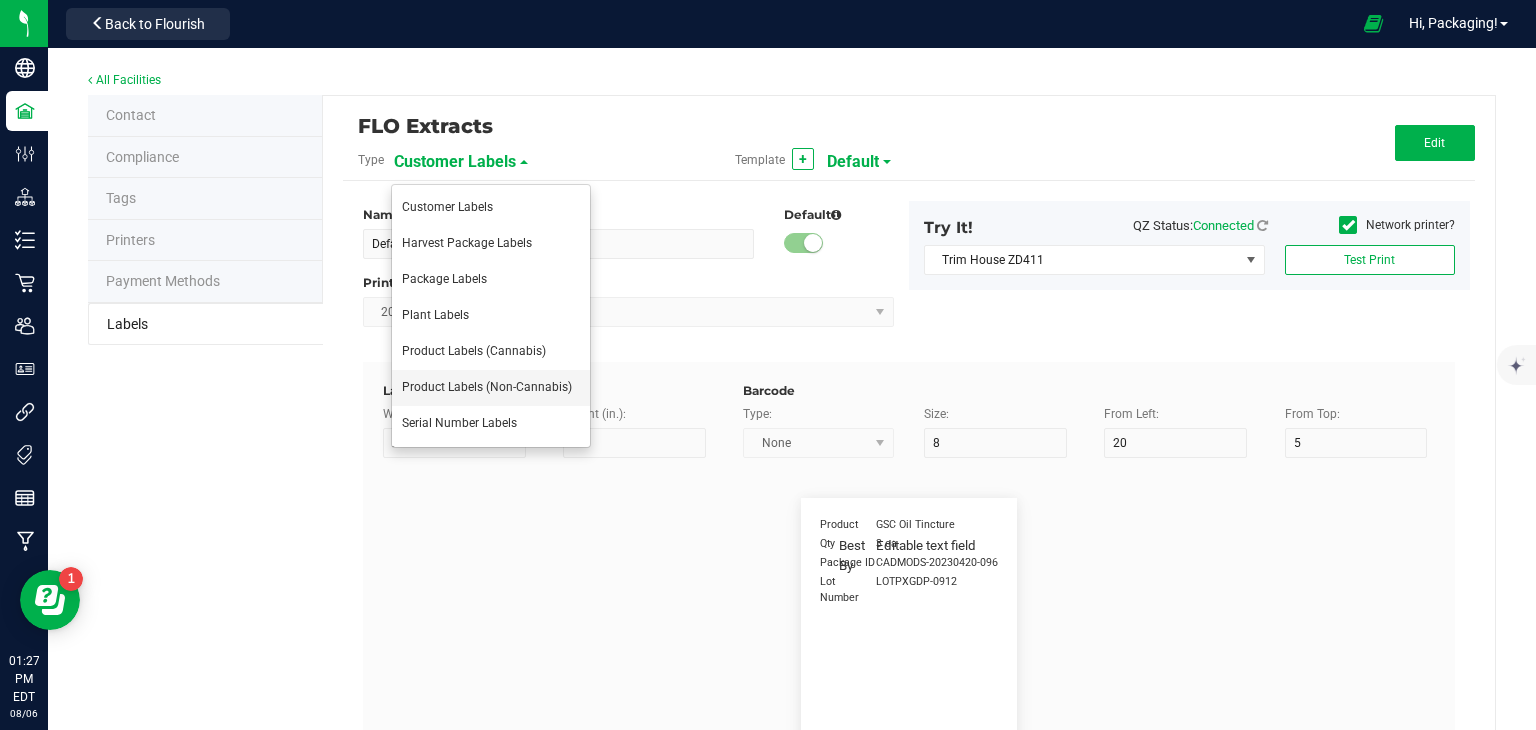 type on "15" 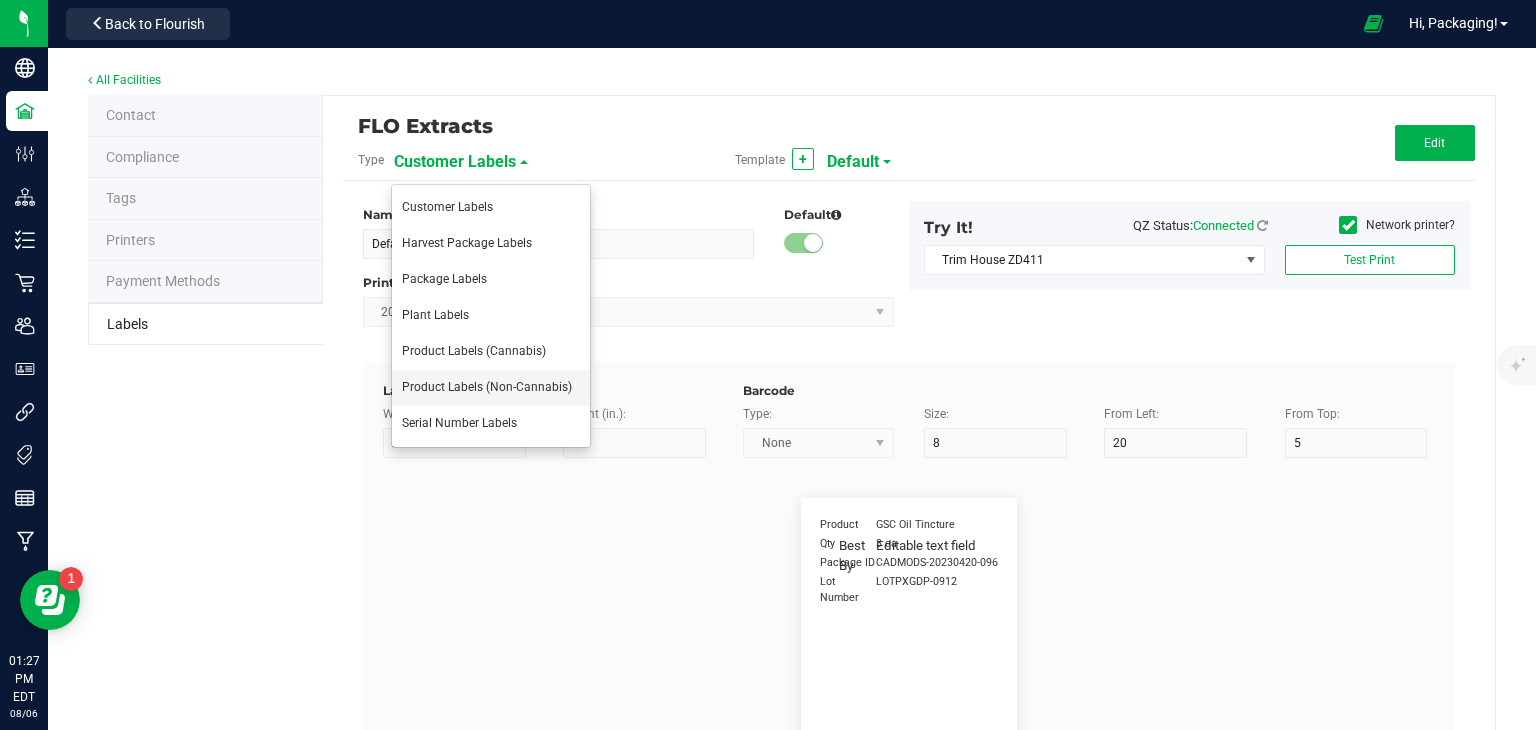type on "13" 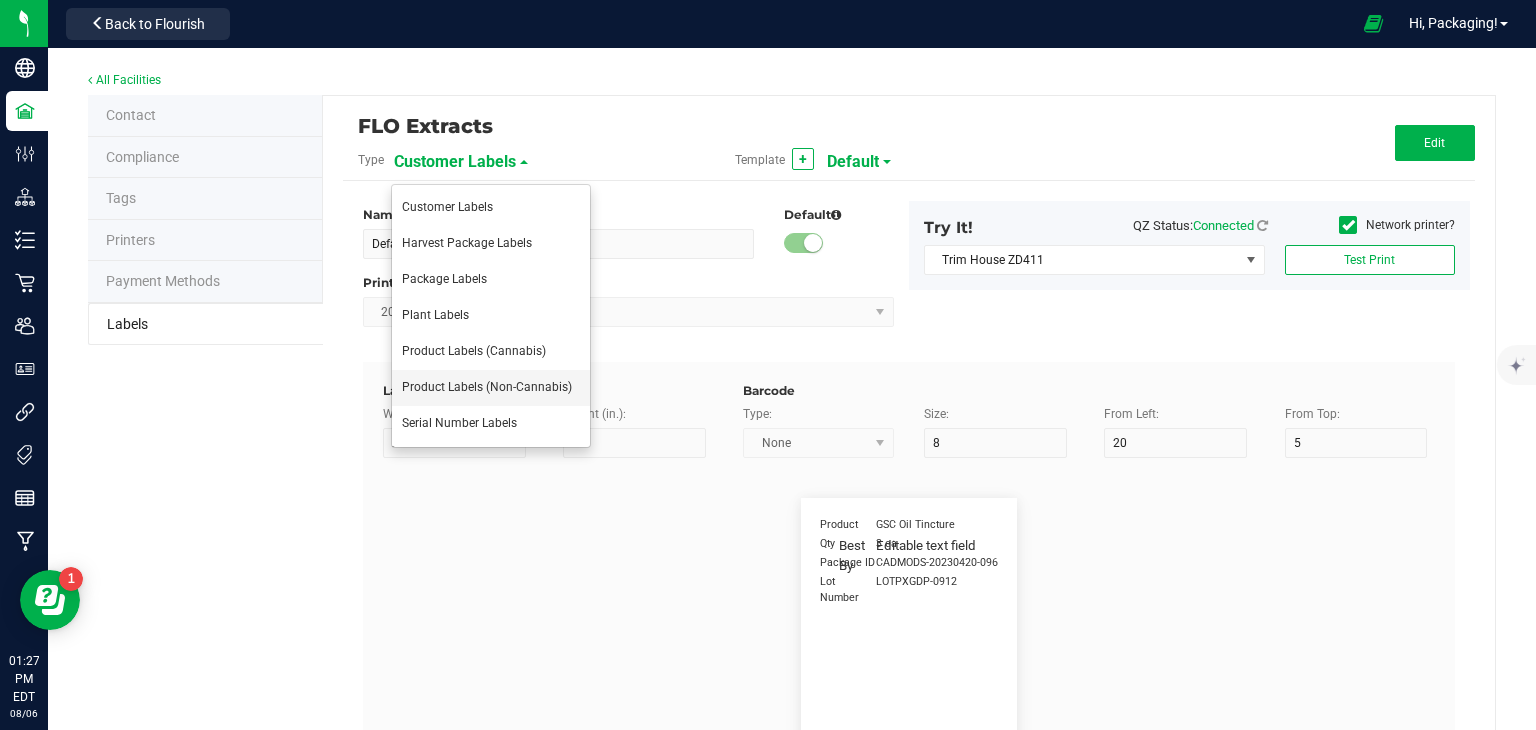 type on "Tree Nuts, Soy, Wheat" 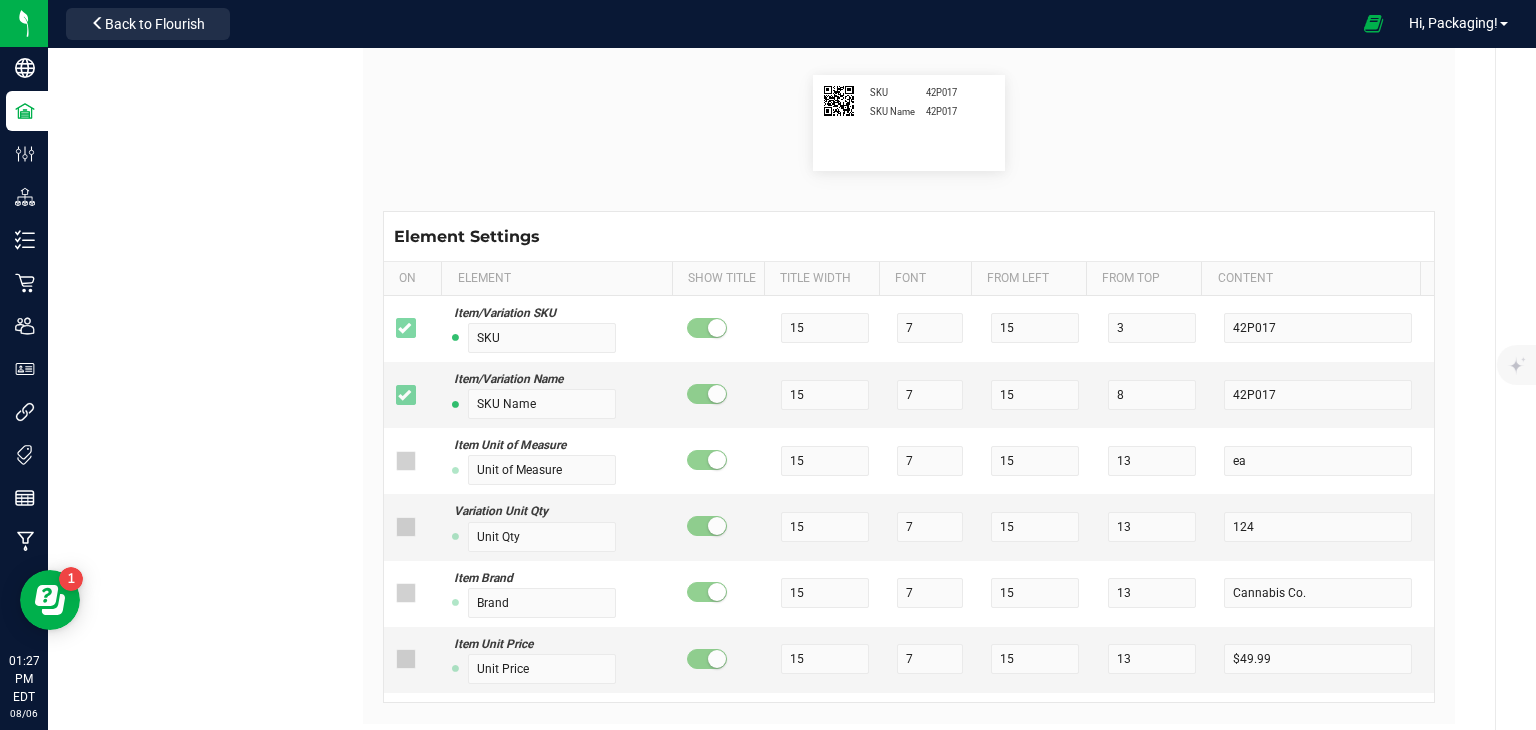 scroll, scrollTop: 424, scrollLeft: 0, axis: vertical 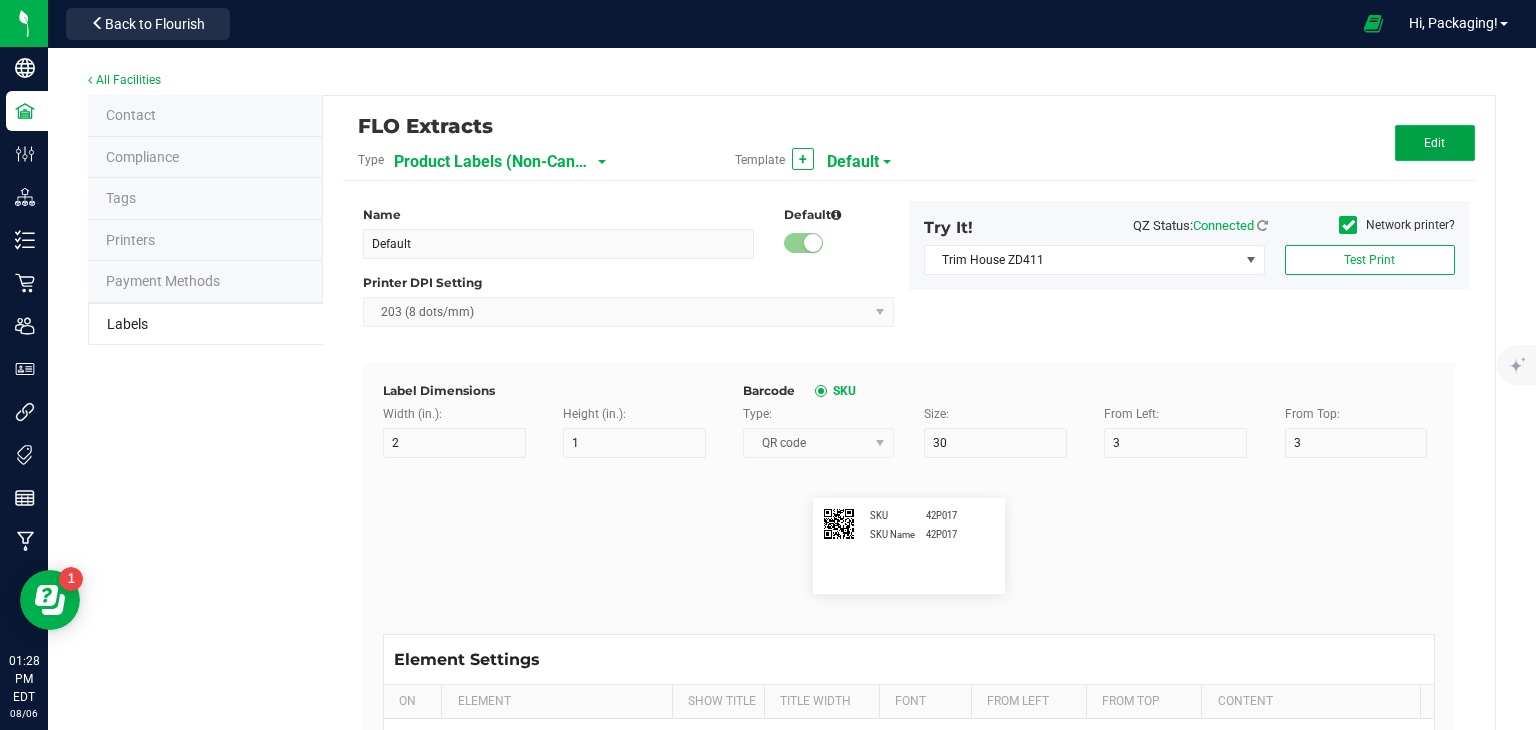 click on "Edit" at bounding box center [1434, 143] 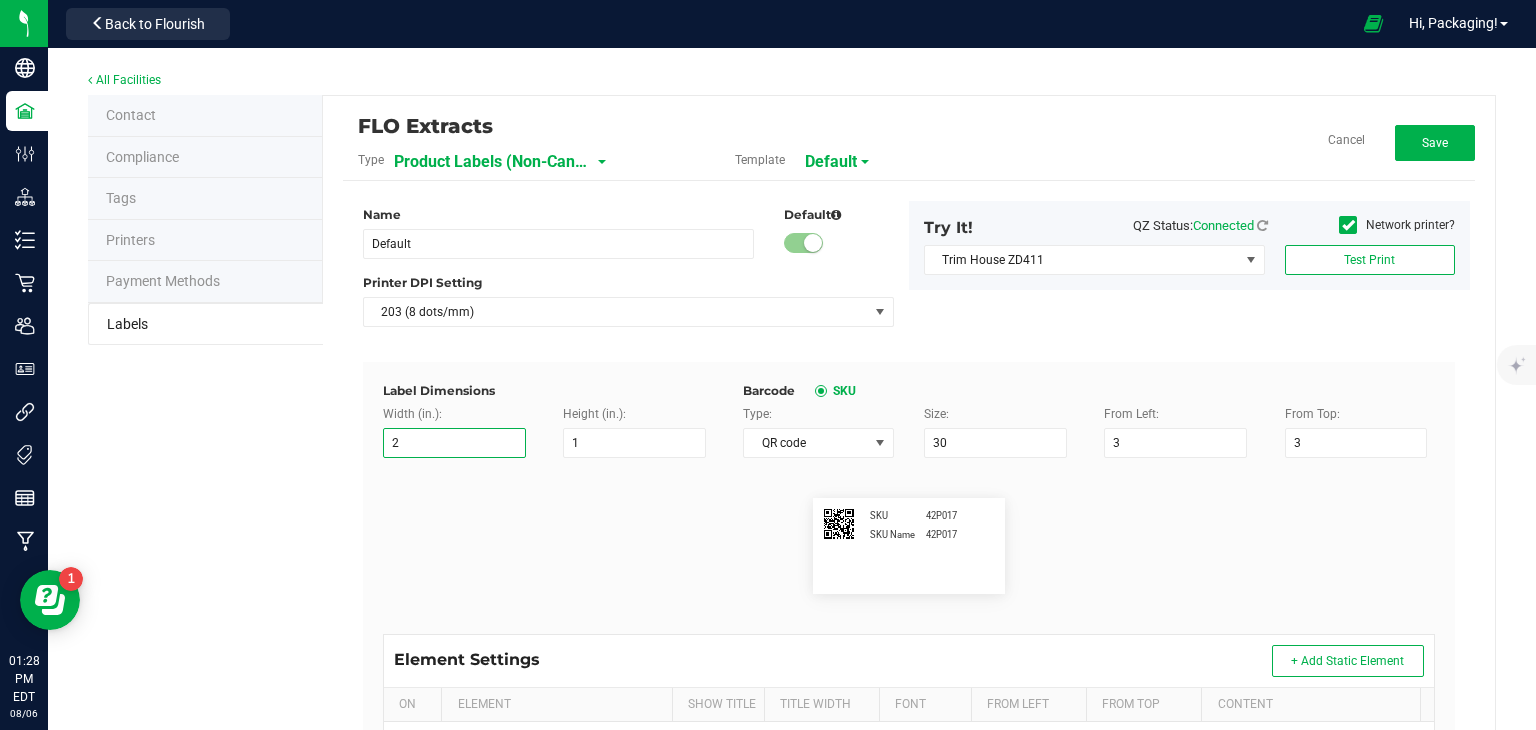 click on "2" at bounding box center [454, 443] 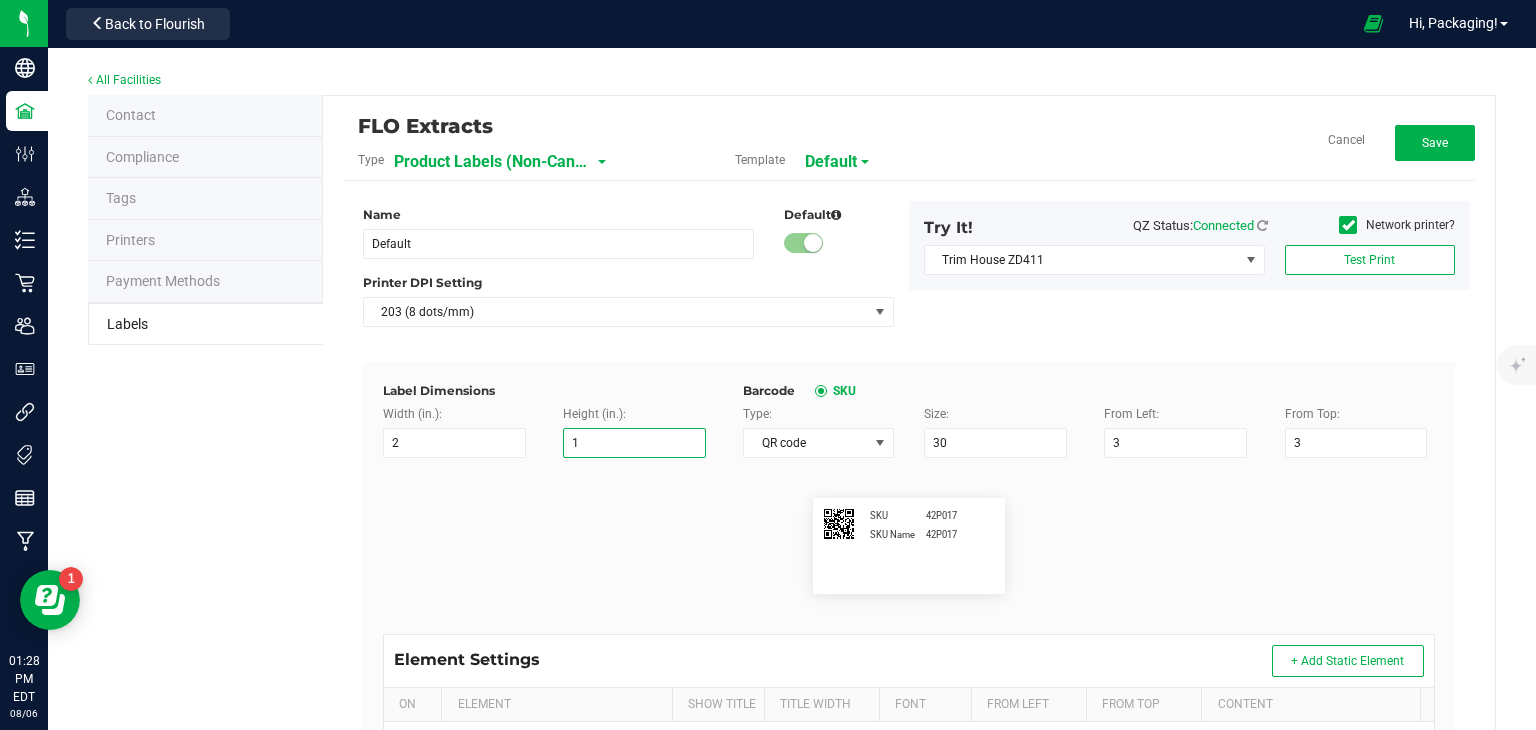 click on "1" at bounding box center (634, 443) 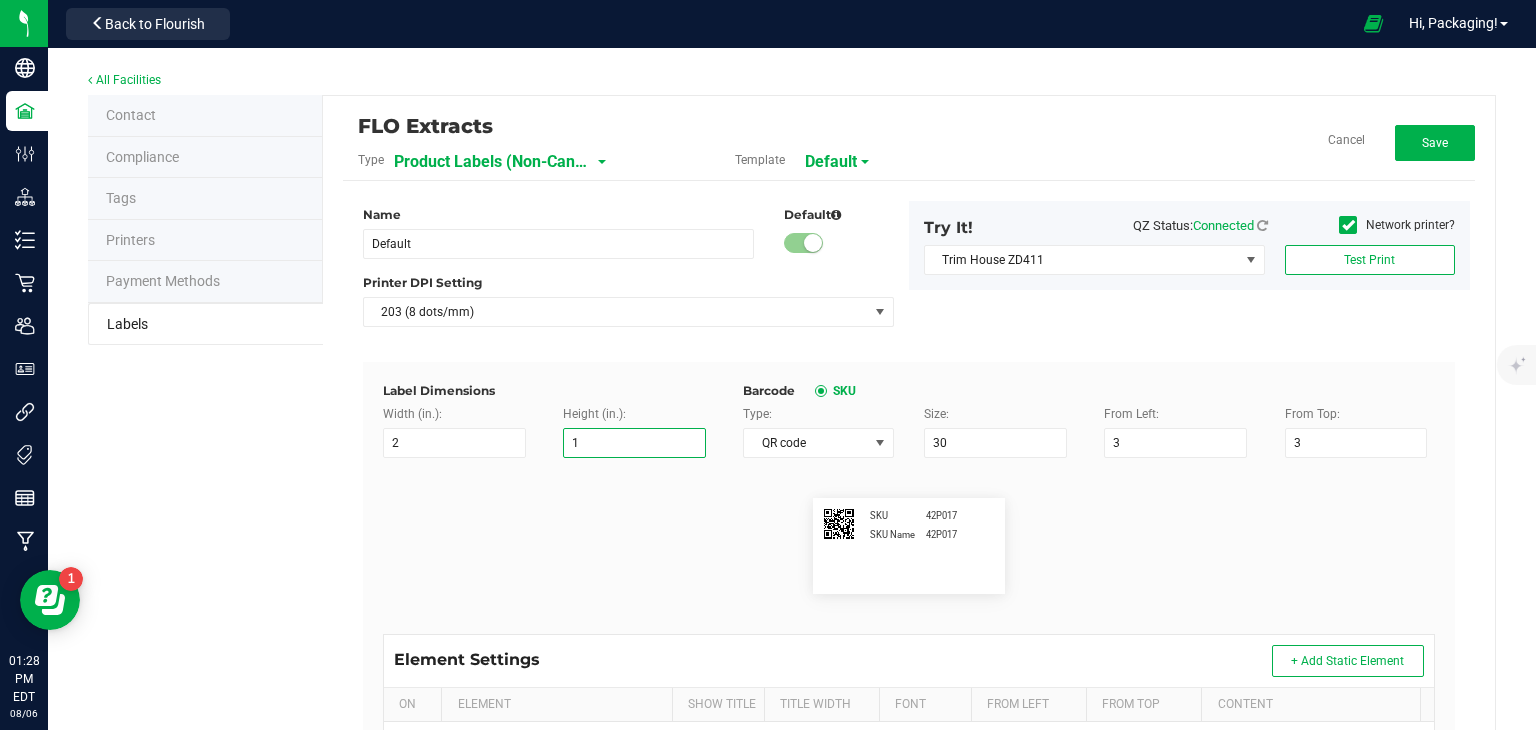click on "1" at bounding box center [634, 443] 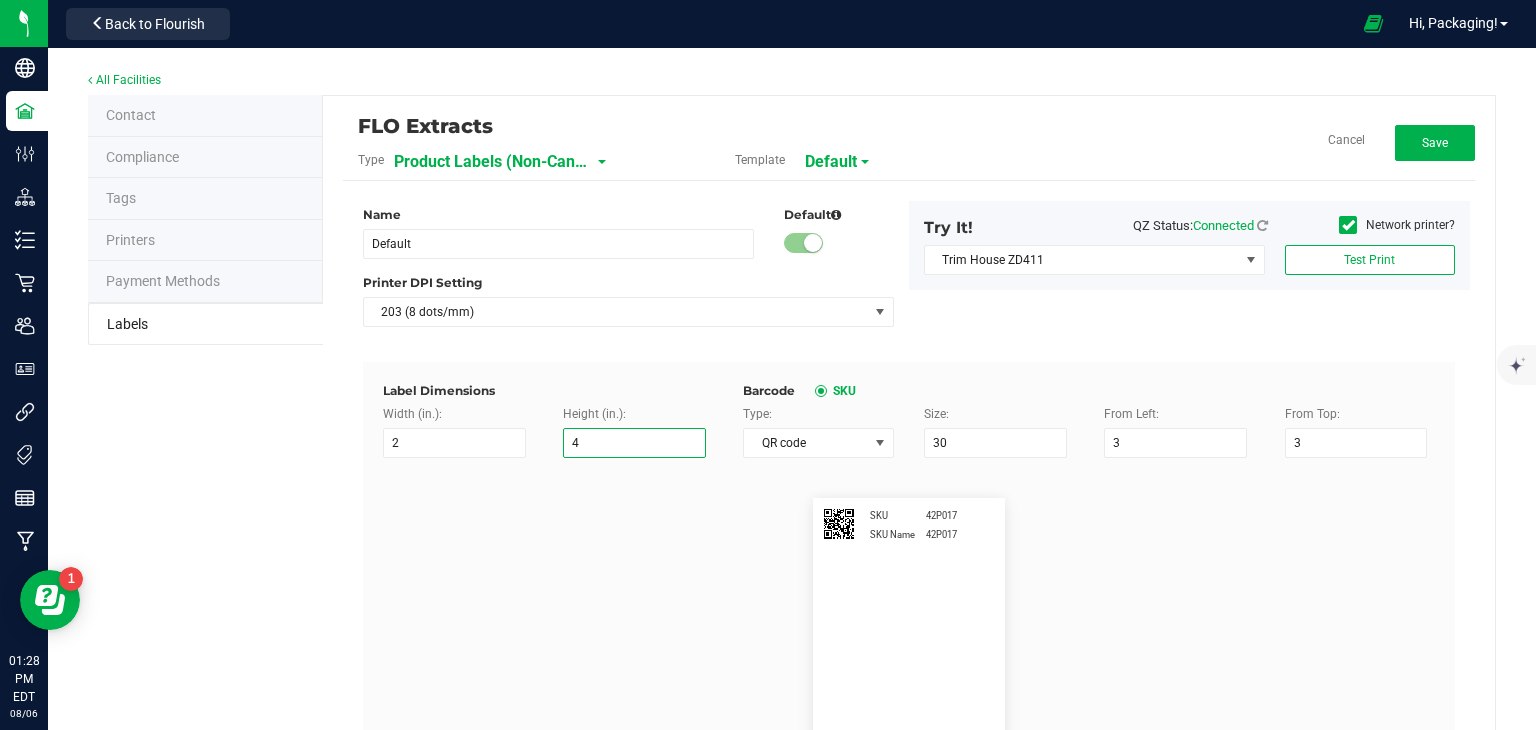 type on "4" 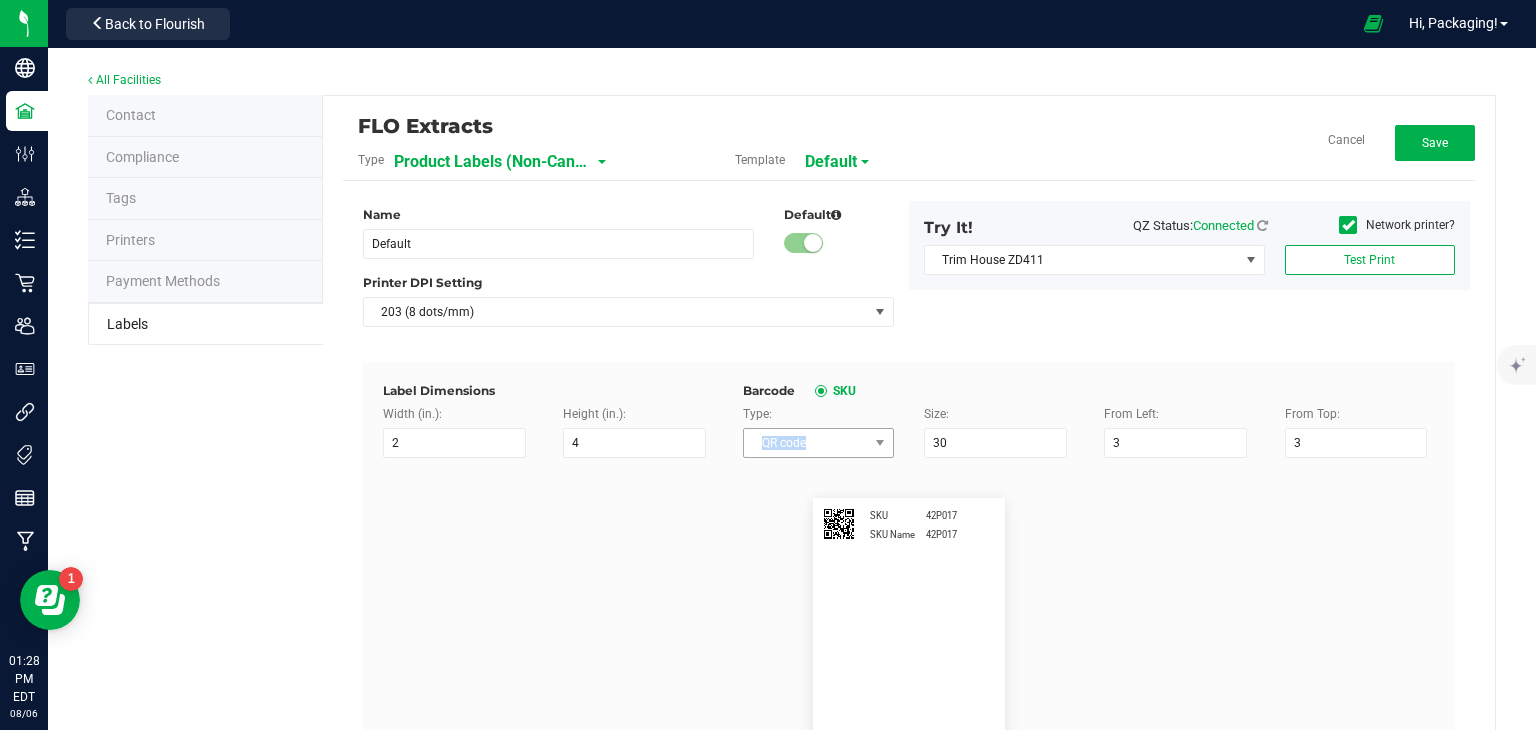 drag, startPoint x: 853, startPoint y: 425, endPoint x: 836, endPoint y: 452, distance: 31.906113 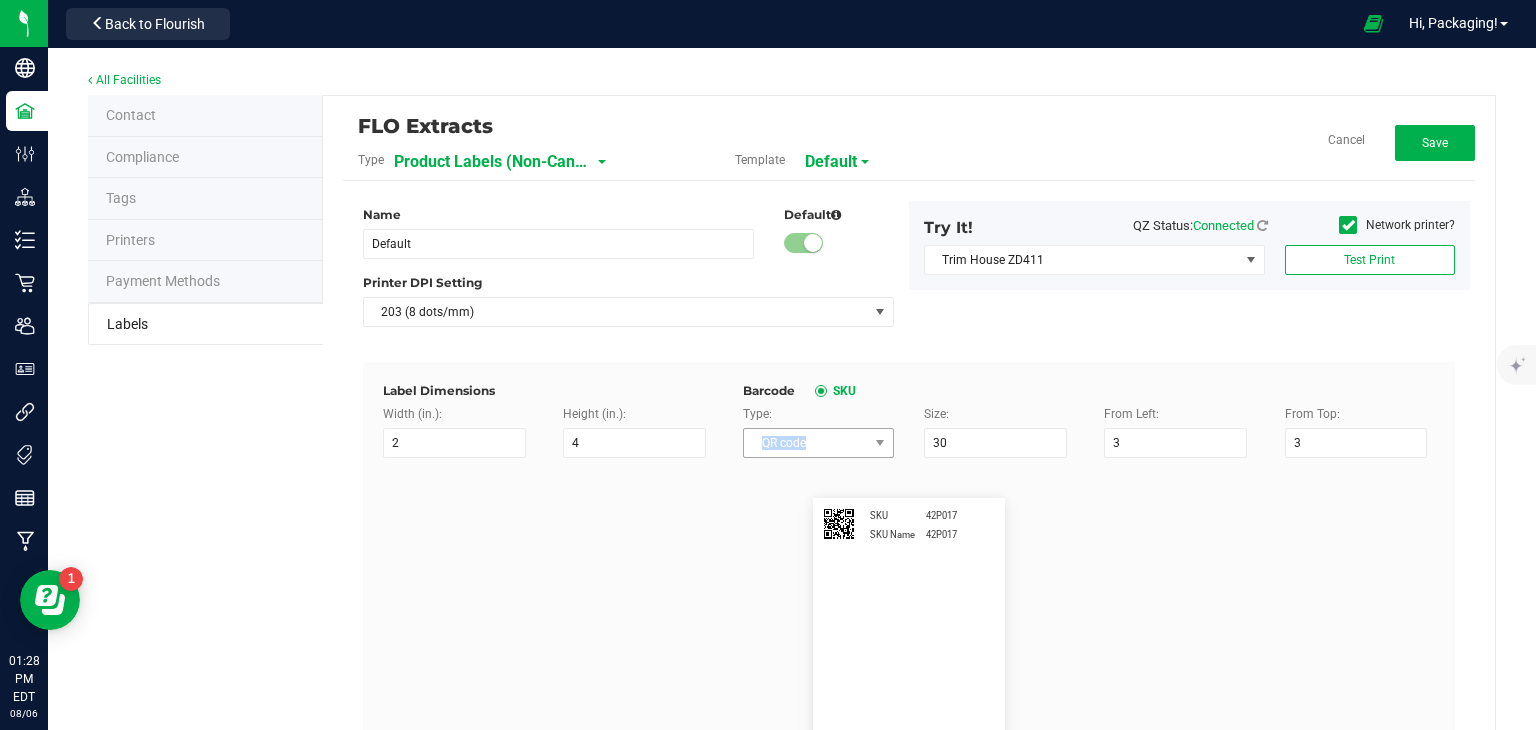 click on "Type:  QR code" at bounding box center (818, 431) 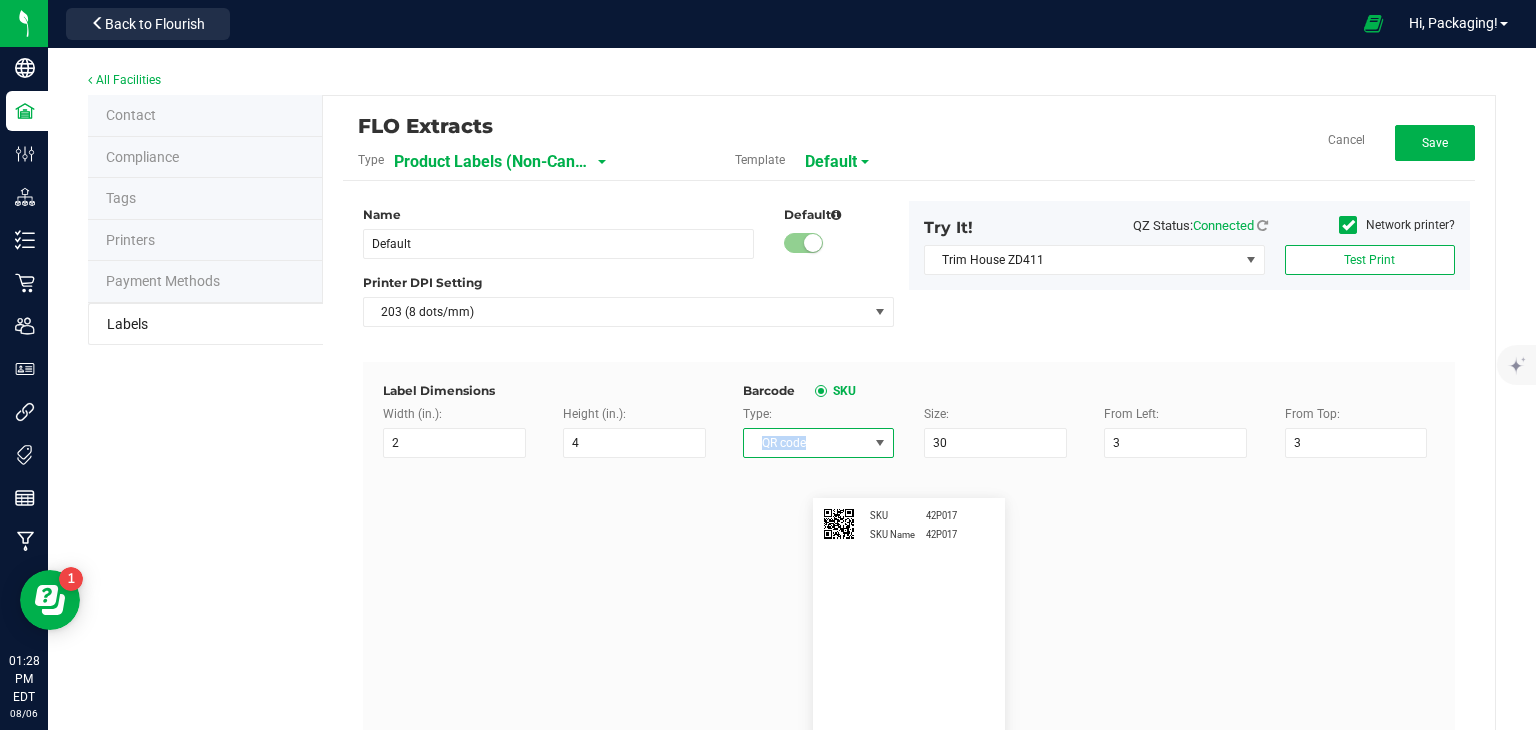 click on "QR code" at bounding box center (805, 443) 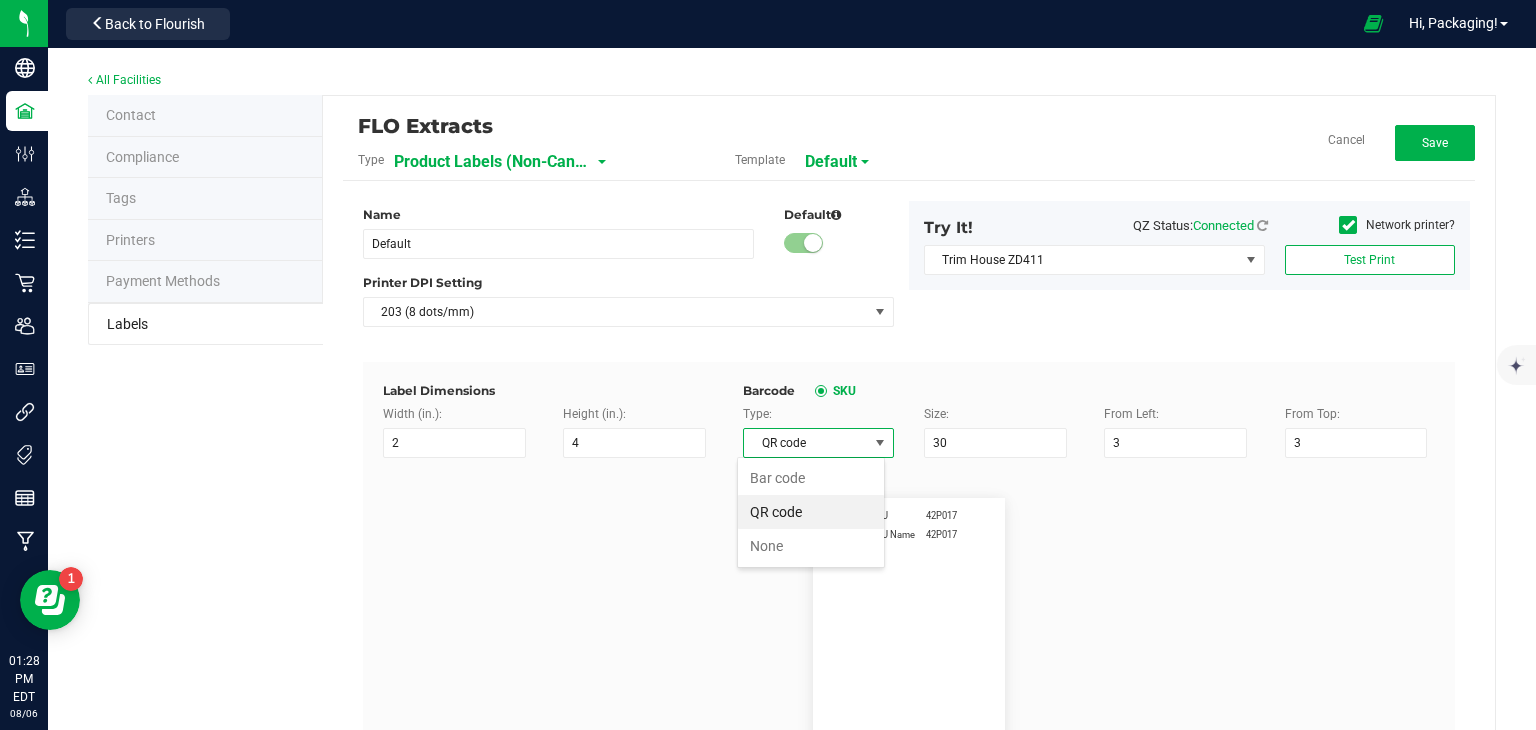 scroll, scrollTop: 99970, scrollLeft: 99852, axis: both 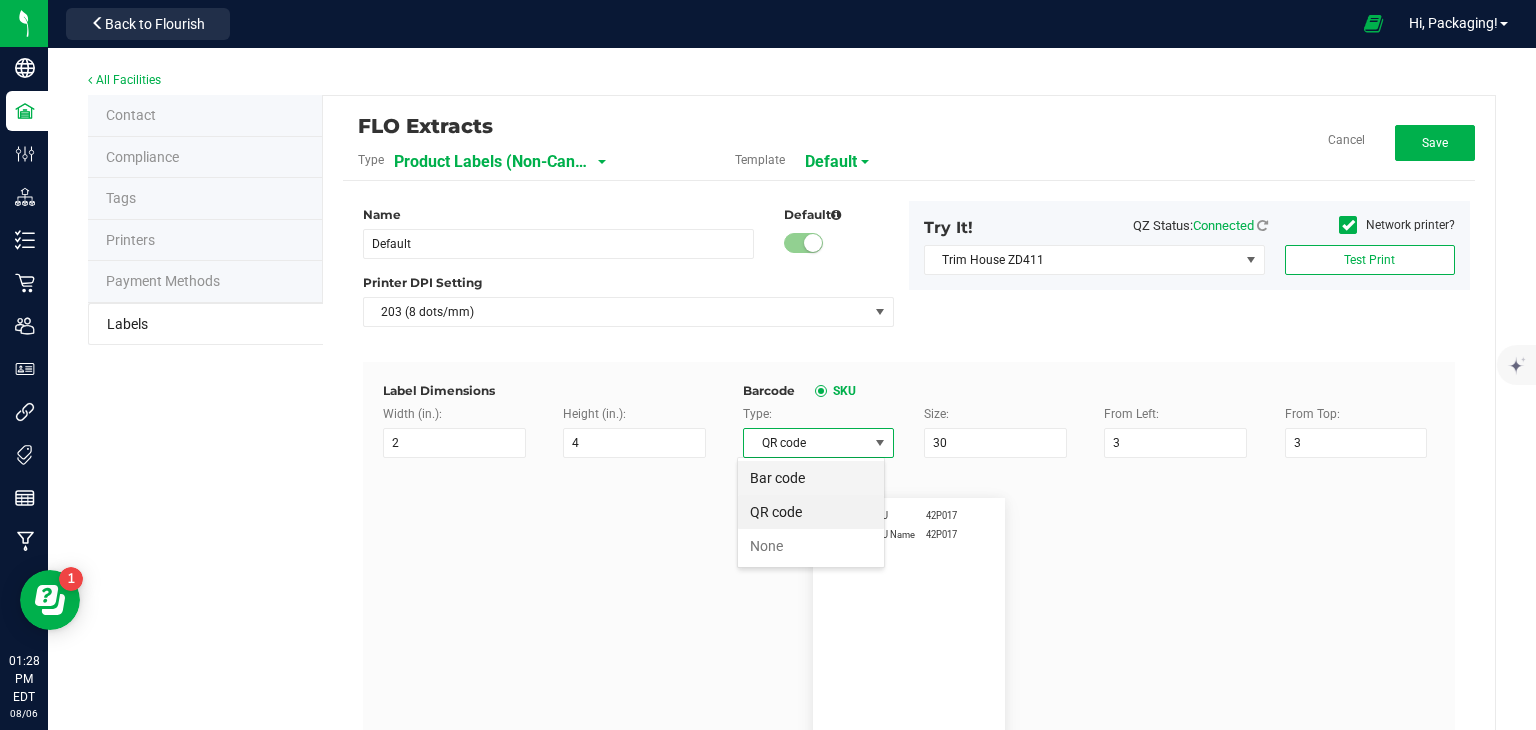 click on "Bar code" at bounding box center (811, 478) 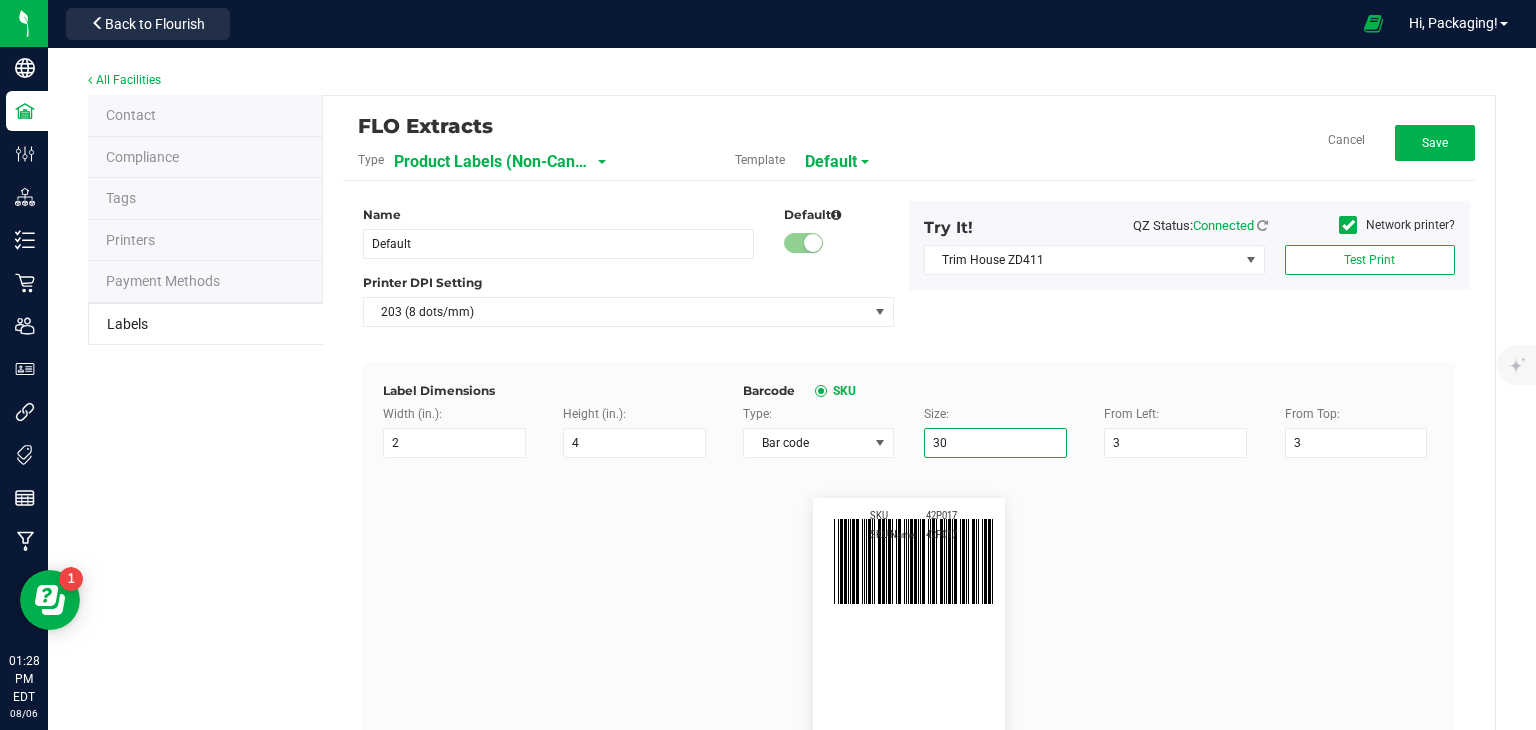 click on "30" at bounding box center (995, 443) 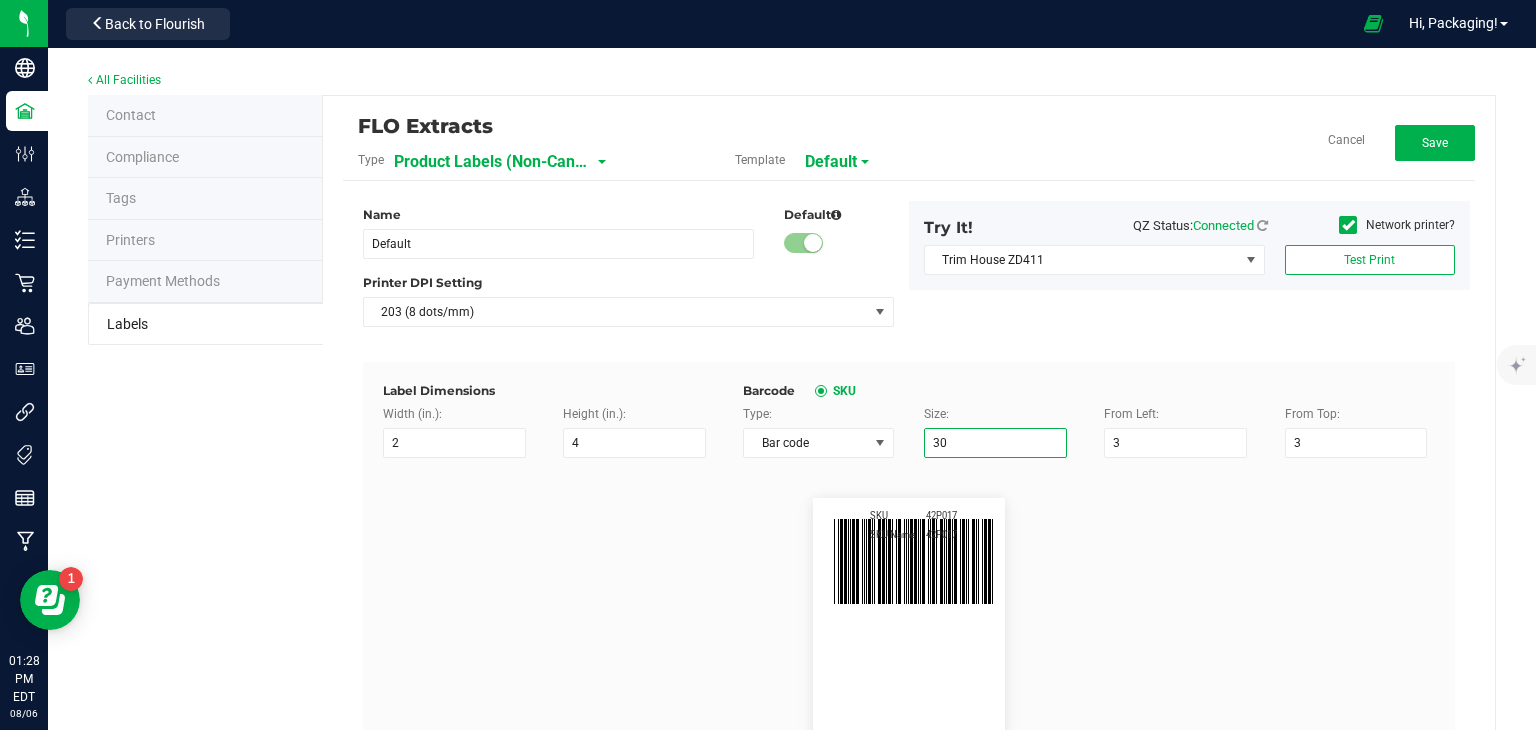 click on "30" at bounding box center (995, 443) 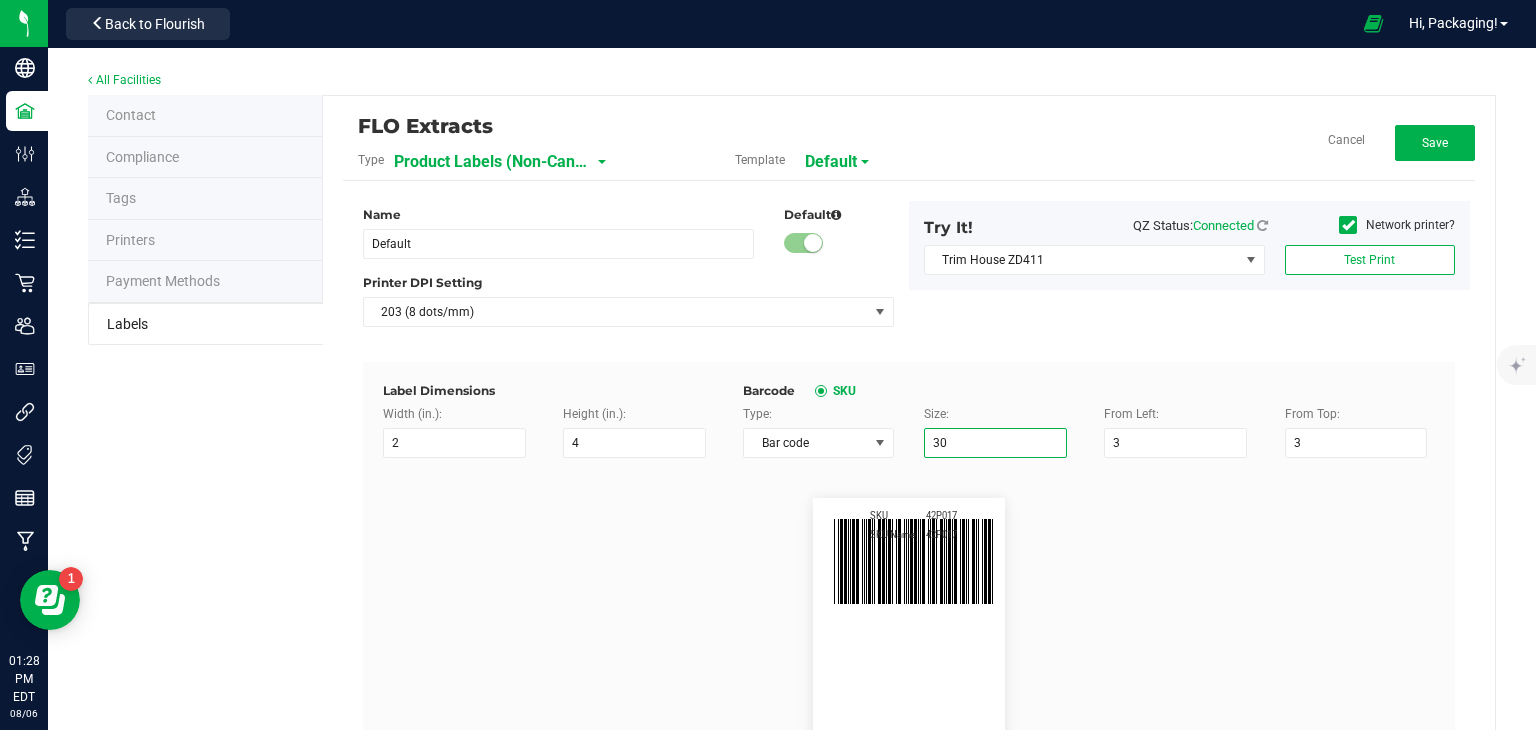 click on "30" at bounding box center (995, 443) 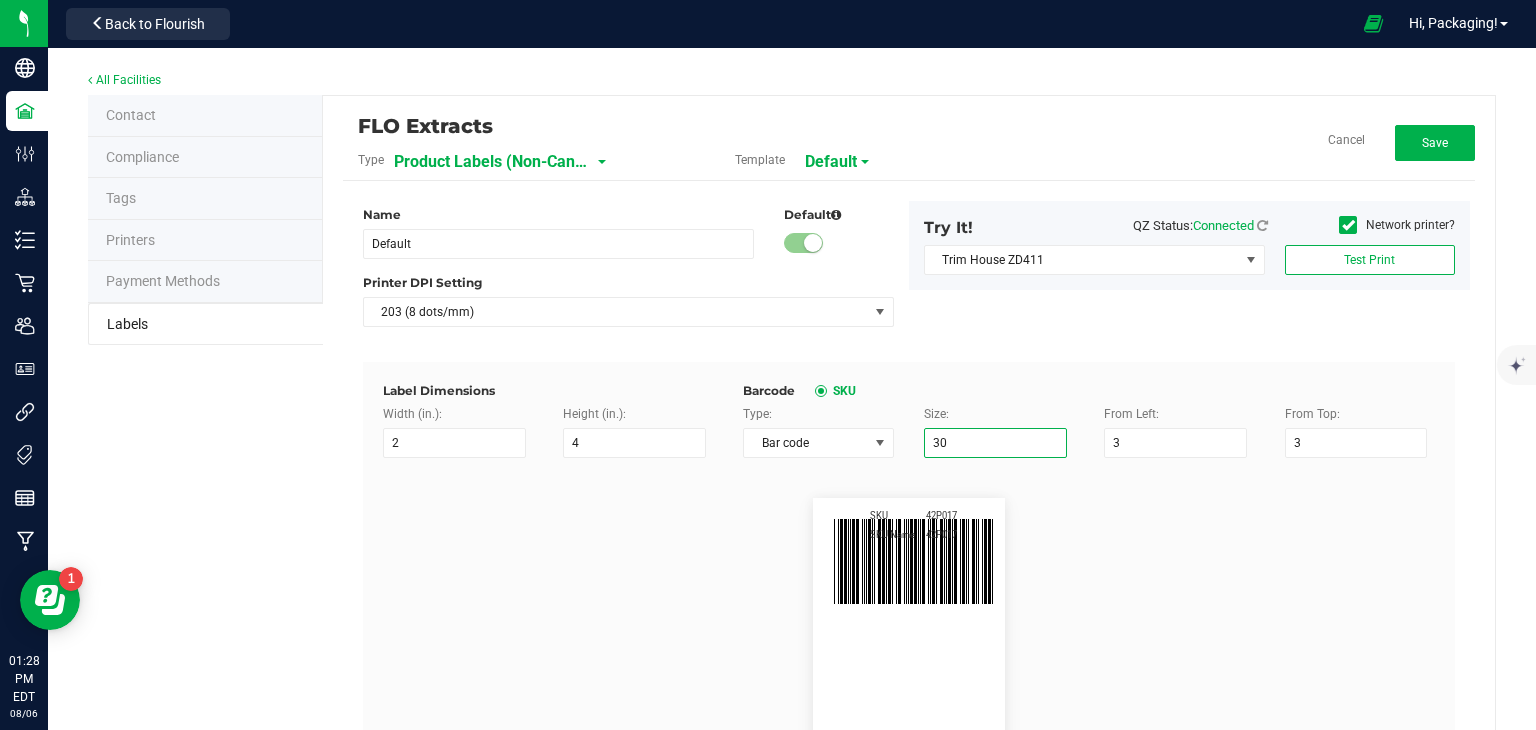 click on "30" at bounding box center (995, 443) 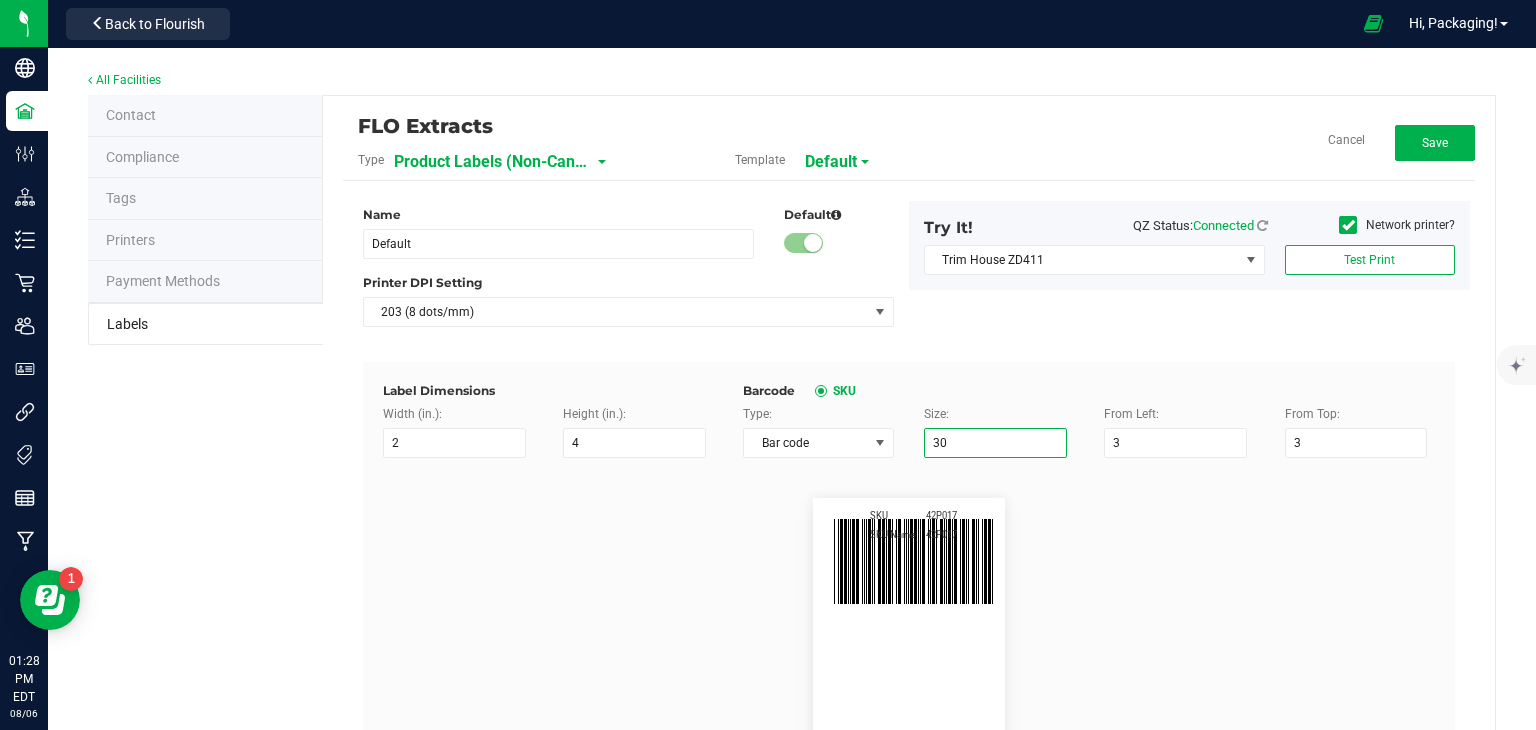 click on "30" at bounding box center [995, 443] 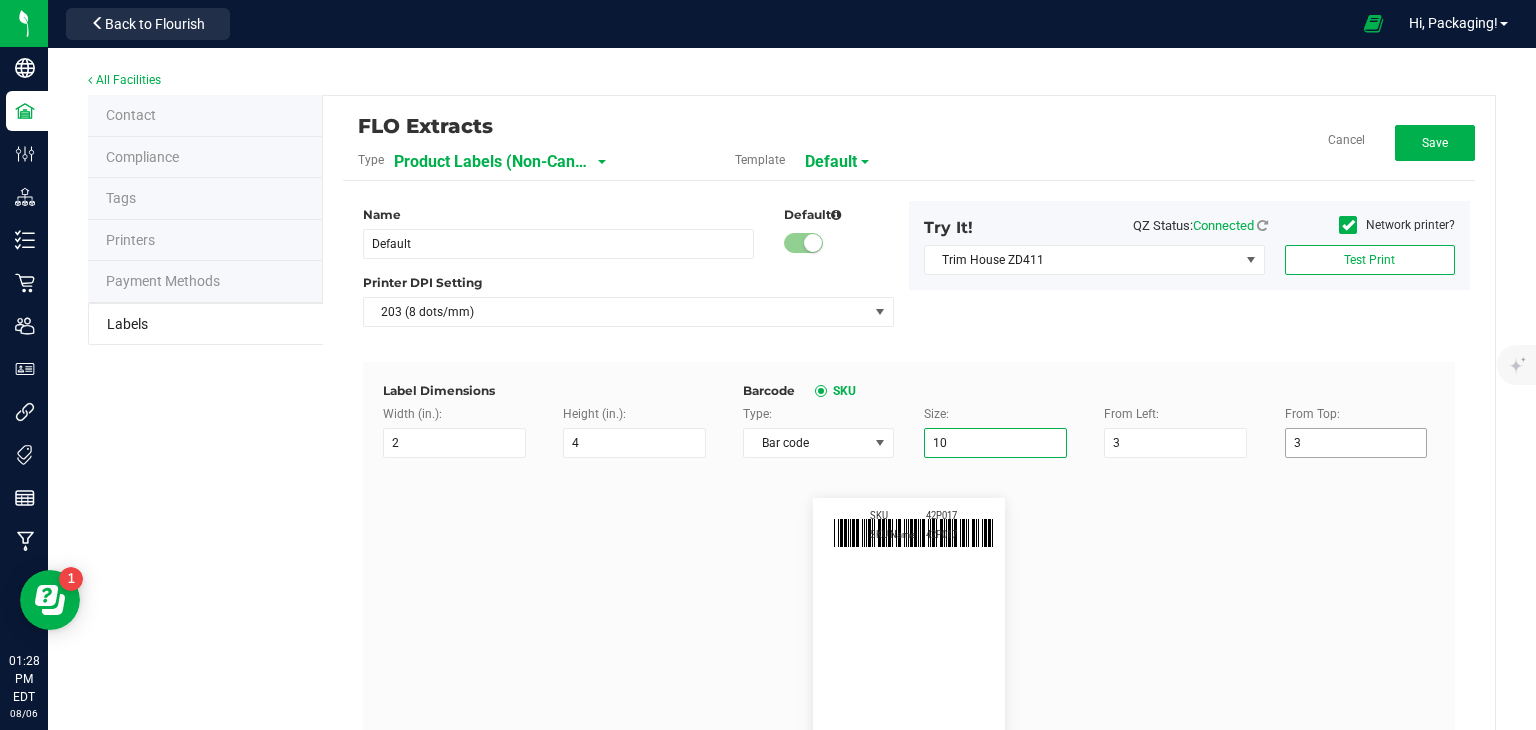 type on "10" 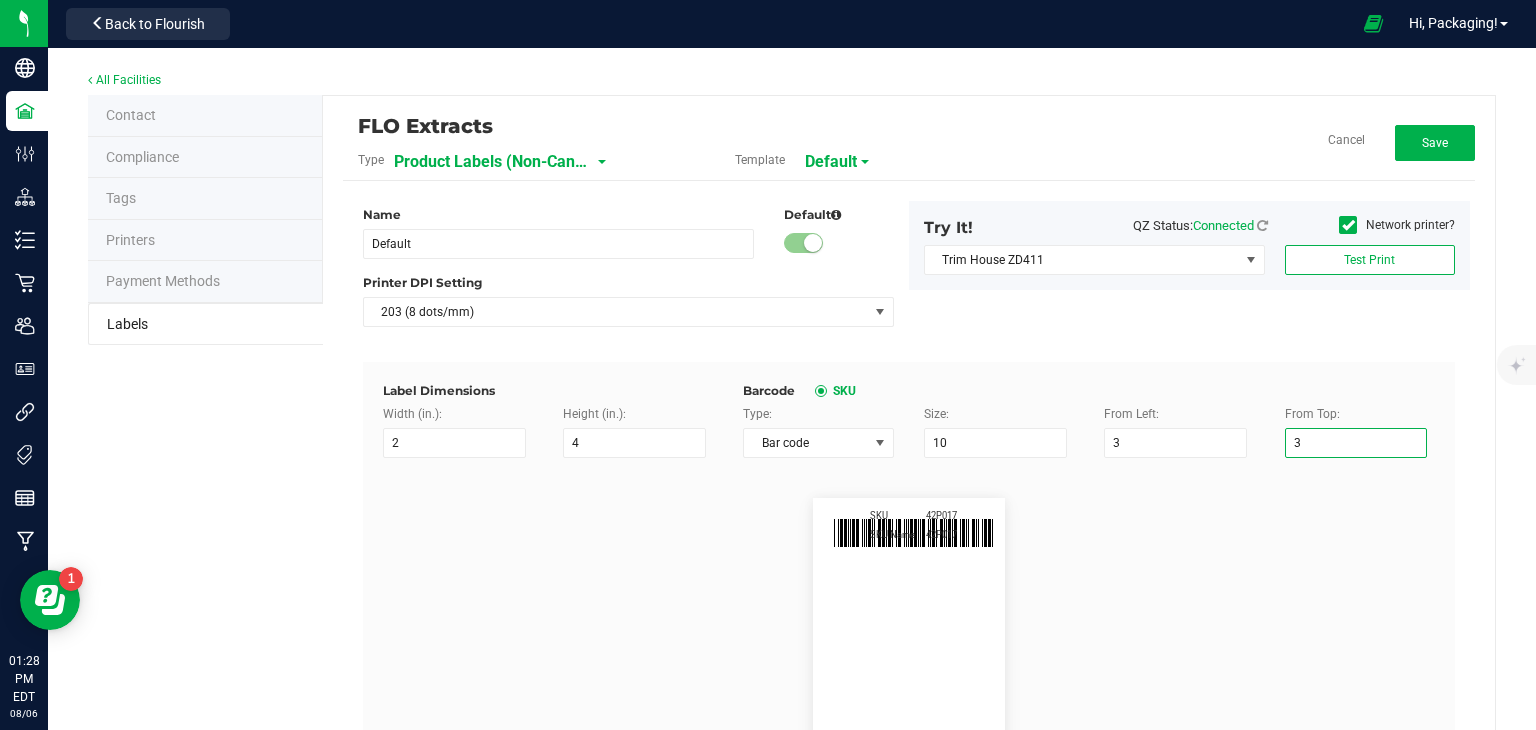 click on "3" at bounding box center (1356, 443) 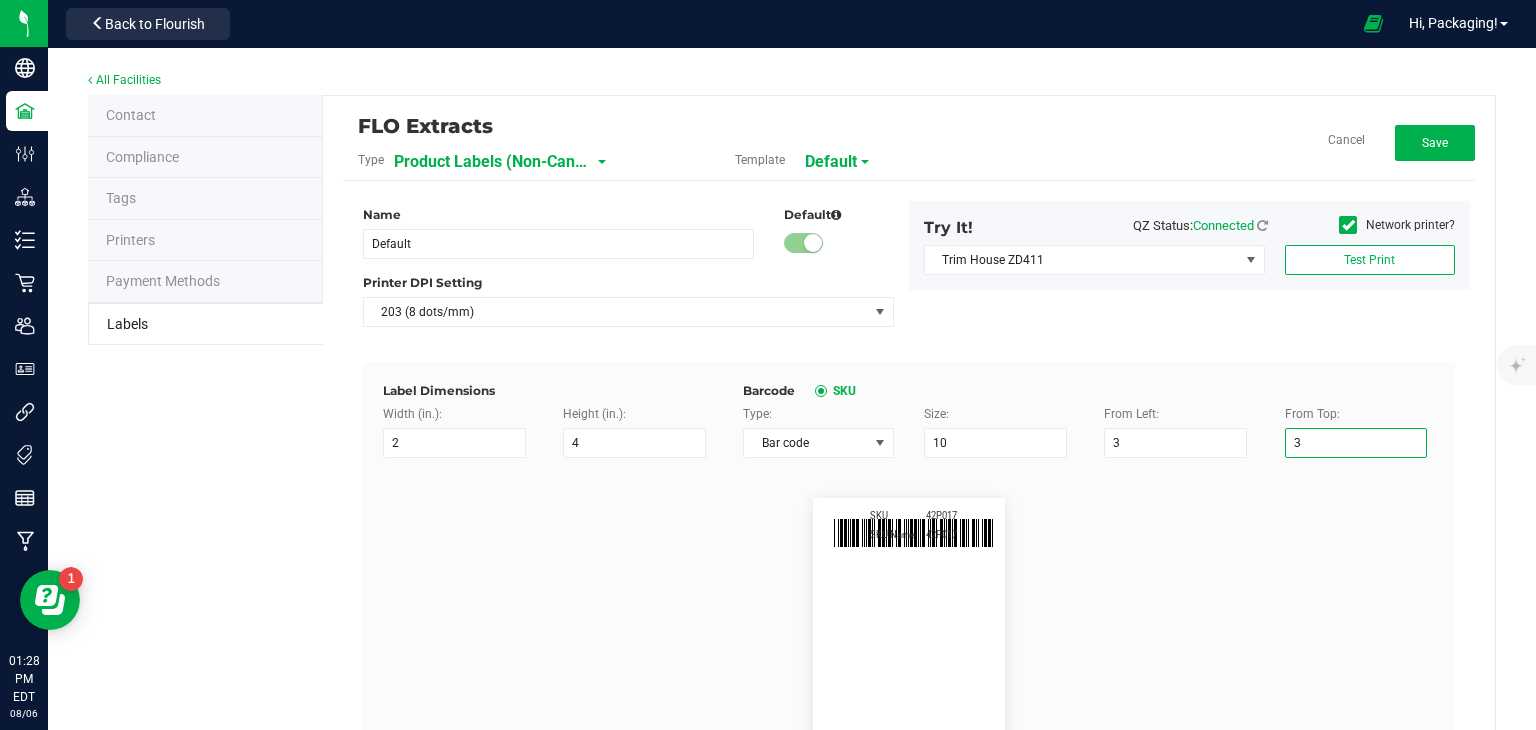 click on "3" at bounding box center [1356, 443] 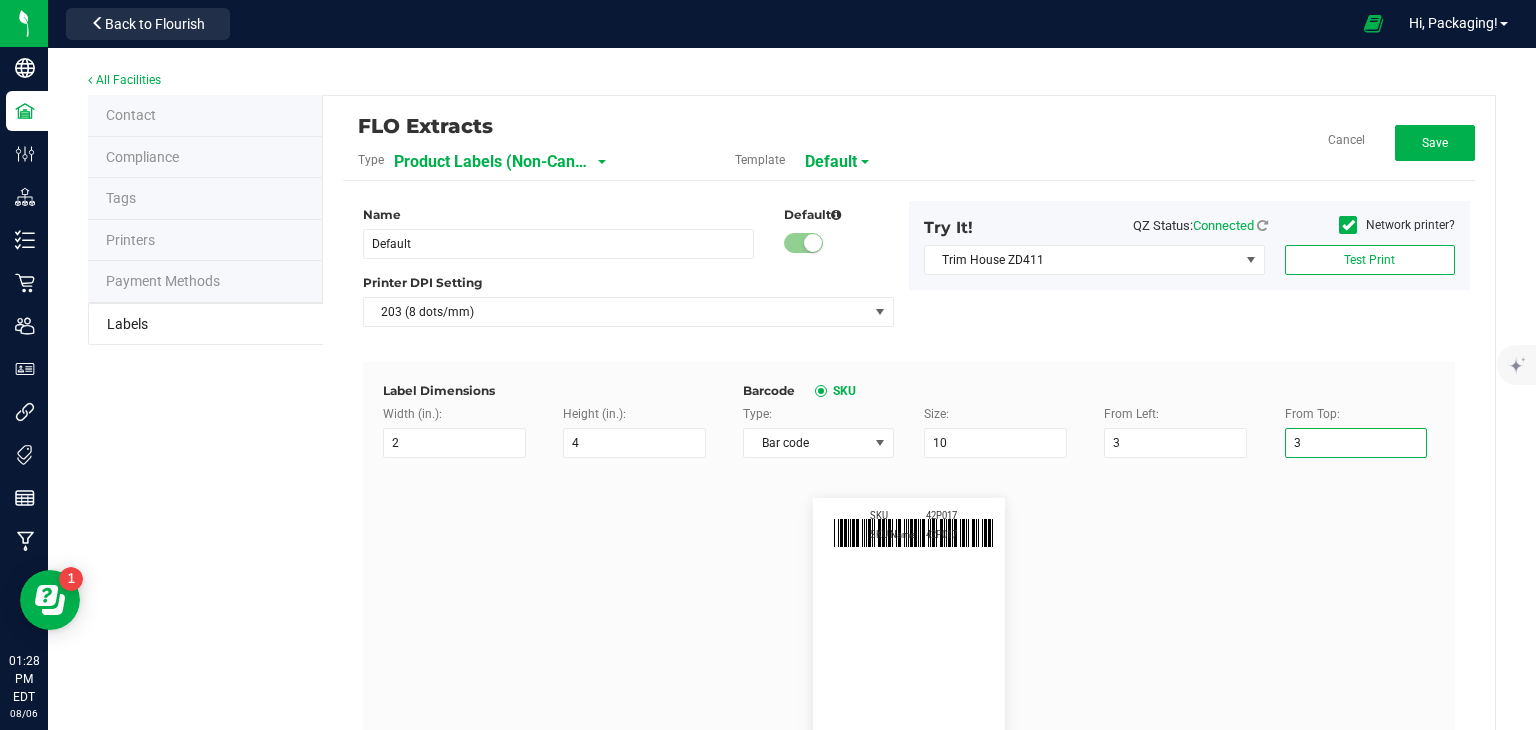 click on "3" at bounding box center (1356, 443) 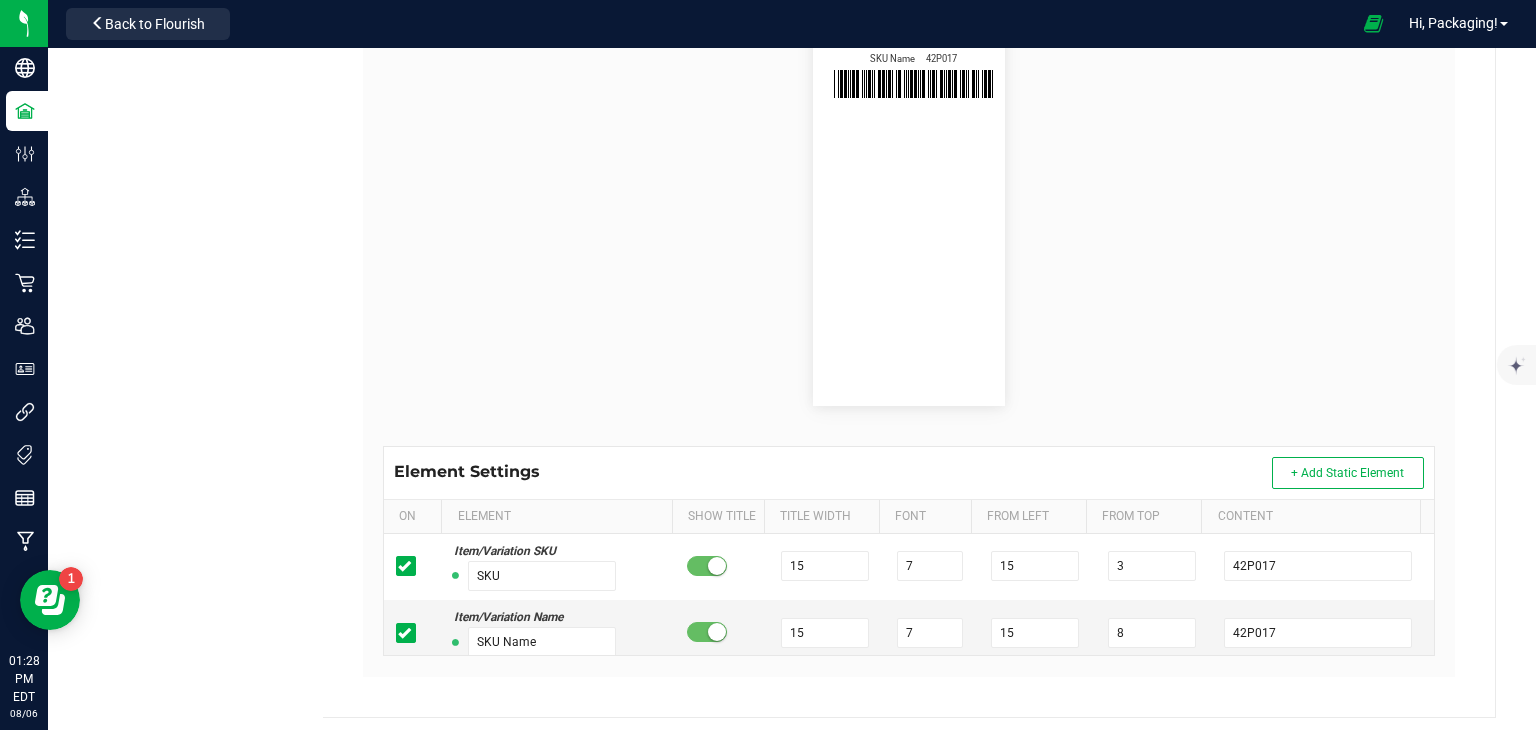 scroll, scrollTop: 478, scrollLeft: 0, axis: vertical 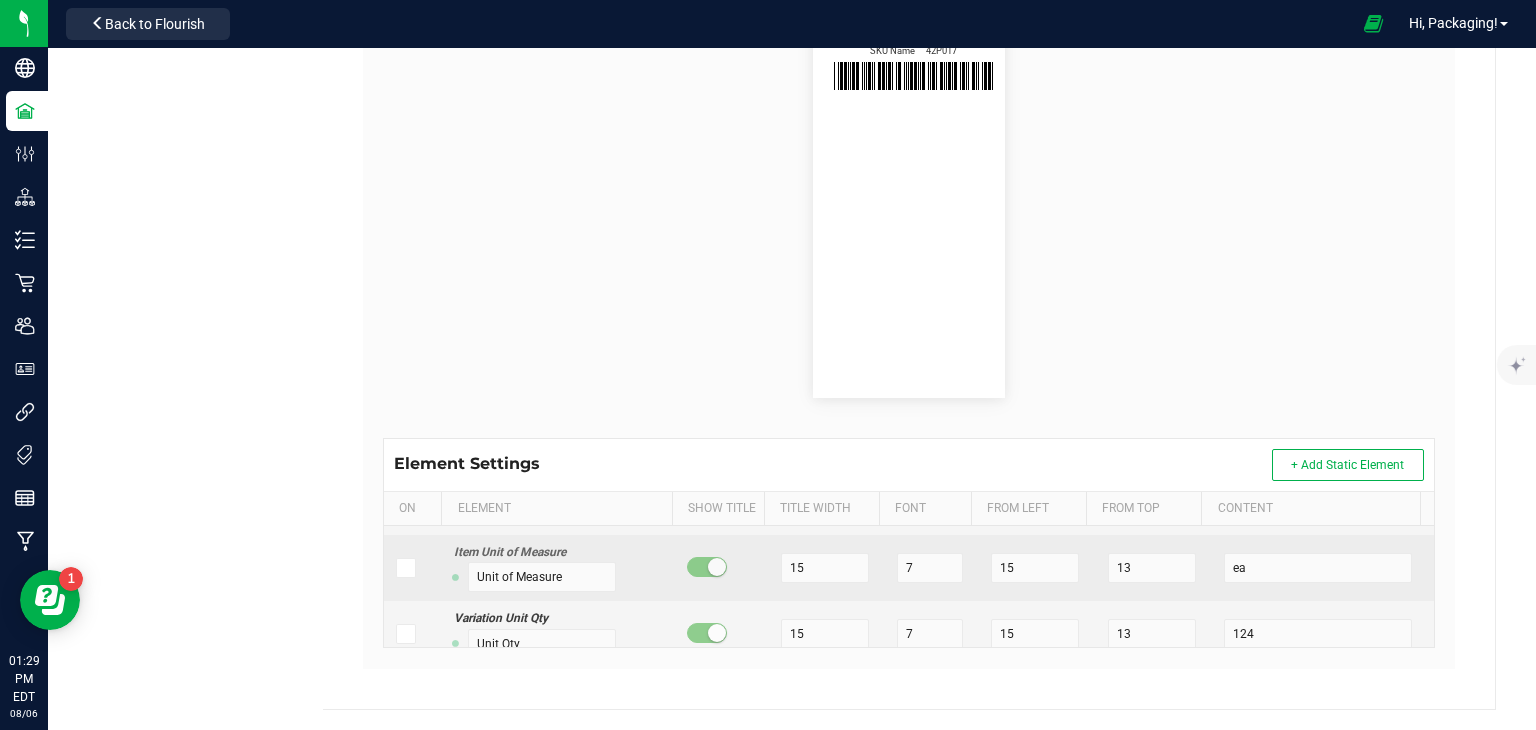 type on "10" 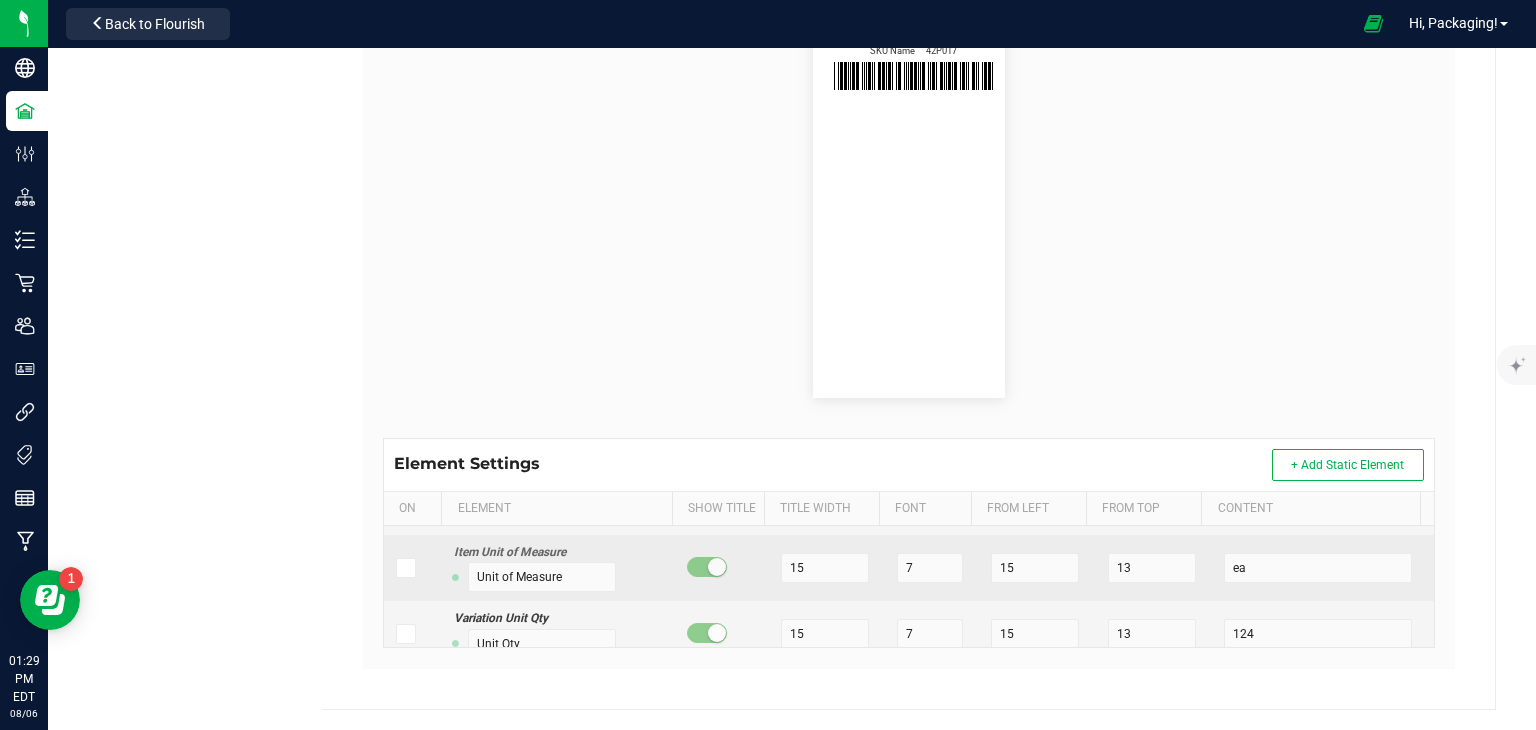 click at bounding box center (404, 568) 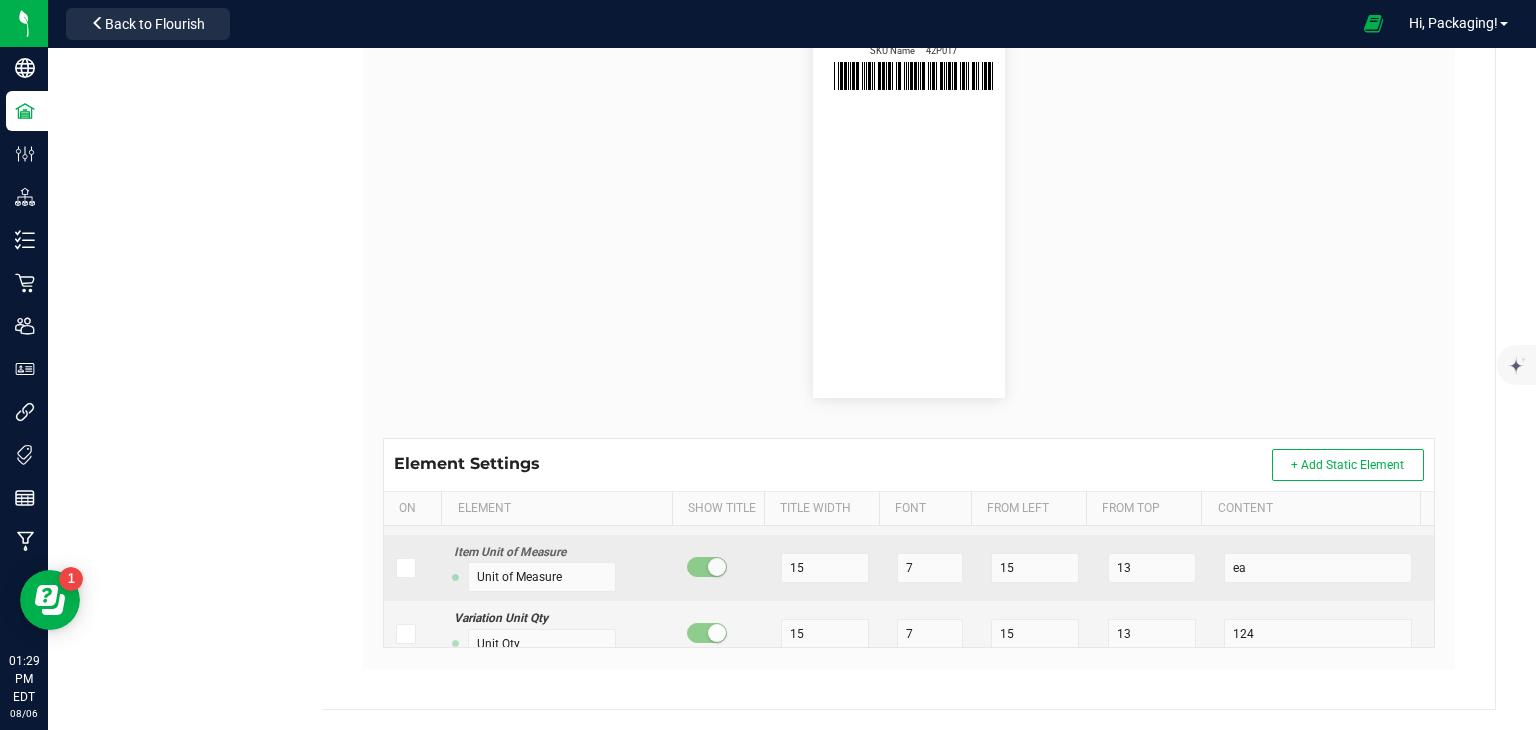 click at bounding box center (0, 0) 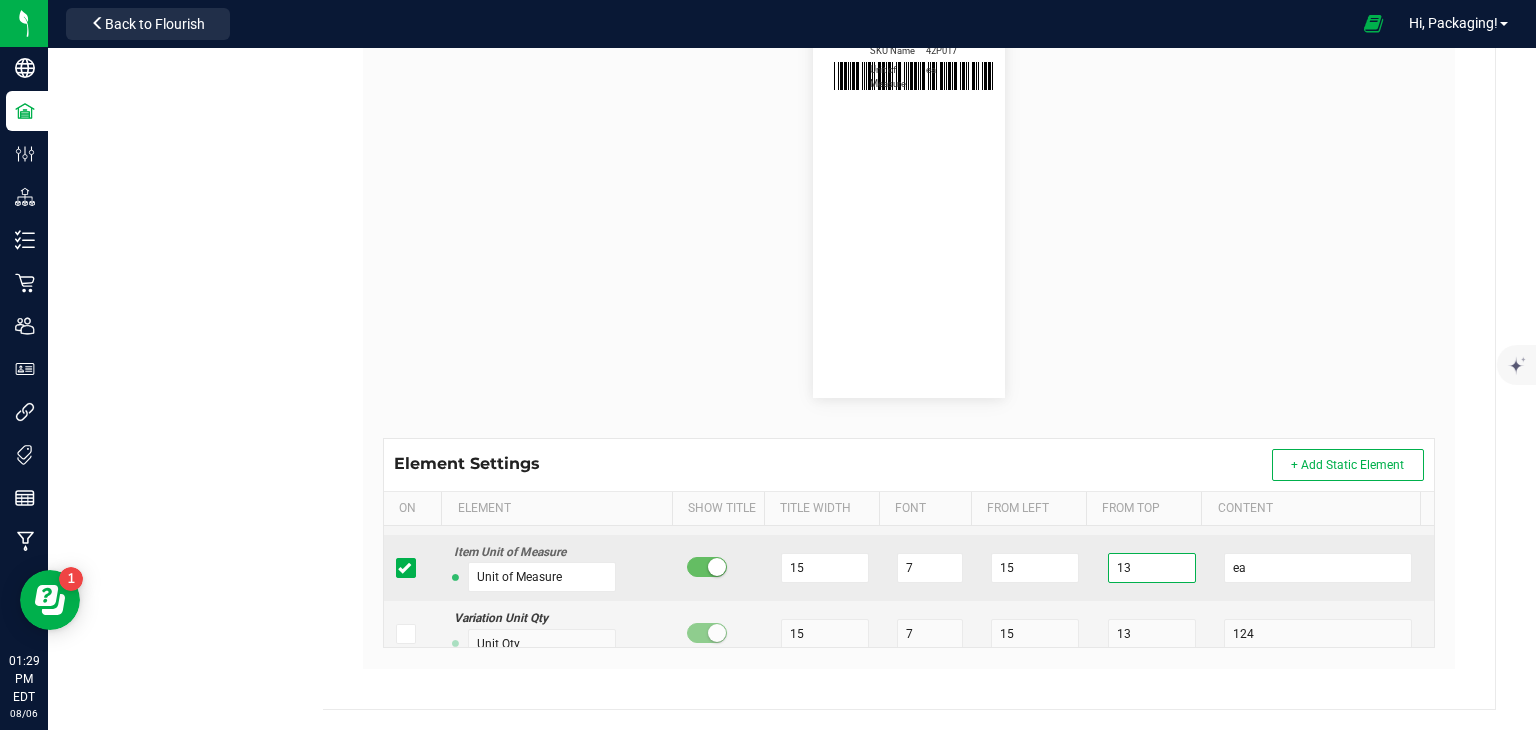 click on "13" at bounding box center [1152, 568] 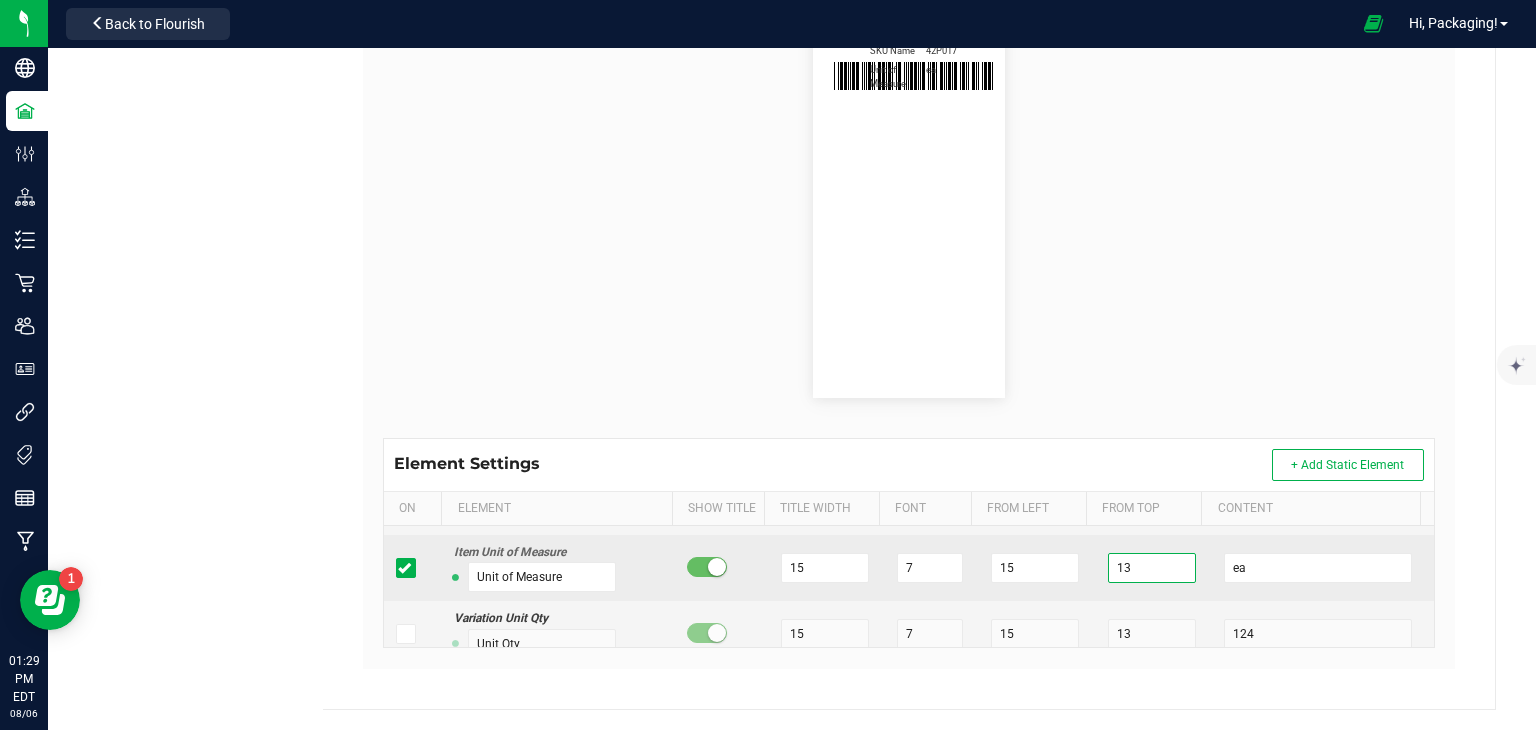 click on "13" at bounding box center [1152, 568] 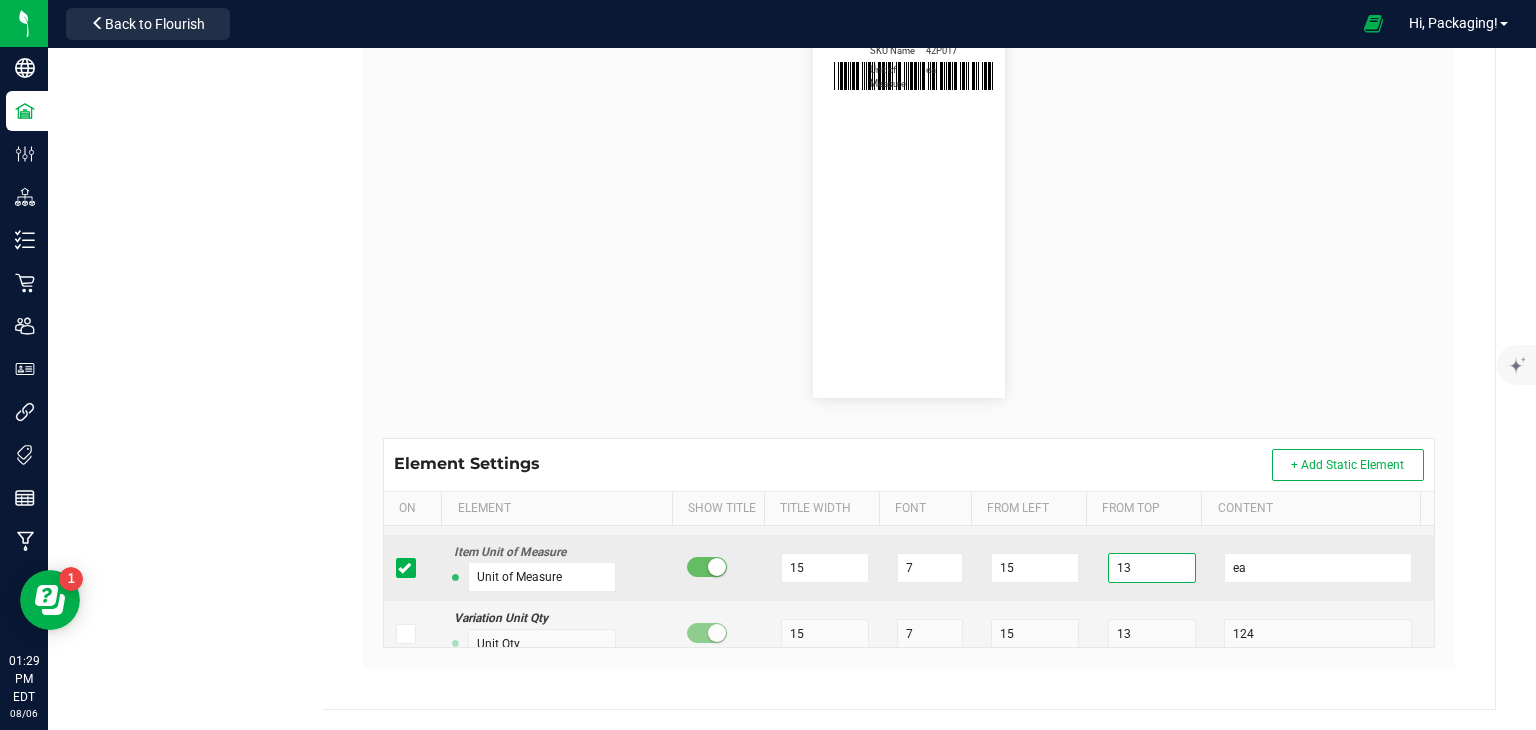 click on "13" at bounding box center (1152, 568) 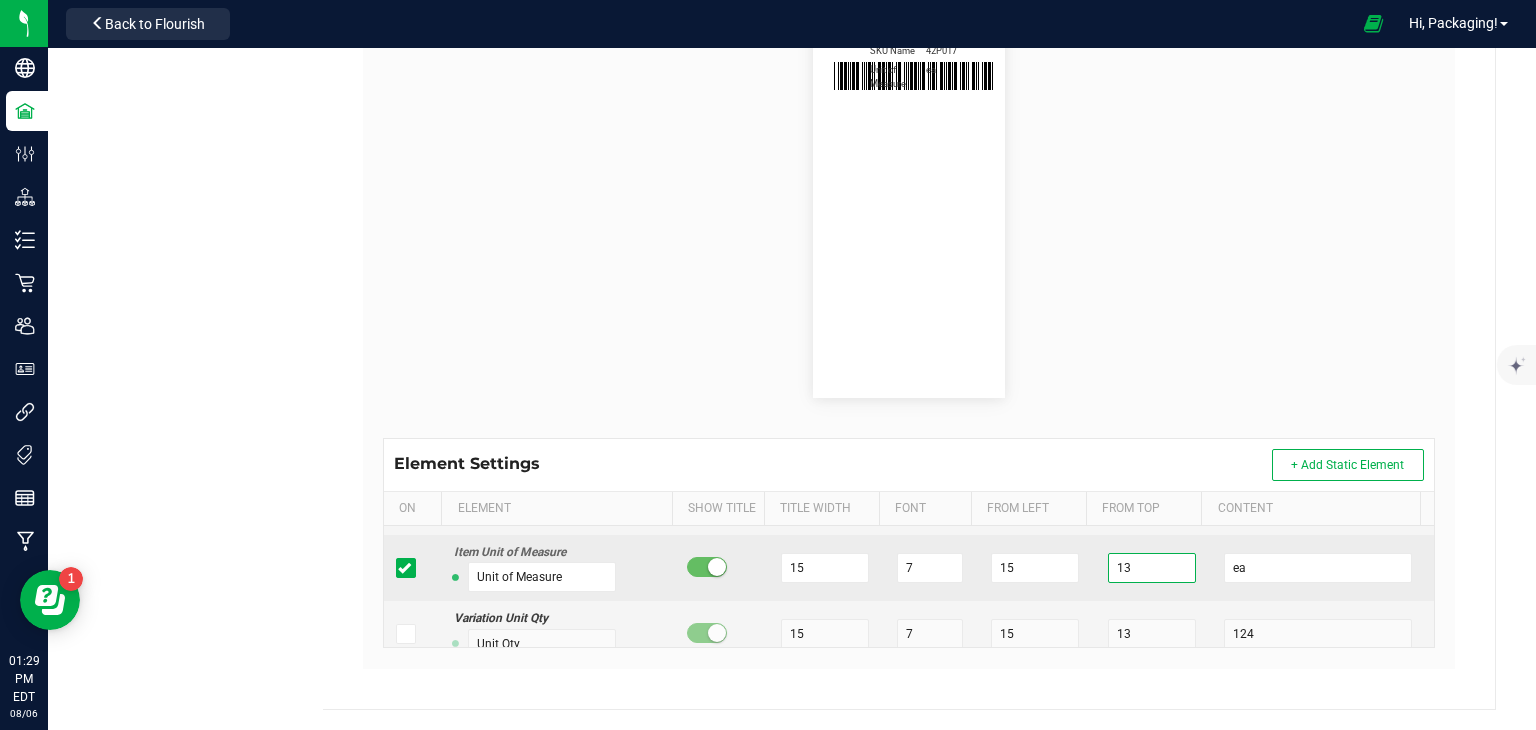 click on "13" at bounding box center [1152, 568] 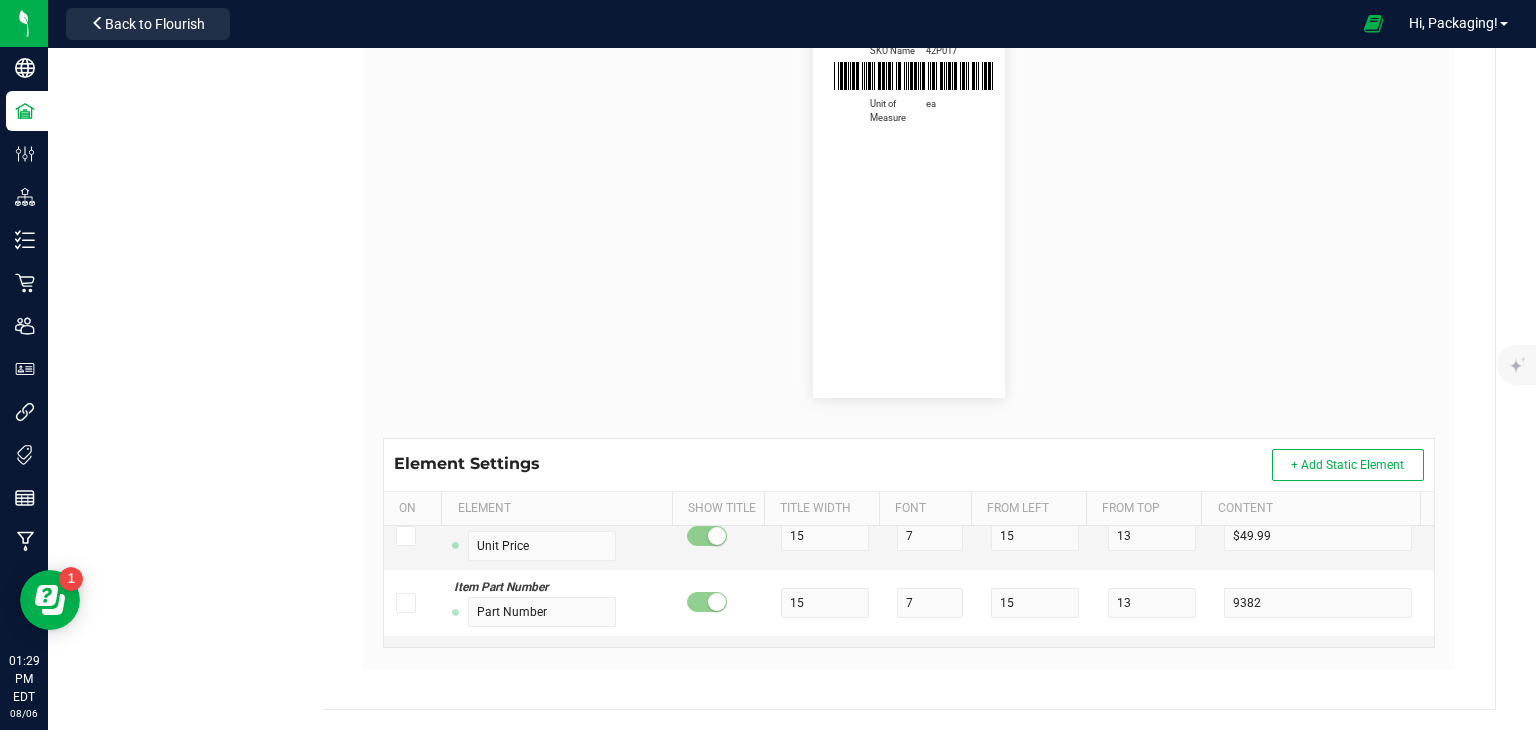 scroll, scrollTop: 352, scrollLeft: 0, axis: vertical 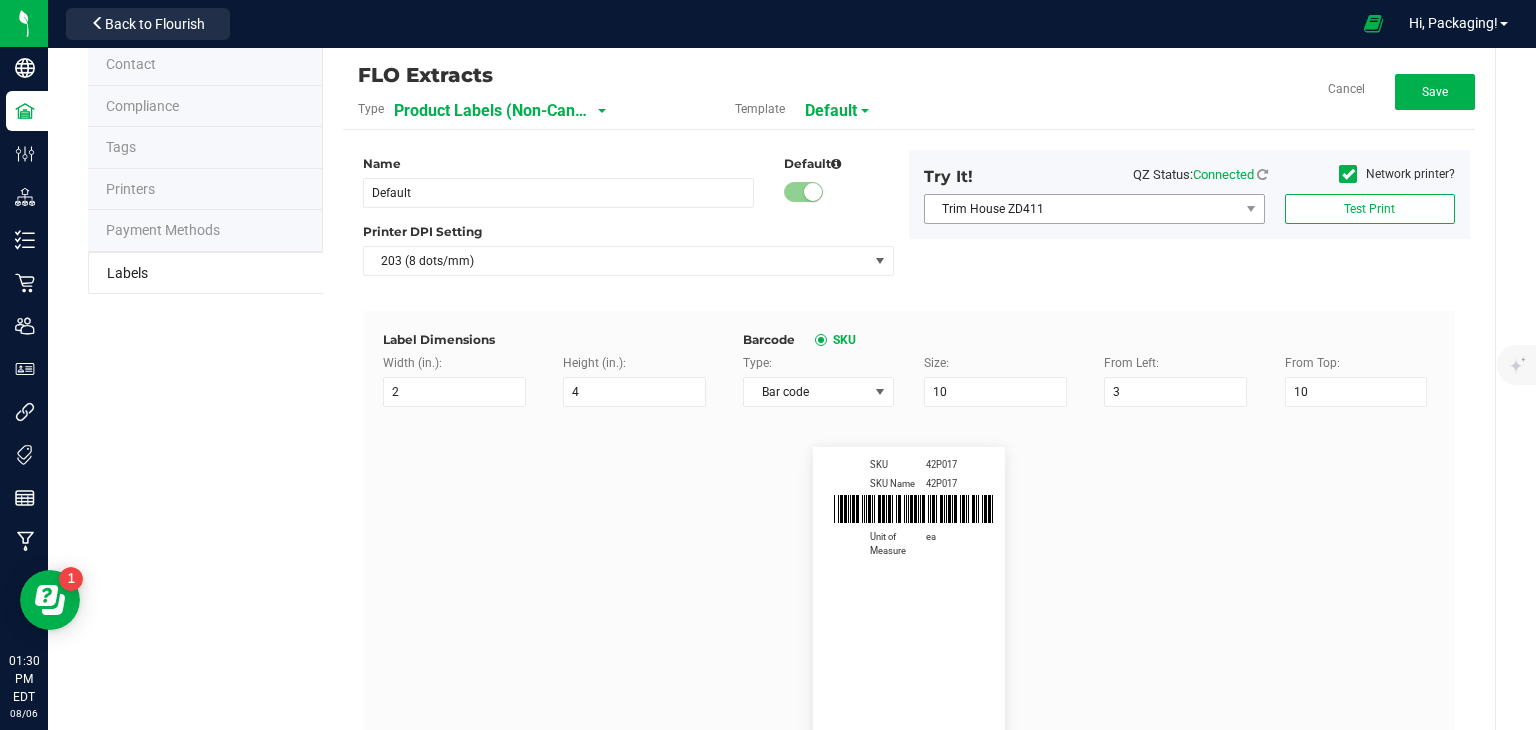 type on "22" 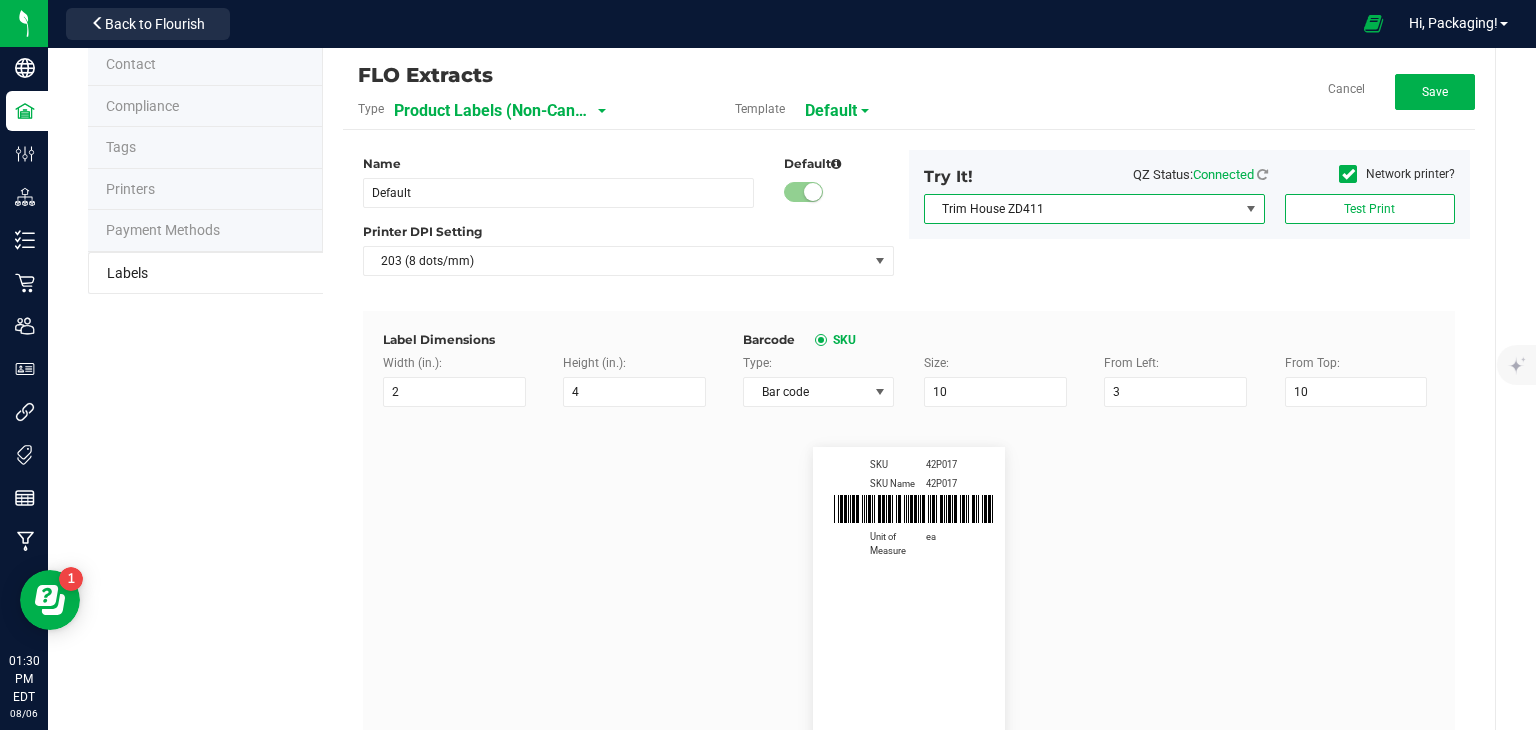 click on "Trim House ZD411" at bounding box center [1082, 209] 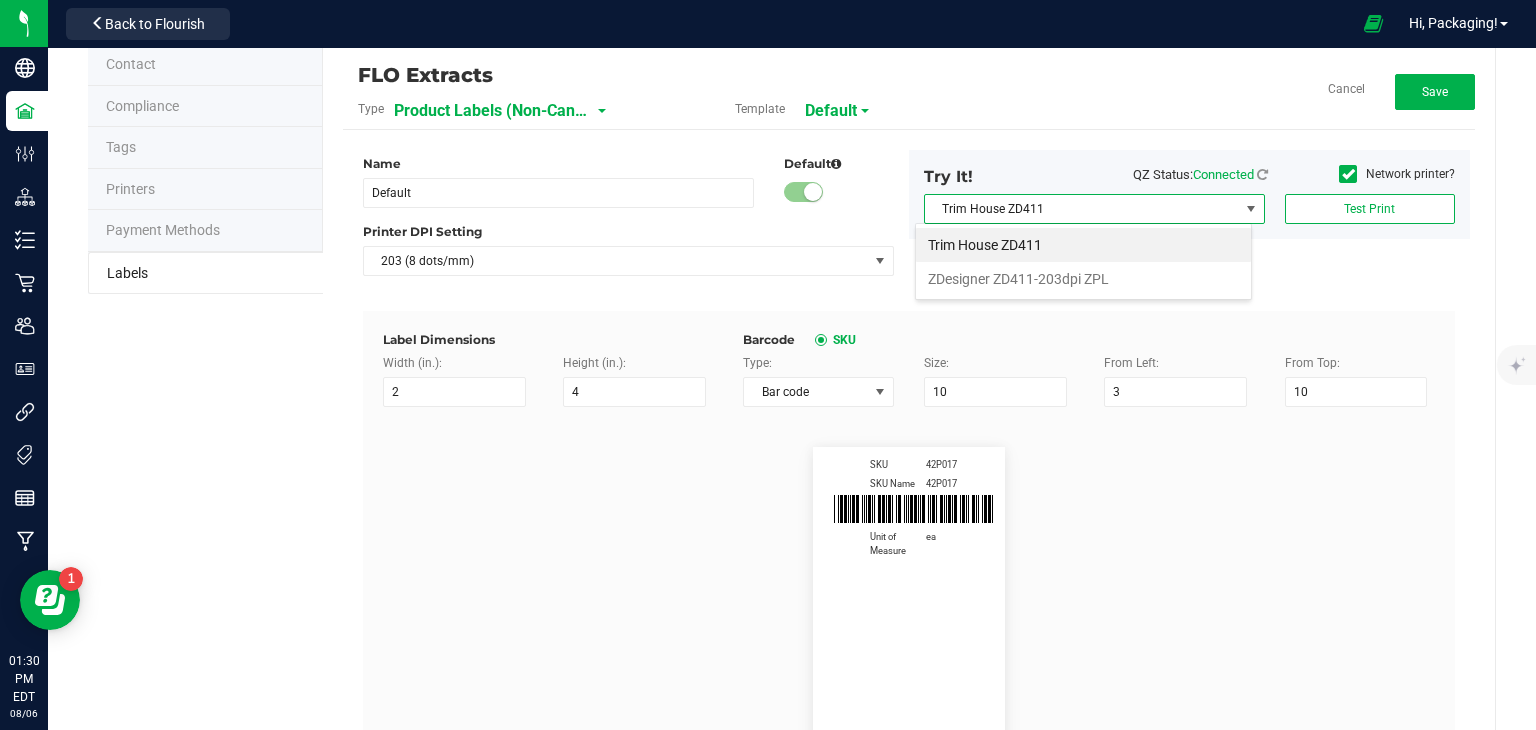 scroll, scrollTop: 99970, scrollLeft: 99663, axis: both 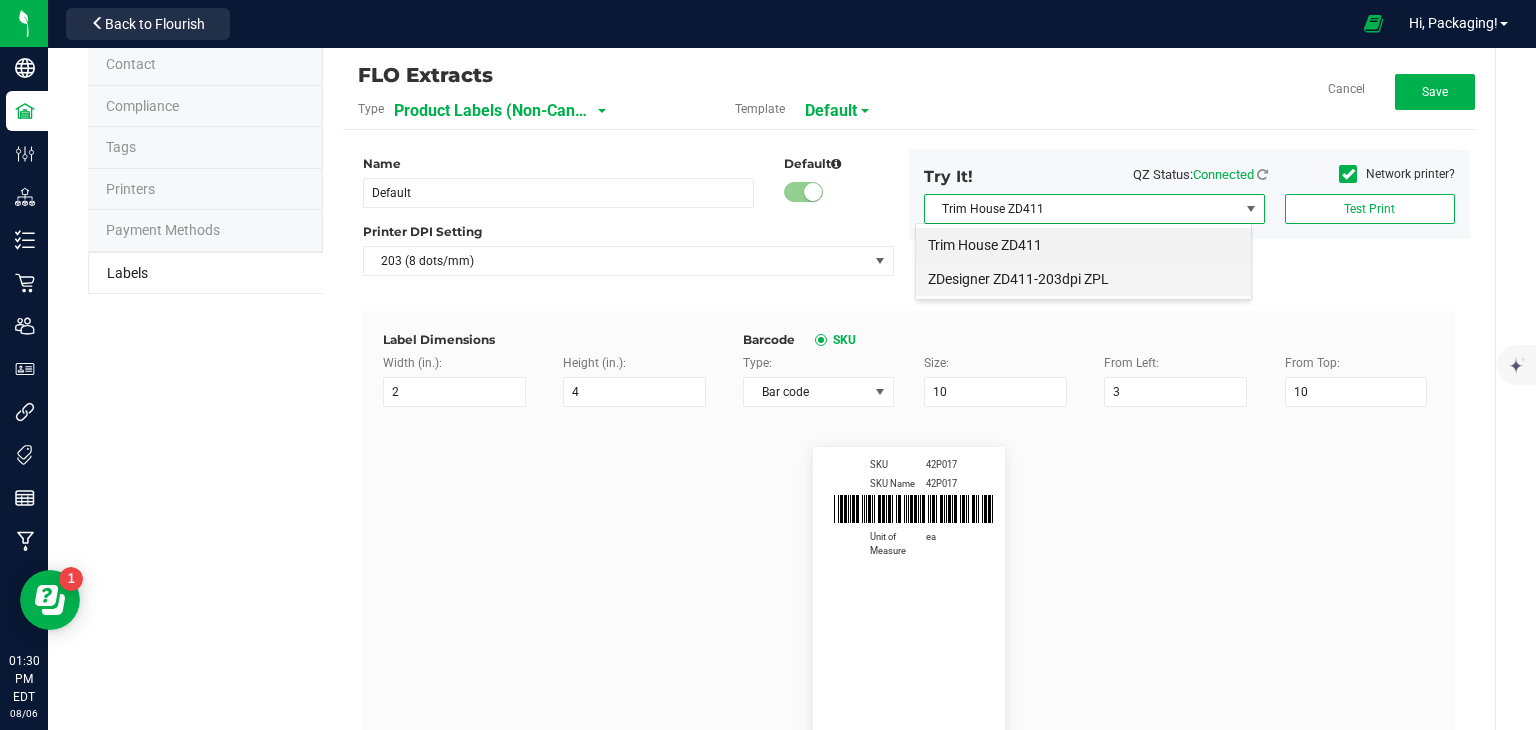 click on "ZDesigner ZD411-203dpi ZPL" at bounding box center (1083, 279) 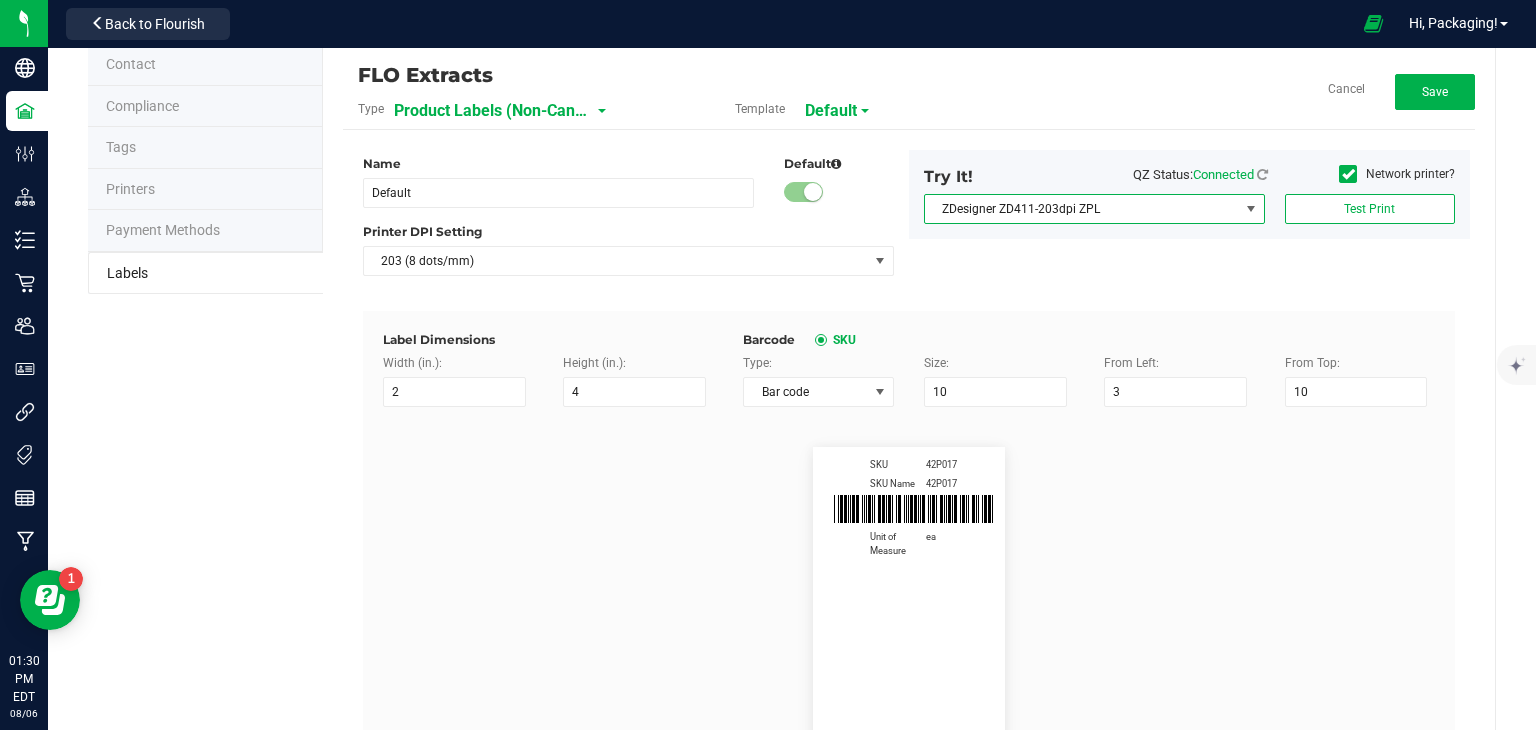 click at bounding box center [1348, 174] 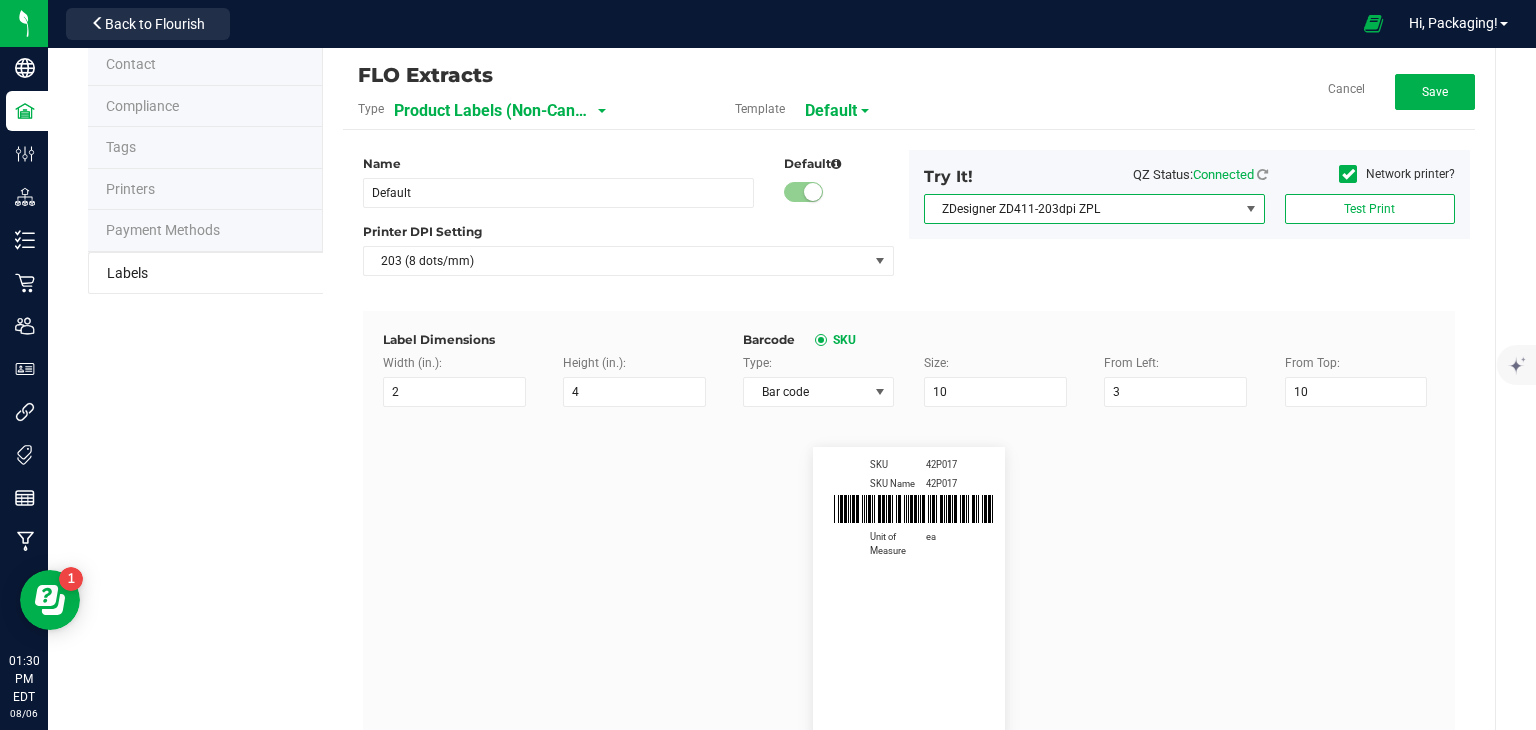click on "Network printer?" at bounding box center (0, 0) 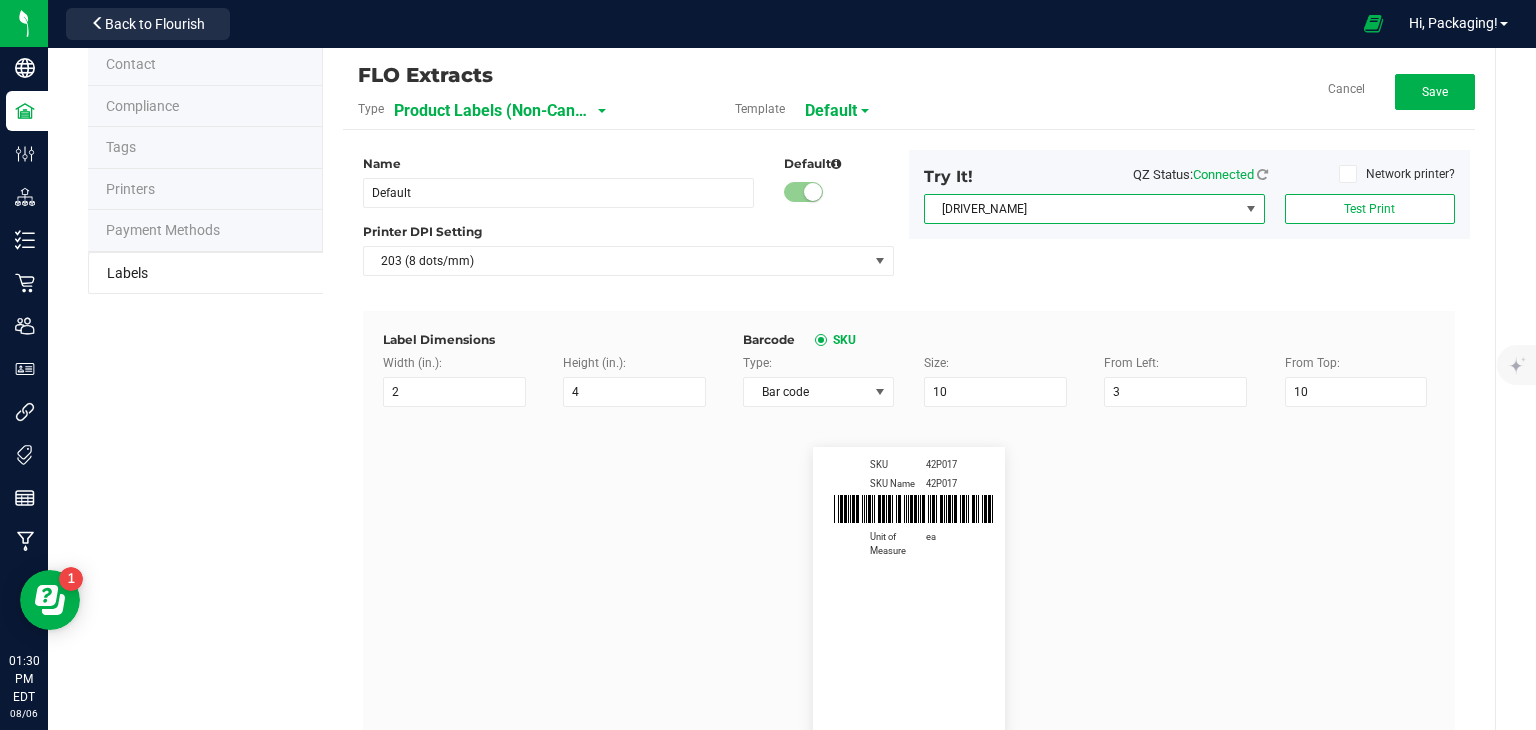 click at bounding box center [1251, 209] 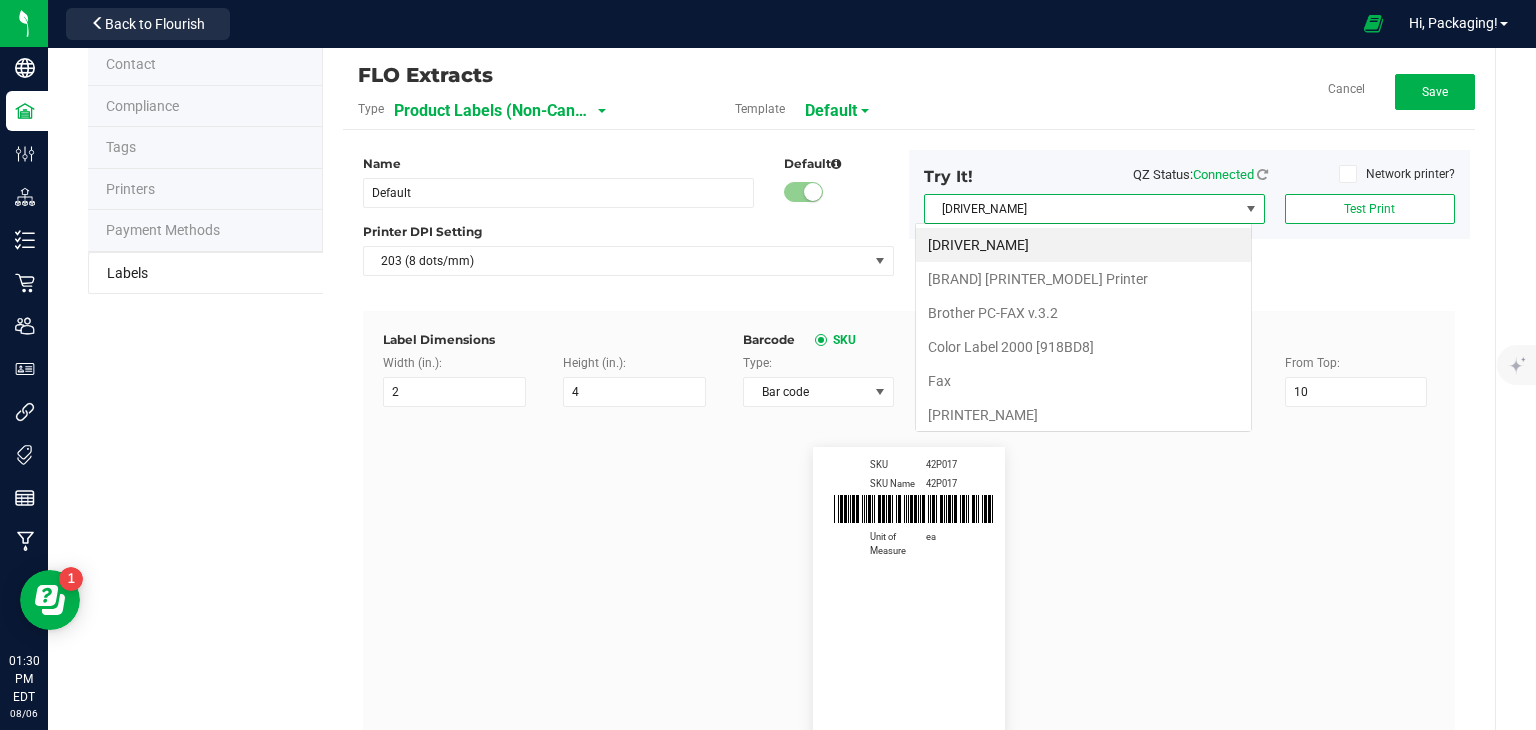 scroll, scrollTop: 99970, scrollLeft: 99663, axis: both 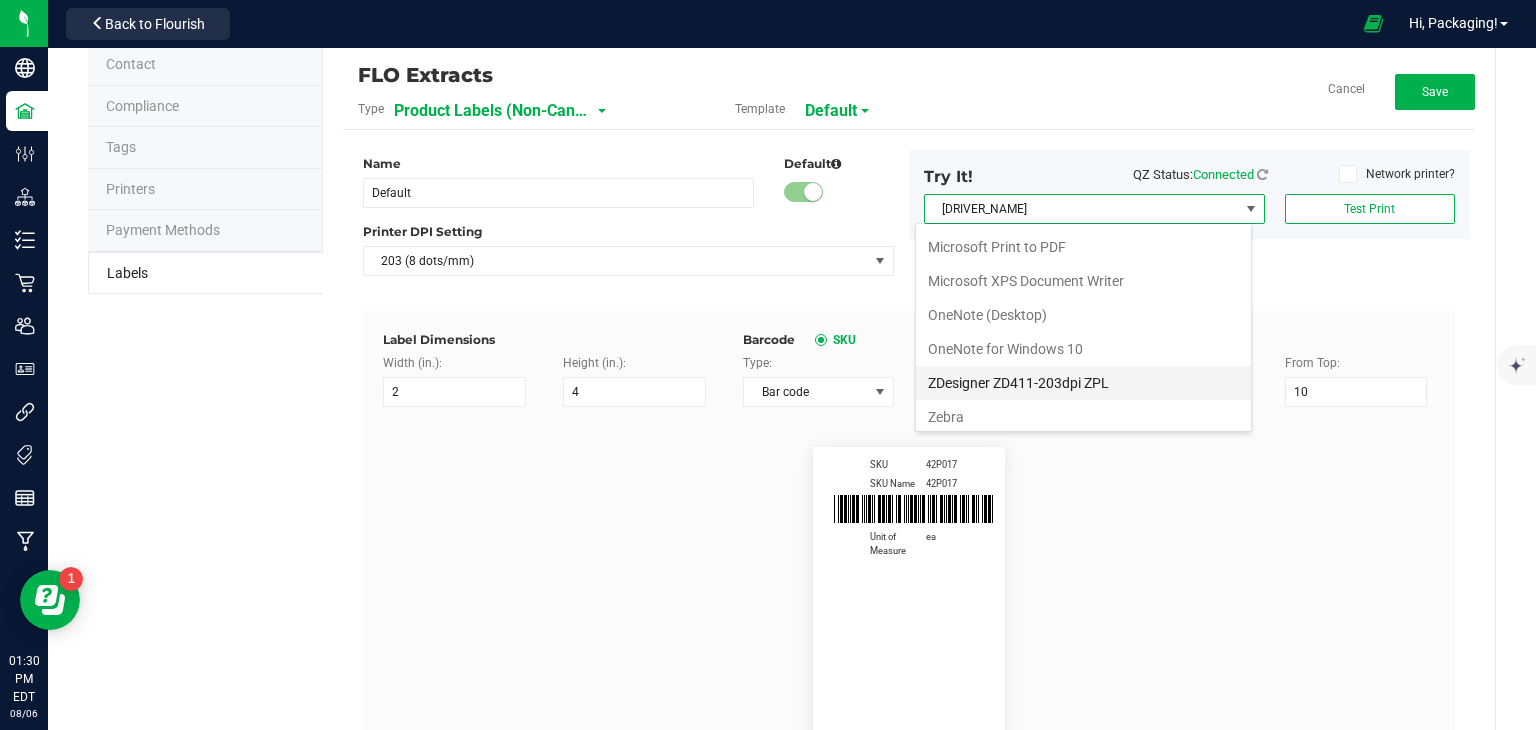 click on "ZDesigner ZD411-203dpi ZPL" at bounding box center (1083, 383) 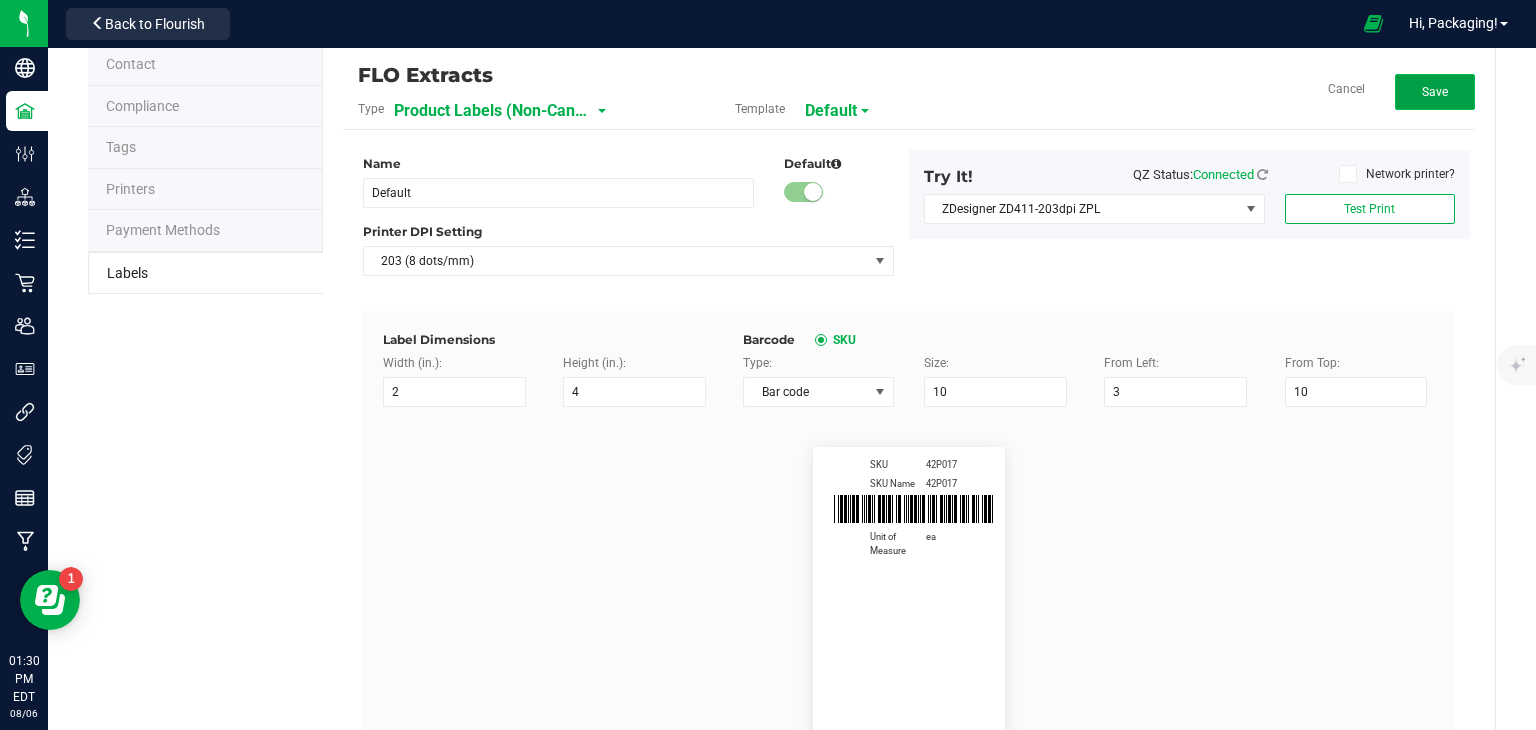 click on "Save" at bounding box center (1435, 92) 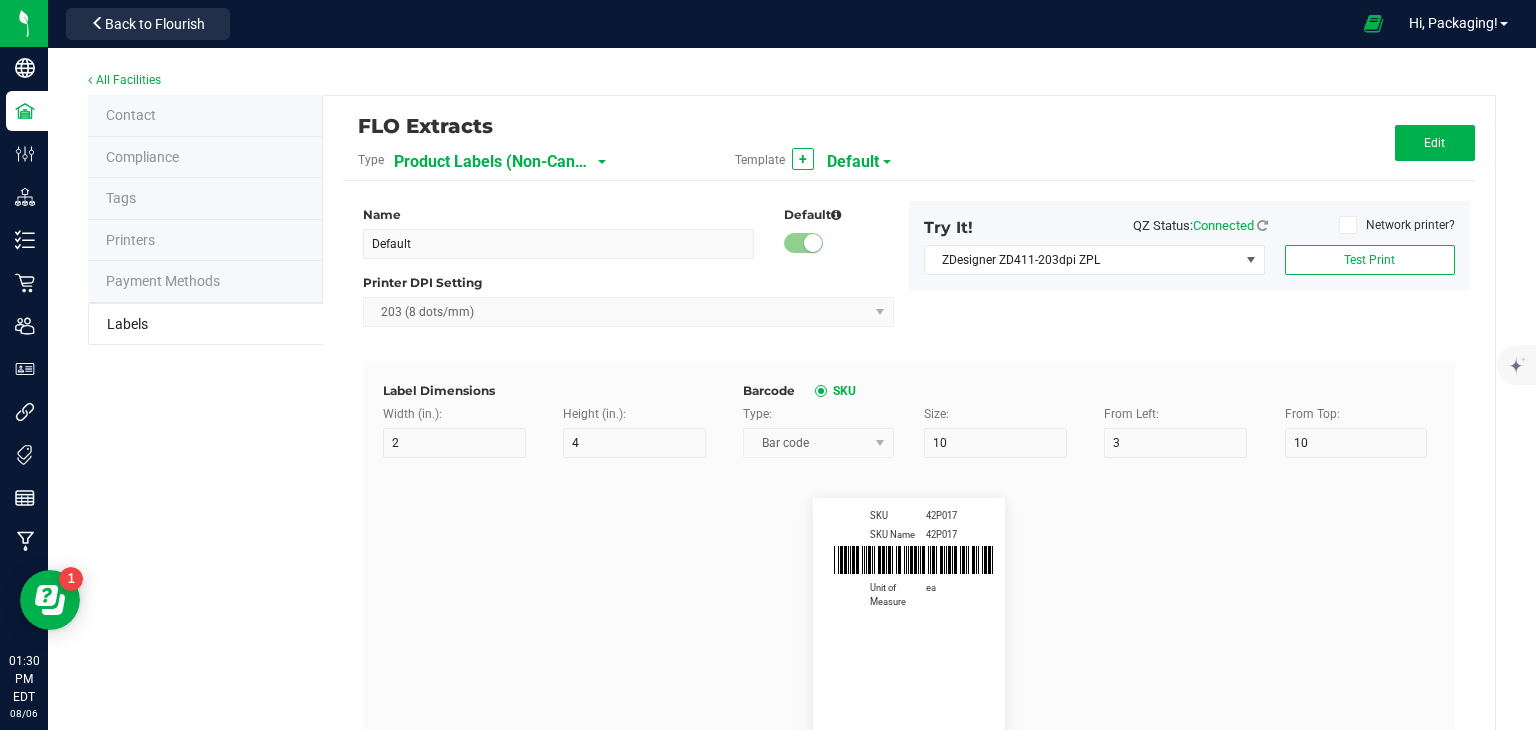 scroll, scrollTop: 484, scrollLeft: 0, axis: vertical 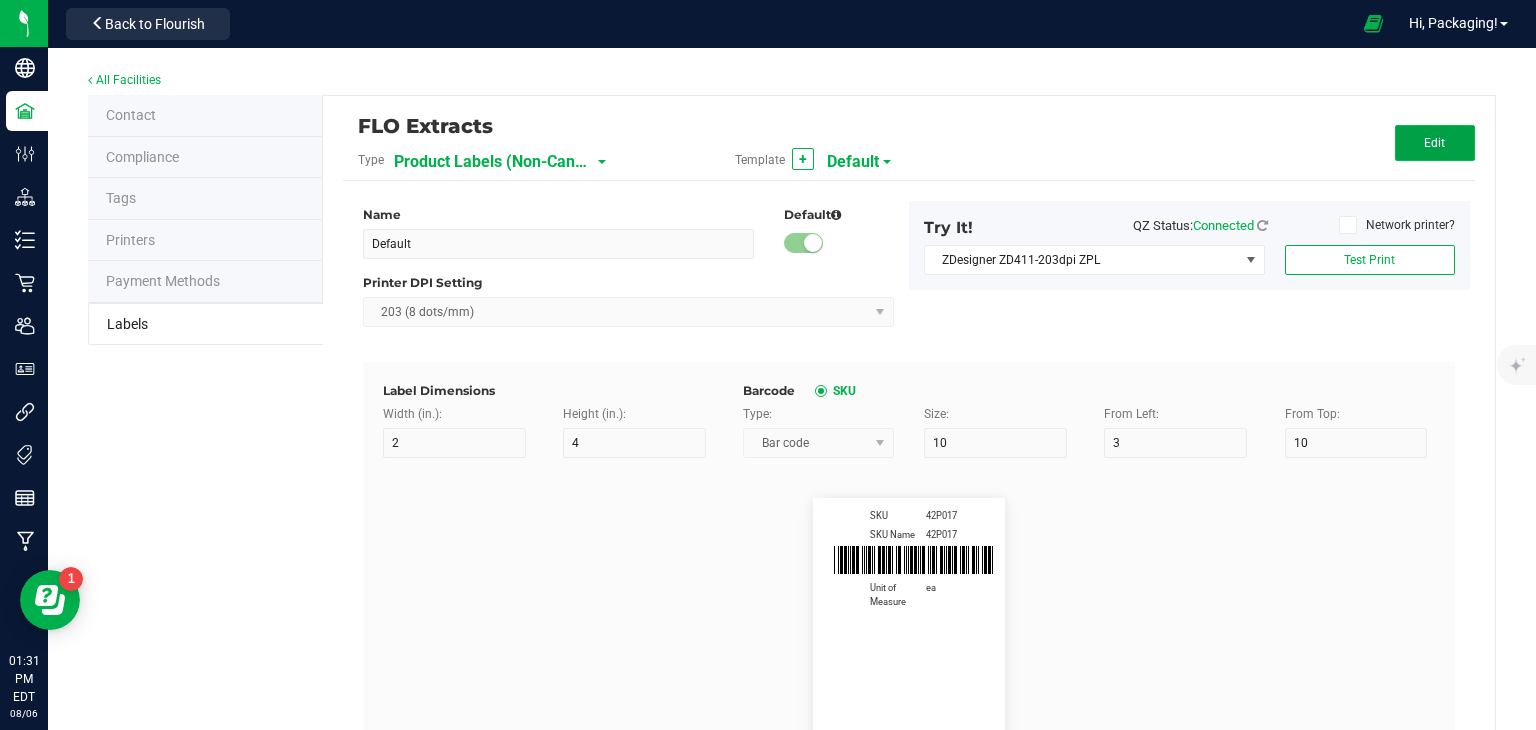 click on "Edit" at bounding box center (1435, 143) 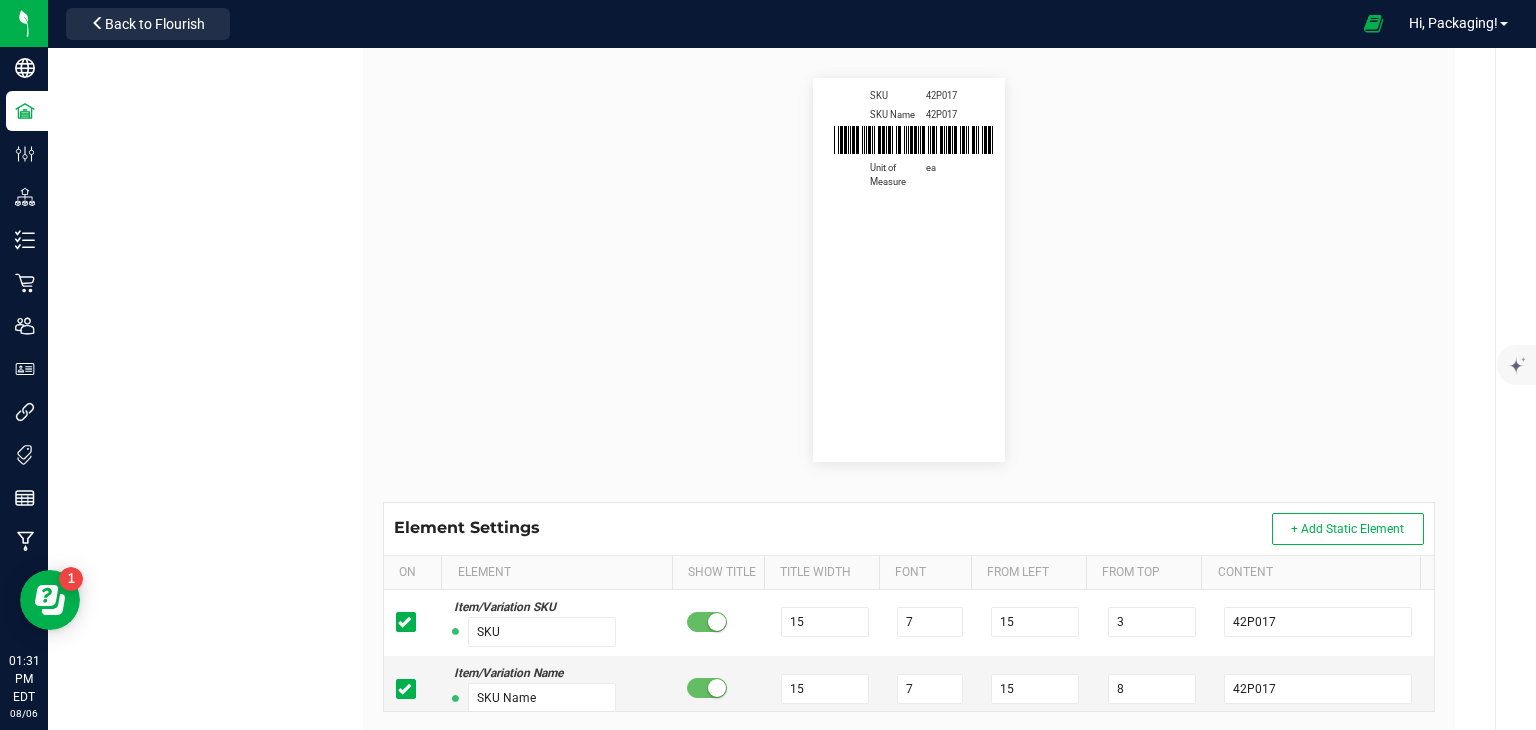 scroll, scrollTop: 432, scrollLeft: 0, axis: vertical 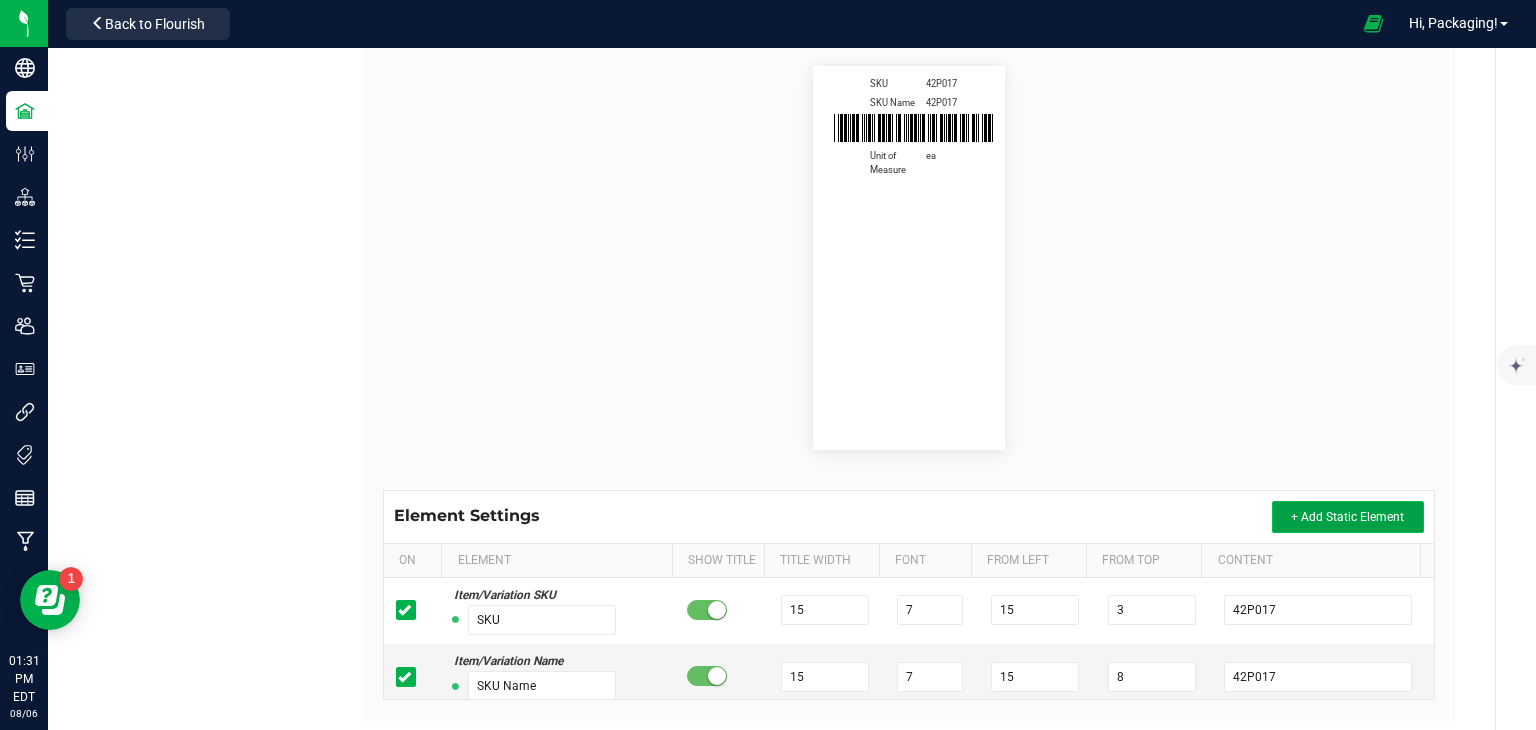 click on "+ Add Static Element" at bounding box center [1348, 517] 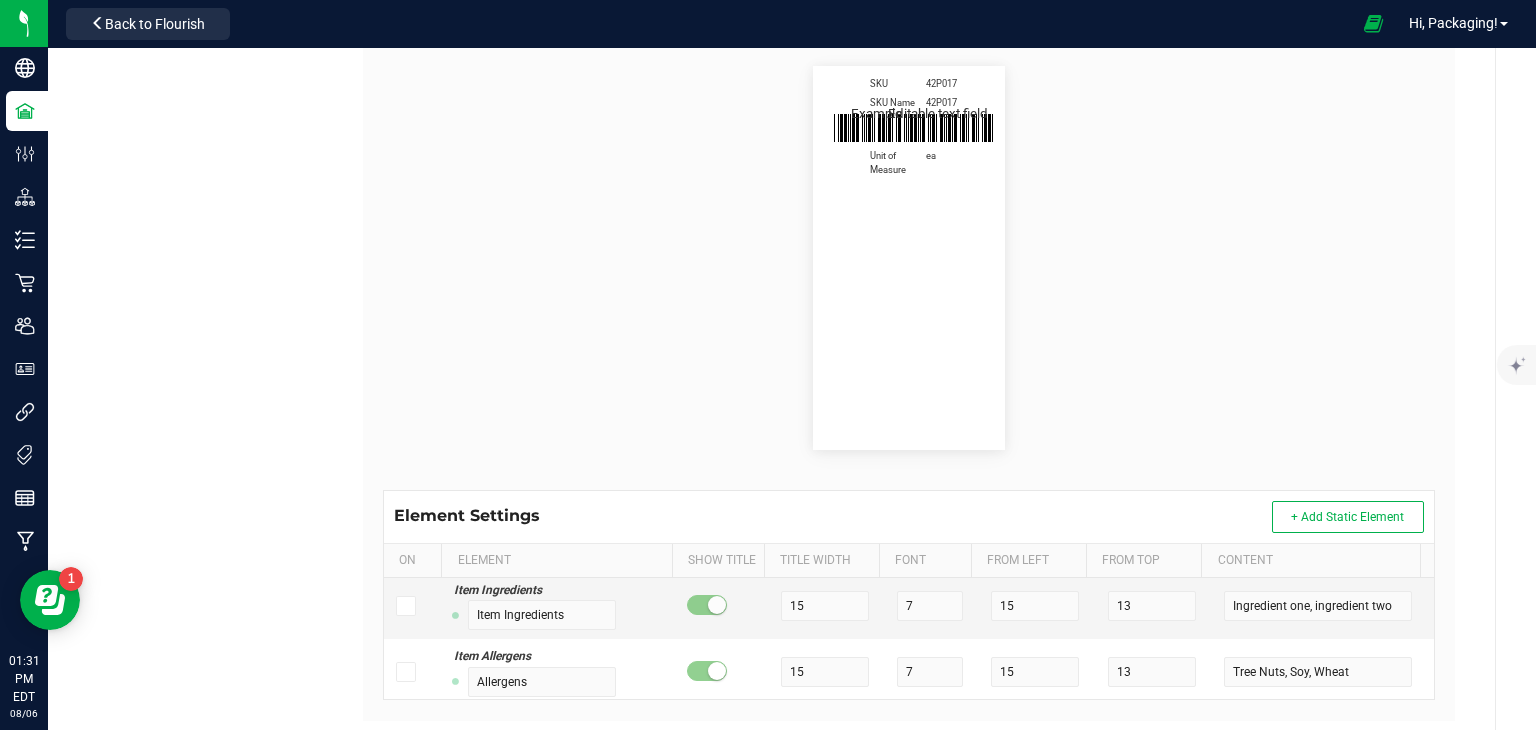 scroll, scrollTop: 517, scrollLeft: 0, axis: vertical 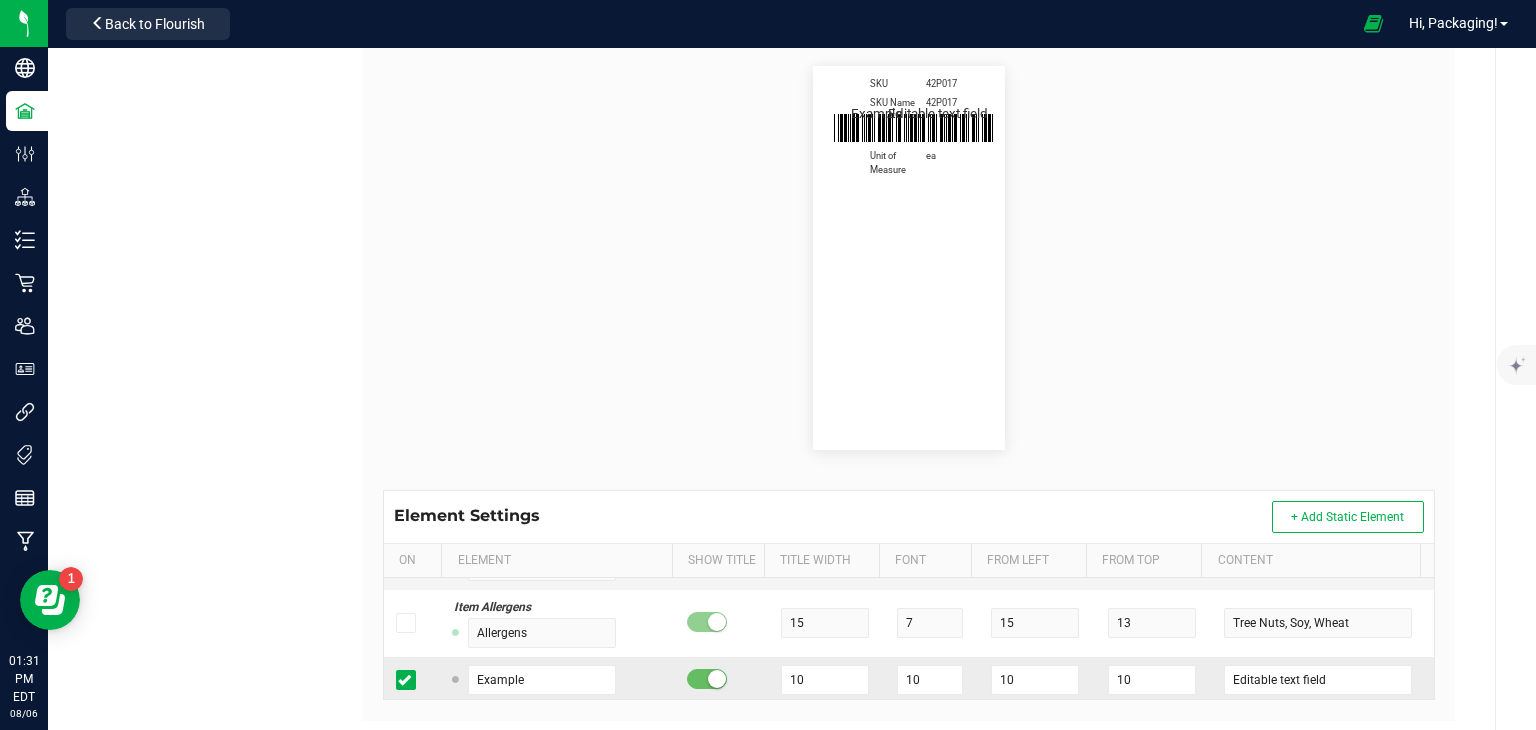 click at bounding box center (404, 680) 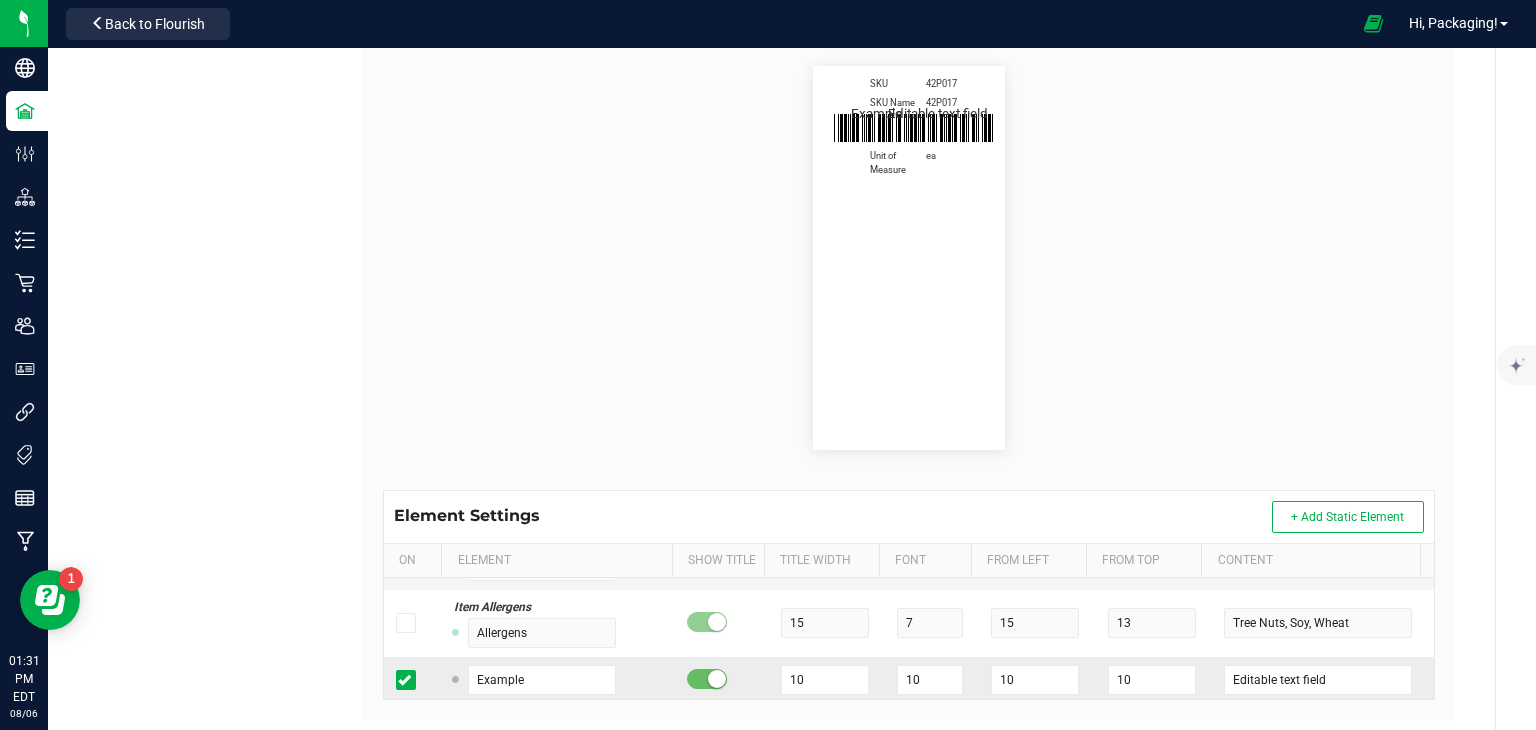 click at bounding box center [0, 0] 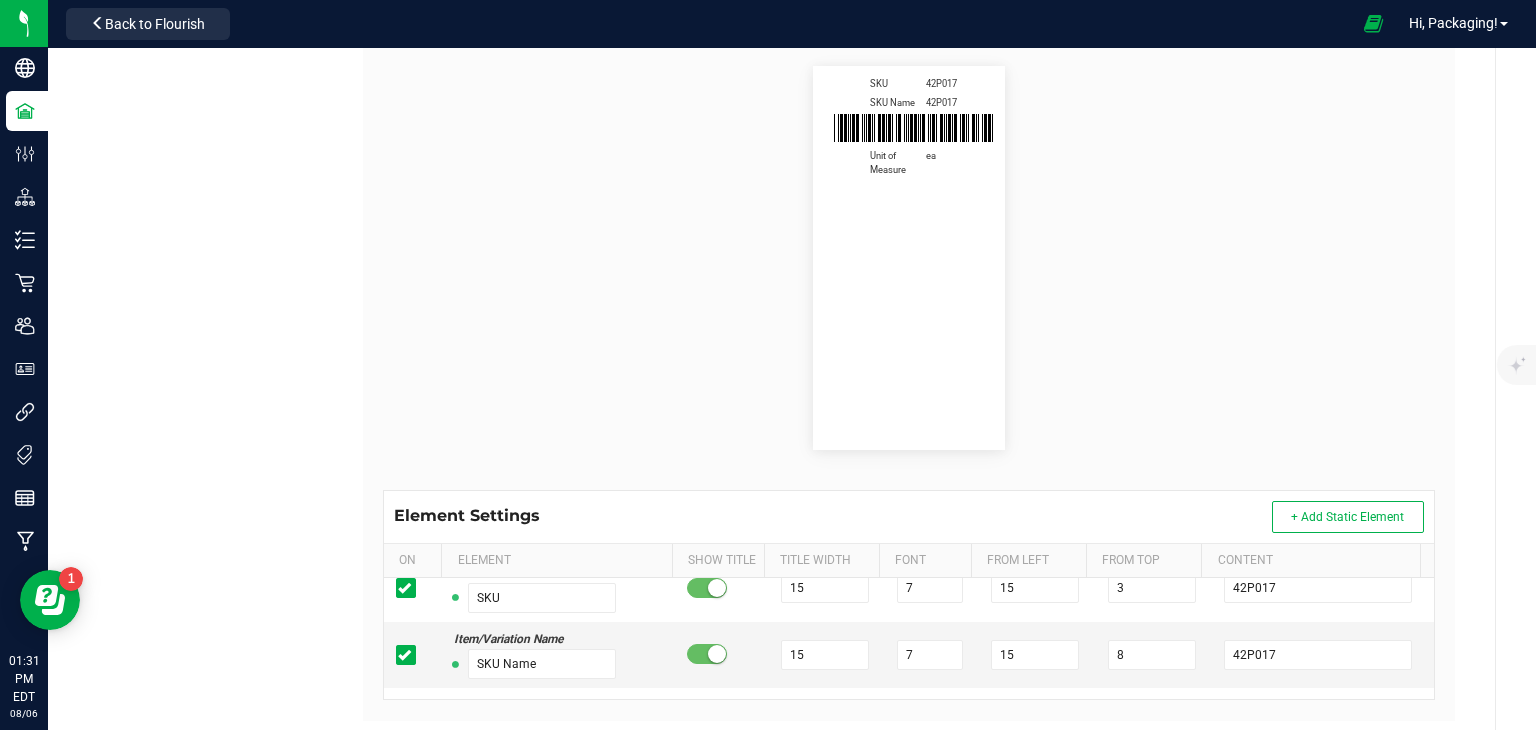 scroll, scrollTop: 0, scrollLeft: 0, axis: both 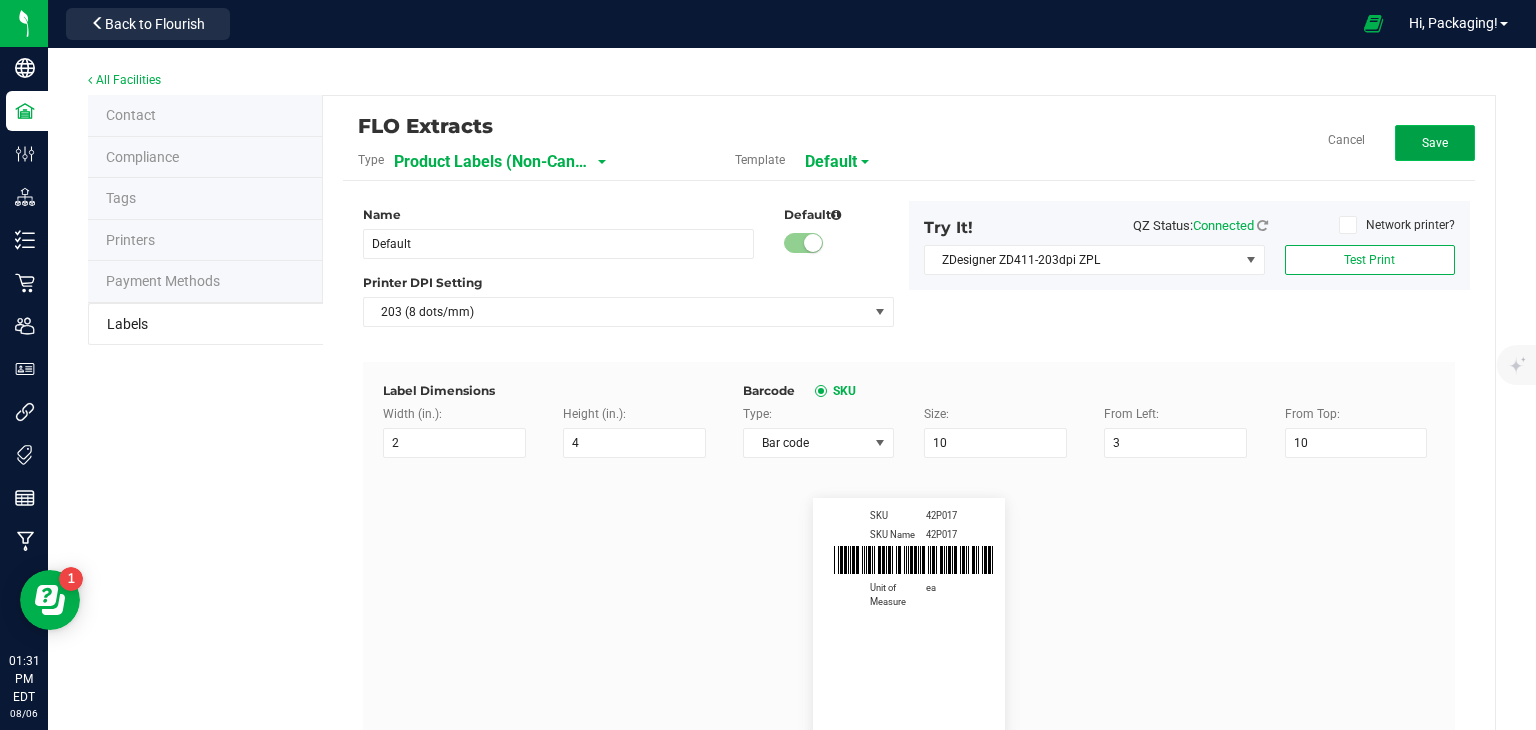 click on "Save" at bounding box center (1435, 143) 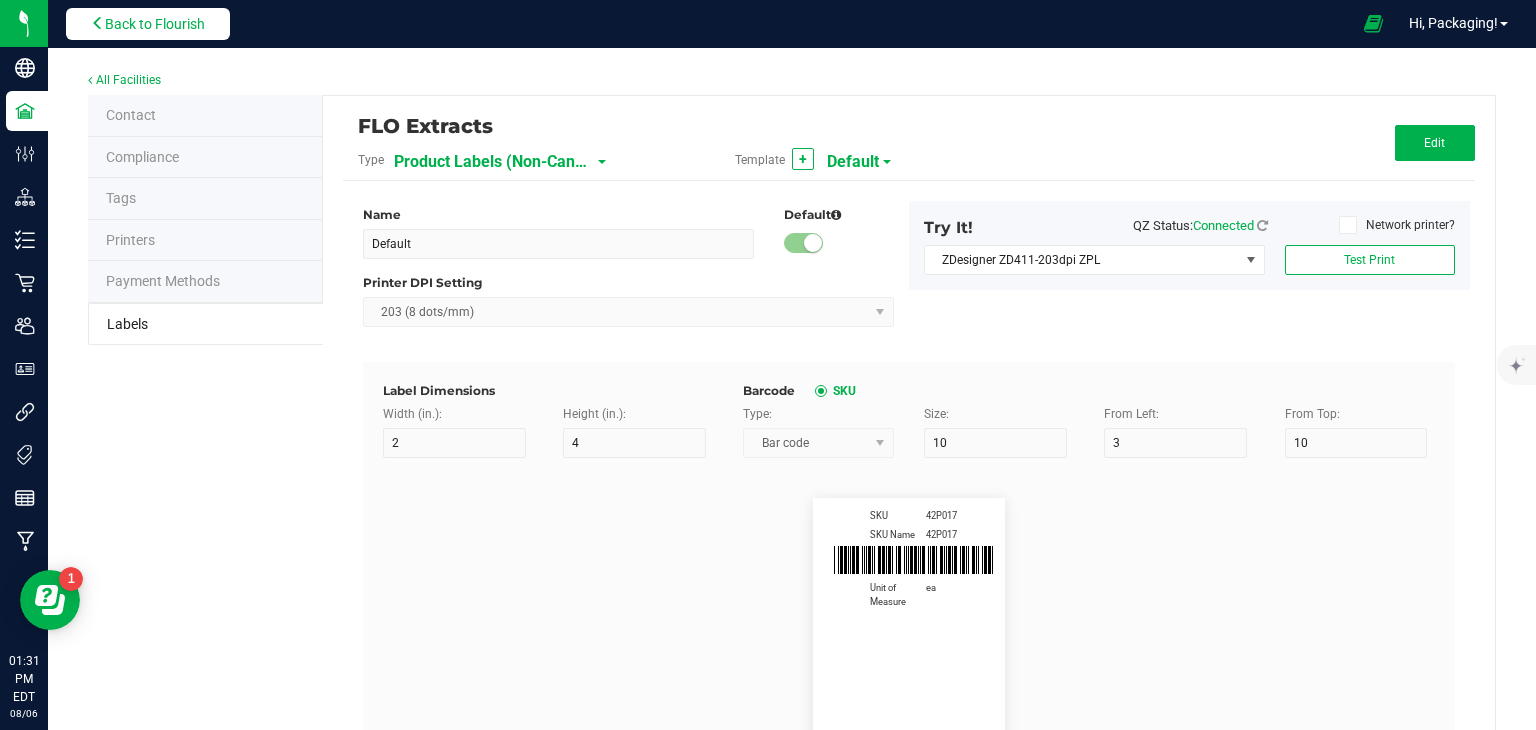 click on "Back to Flourish" at bounding box center [155, 24] 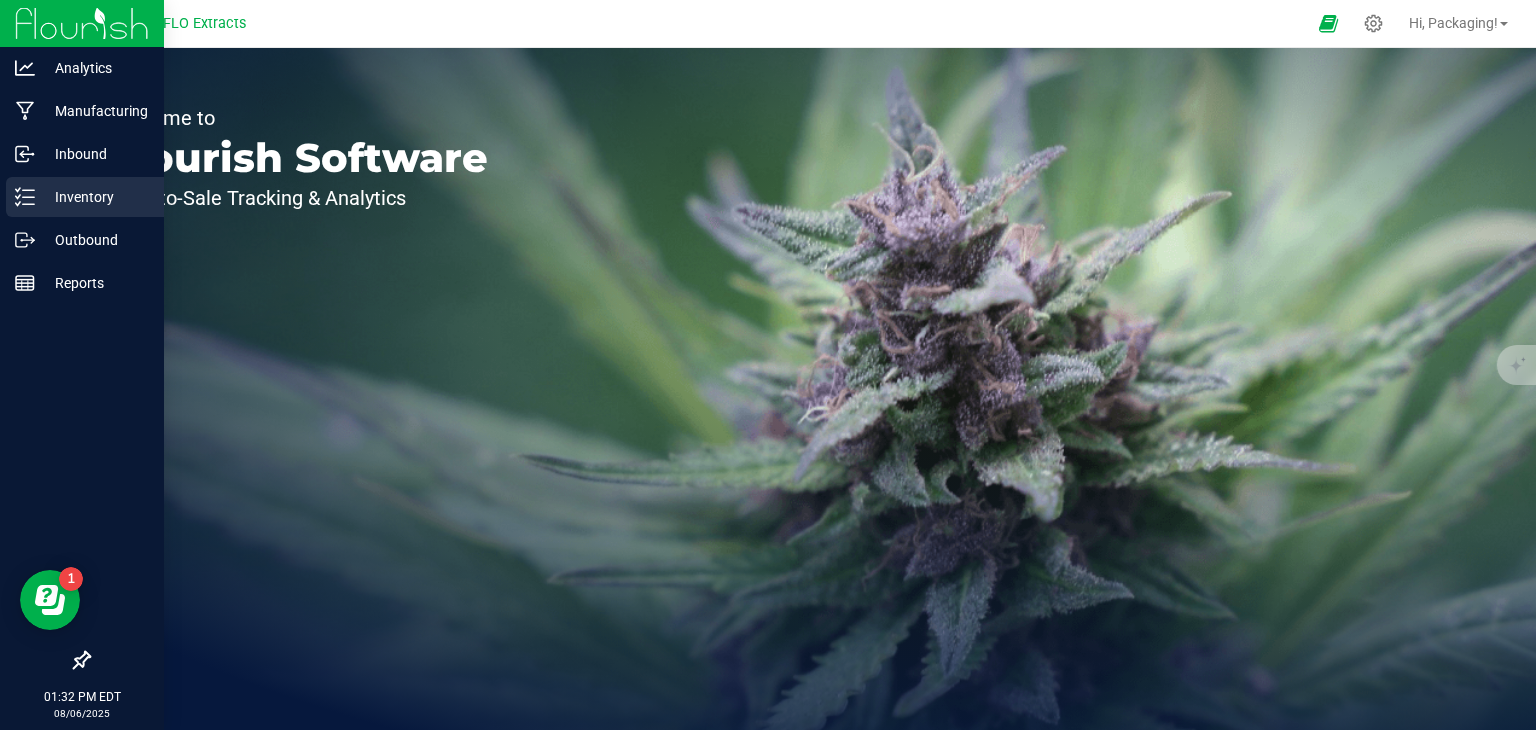 click on "Inventory" at bounding box center [95, 197] 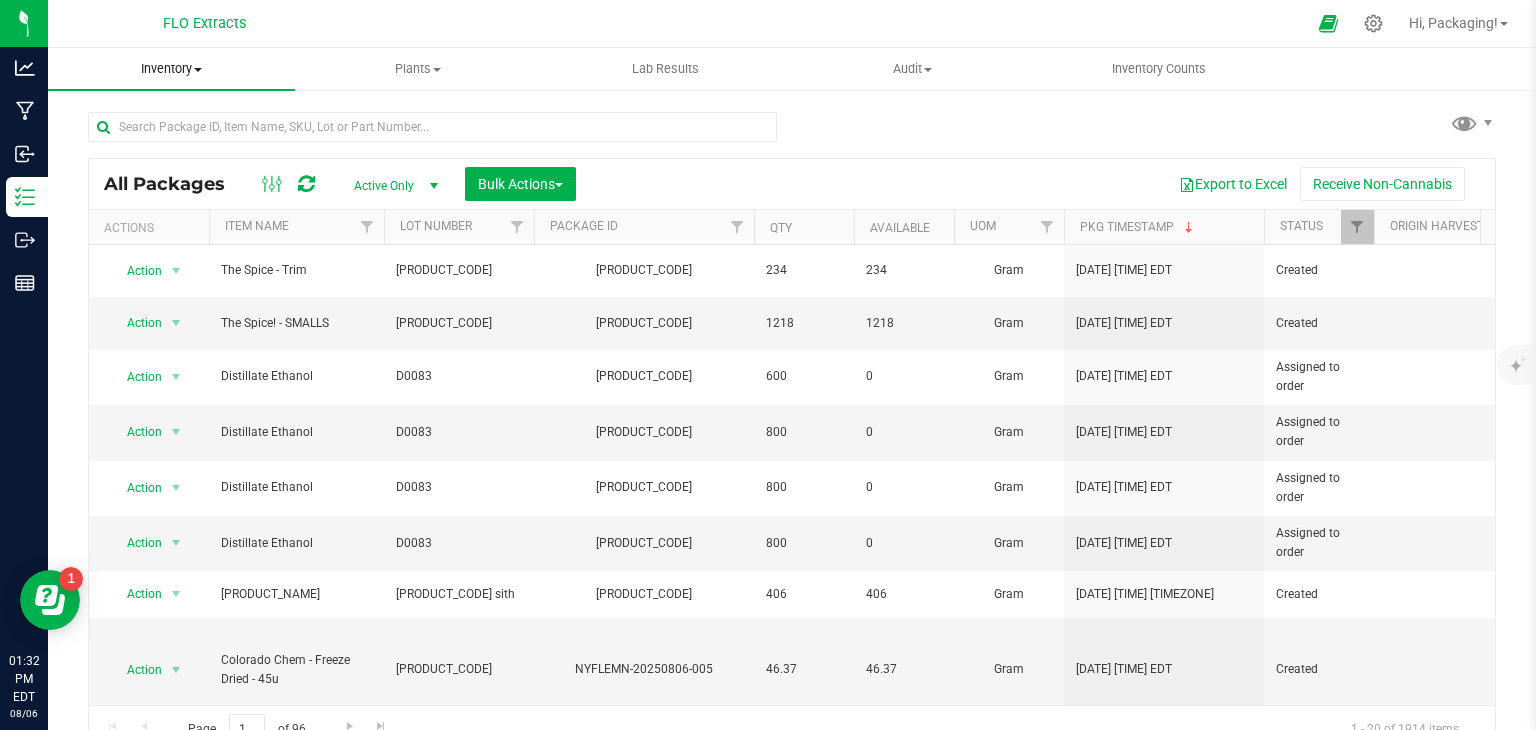 click on "Inventory" at bounding box center (171, 69) 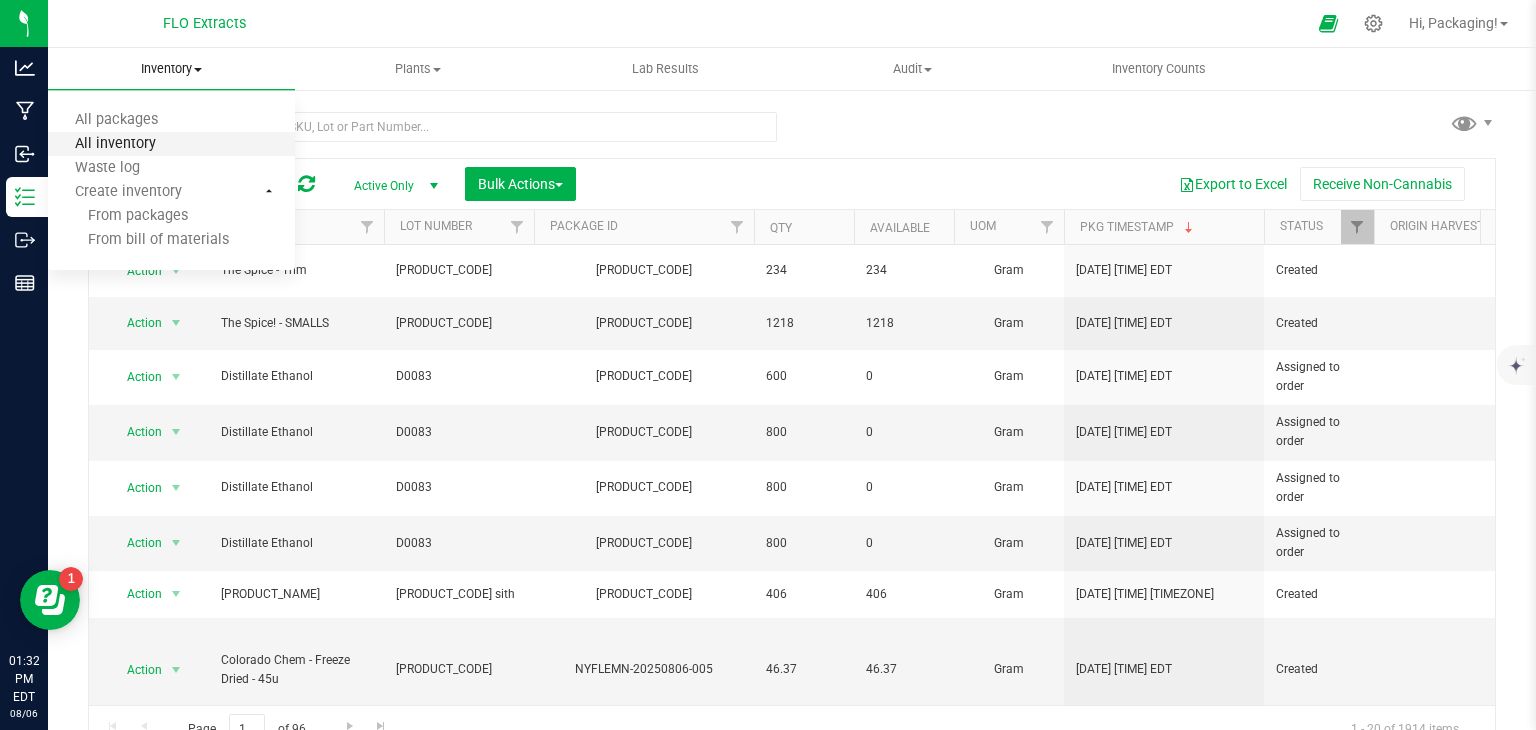 click on "All inventory" at bounding box center [115, 144] 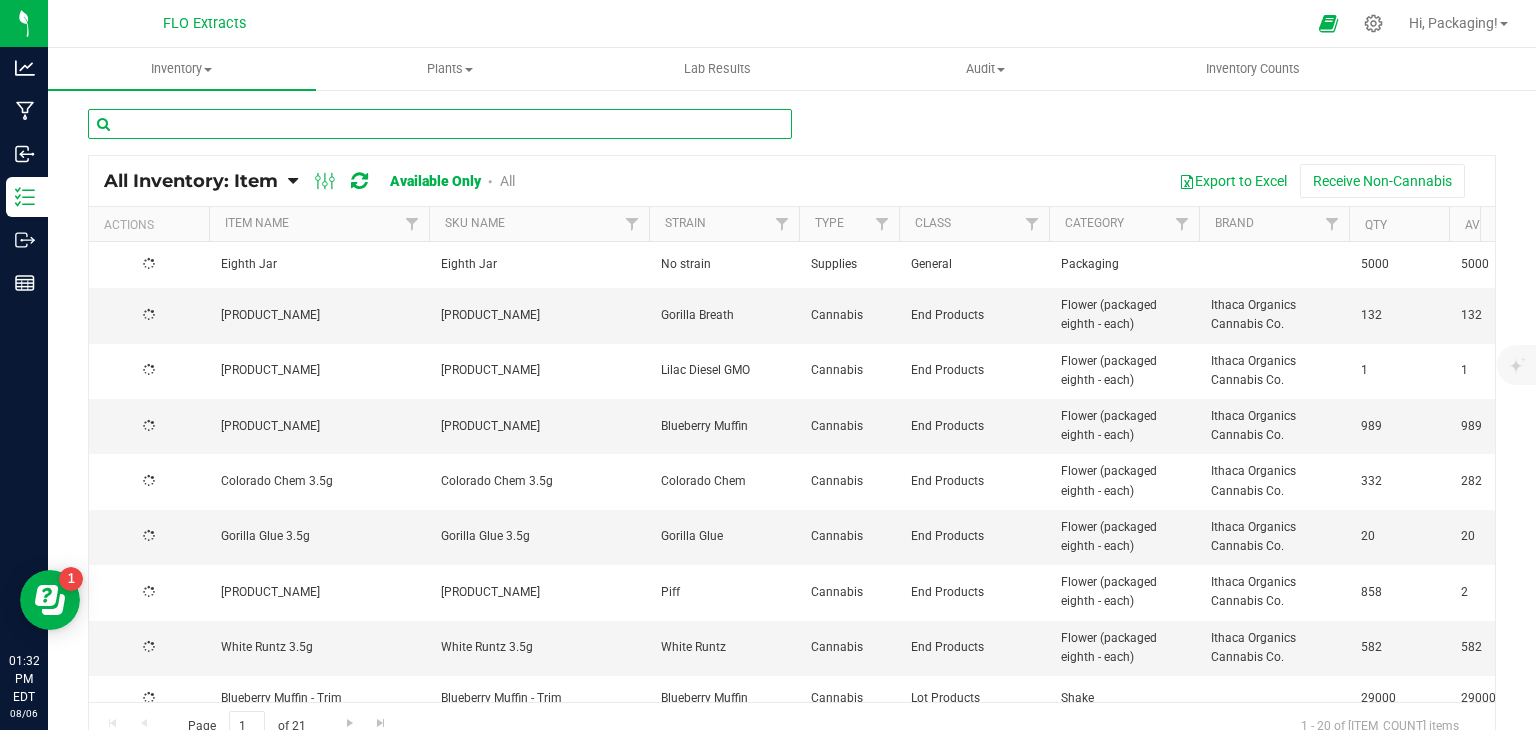 click at bounding box center [440, 124] 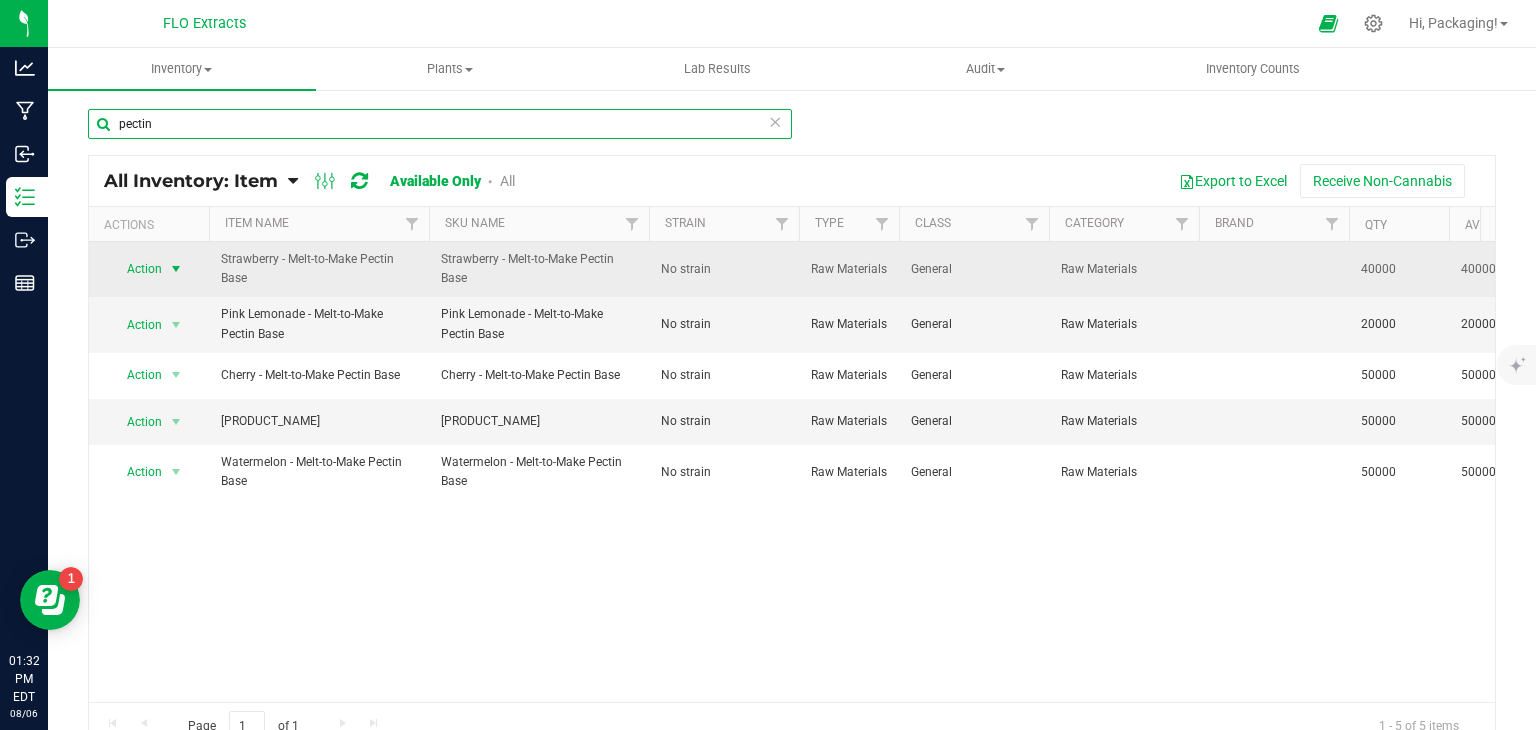 type on "pectin" 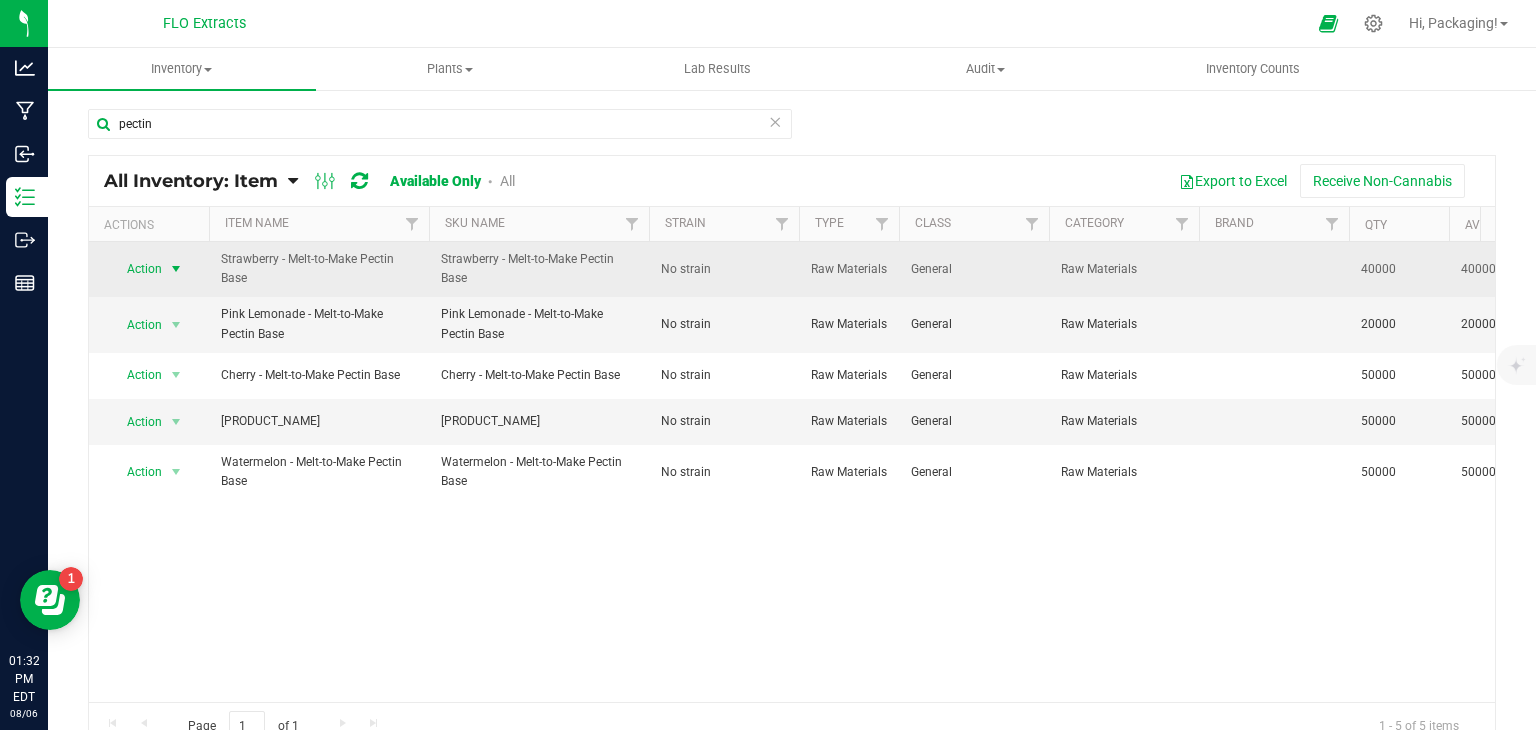 click at bounding box center [176, 269] 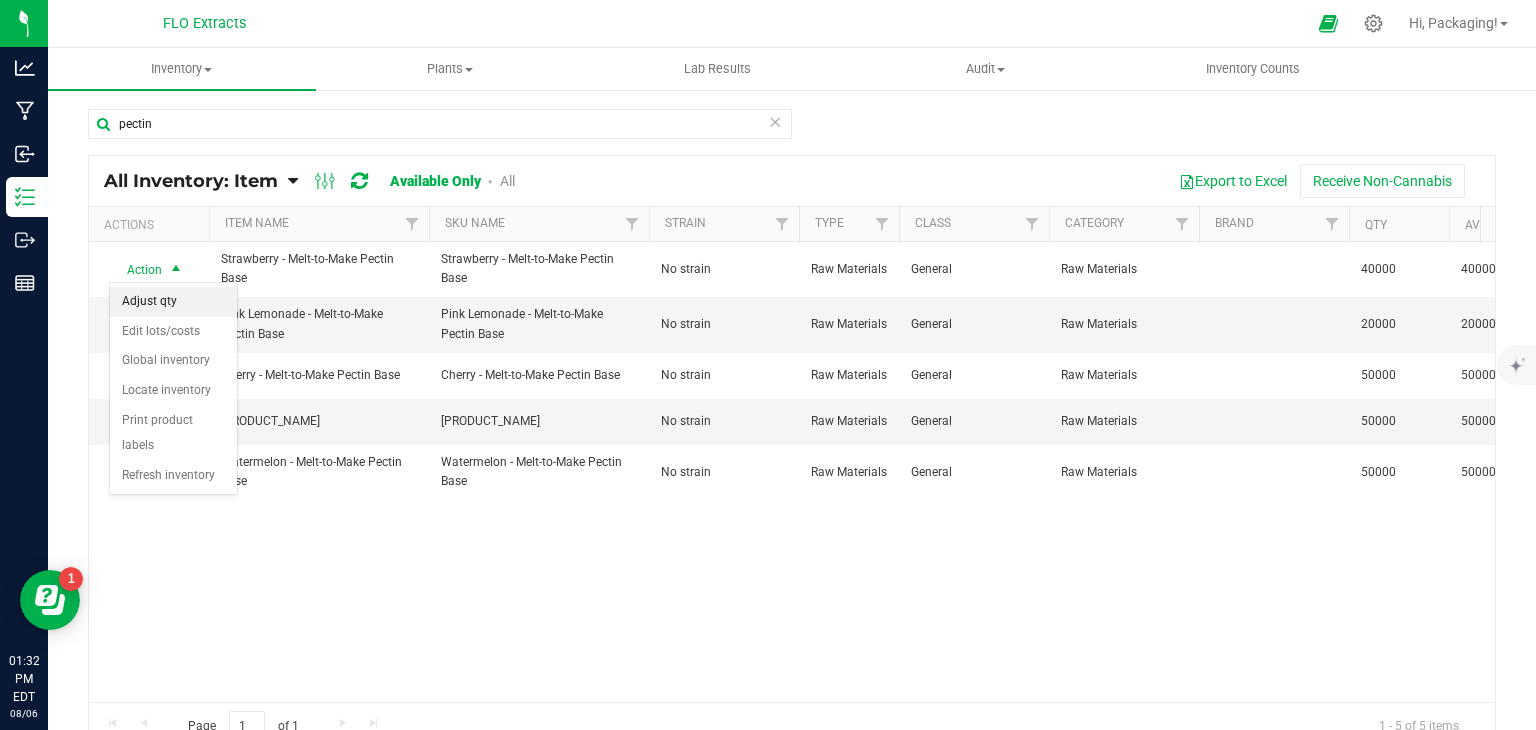 click on "Adjust qty" at bounding box center (173, 302) 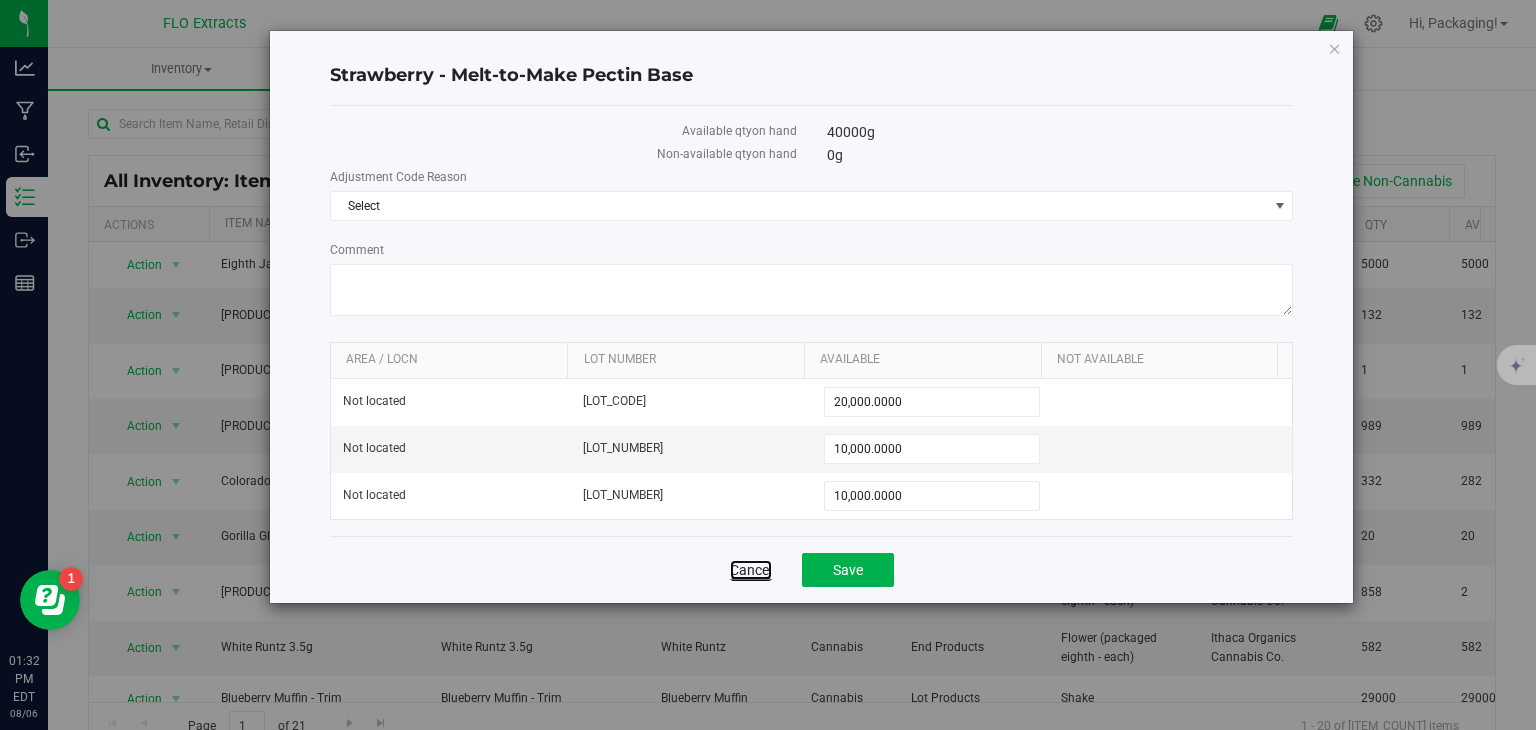 click on "Cancel" at bounding box center [751, 570] 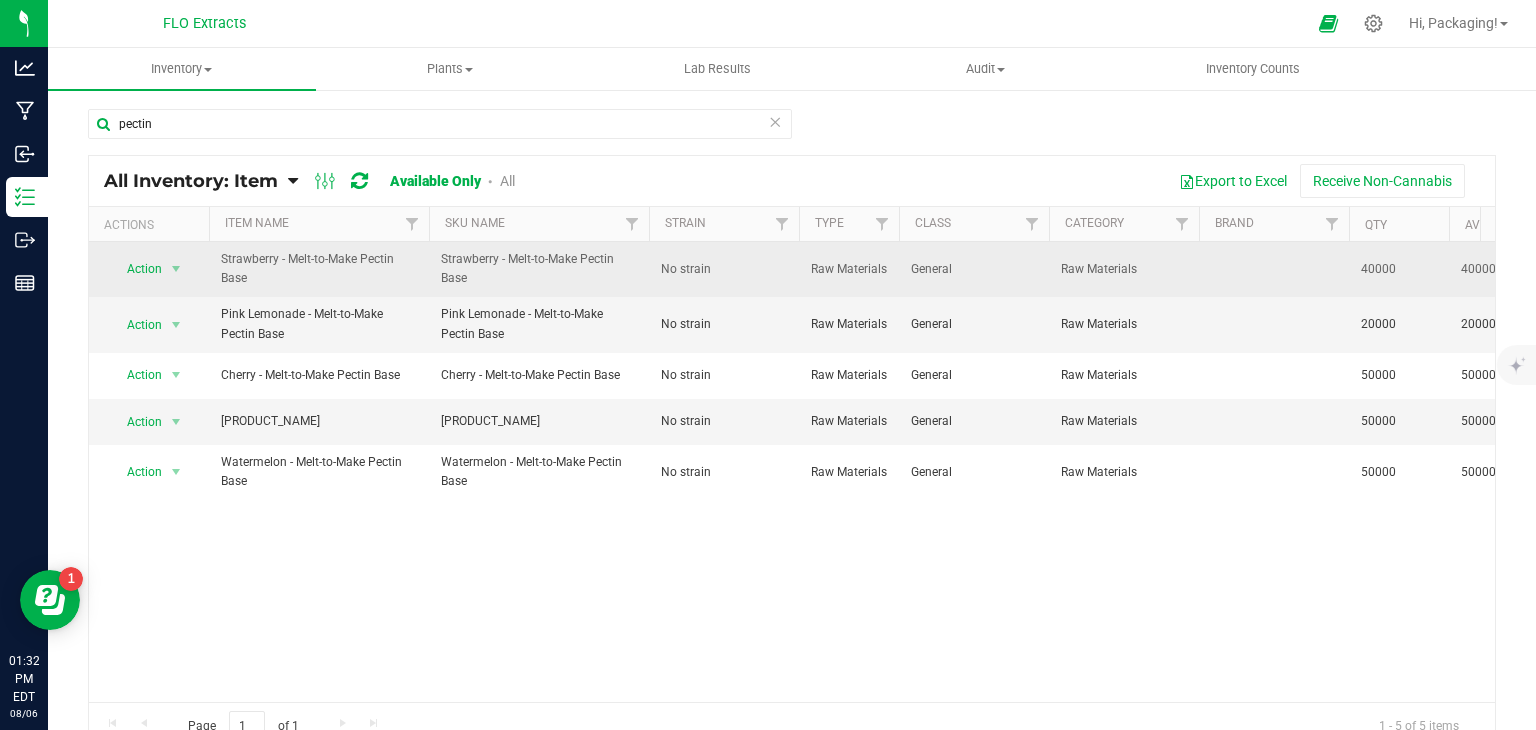 scroll, scrollTop: 0, scrollLeft: 248, axis: horizontal 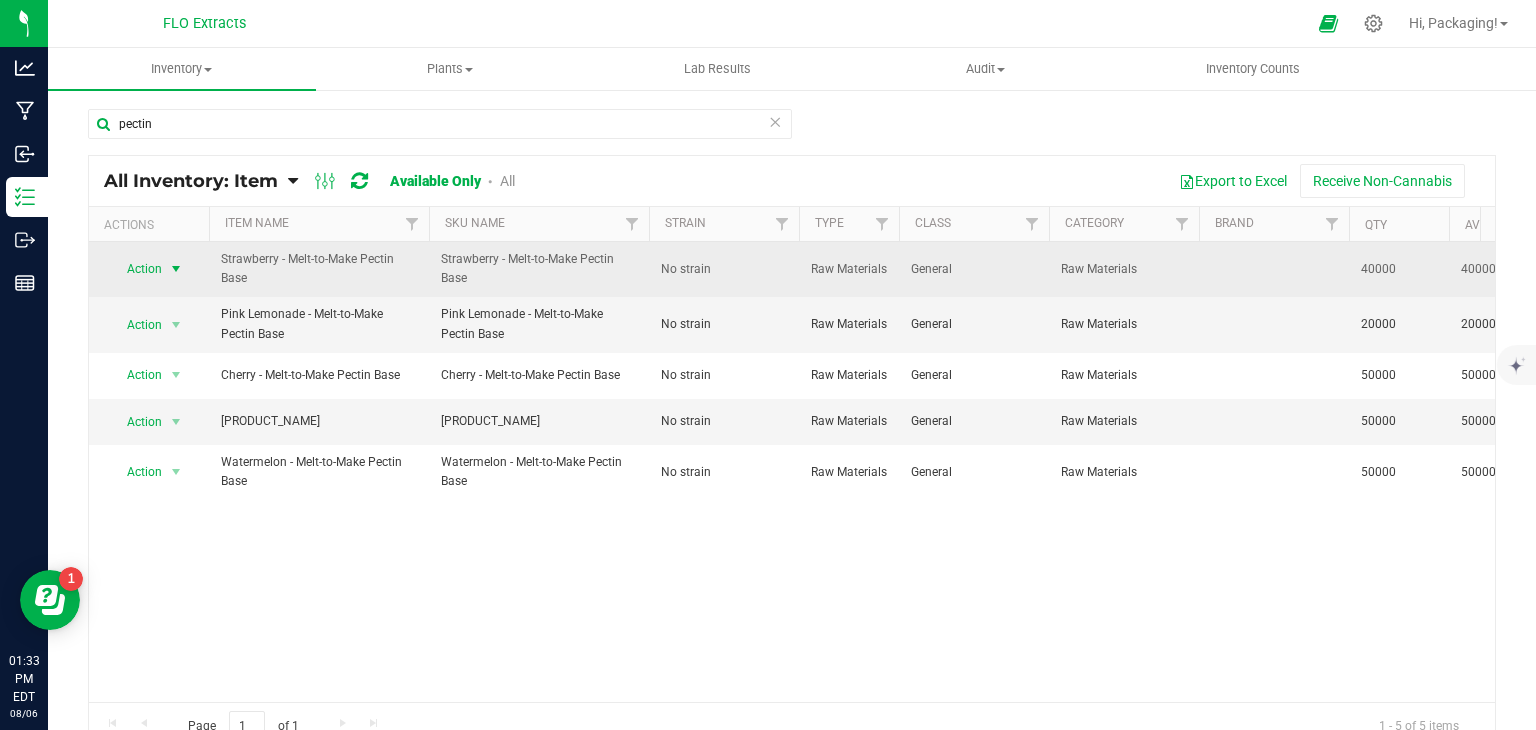 drag, startPoint x: 189, startPoint y: 264, endPoint x: 166, endPoint y: 265, distance: 23.021729 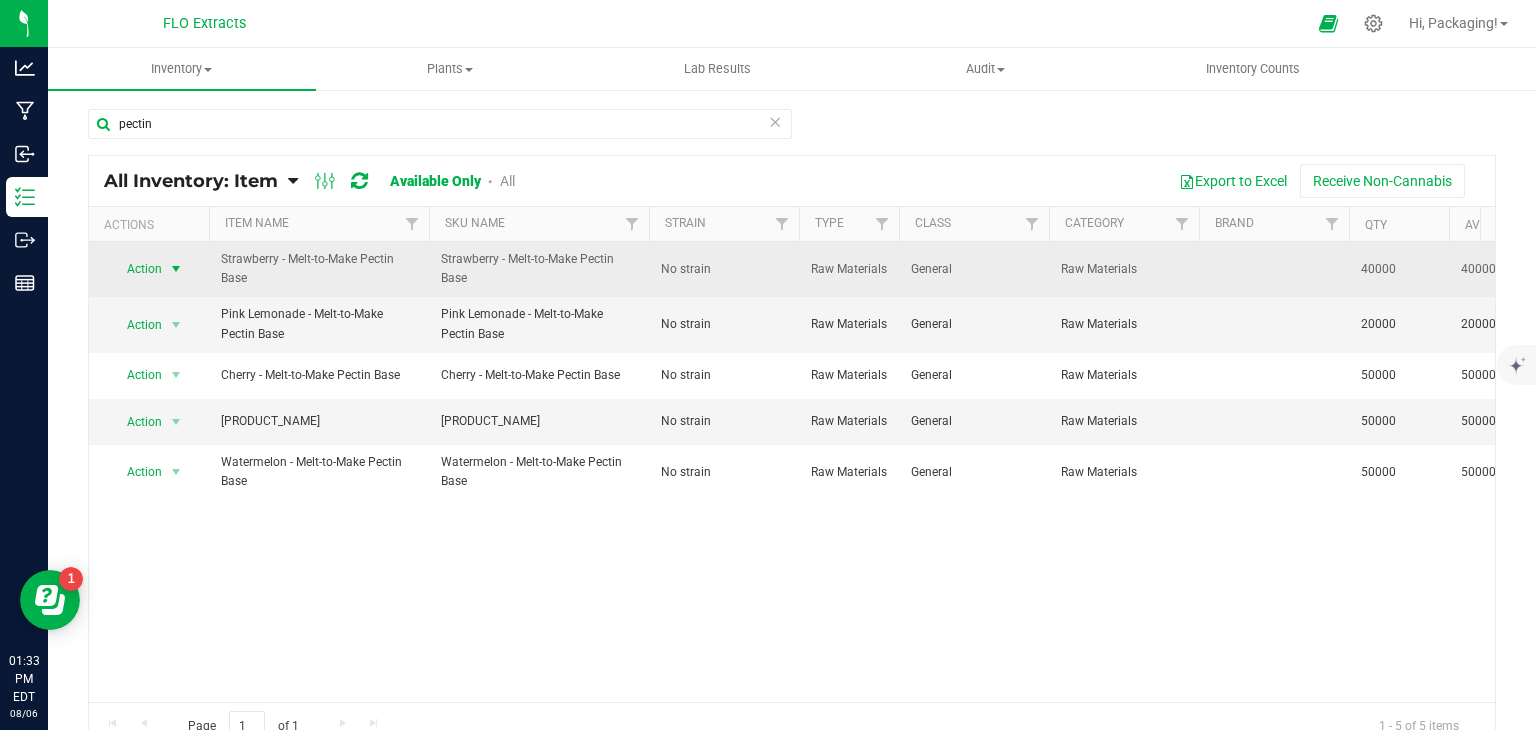 click on "Action Action Adjust qty Edit lots/costs Global inventory Locate inventory Print product labels Refresh inventory" at bounding box center [149, 269] 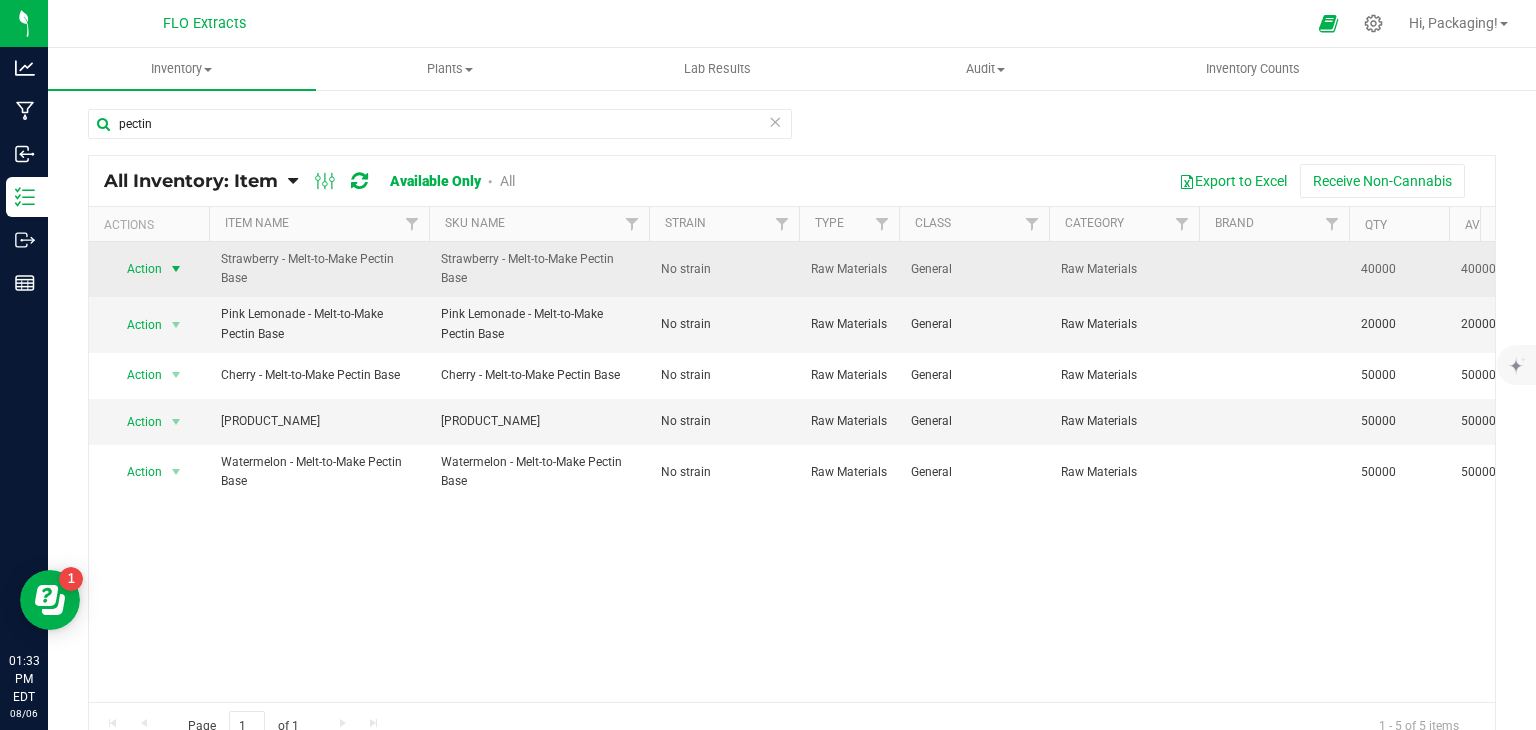 click at bounding box center (176, 269) 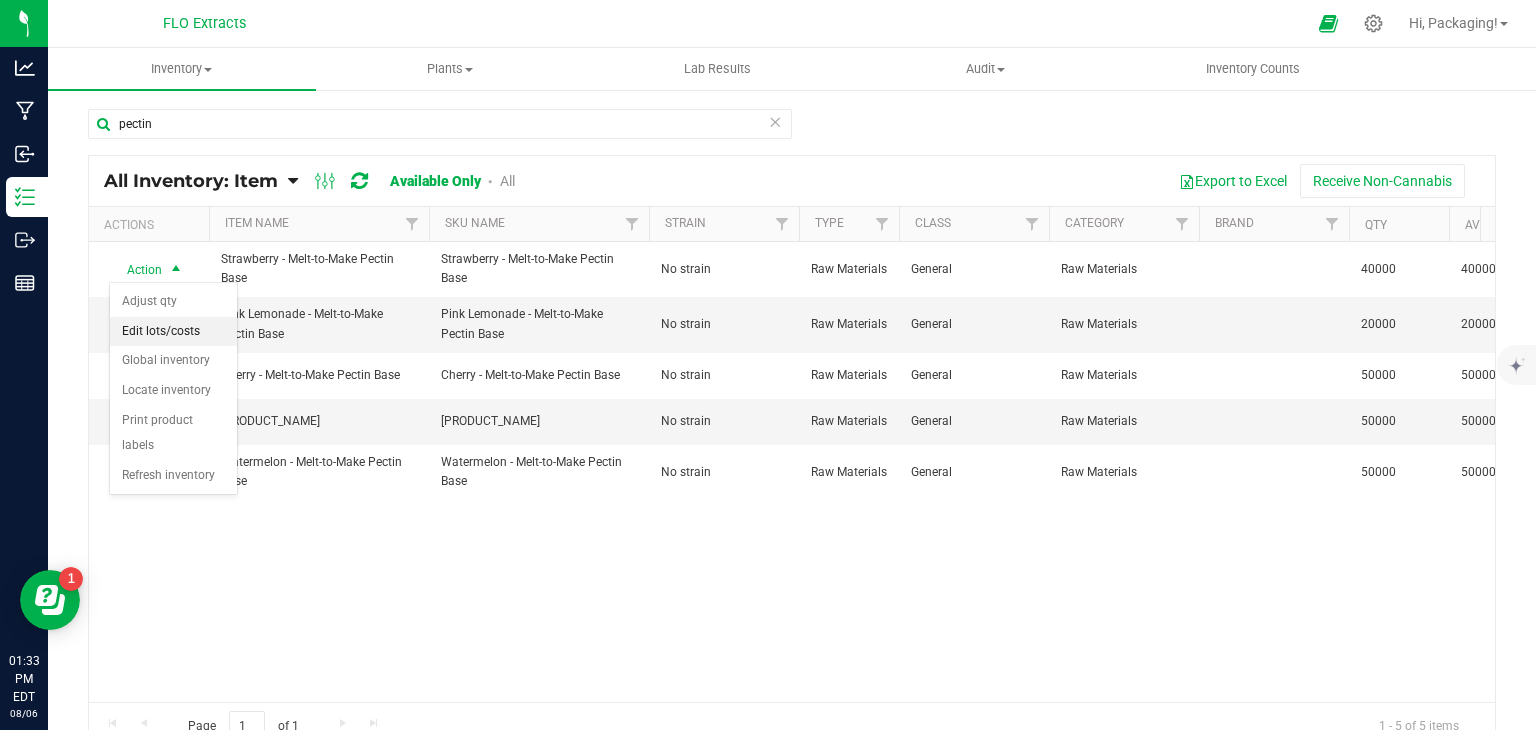click on "Edit lots/costs" at bounding box center [173, 332] 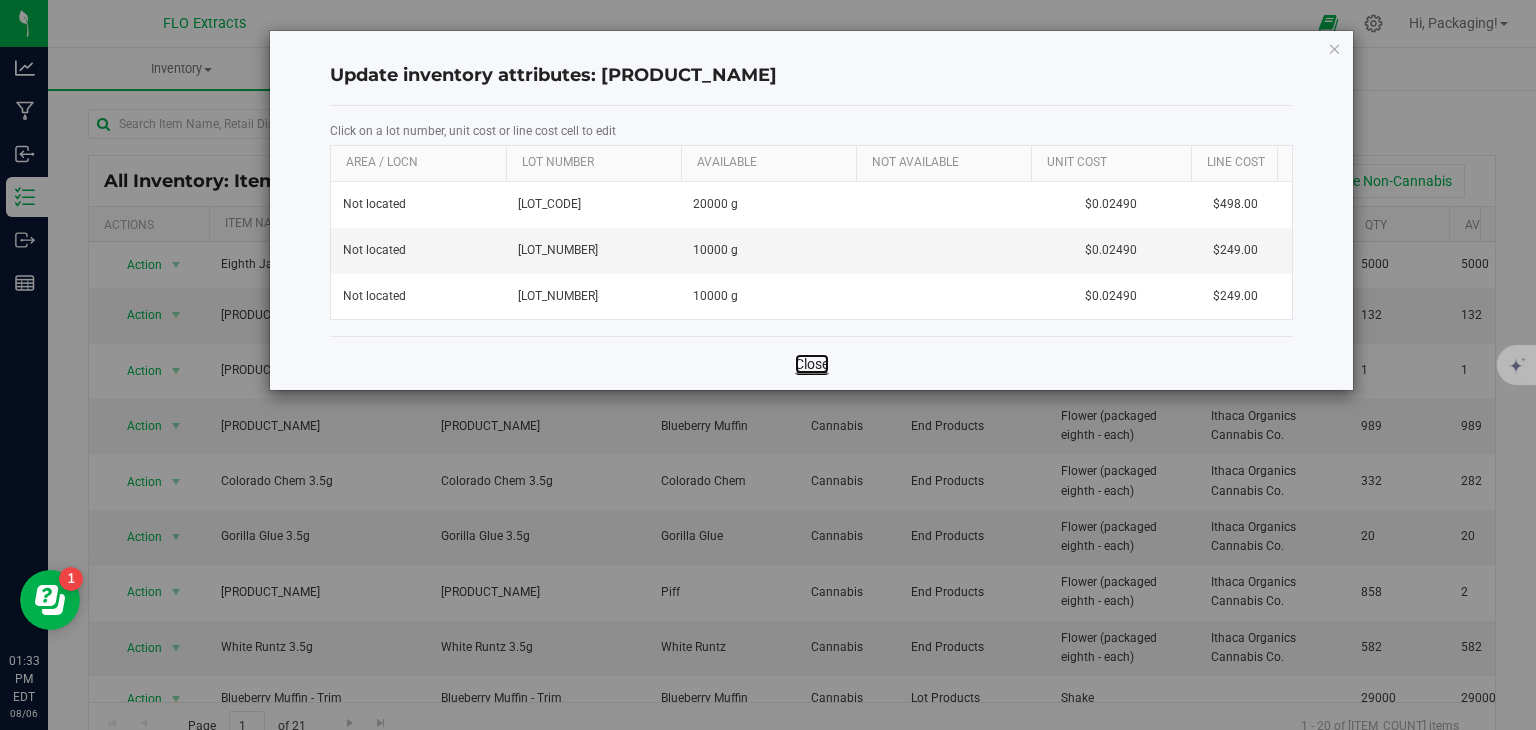 click on "Close" at bounding box center [812, 364] 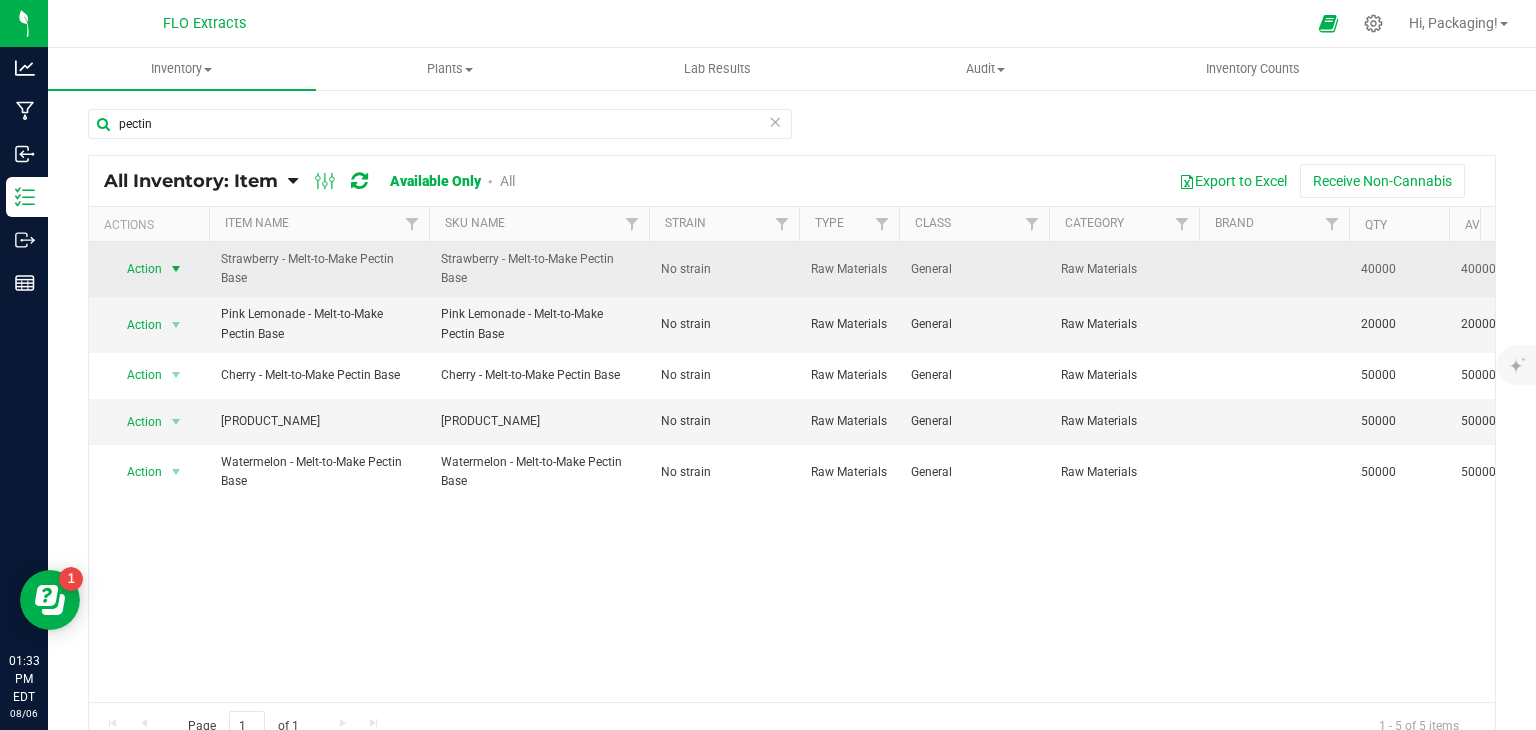 click at bounding box center (176, 269) 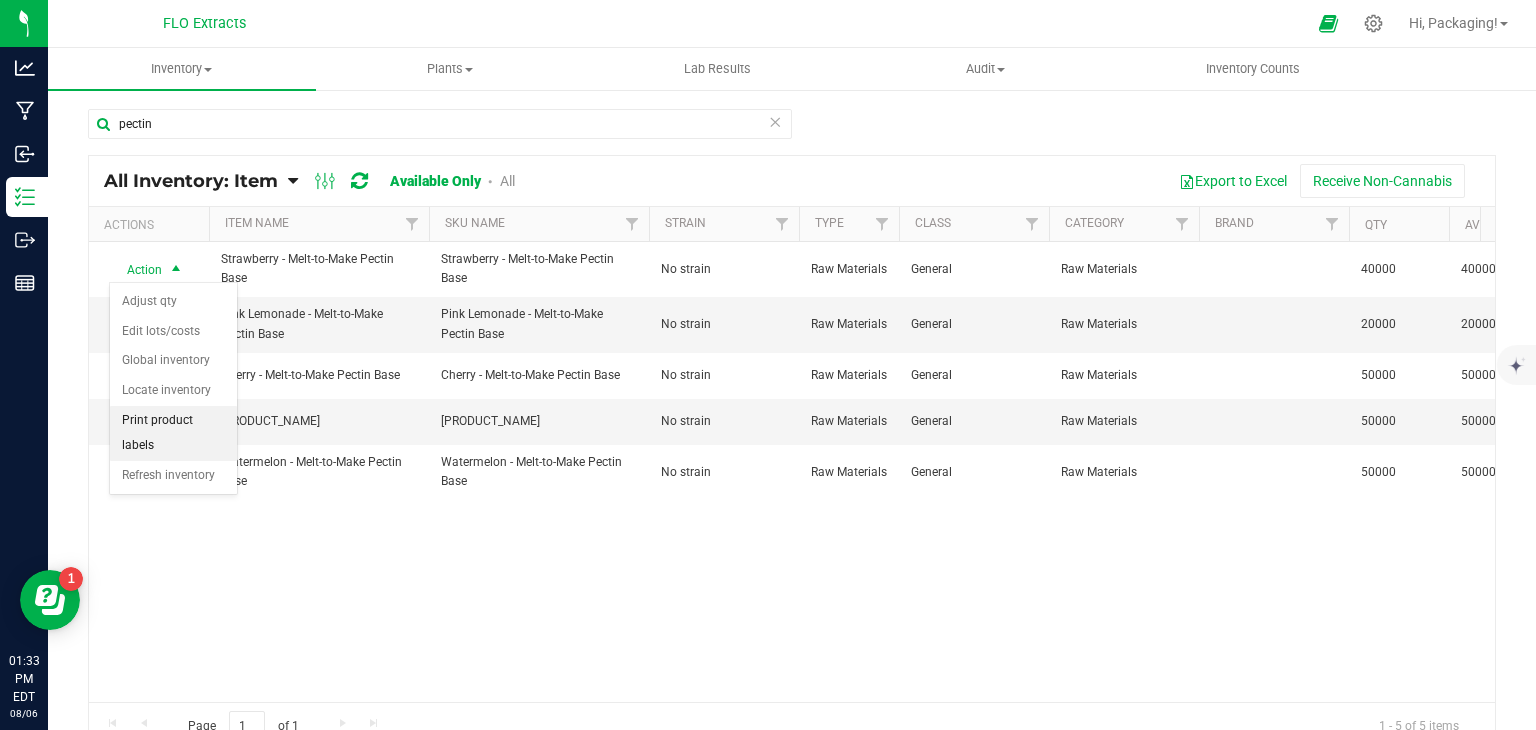 click on "Print product labels" at bounding box center [173, 433] 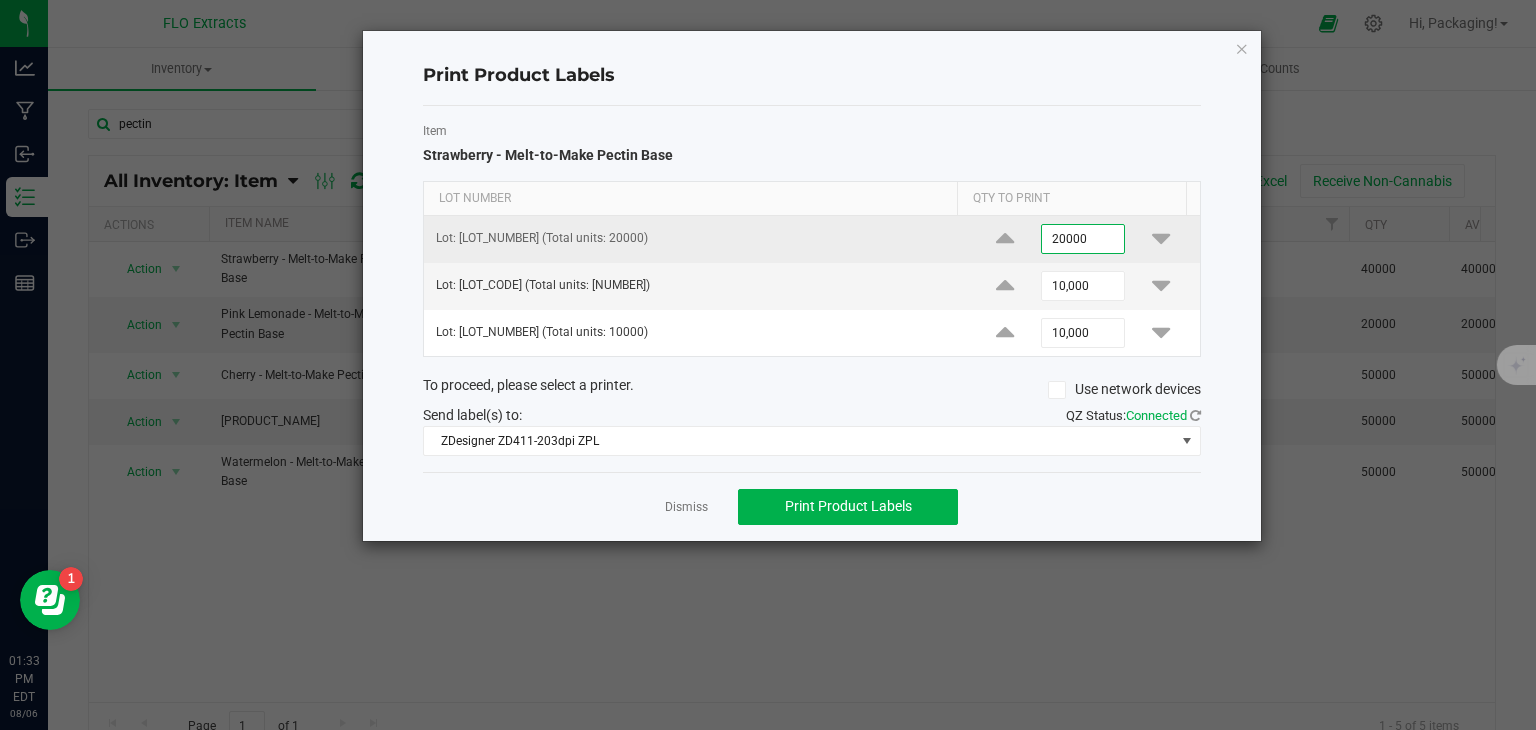click on "20000" at bounding box center [1083, 239] 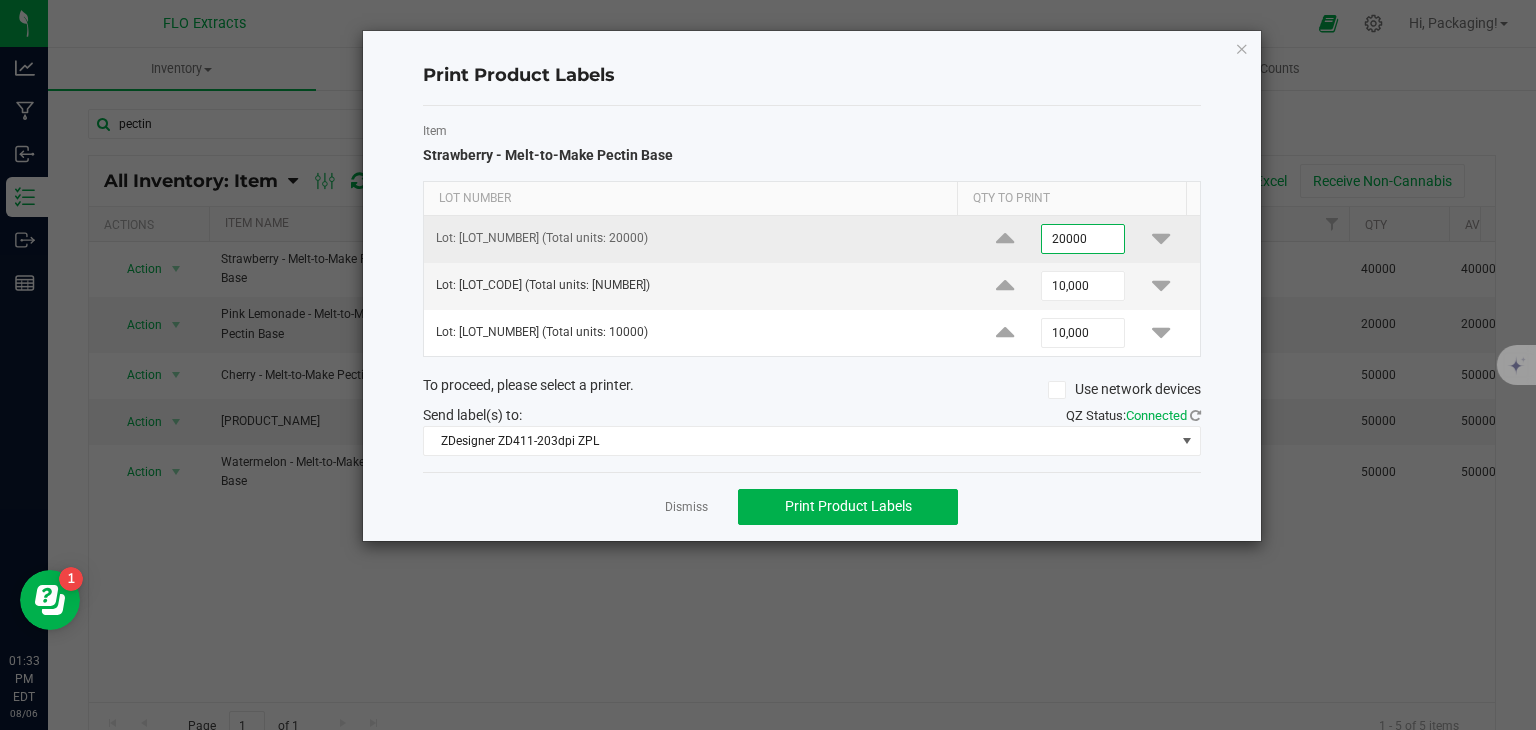 click on "20000" at bounding box center [1083, 239] 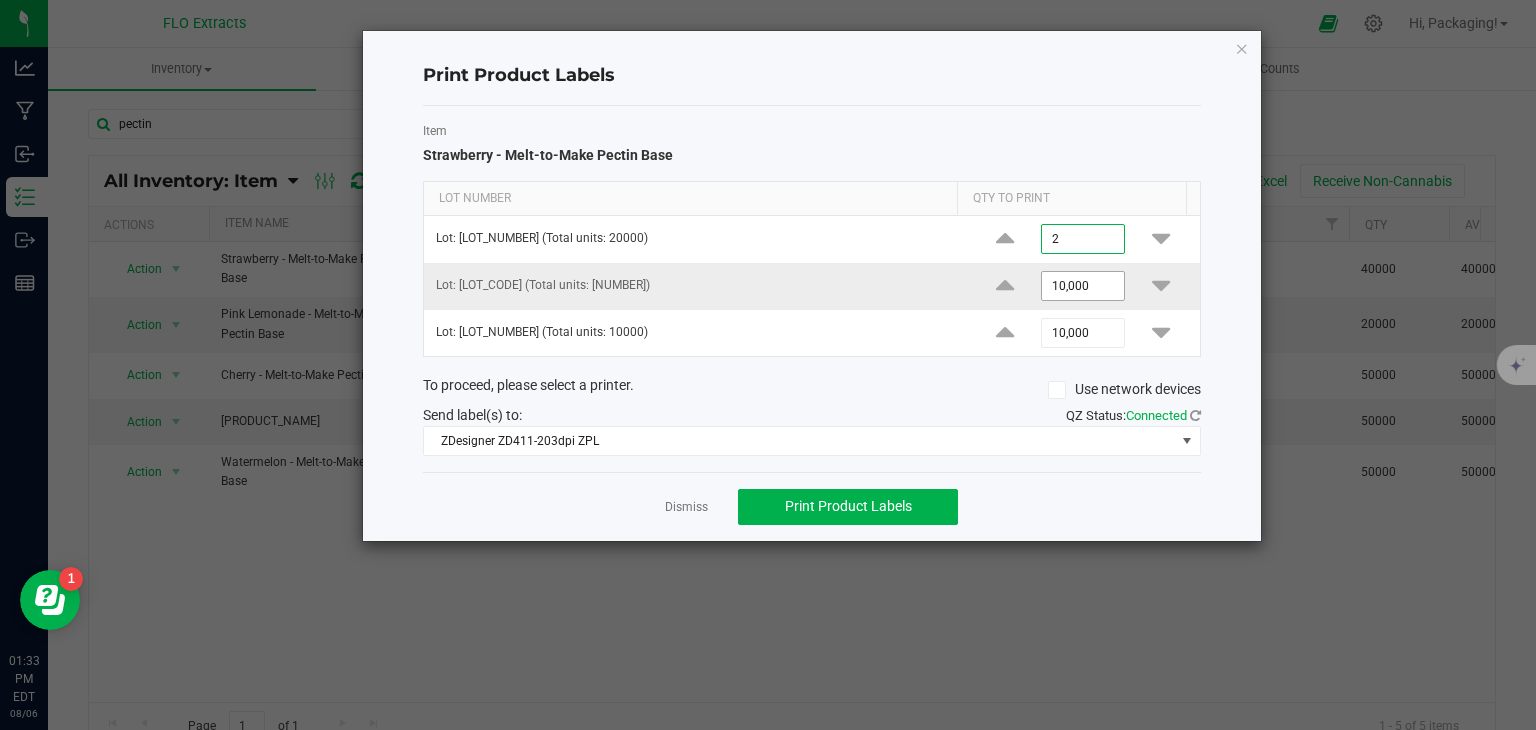 type on "2" 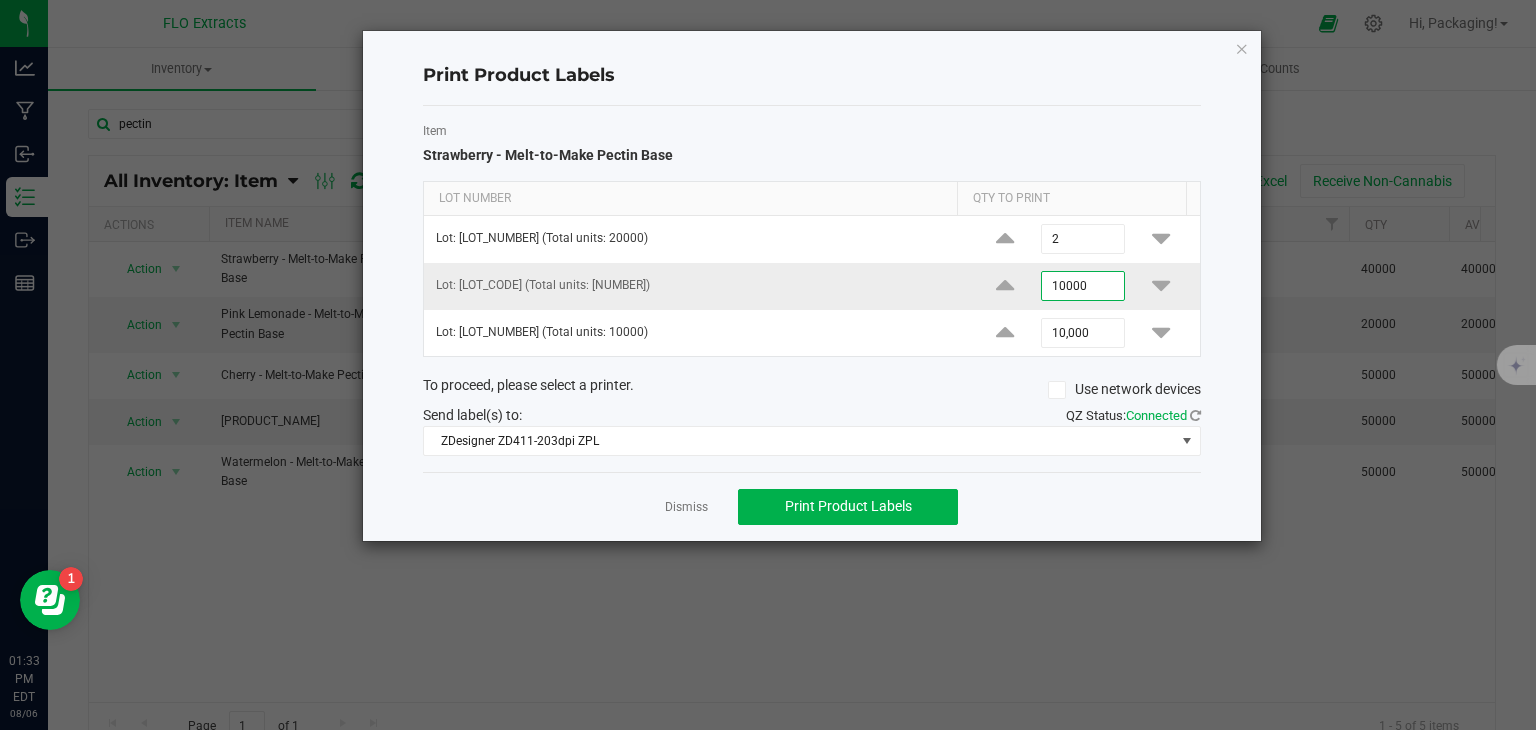 click on "10000" at bounding box center [1083, 286] 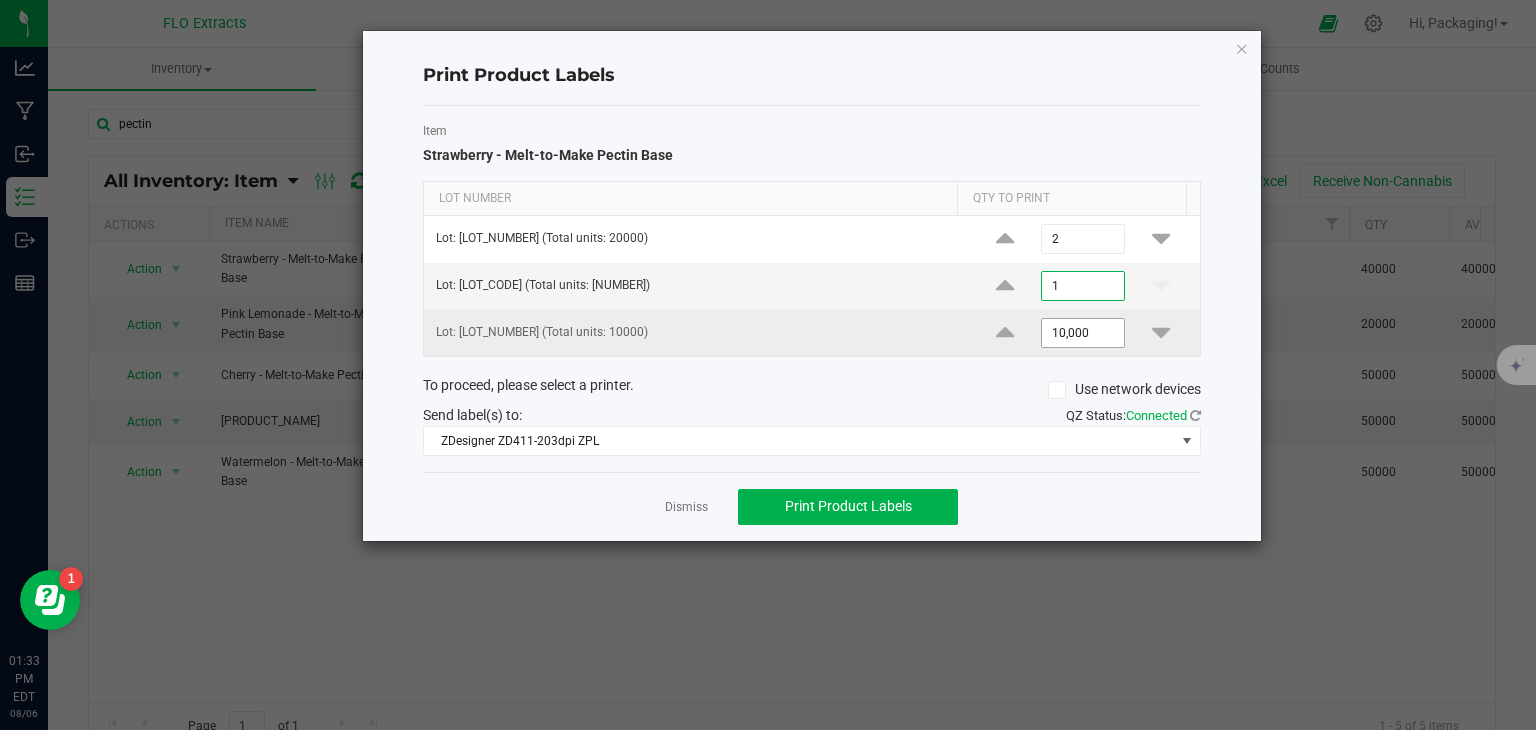 type on "1" 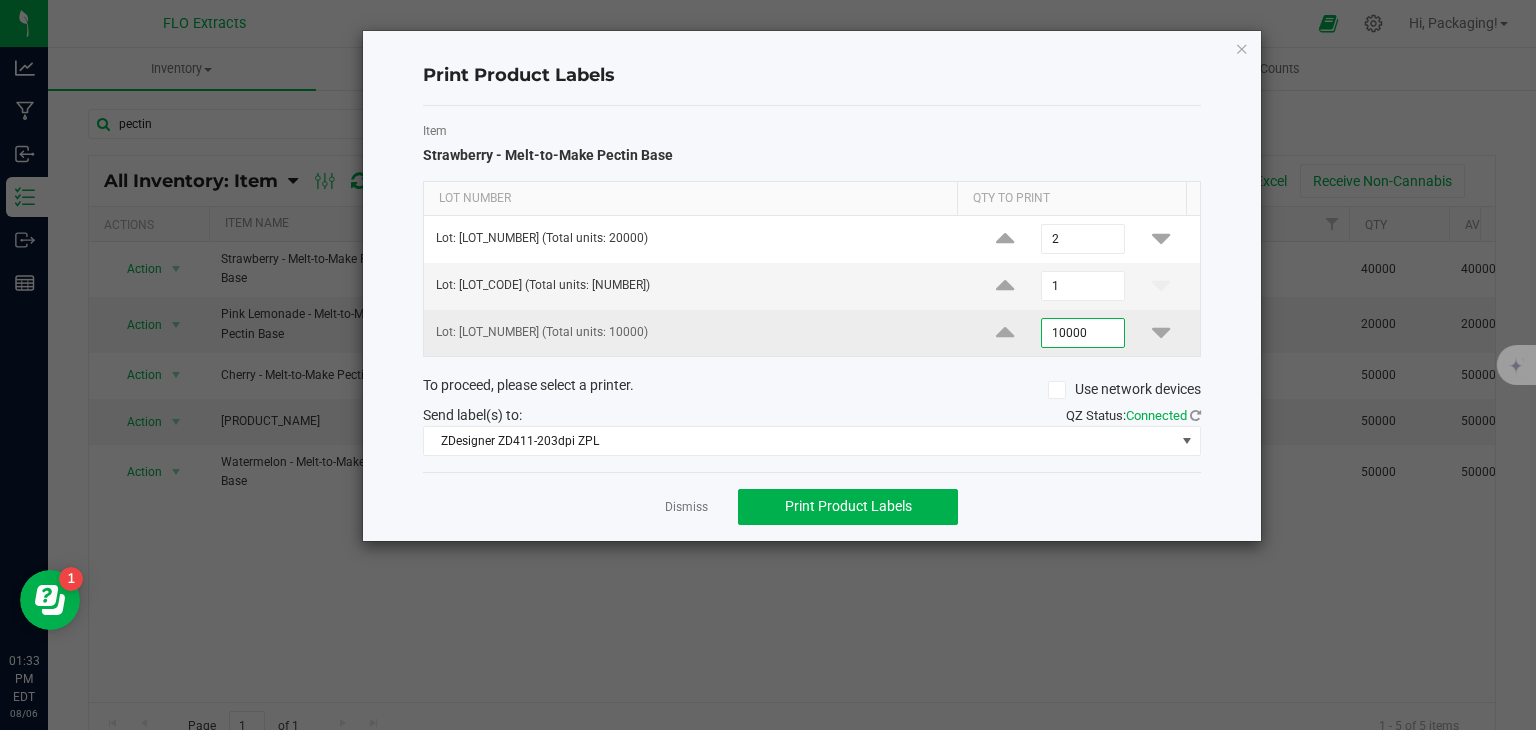 click on "10000" at bounding box center (1083, 333) 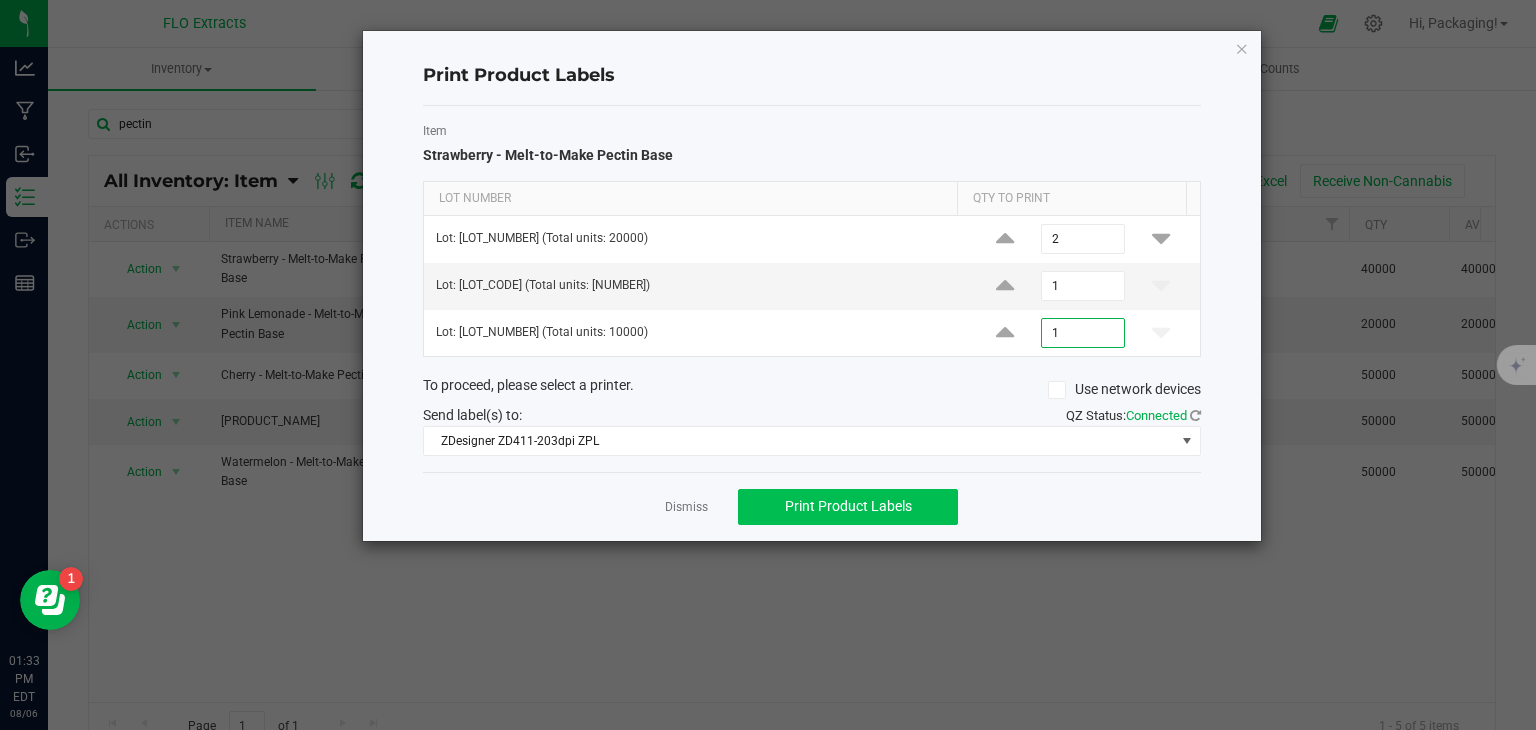 type on "1" 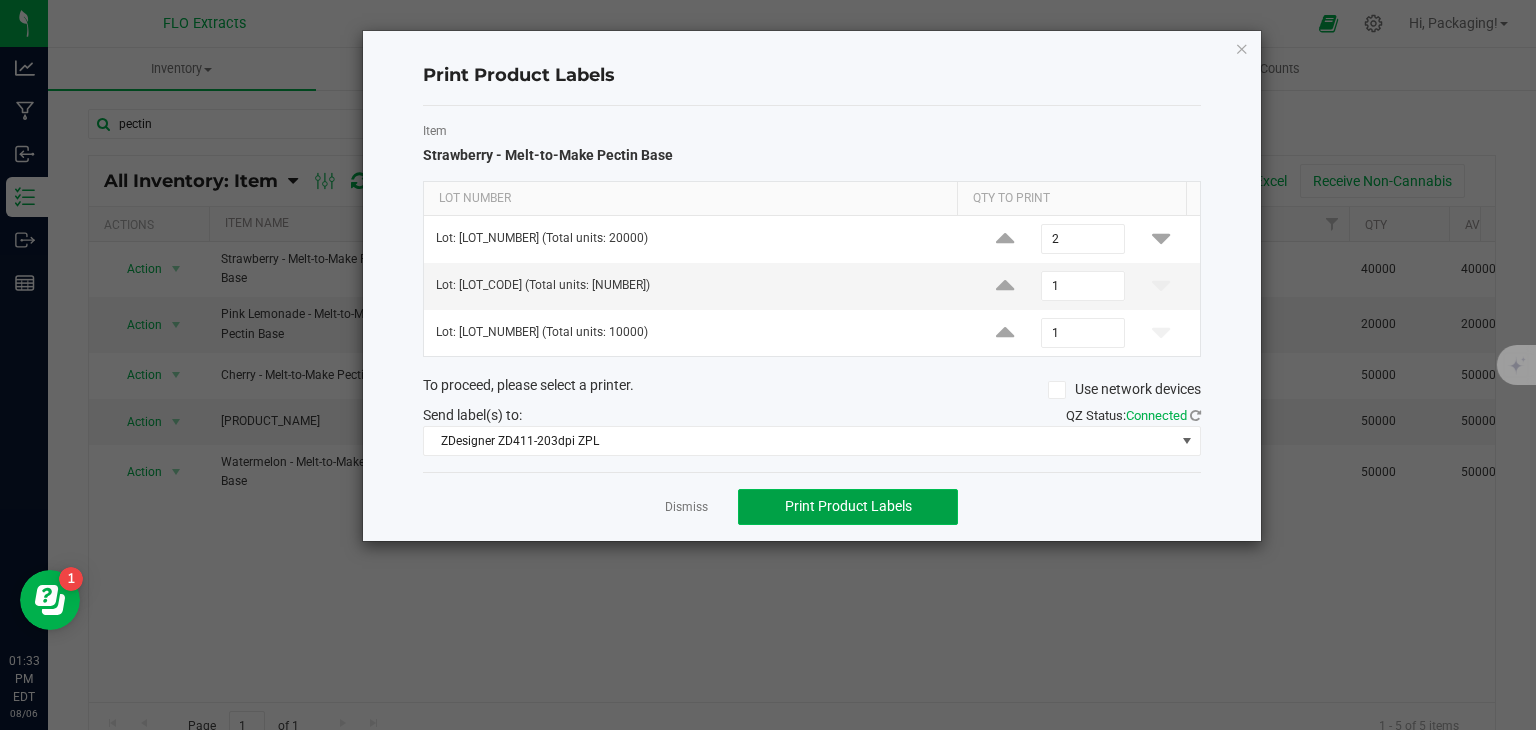 click on "Print Product Labels" 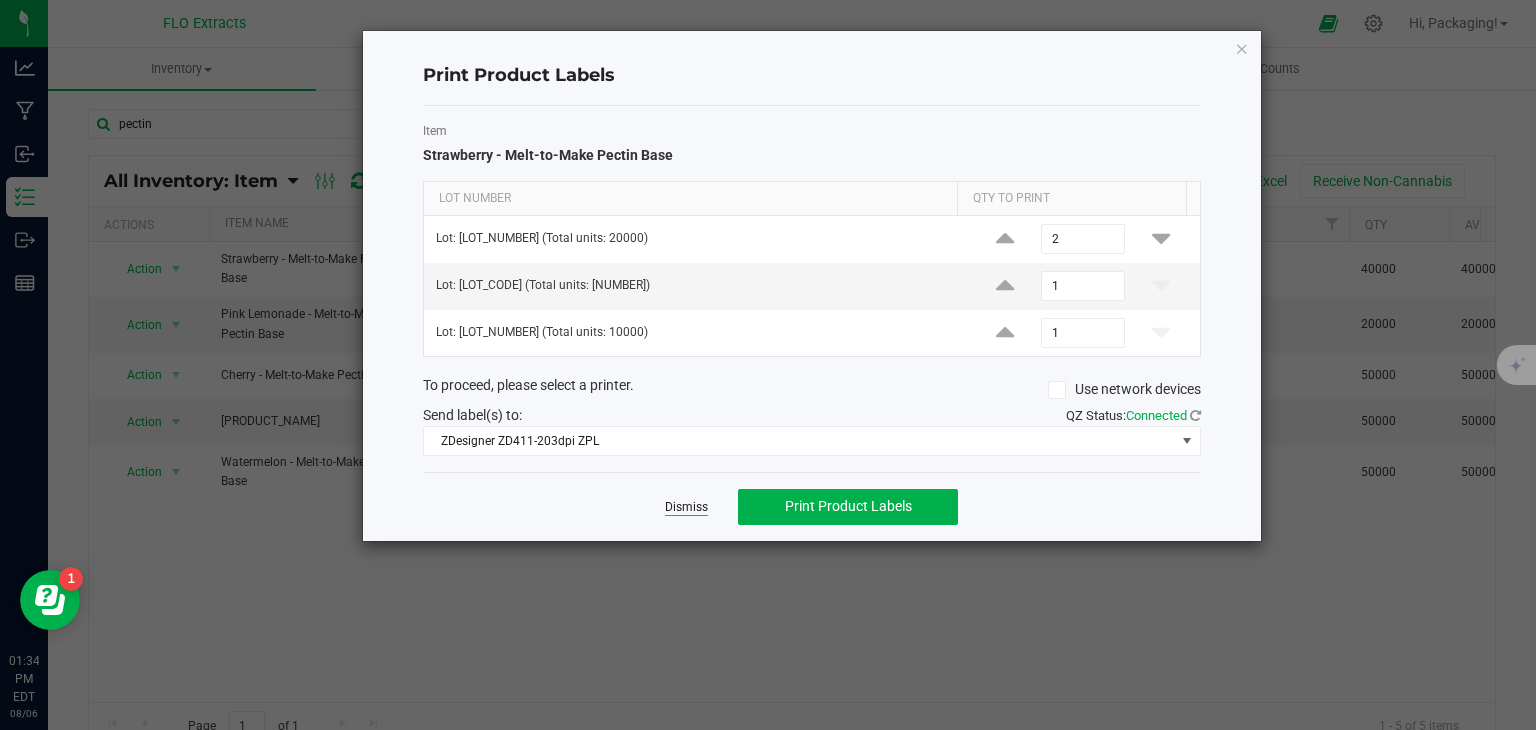 click on "Dismiss" 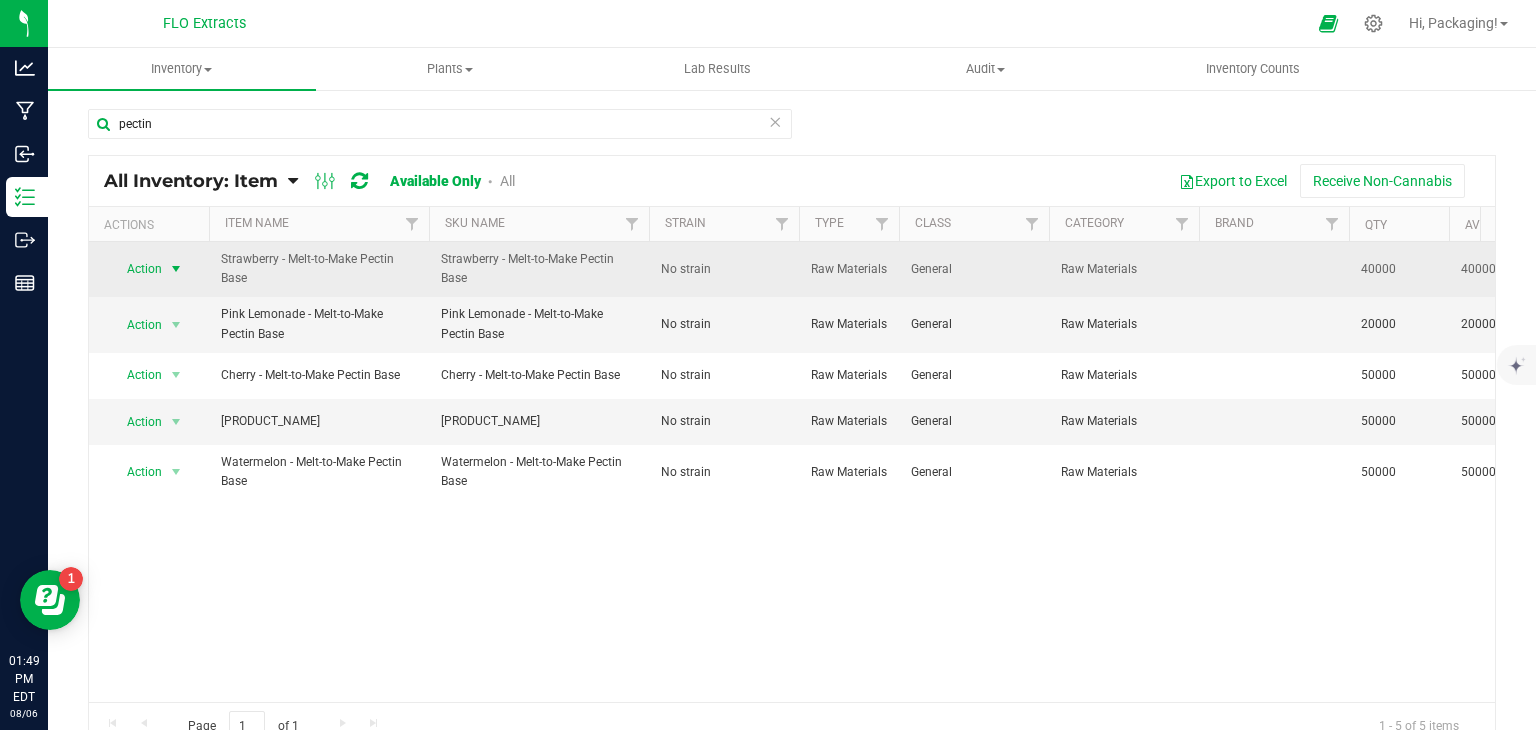 click at bounding box center (176, 269) 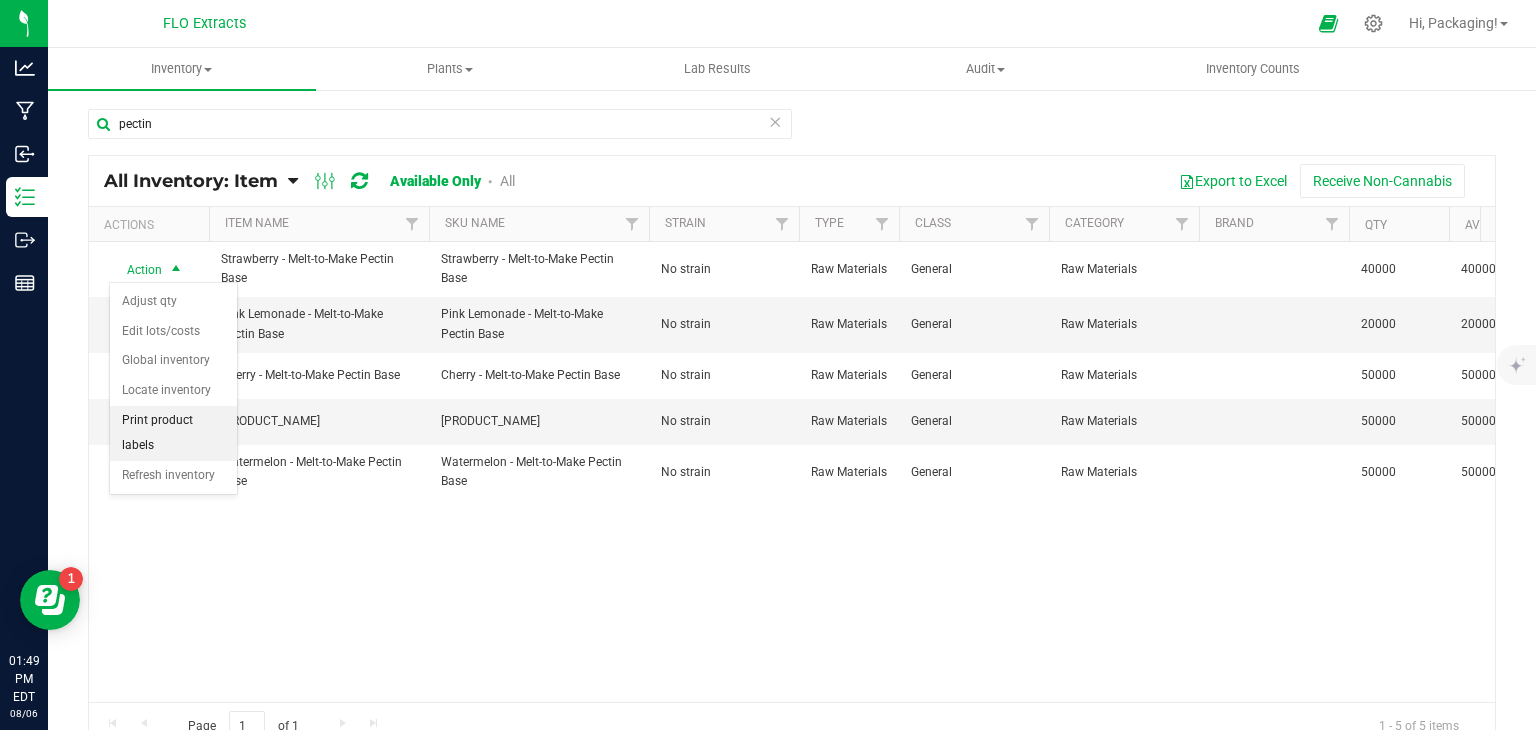 click on "Print product labels" at bounding box center (173, 433) 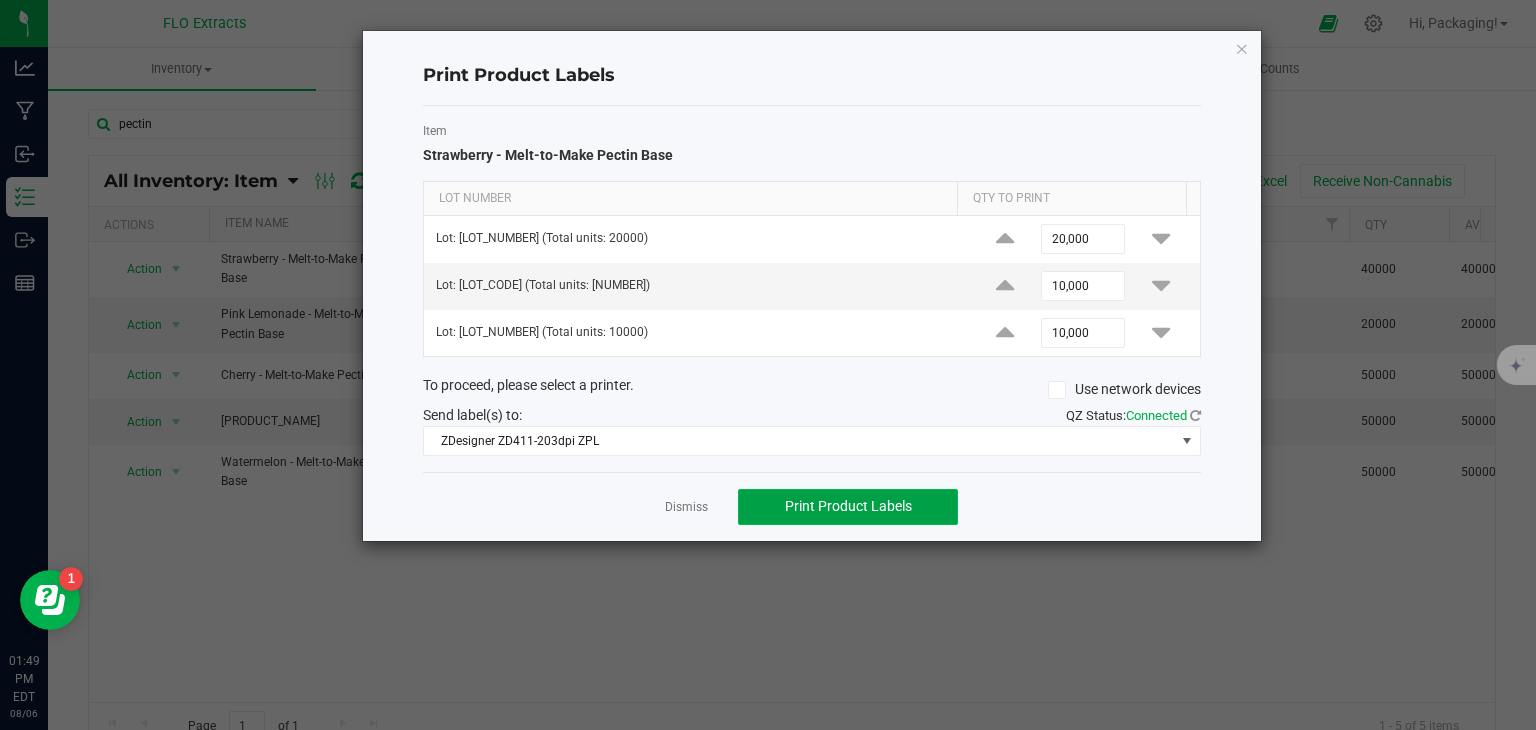click on "Print Product Labels" 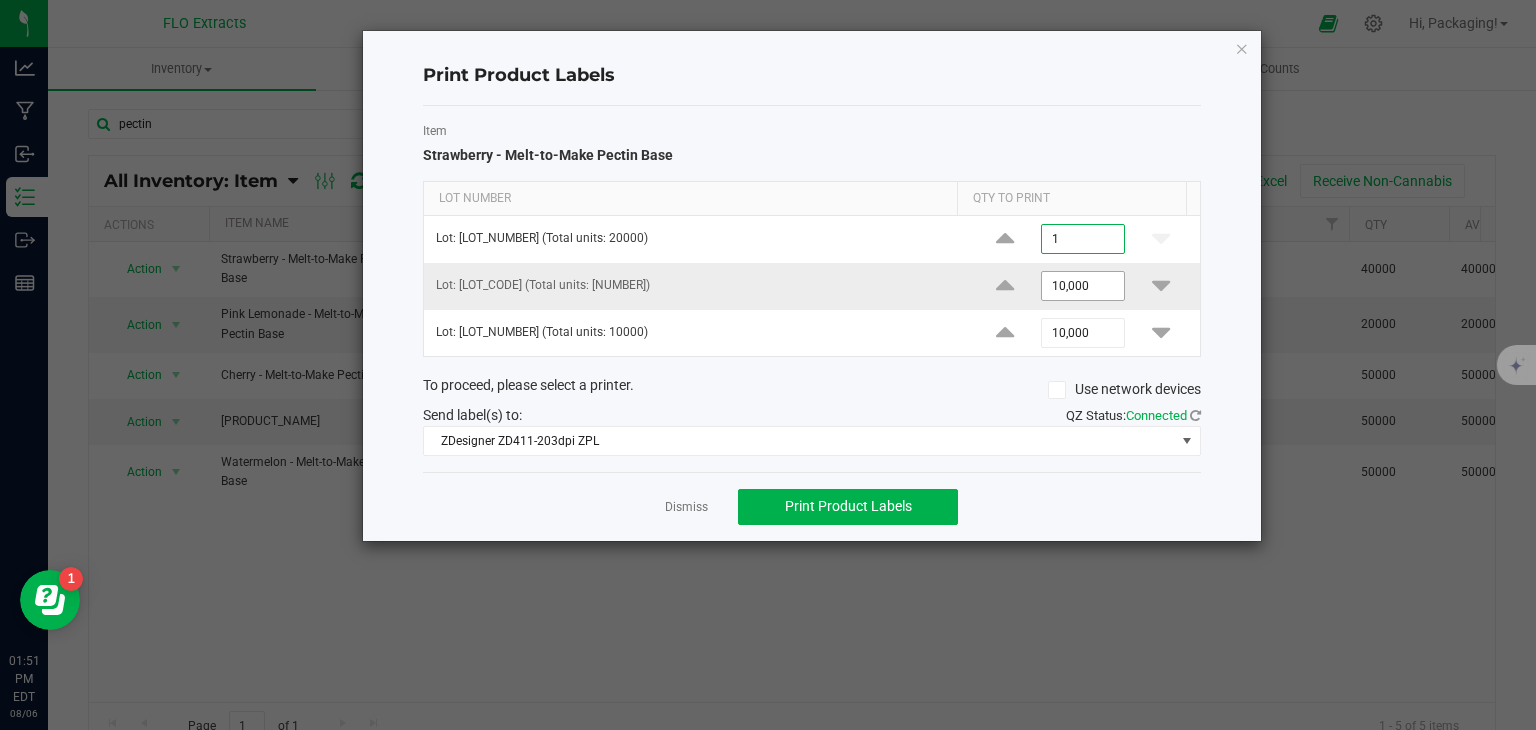 type on "1" 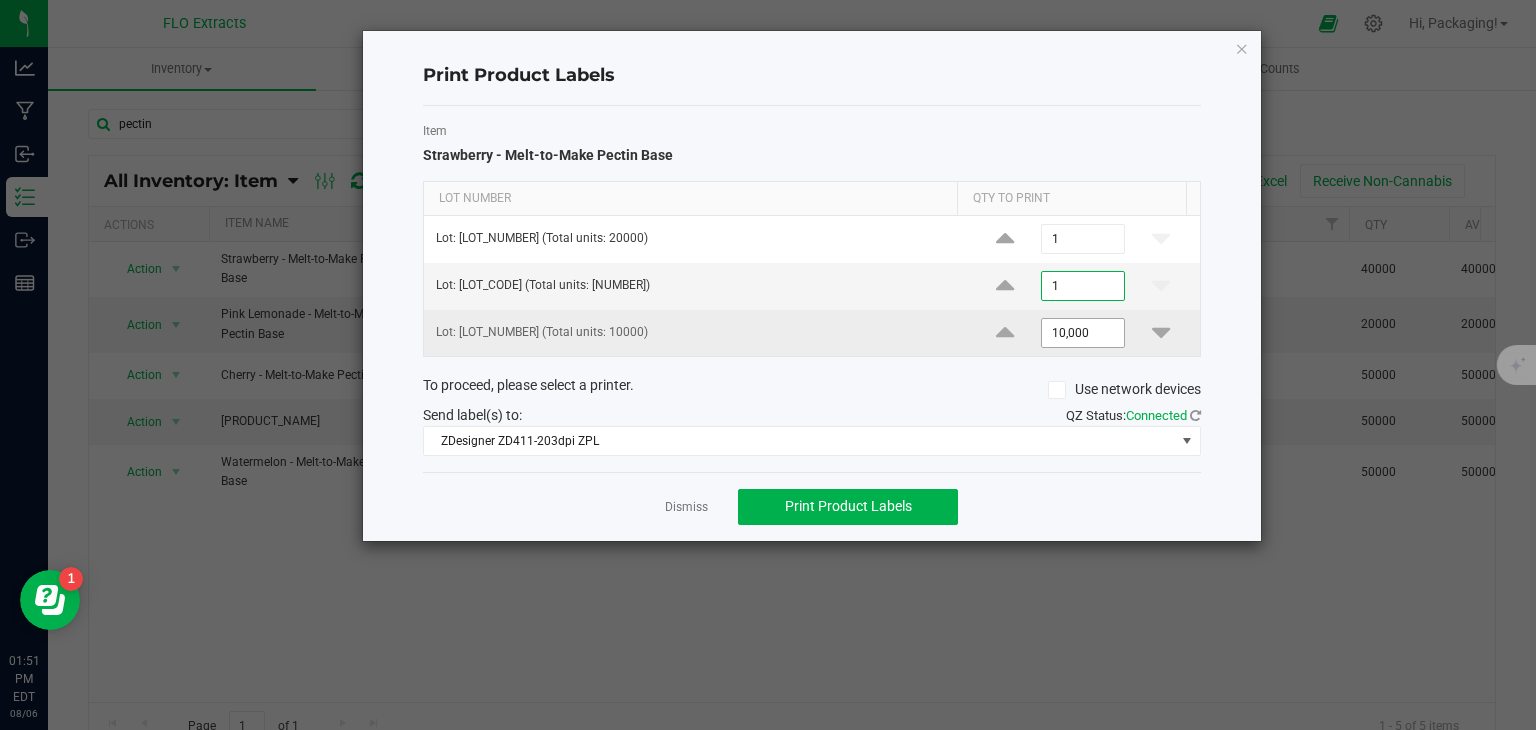type on "1" 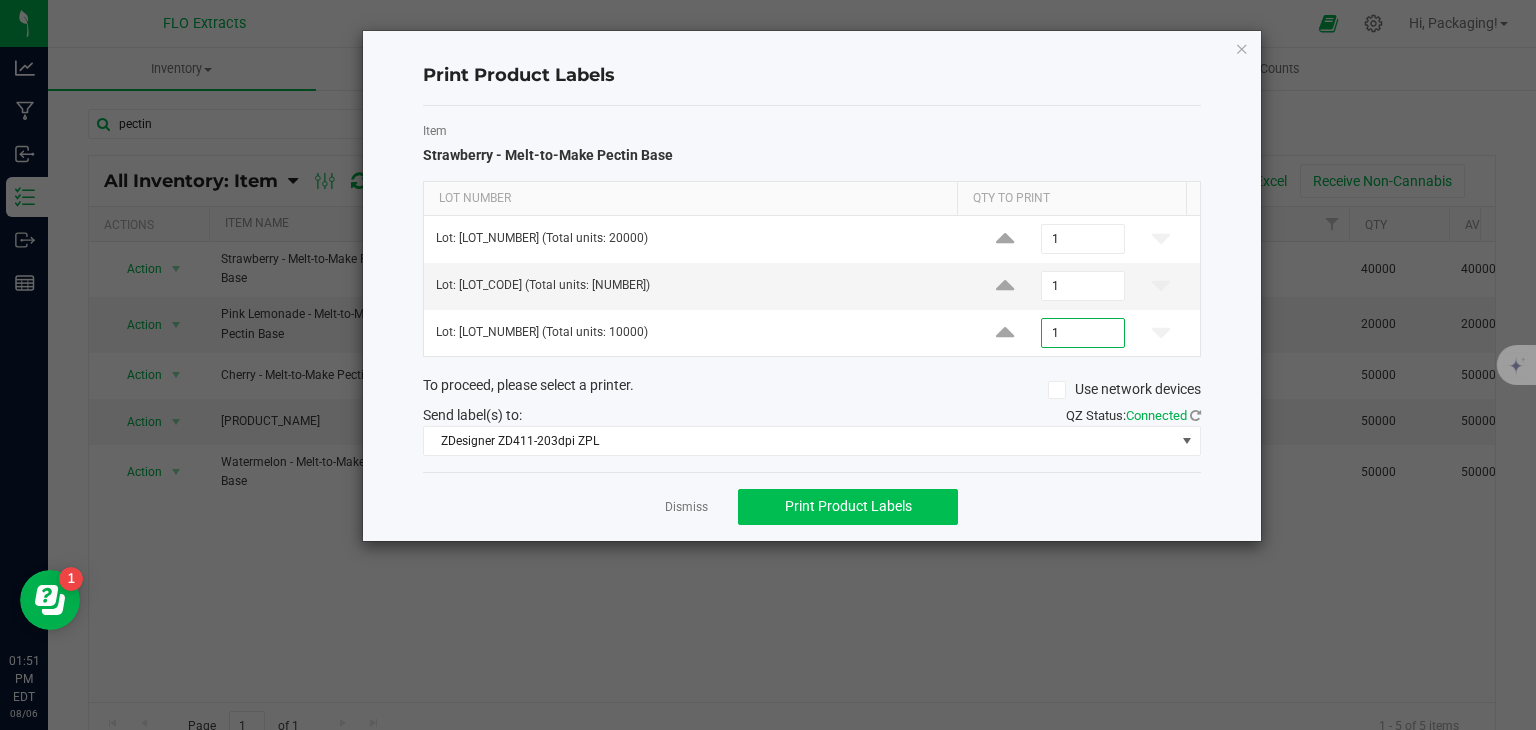 type on "1" 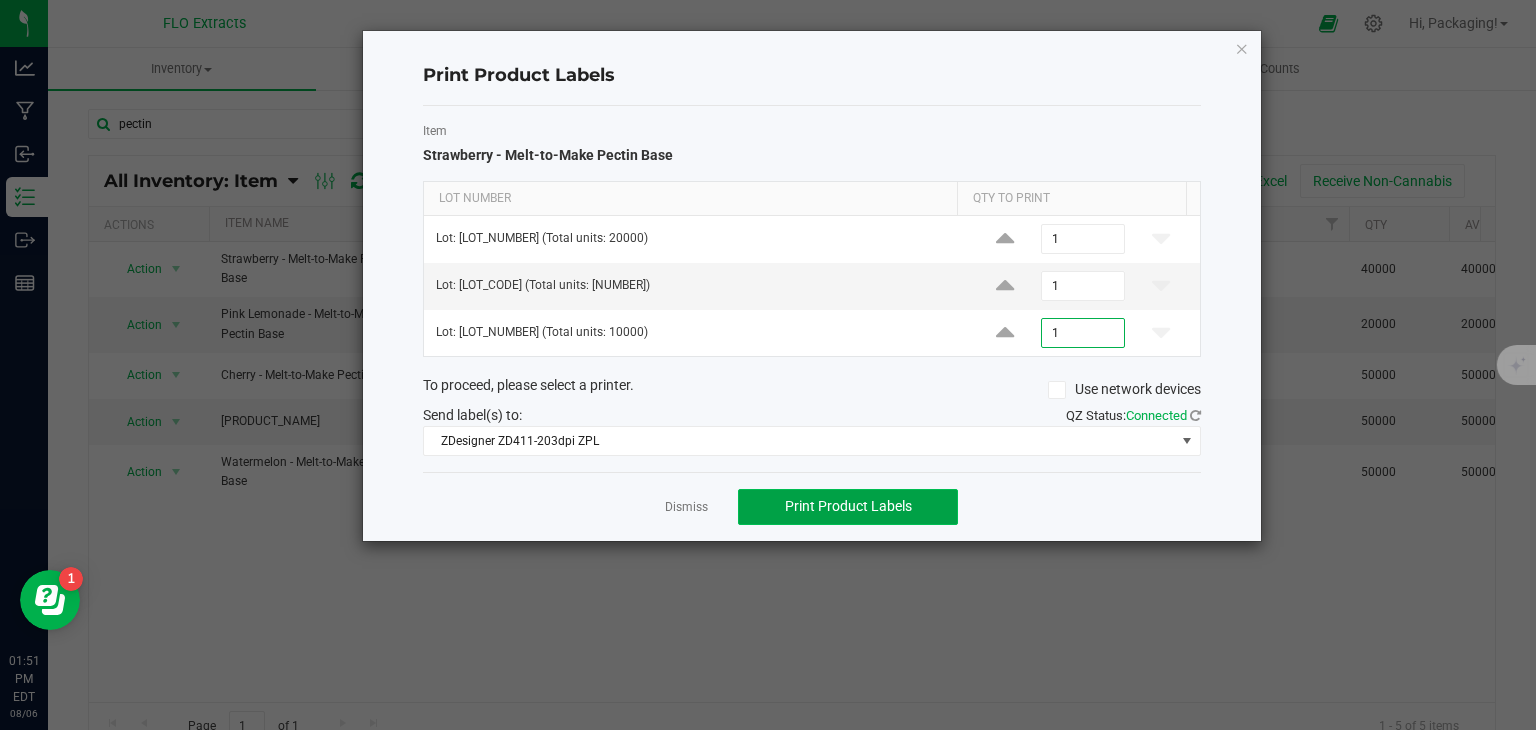 click on "Print Product Labels" 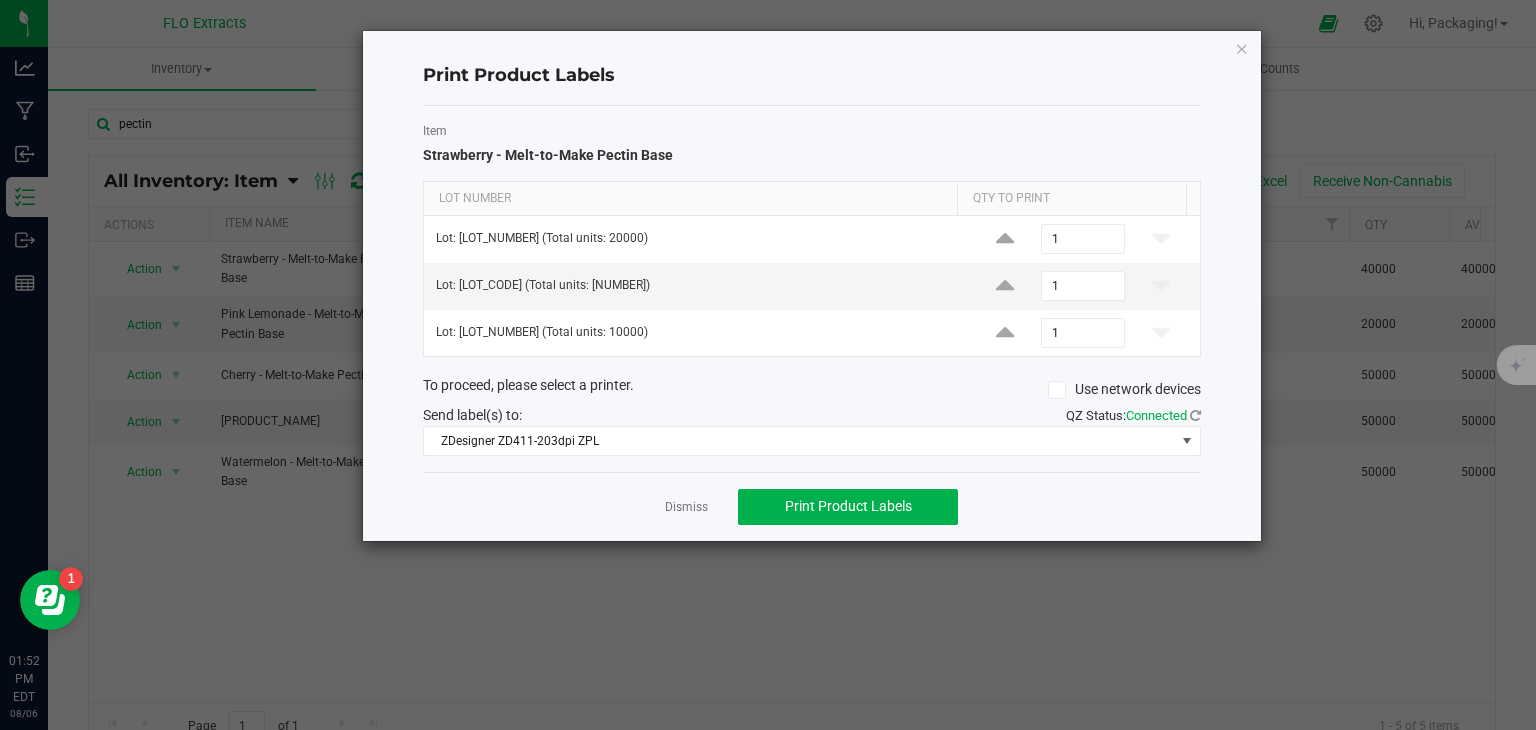 click on "Print Product Labels   Item   [PRODUCT_NAME]  Lot Number Qty to Print  Lot: [LOT_CODE] (Total units: [NUMBER])  1  Lot: [LOT_CODE] (Total units: [NUMBER])  1  Lot: [LOT_CODE] (Total units: [NUMBER])  1  To proceed, please select a printer.   Use network devices  Send label(s) to:  QZ Status:   Connected  ZDesigner ZD411-203dpi ZPL  Dismiss   Print Product Labels" 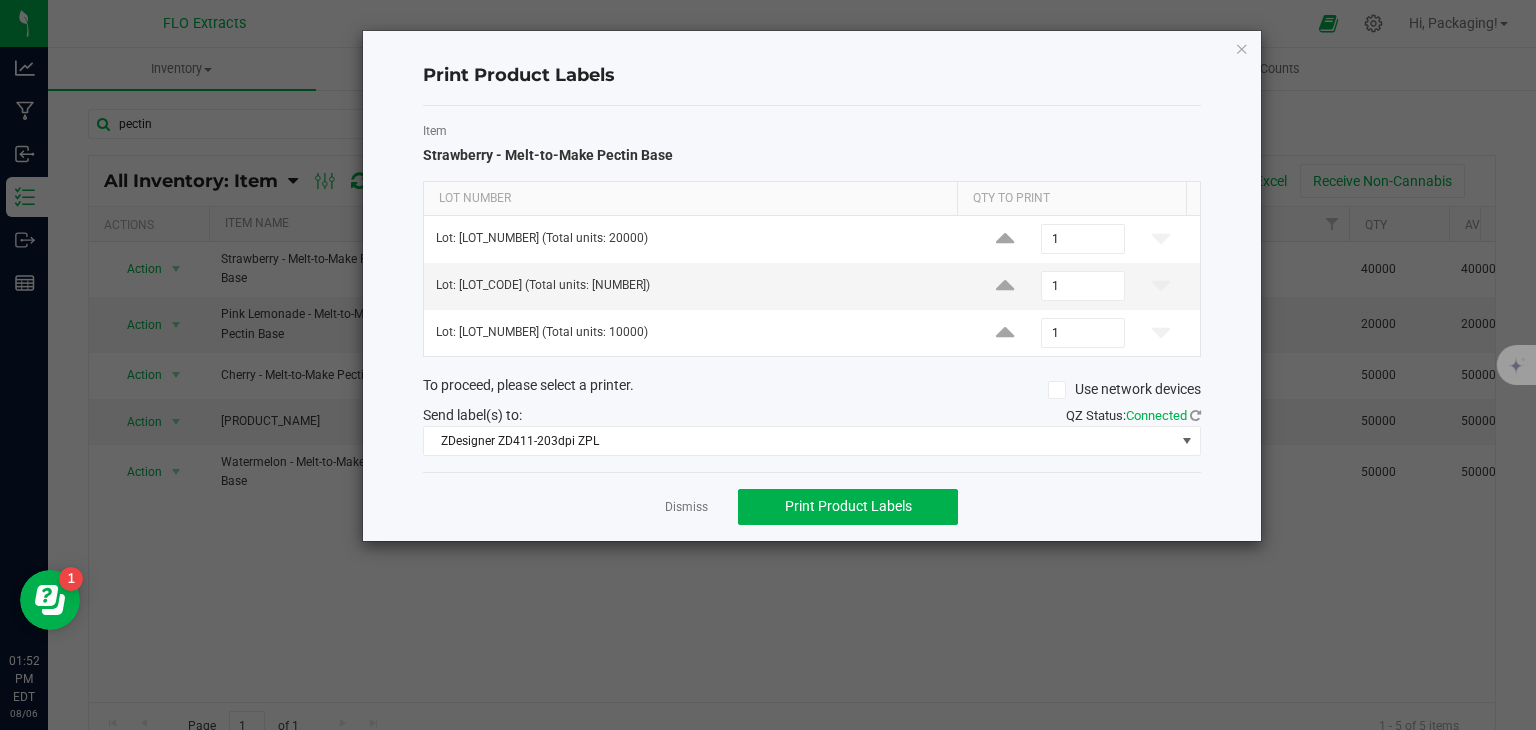 click on "Print Product Labels   Item   [PRODUCT_NAME]  Lot Number Qty to Print  Lot: [LOT_CODE] (Total units: [NUMBER])  1  Lot: [LOT_CODE] (Total units: [NUMBER])  1  Lot: [LOT_CODE] (Total units: [NUMBER])  1  To proceed, please select a printer.   Use network devices  Send label(s) to:  QZ Status:   Connected  ZDesigner ZD411-203dpi ZPL  Dismiss   Print Product Labels" 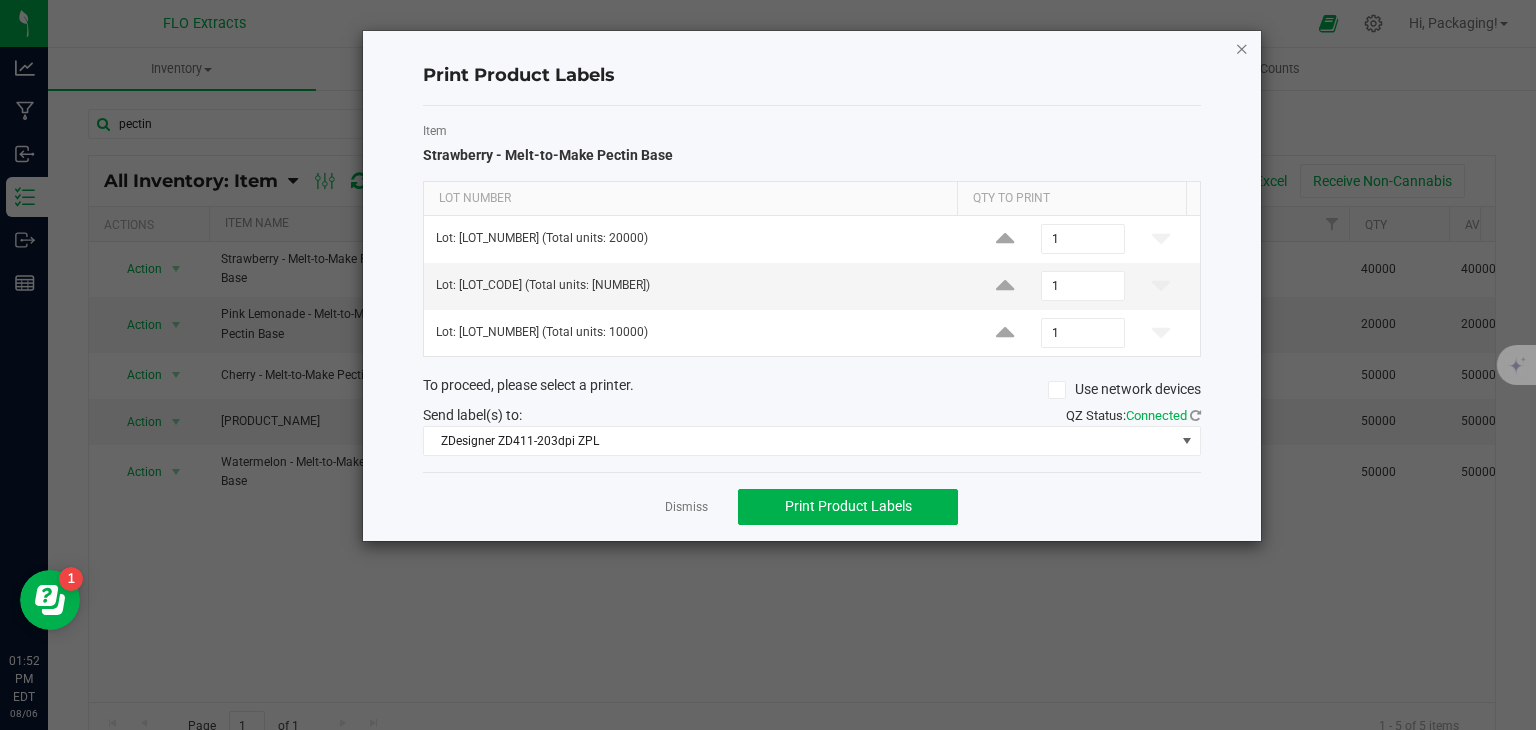 click 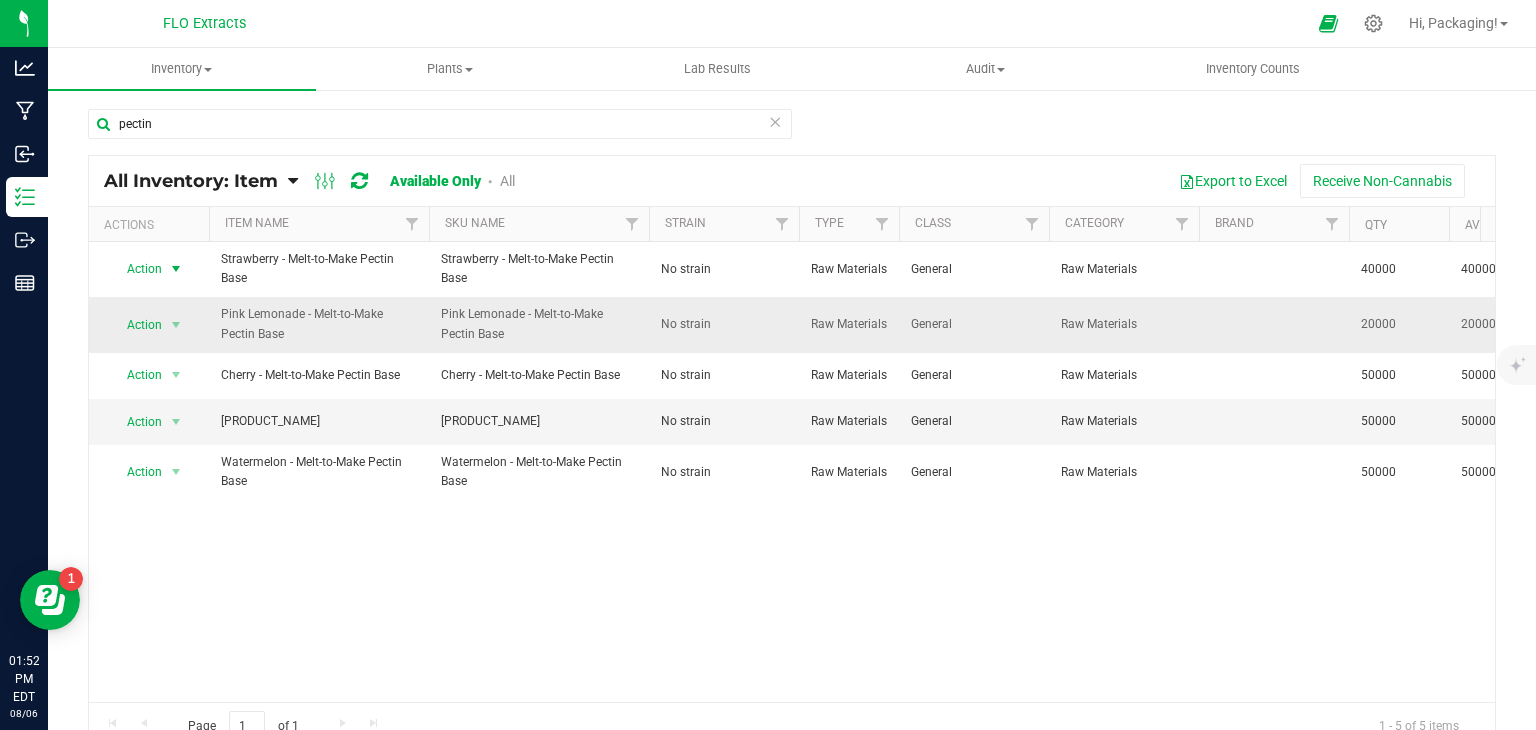 scroll, scrollTop: 0, scrollLeft: 192, axis: horizontal 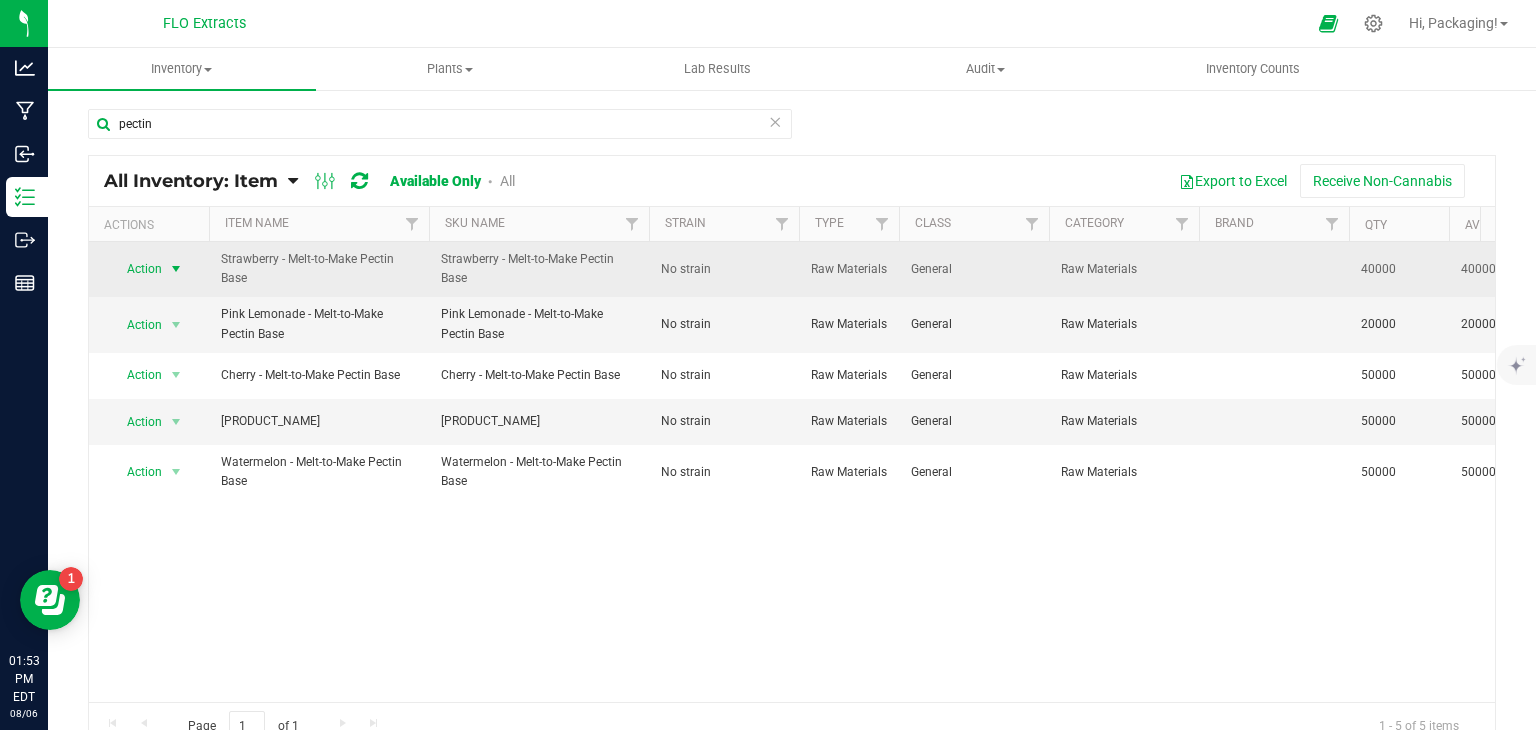 click on "Strawberry - Melt-to-Make Pectin Base" at bounding box center (319, 269) 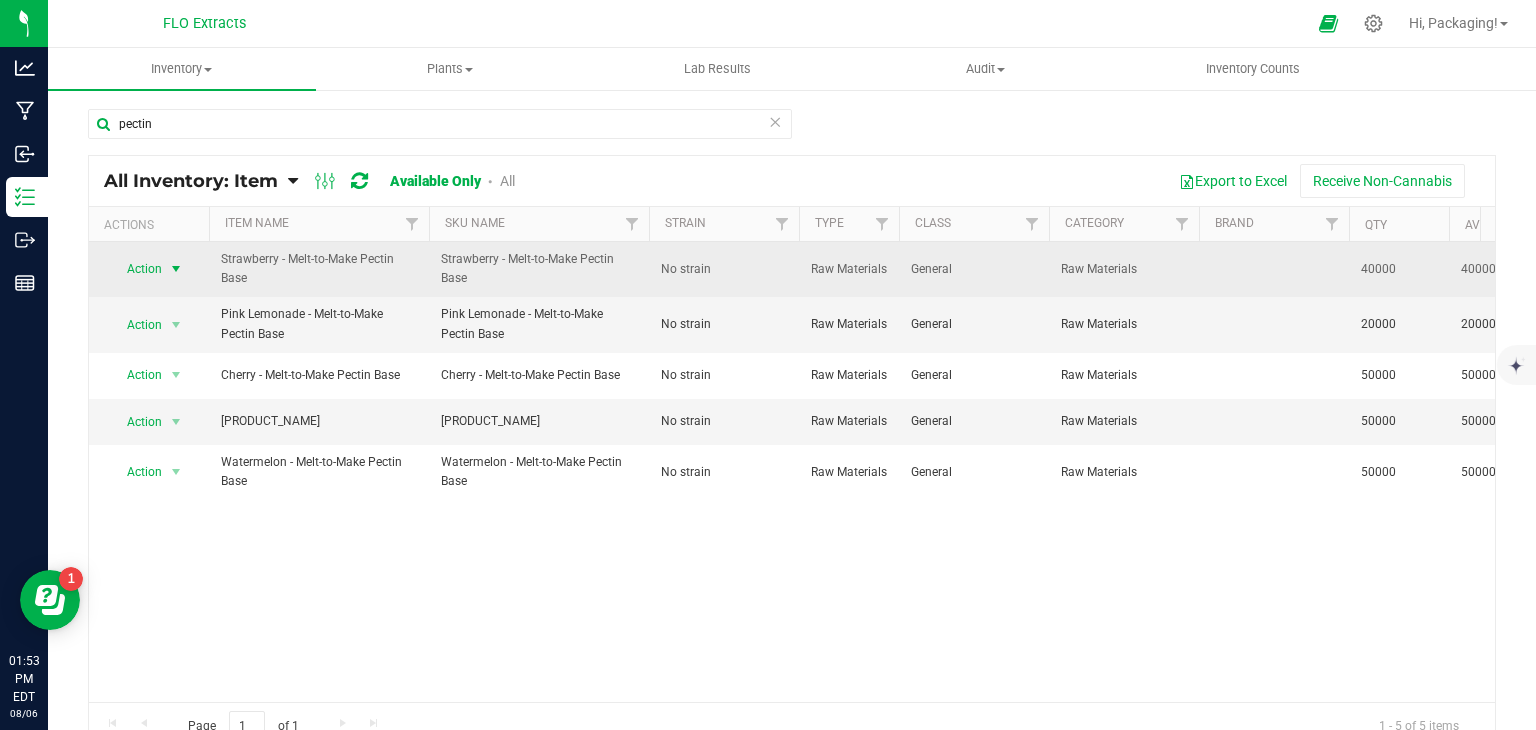 click at bounding box center (176, 269) 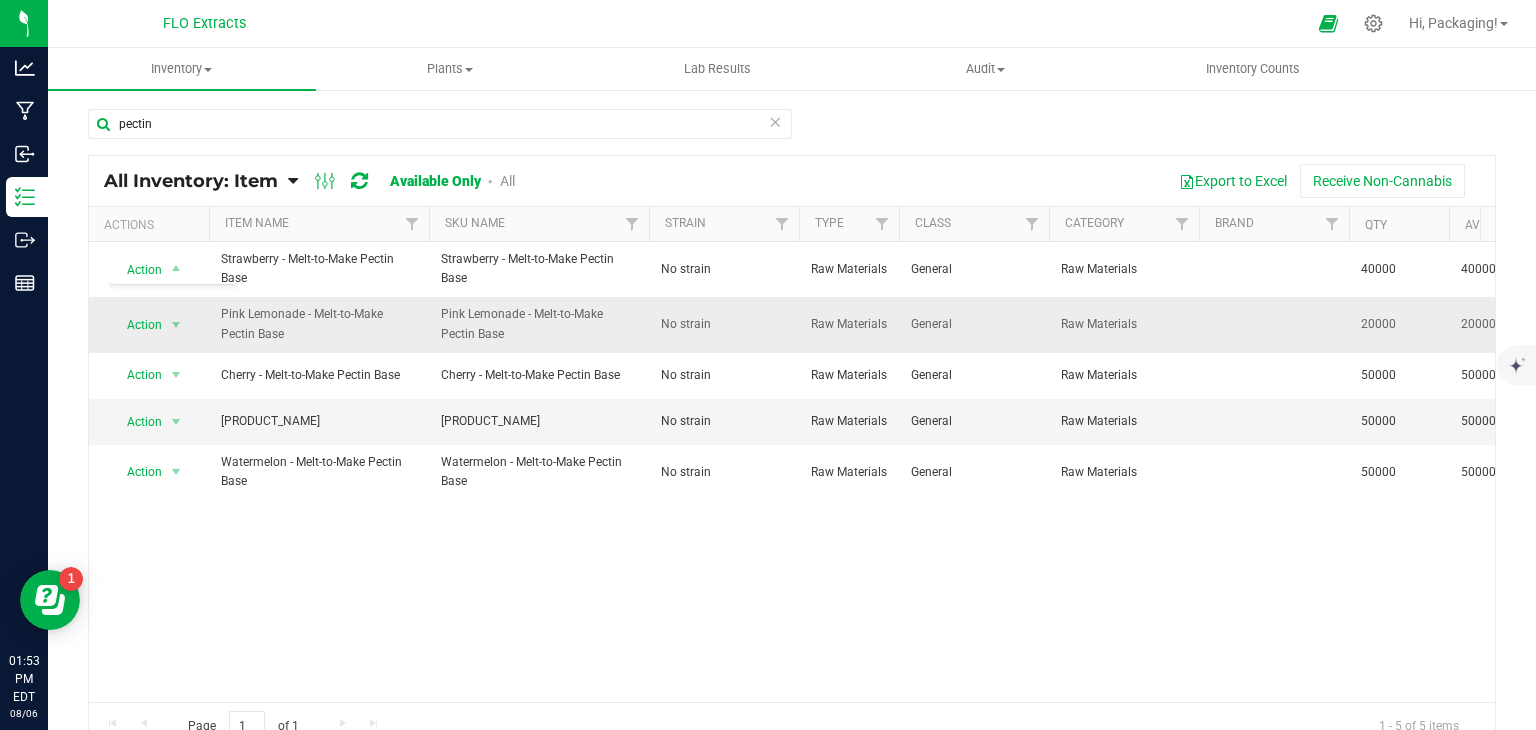 click on "Pink Lemonade - Melt-to-Make Pectin Base" at bounding box center (539, 324) 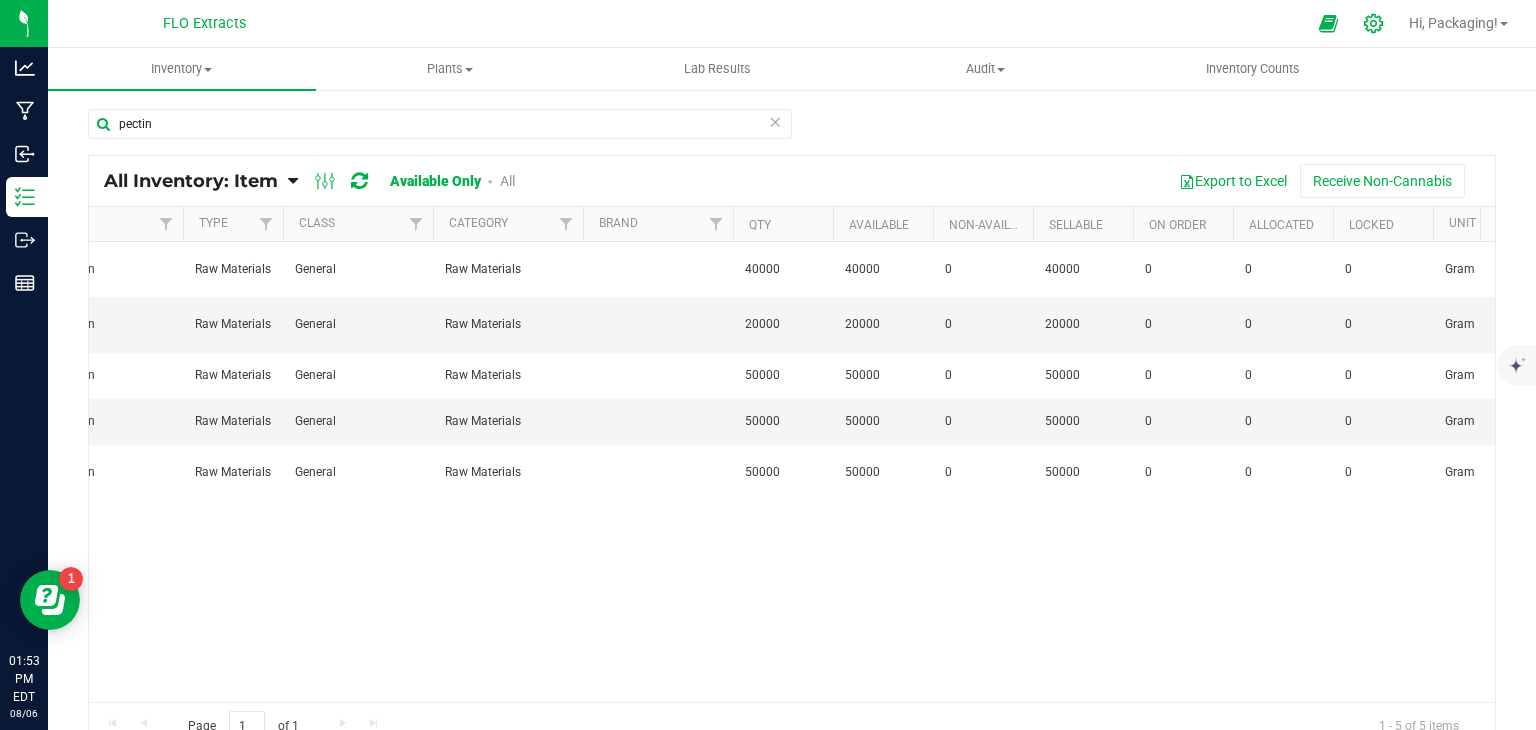 click 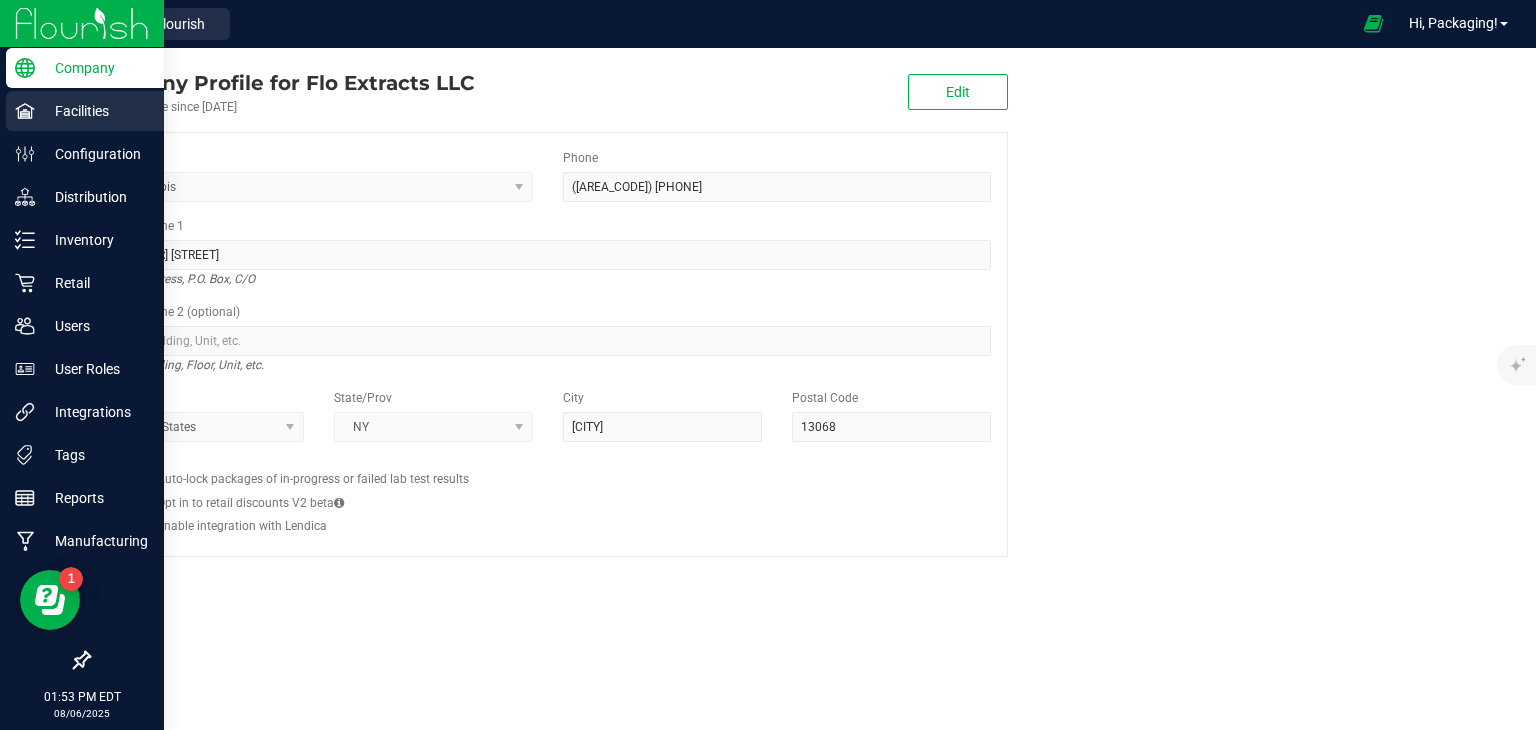click on "Facilities" at bounding box center [95, 111] 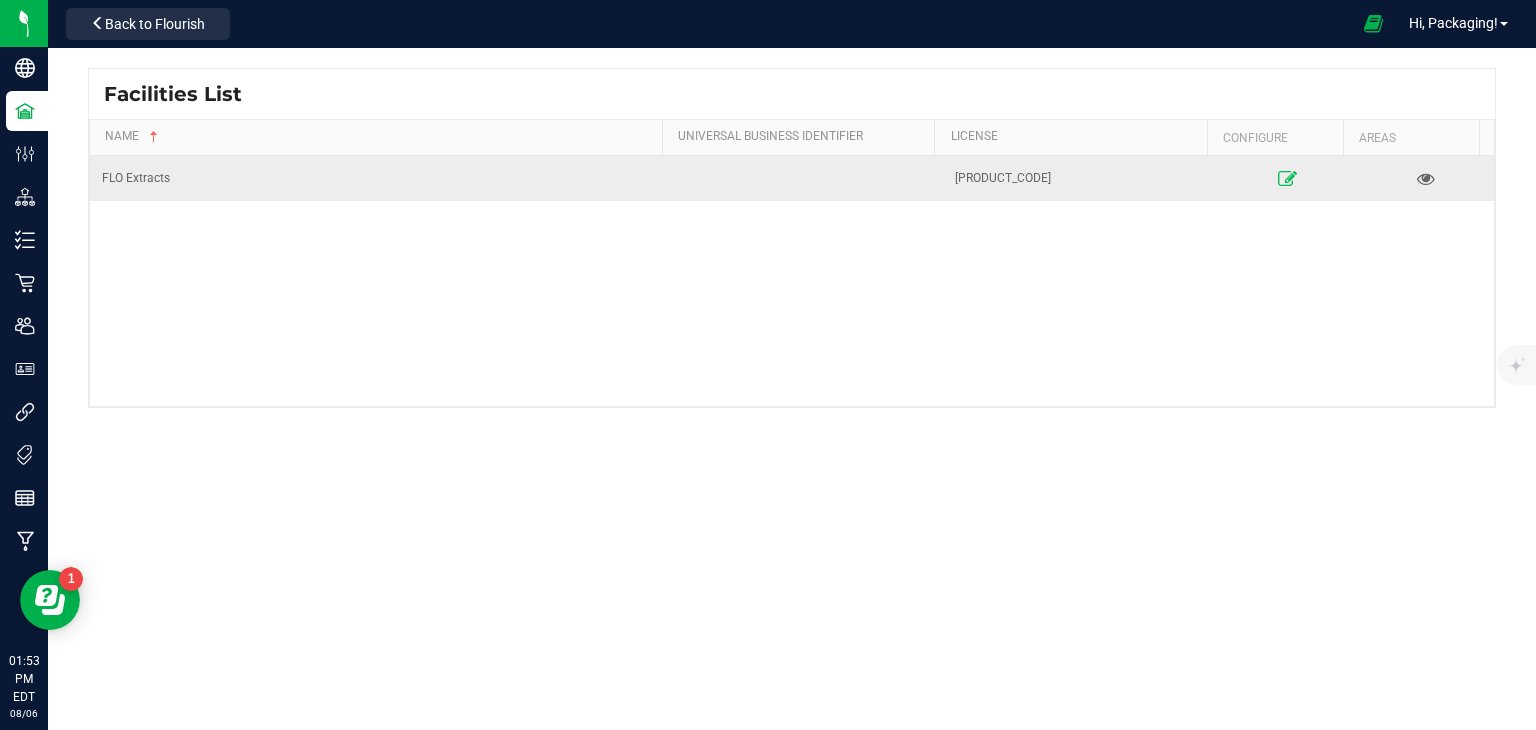 click at bounding box center [1287, 178] 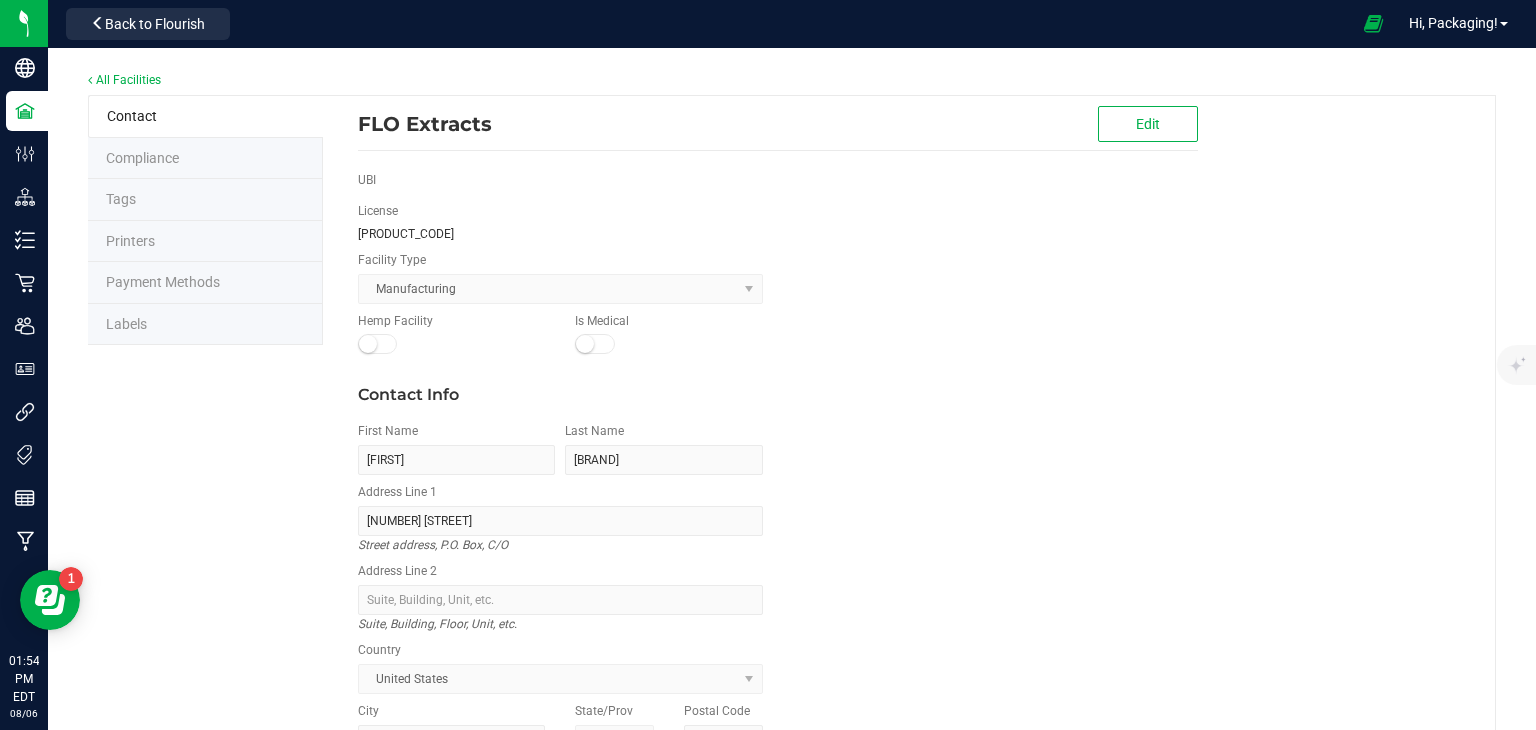 click on "Printers" at bounding box center [205, 242] 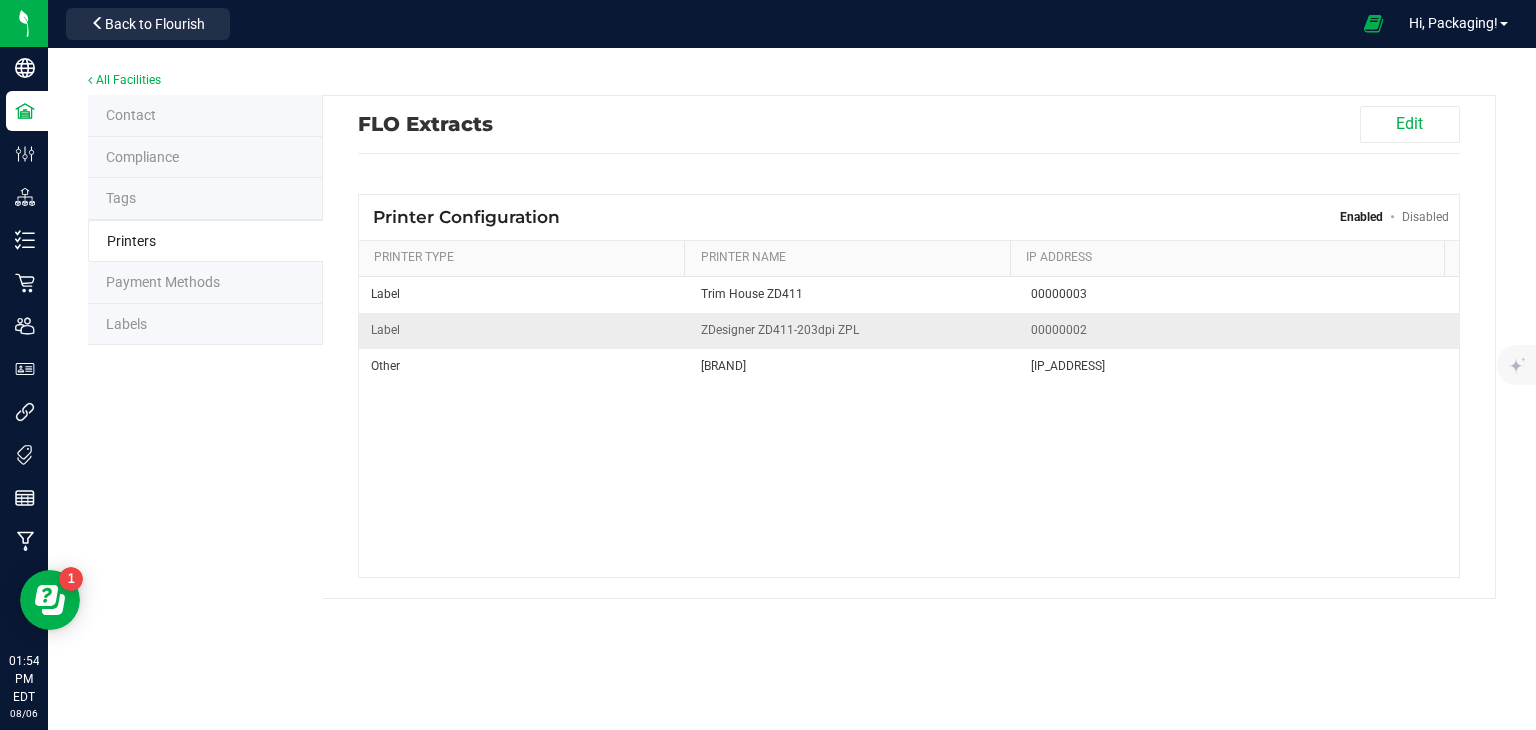 click on "ZDesigner ZD411-203dpi ZPL" at bounding box center (854, 330) 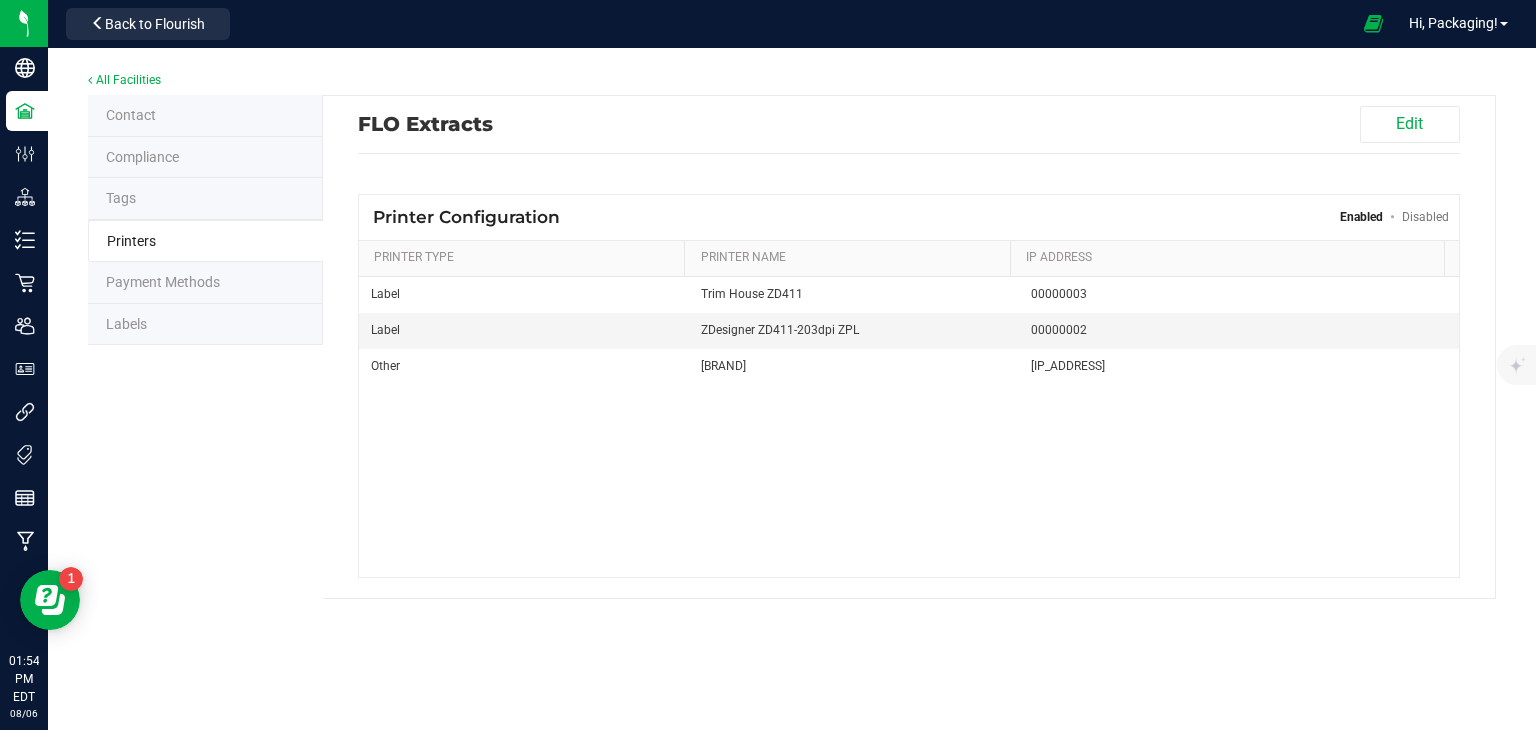 click on "Labels" at bounding box center [205, 325] 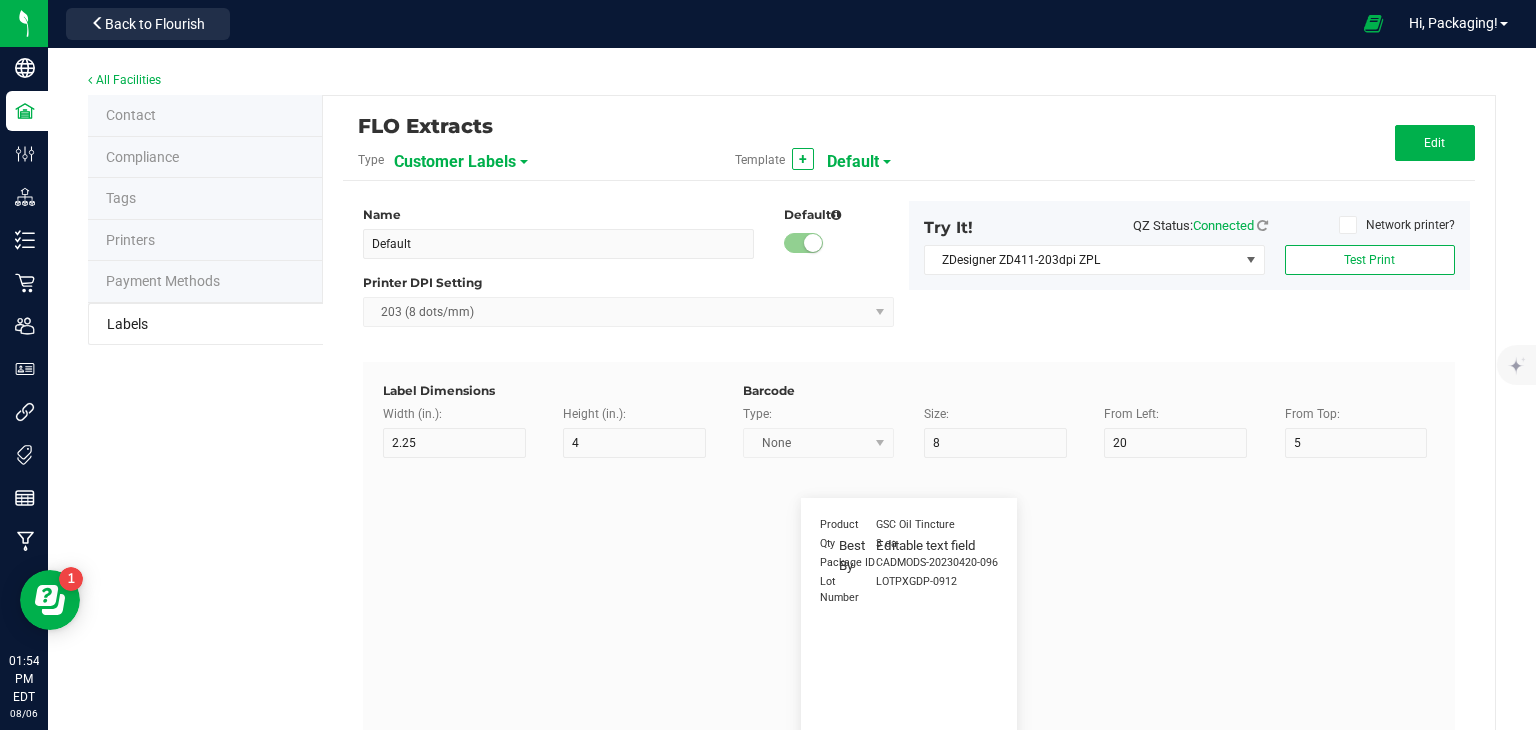 click on "Customer Labels" at bounding box center [455, 162] 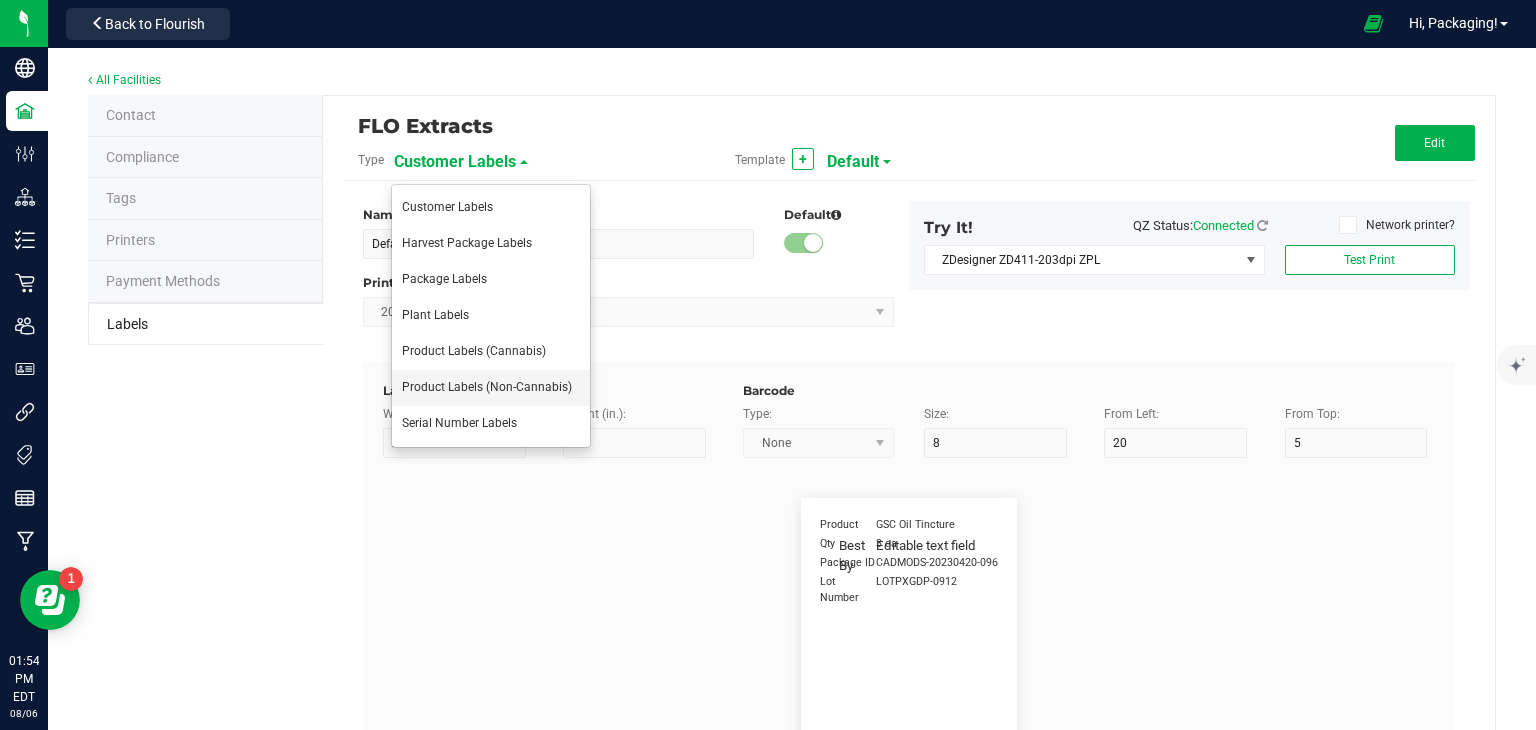 click on "Product Labels (Non-Cannabis)" at bounding box center (487, 387) 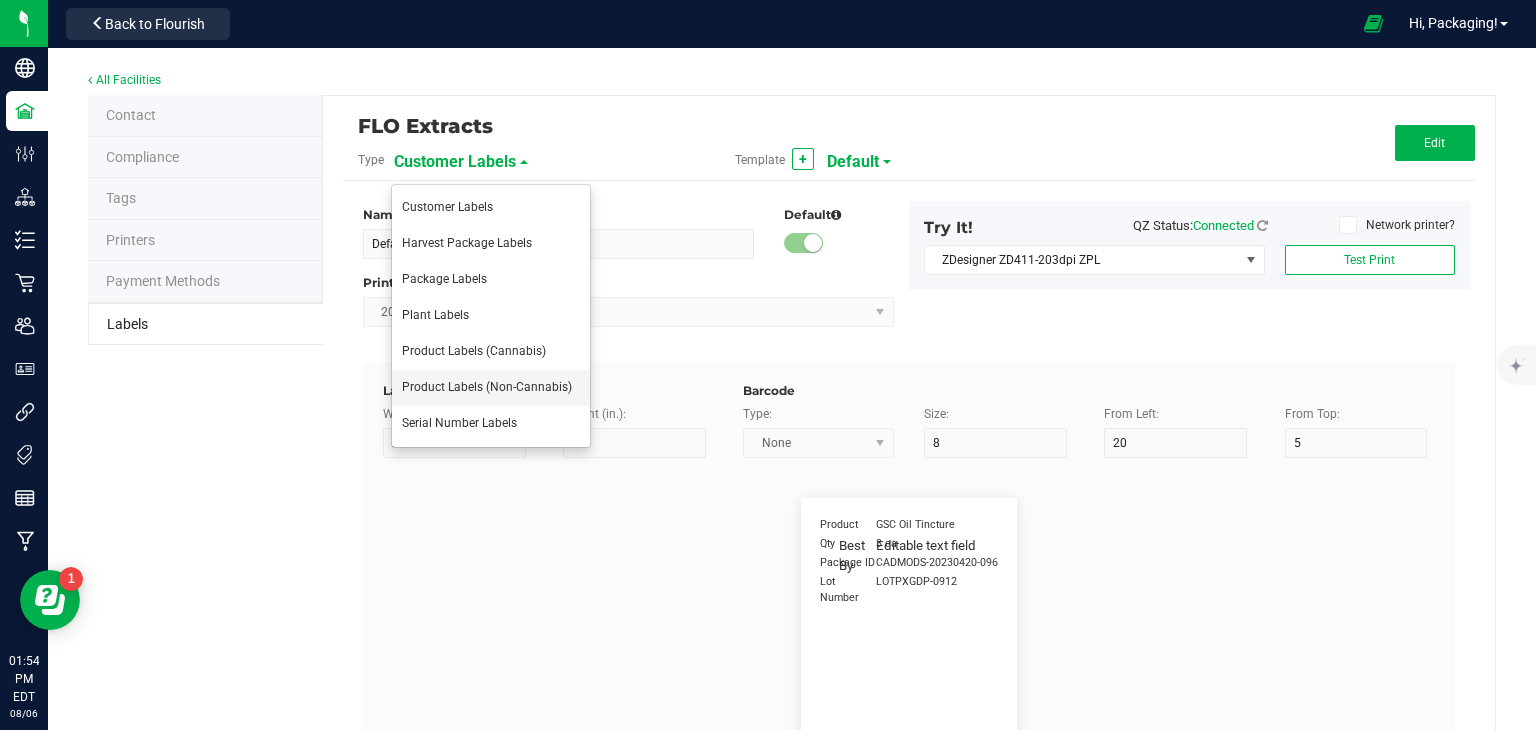 type on "2" 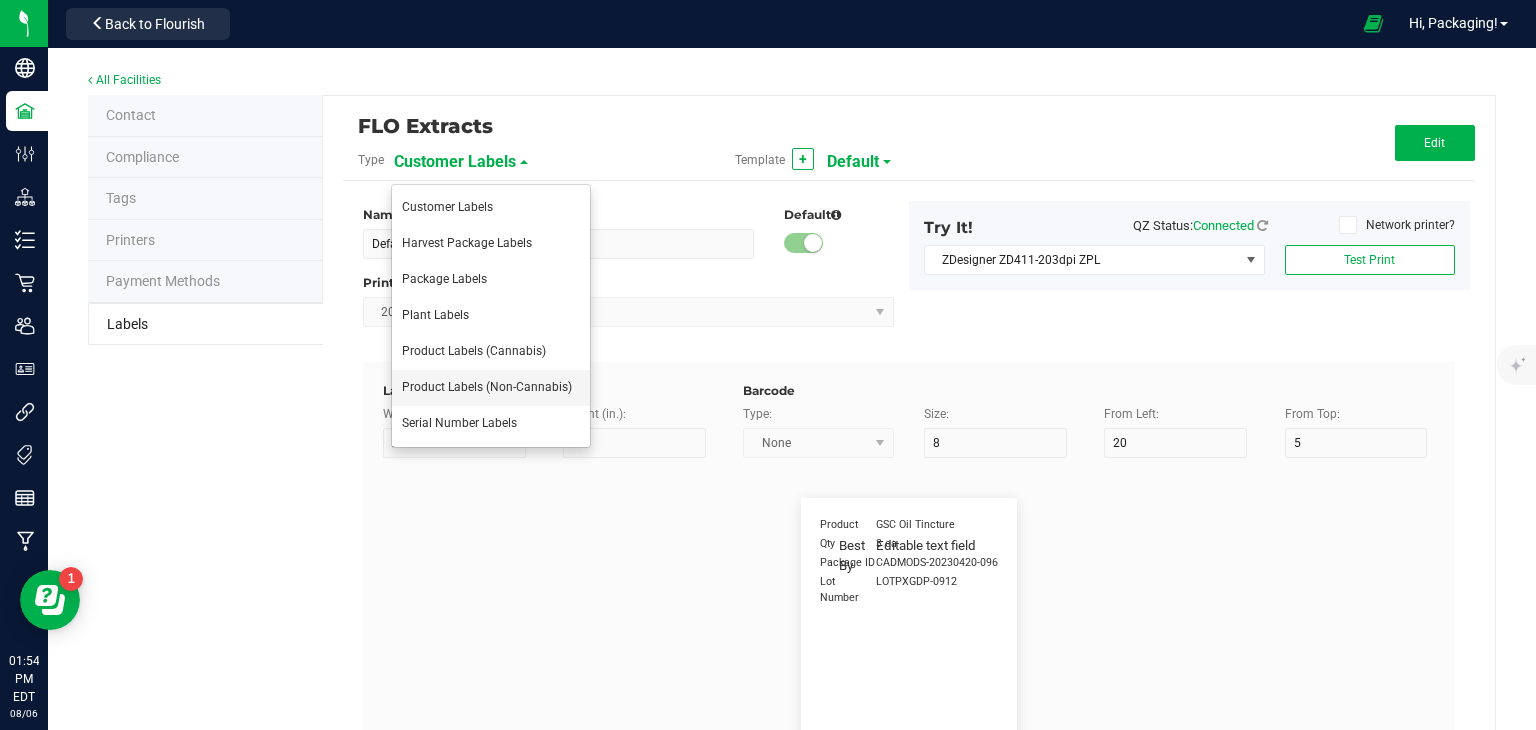type on "10" 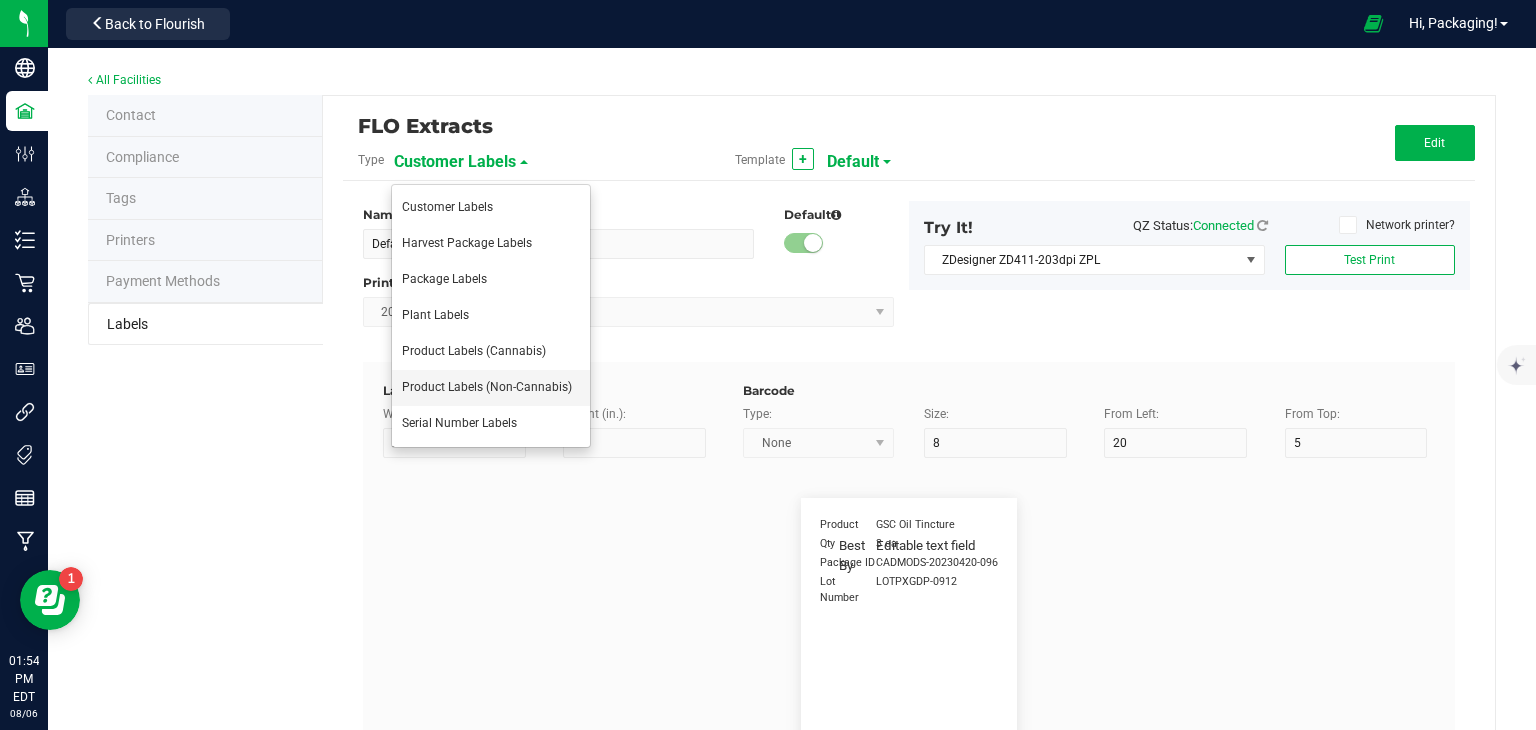 type on "3" 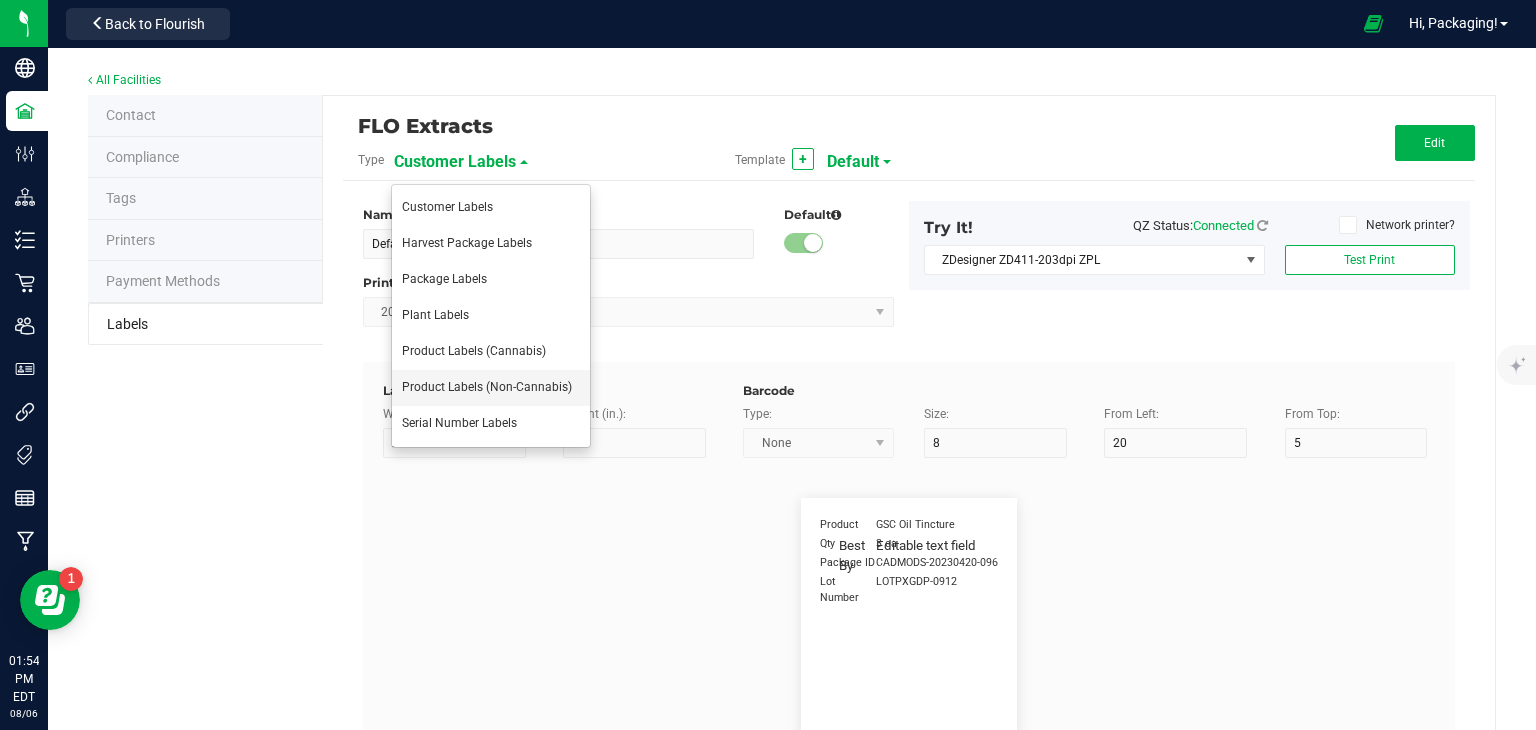 type on "10" 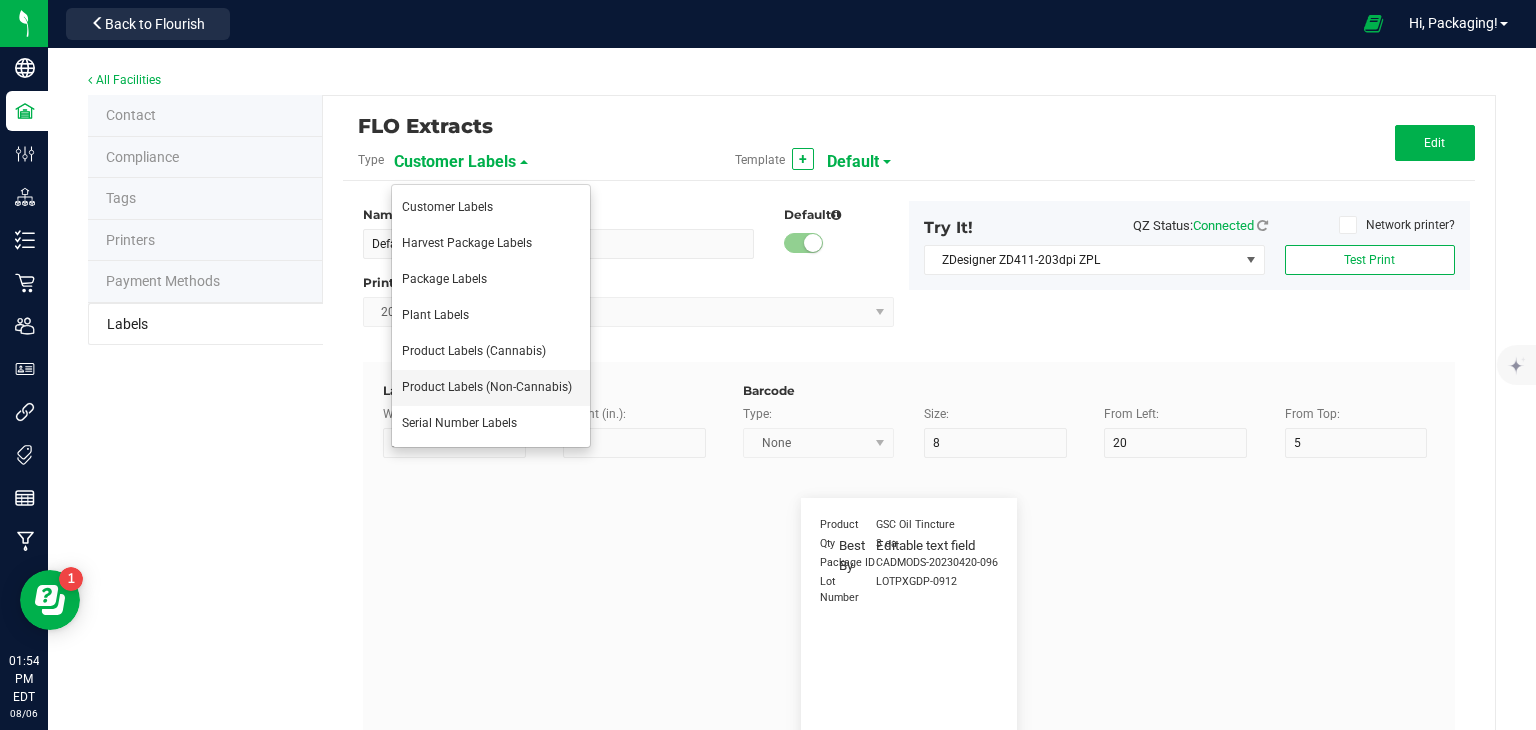 type on "SKU" 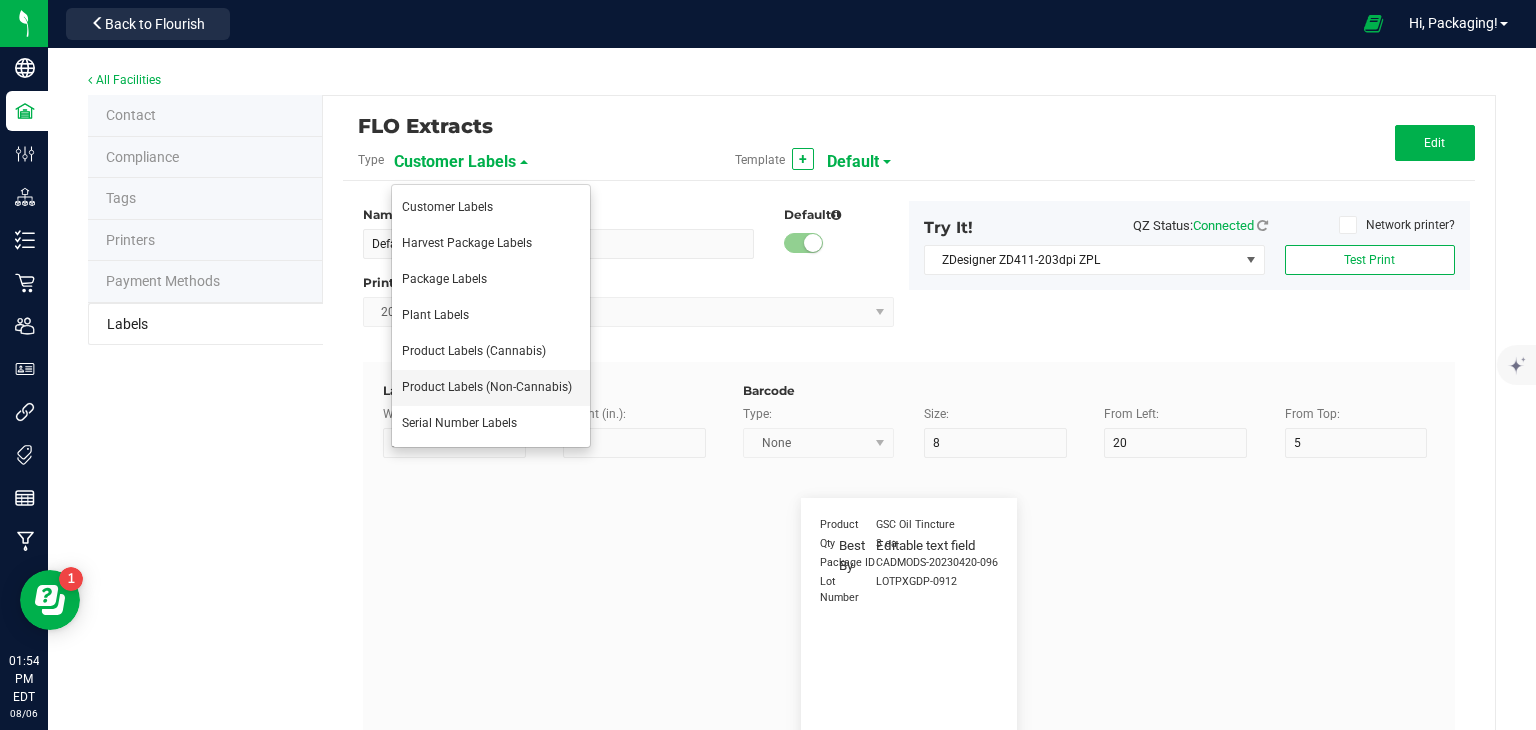 type on "7" 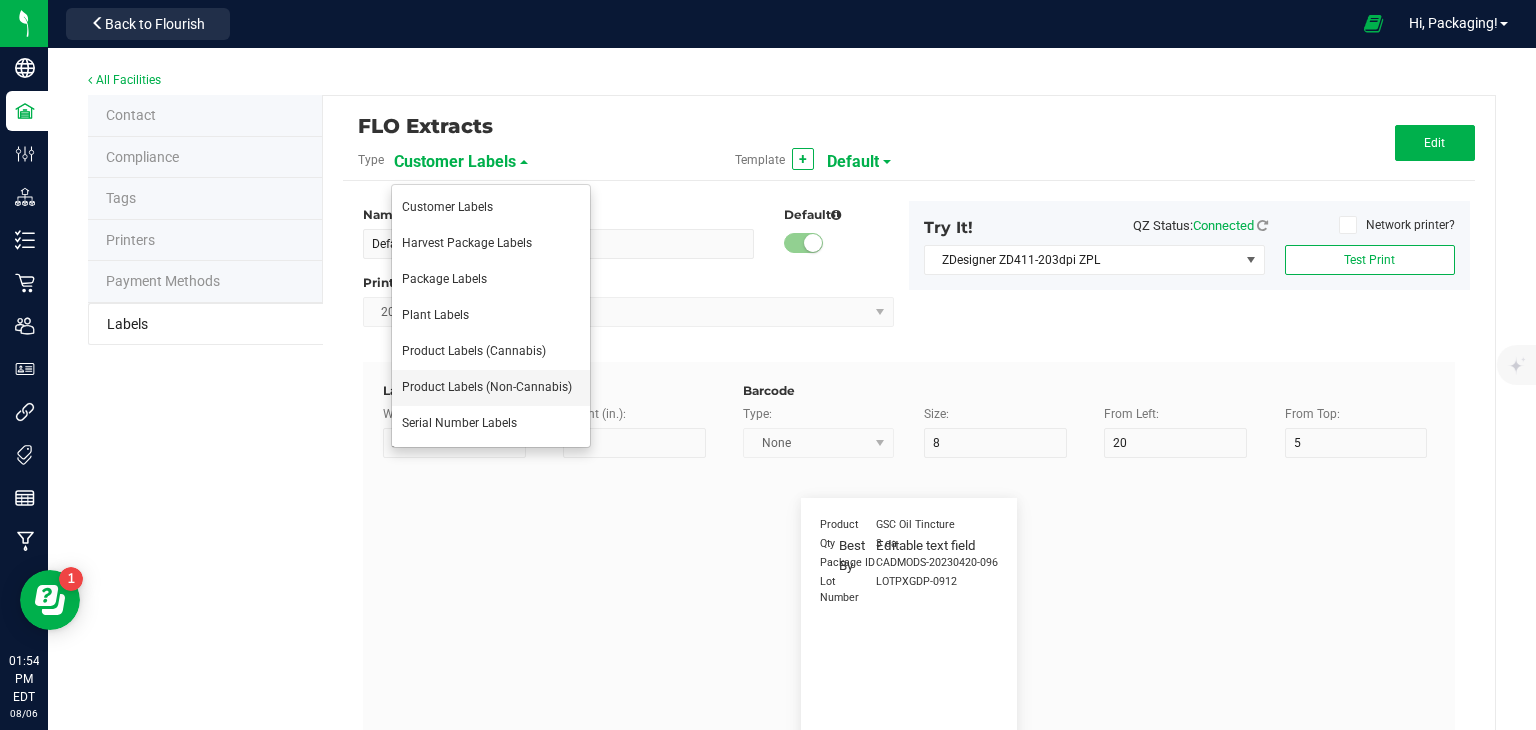 type on "15" 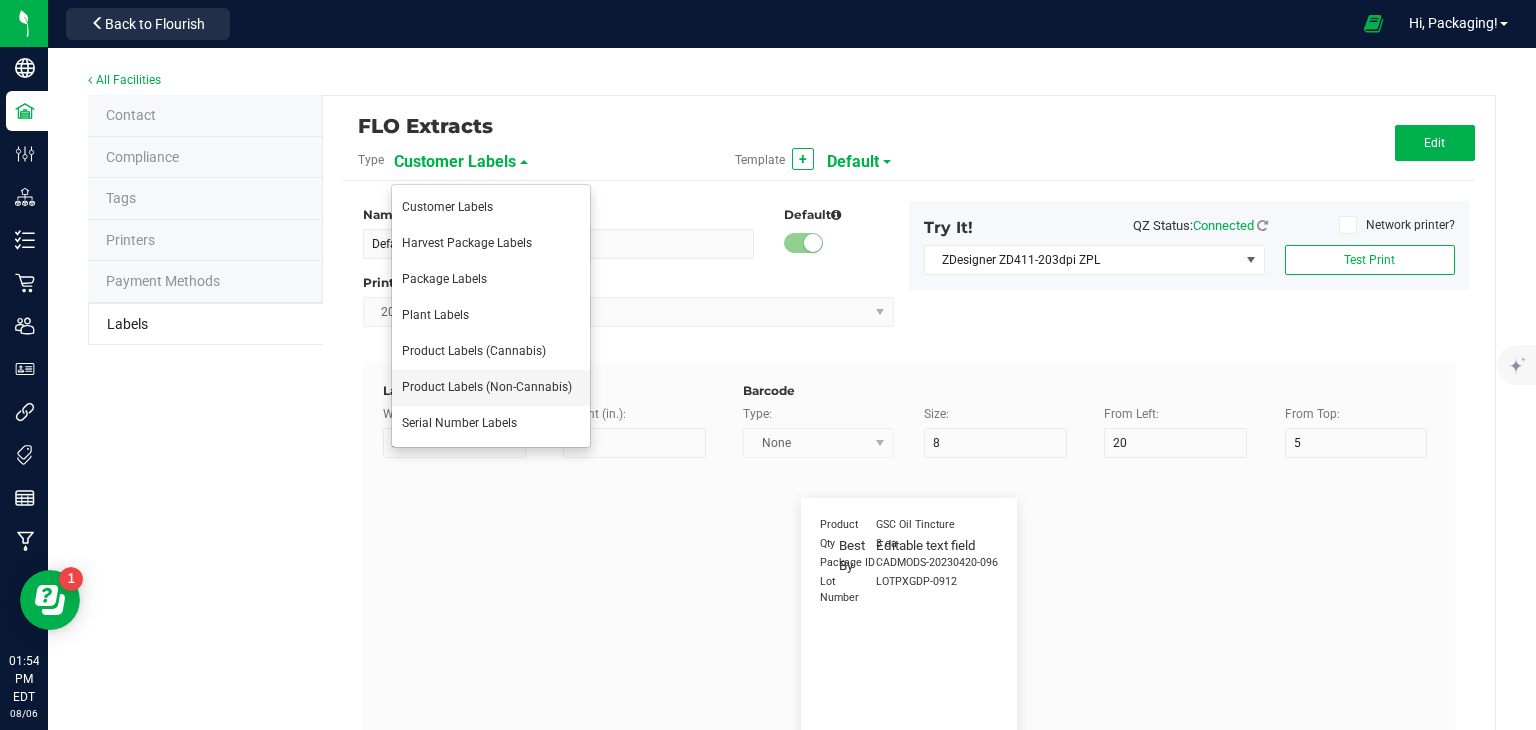 type on "3" 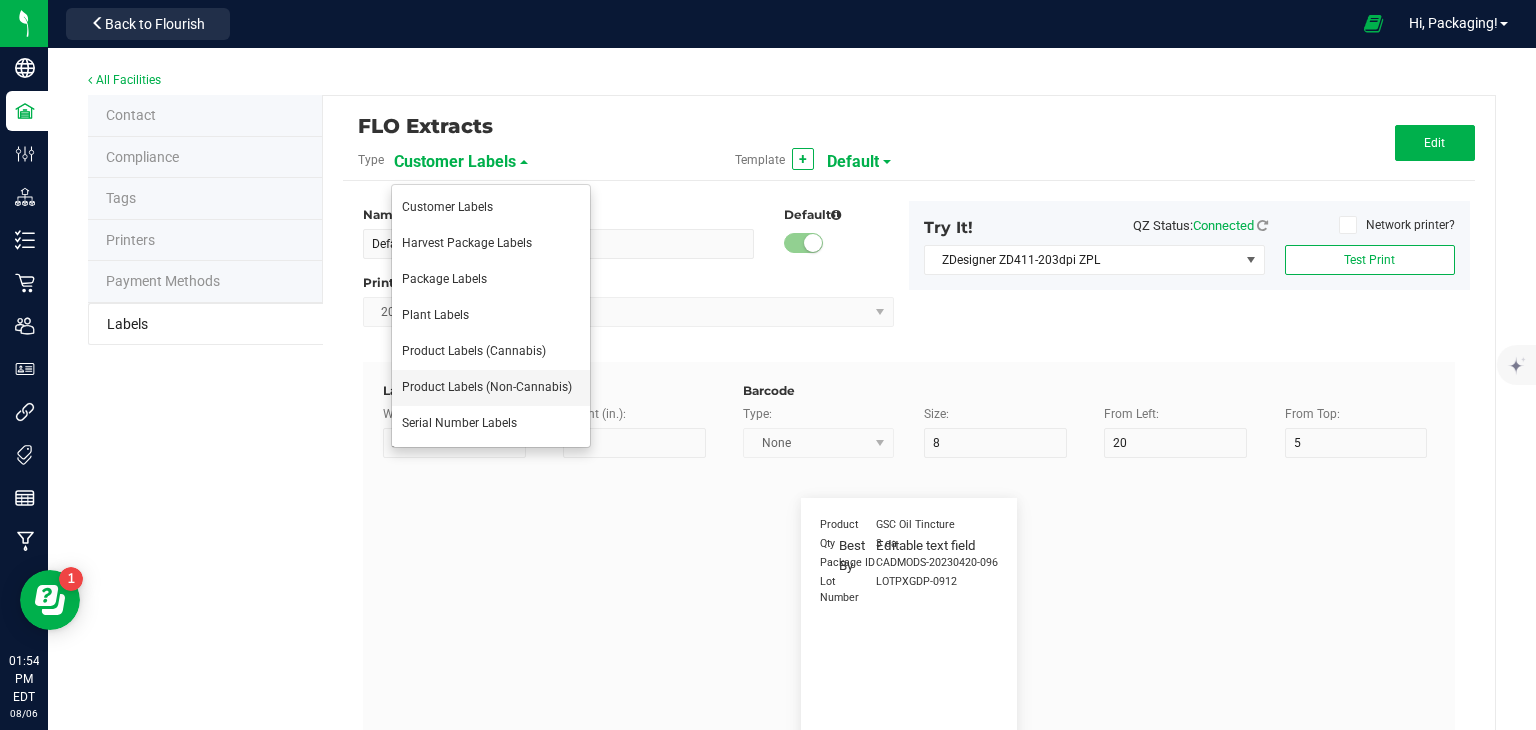 type on "42P017" 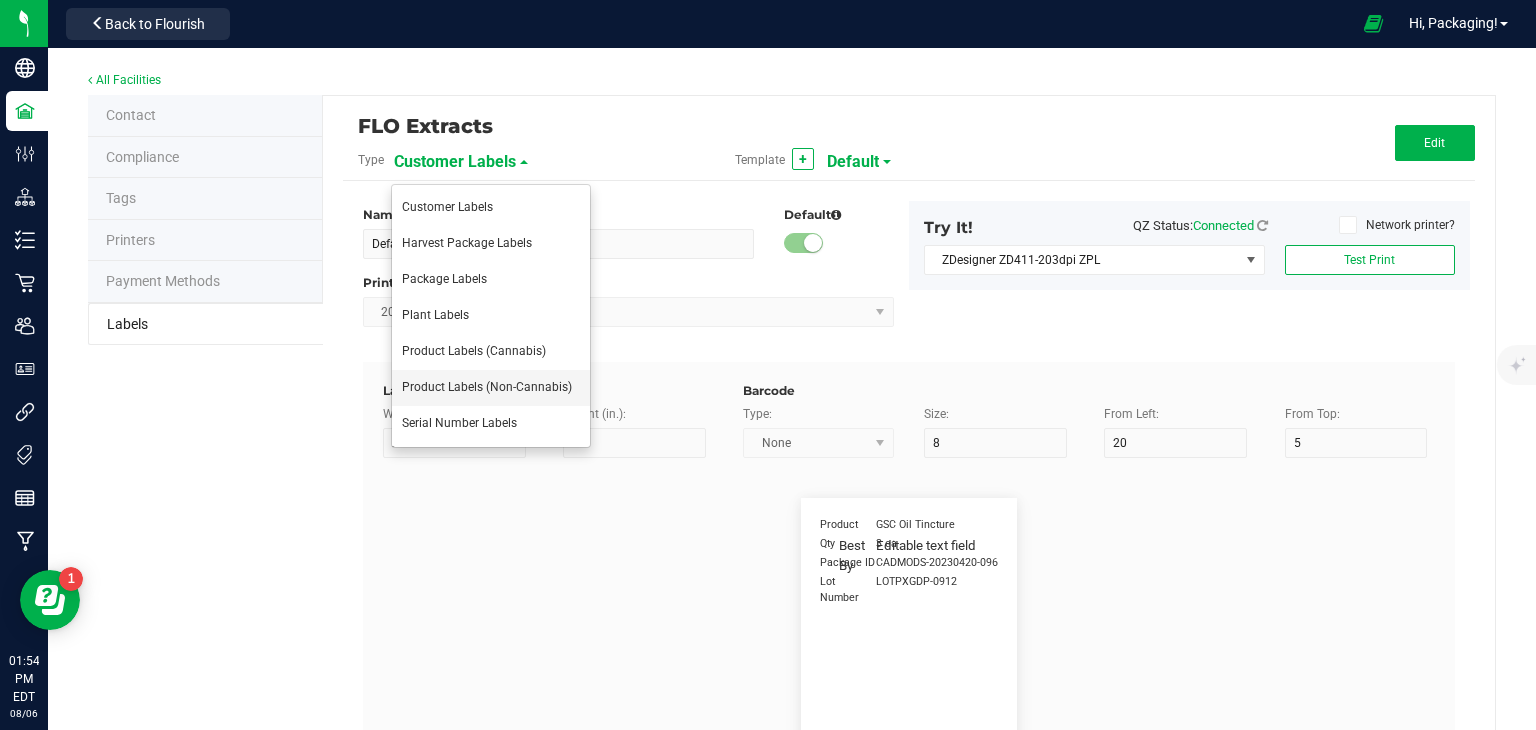 type on "SKU Name" 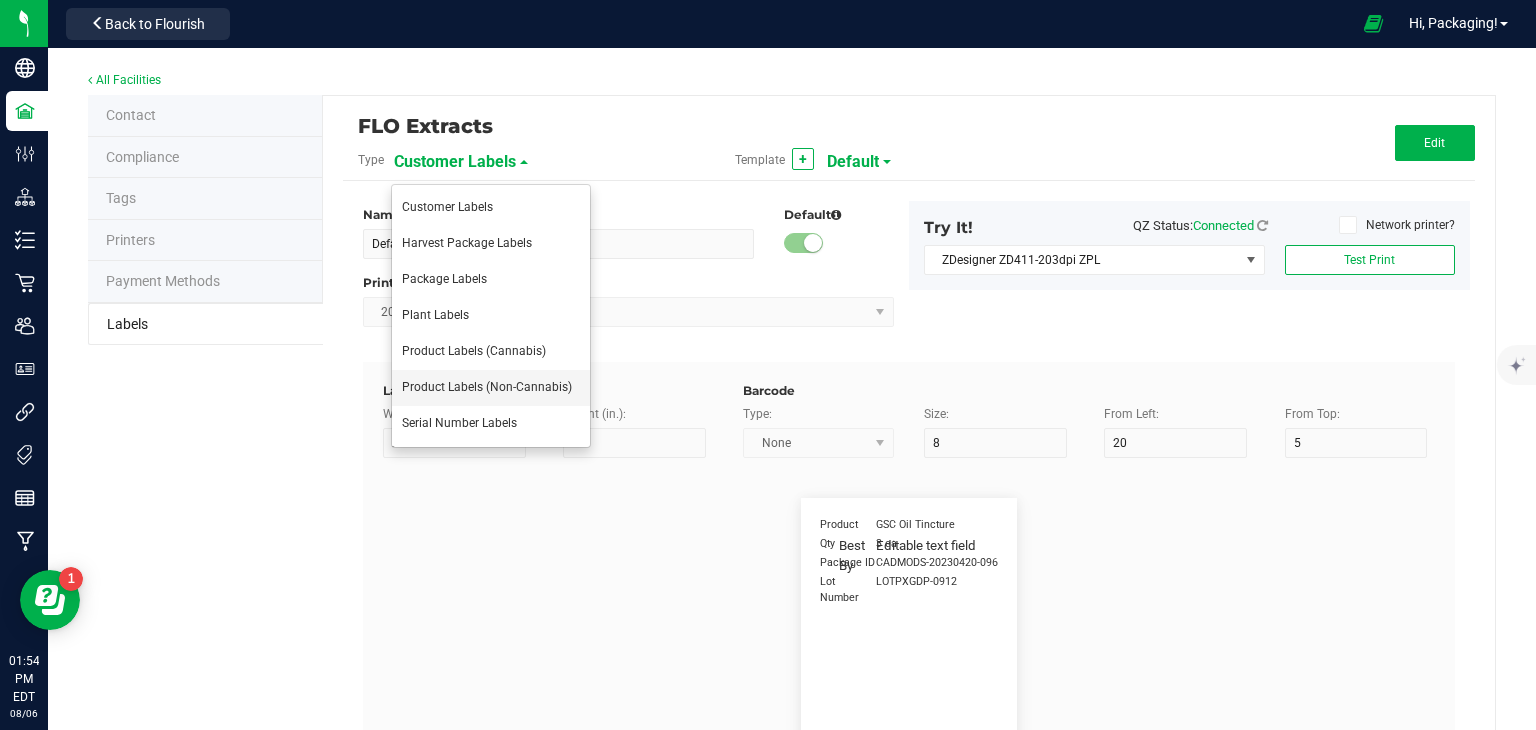 type on "7" 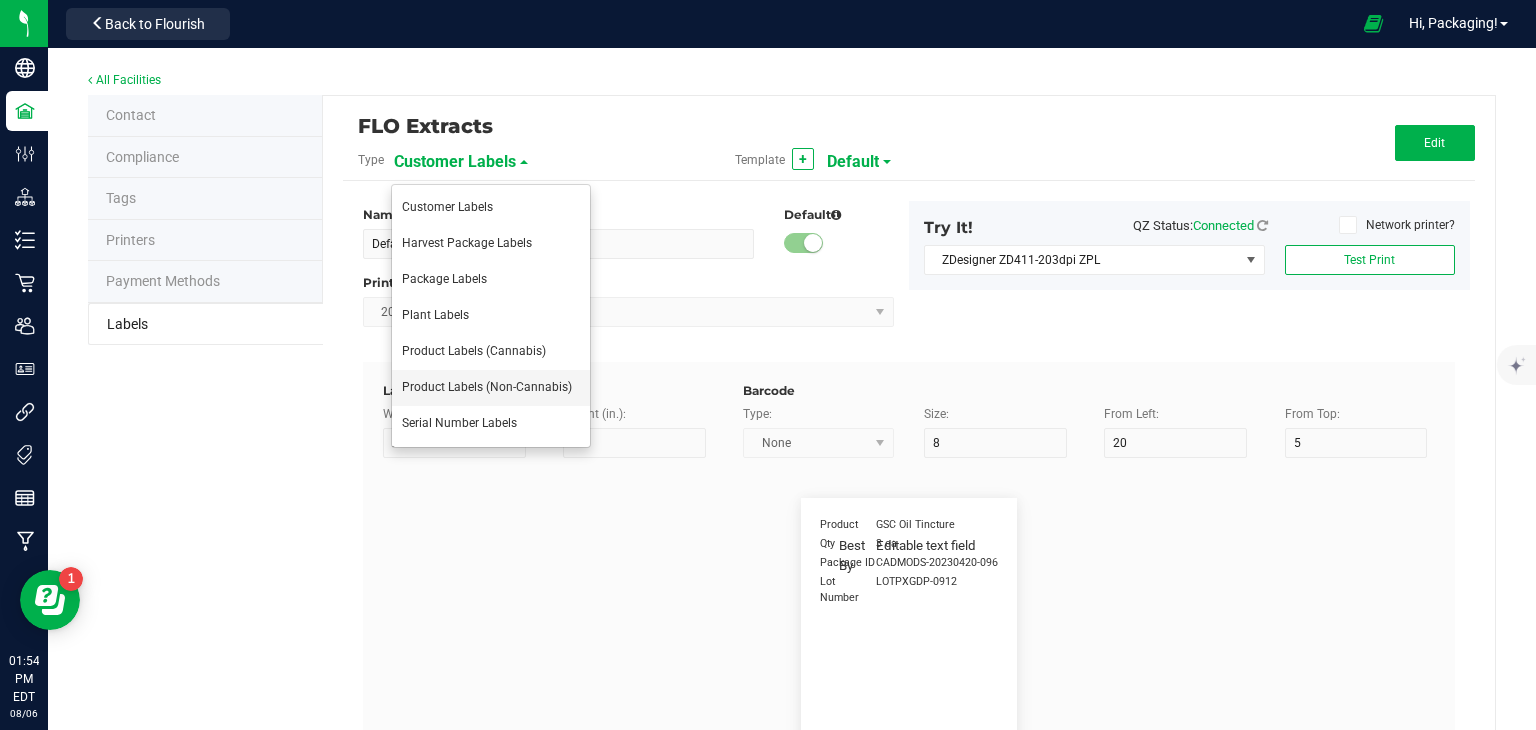 type on "15" 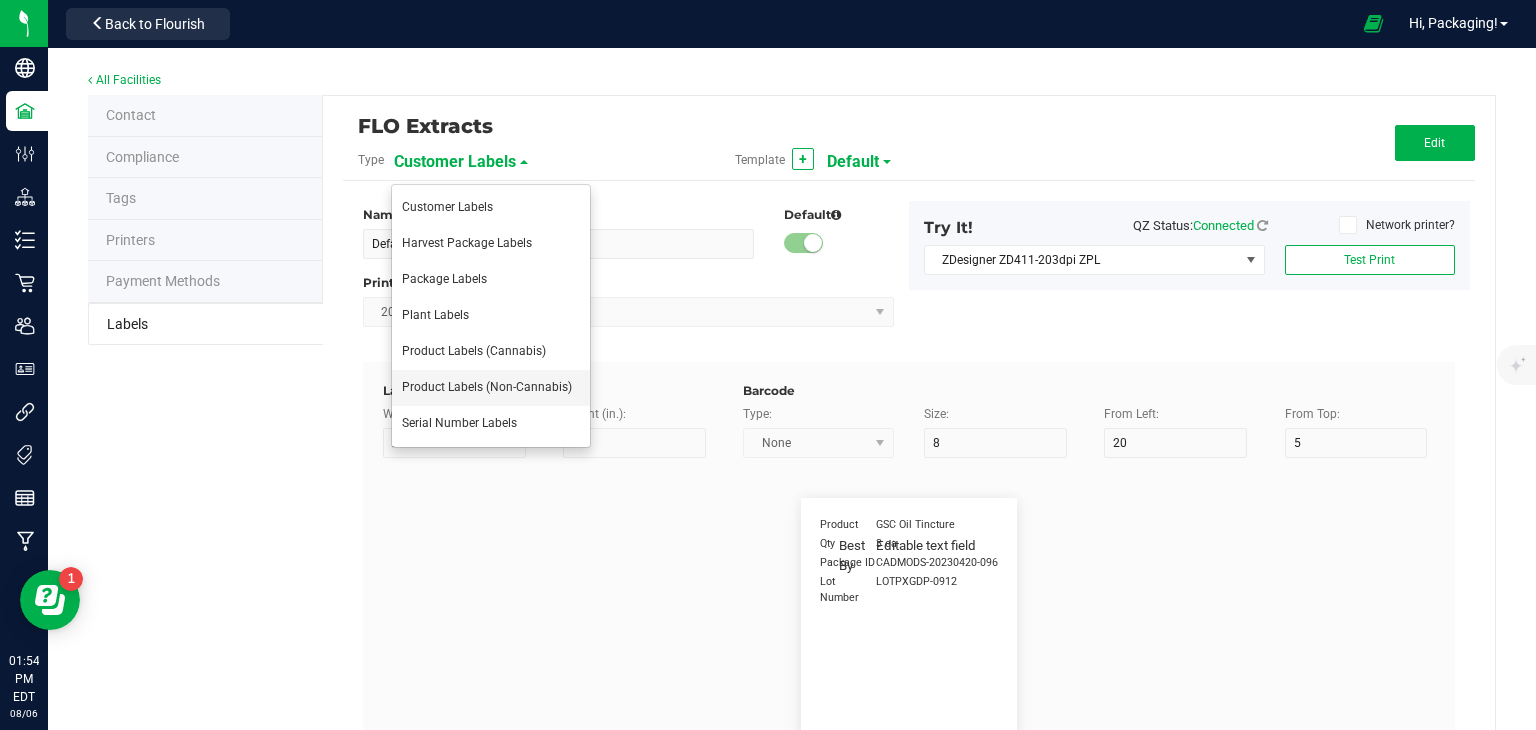 type on "8" 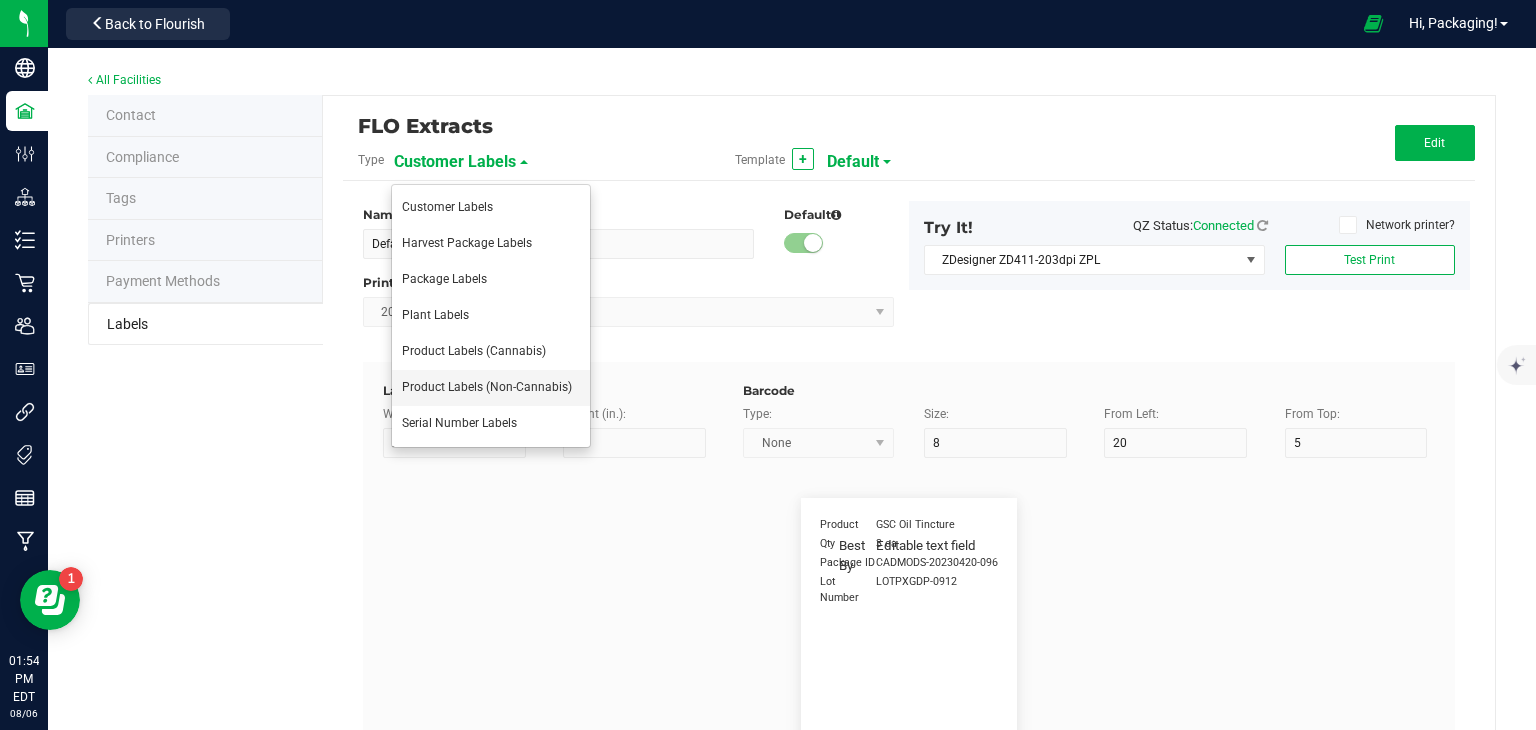 type on "42P017" 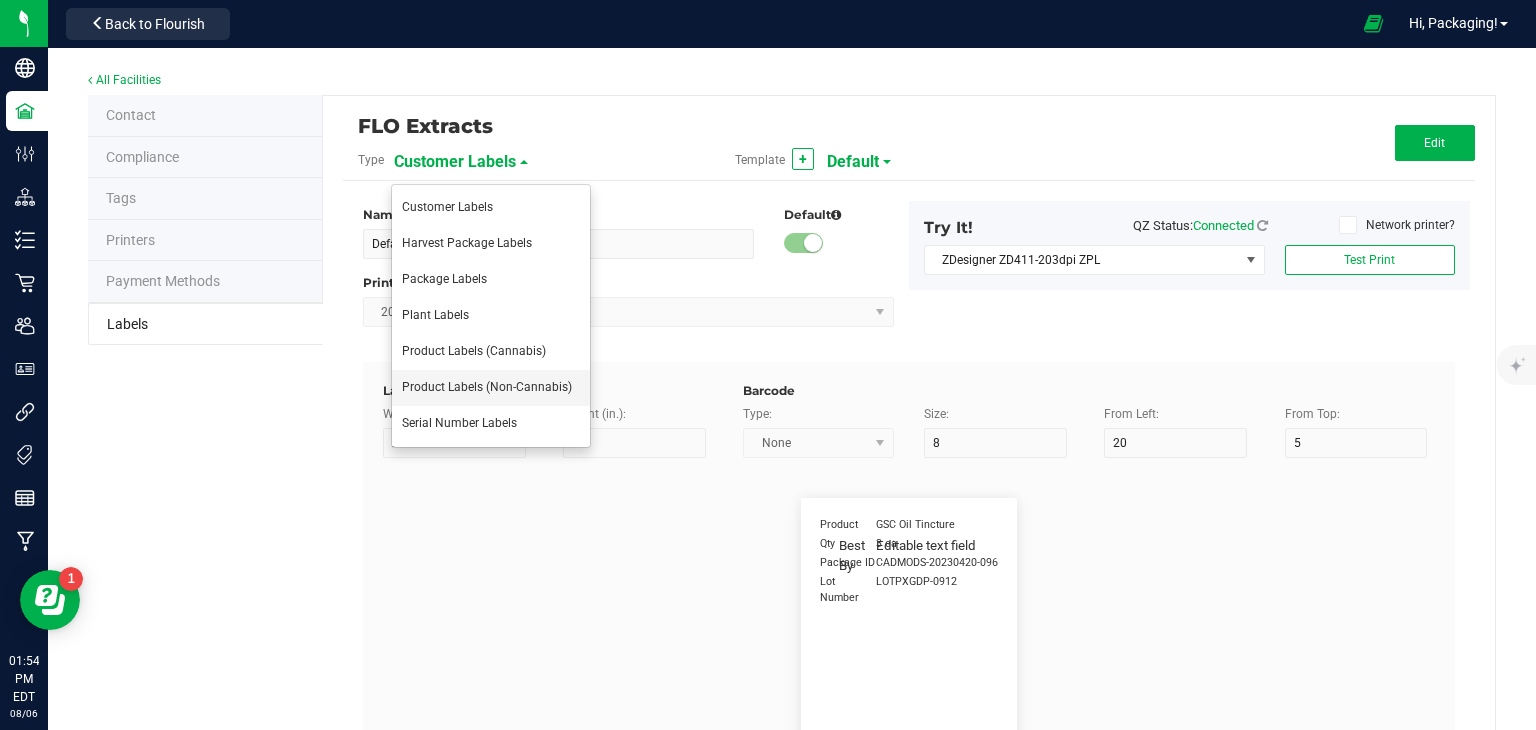 type on "Unit of Measure" 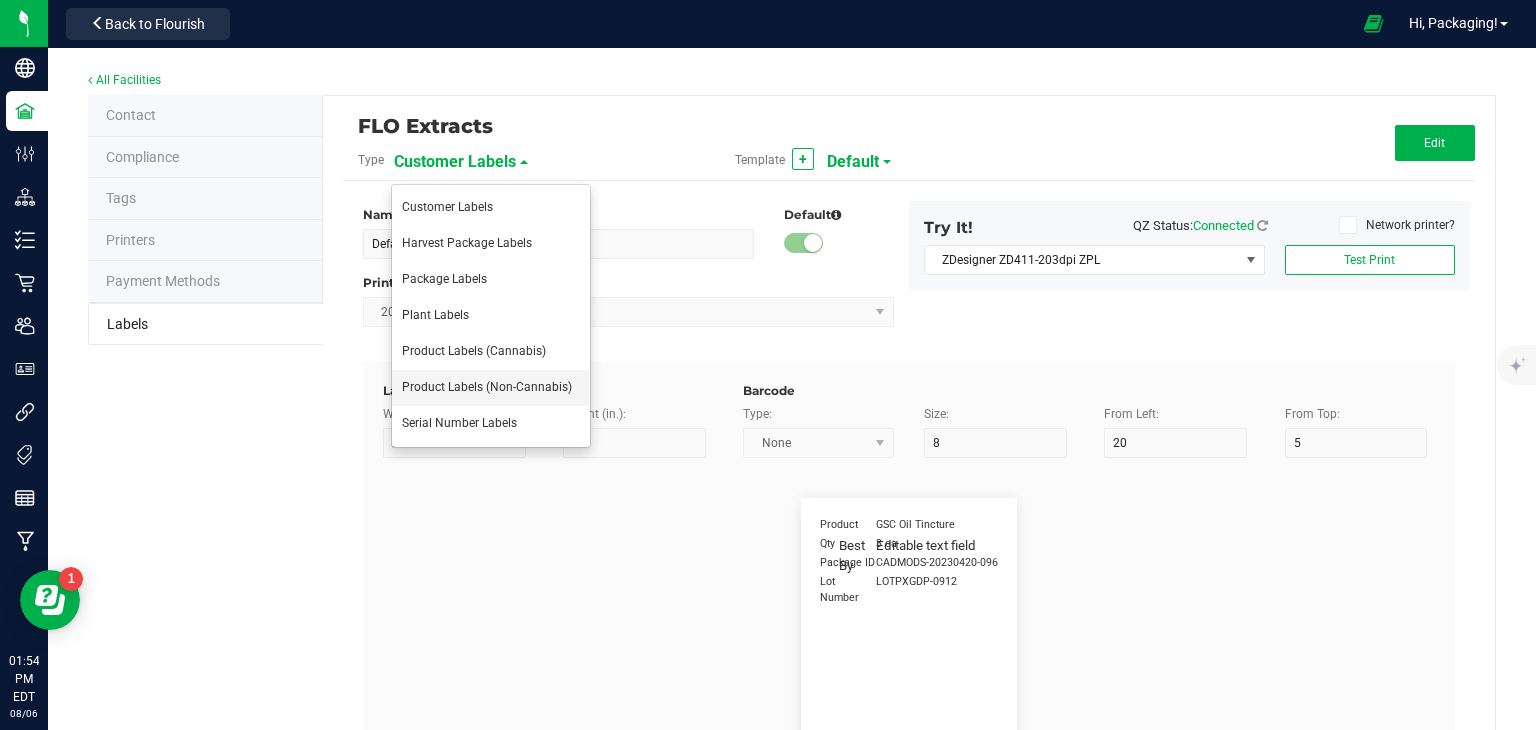 type on "7" 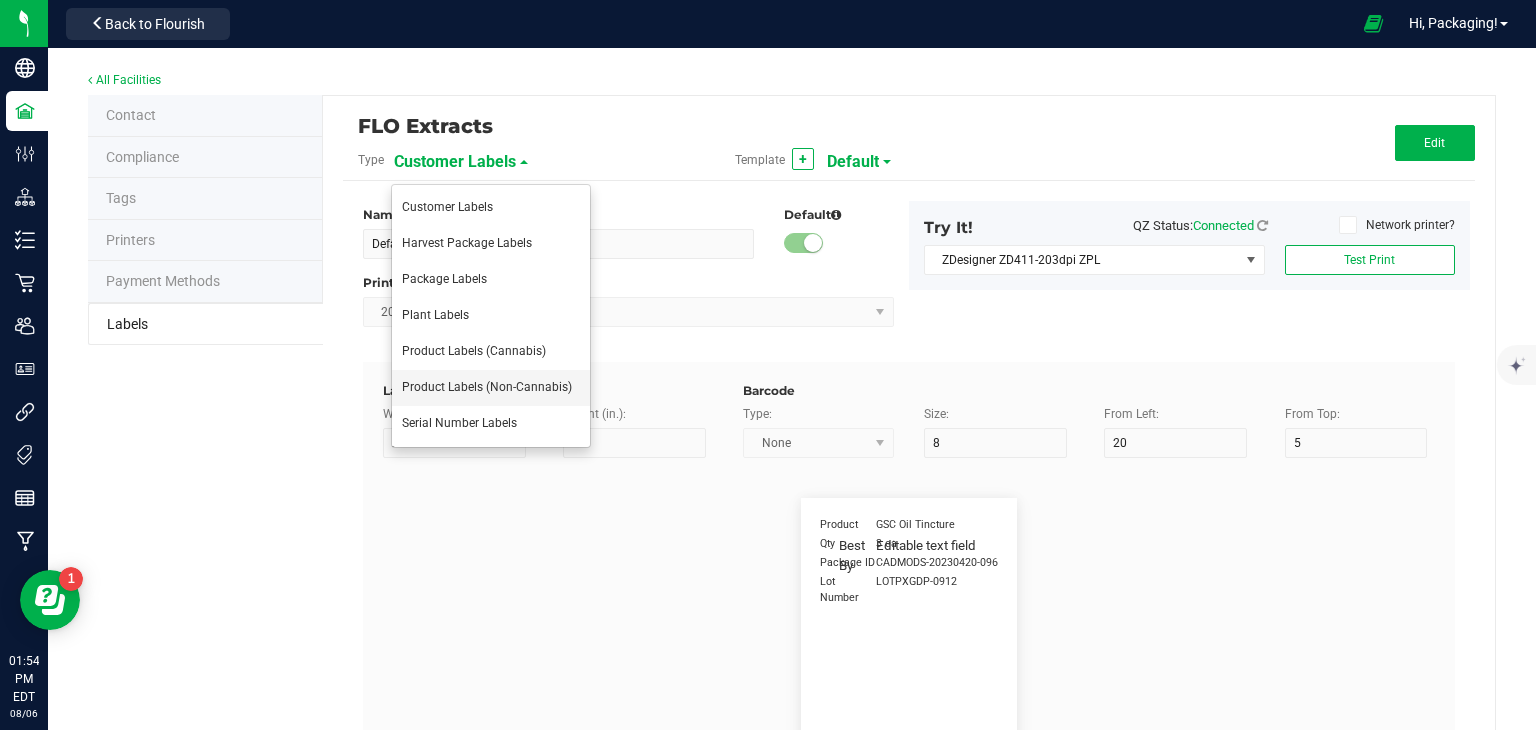 type on "15" 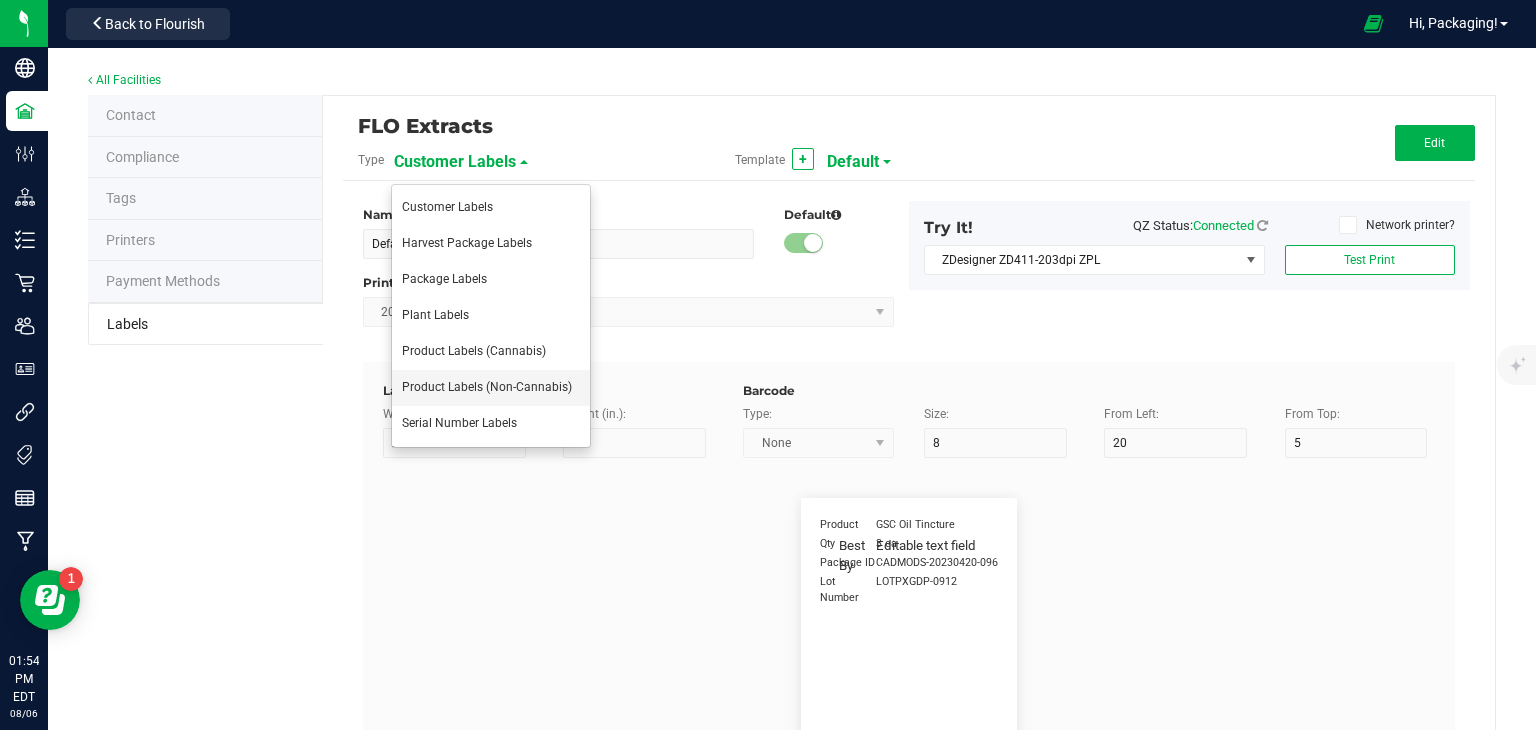 type on "22" 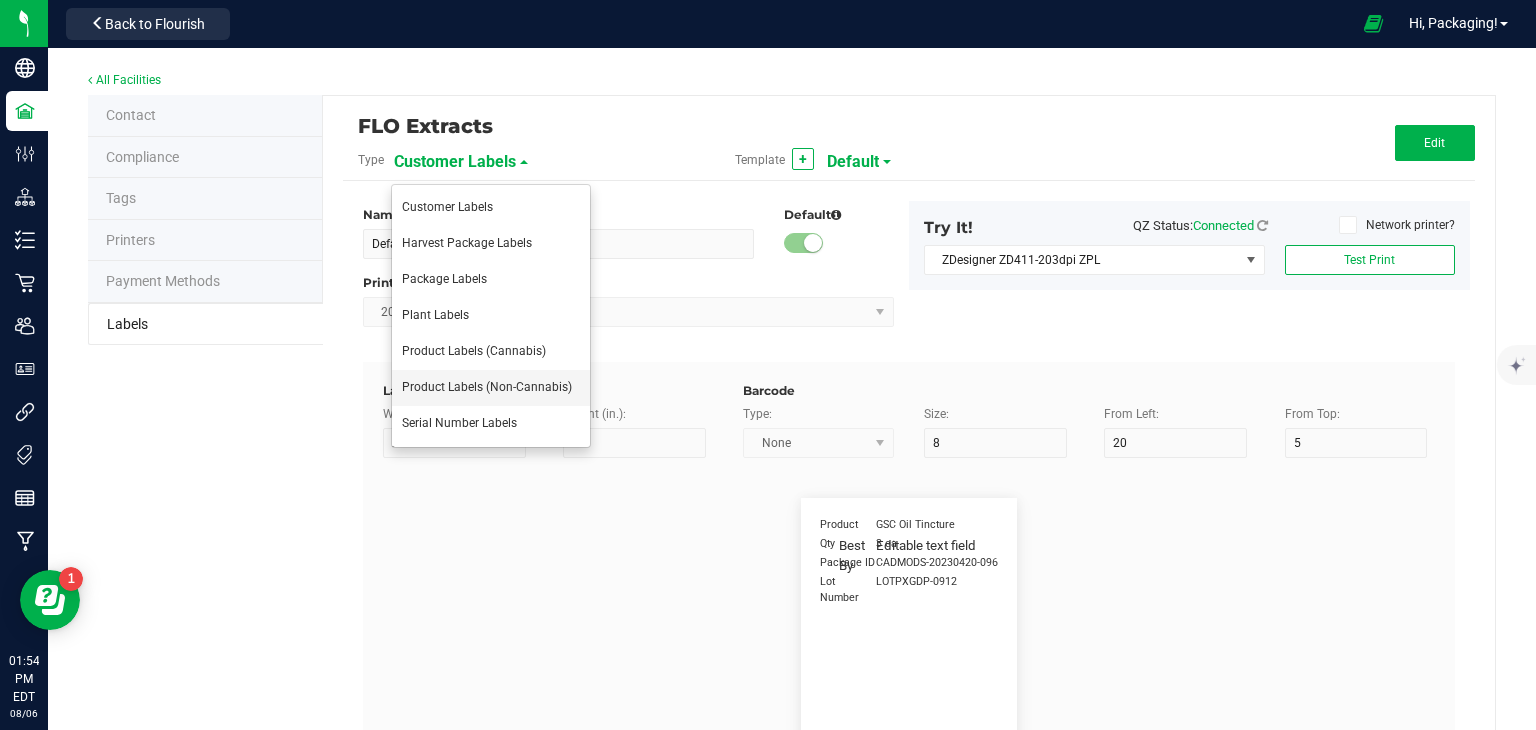 type on "ea" 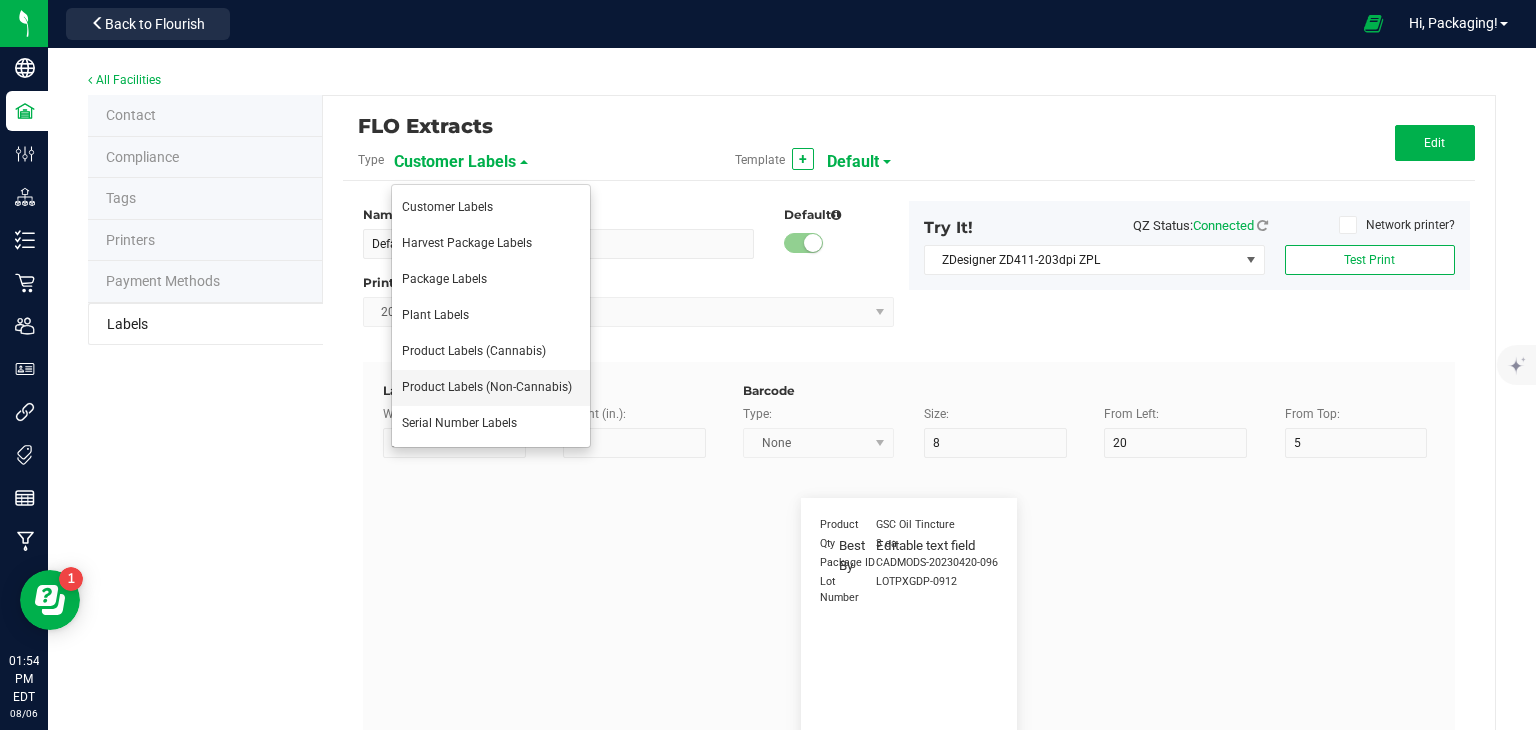 type on "Unit Qty" 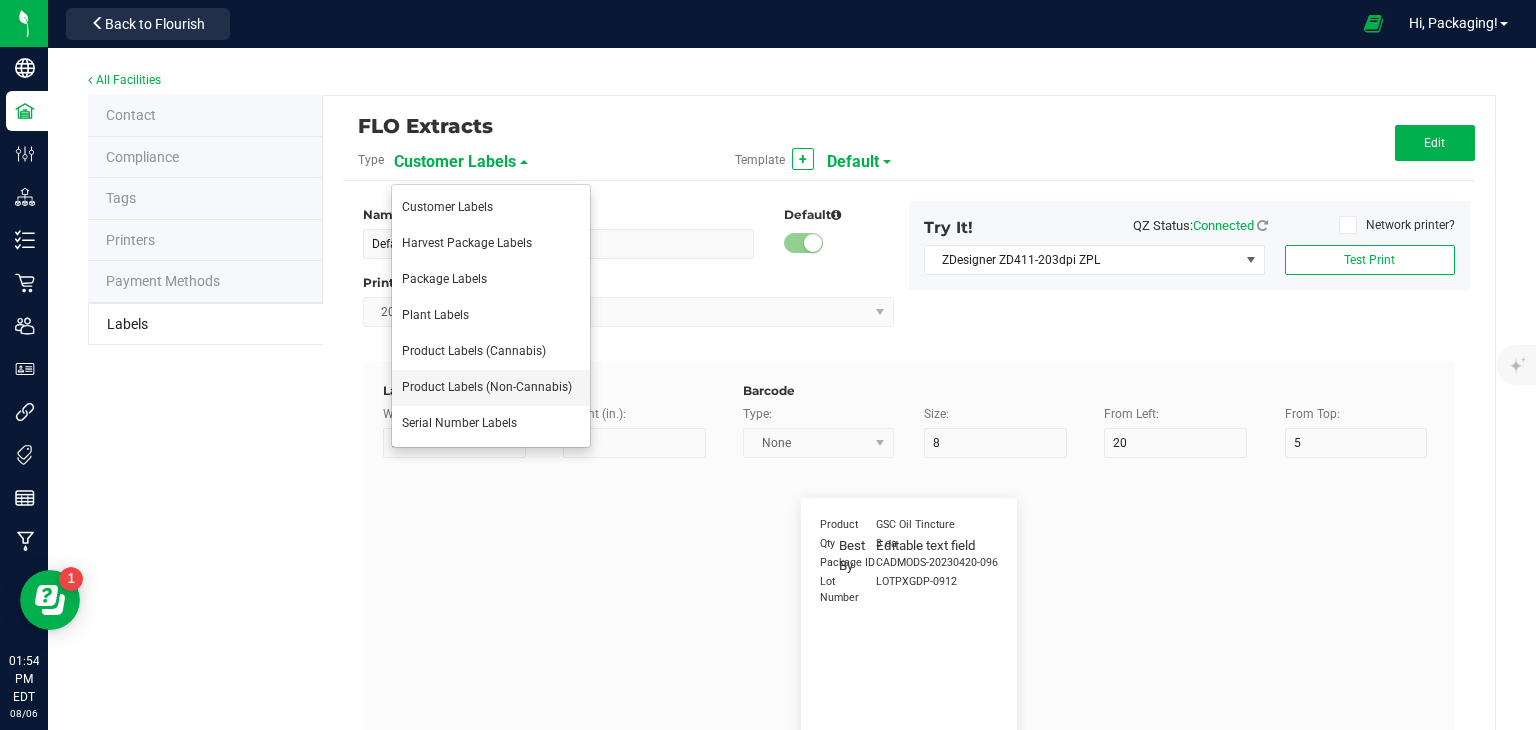 type on "7" 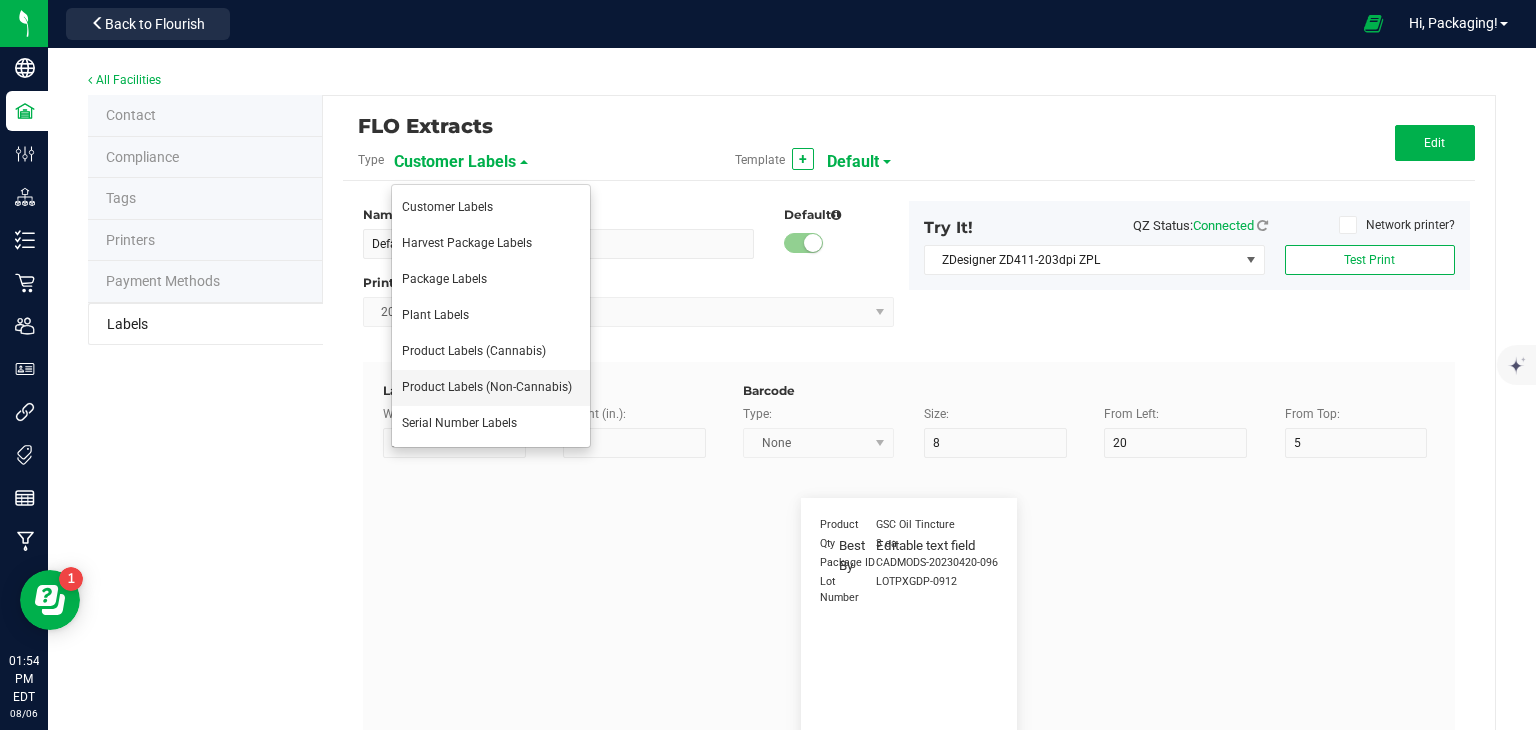 type on "15" 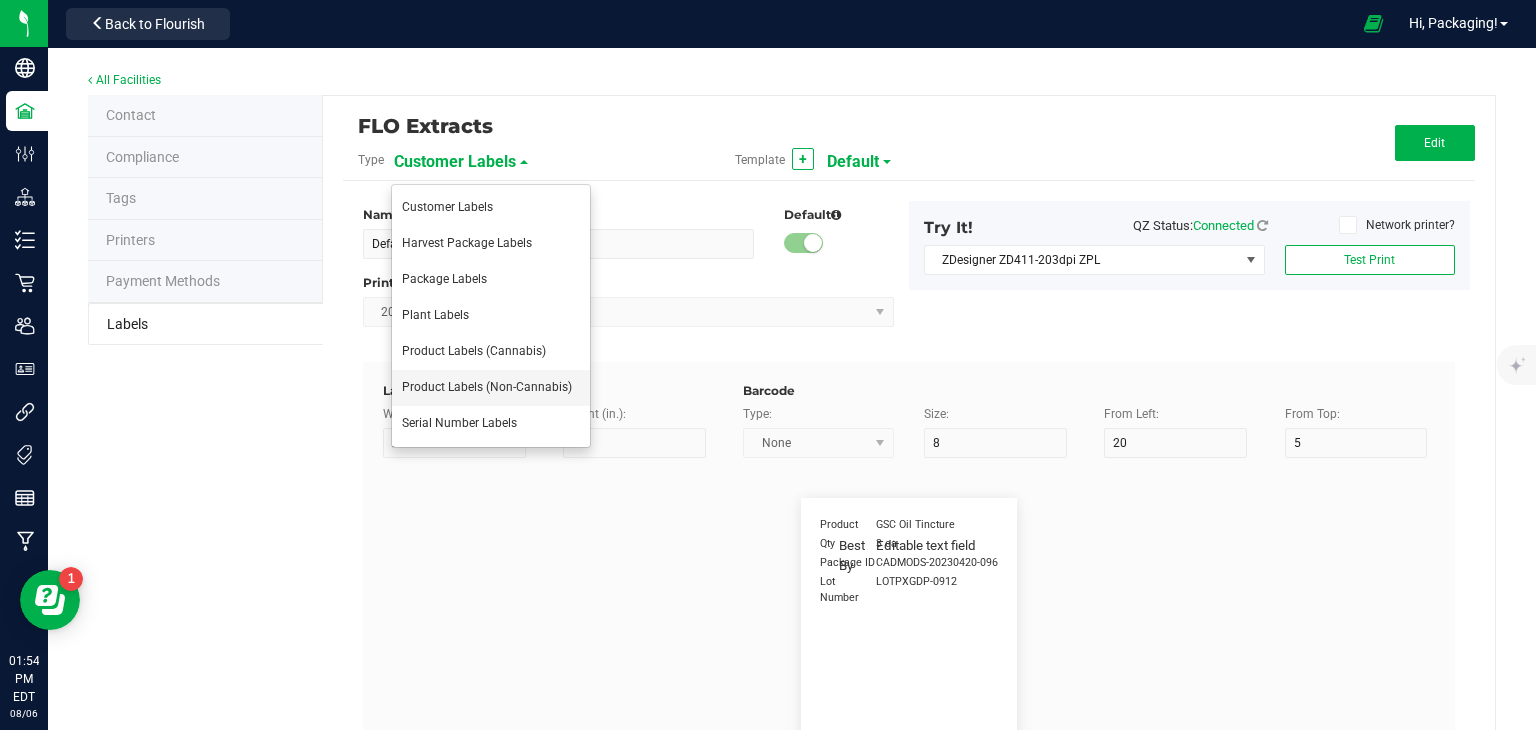 type on "13" 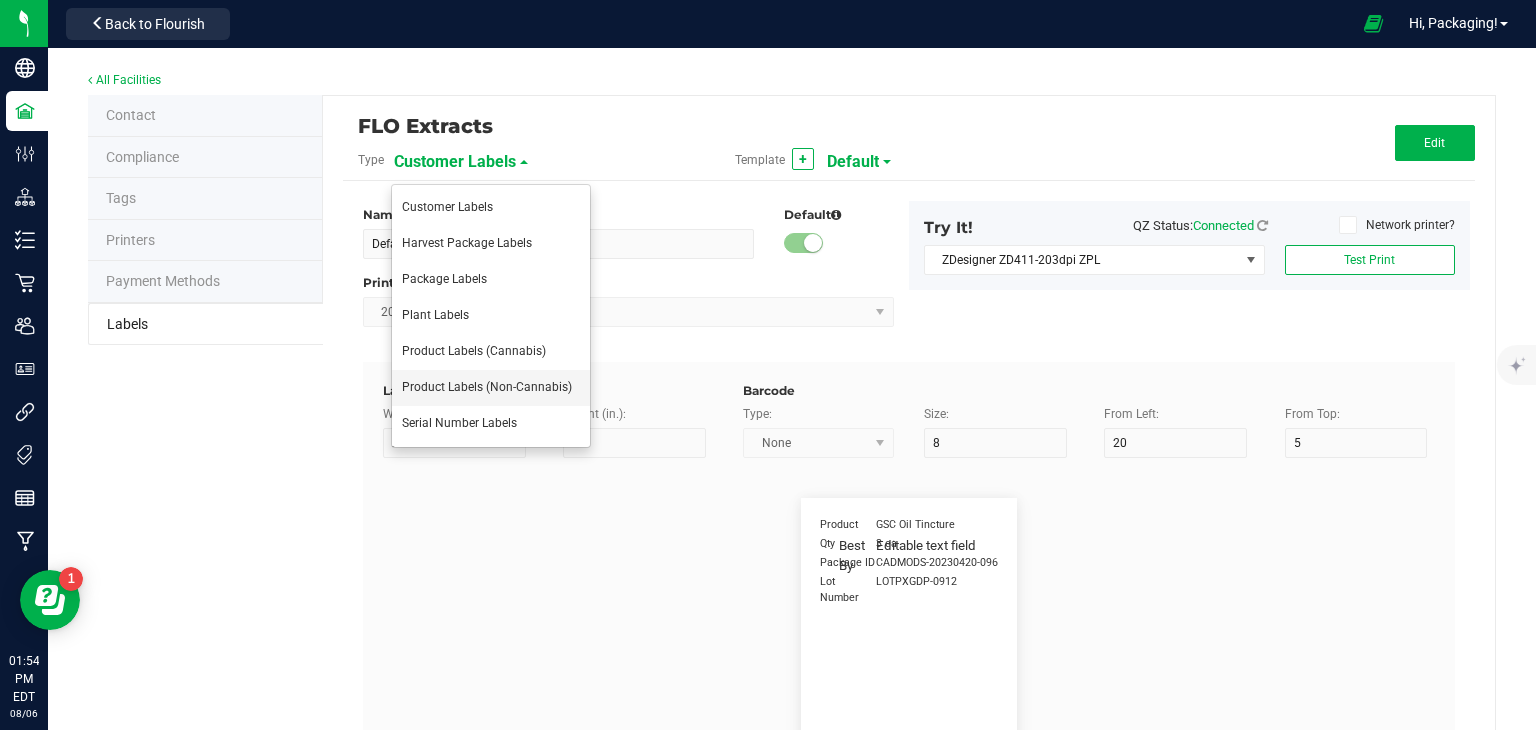 type on "124" 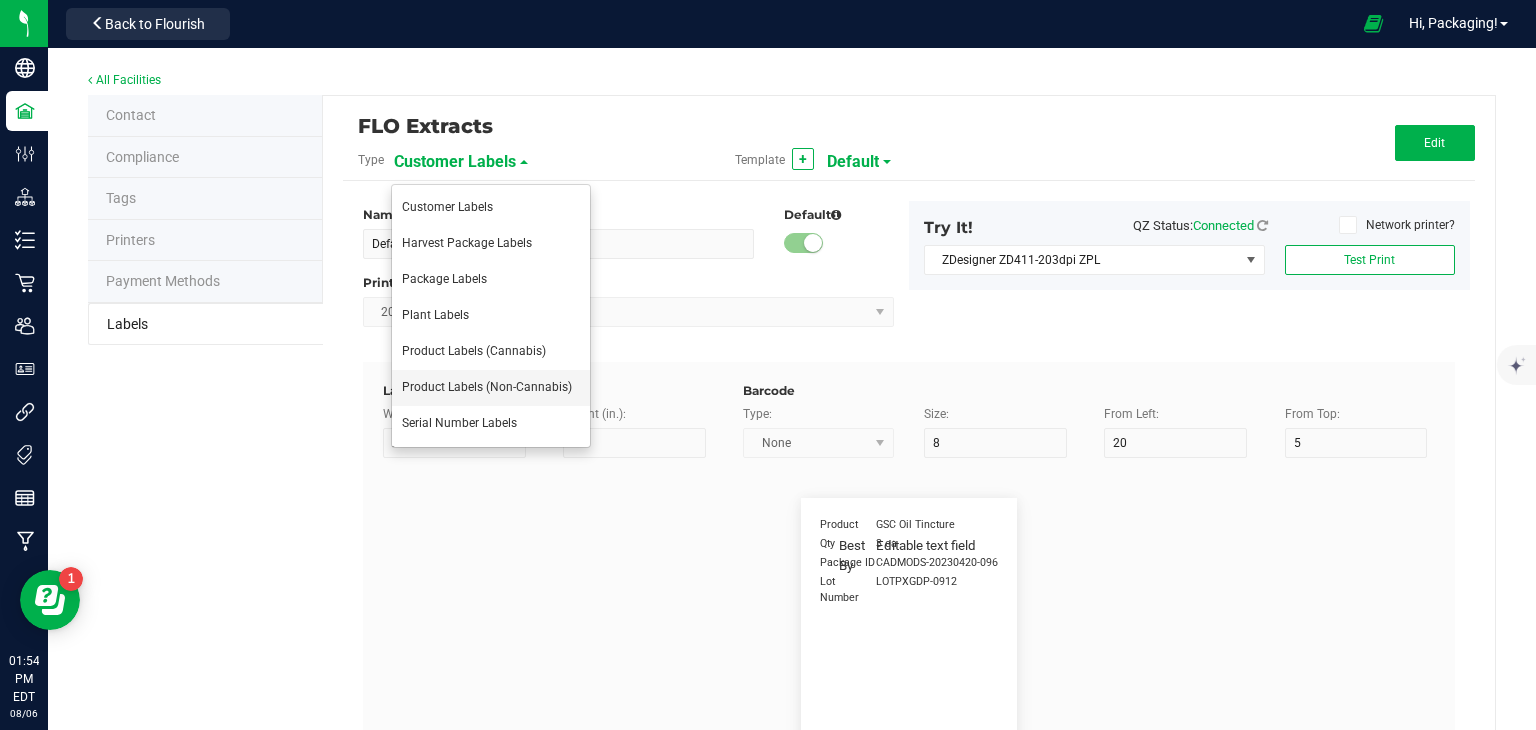 type on "Brand" 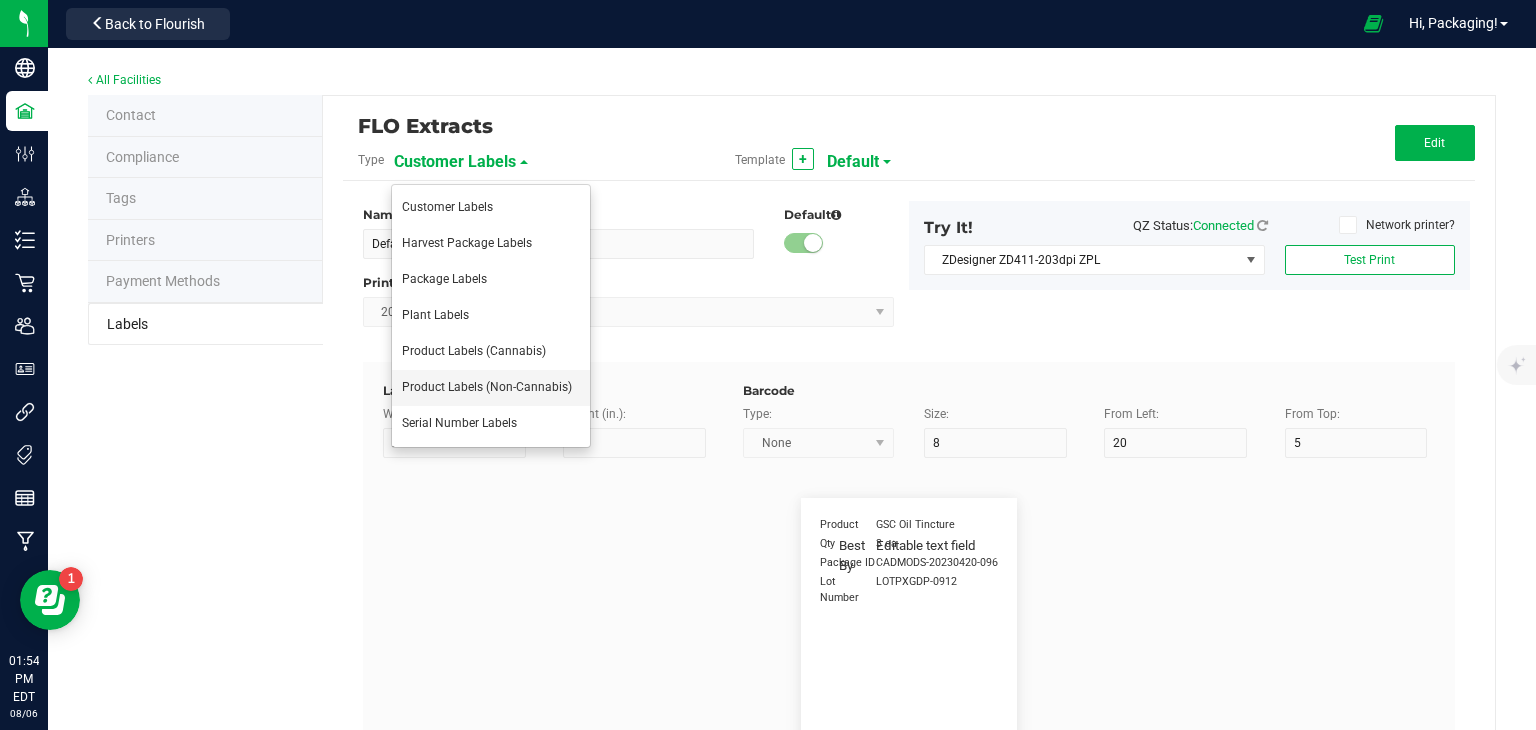 type on "15" 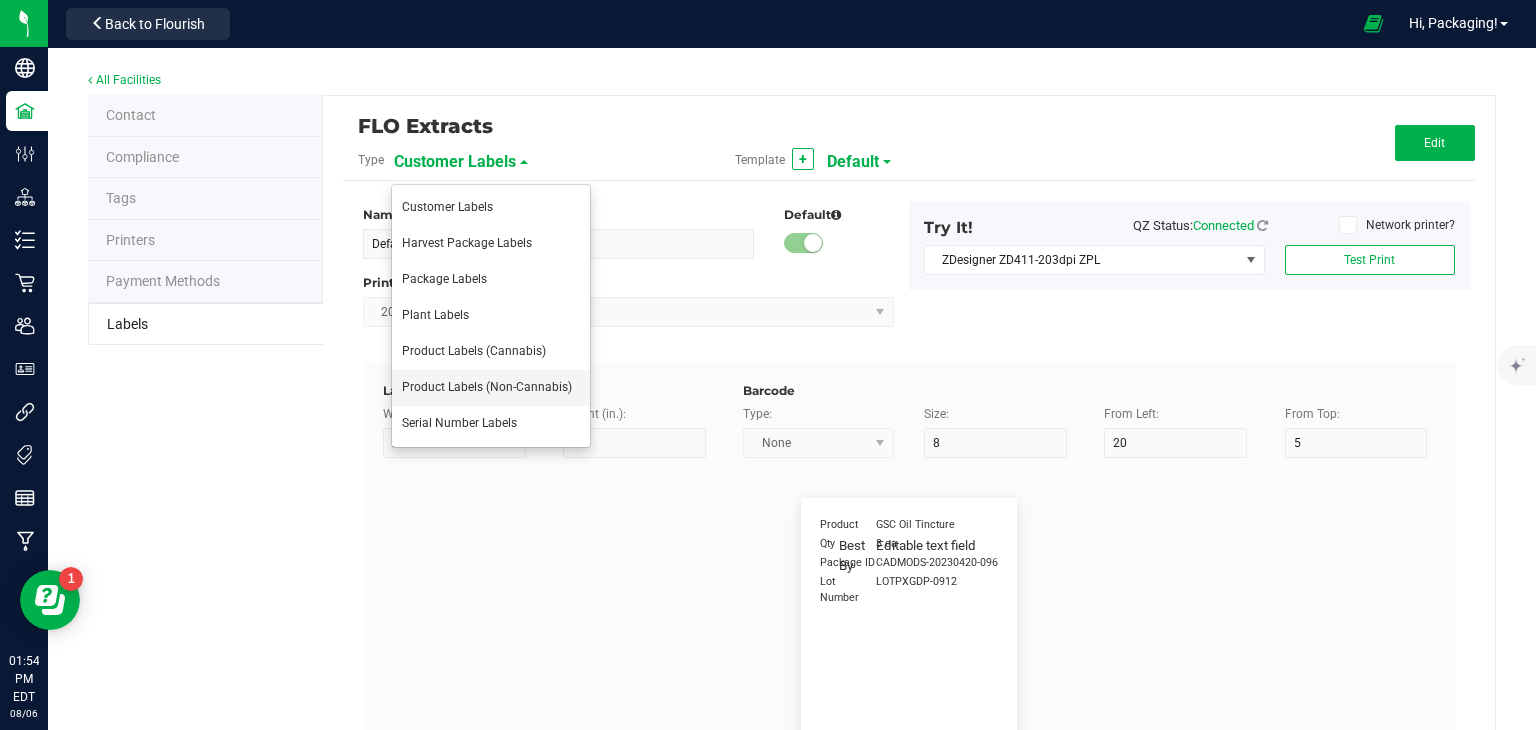 type on "7" 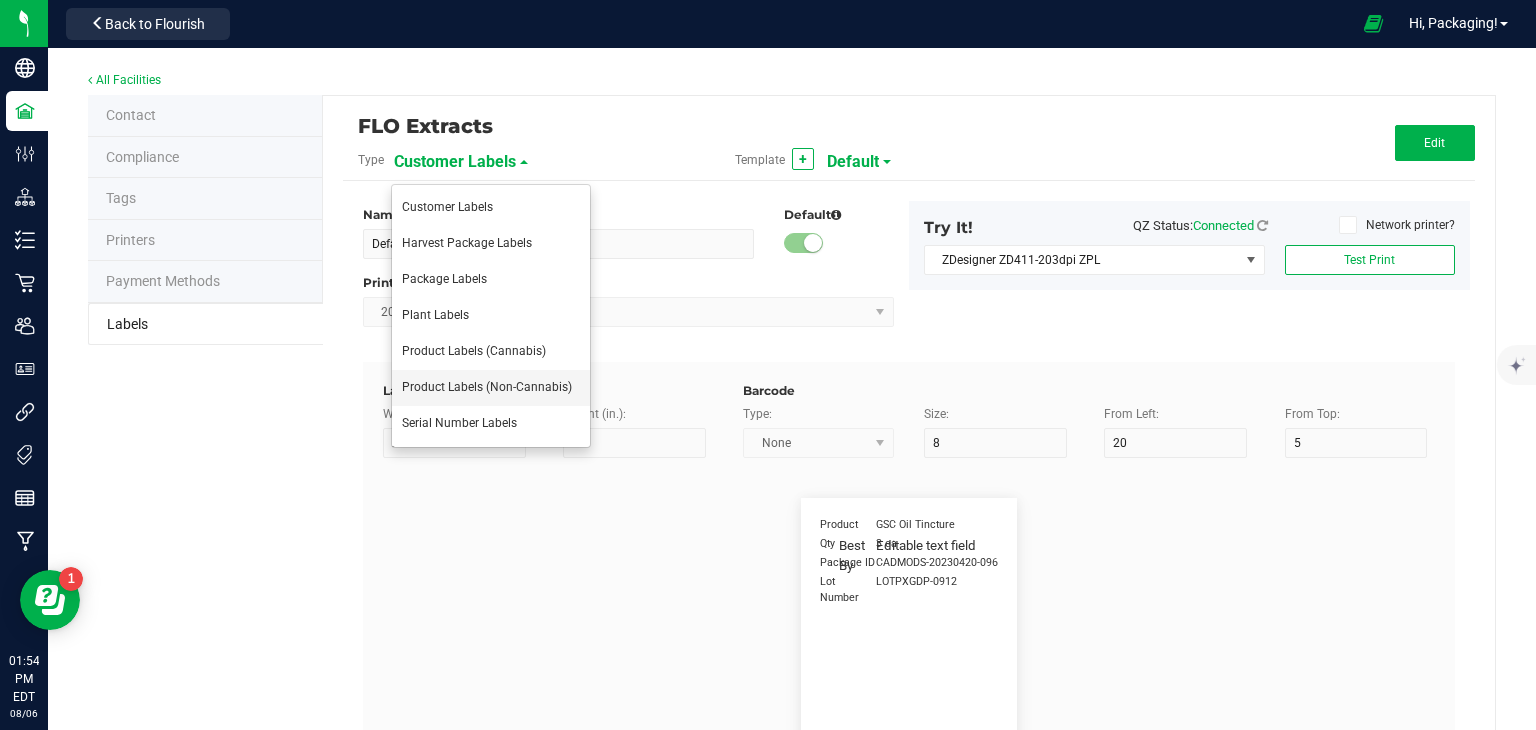 type on "15" 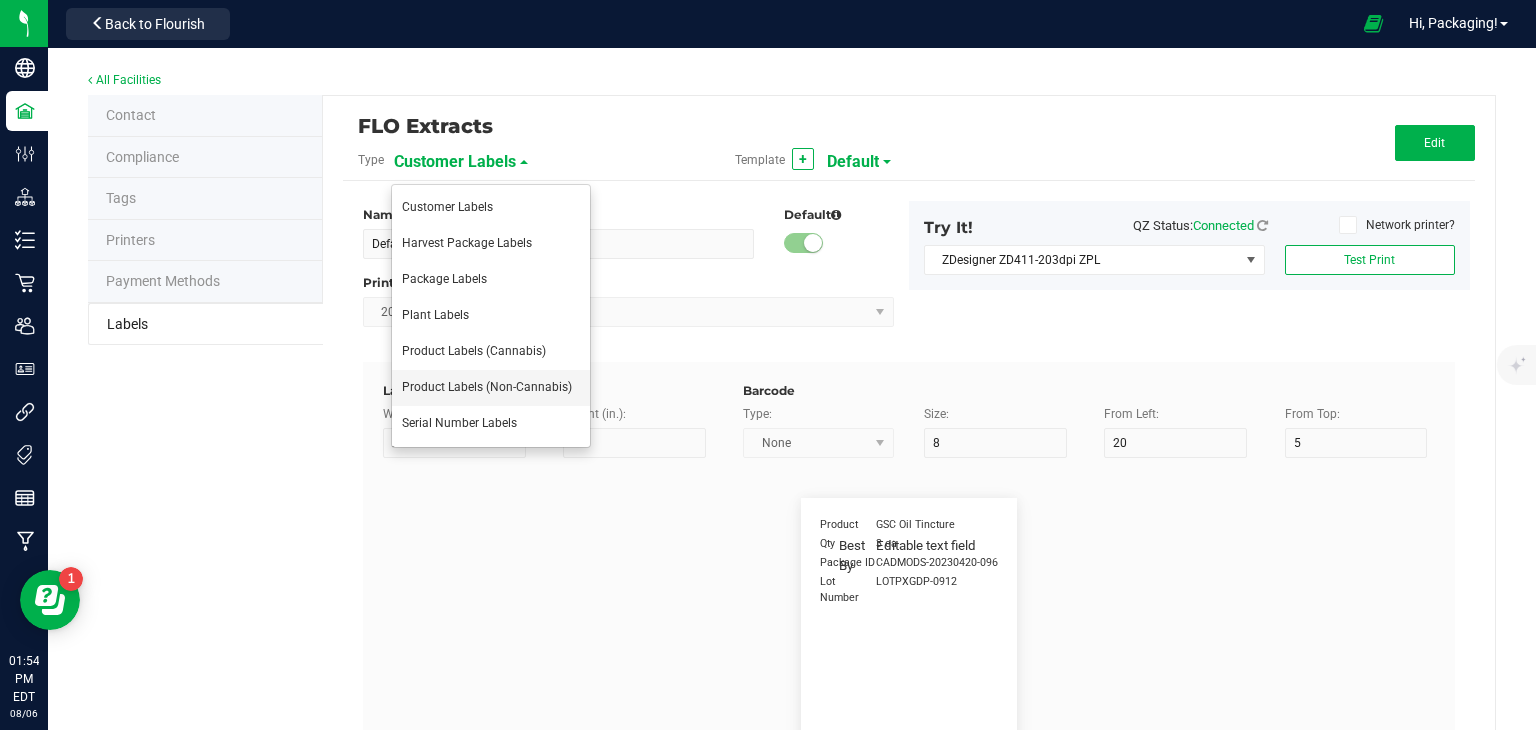 type on "13" 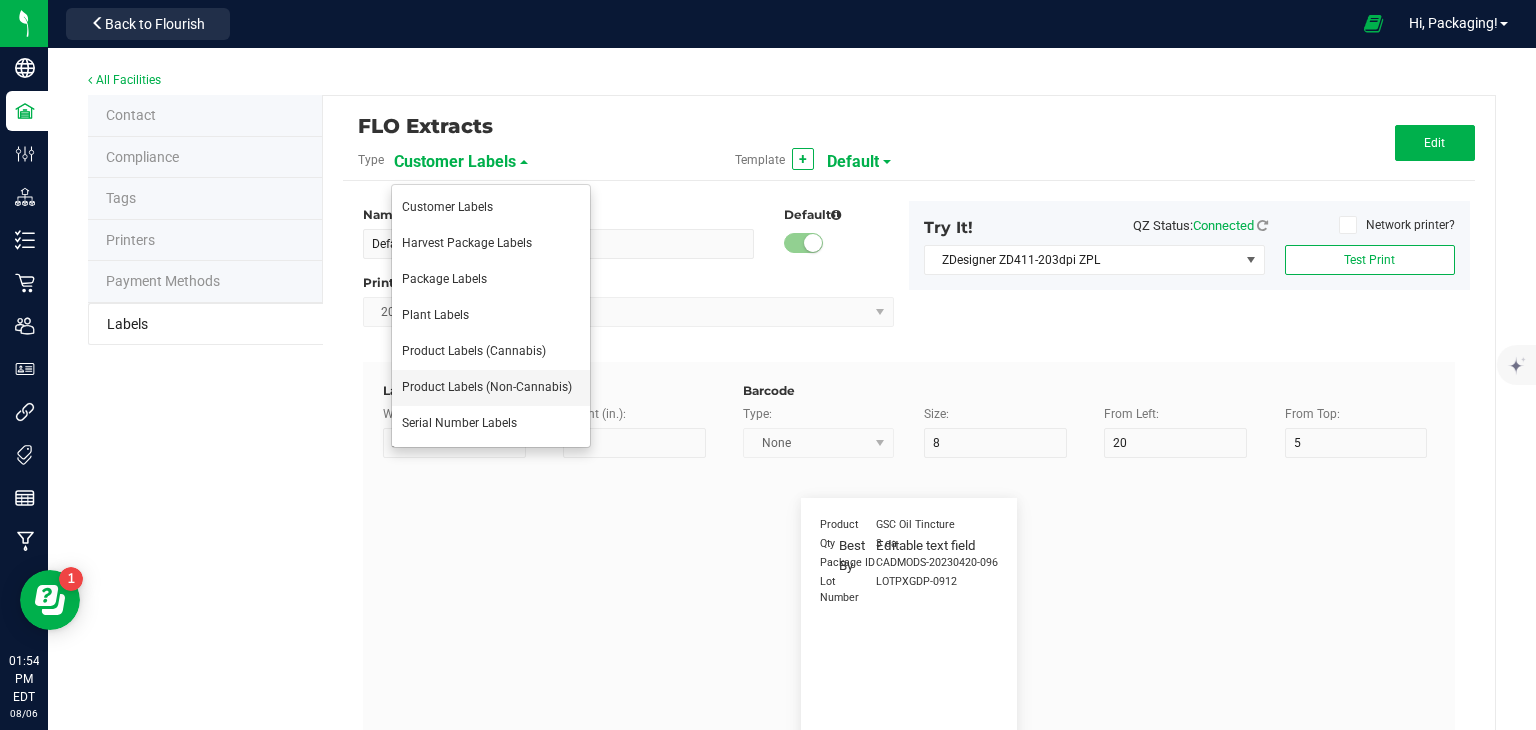 type on "Cannabis Co." 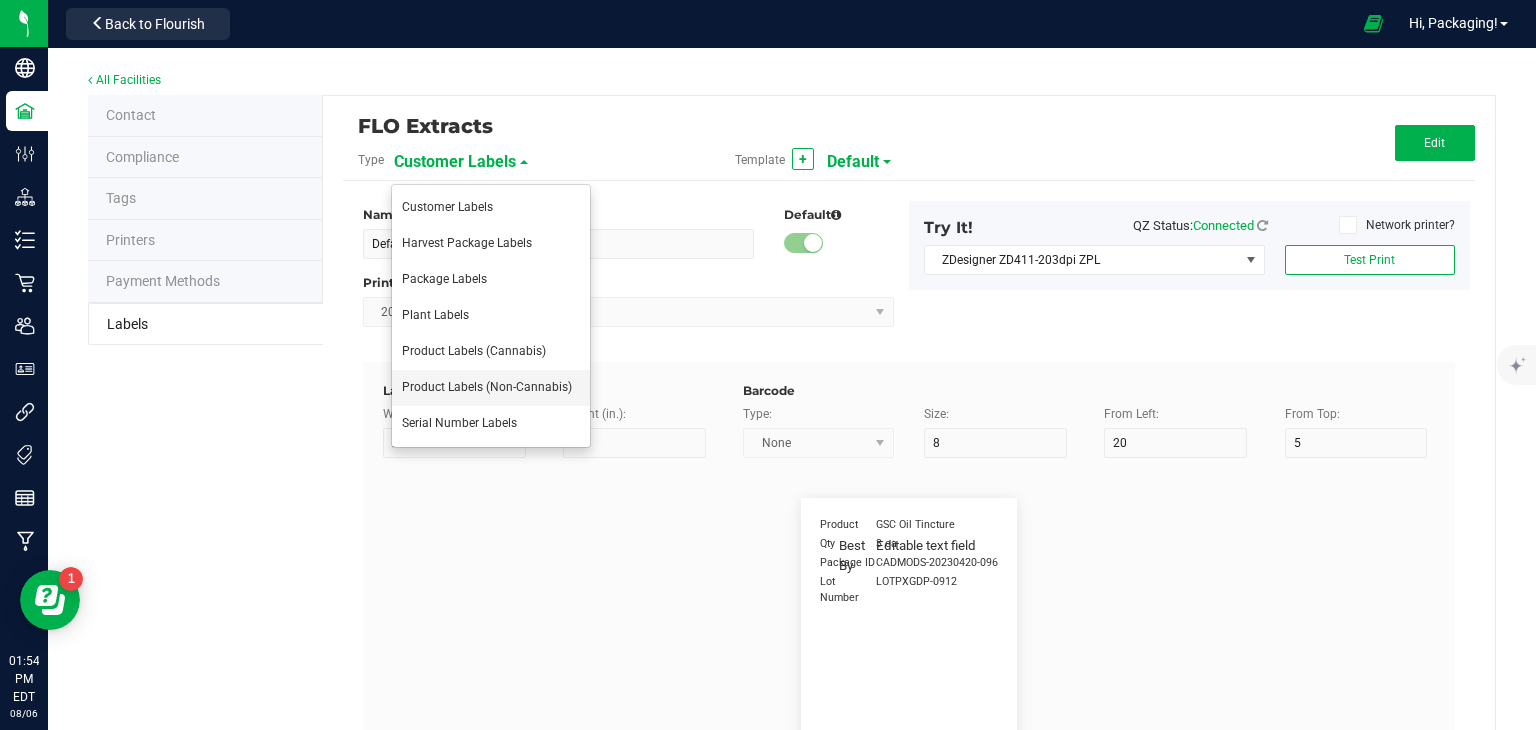 type on "Unit Price" 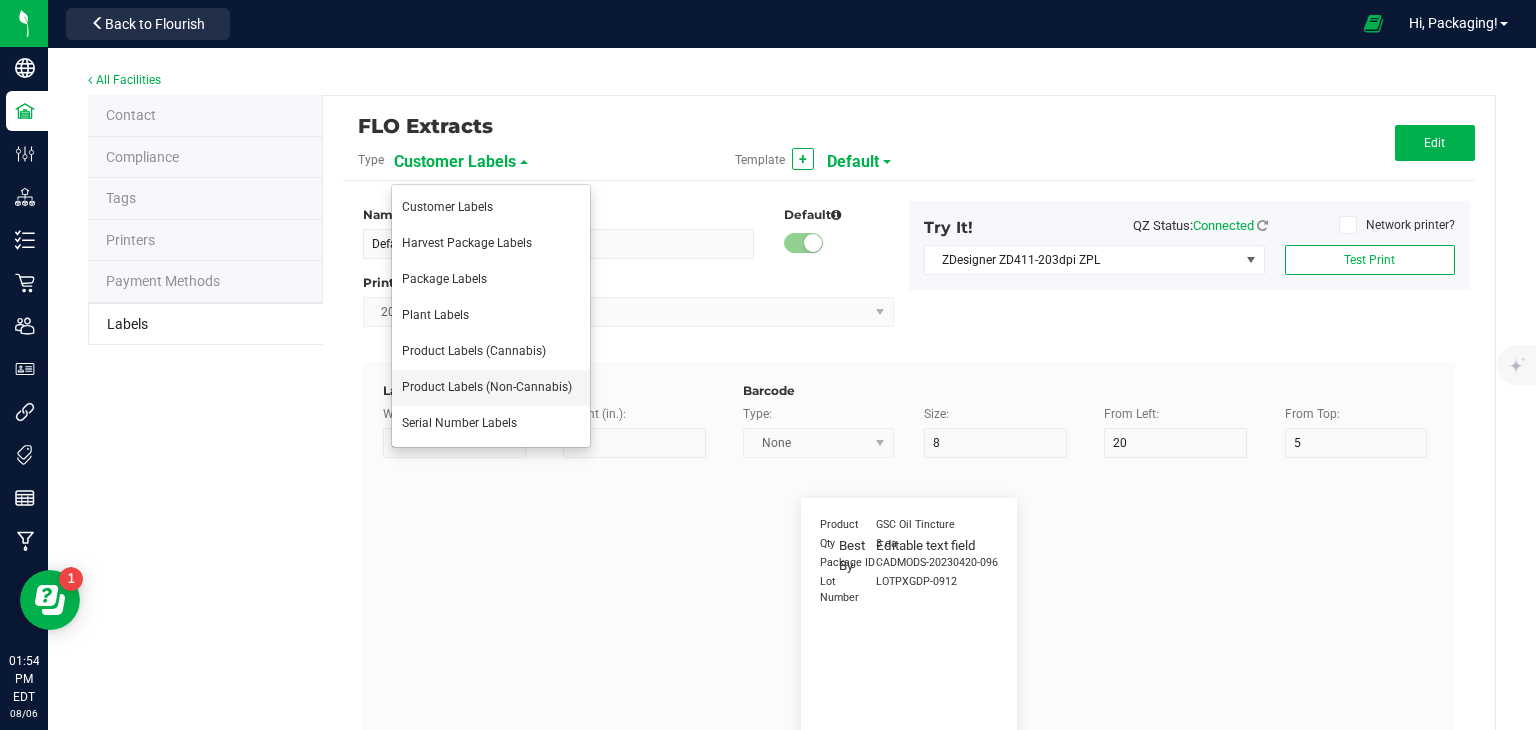 type on "7" 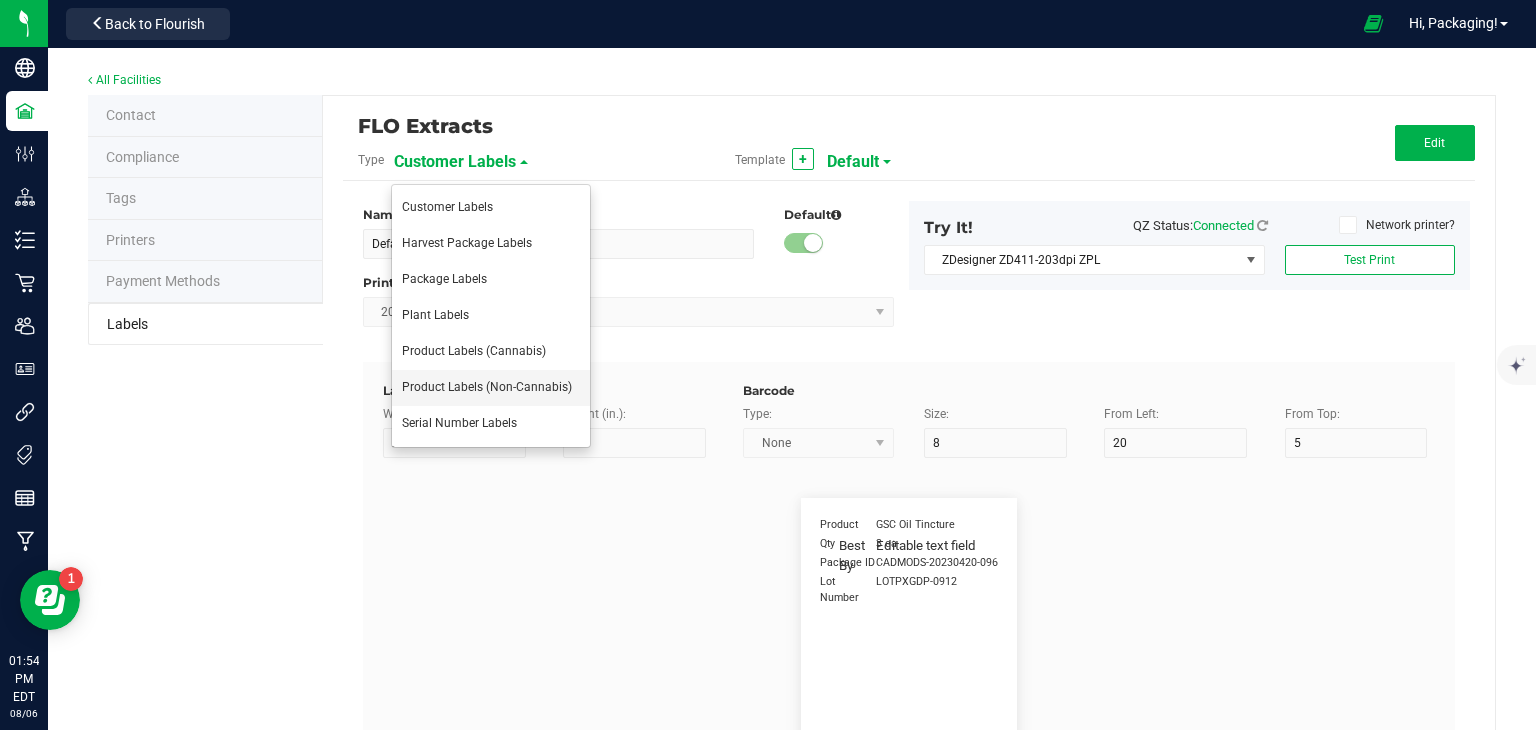type on "15" 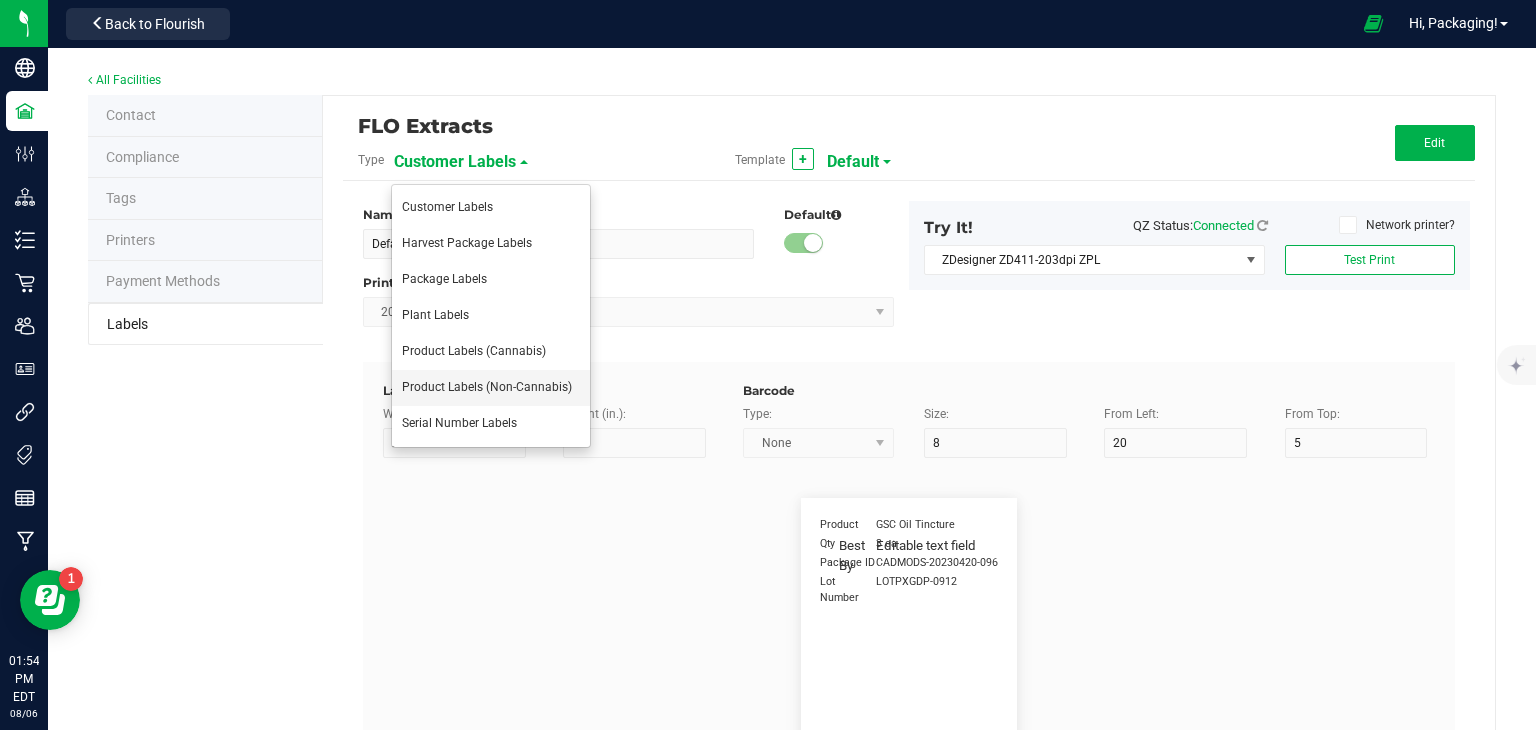 type on "13" 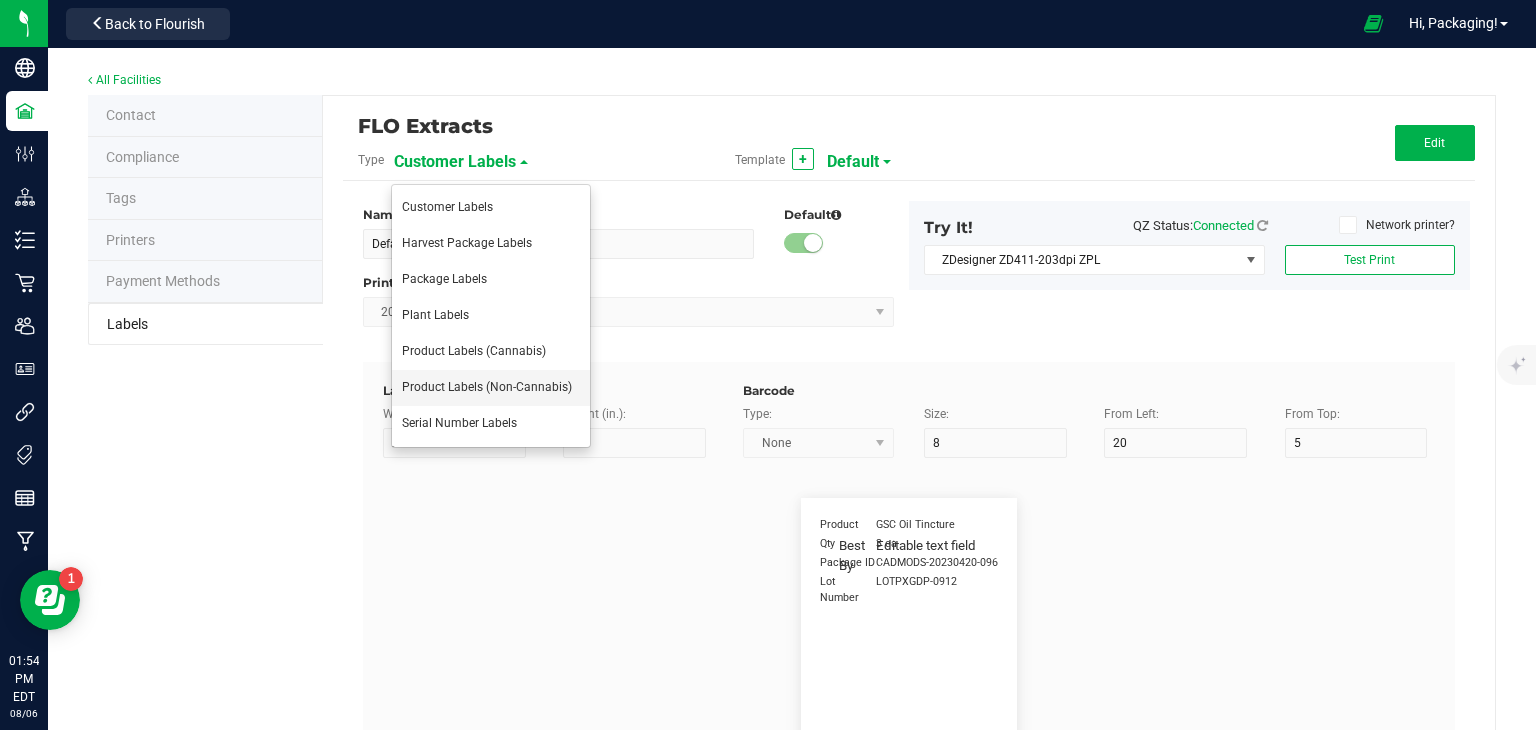 type on "$49.99" 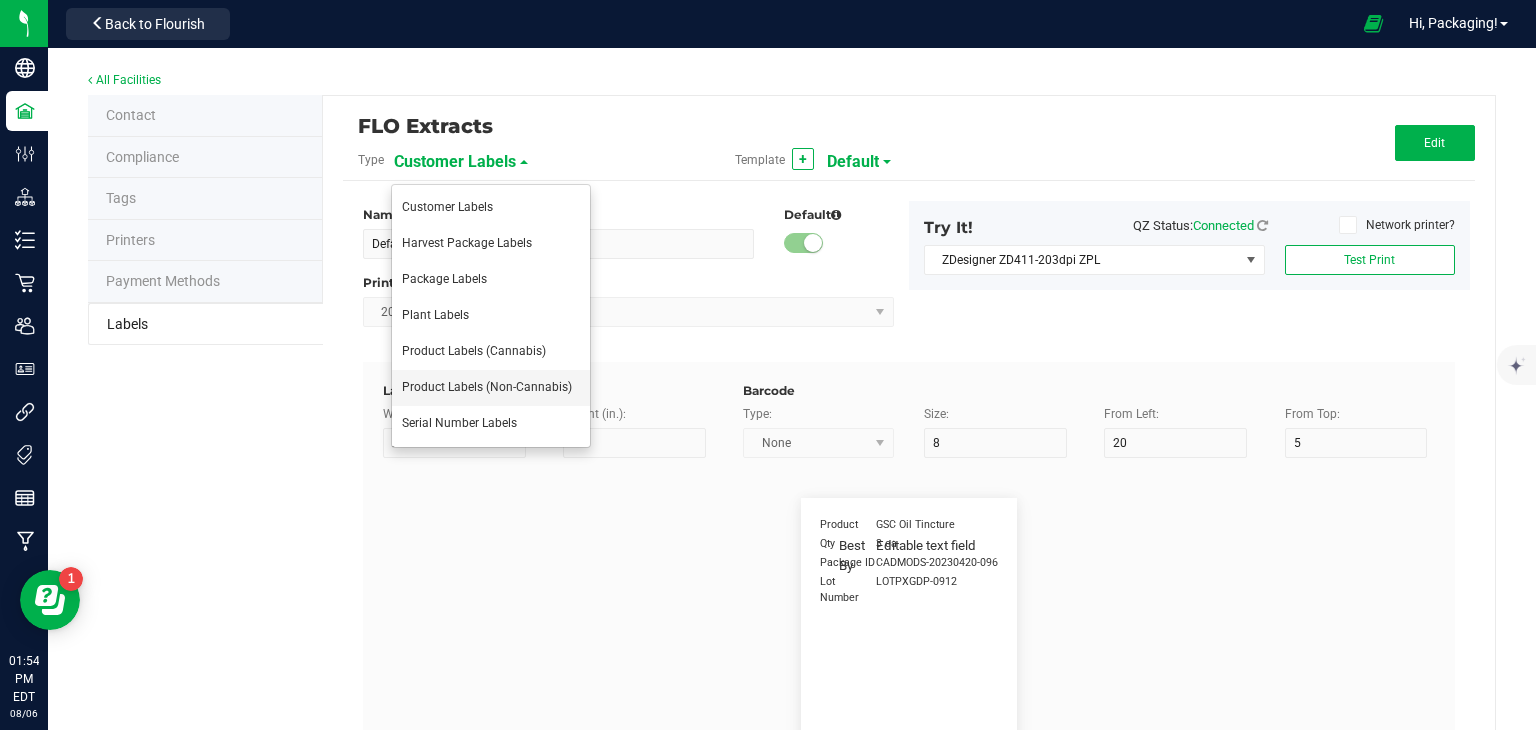 type on "Part Number" 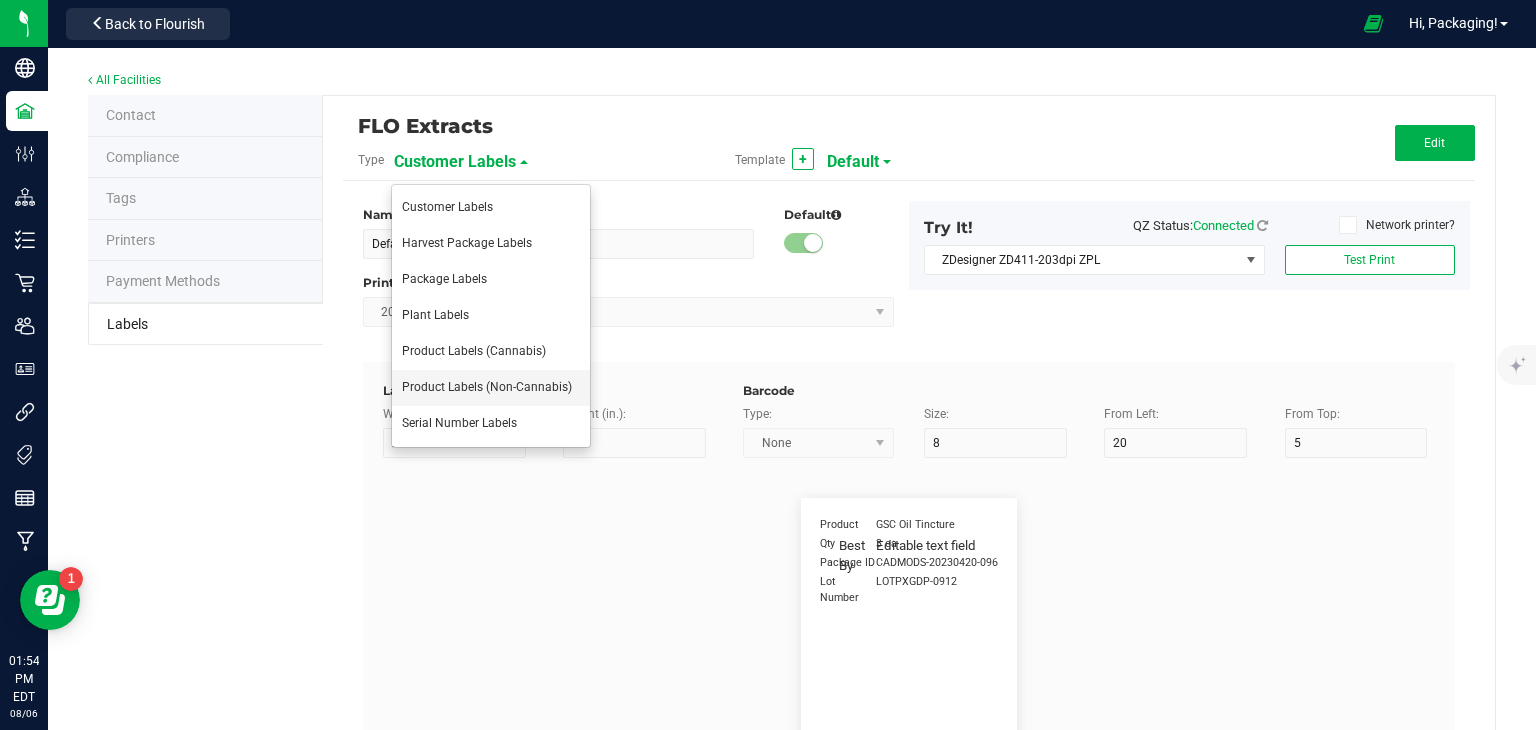 type on "7" 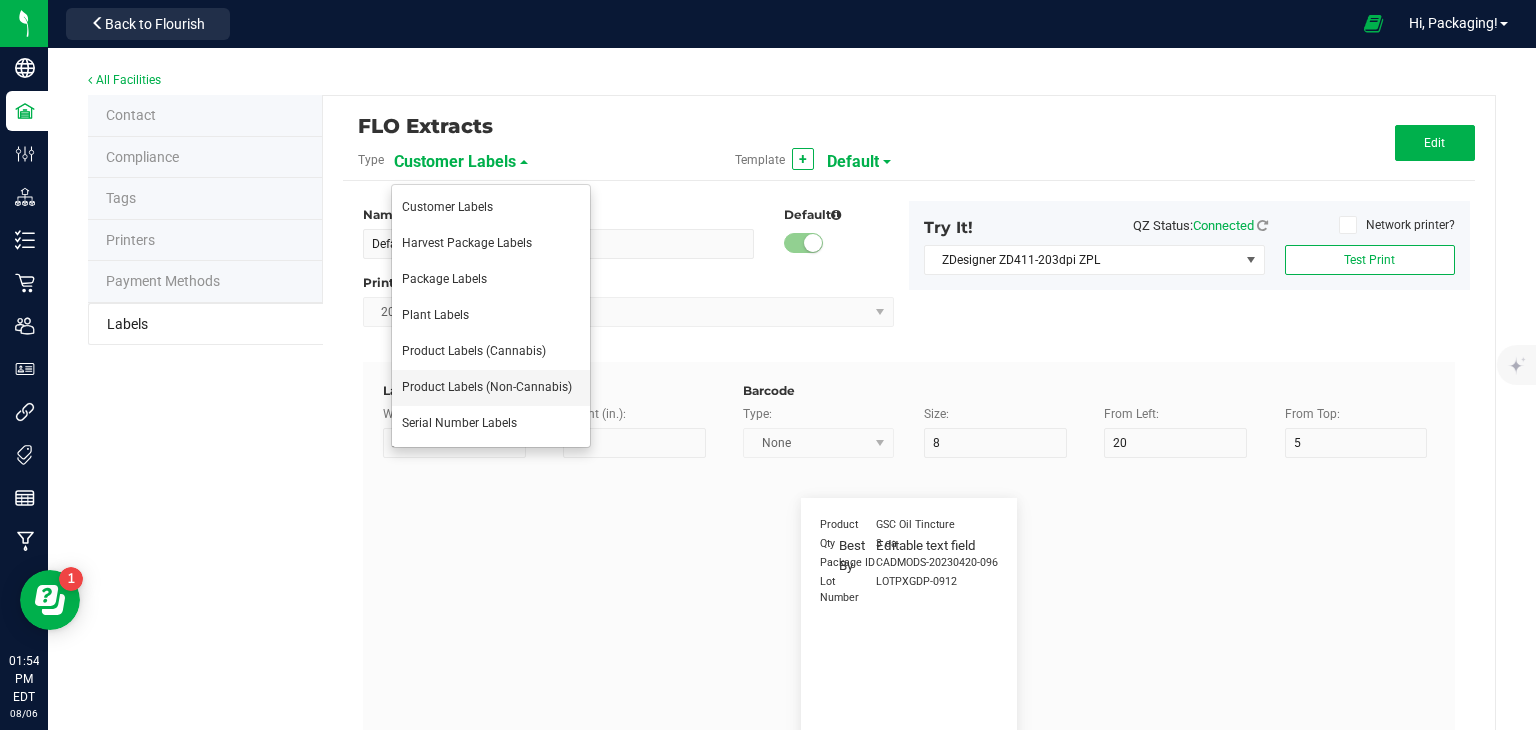 type on "15" 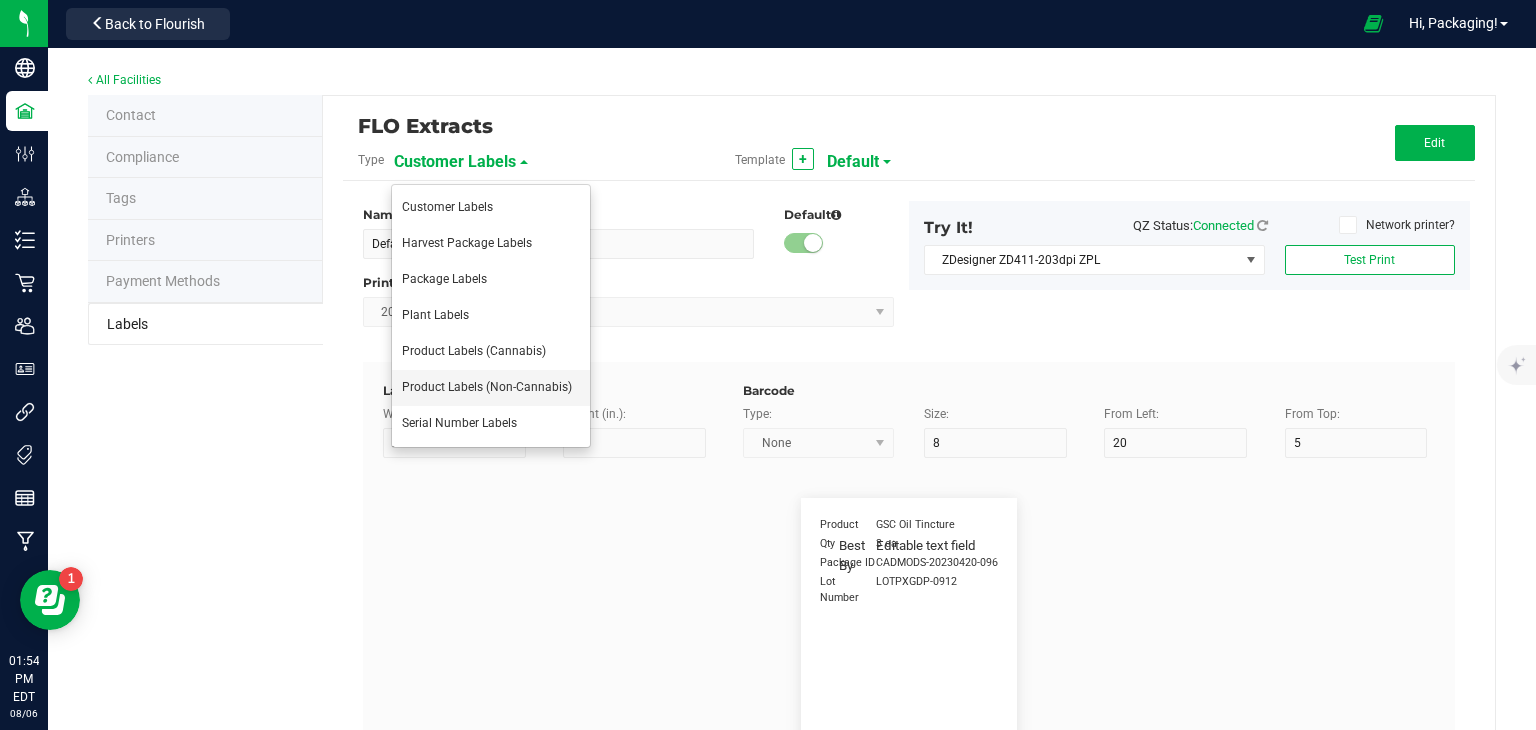 type on "13" 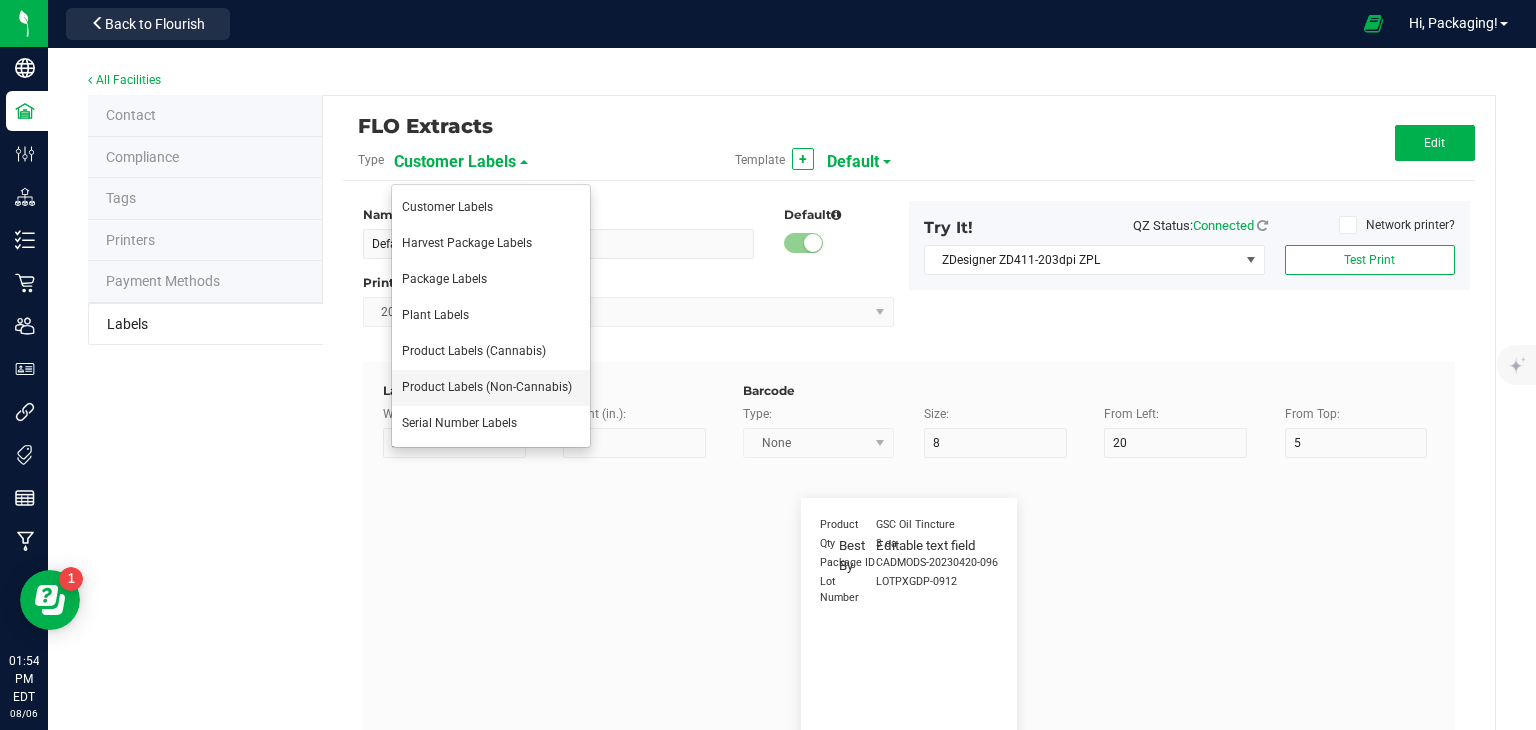type on "9382" 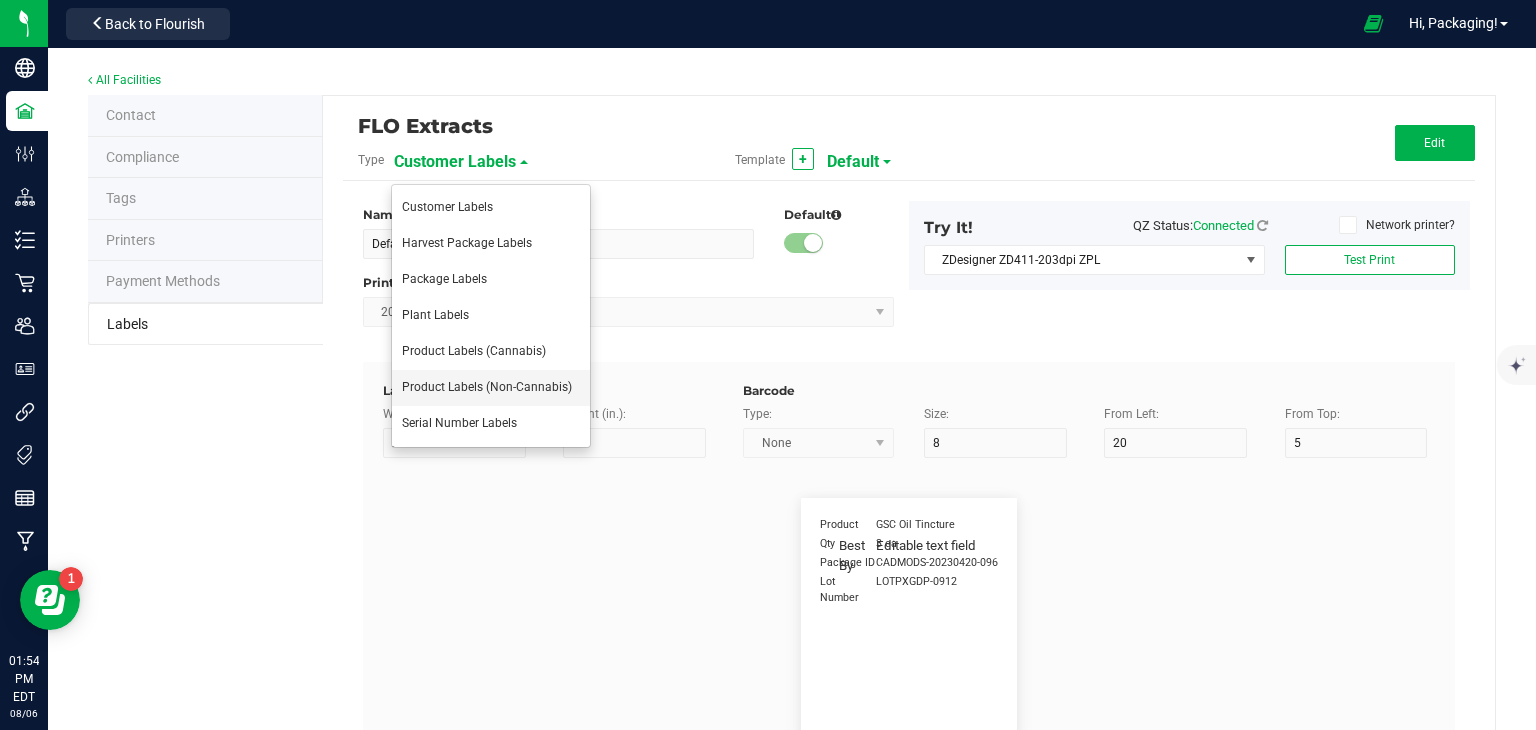 type on "Item Ingredients" 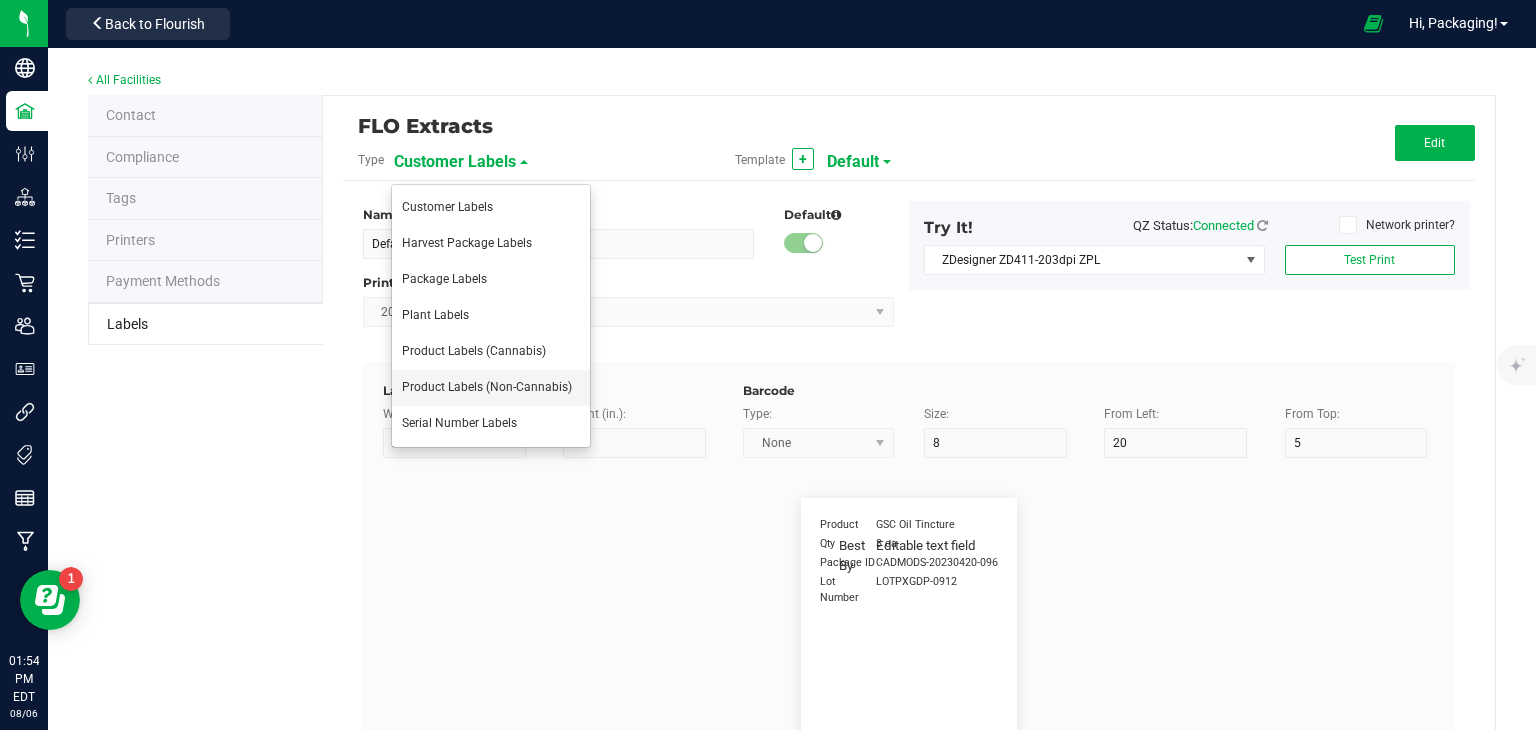 type on "7" 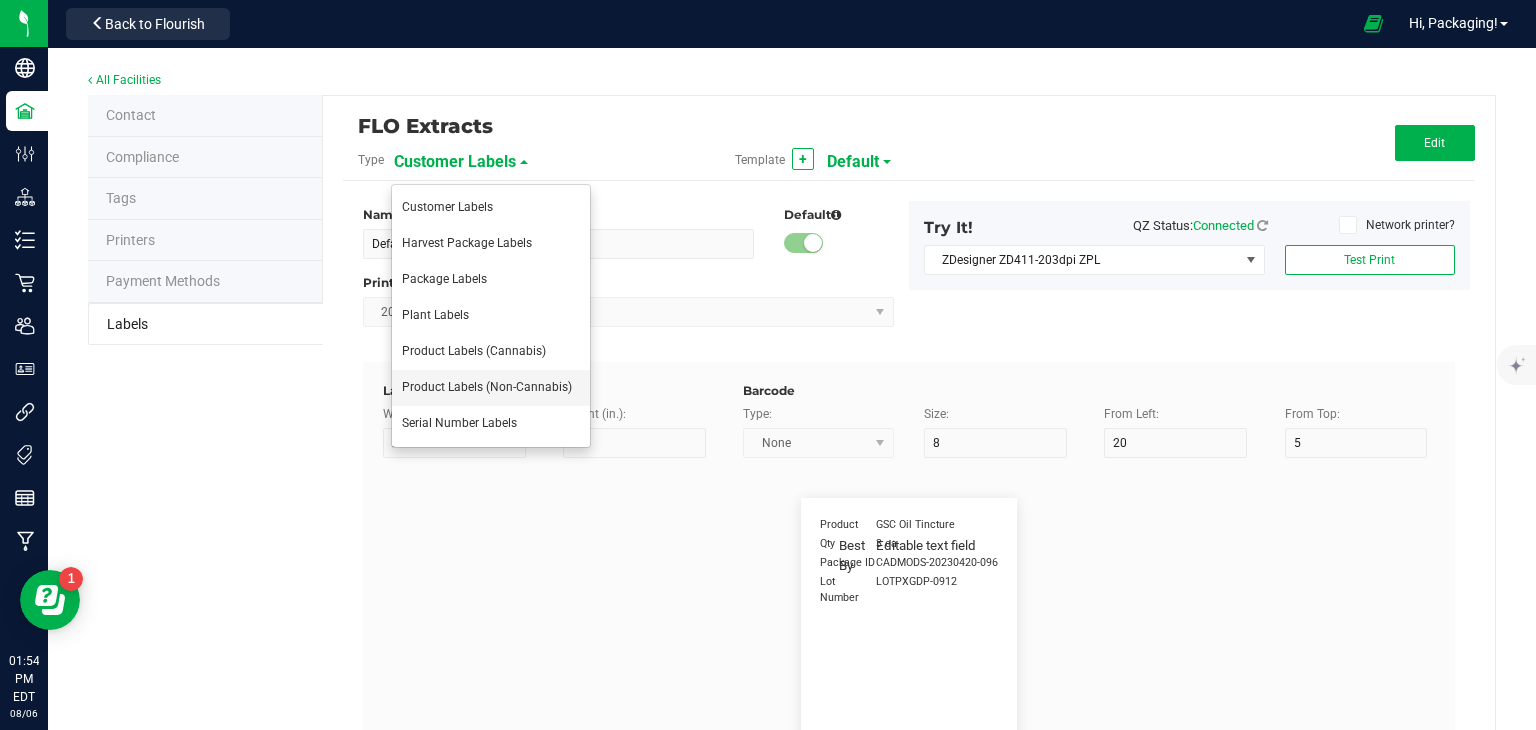 type on "15" 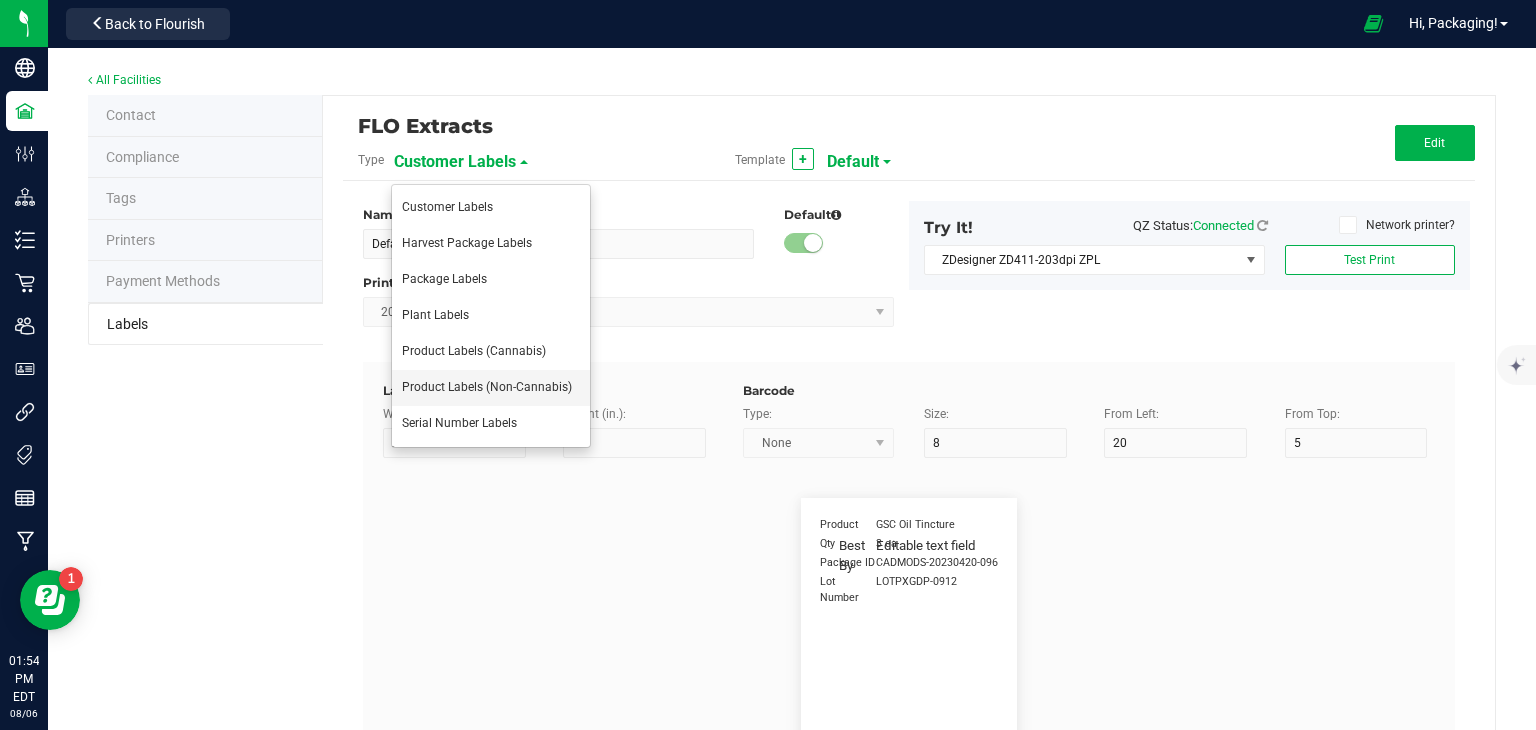 type on "13" 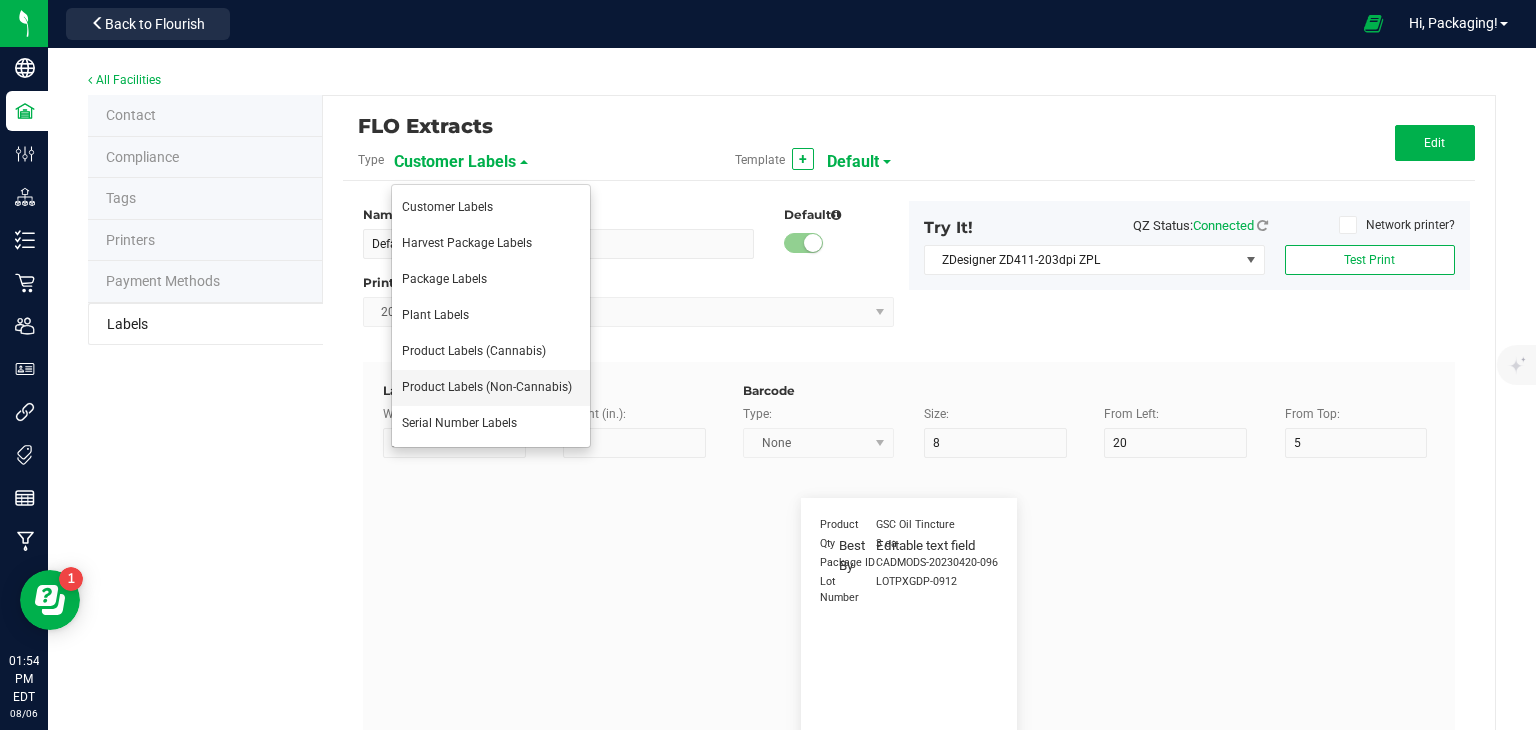 type on "Ingredient one, ingredient two" 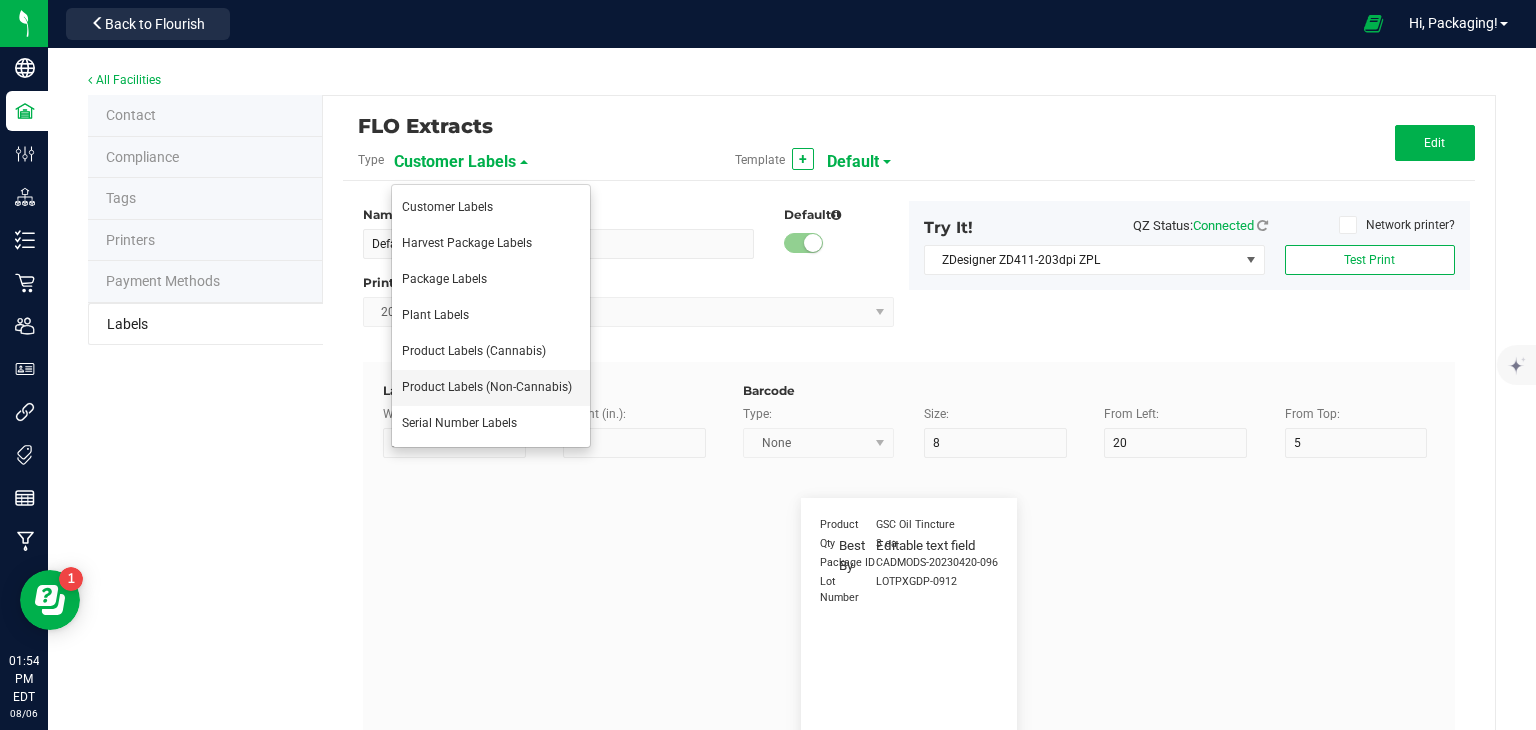 type on "Allergens" 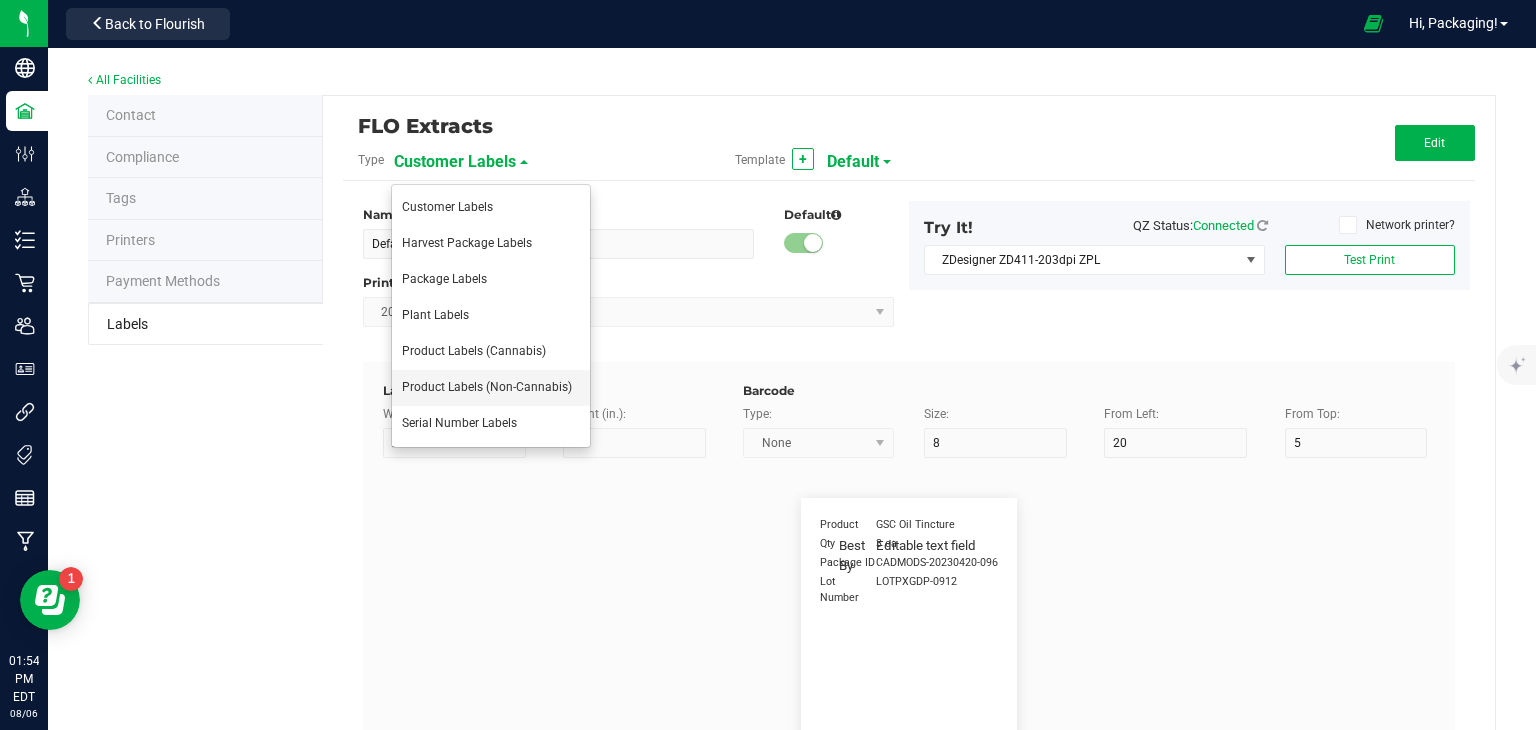 type on "7" 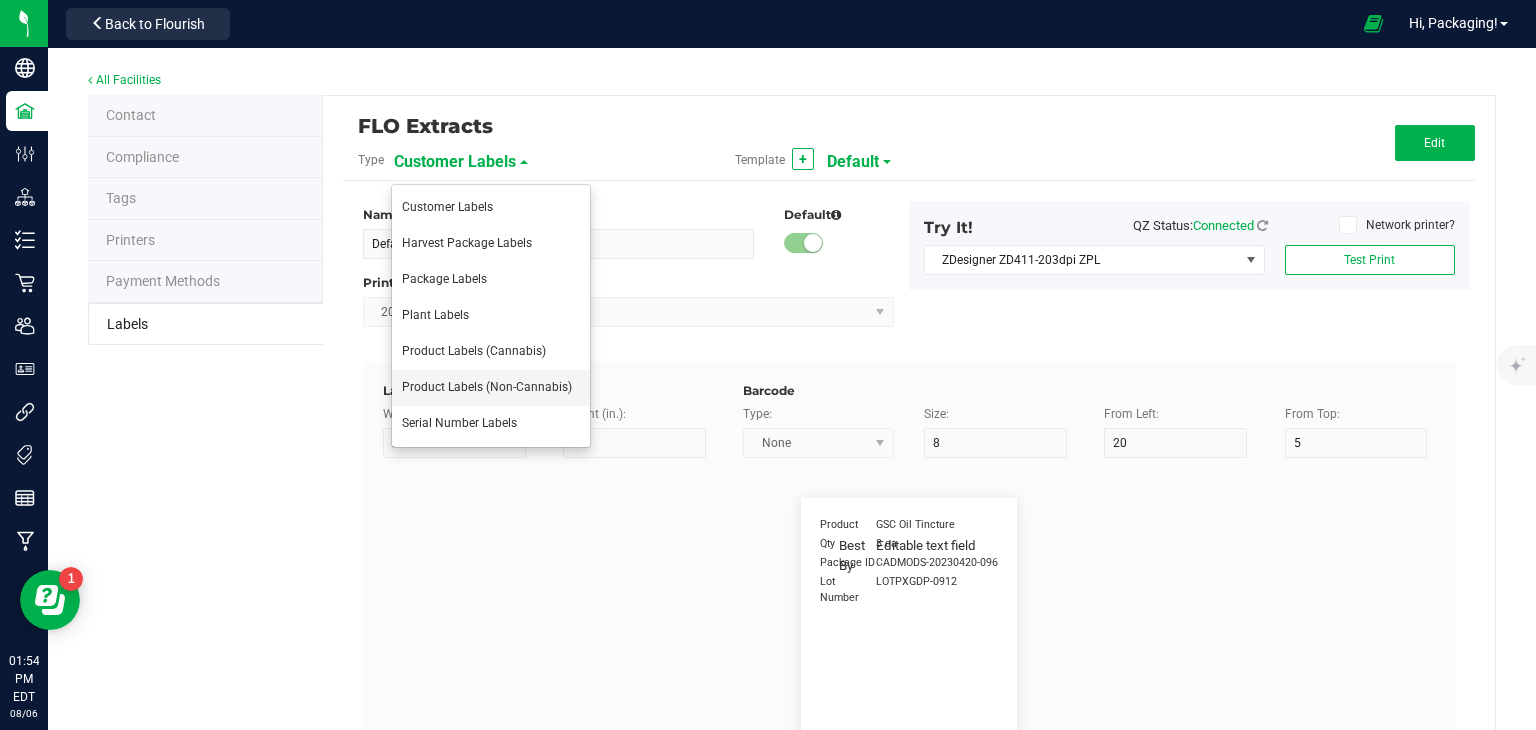 type on "15" 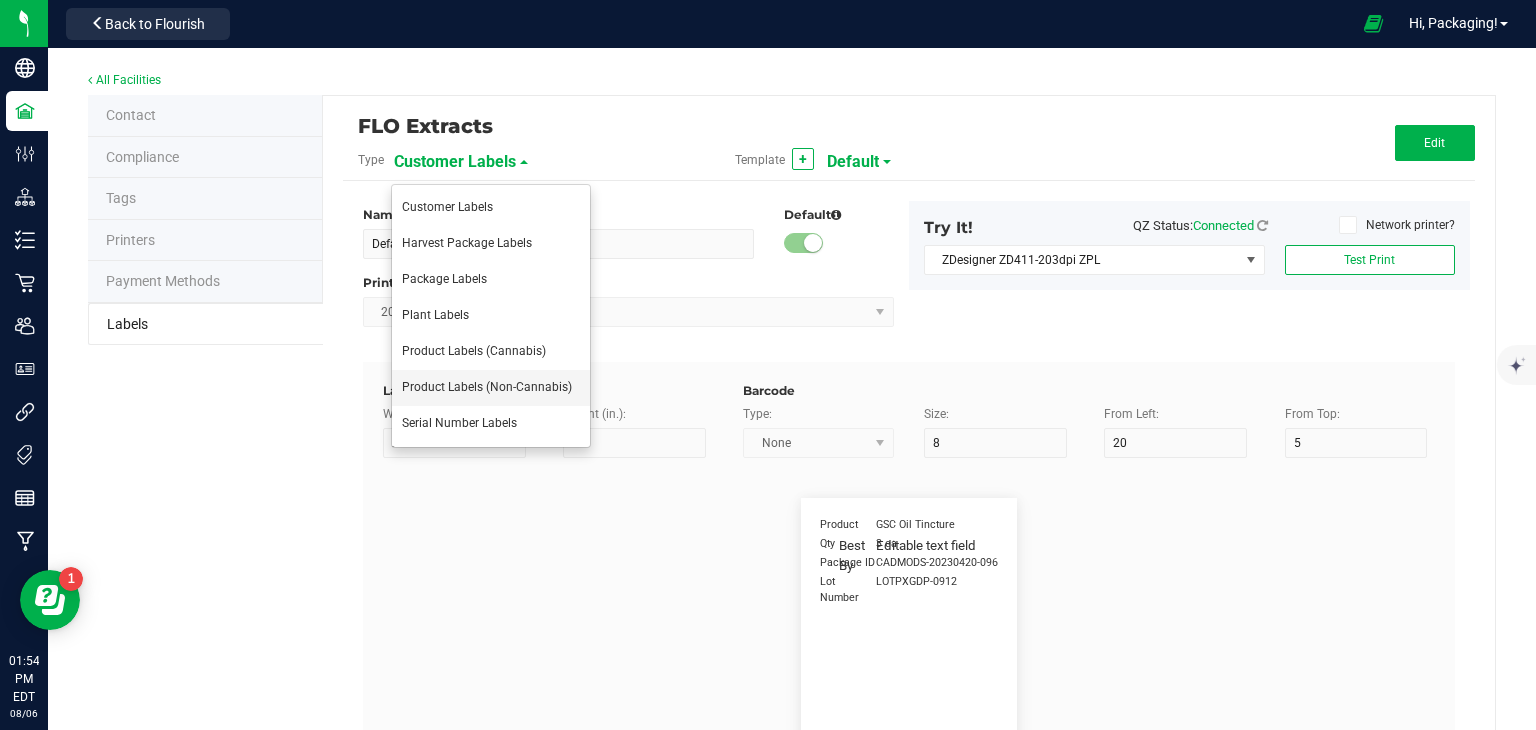 type on "13" 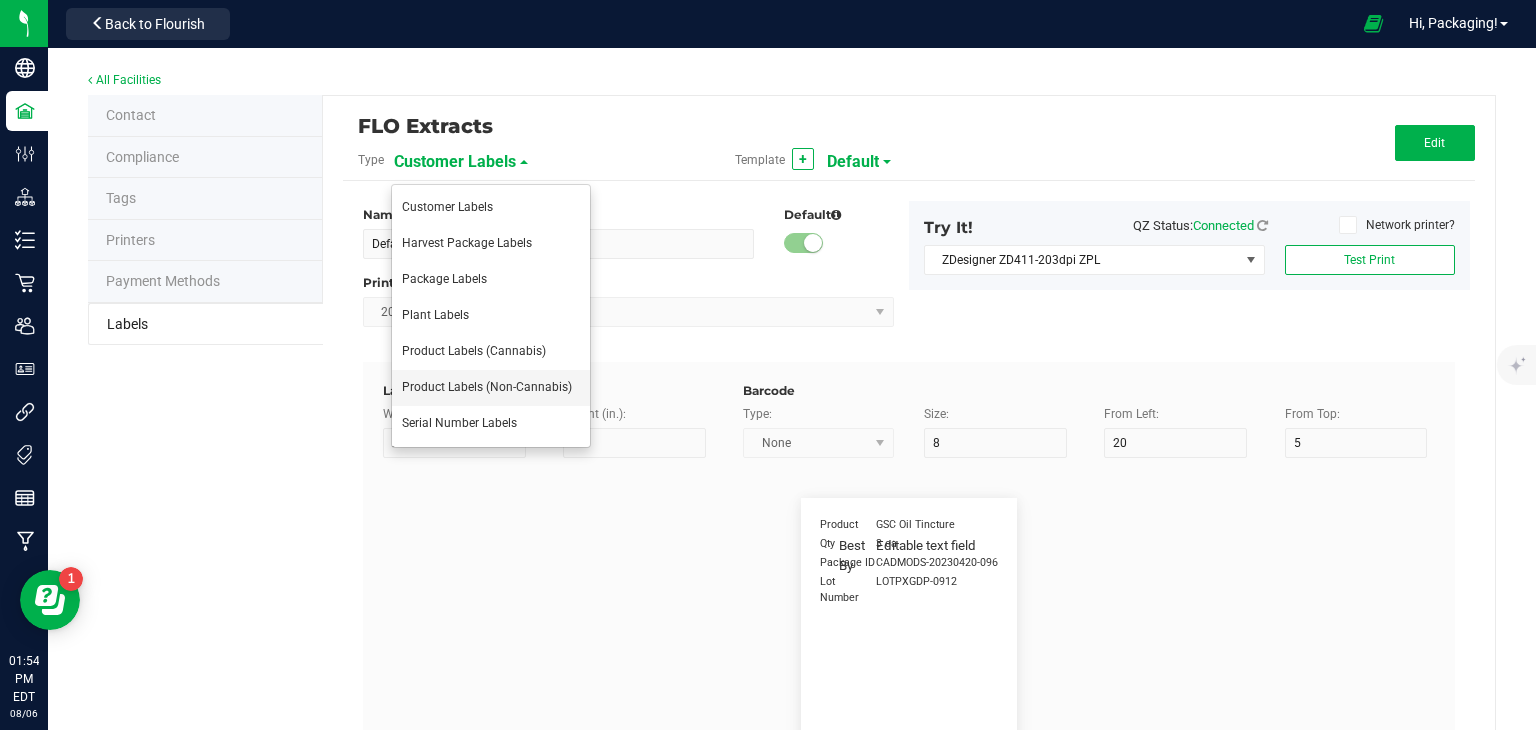 type on "Tree Nuts, Soy, Wheat" 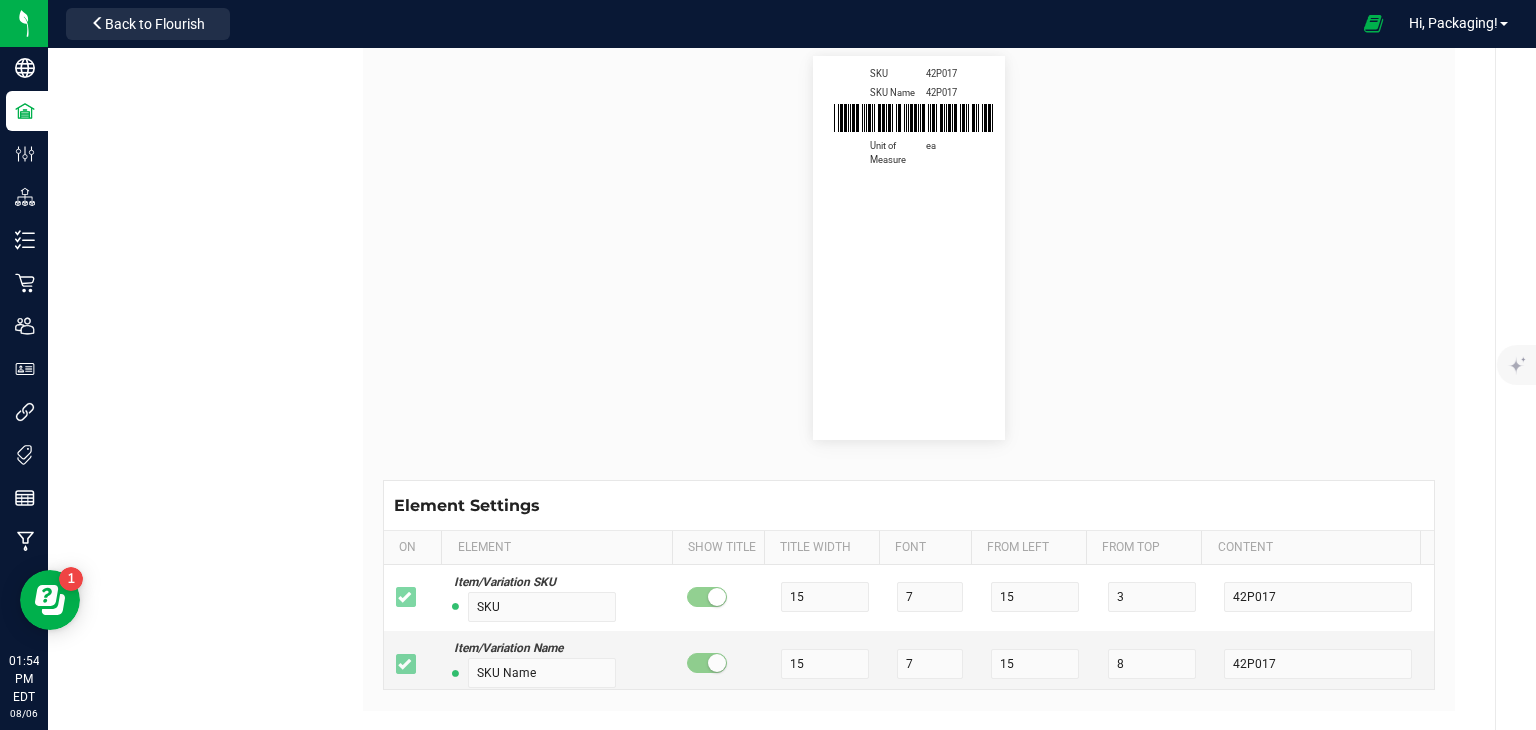 scroll, scrollTop: 484, scrollLeft: 0, axis: vertical 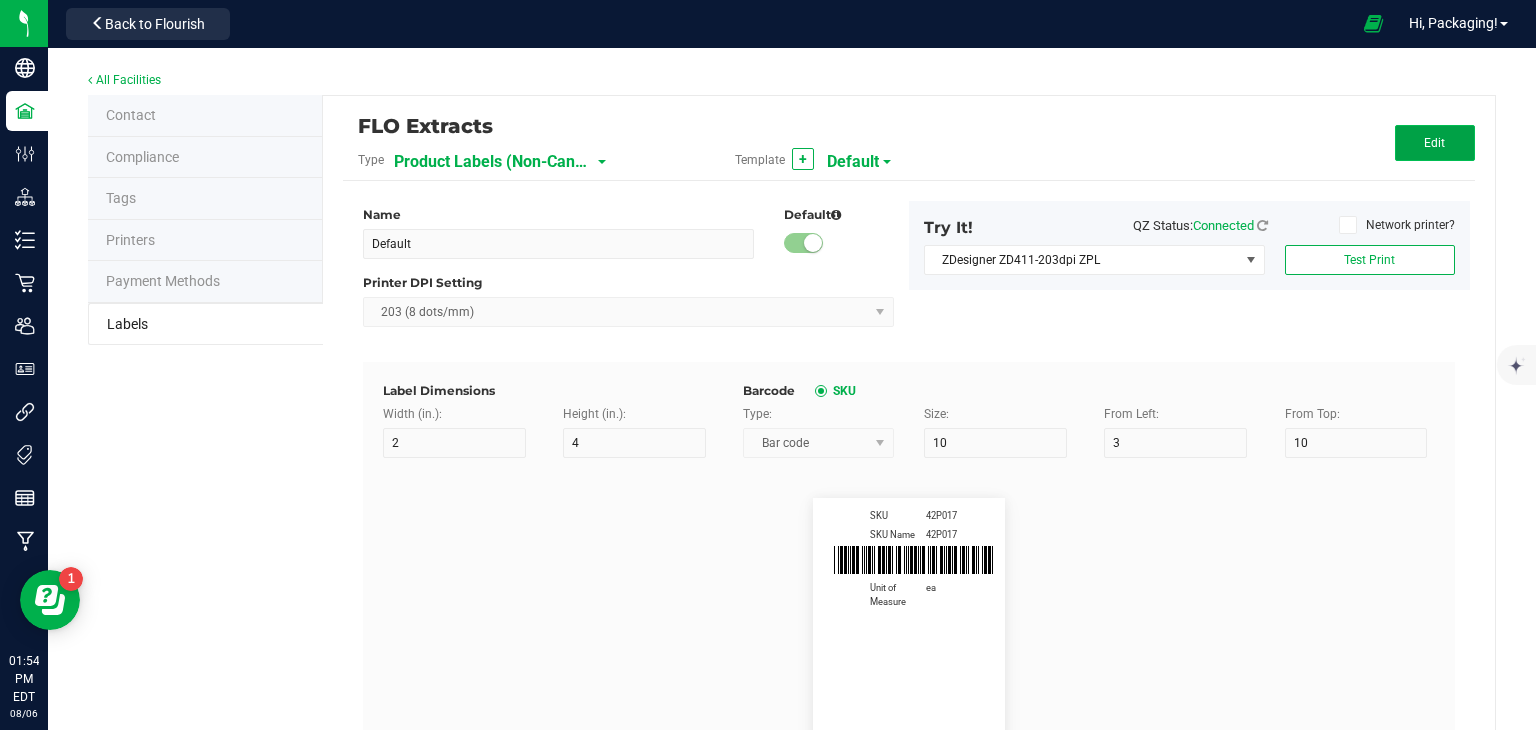 click on "Edit" at bounding box center (1434, 143) 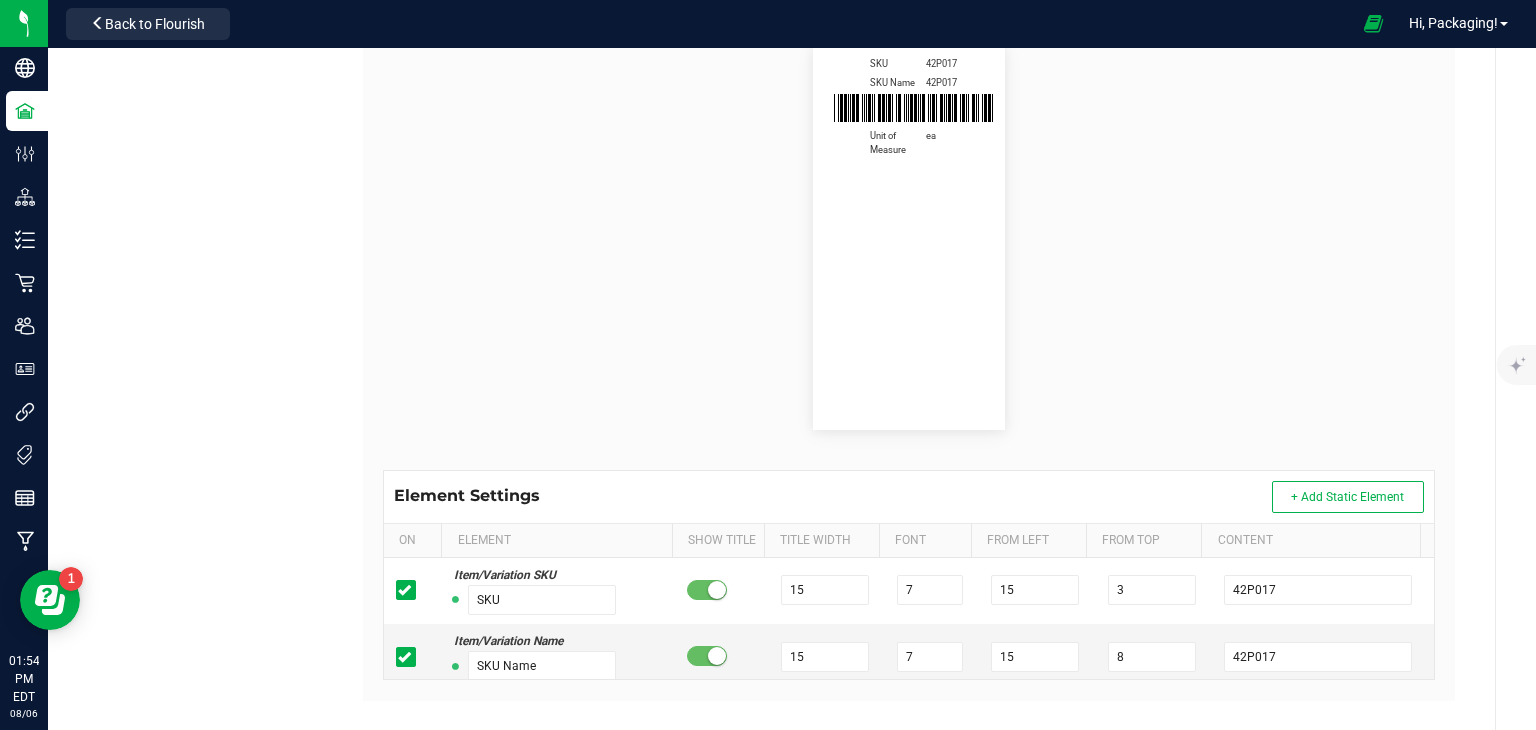 scroll, scrollTop: 484, scrollLeft: 0, axis: vertical 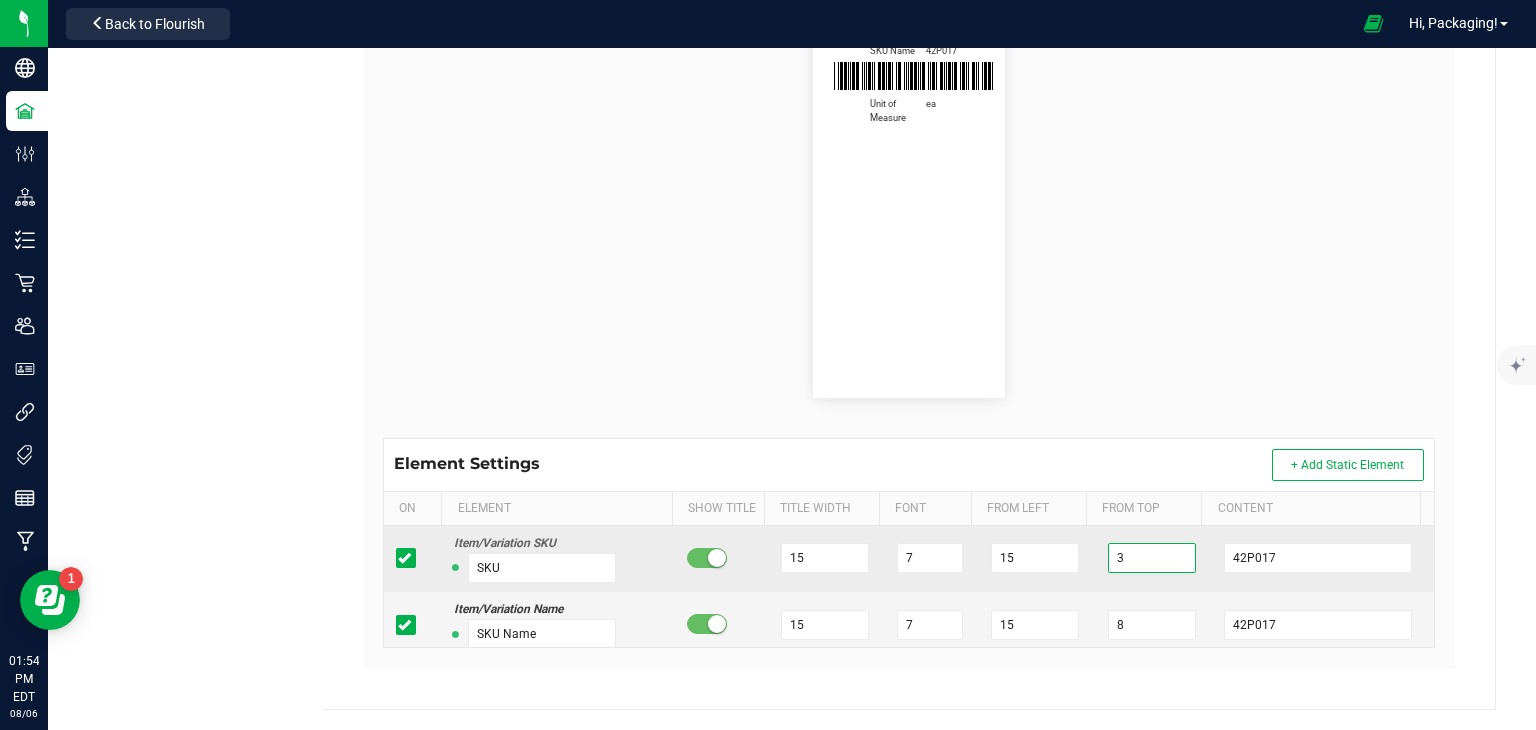 click on "3" at bounding box center (1152, 558) 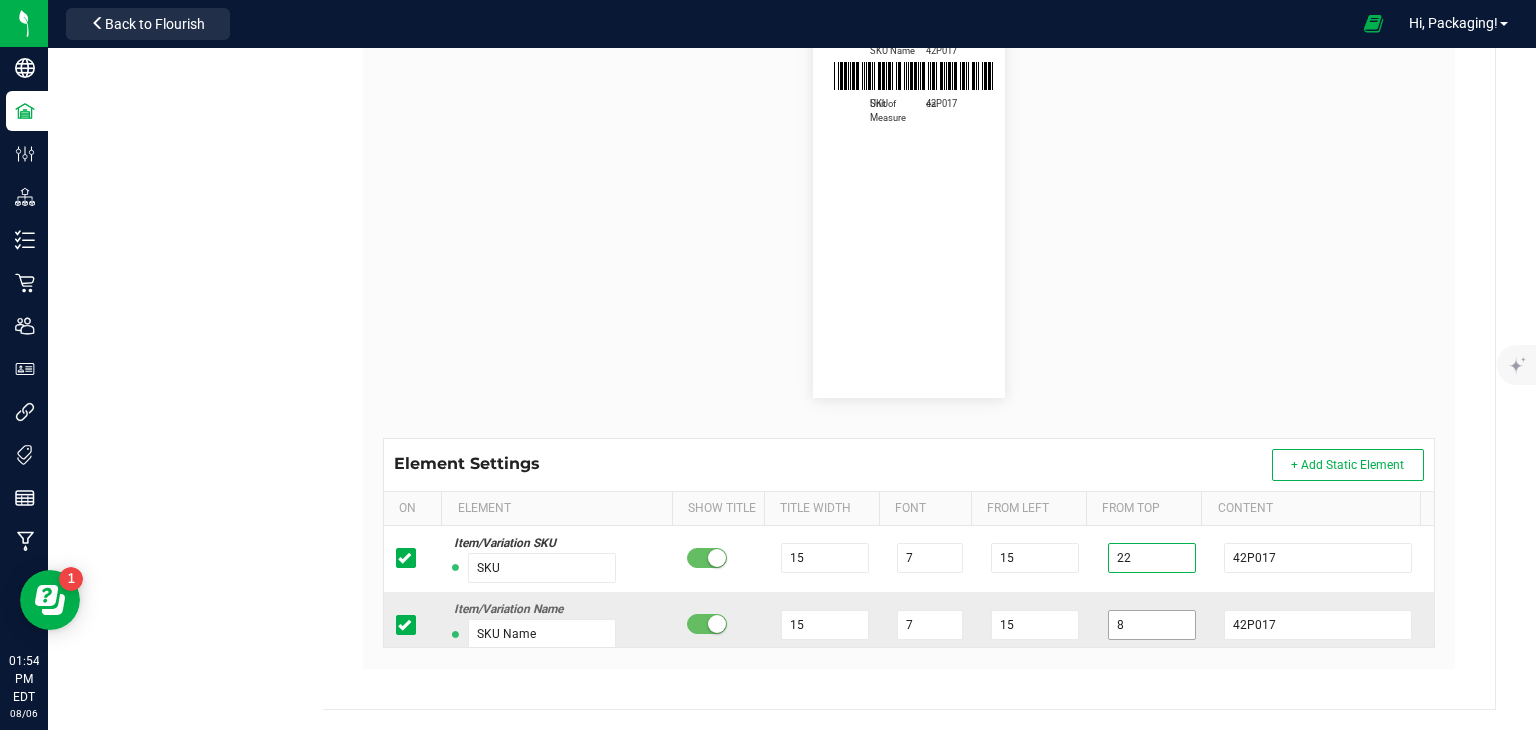 type on "22" 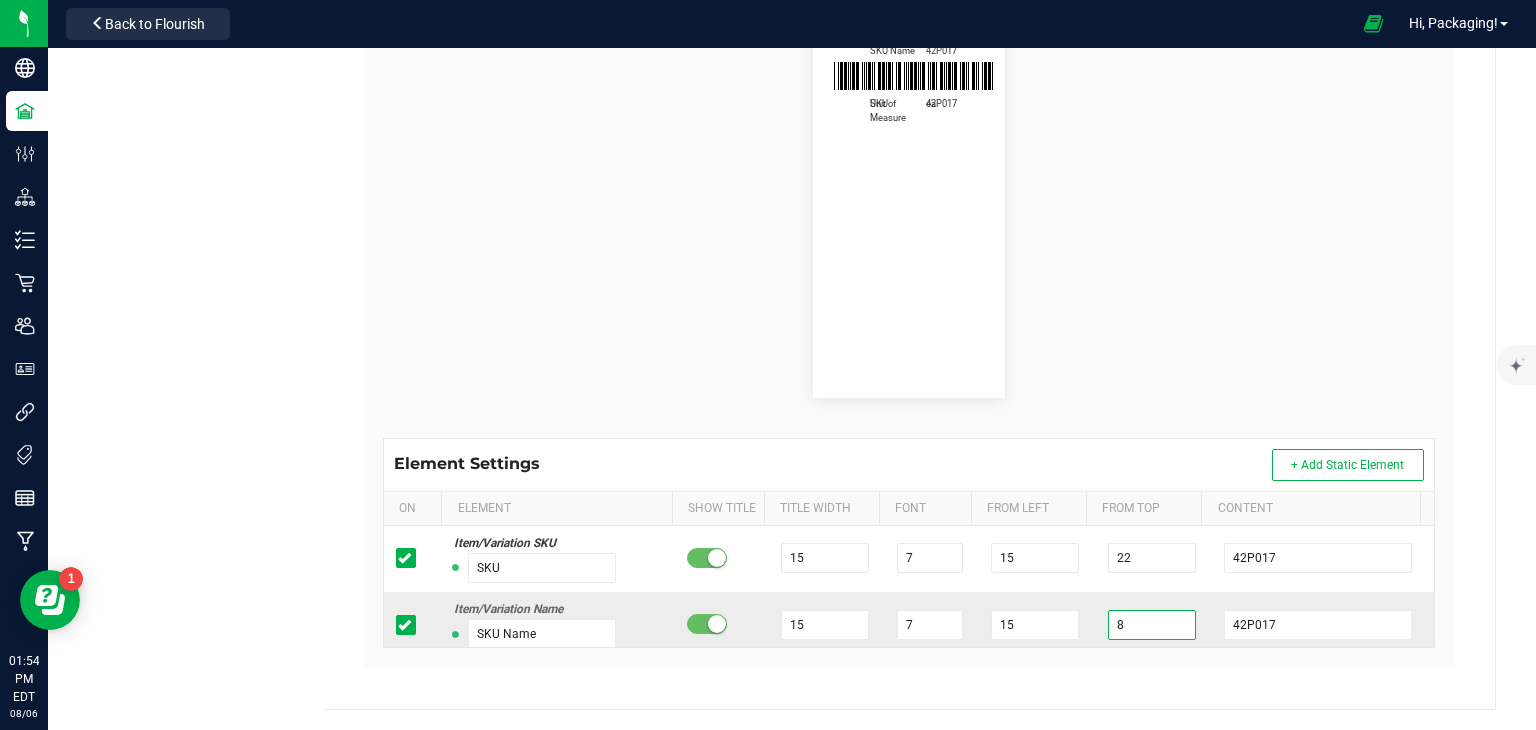 click on "8" at bounding box center (1152, 625) 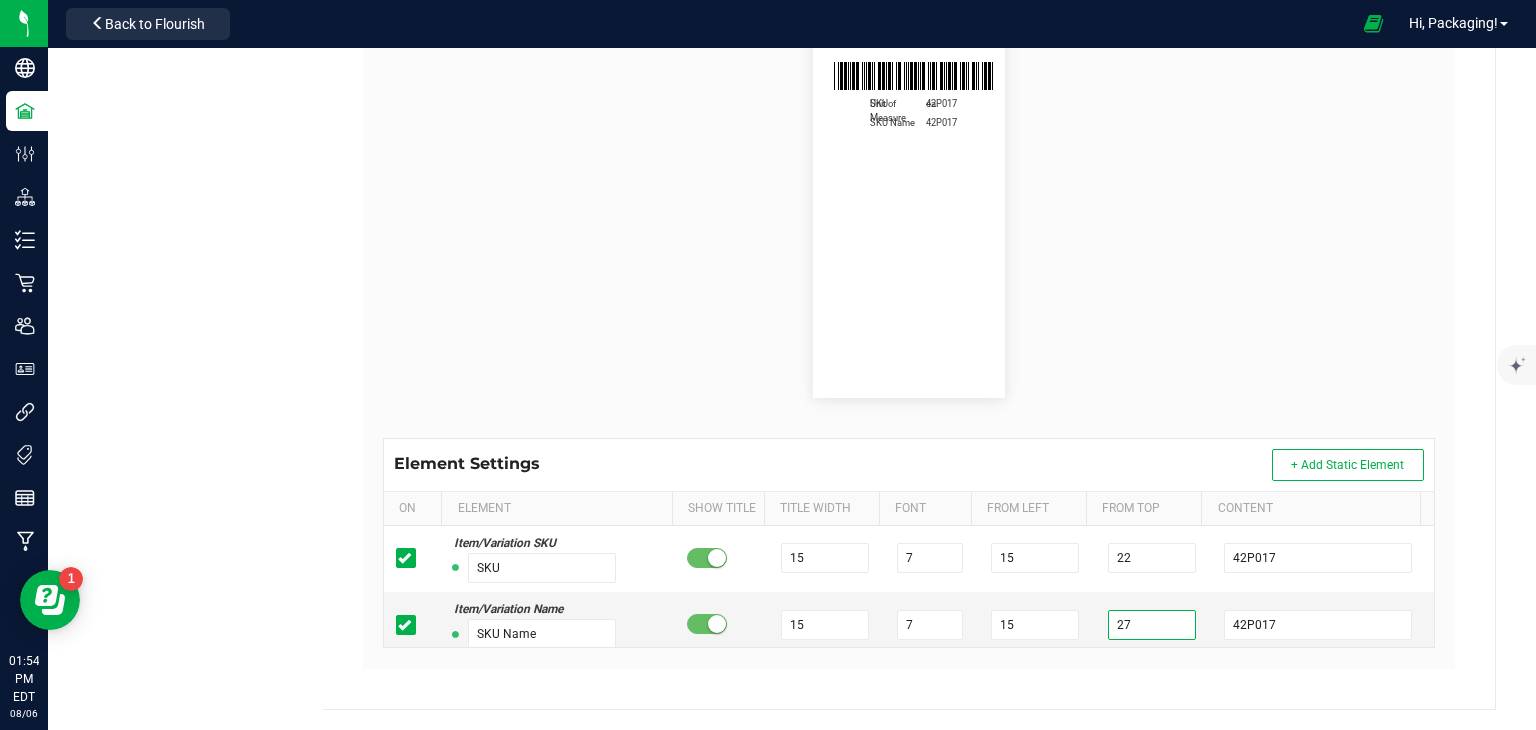 type on "27" 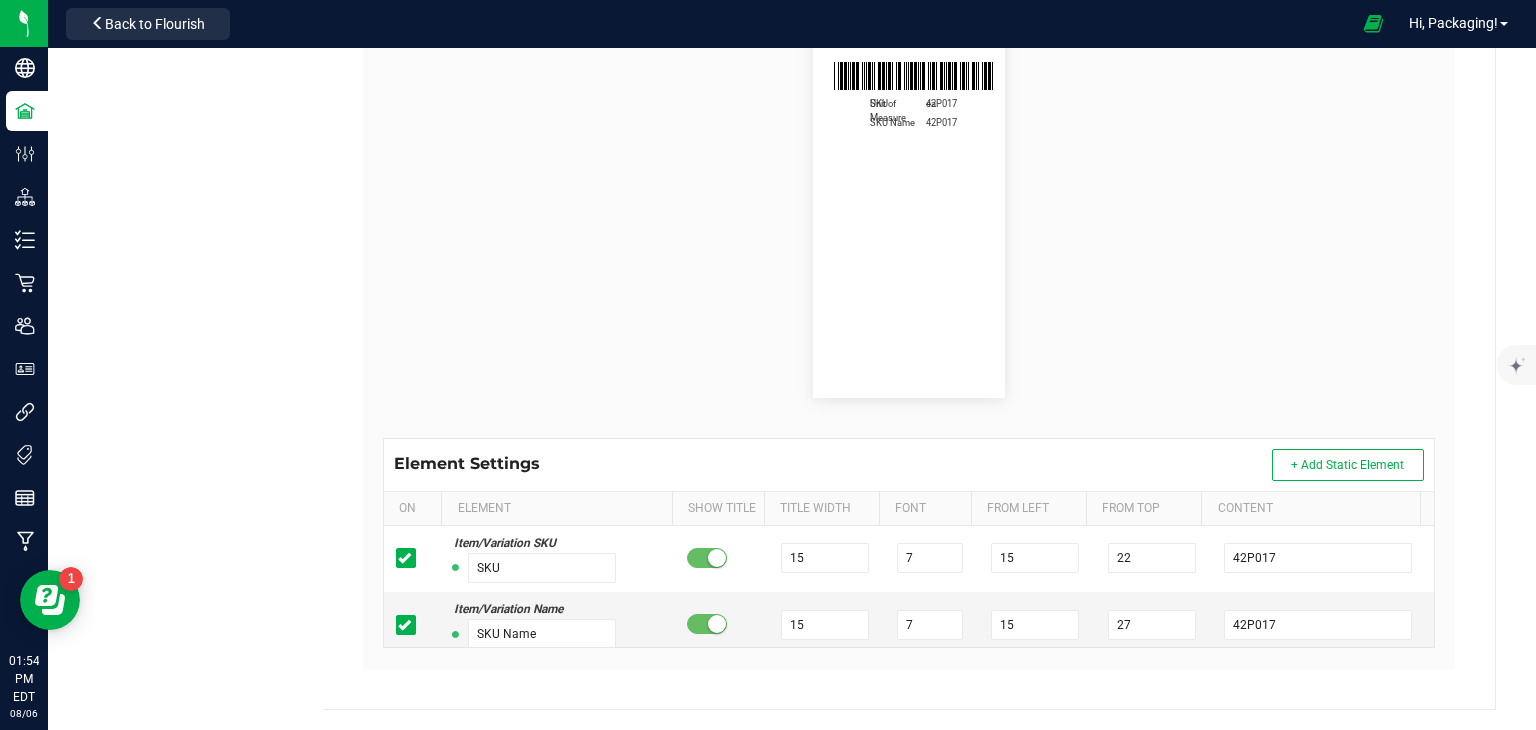 click on "Name  Default  Default   Printer DPI Setting  203 (8 dots/mm)  Try It!   QZ Status:   Connected   Network printer?  ZDesigner ZD411-203dpi ZPL  Test Print   Label Dimensions   Width (in.):  2  Height (in.):  4  Barcode   SKU   Type:  Bar code  Size:  10  From Left:  3  From Top:  10  SKU   42P017   SKU Name   42P017   Unit of Measure   ea  Element Settings  + Add Static Element  On Element Show Title Title Width Font From Left From Top Content Item/Variation SKU SKU 15 7 15 22 42P017 Item/Variation Name SKU Name 15 7 15 27 42P017 Item Unit of Measure Unit of Measure 15 7 15 22 ea Variation Unit Qty Unit Qty 15 7 15 13 124 Item Brand Brand 15 7 15 13 Cannabis Co. Item Unit Price Unit Price 15 7 15 13 $49.99 Item Part Number Part Number 15 7 15 13 9382 Item Ingredients Item Ingredients 15 7 15 13 Ingredient one, ingredient two Item Allergens Allergens 15 7 15 13 Tree Nuts, Soy, Wheat" at bounding box center (909, 193) 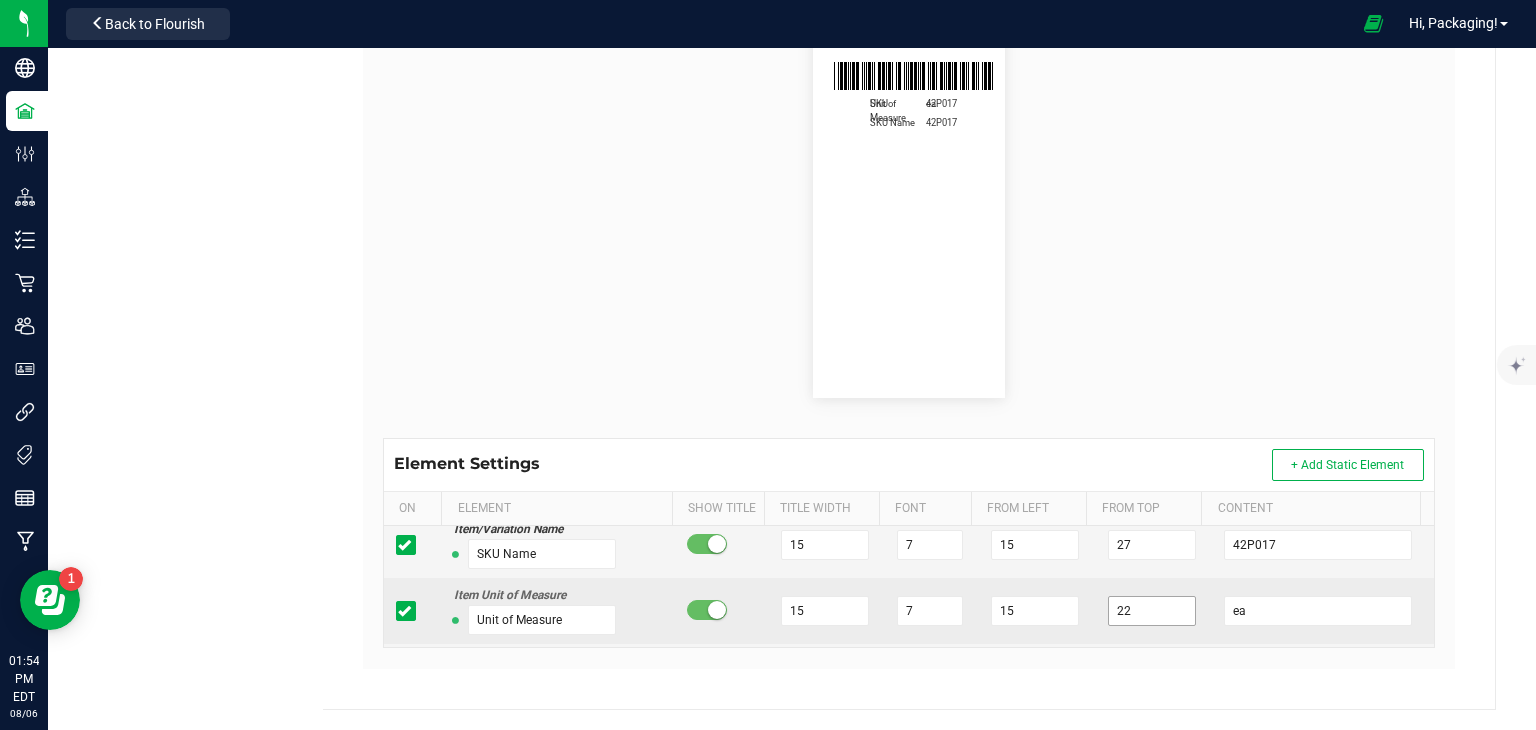 scroll, scrollTop: 88, scrollLeft: 0, axis: vertical 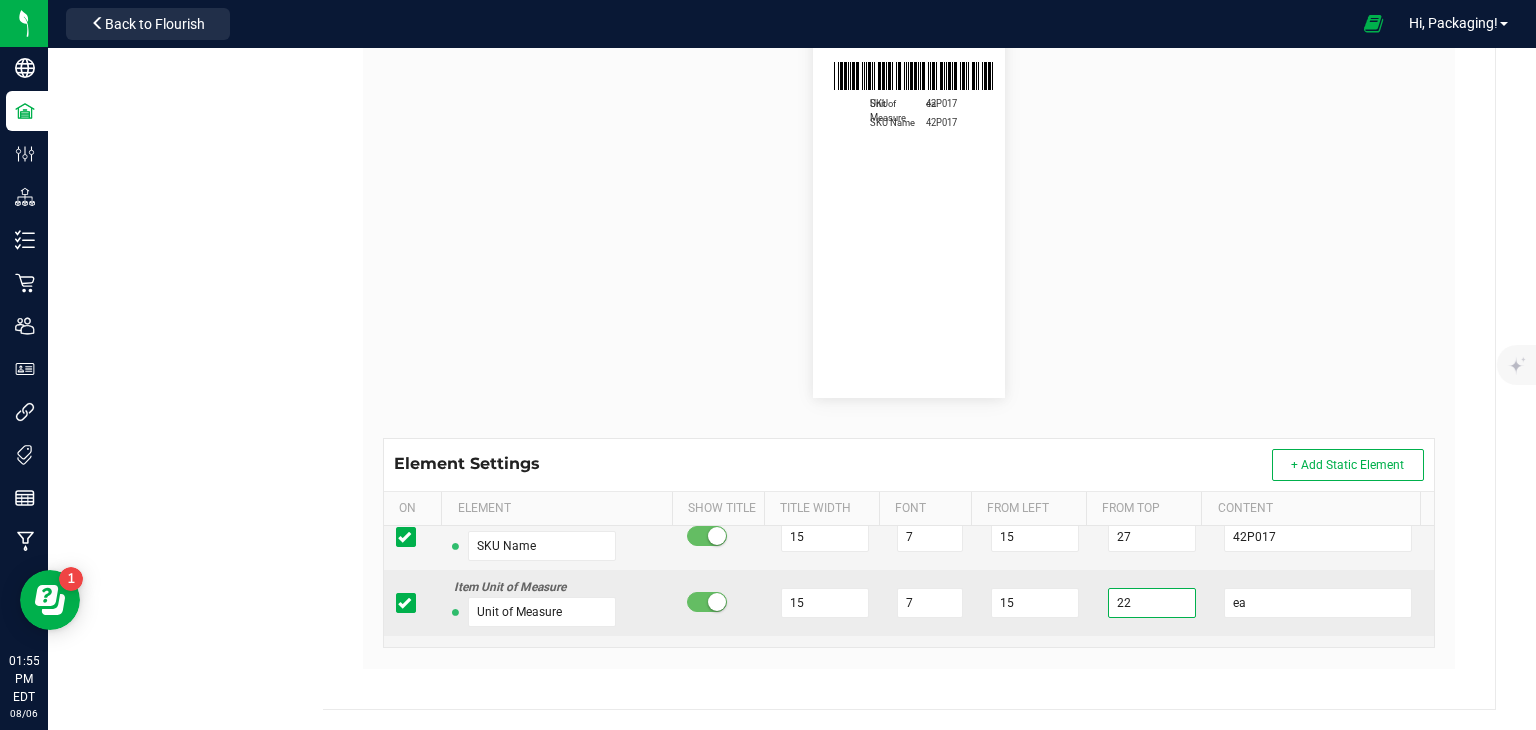 drag, startPoint x: 1114, startPoint y: 596, endPoint x: 1065, endPoint y: 603, distance: 49.497475 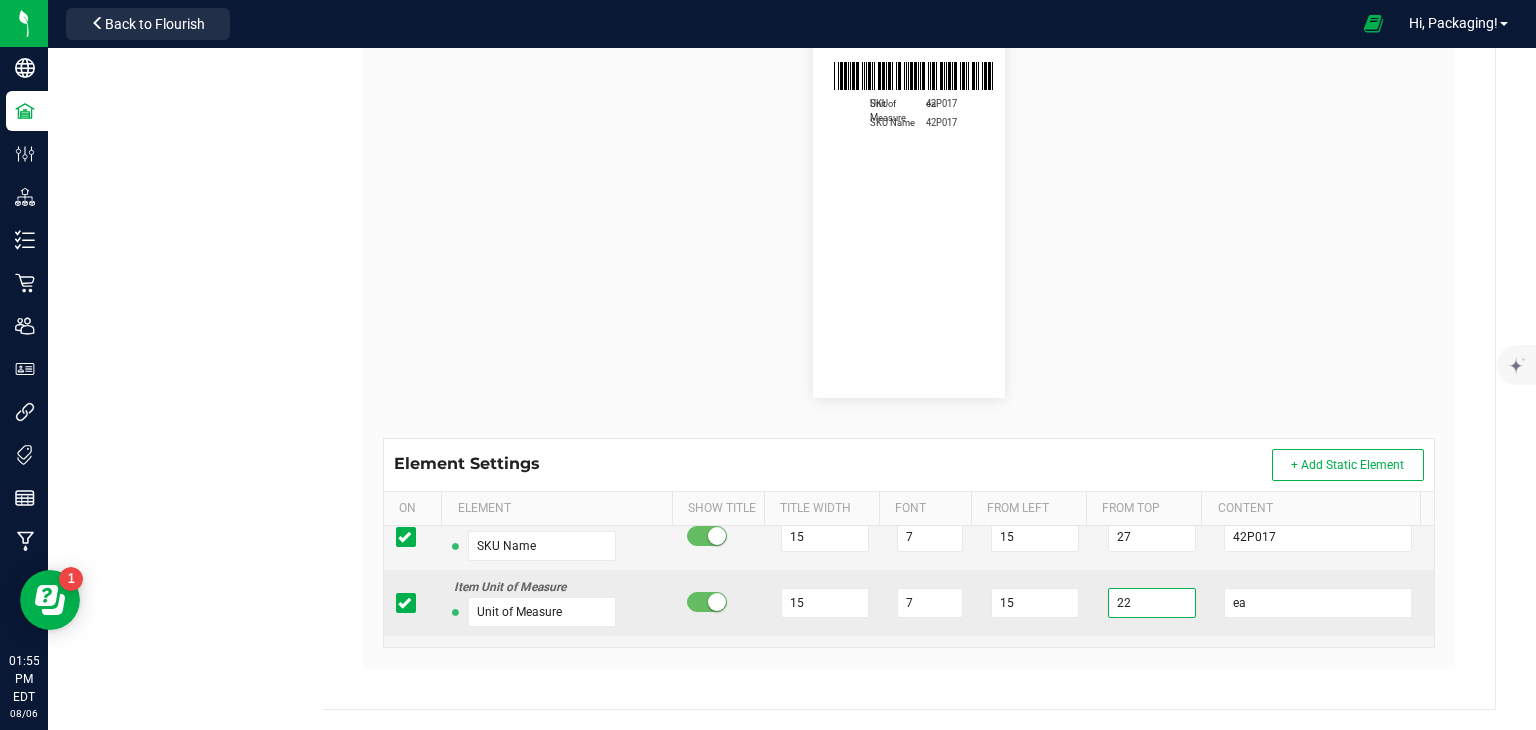 click on "Item Unit of Measure Unit of Measure 15 7 15 22 ea" at bounding box center (909, 603) 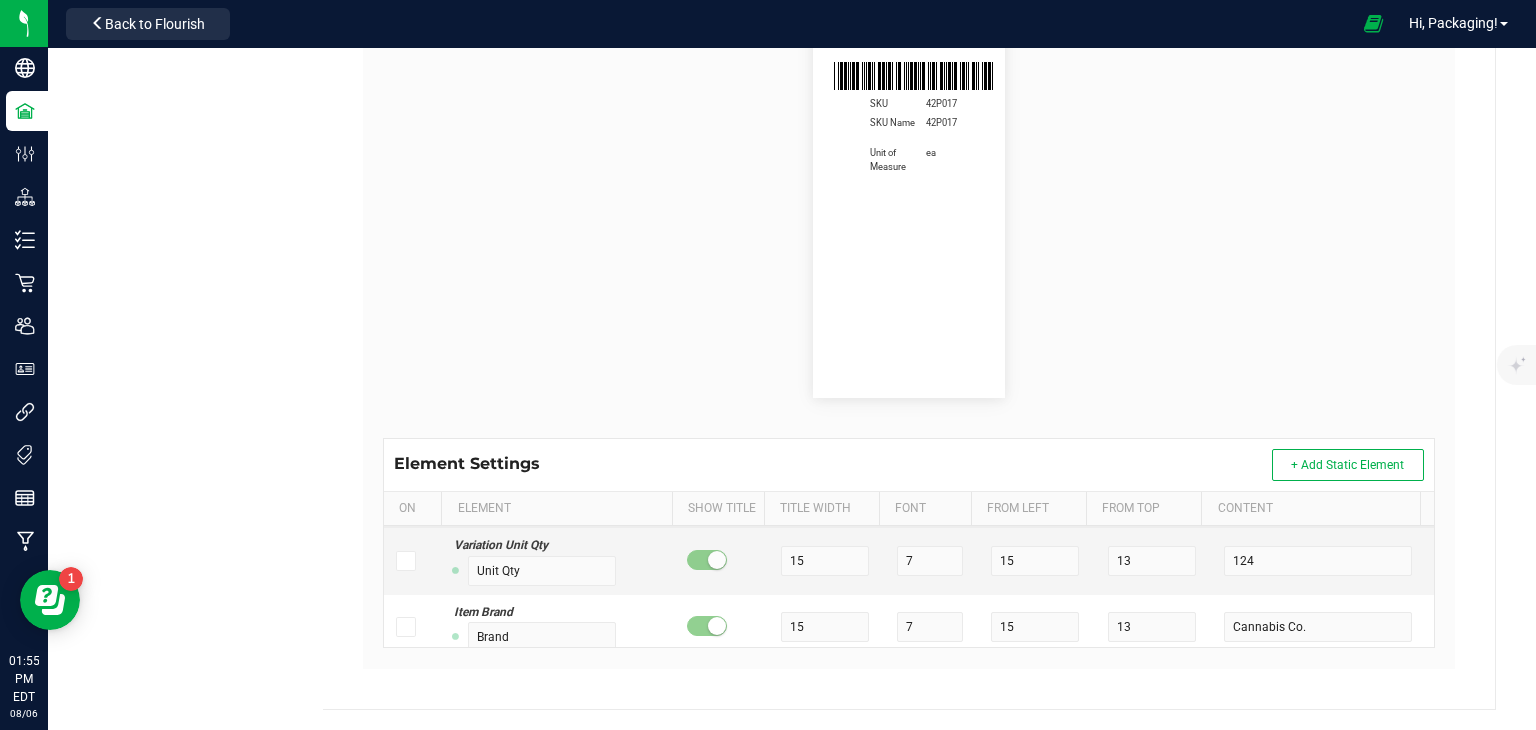 scroll, scrollTop: 200, scrollLeft: 0, axis: vertical 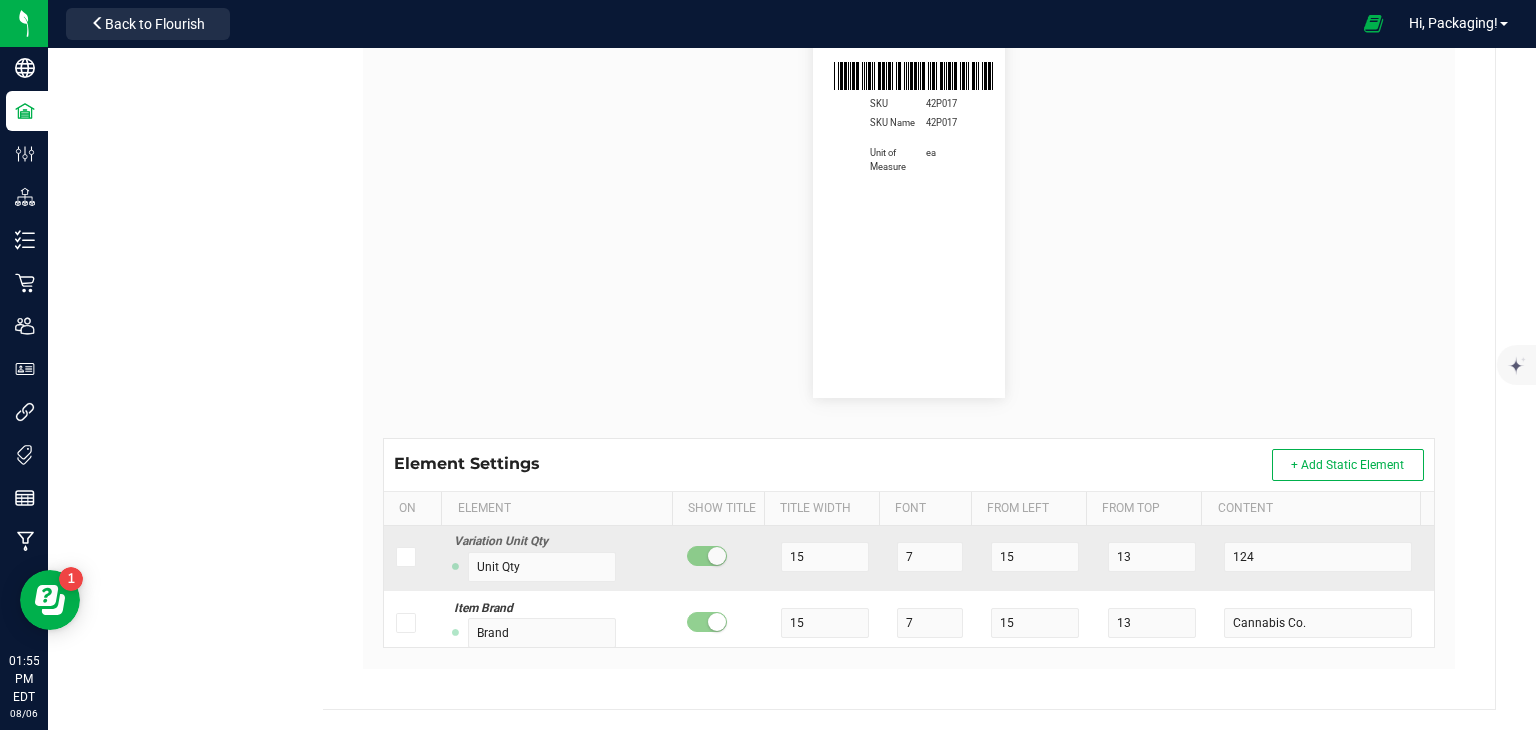 type on "35" 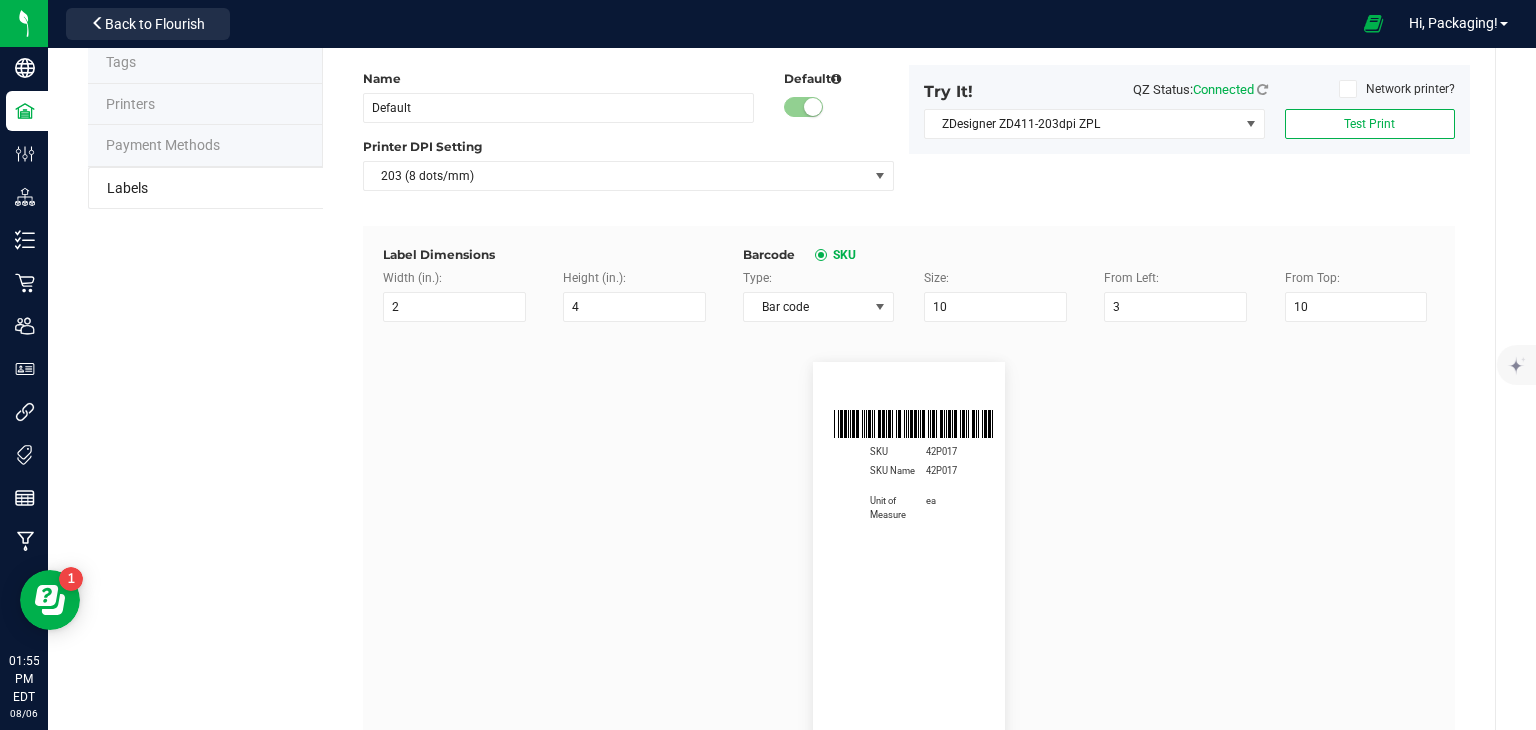 scroll, scrollTop: 123, scrollLeft: 0, axis: vertical 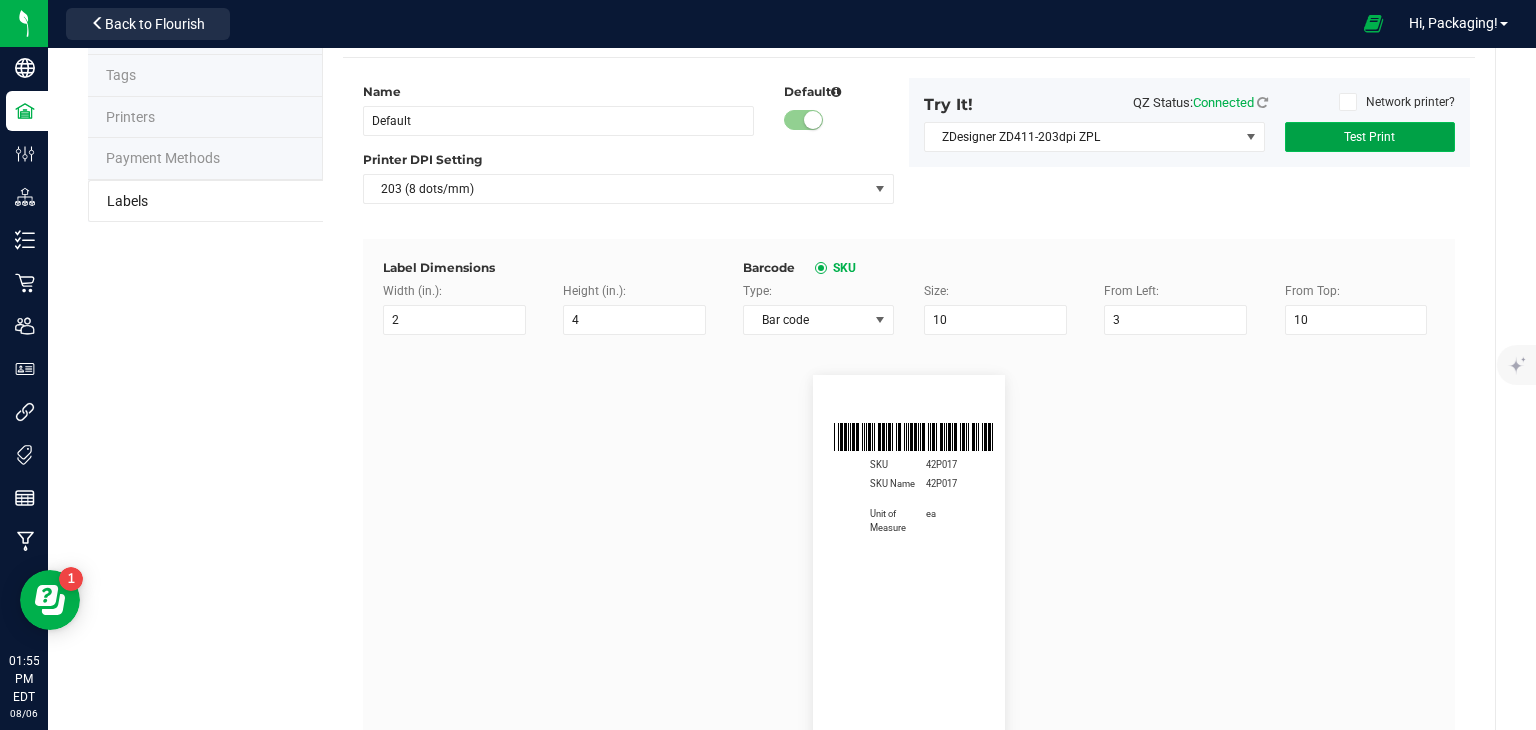 click on "Test Print" at bounding box center (1369, 137) 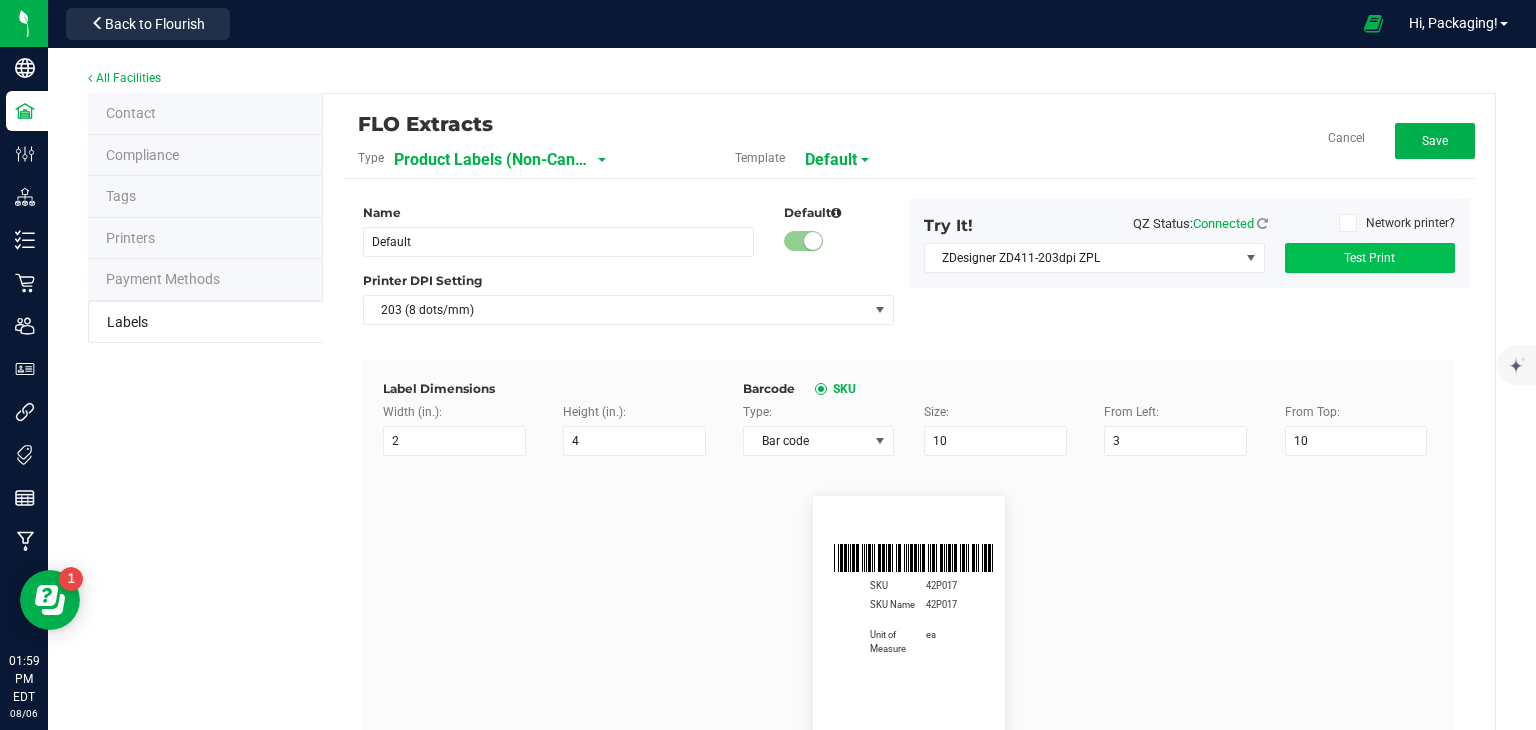scroll, scrollTop: 0, scrollLeft: 0, axis: both 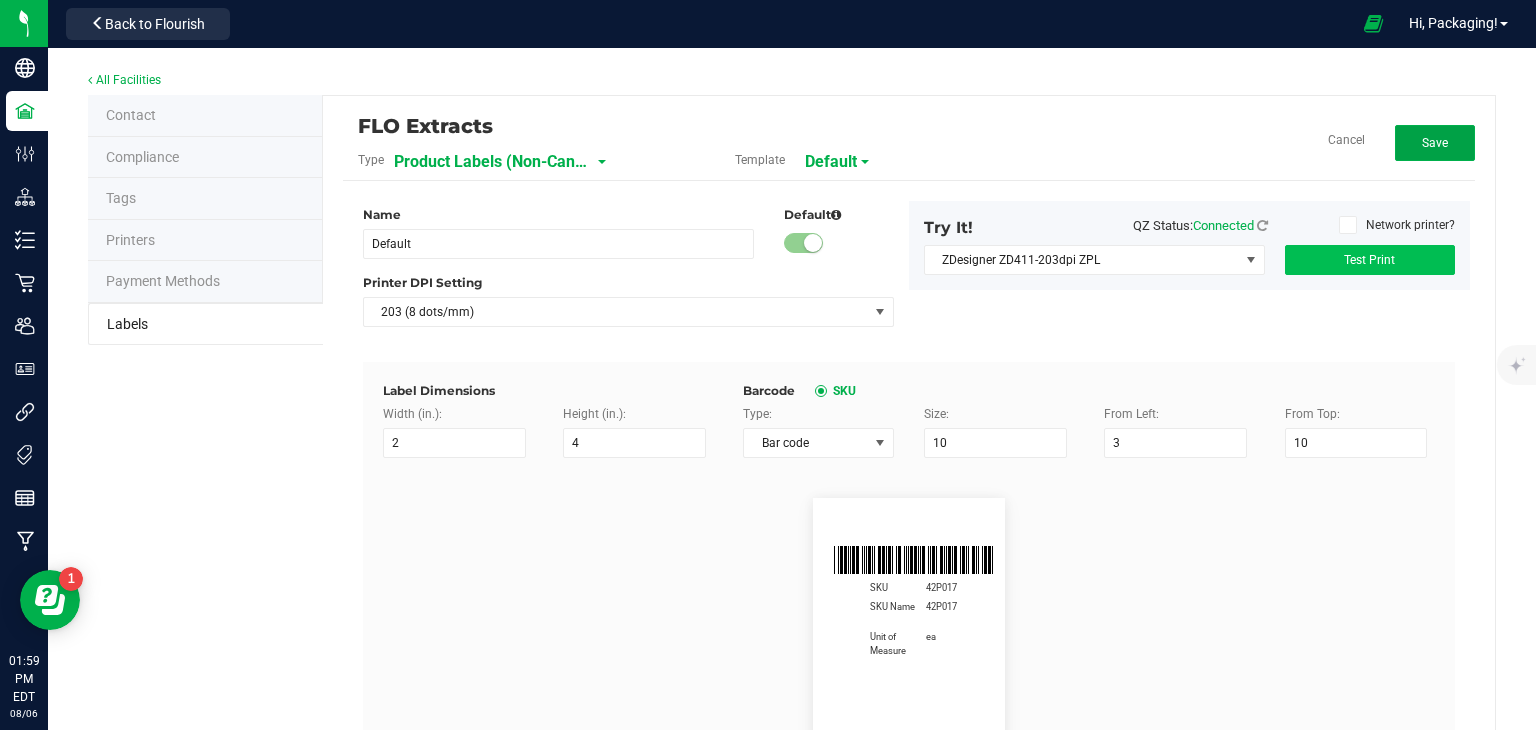 click on "Save" at bounding box center (1435, 143) 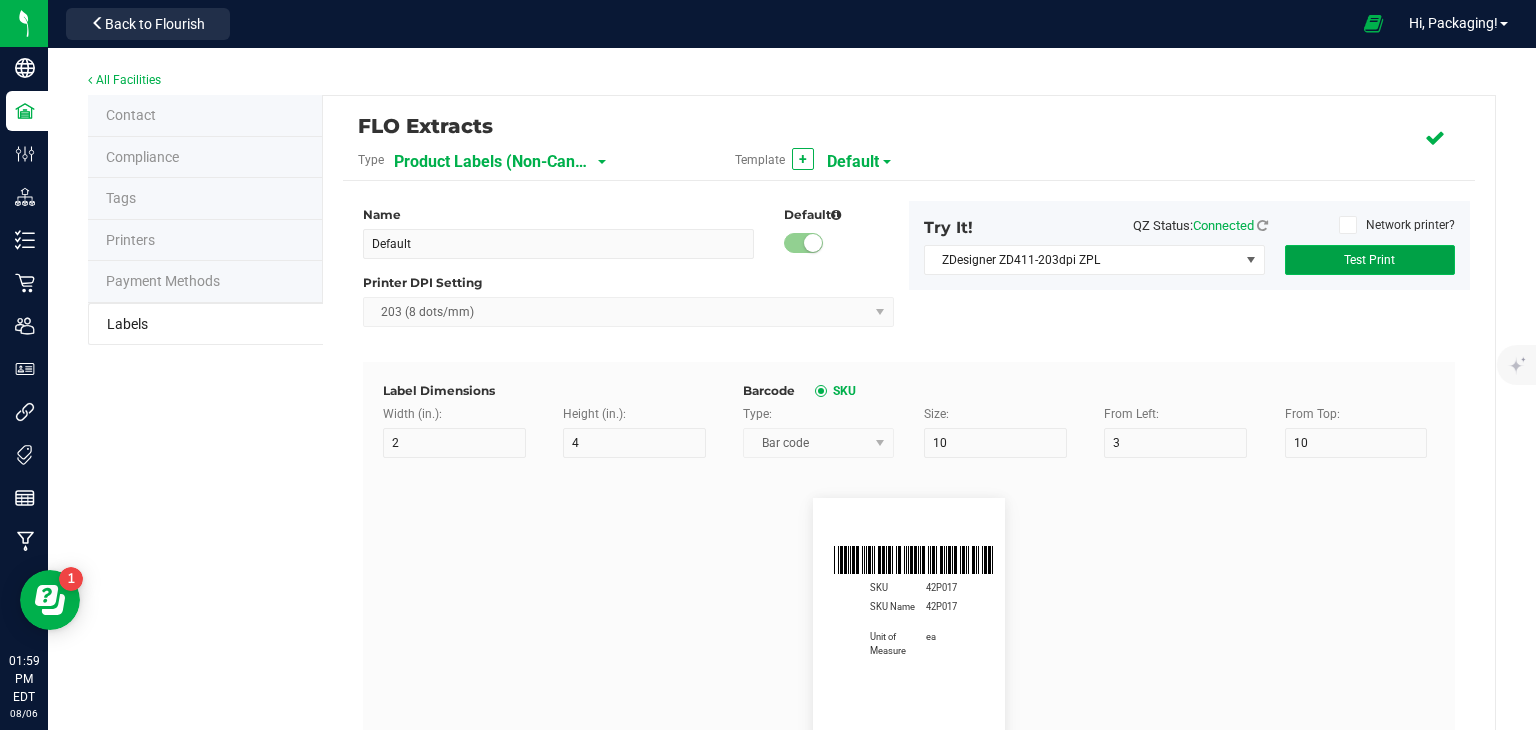 click on "Test Print" at bounding box center [1369, 260] 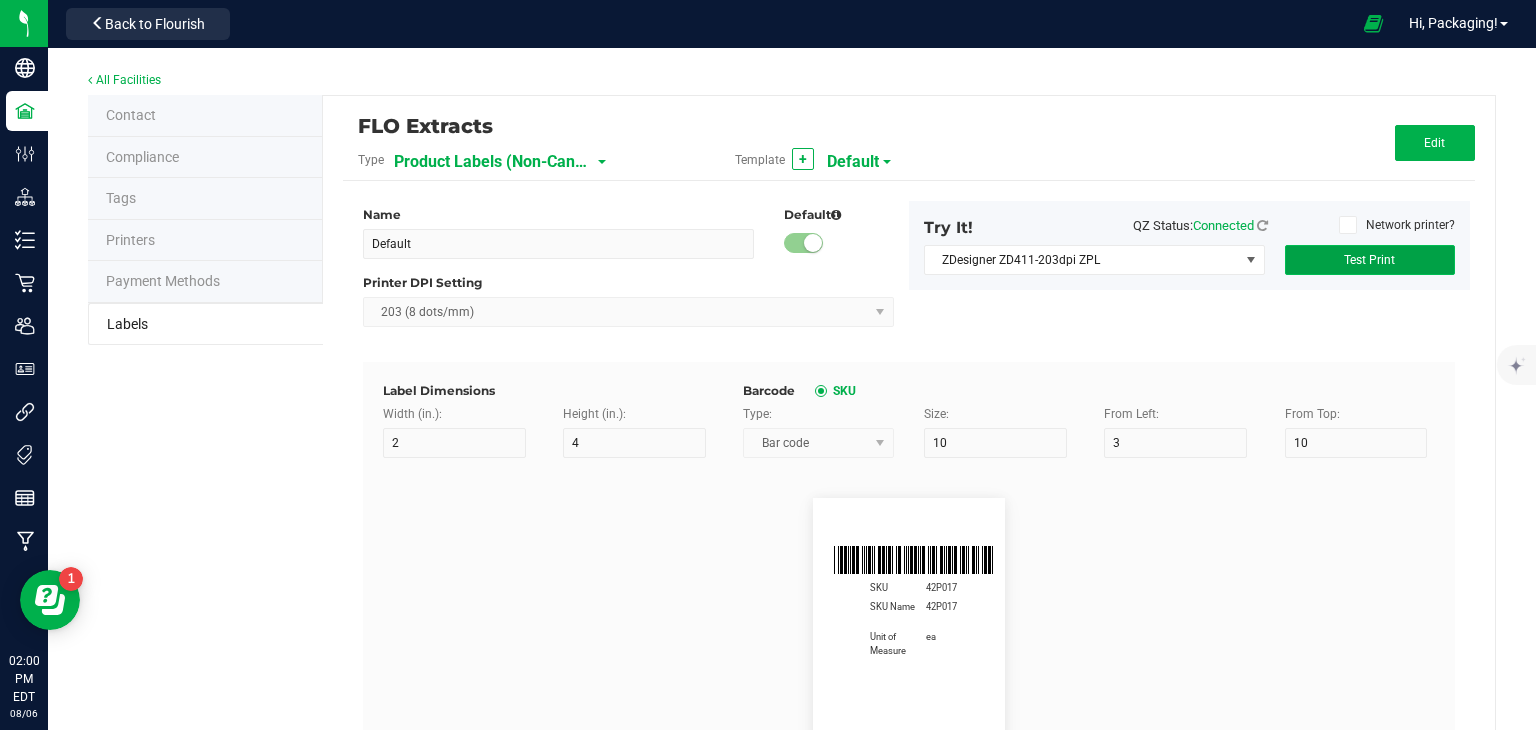 click on "Test Print" at bounding box center [1369, 260] 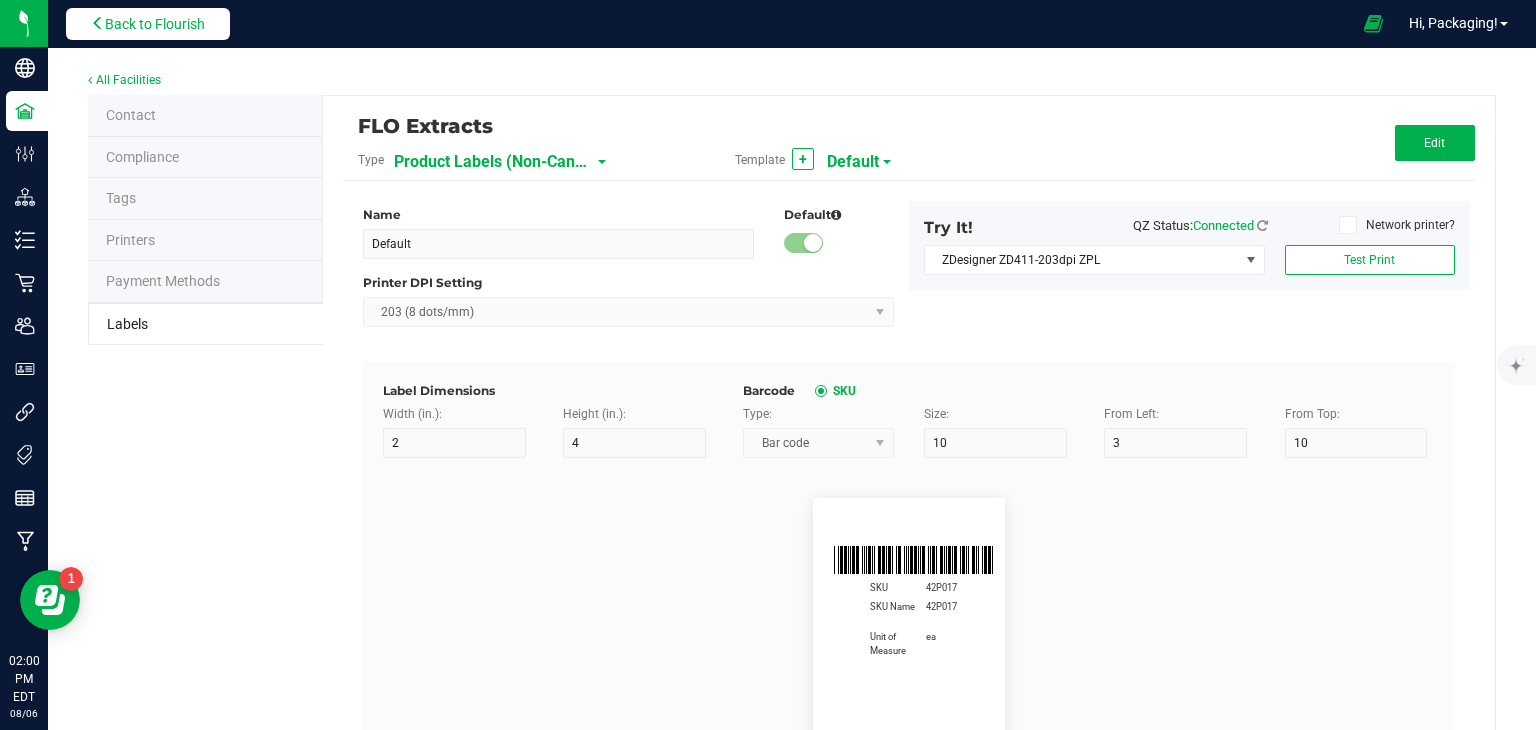 click on "Back to Flourish" at bounding box center (148, 24) 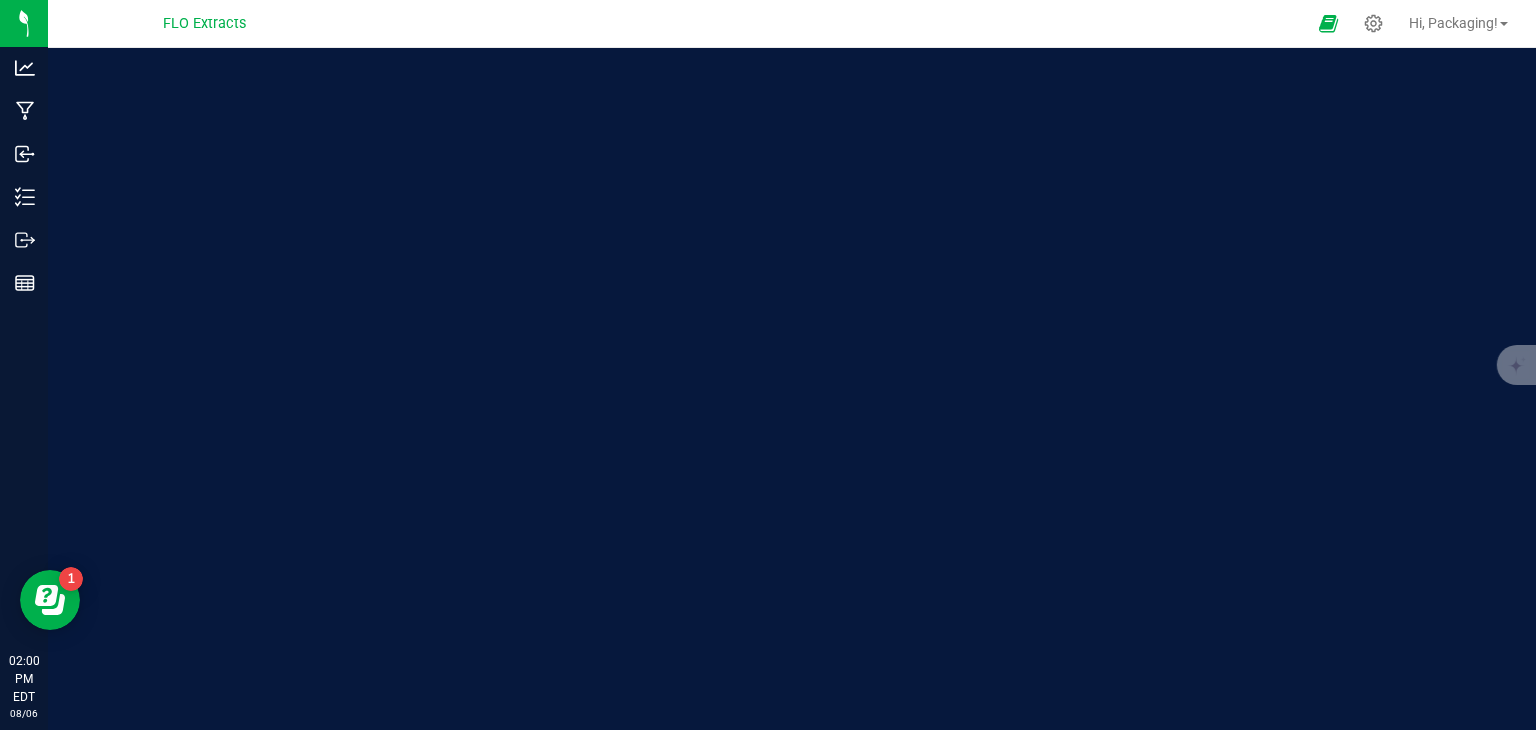 scroll, scrollTop: 0, scrollLeft: 0, axis: both 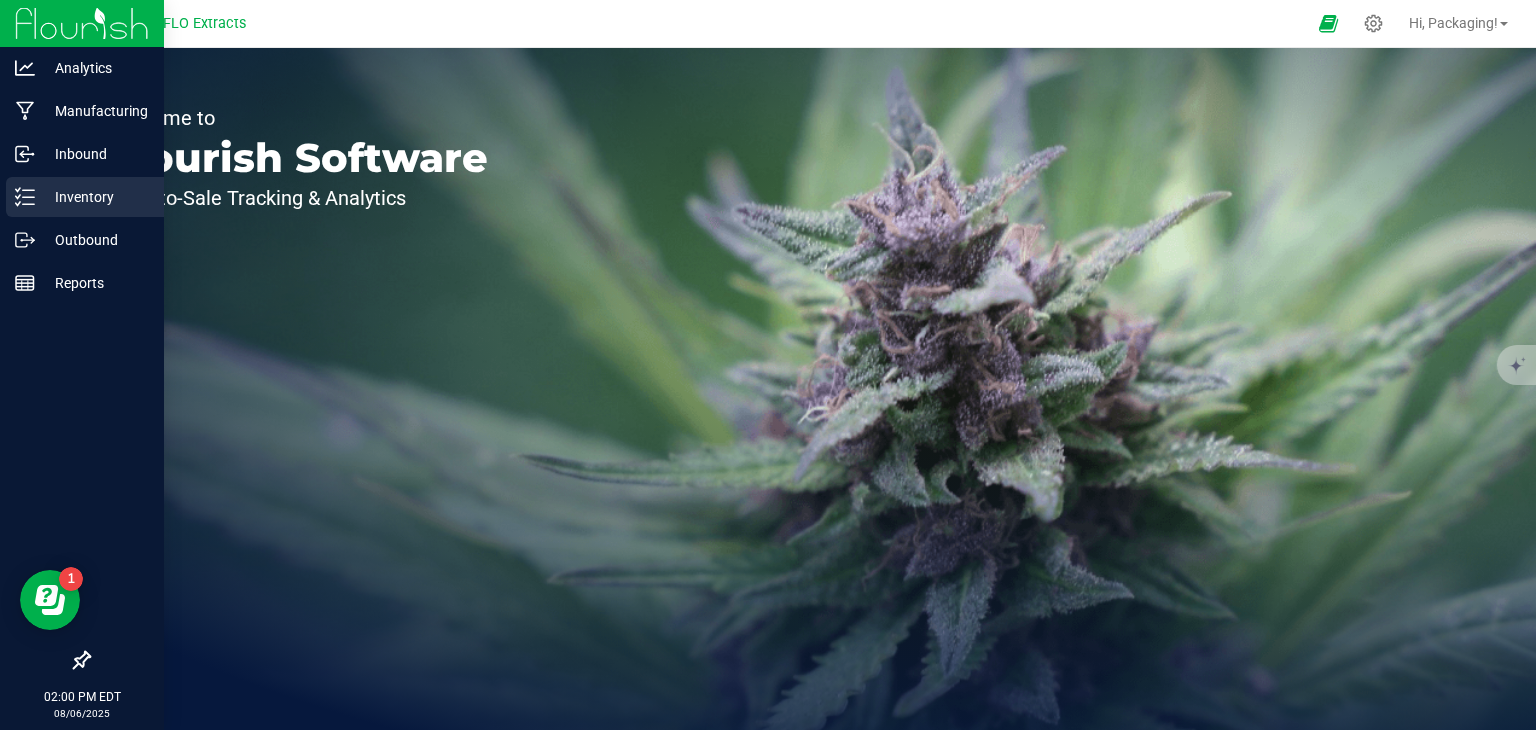 click on "Inventory" at bounding box center [95, 197] 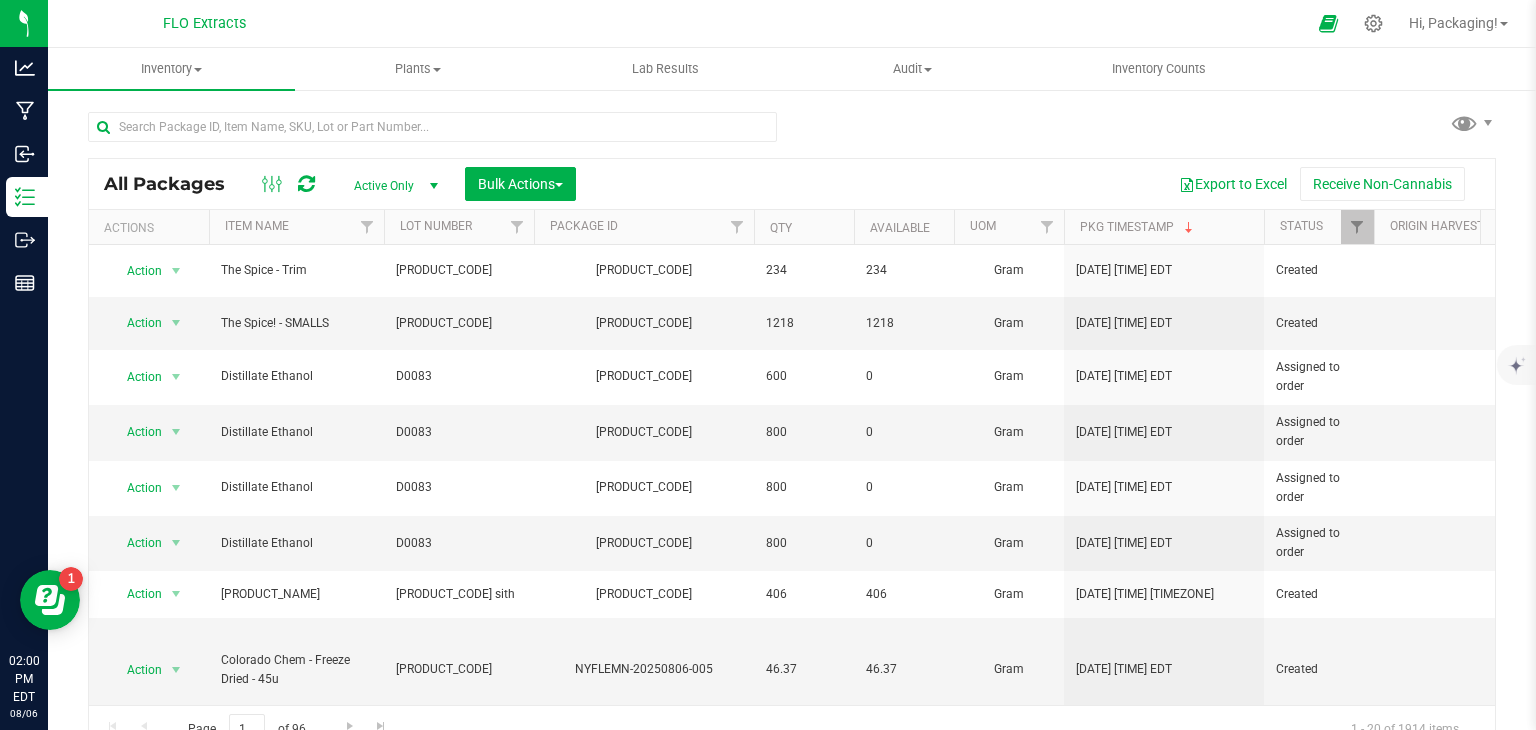 click on "Active Only" at bounding box center [392, 186] 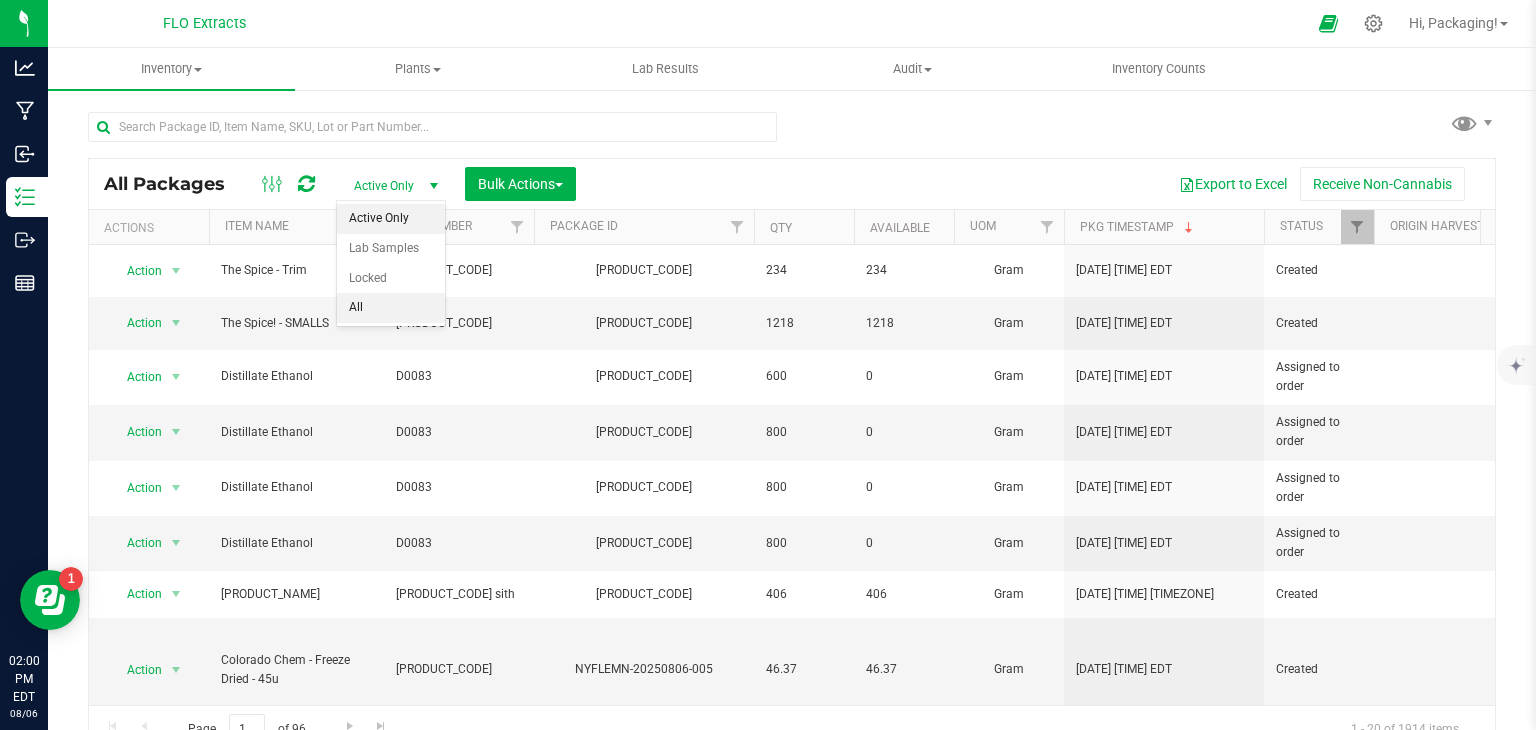 click on "All" at bounding box center [391, 308] 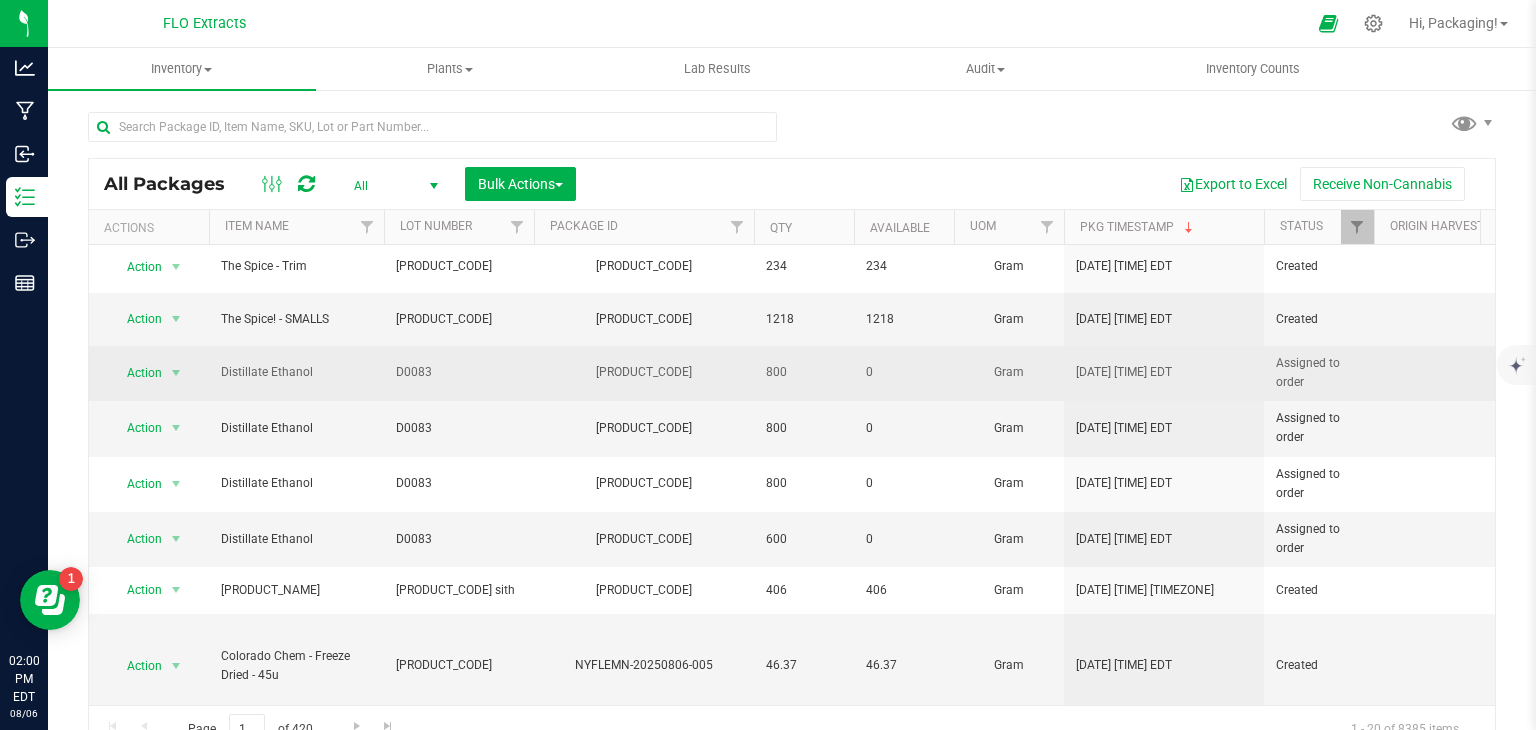 scroll, scrollTop: 3, scrollLeft: 0, axis: vertical 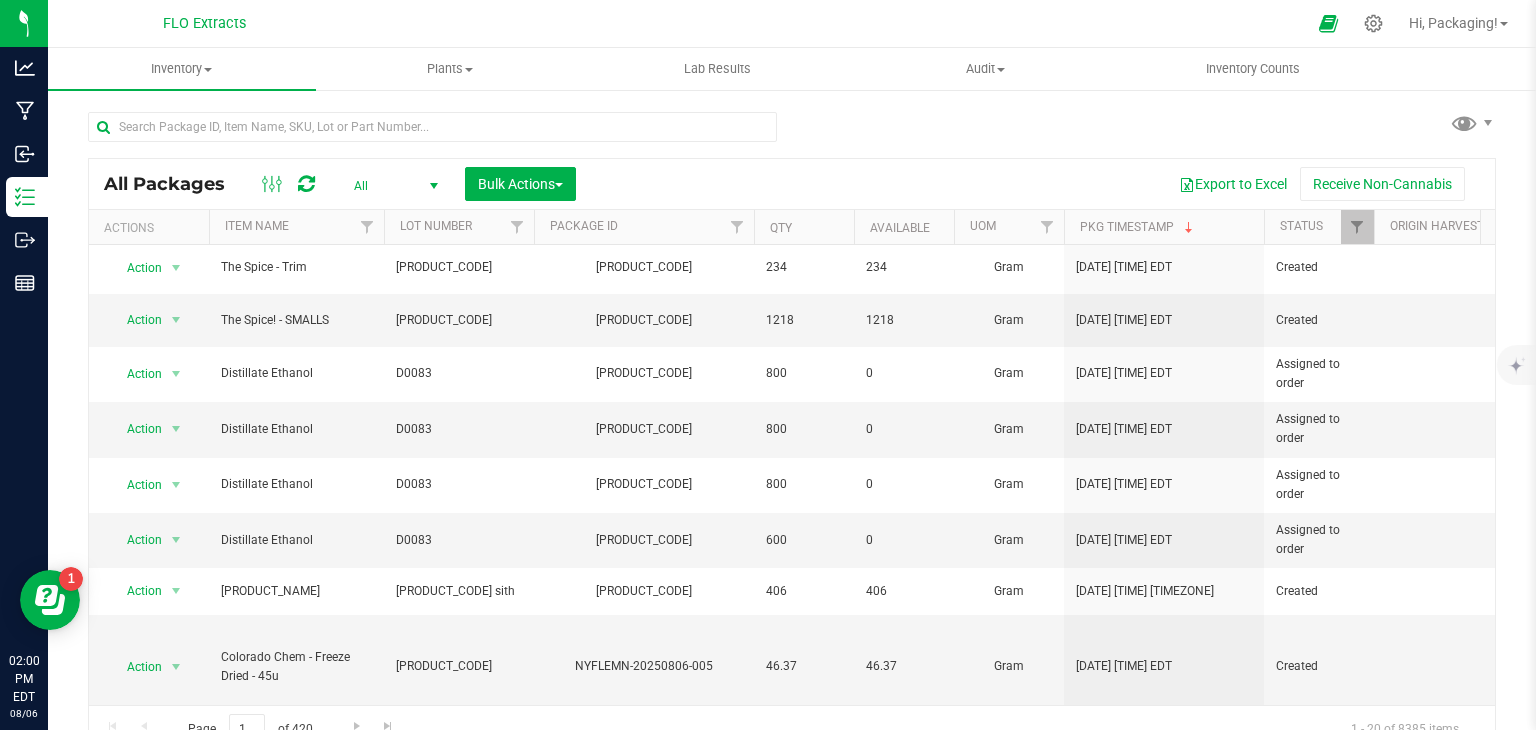 click on "All" at bounding box center [392, 186] 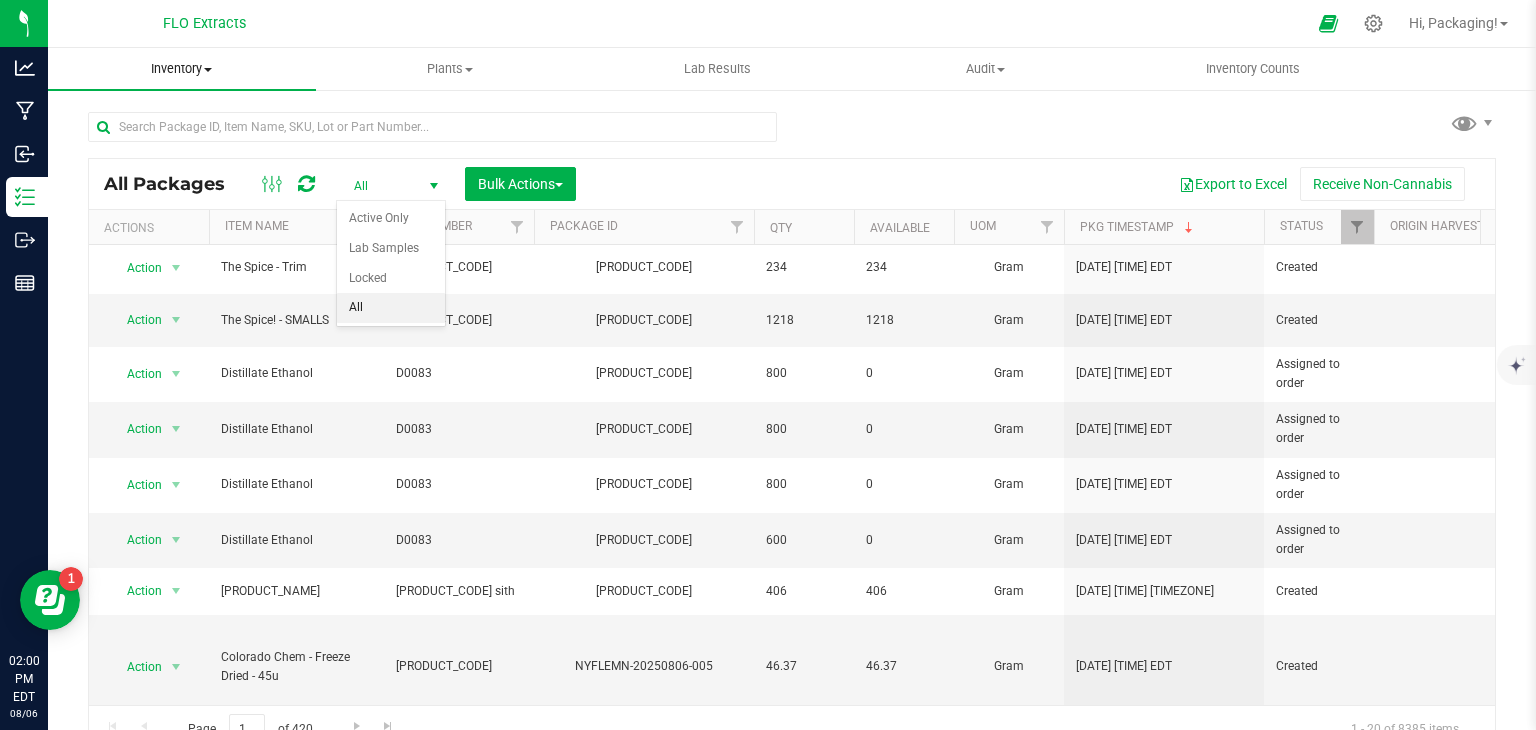 click on "Inventory" at bounding box center [182, 69] 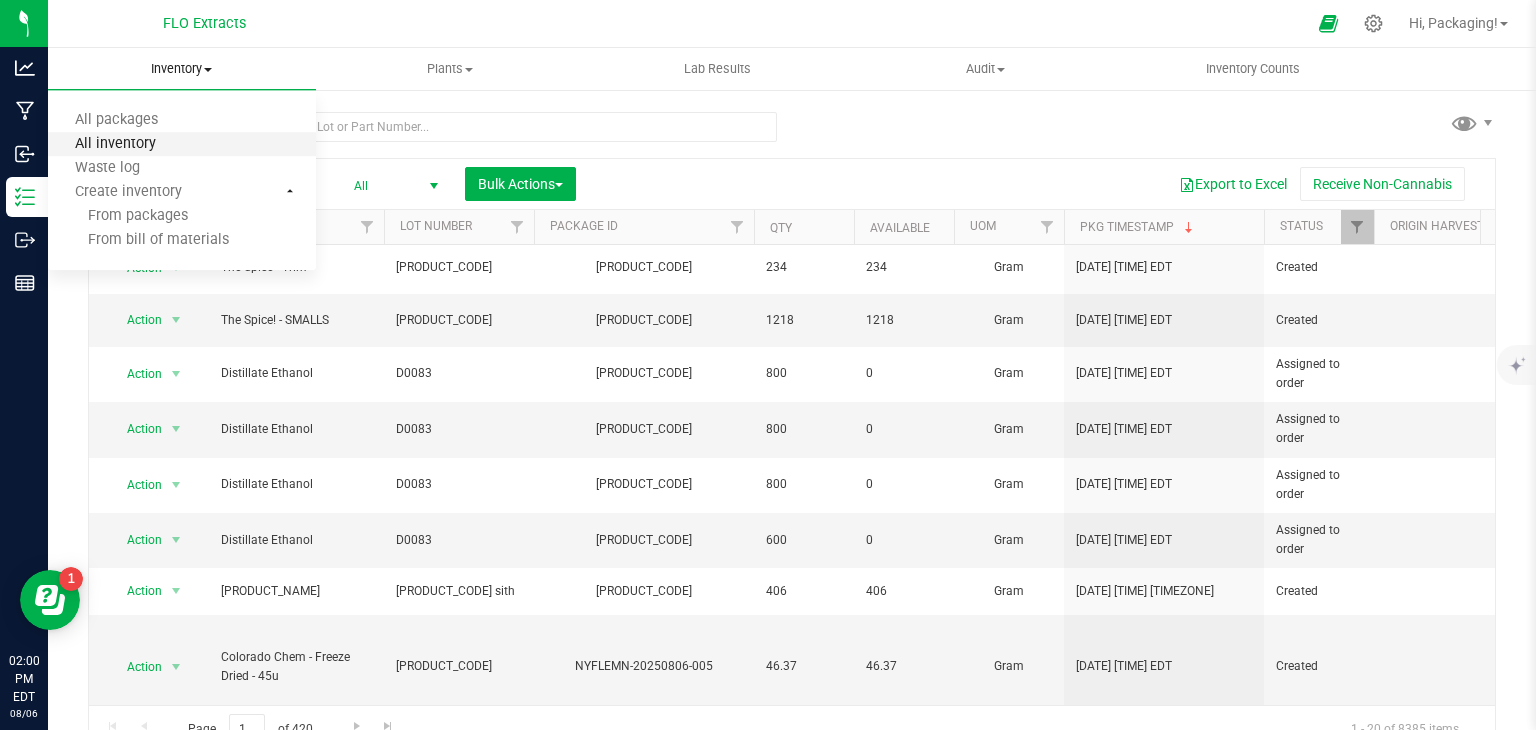click on "All inventory" at bounding box center (115, 144) 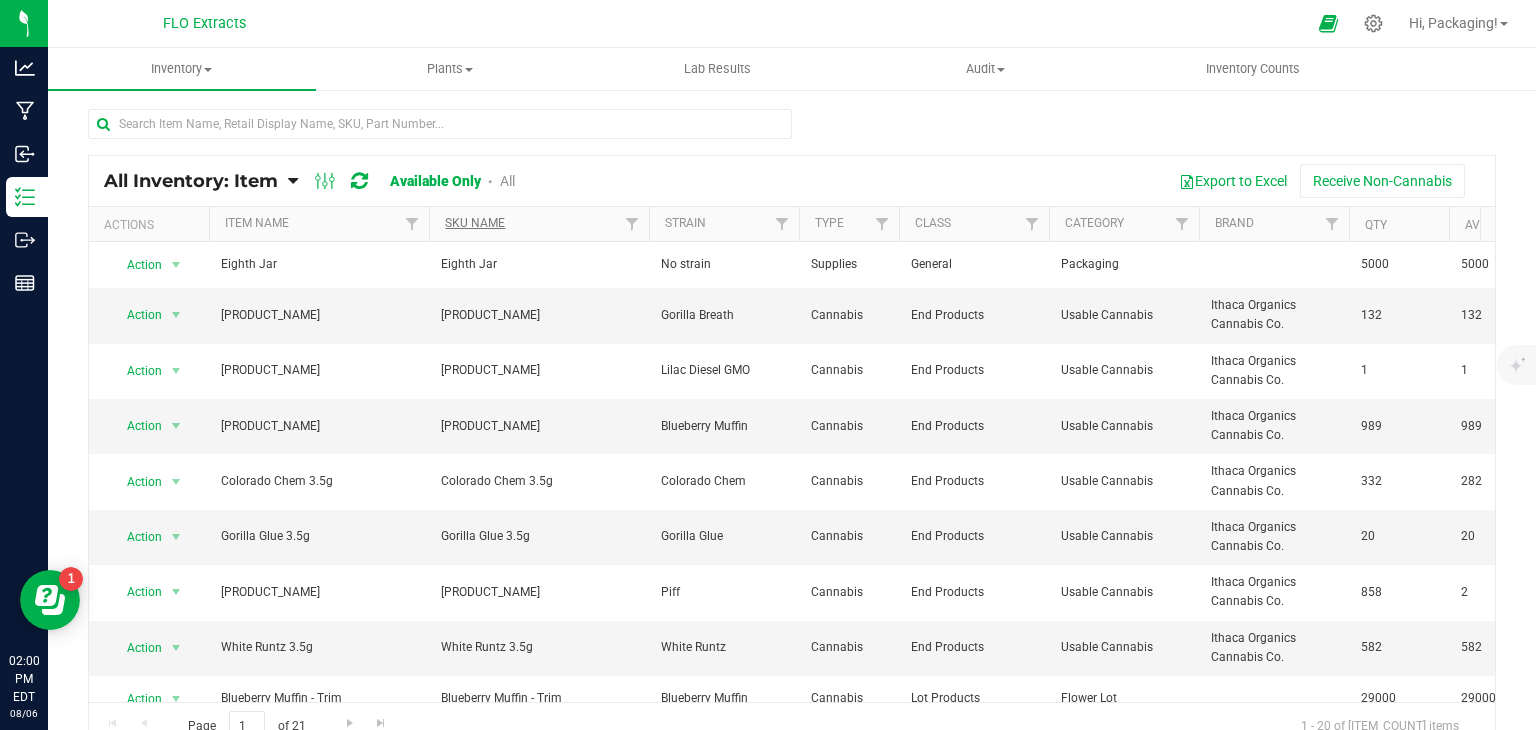 scroll, scrollTop: 20, scrollLeft: 0, axis: vertical 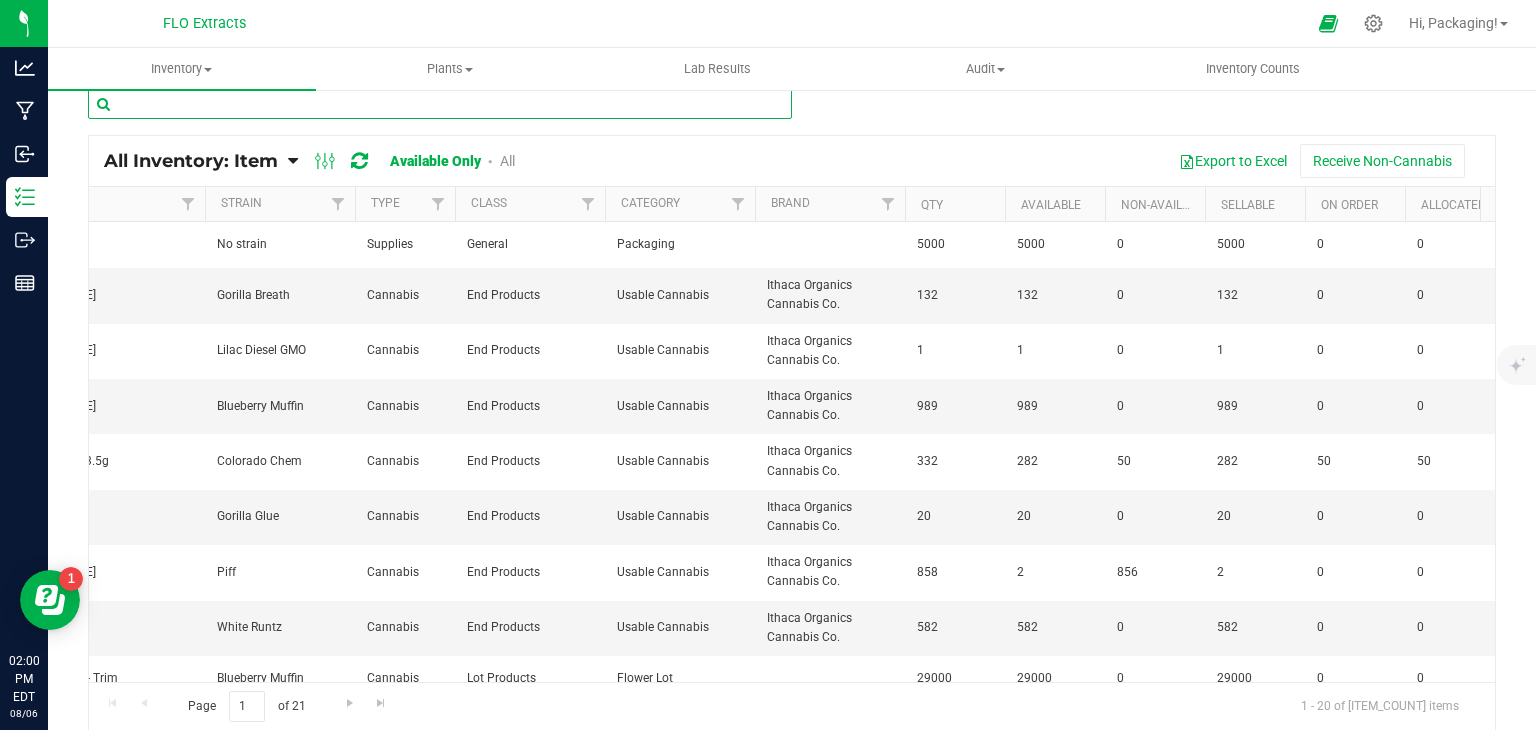 click at bounding box center (440, 104) 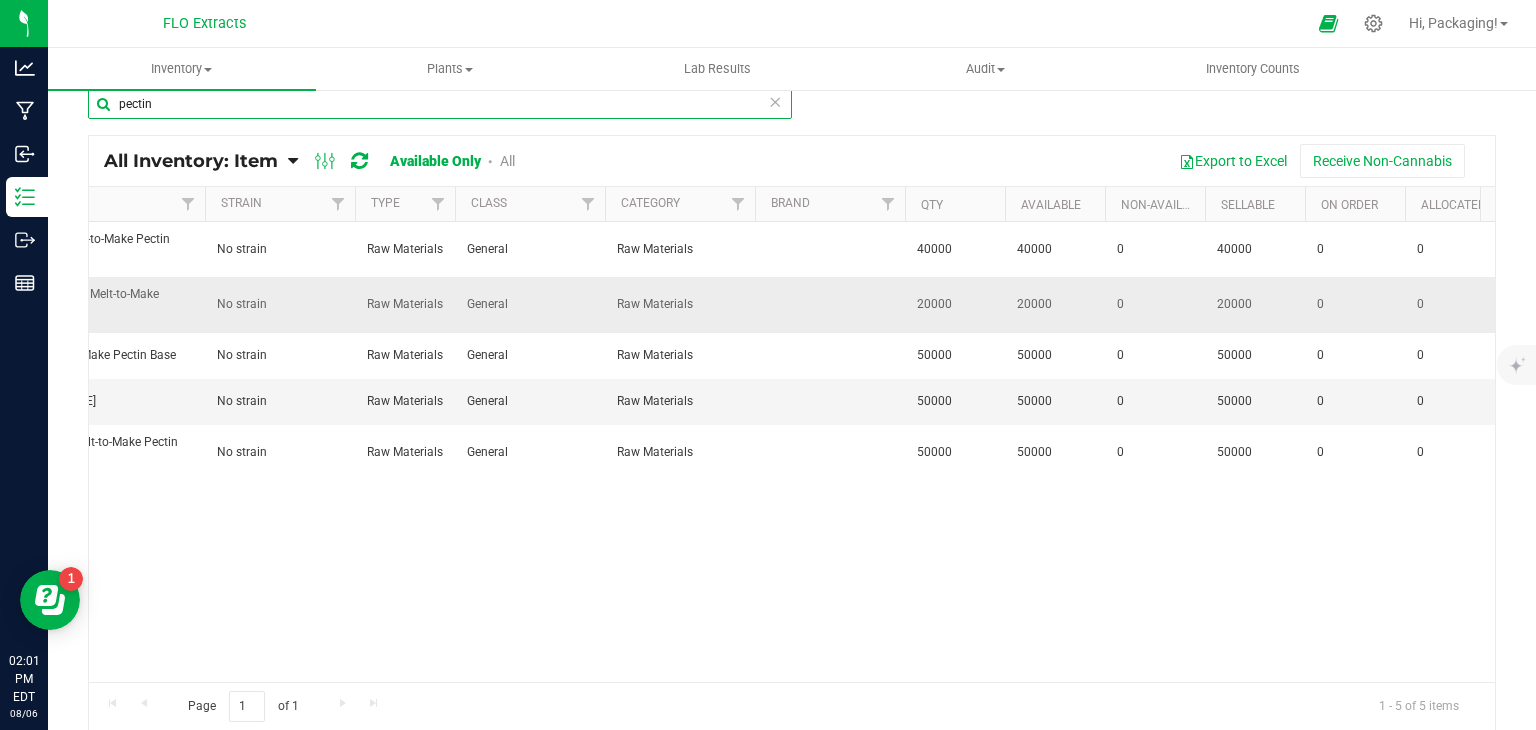 scroll, scrollTop: 0, scrollLeft: 434, axis: horizontal 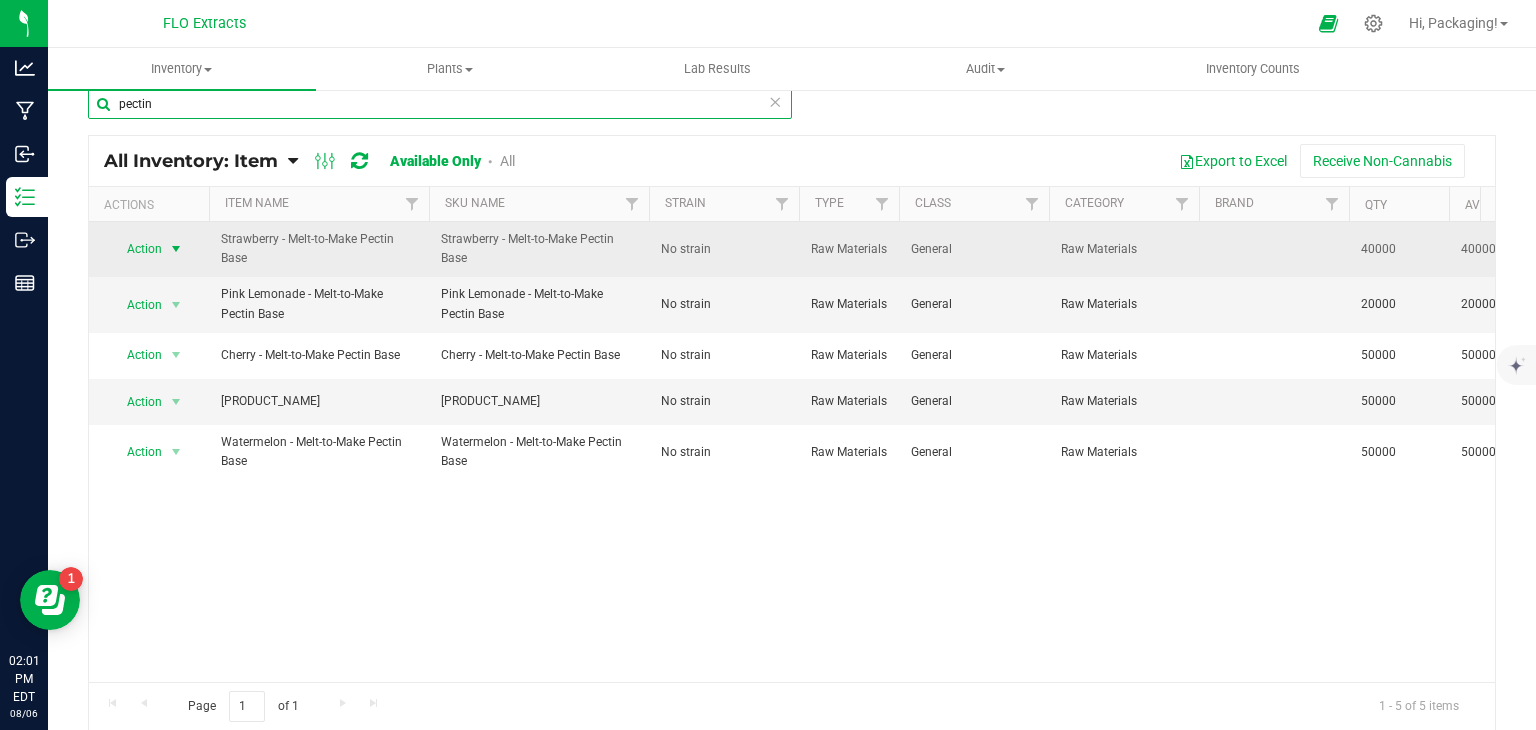 type on "pectin" 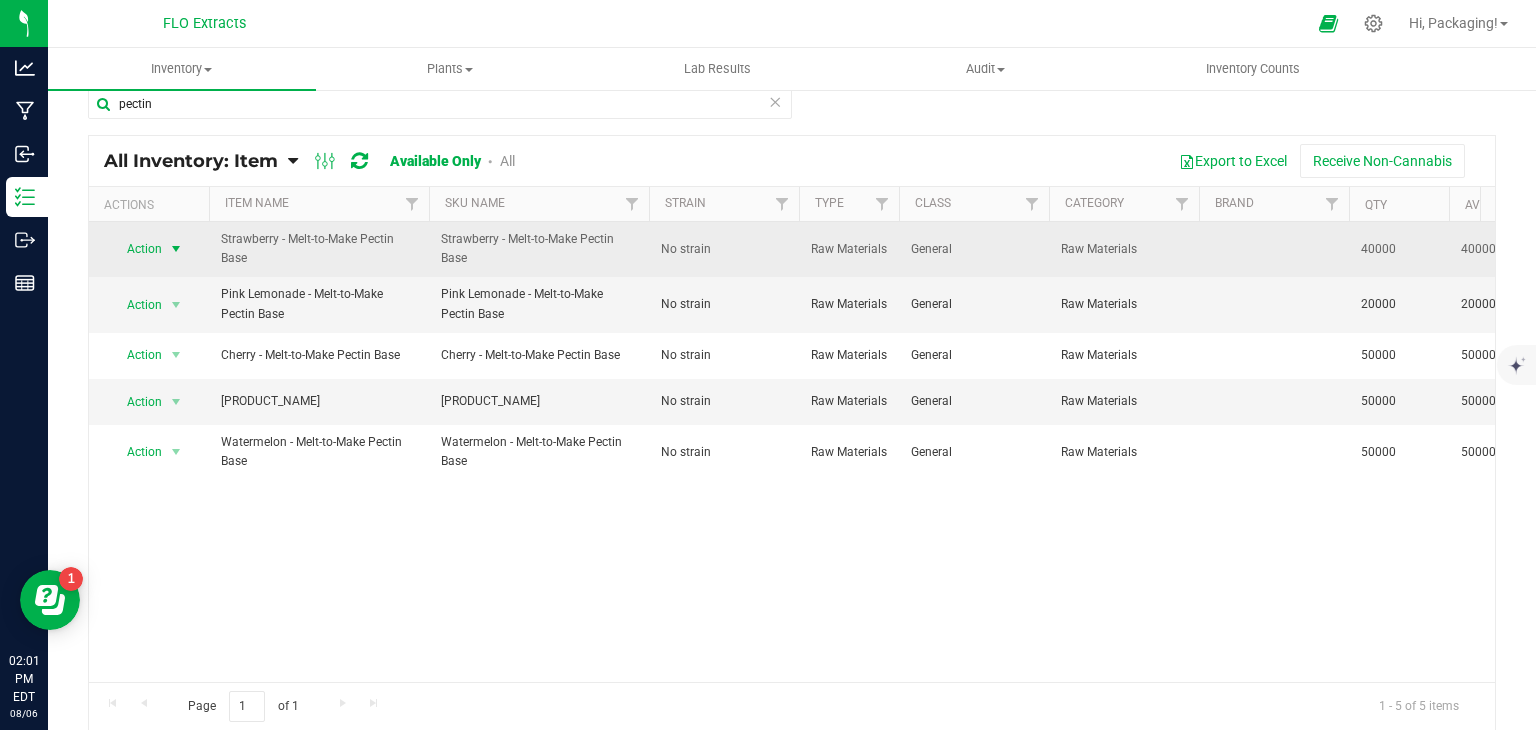 click on "Action" at bounding box center (136, 249) 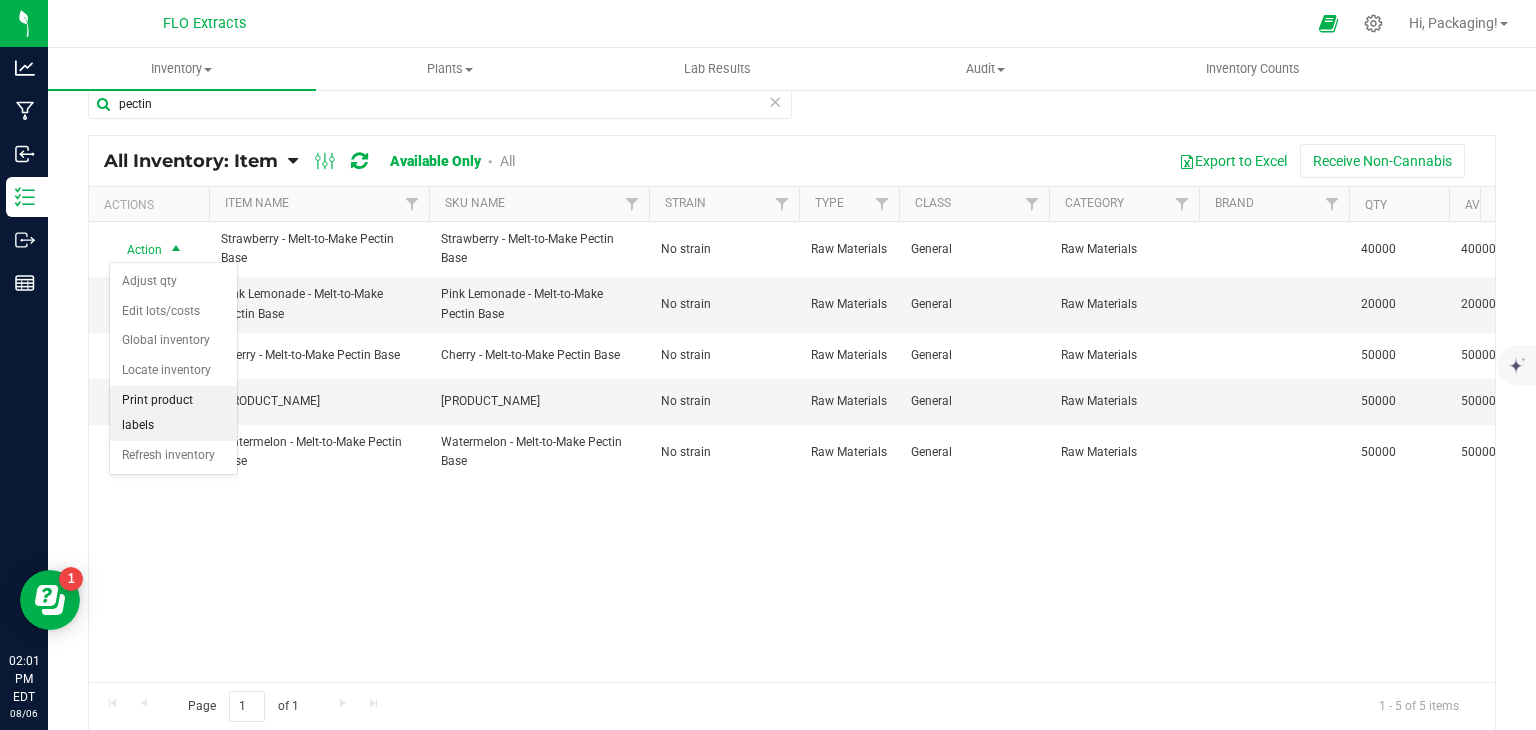 click on "Print product labels" at bounding box center (173, 413) 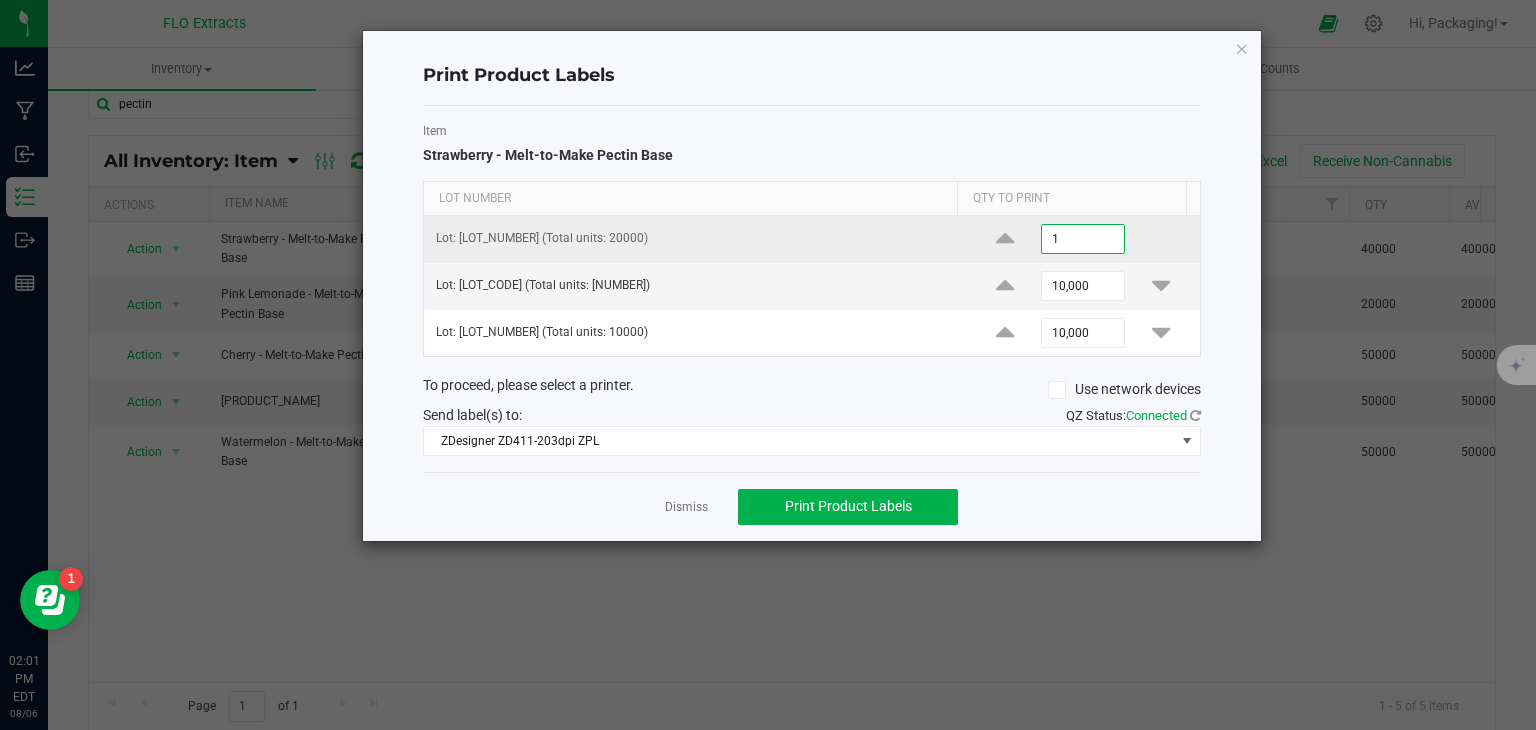 type on "1" 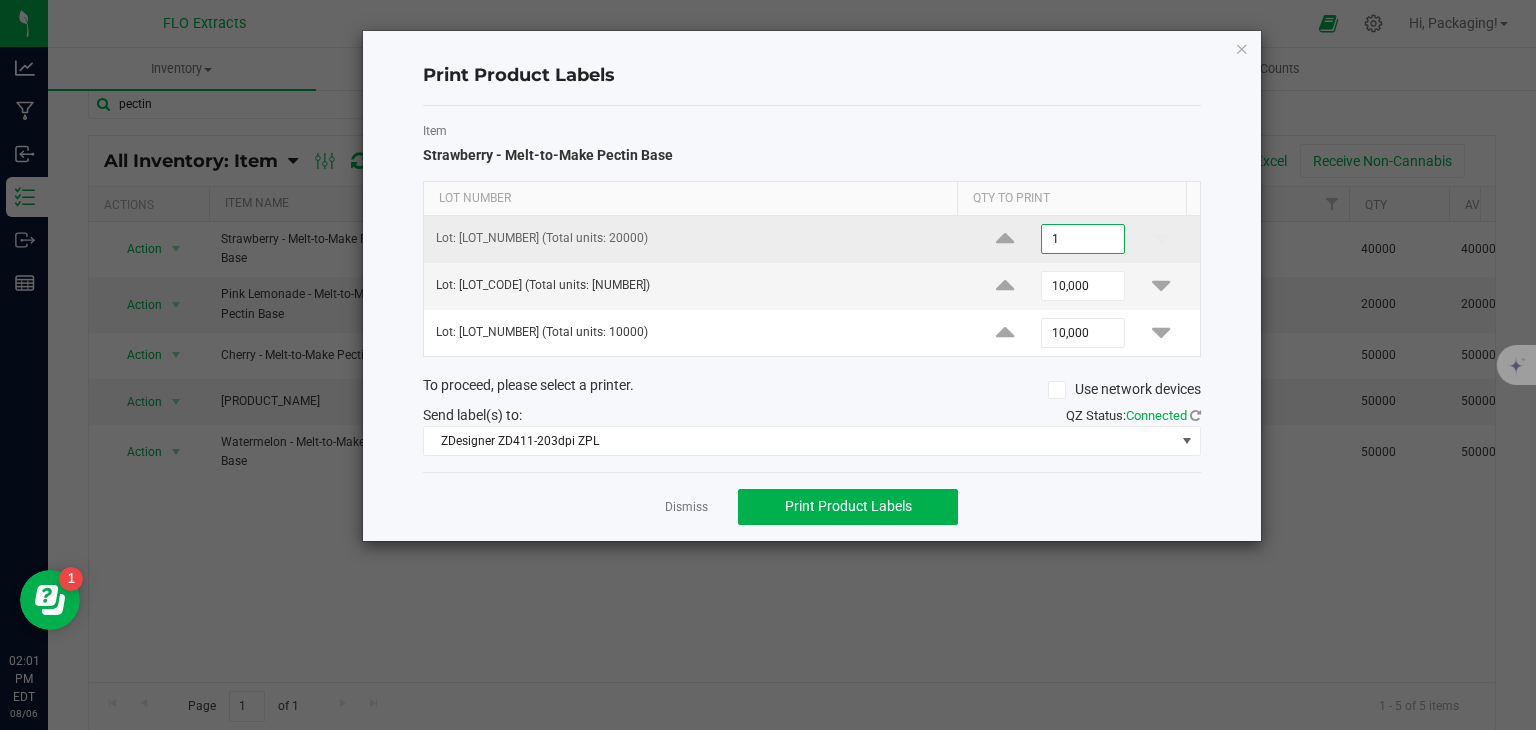 type 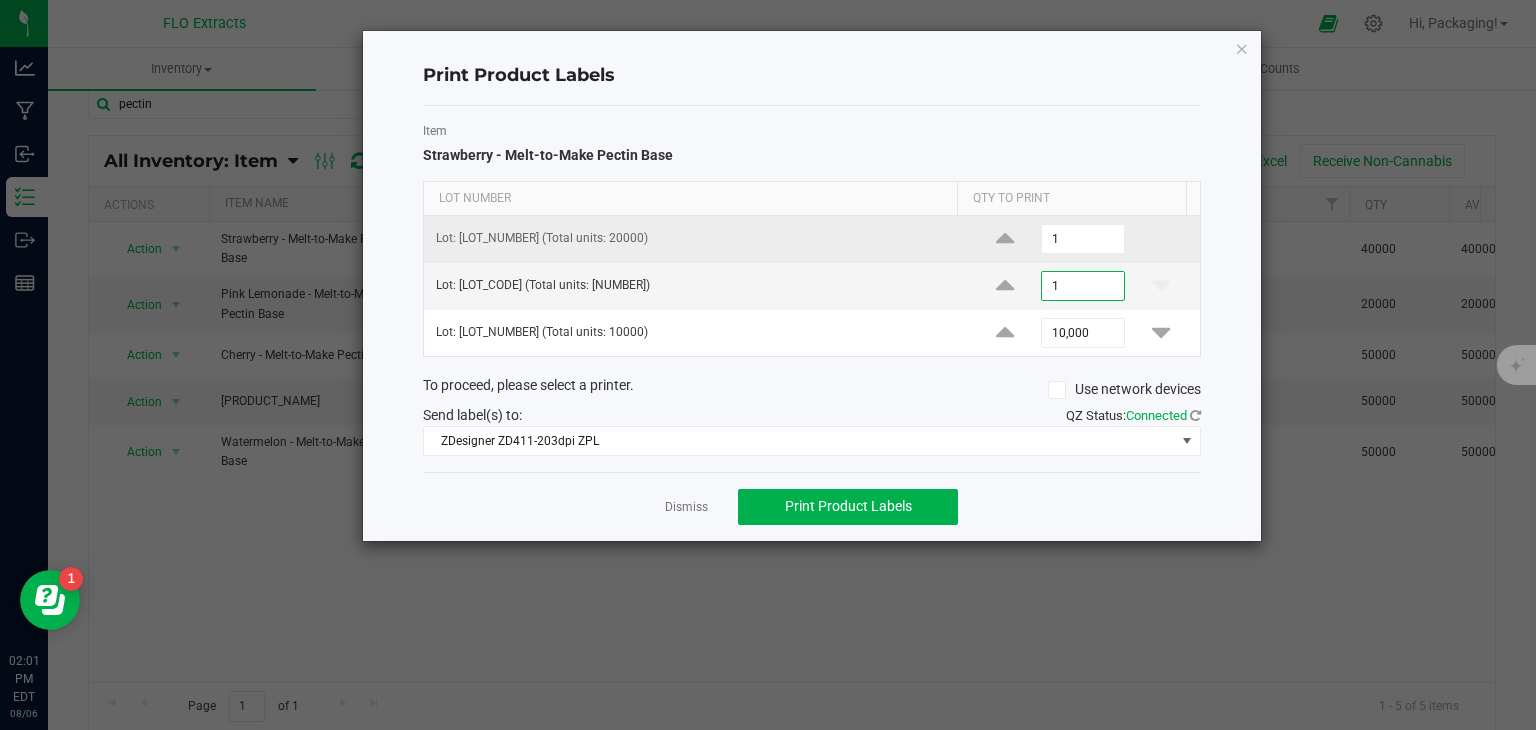 type on "1" 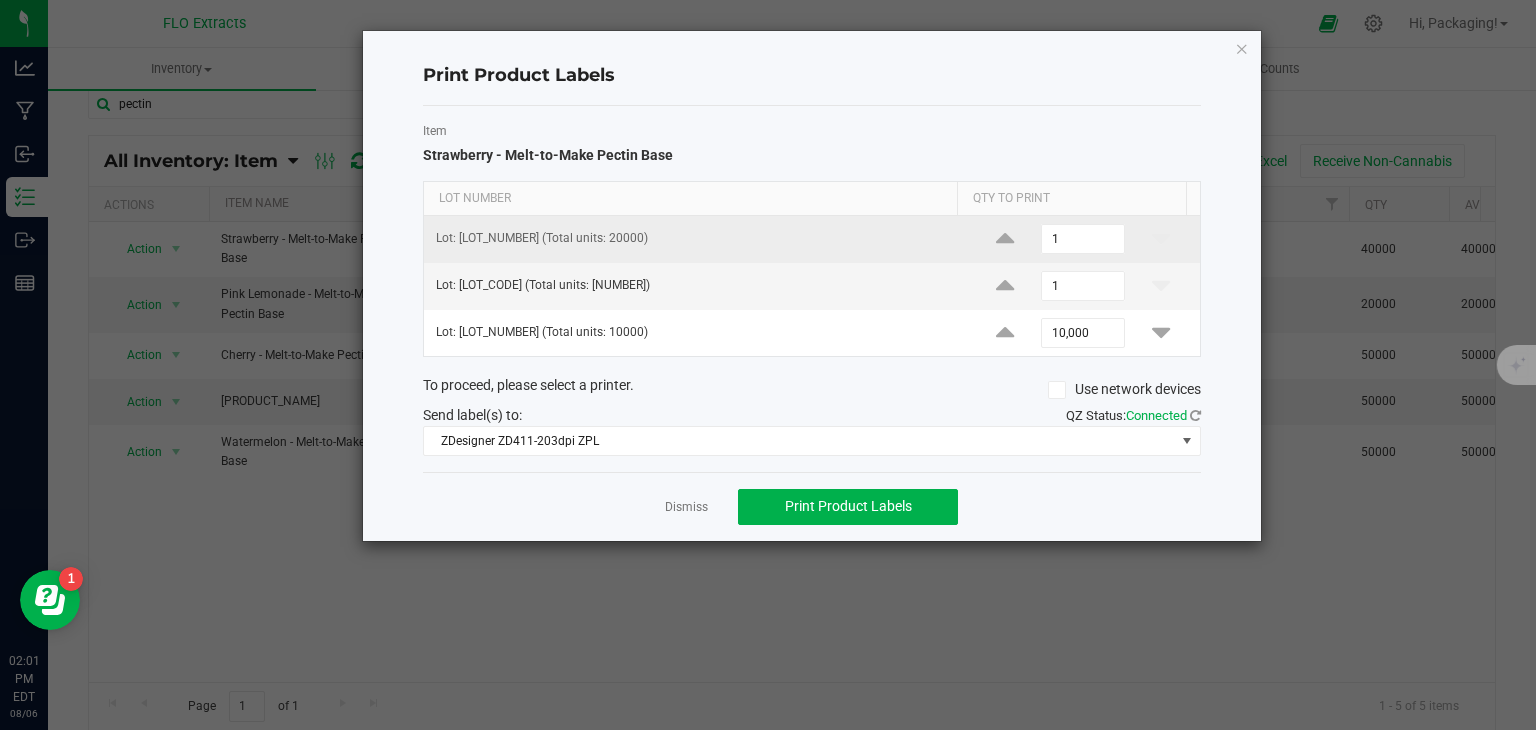 type 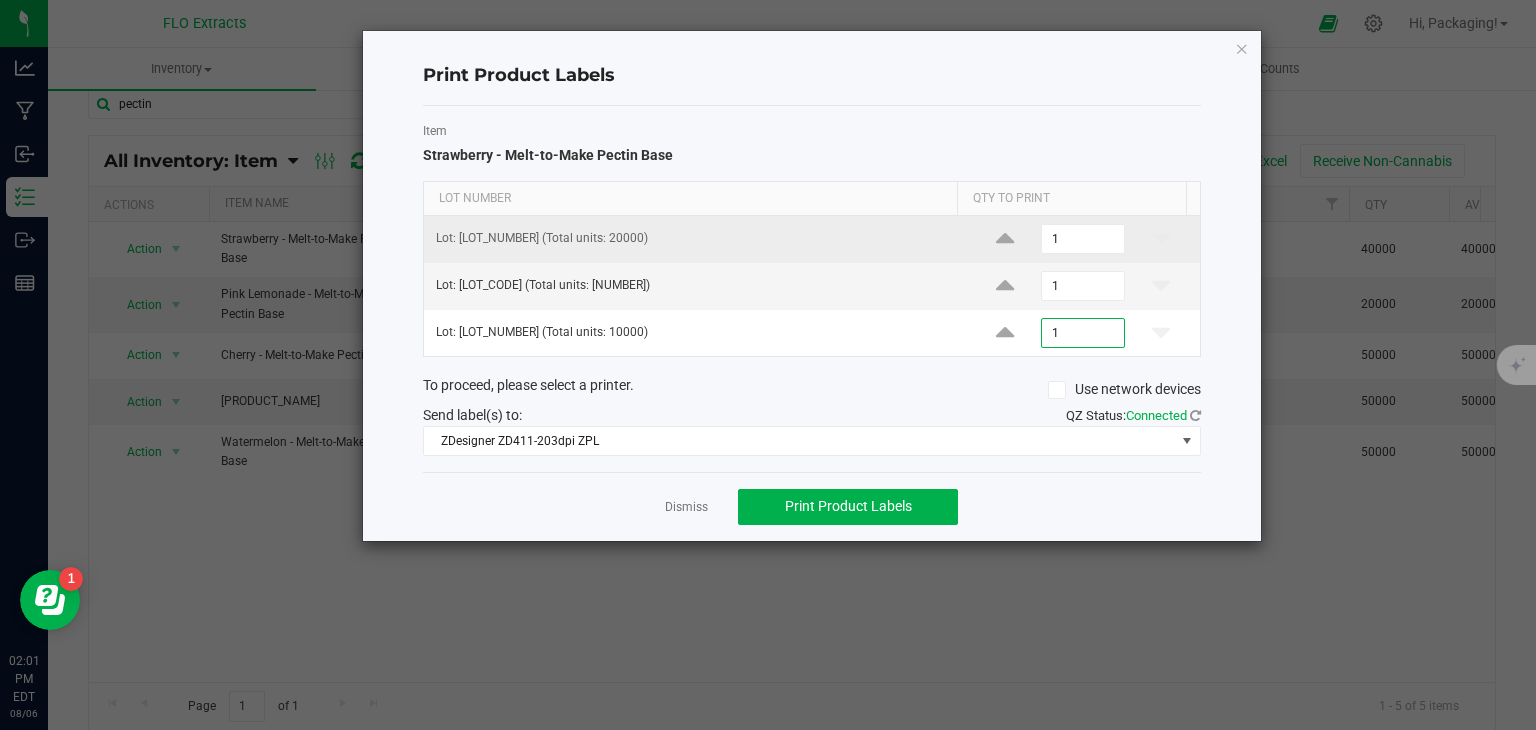 type on "1" 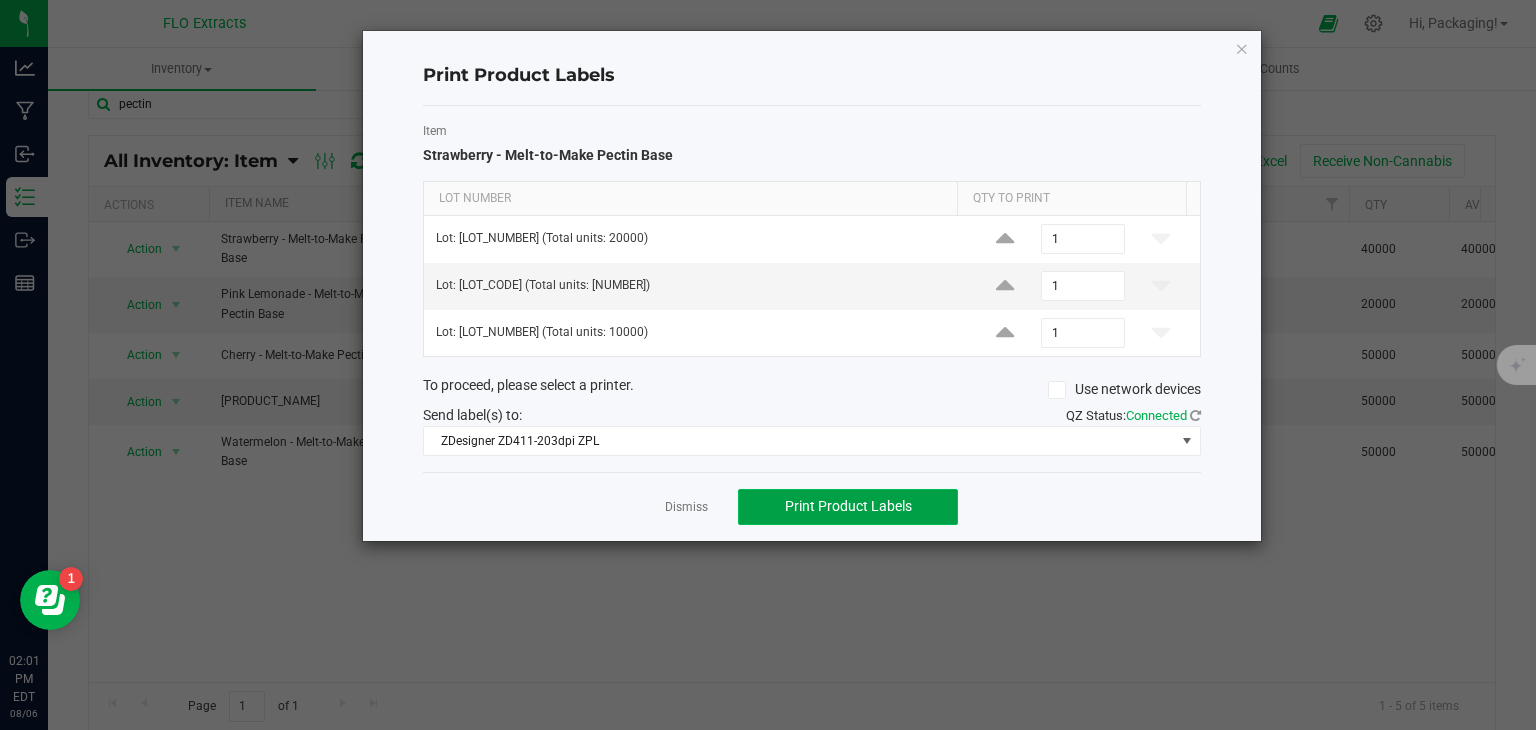 click on "Print Product Labels" 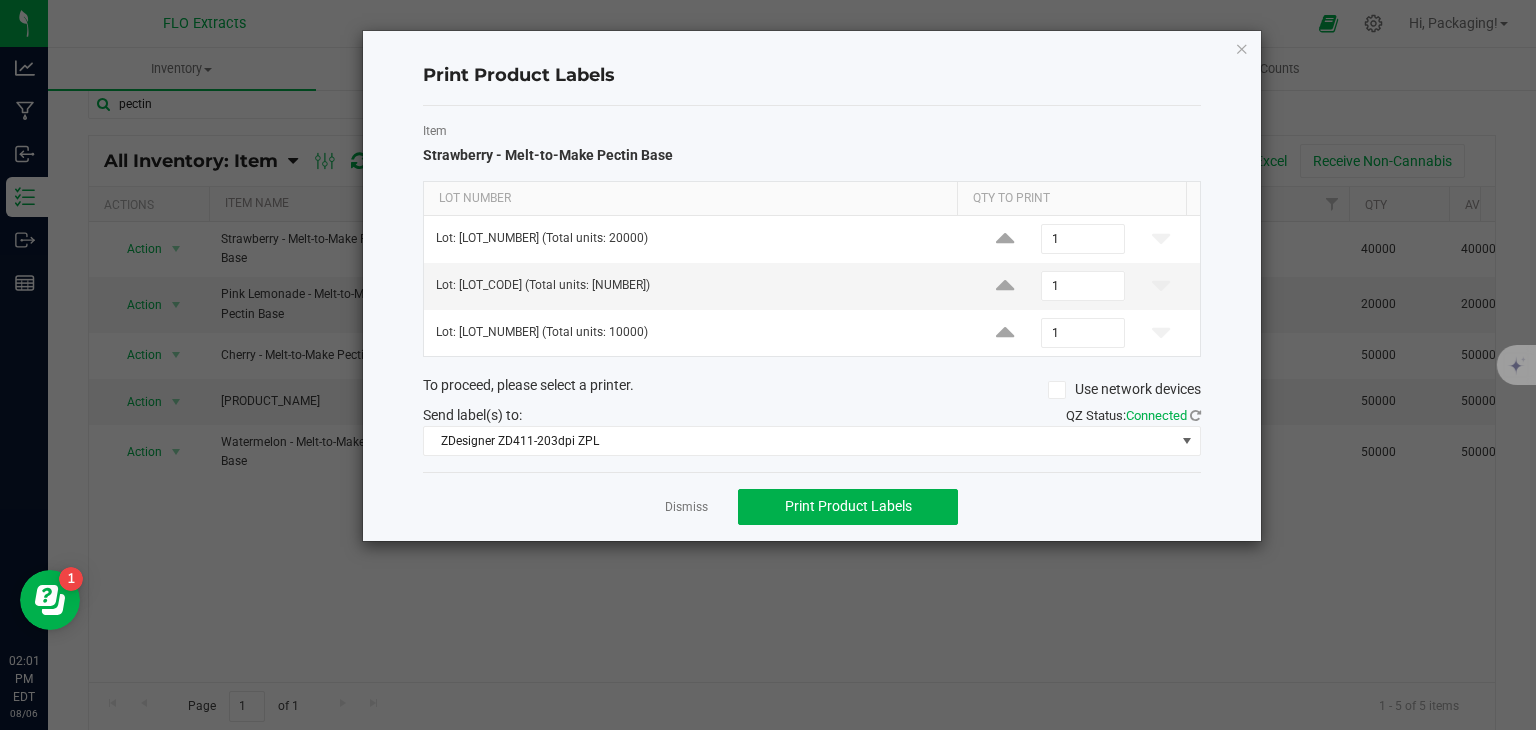click 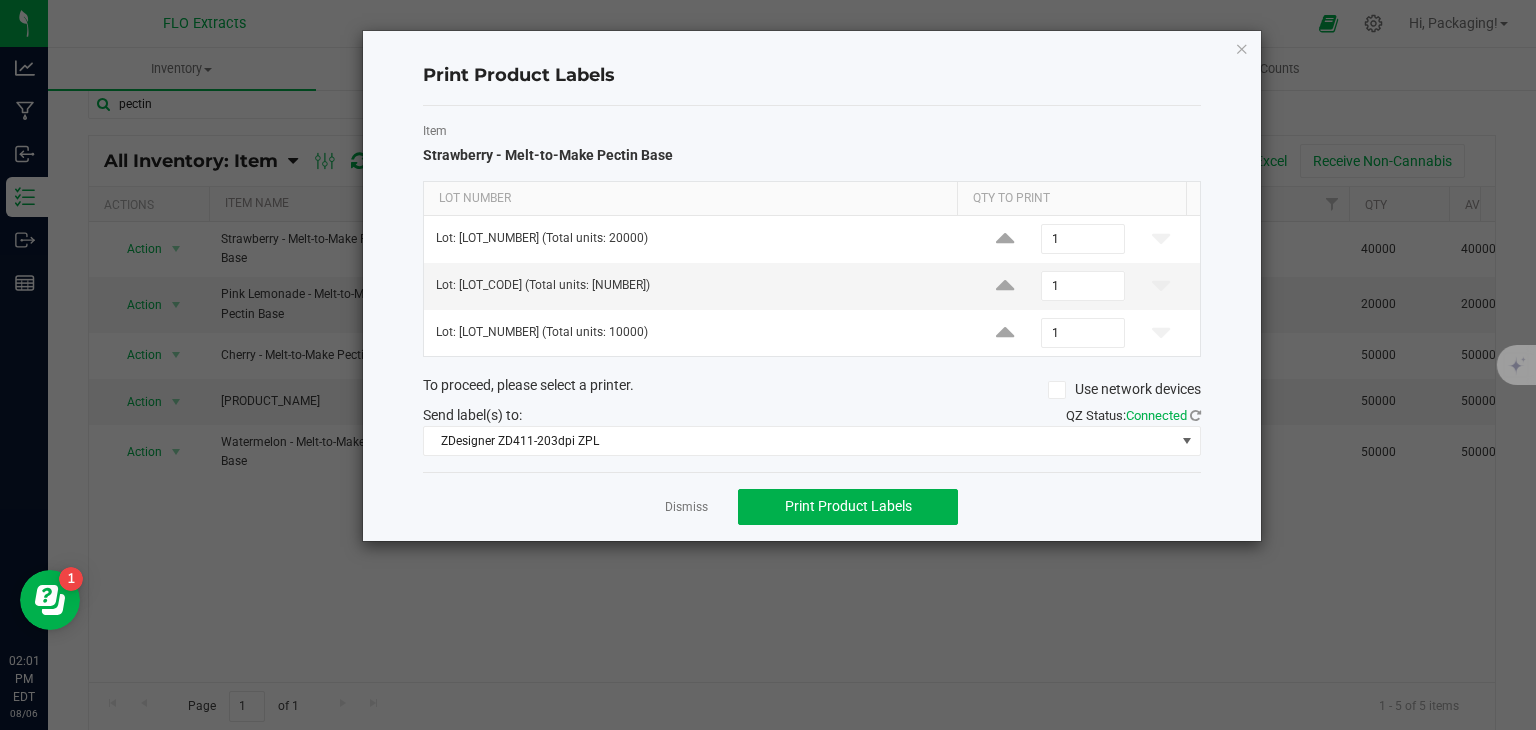 click on "Use network devices" 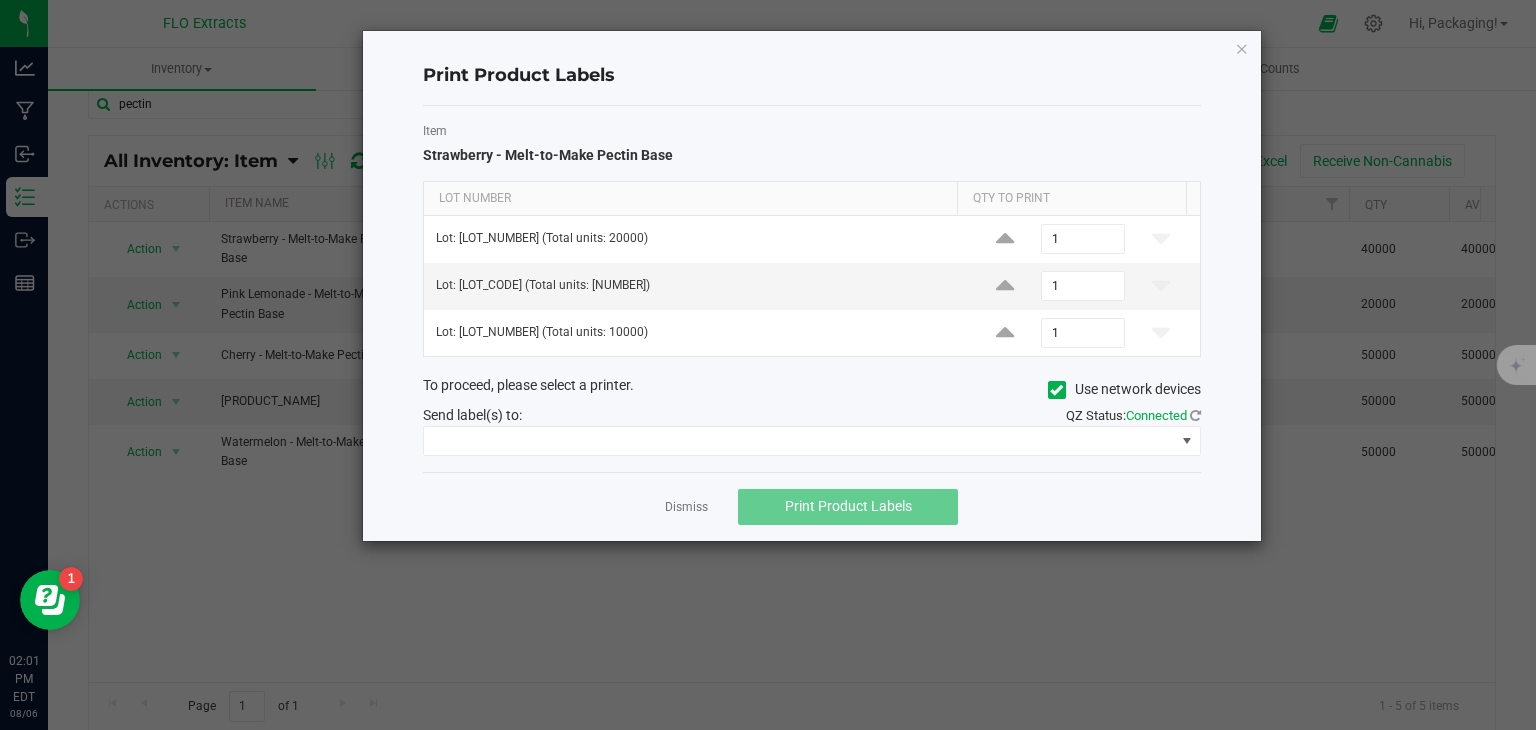 click 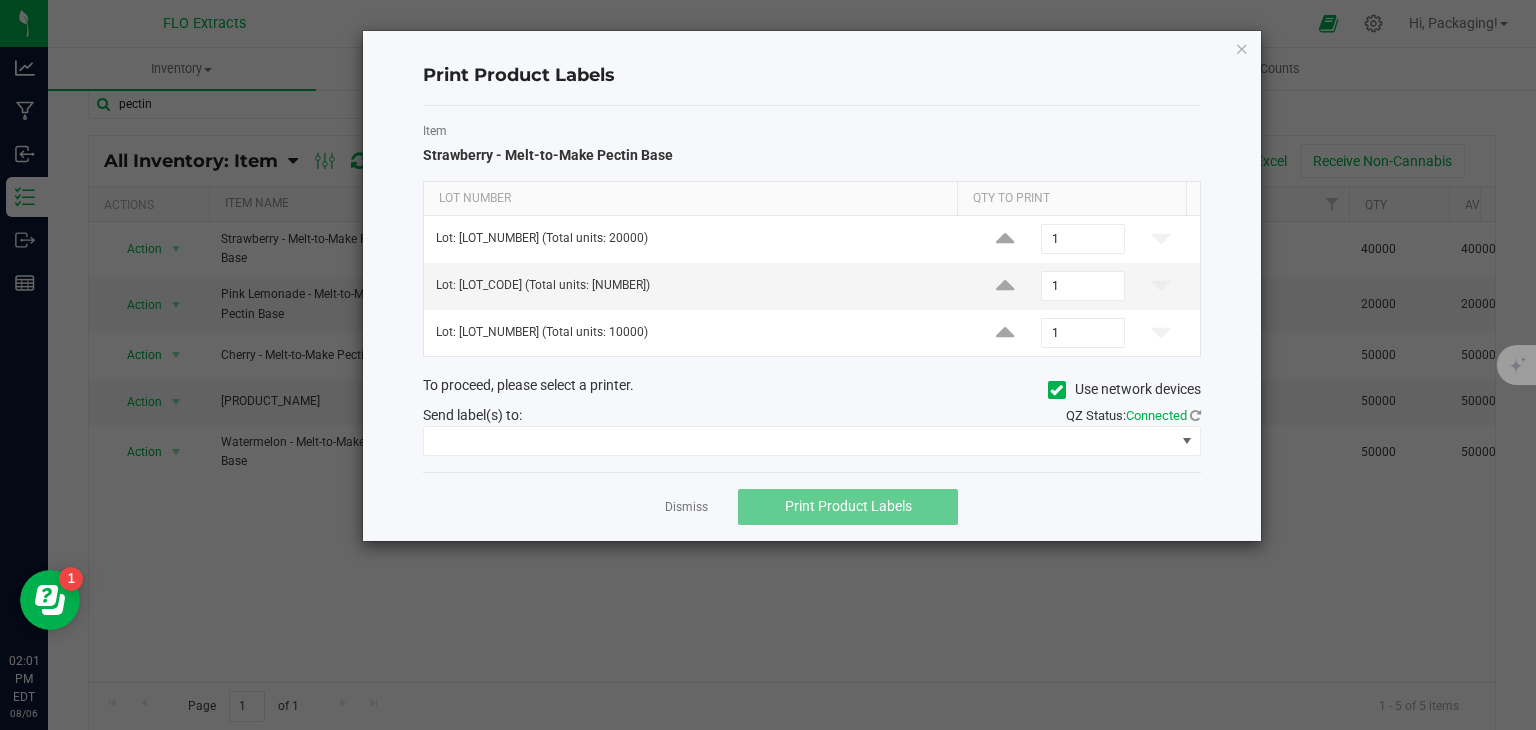 click on "Use network devices" 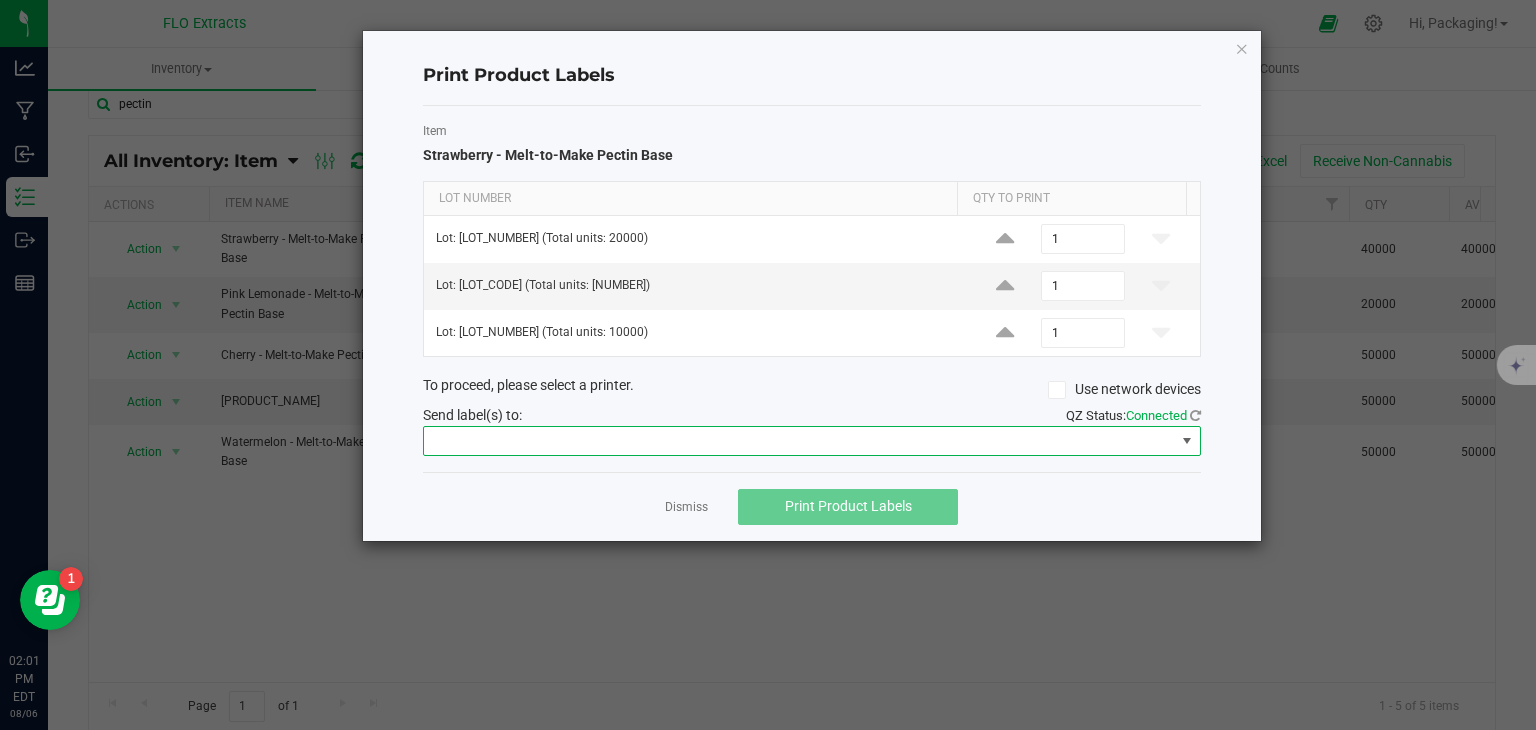 click at bounding box center (799, 441) 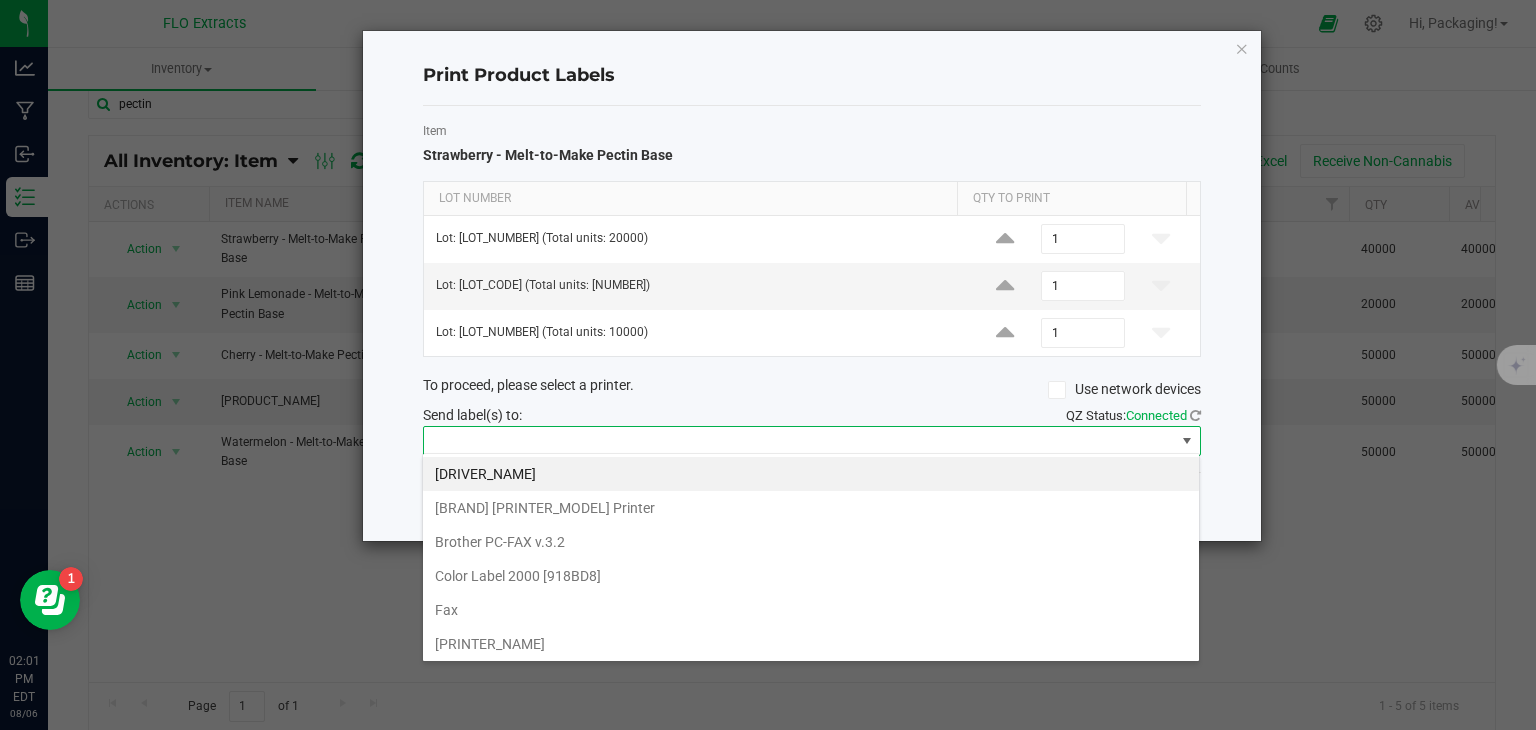 scroll, scrollTop: 99970, scrollLeft: 99221, axis: both 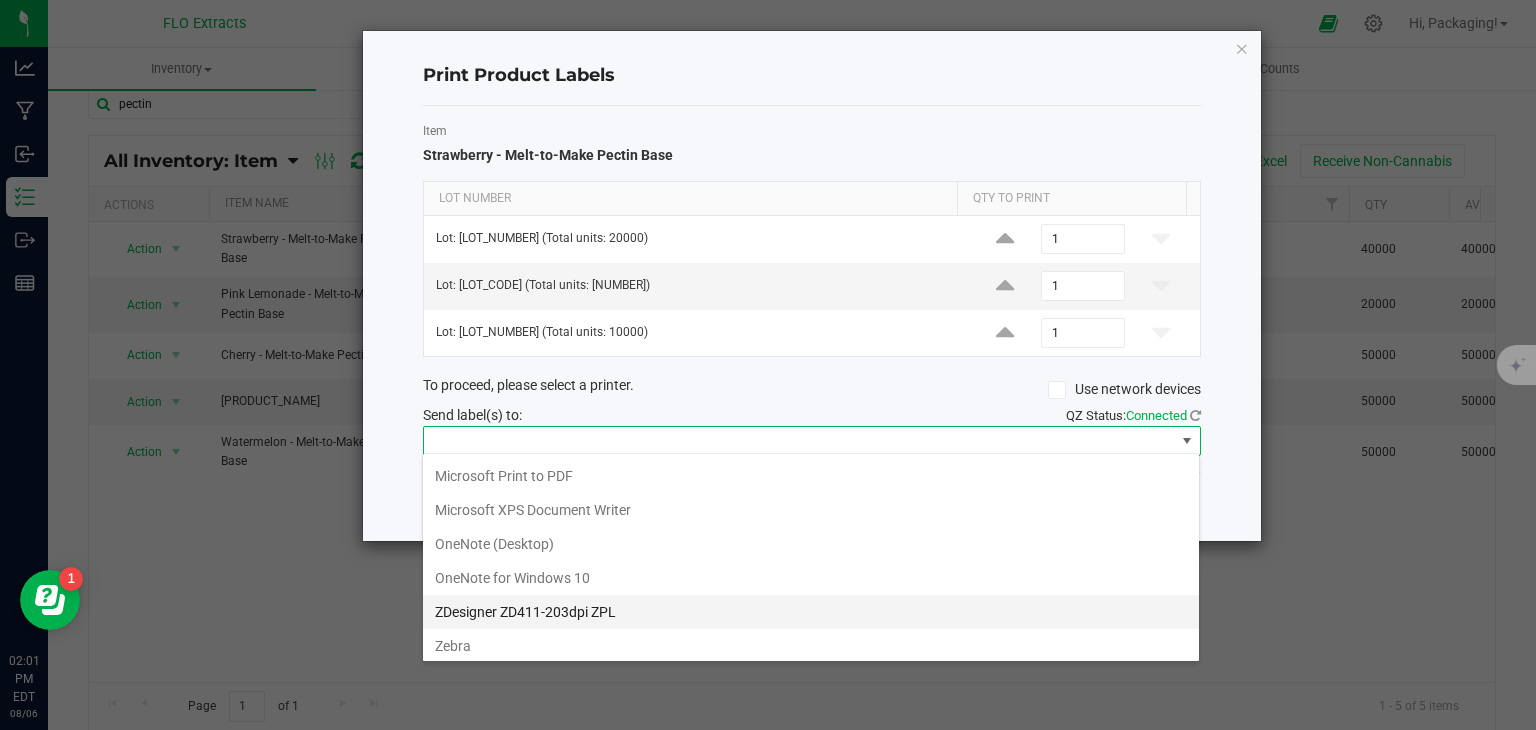 click on "ZDesigner ZD411-203dpi ZPL" at bounding box center (811, 612) 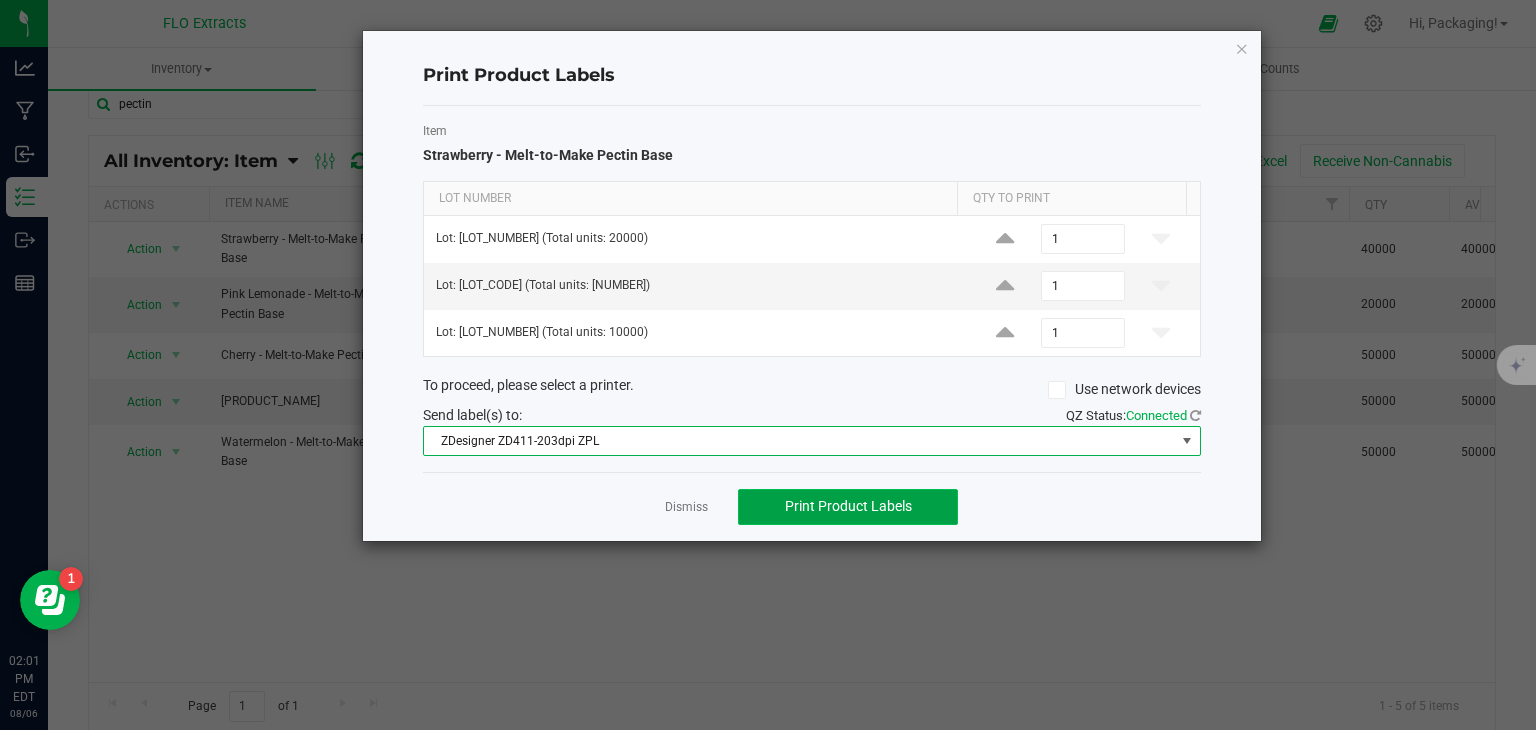 click on "Print Product Labels" 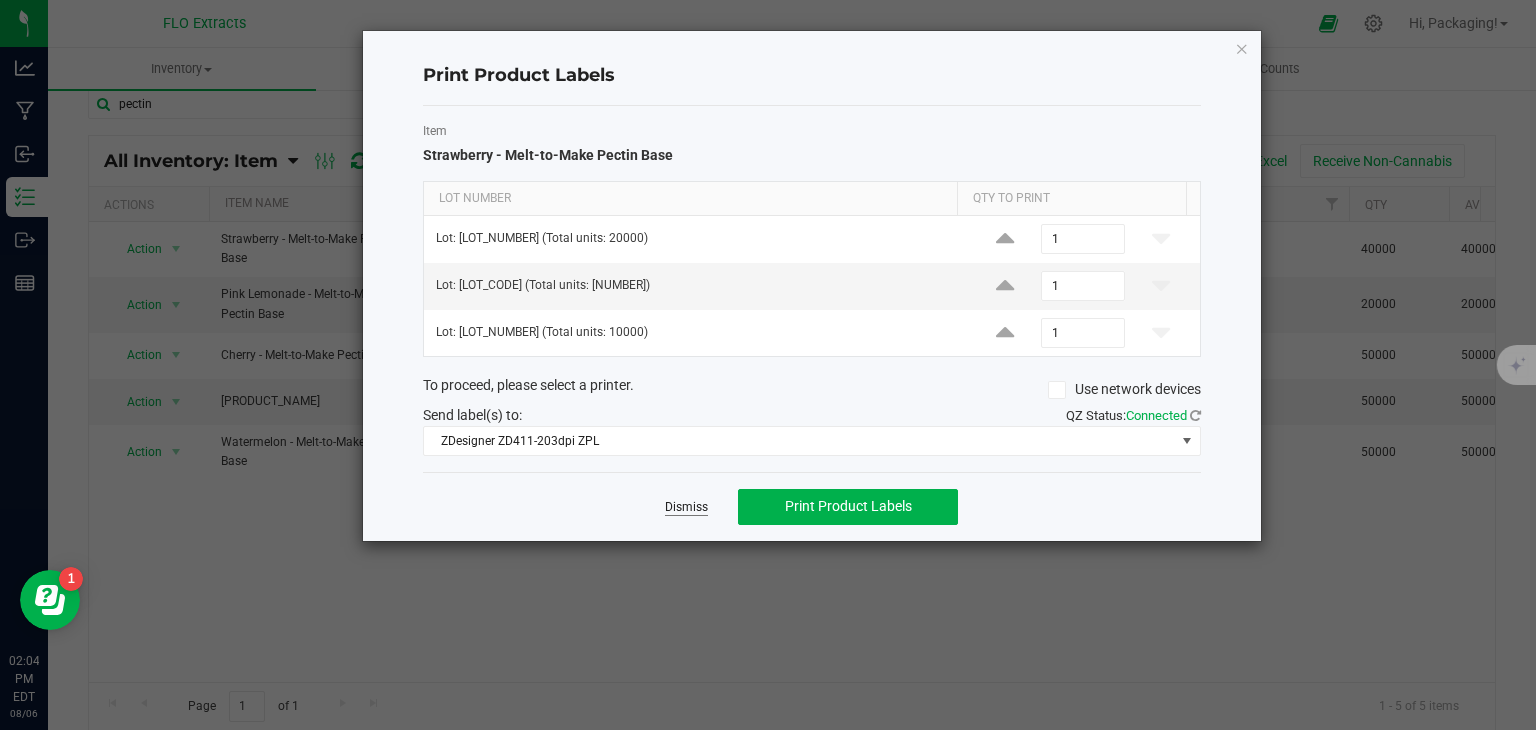 click on "Dismiss" 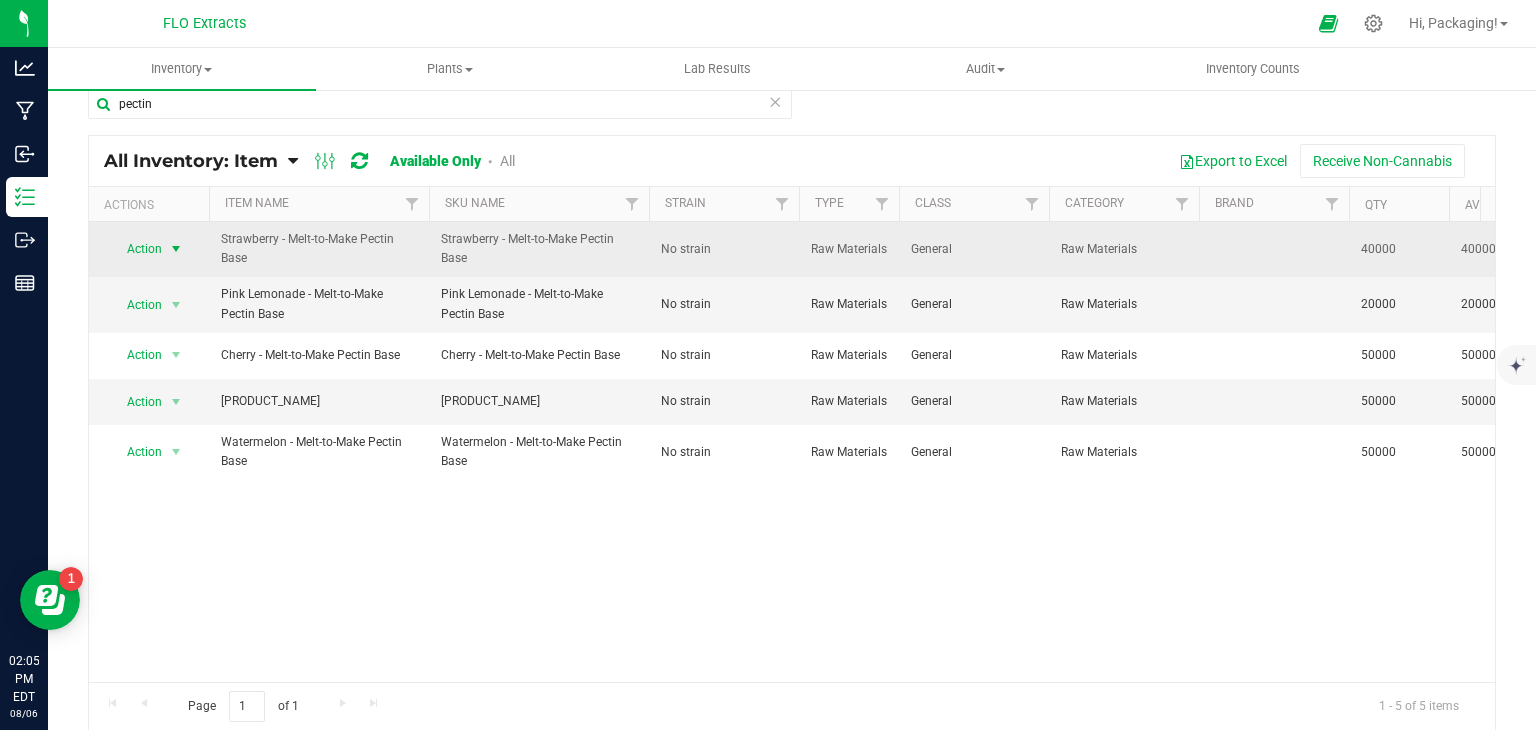 scroll, scrollTop: 0, scrollLeft: 0, axis: both 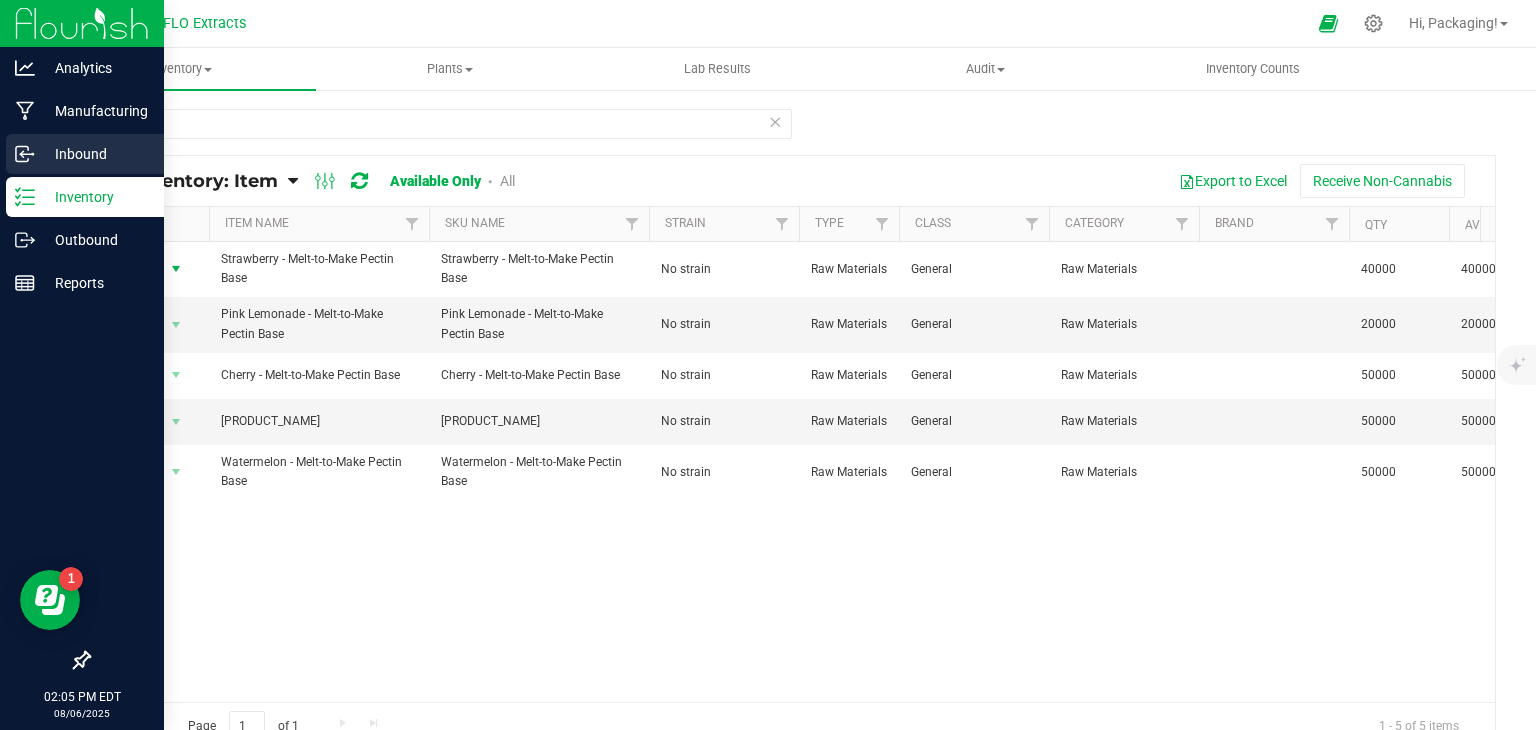 click on "Inbound" at bounding box center [95, 154] 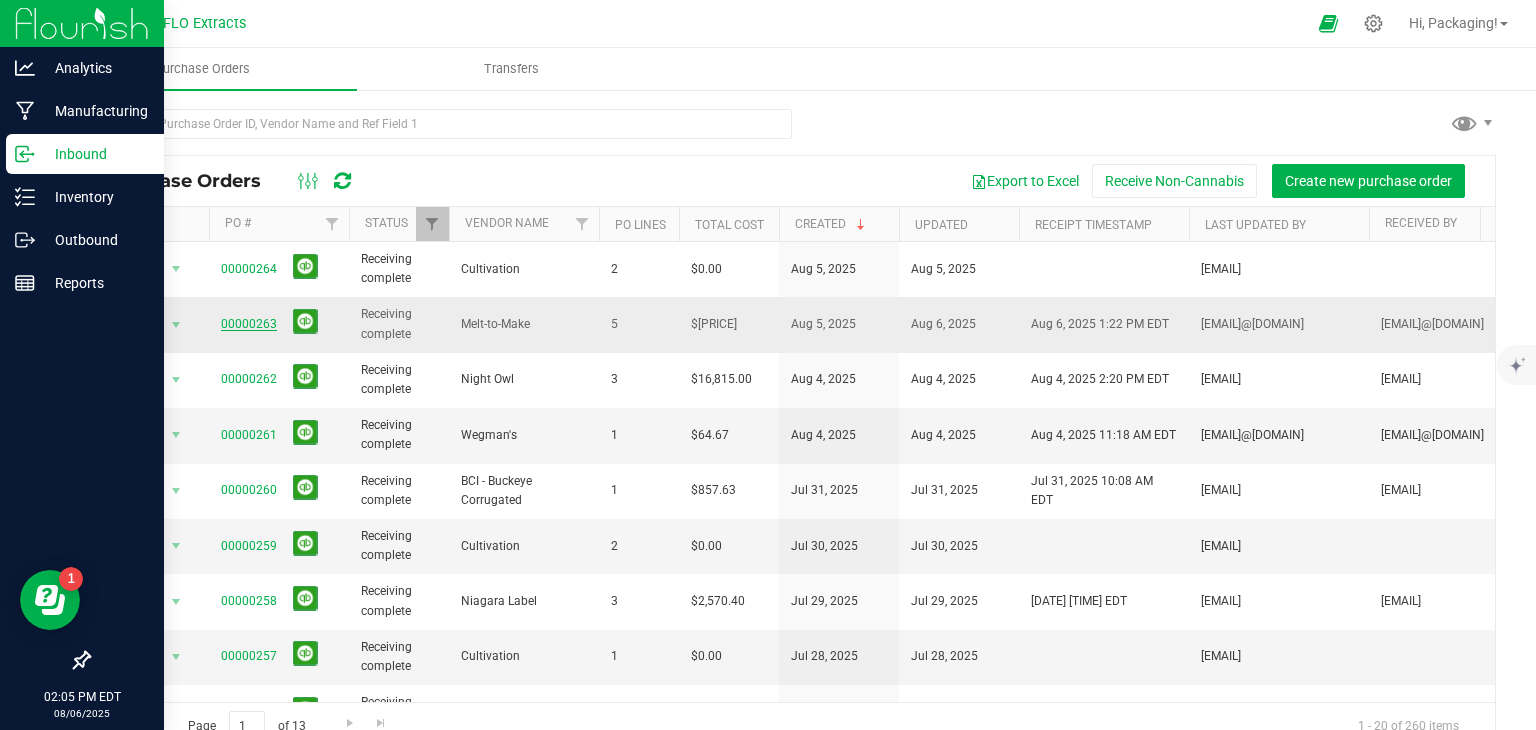 click on "00000263" at bounding box center [249, 324] 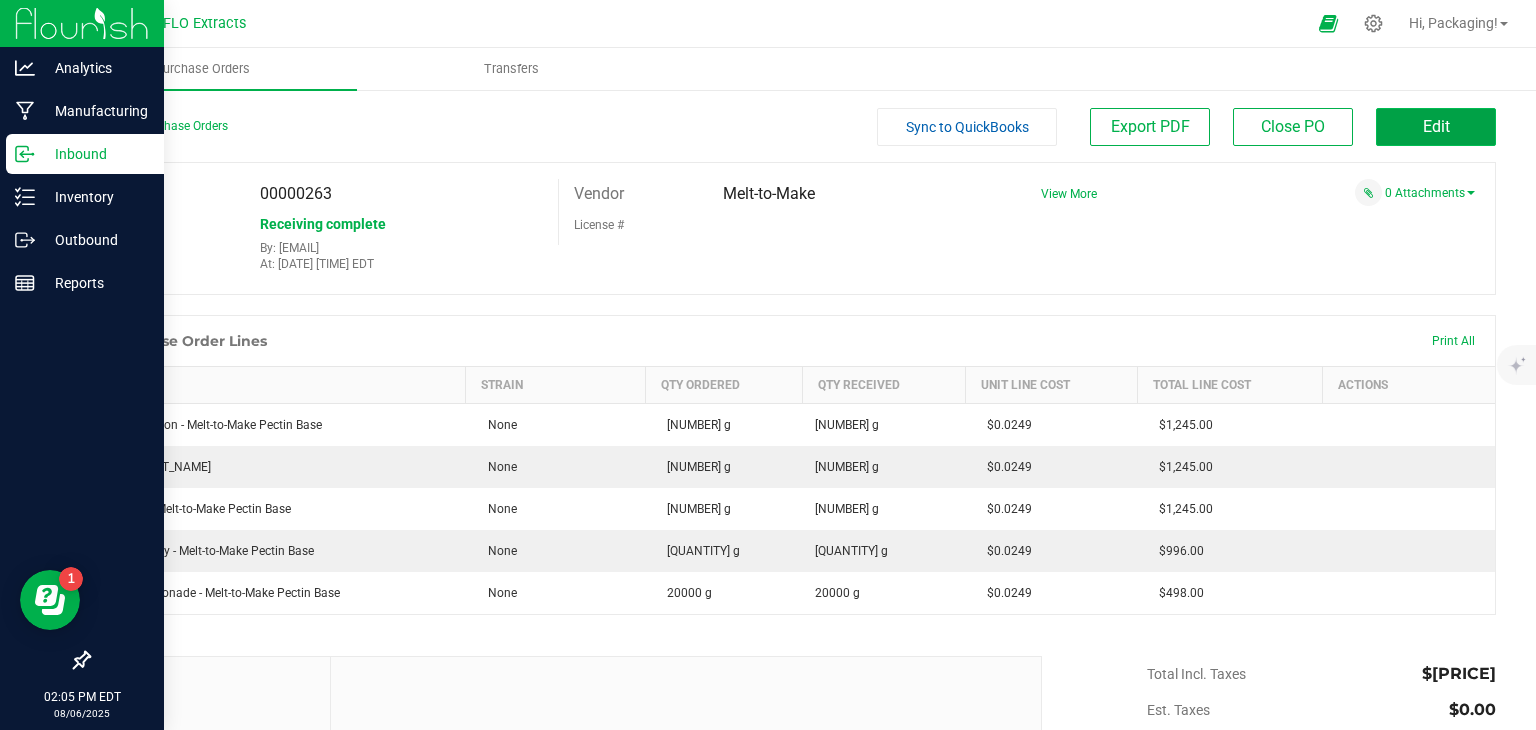 click on "Edit" at bounding box center (1436, 127) 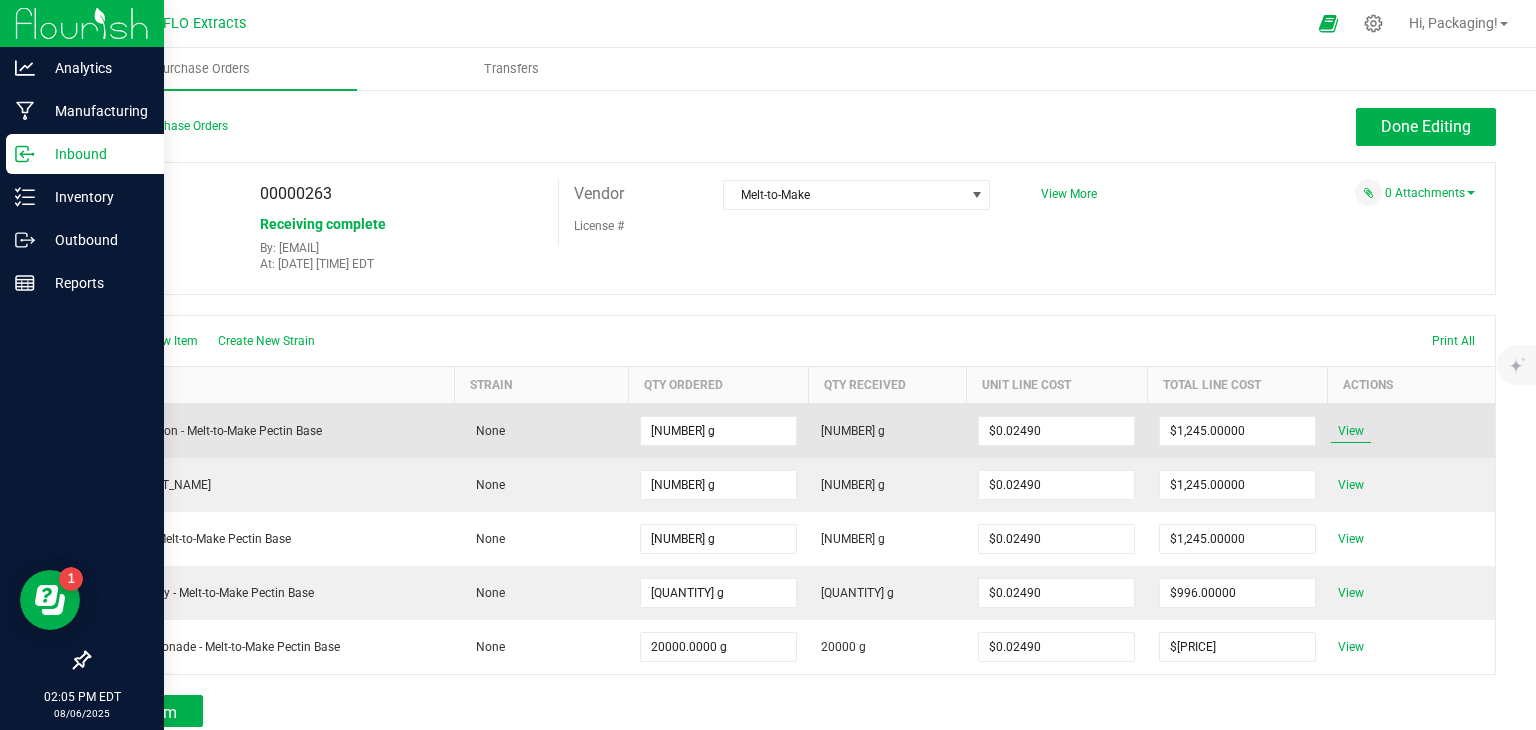 click on "View" at bounding box center (1351, 431) 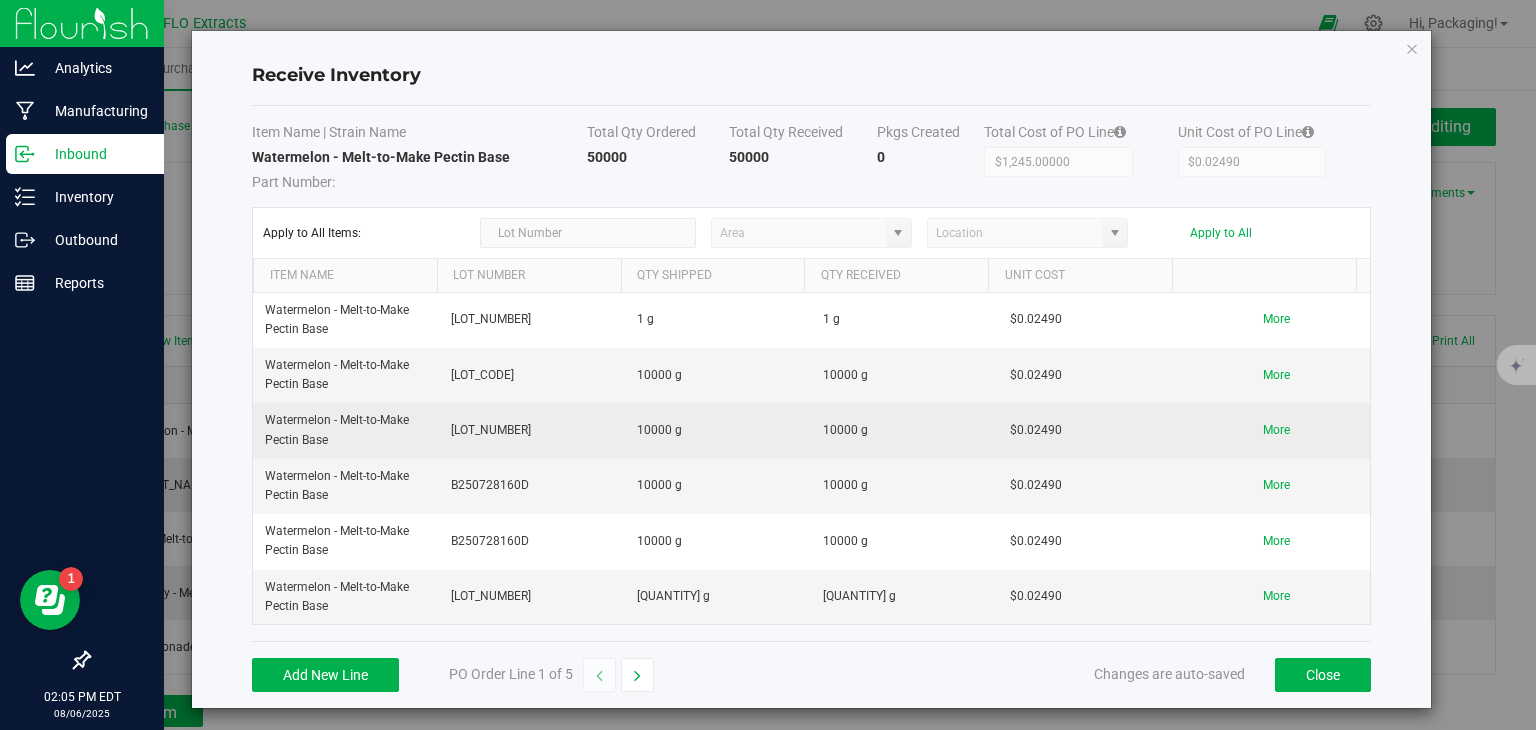 scroll, scrollTop: 0, scrollLeft: 0, axis: both 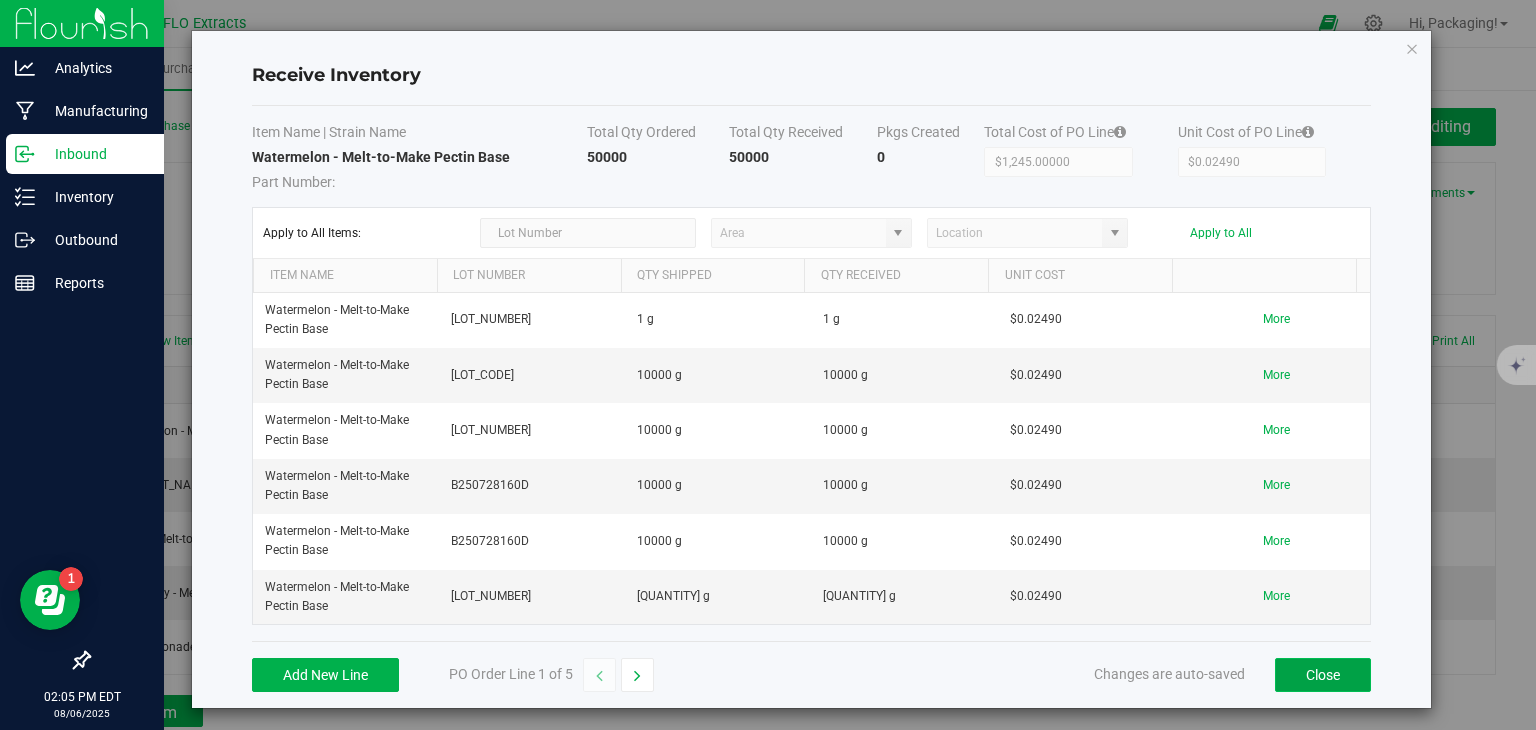 click on "Close" at bounding box center (1323, 675) 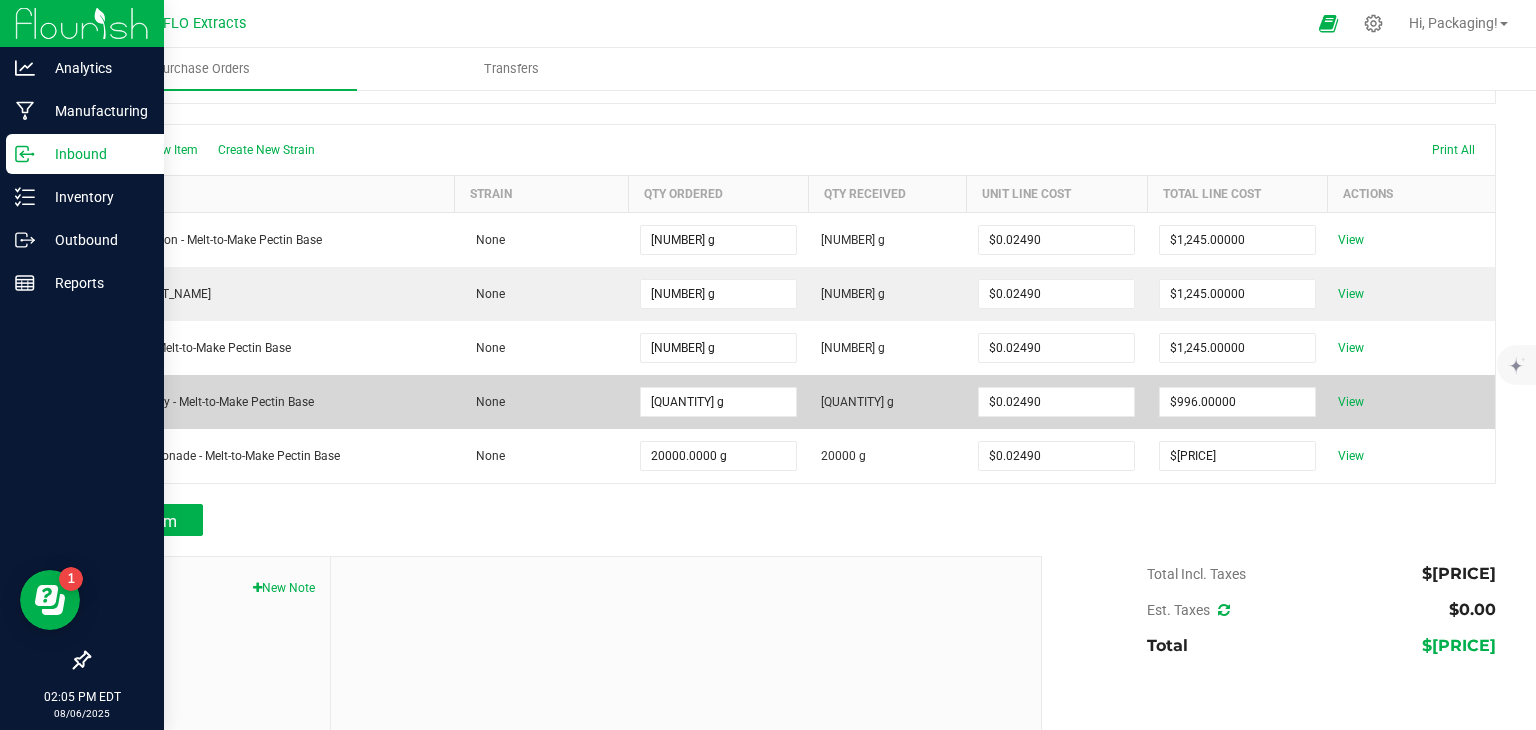 scroll, scrollTop: 194, scrollLeft: 0, axis: vertical 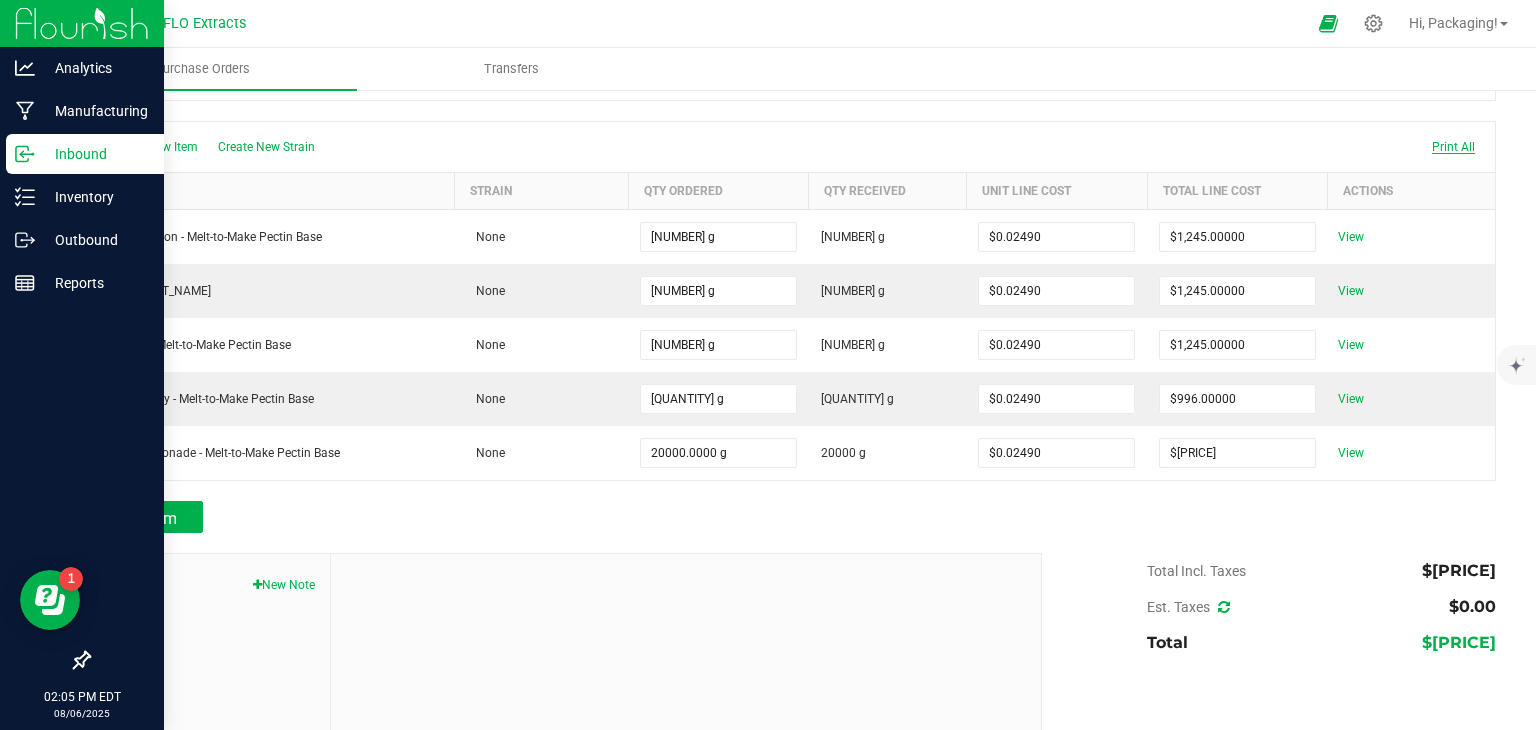 click on "Print All" at bounding box center [1453, 147] 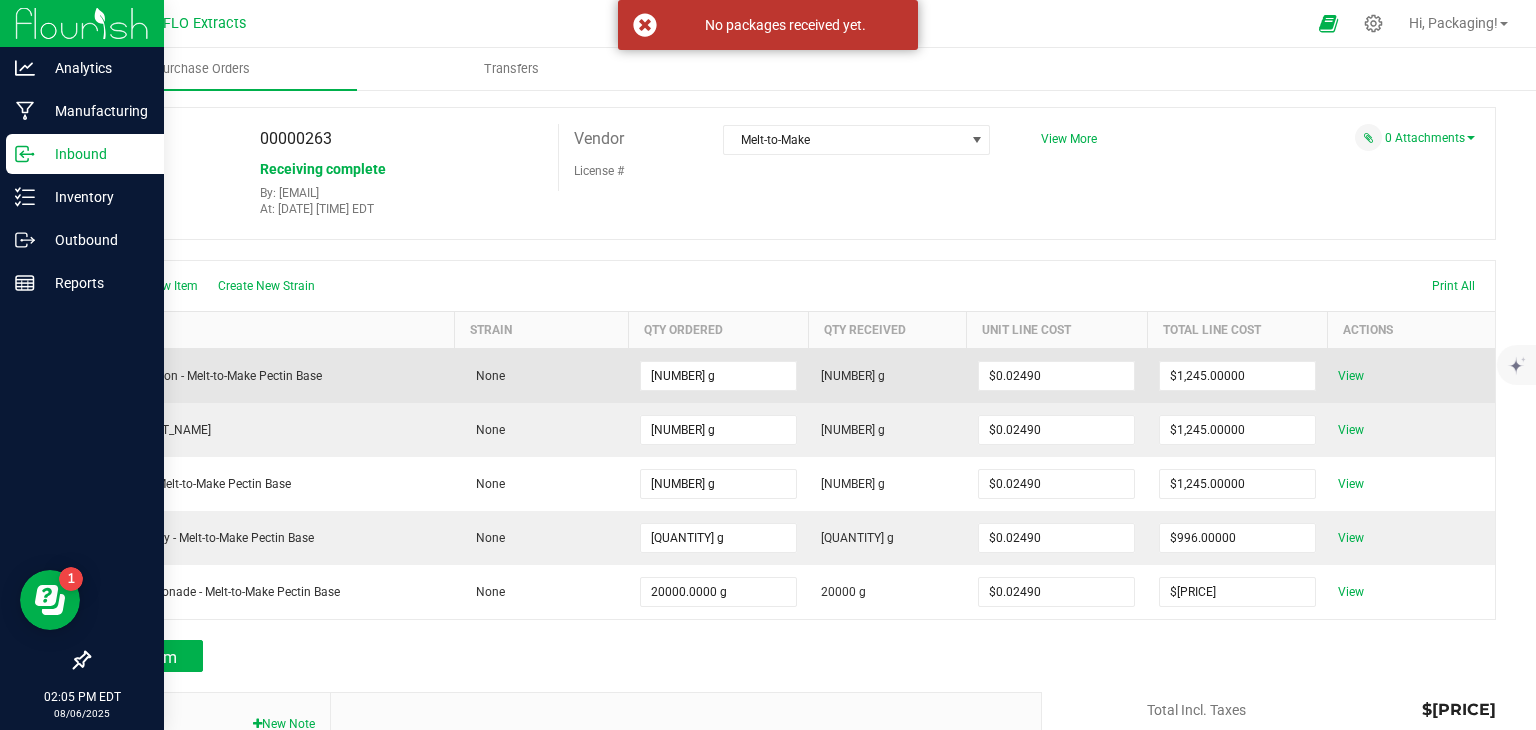 scroll, scrollTop: 52, scrollLeft: 0, axis: vertical 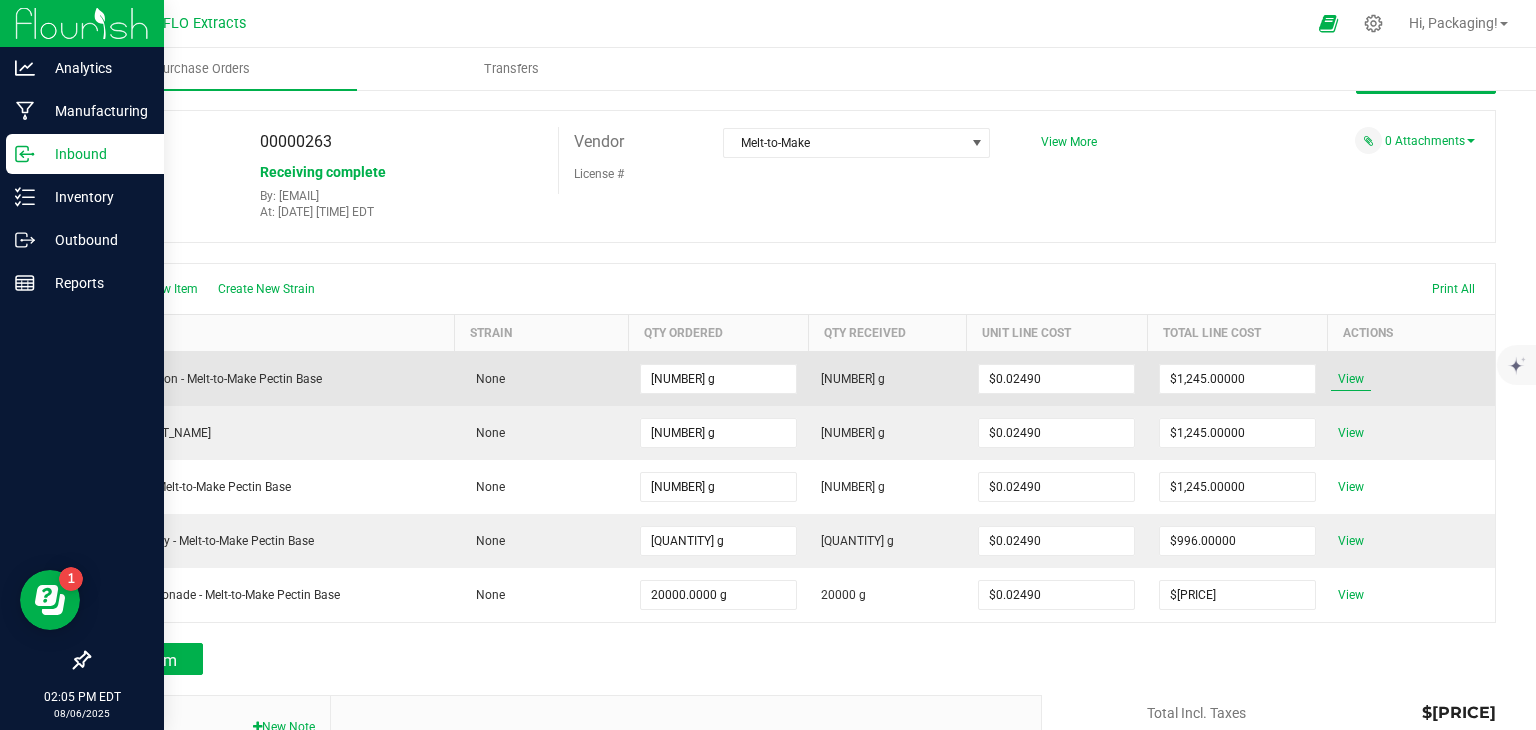 click on "View" at bounding box center [1351, 379] 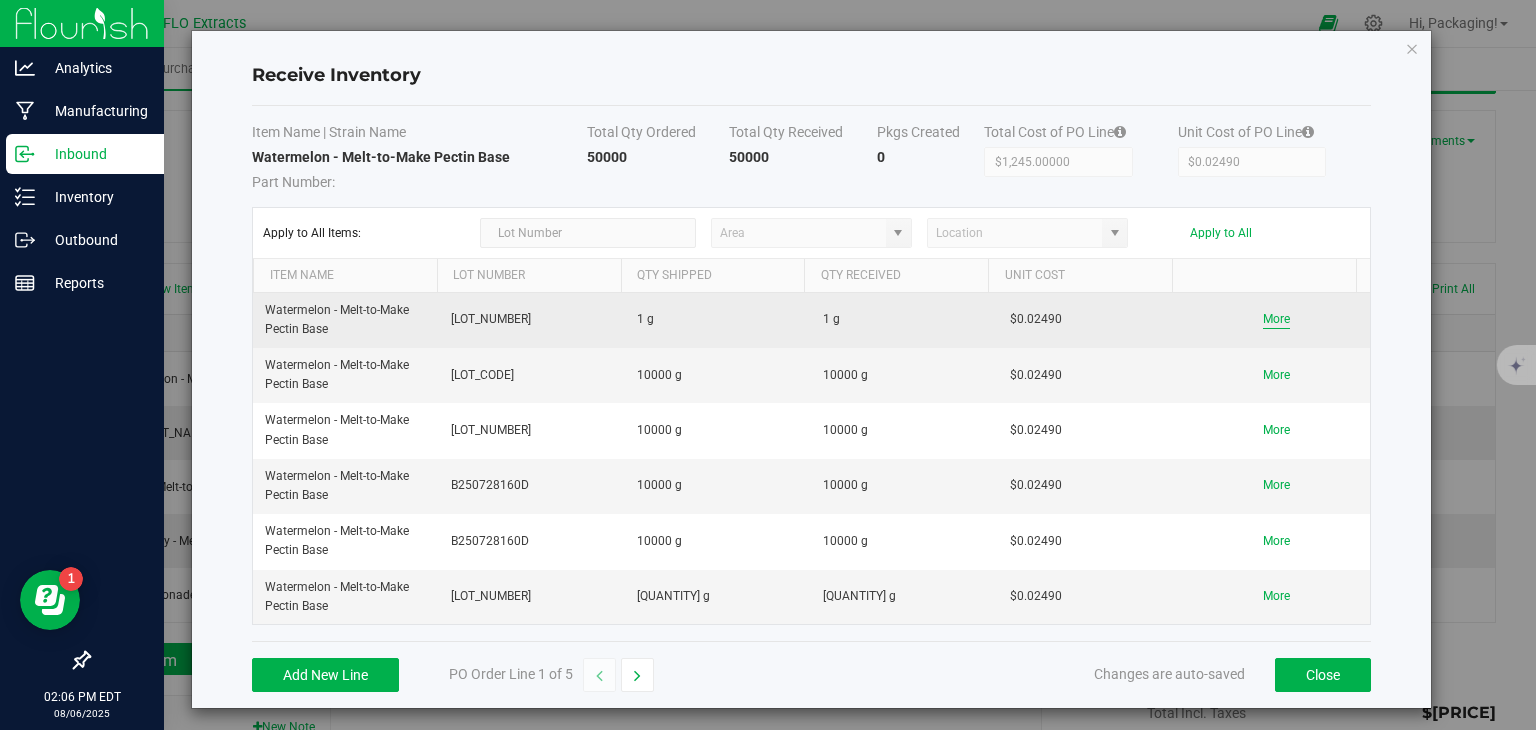 click on "More" at bounding box center [1276, 319] 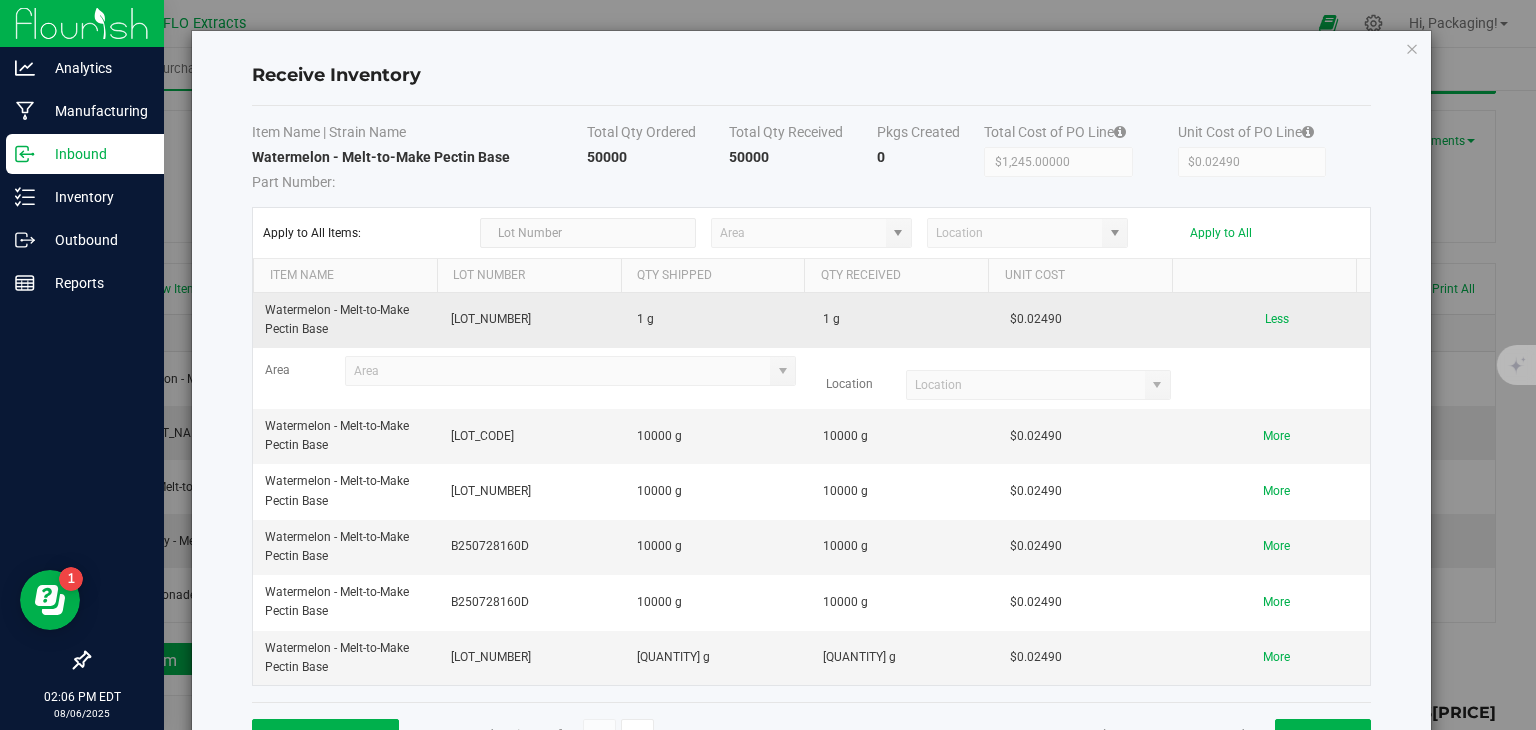 click on "Less" at bounding box center (1277, 319) 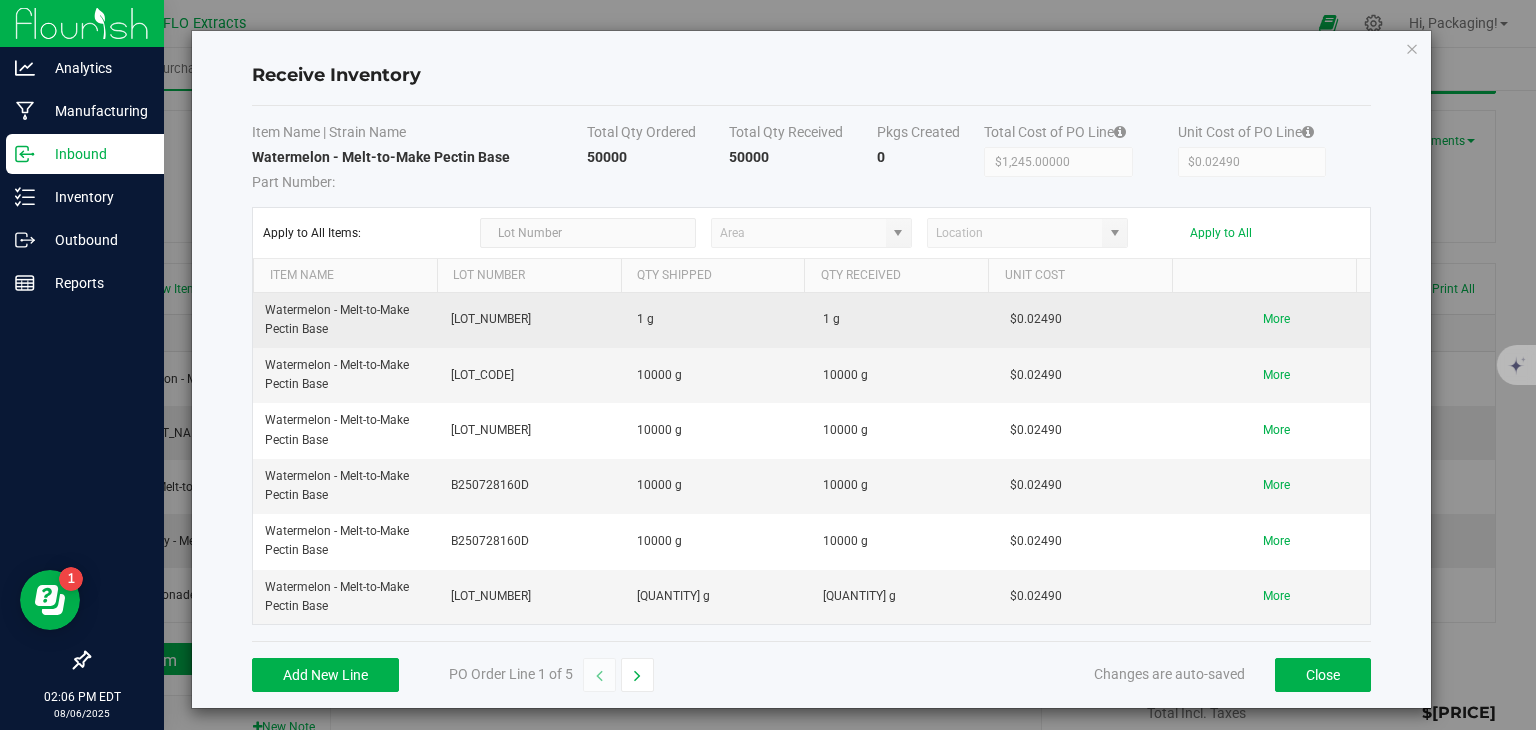 scroll, scrollTop: 0, scrollLeft: 0, axis: both 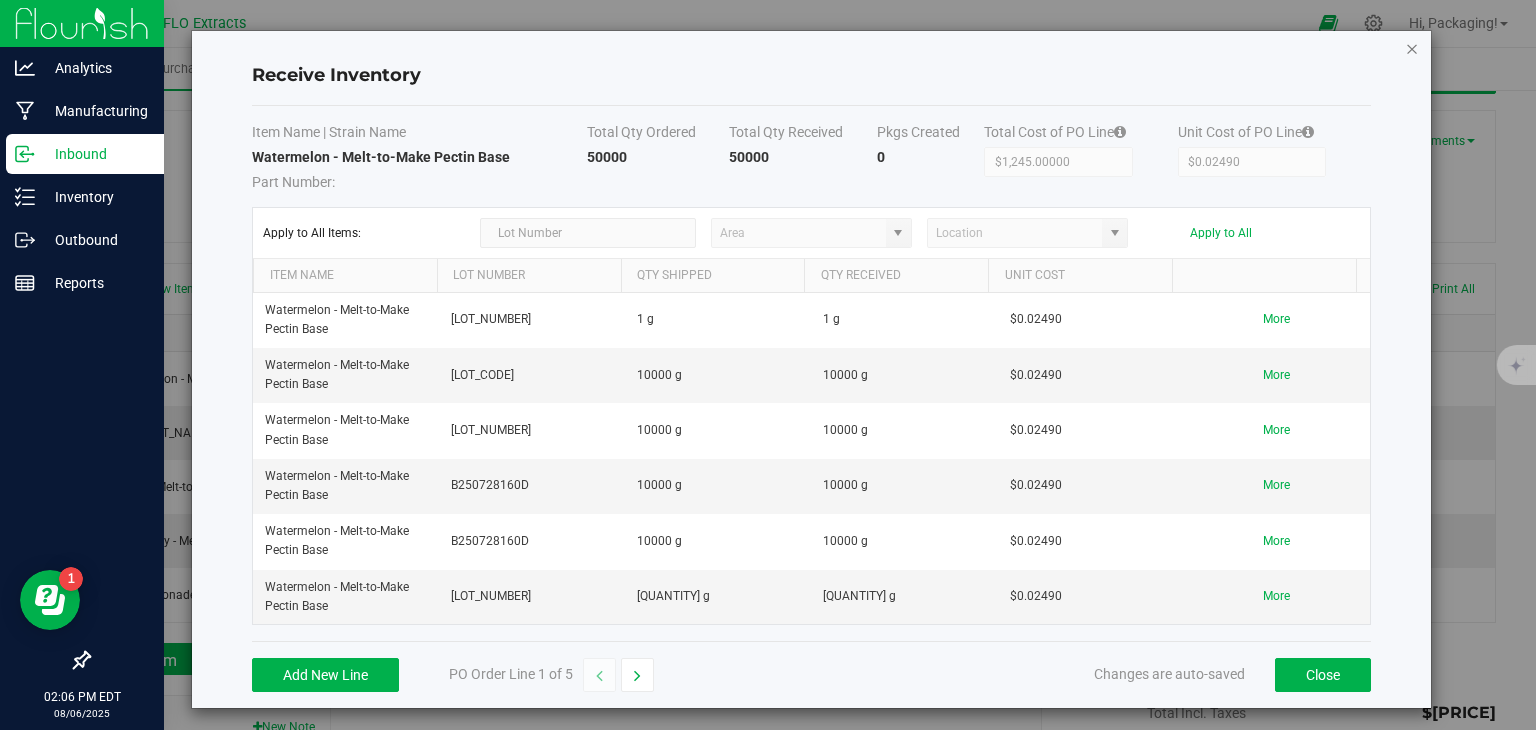 click at bounding box center [1412, 48] 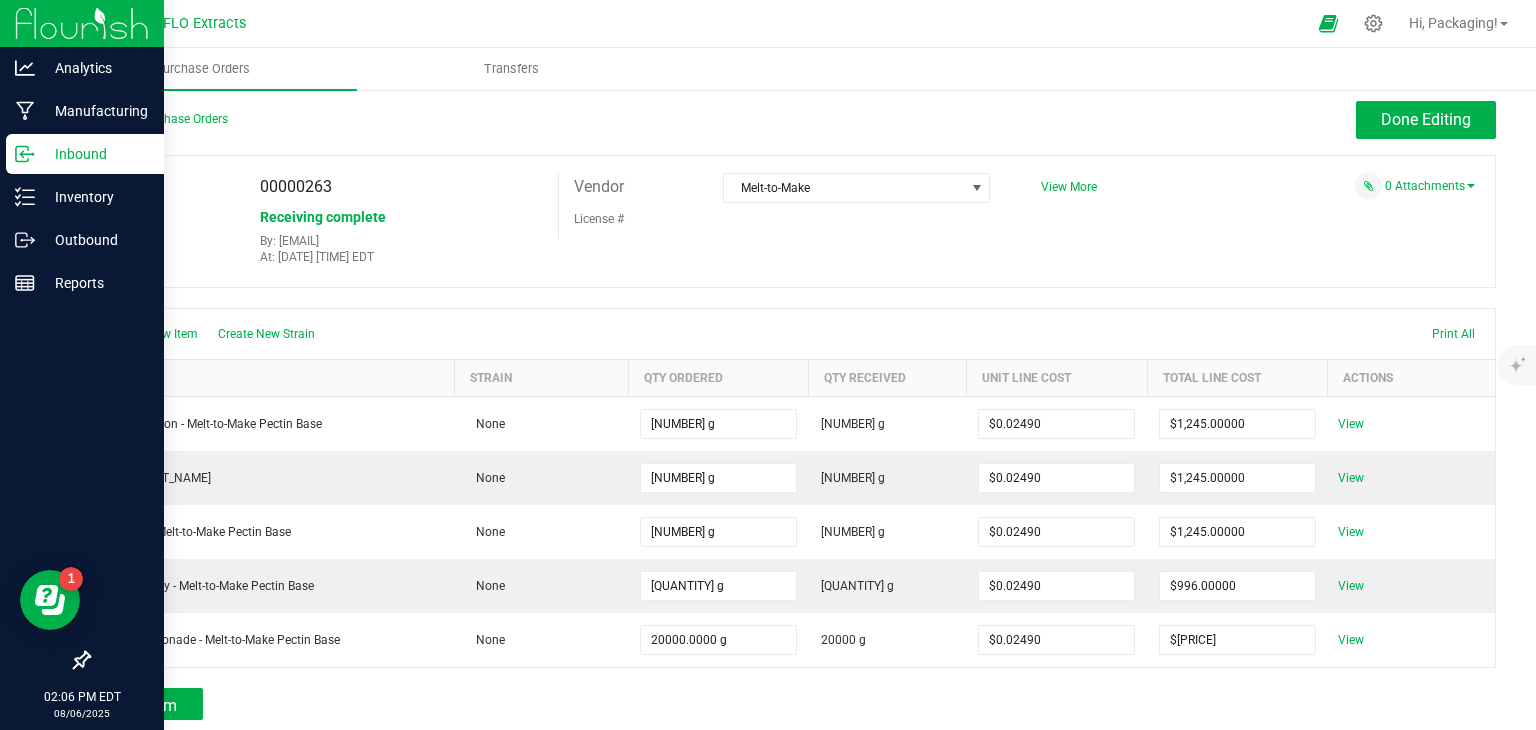 scroll, scrollTop: 0, scrollLeft: 0, axis: both 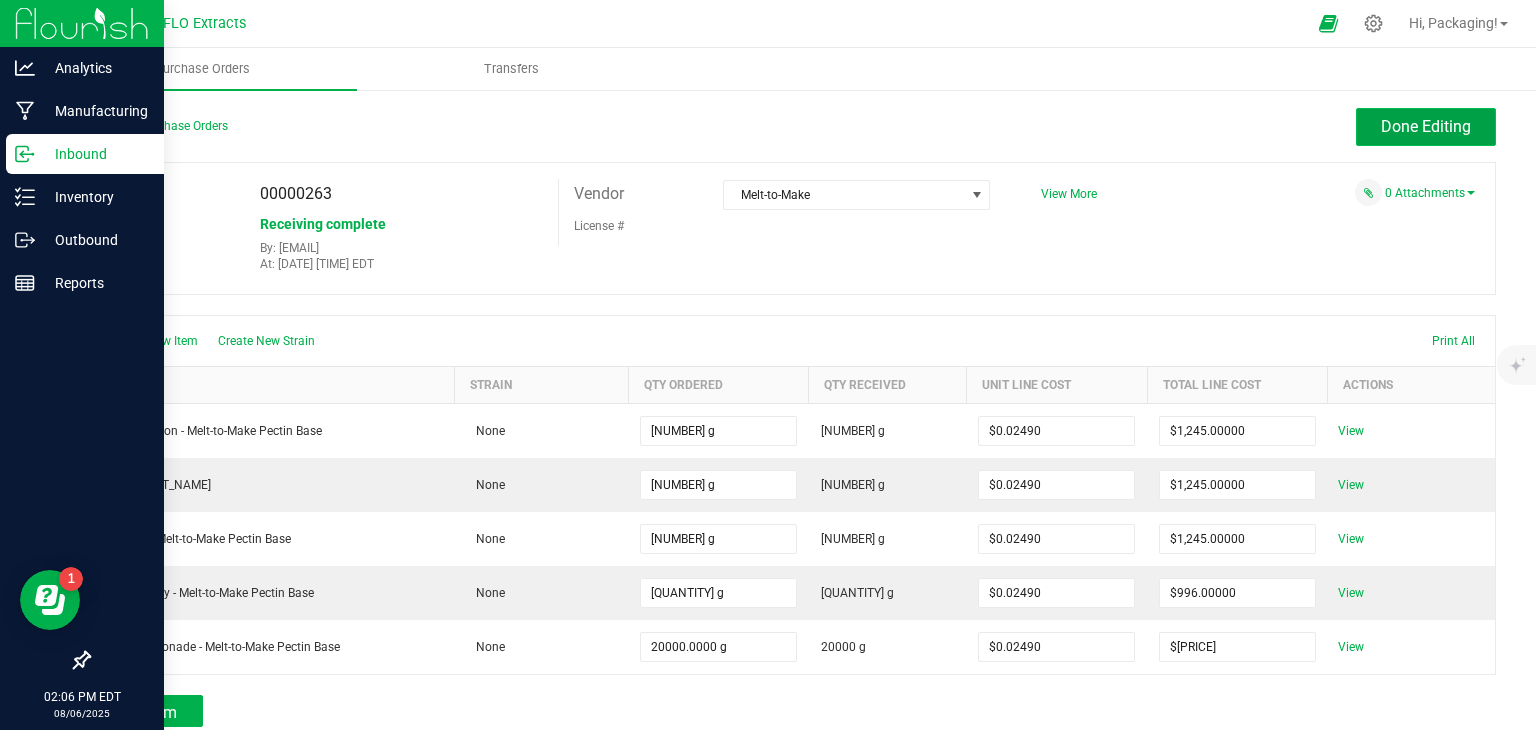 click on "Done Editing" at bounding box center (1426, 126) 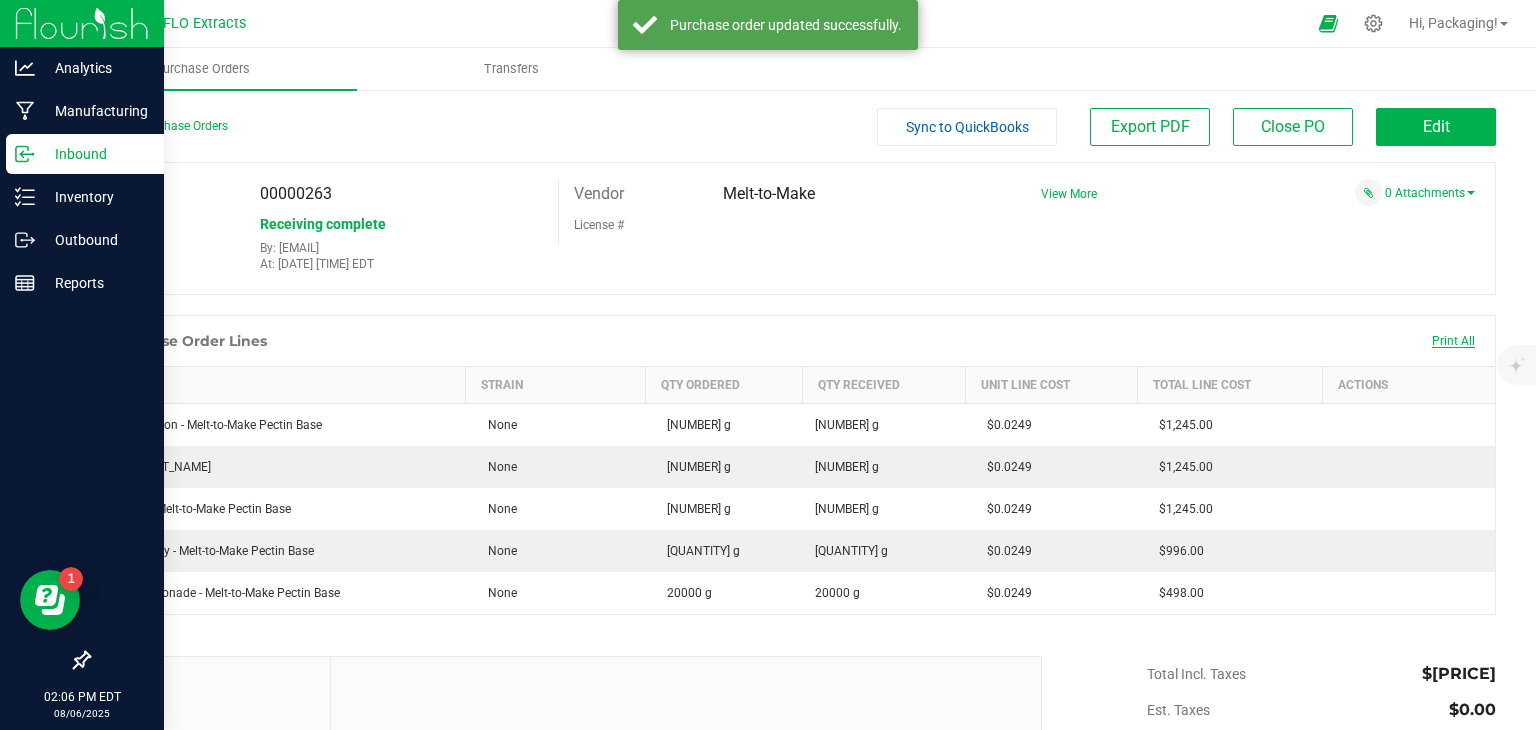 click on "Print All" at bounding box center (1453, 341) 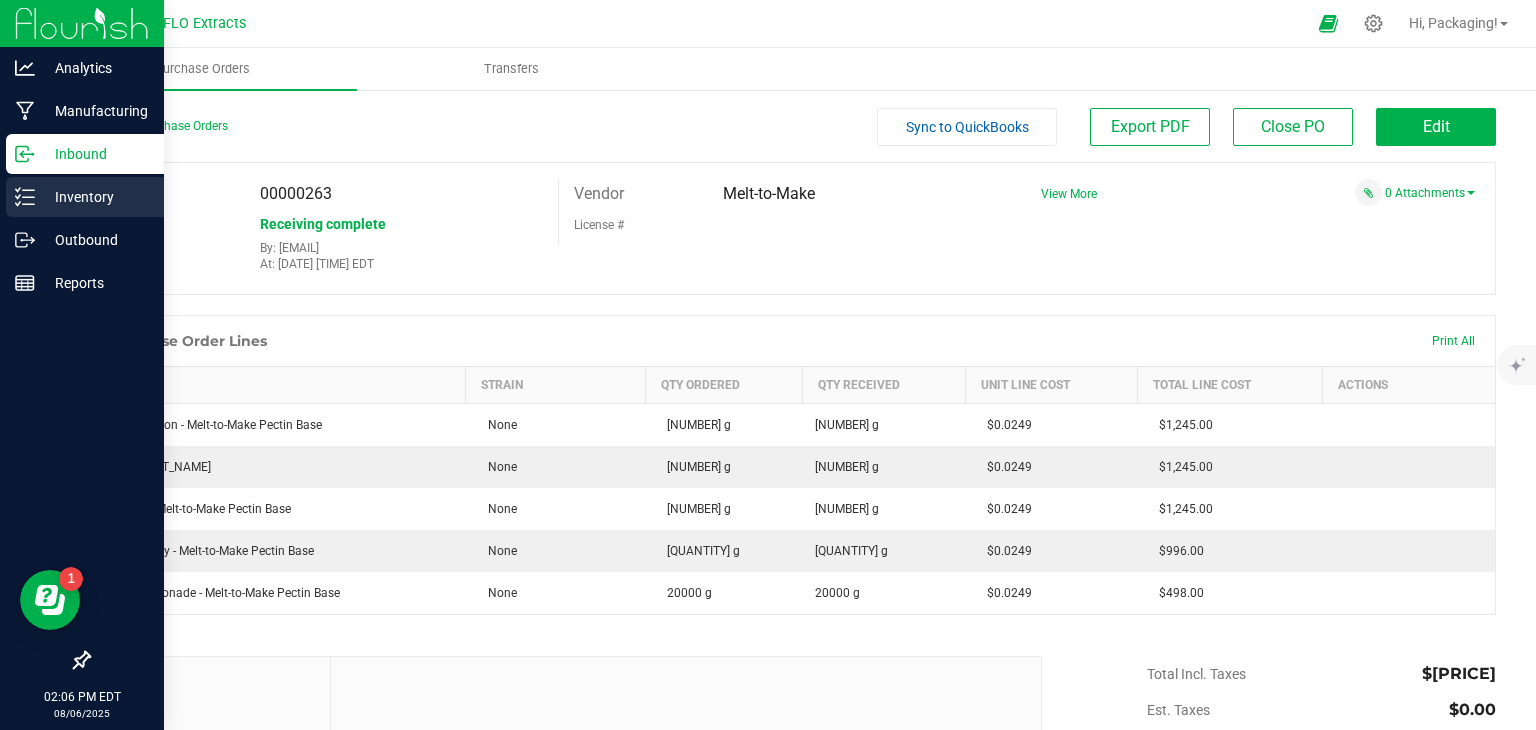 click on "Inventory" at bounding box center [95, 197] 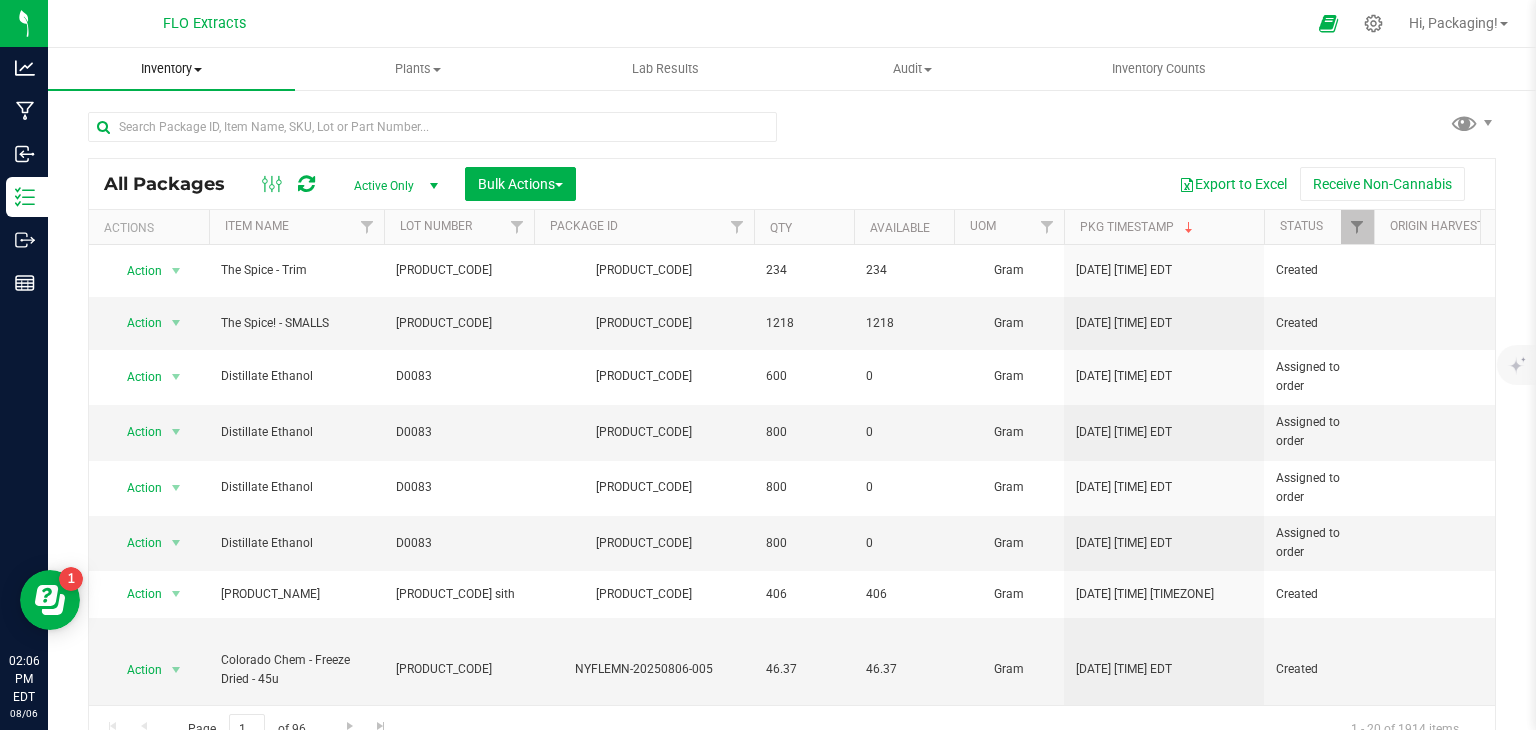 click on "Inventory" at bounding box center [171, 69] 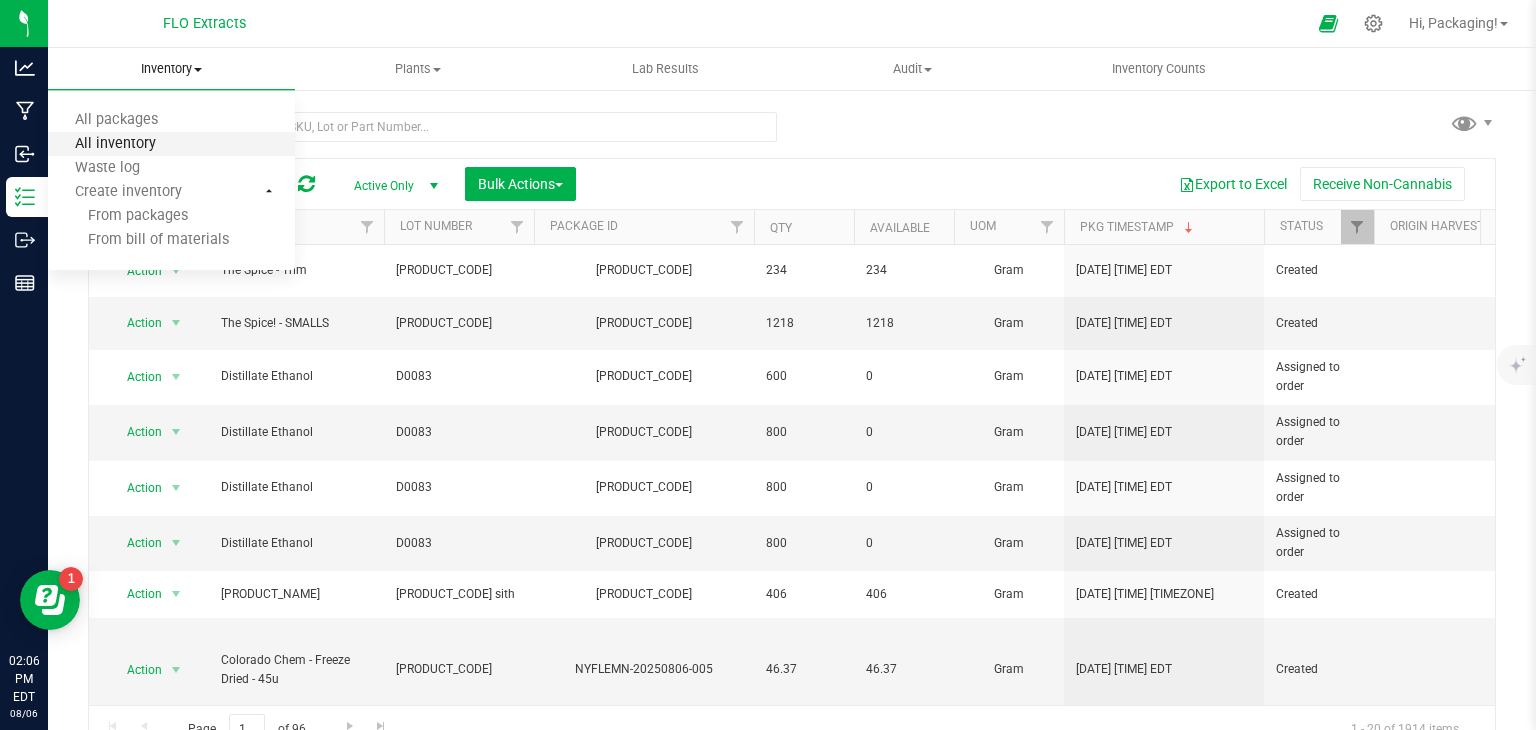 click on "All inventory" at bounding box center (115, 144) 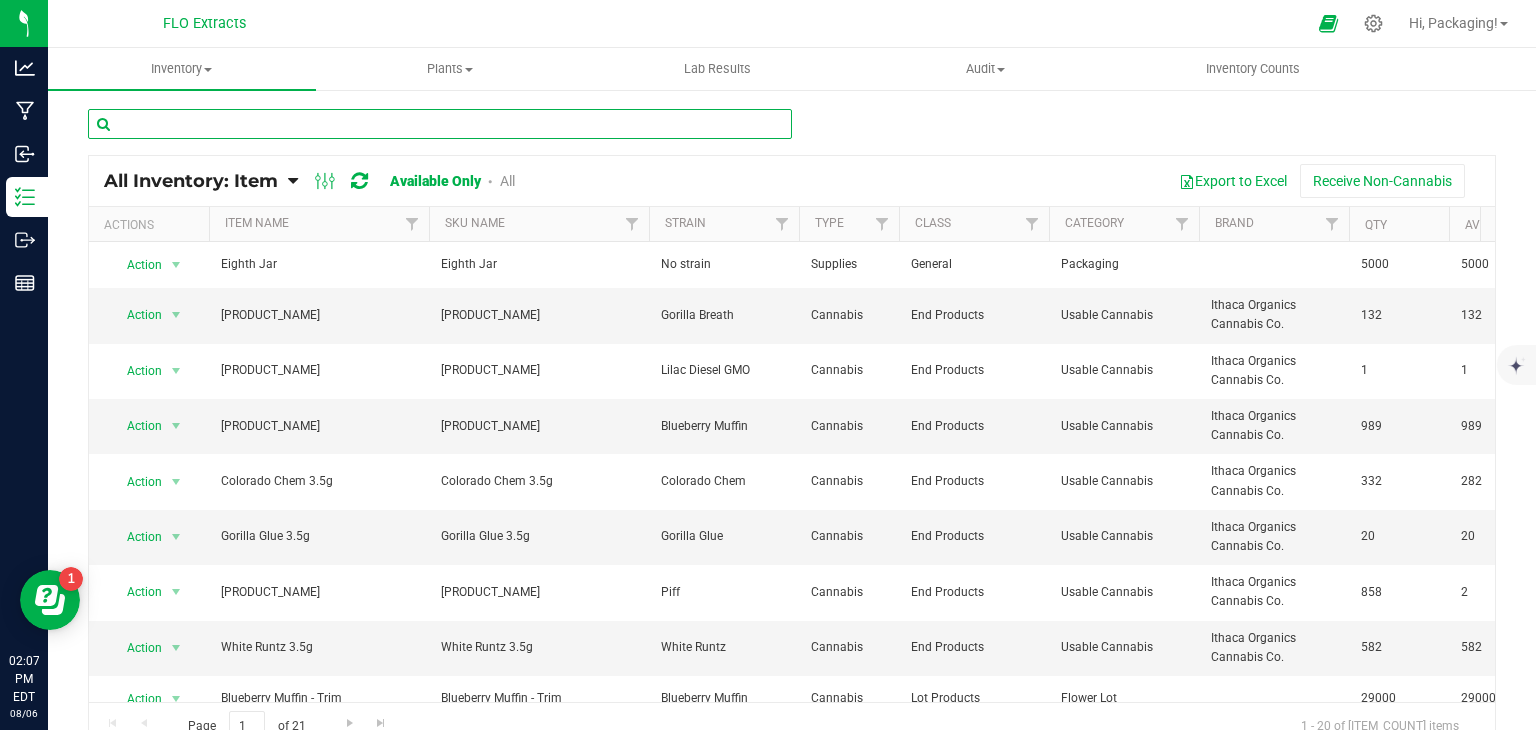 click at bounding box center [440, 124] 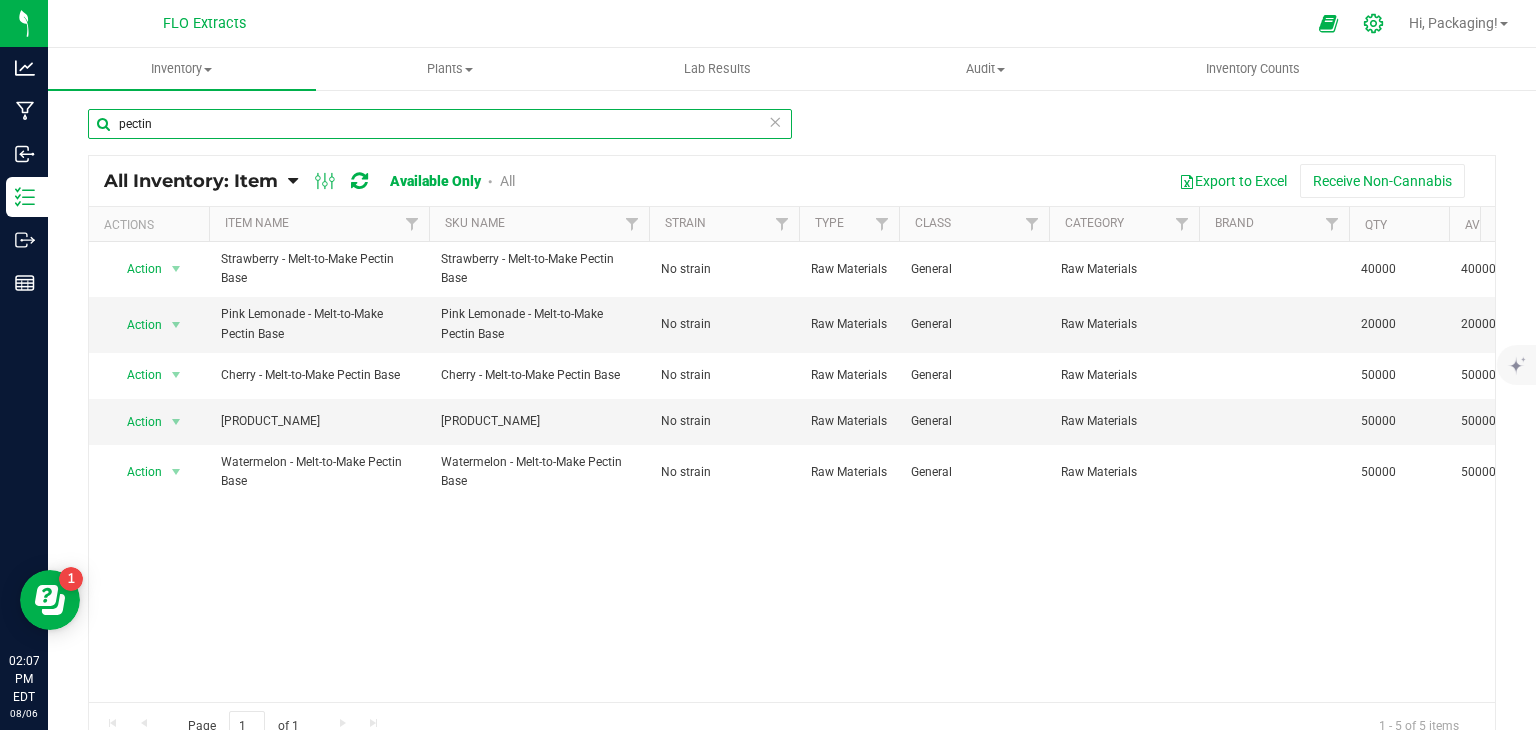 type on "pectin" 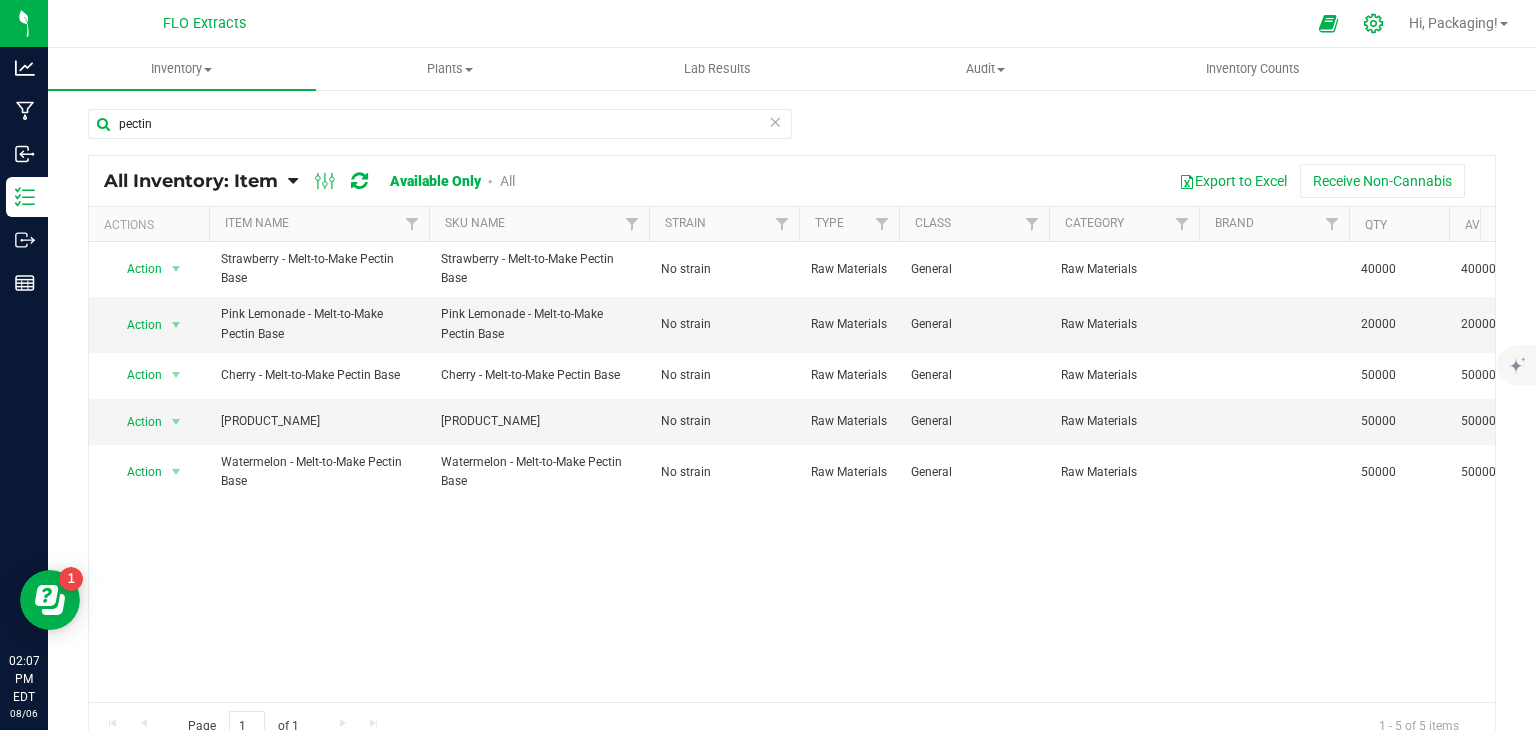click 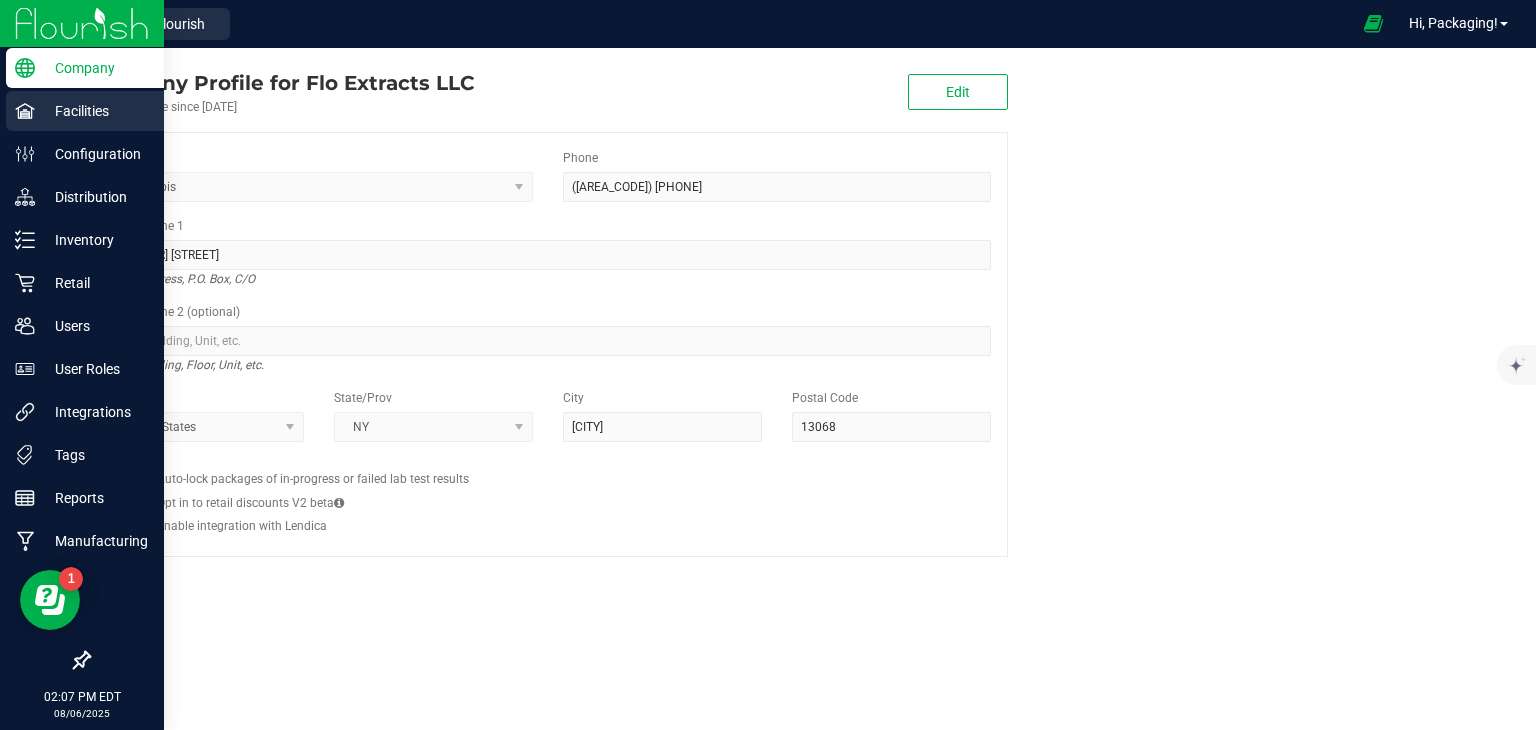 click 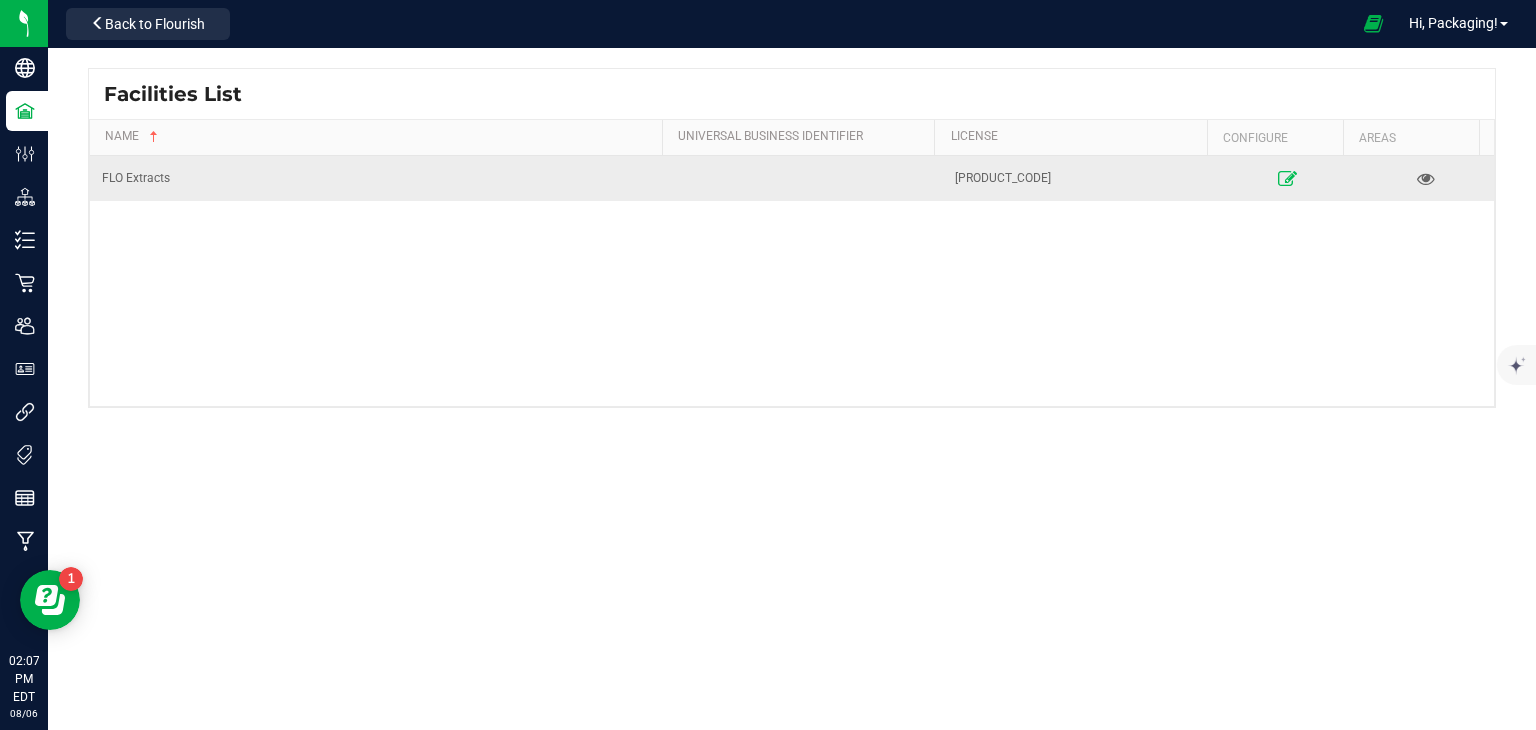 click at bounding box center (1287, 178) 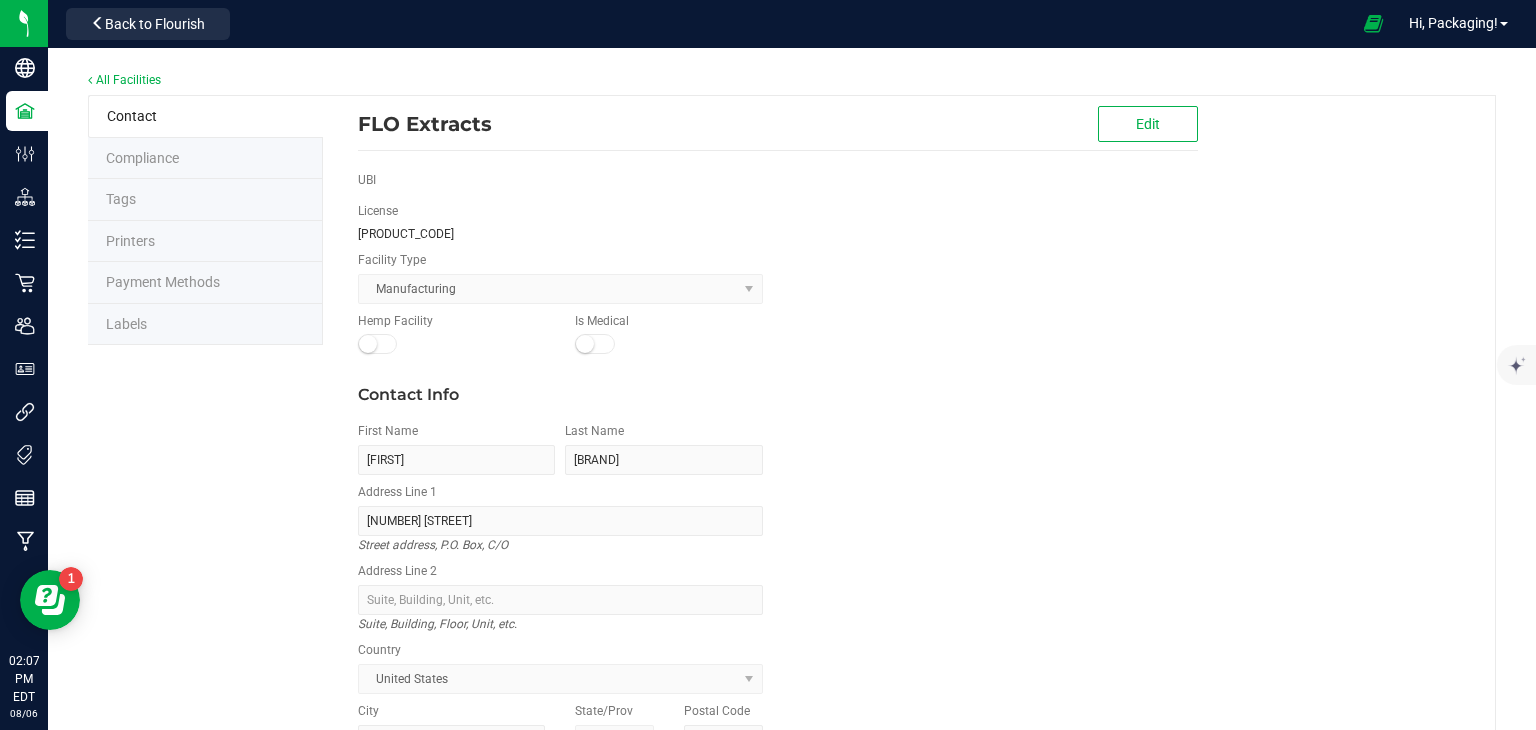 click on "Labels" at bounding box center (205, 325) 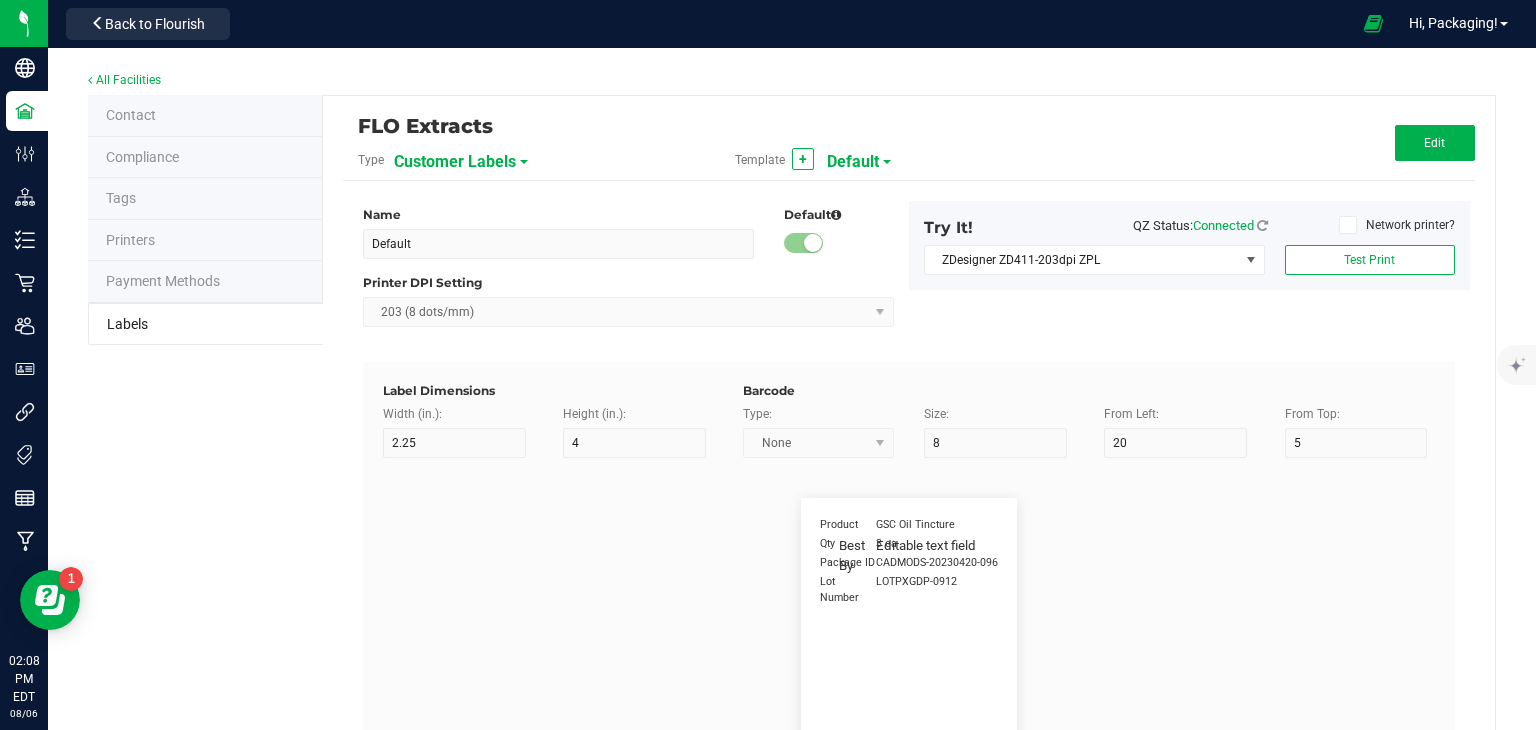 click on "Customer Labels" at bounding box center (504, 161) 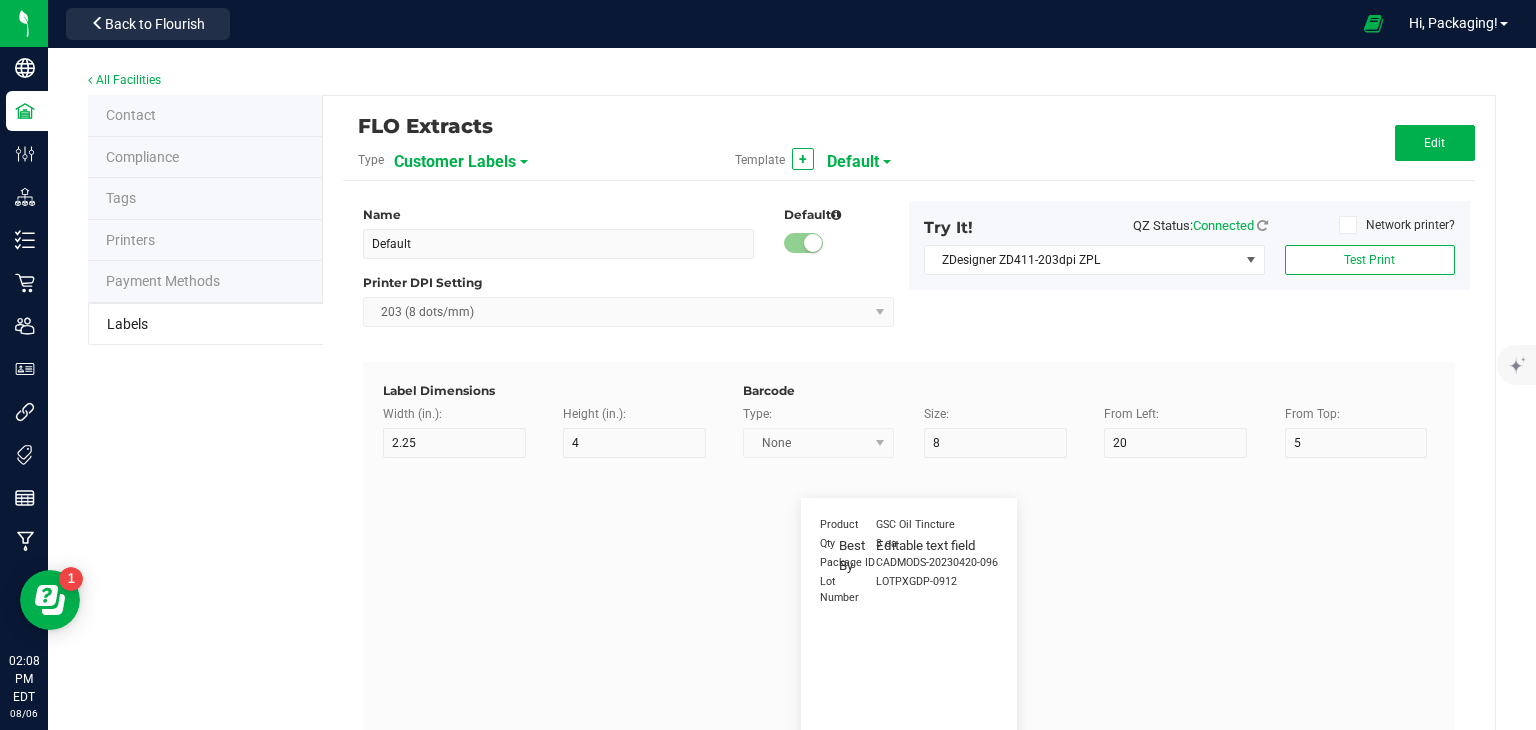 click on "Customer Labels" at bounding box center (455, 162) 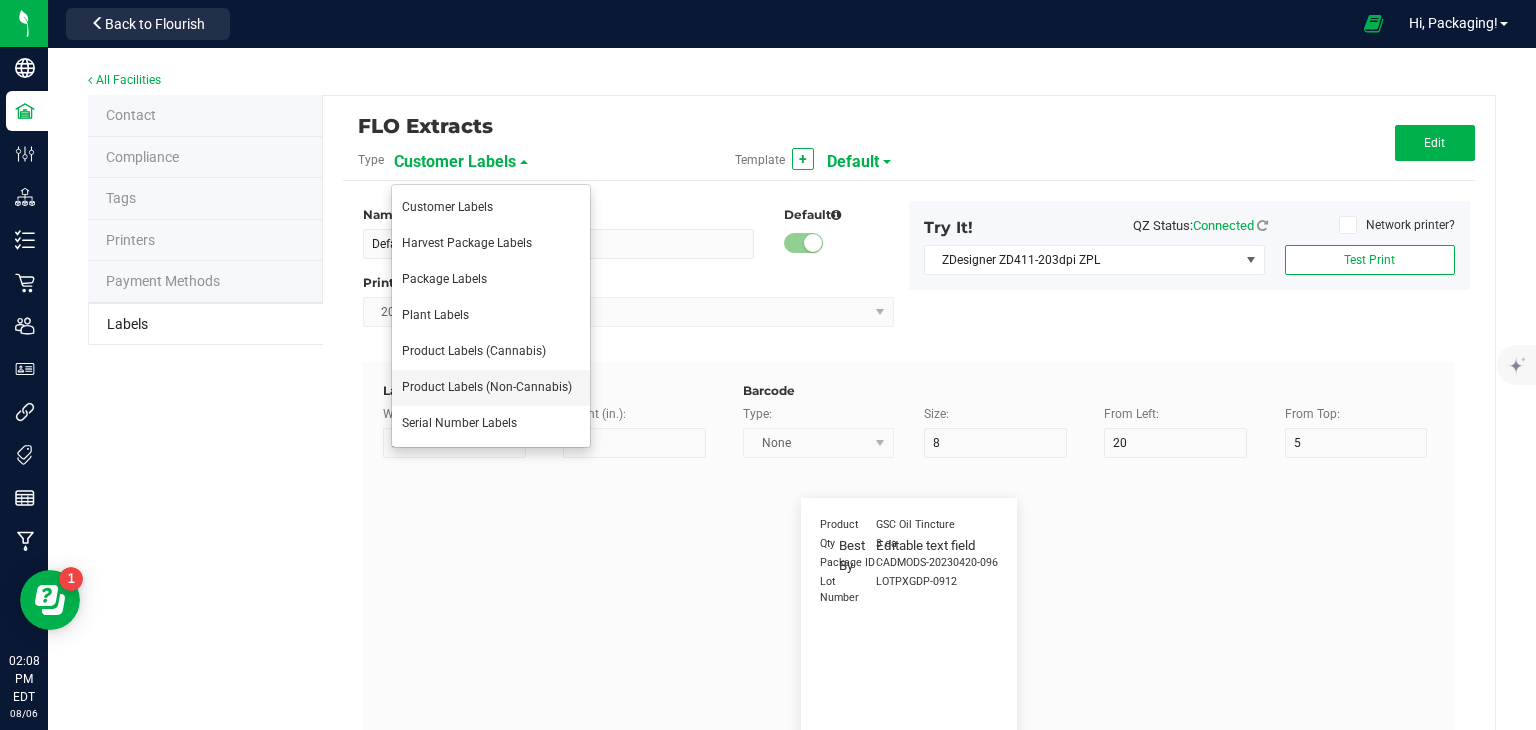click on "Product Labels (Non-Cannabis)" at bounding box center (487, 387) 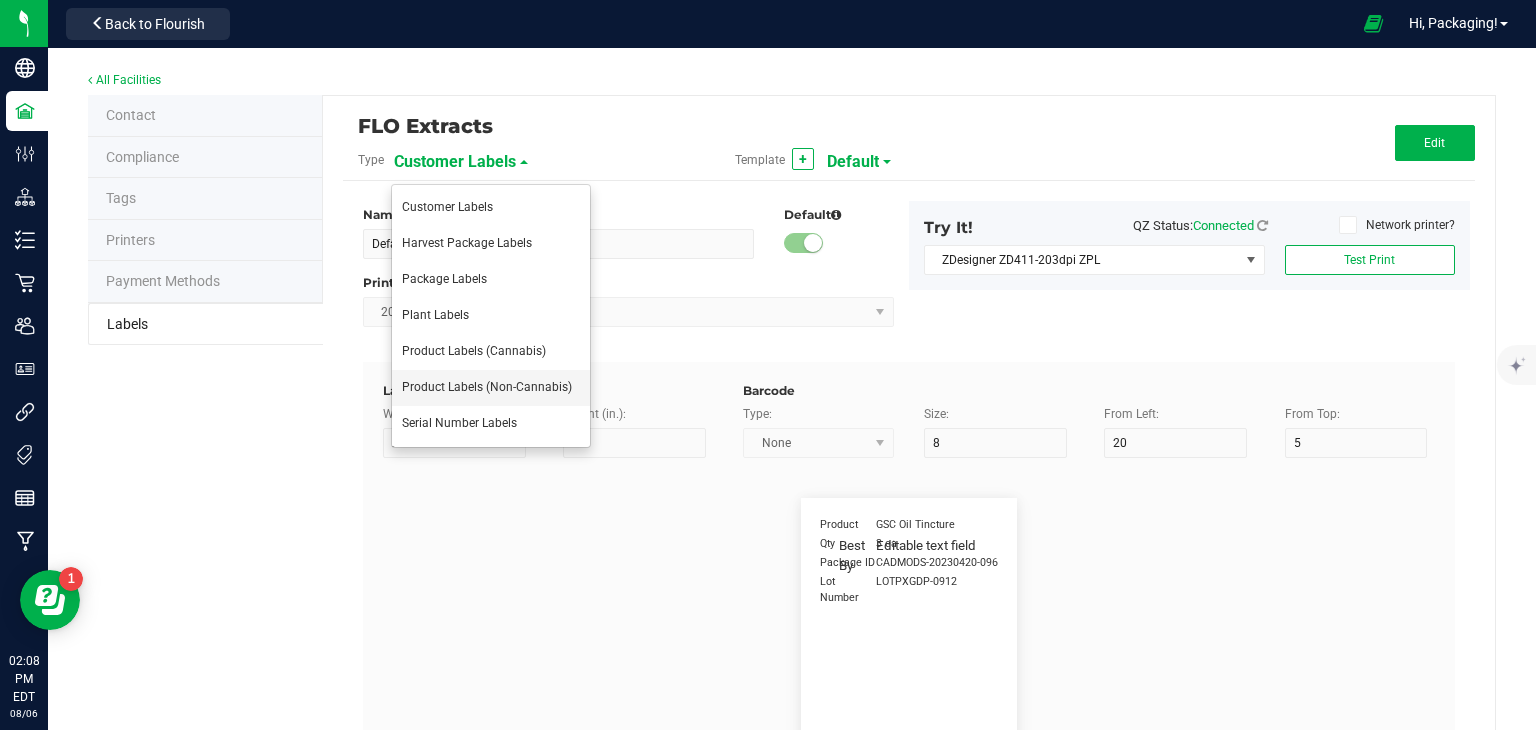 type on "2" 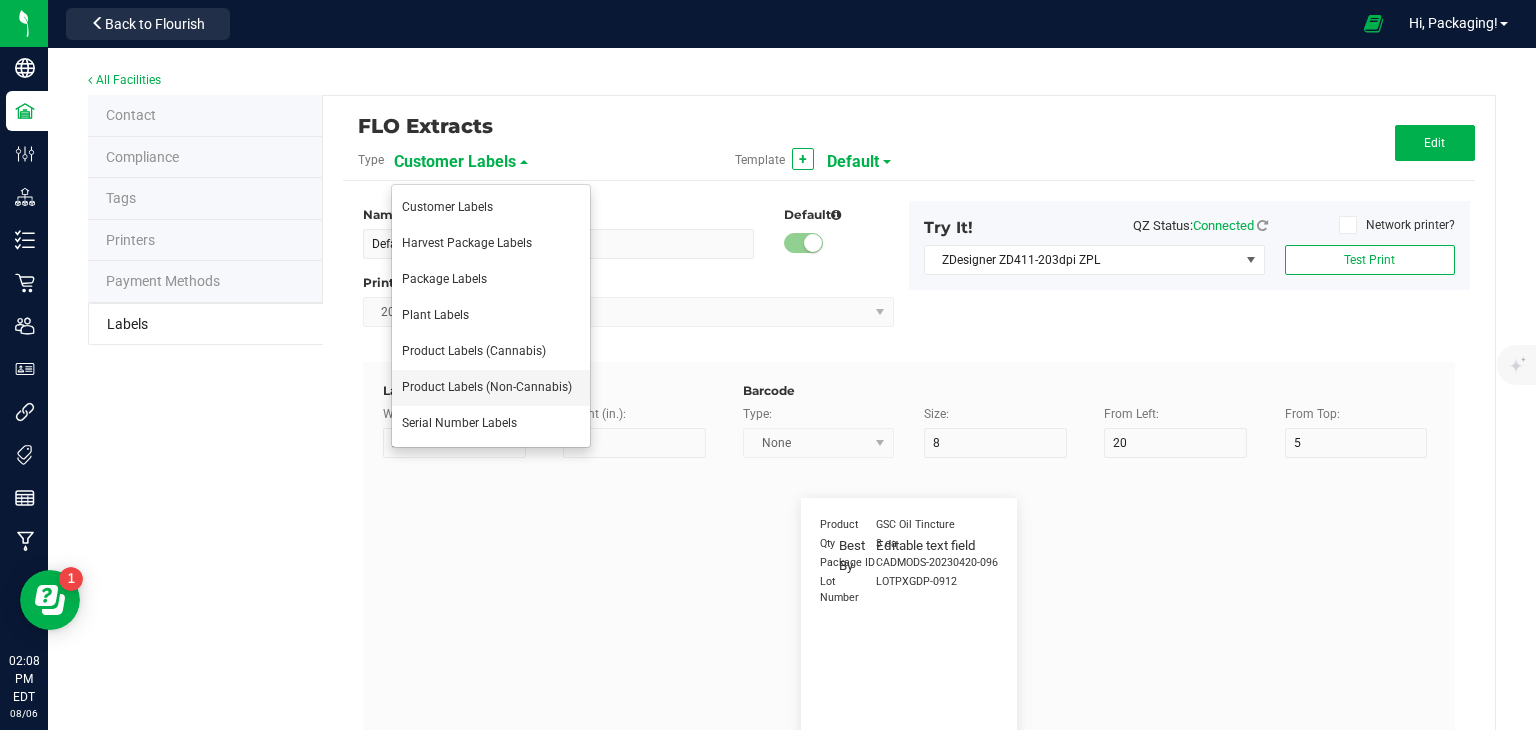 type on "10" 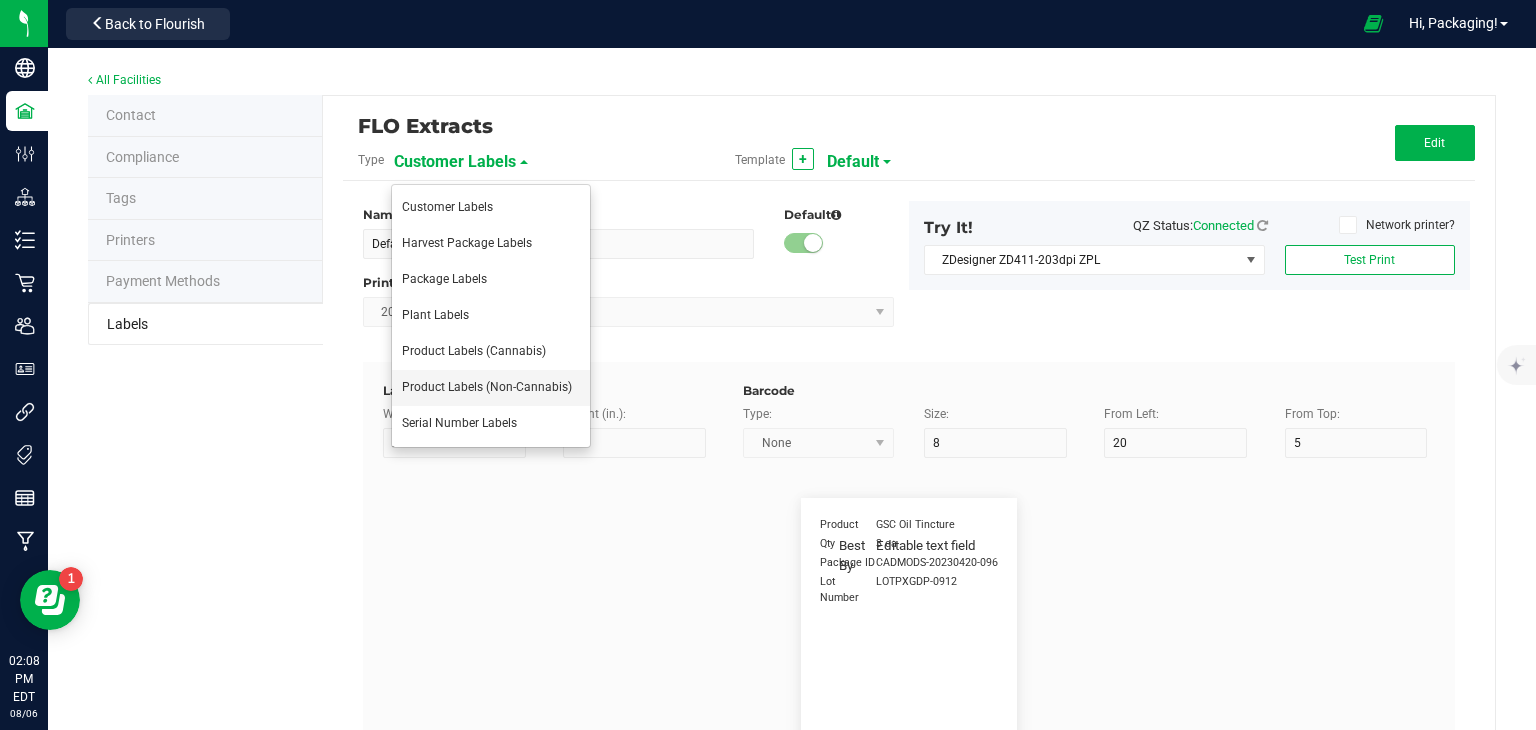 type on "3" 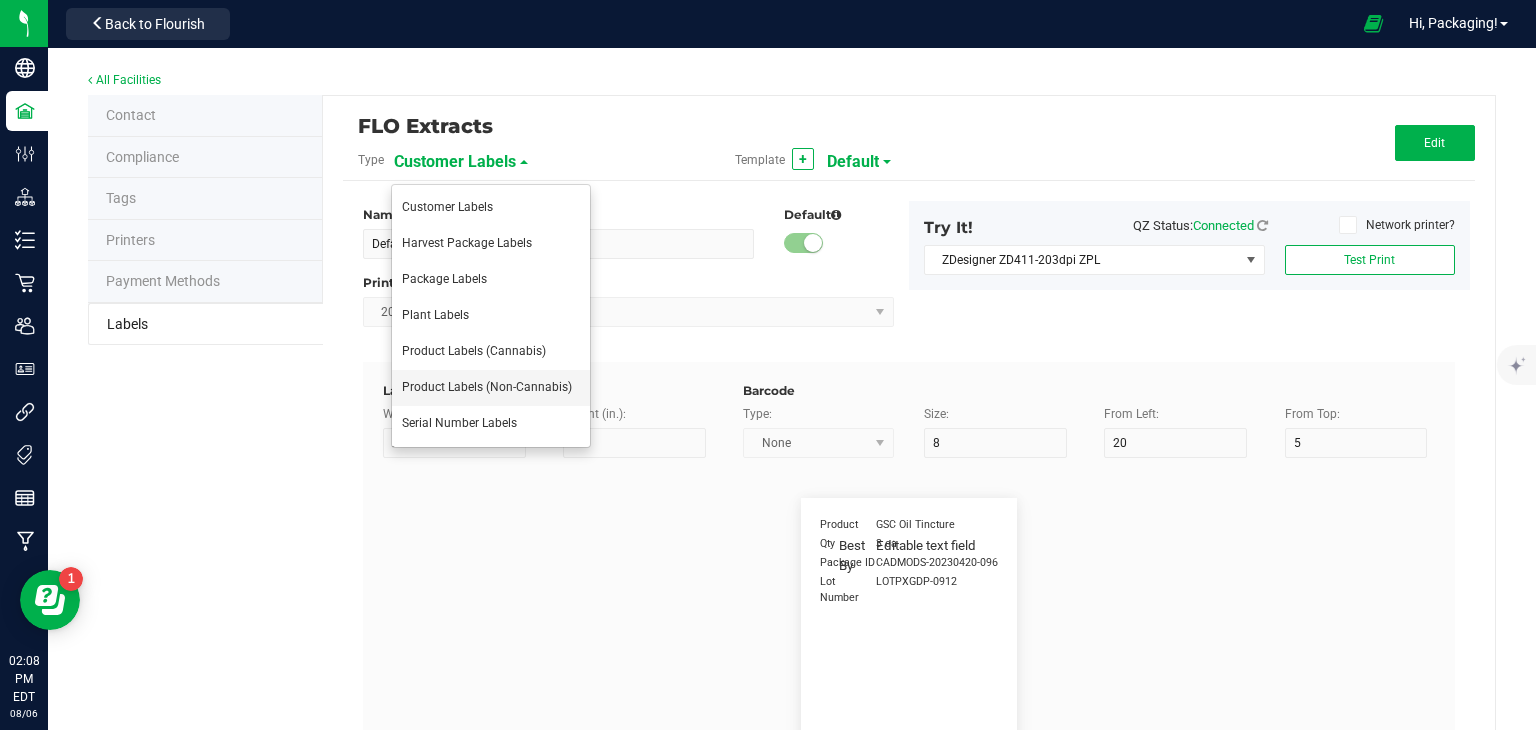type on "10" 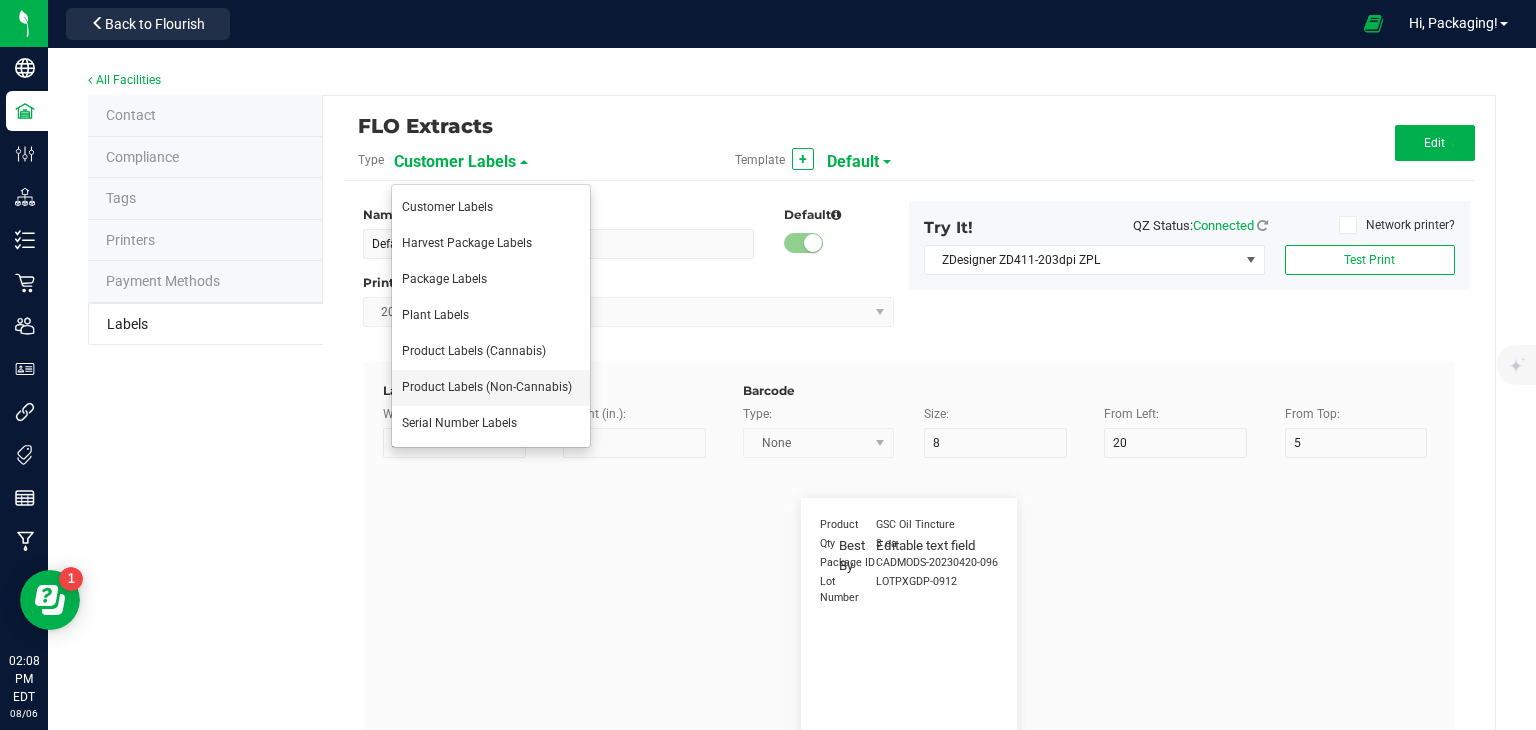 type on "SKU" 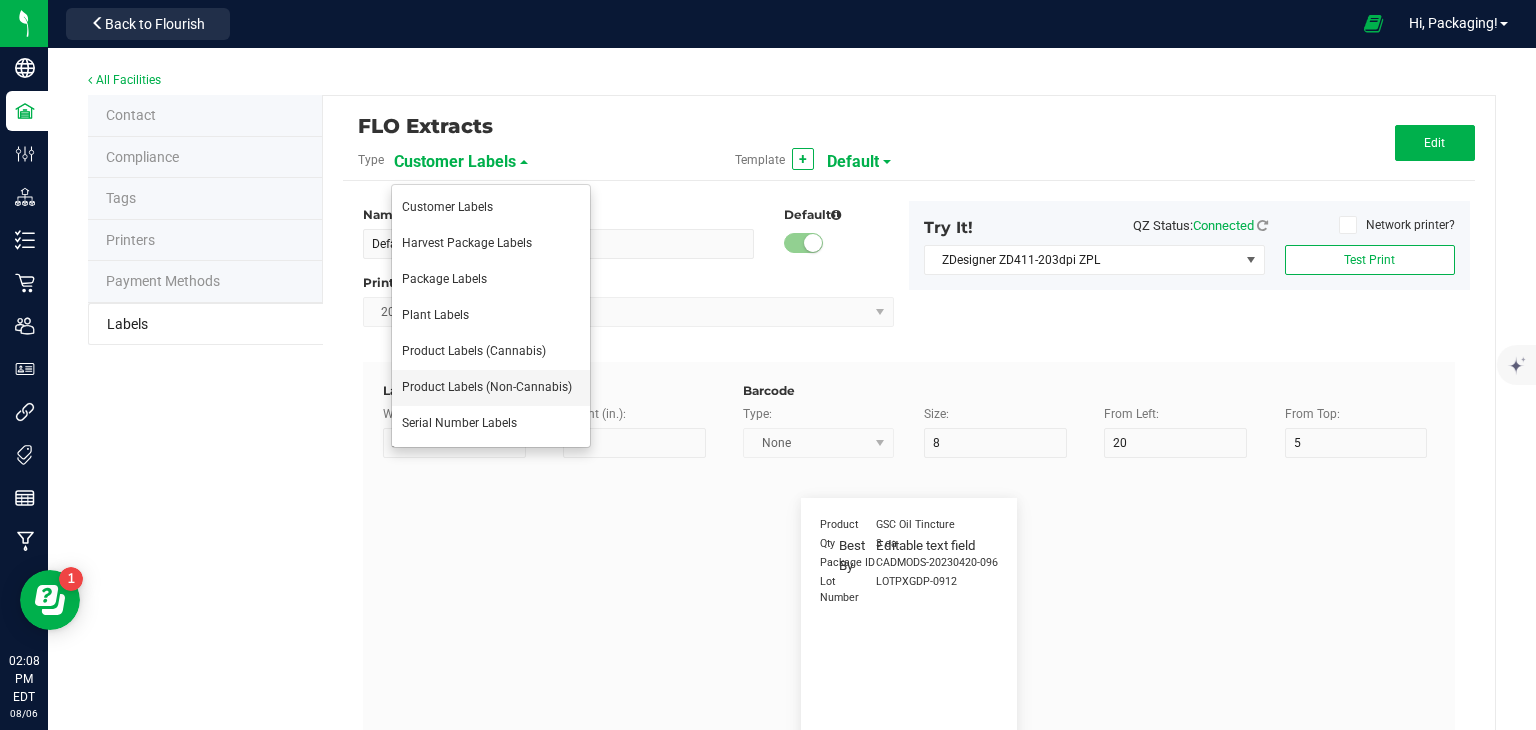 type on "7" 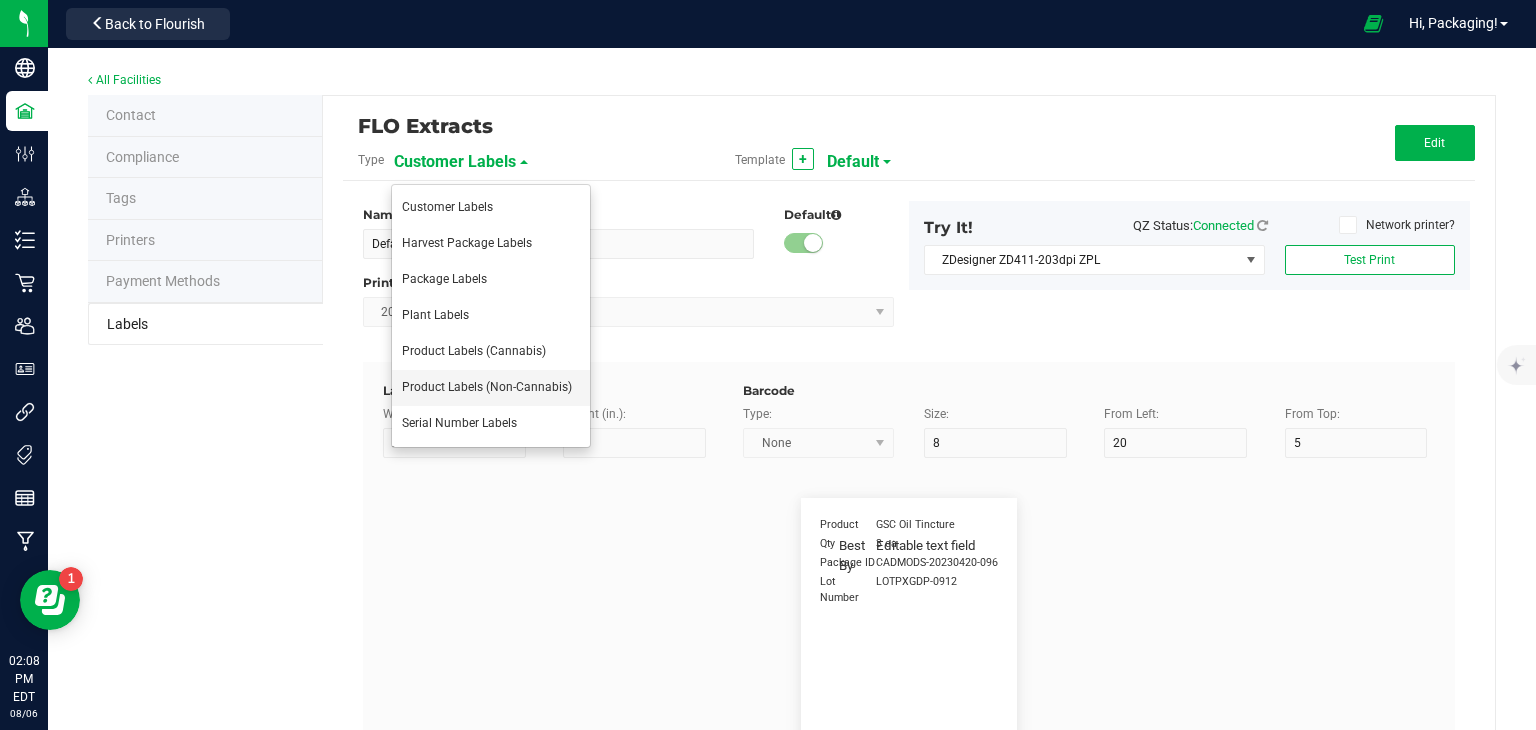 type on "15" 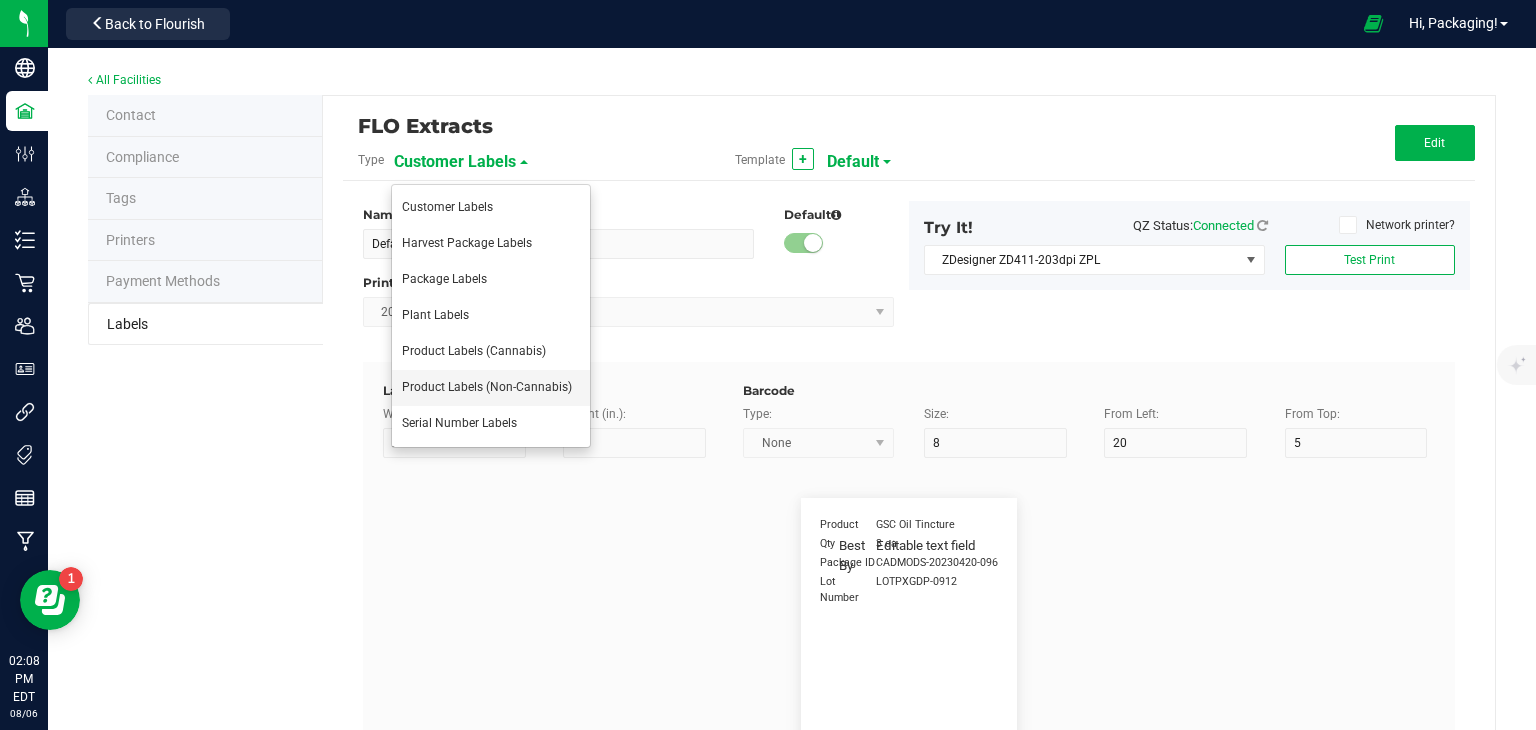 type on "22" 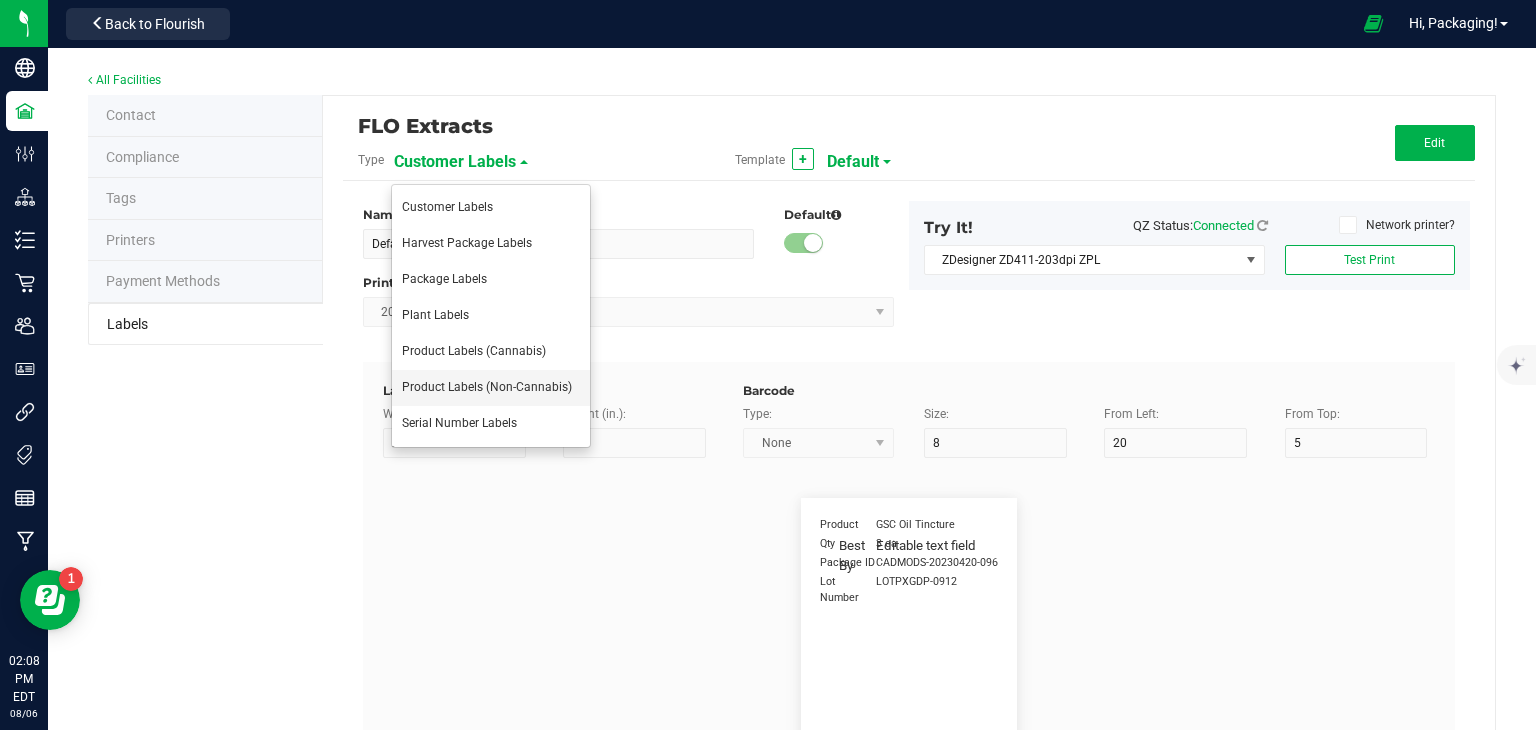 type on "42P017" 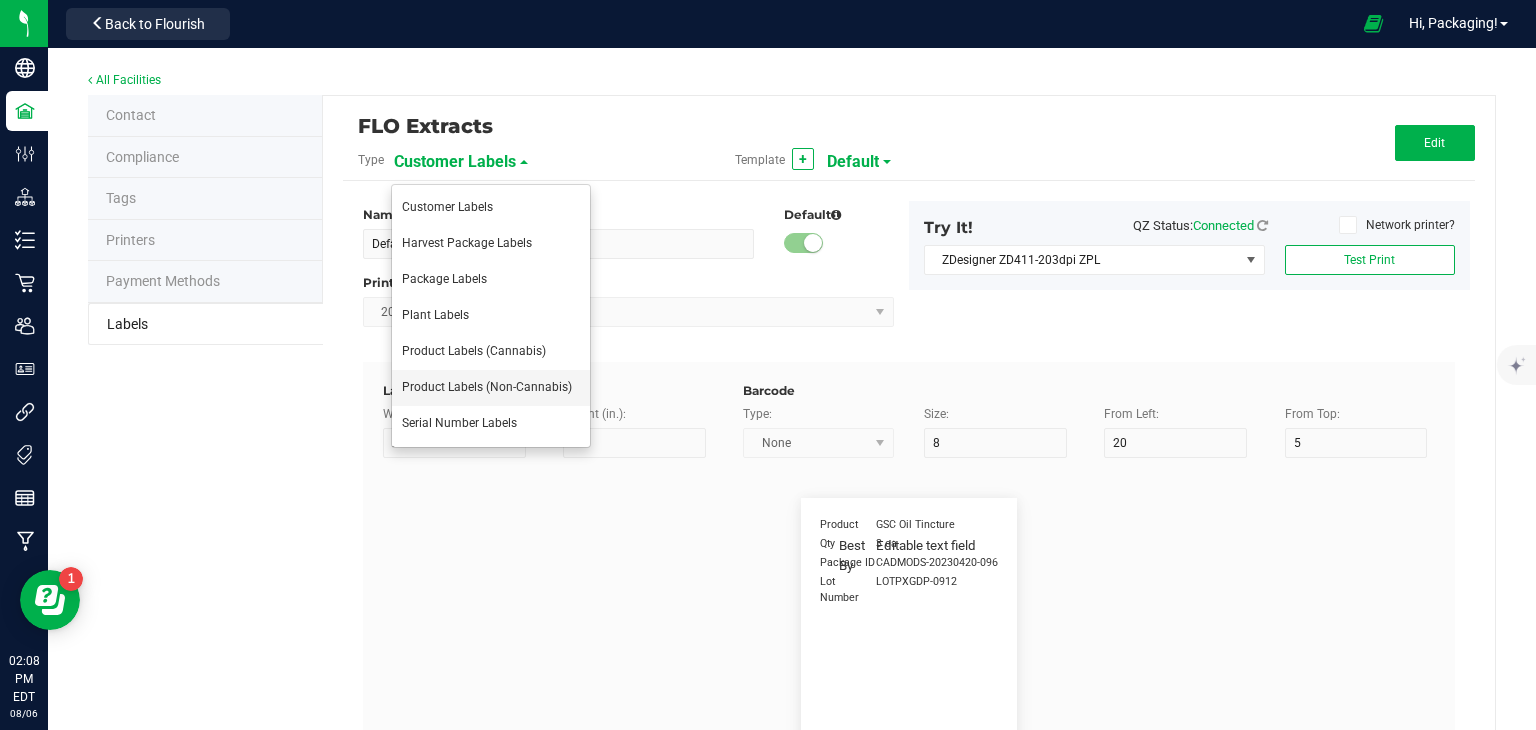 type on "SKU Name" 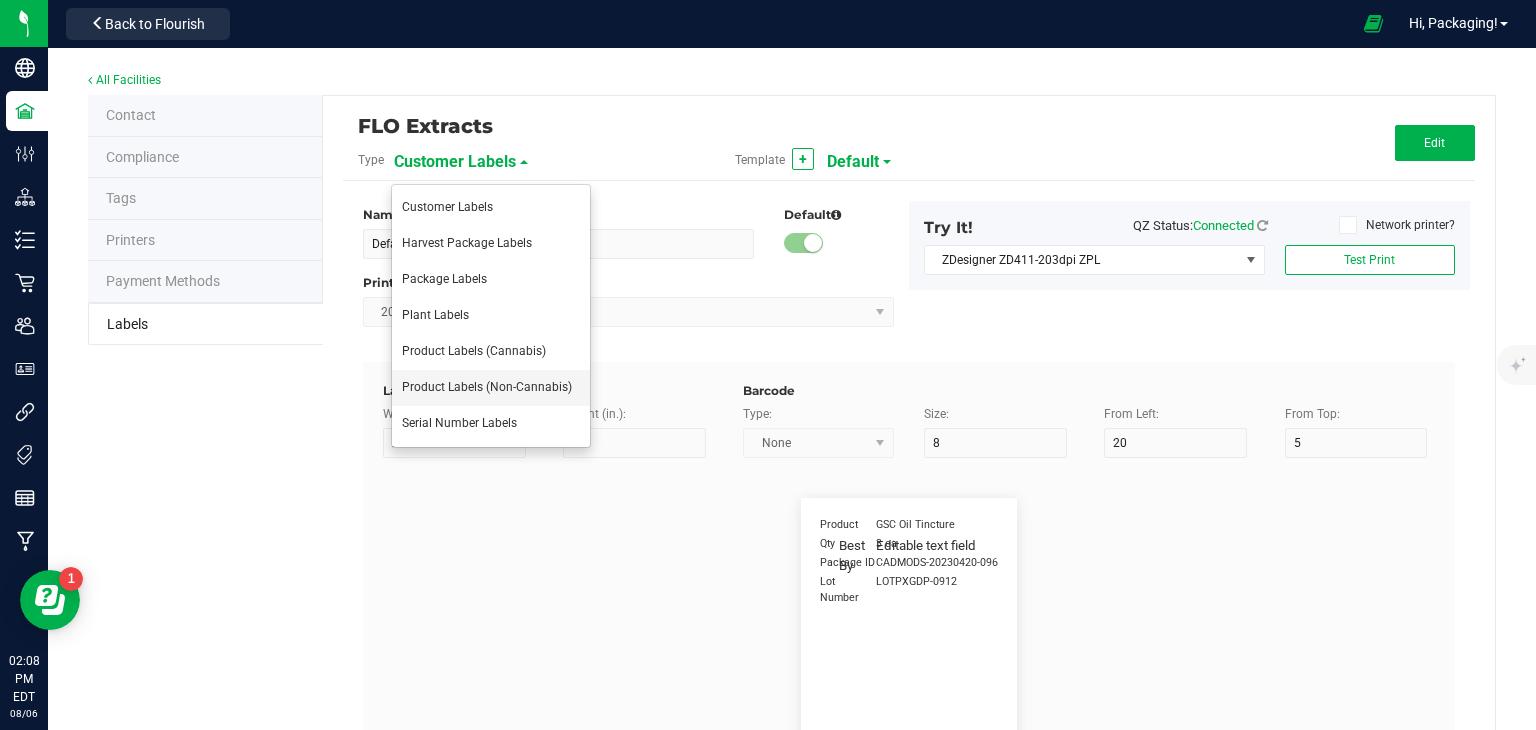 type on "7" 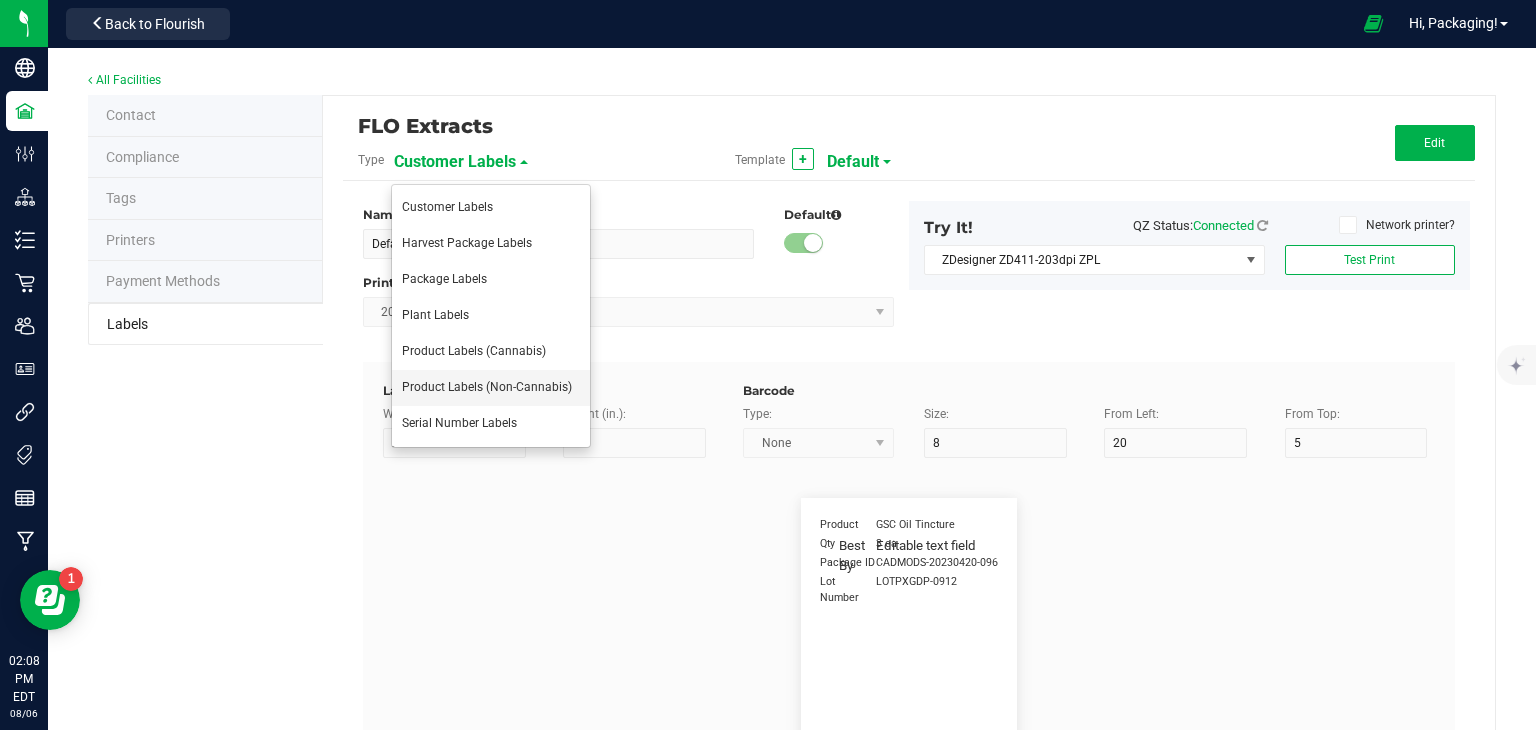 type on "15" 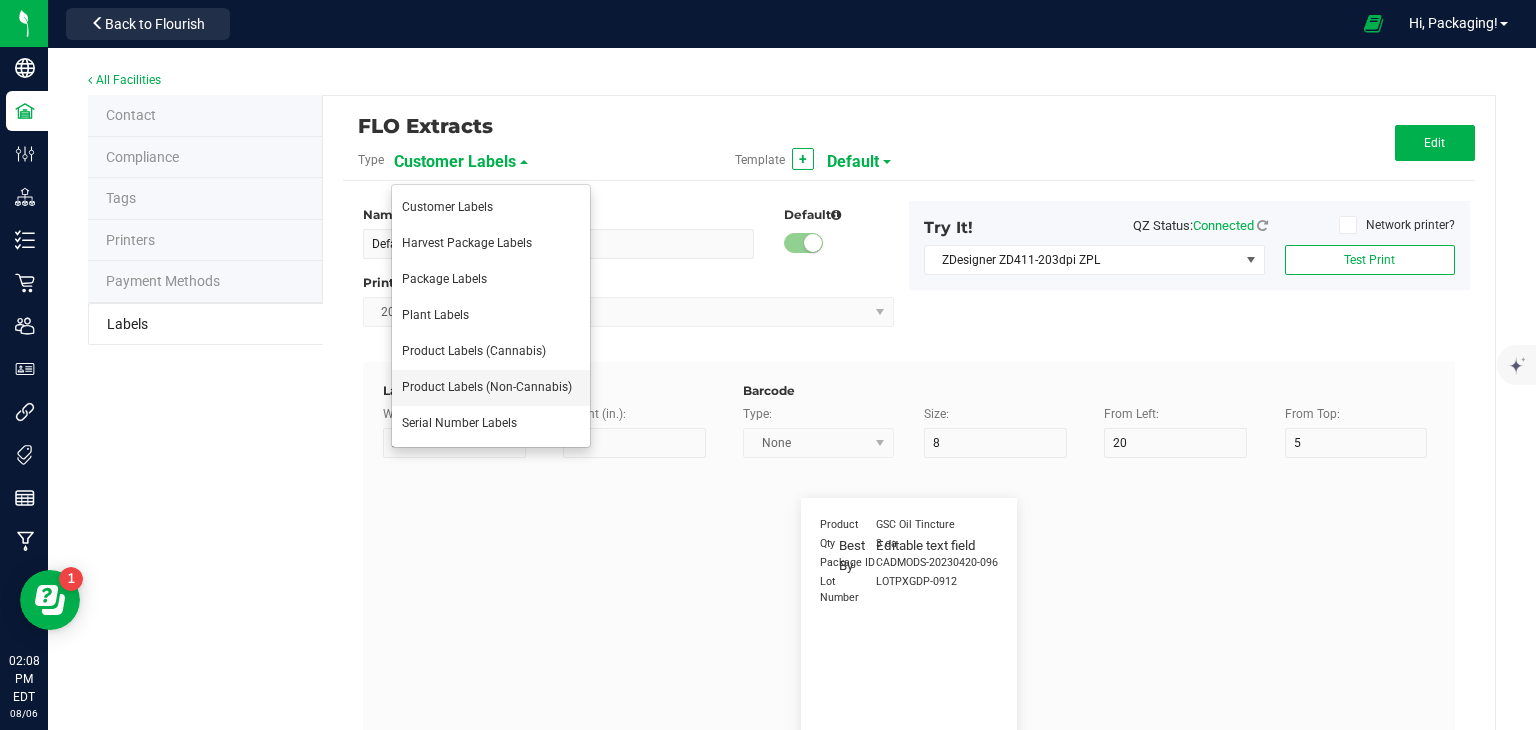 type on "27" 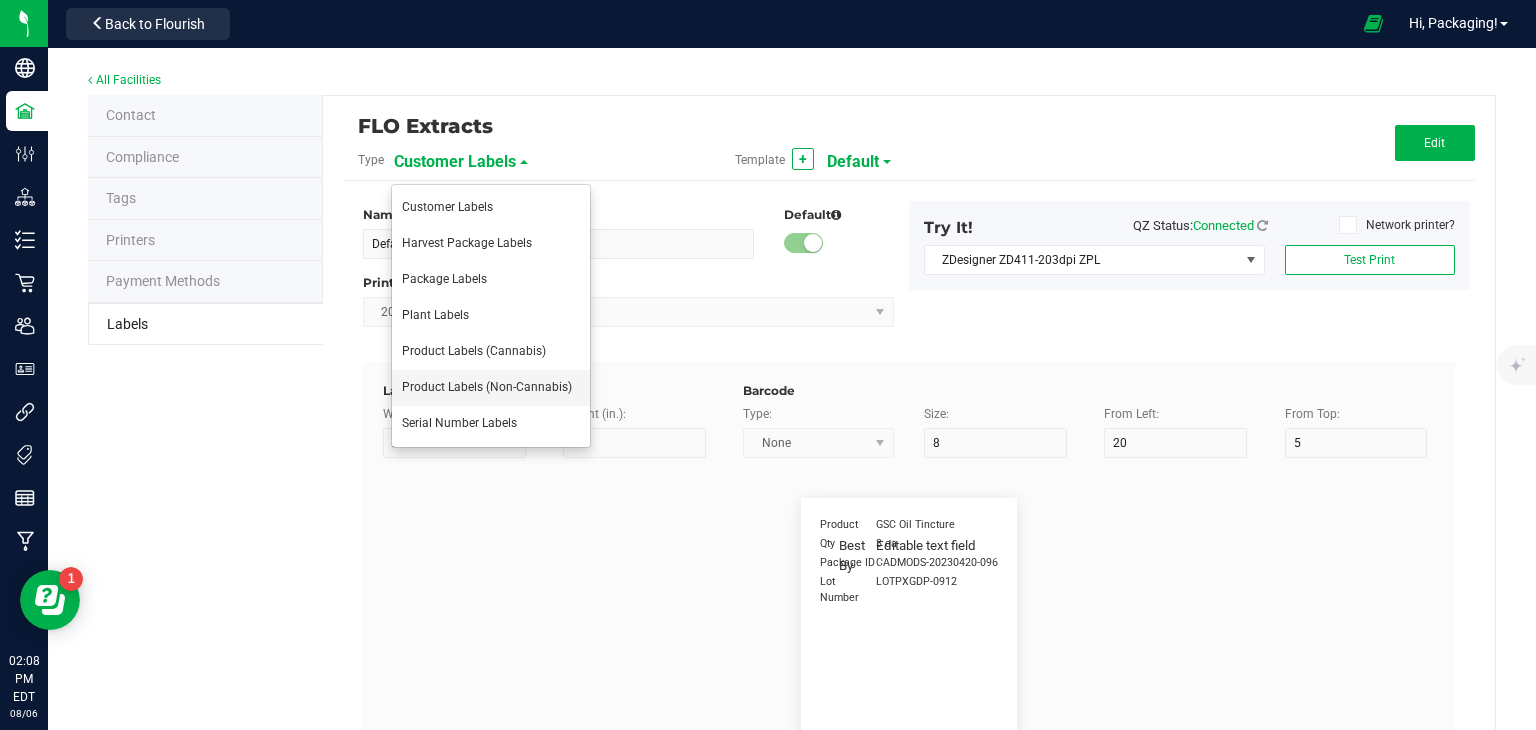 type on "42P017" 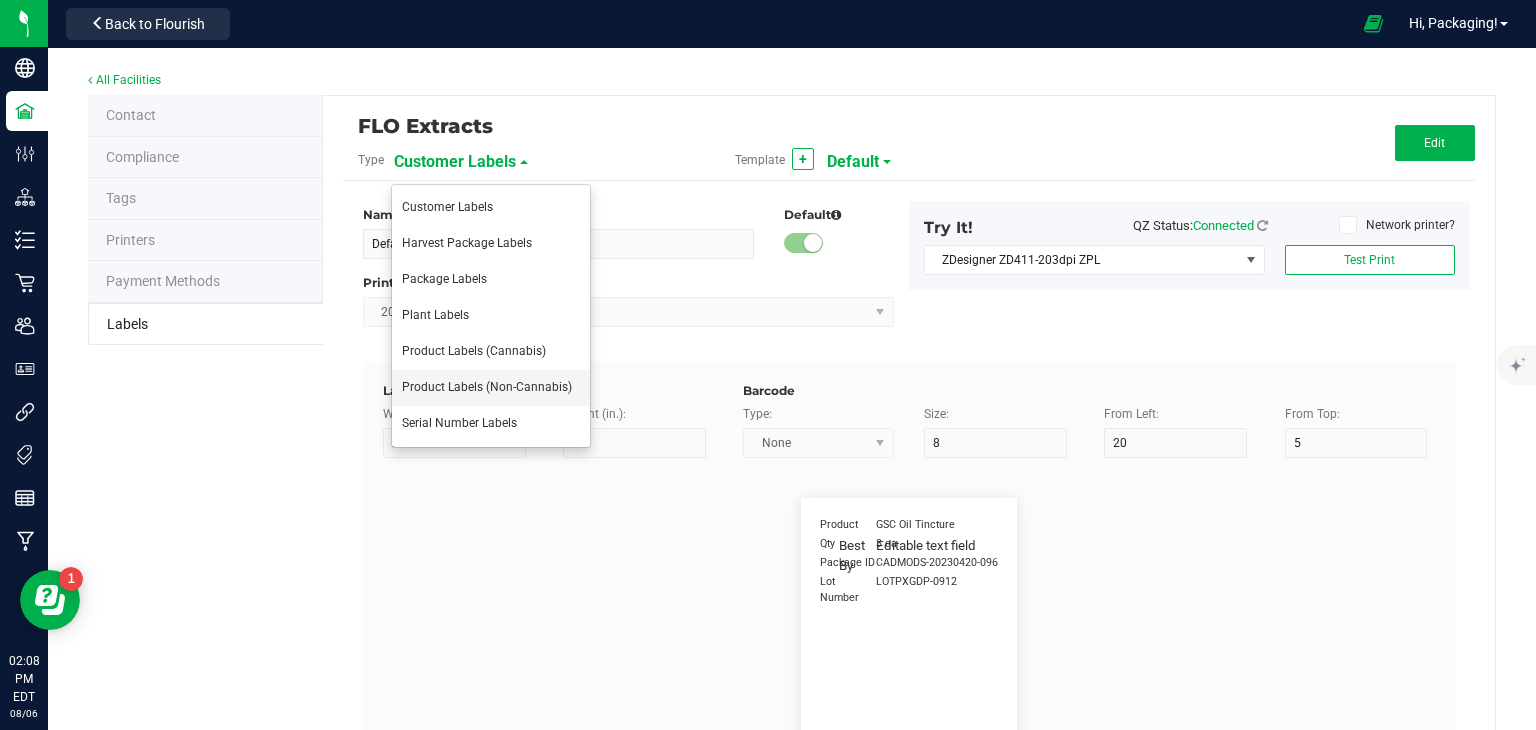 type on "Unit of Measure" 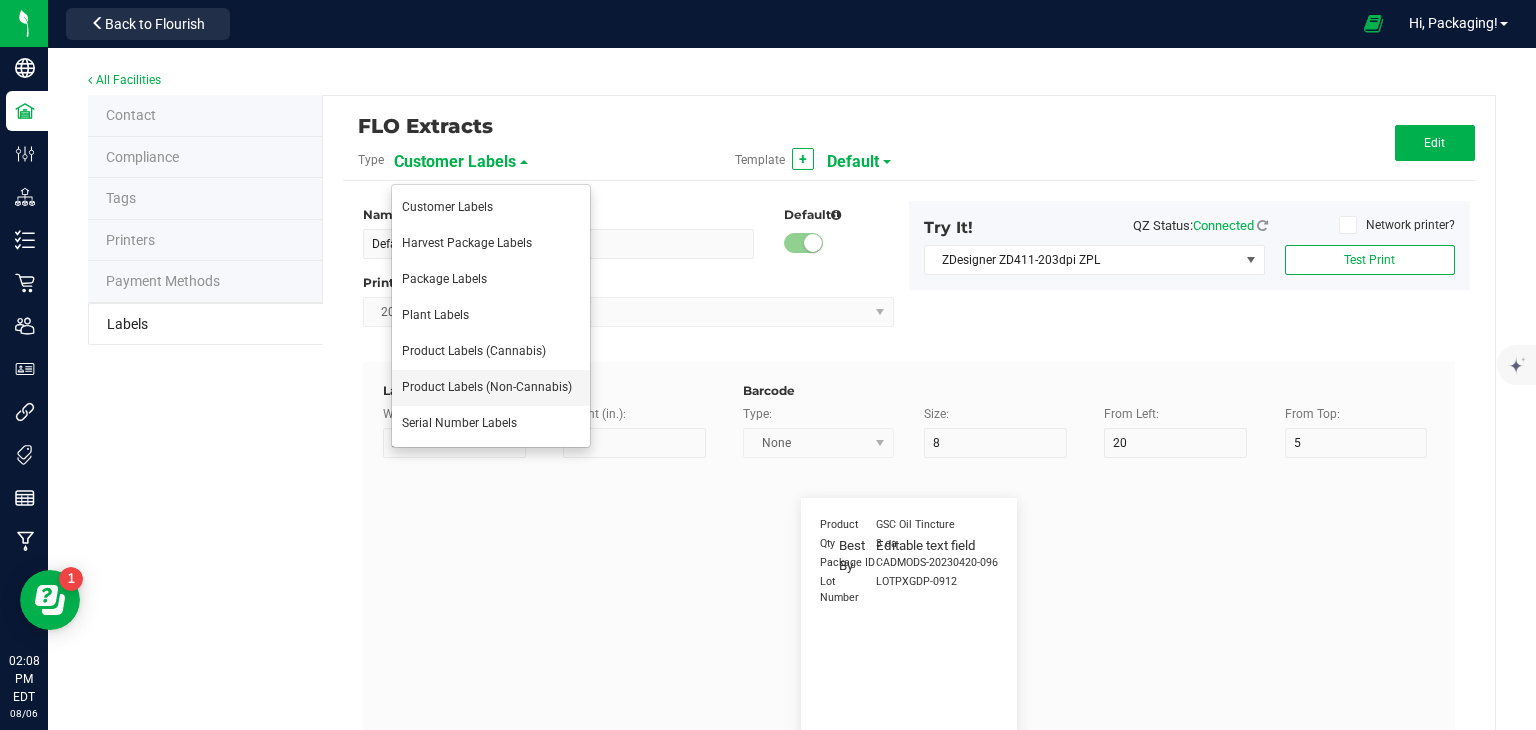 type on "7" 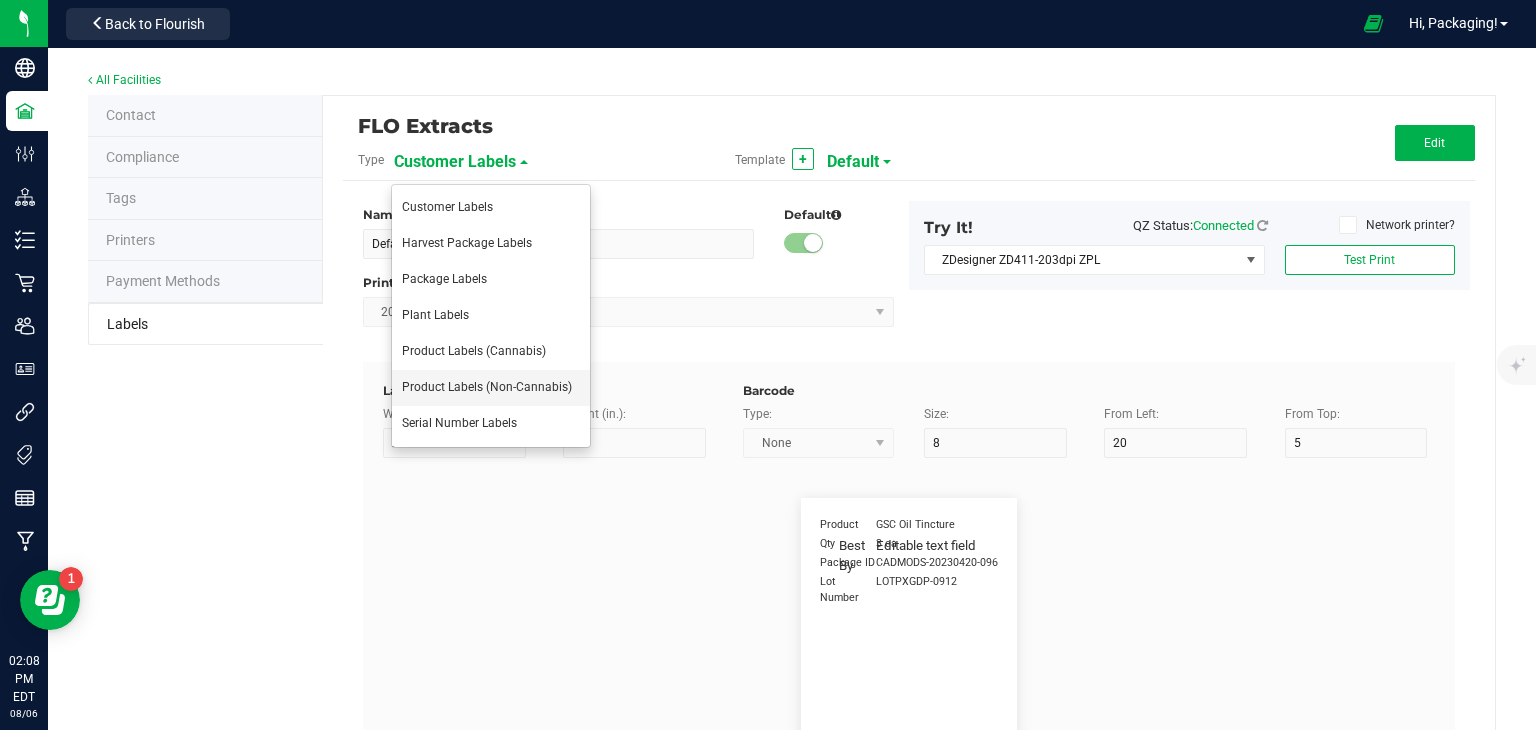 type on "15" 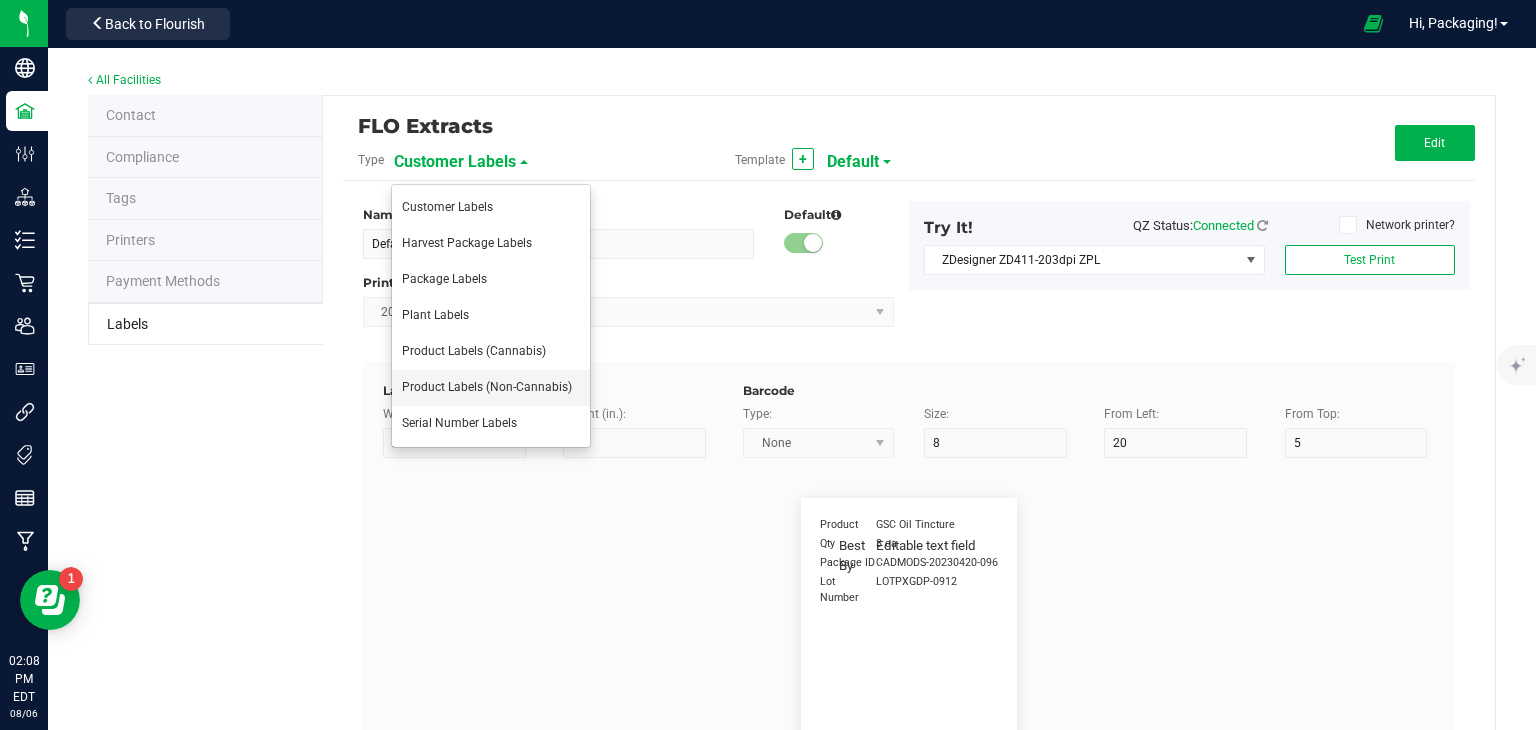 type on "35" 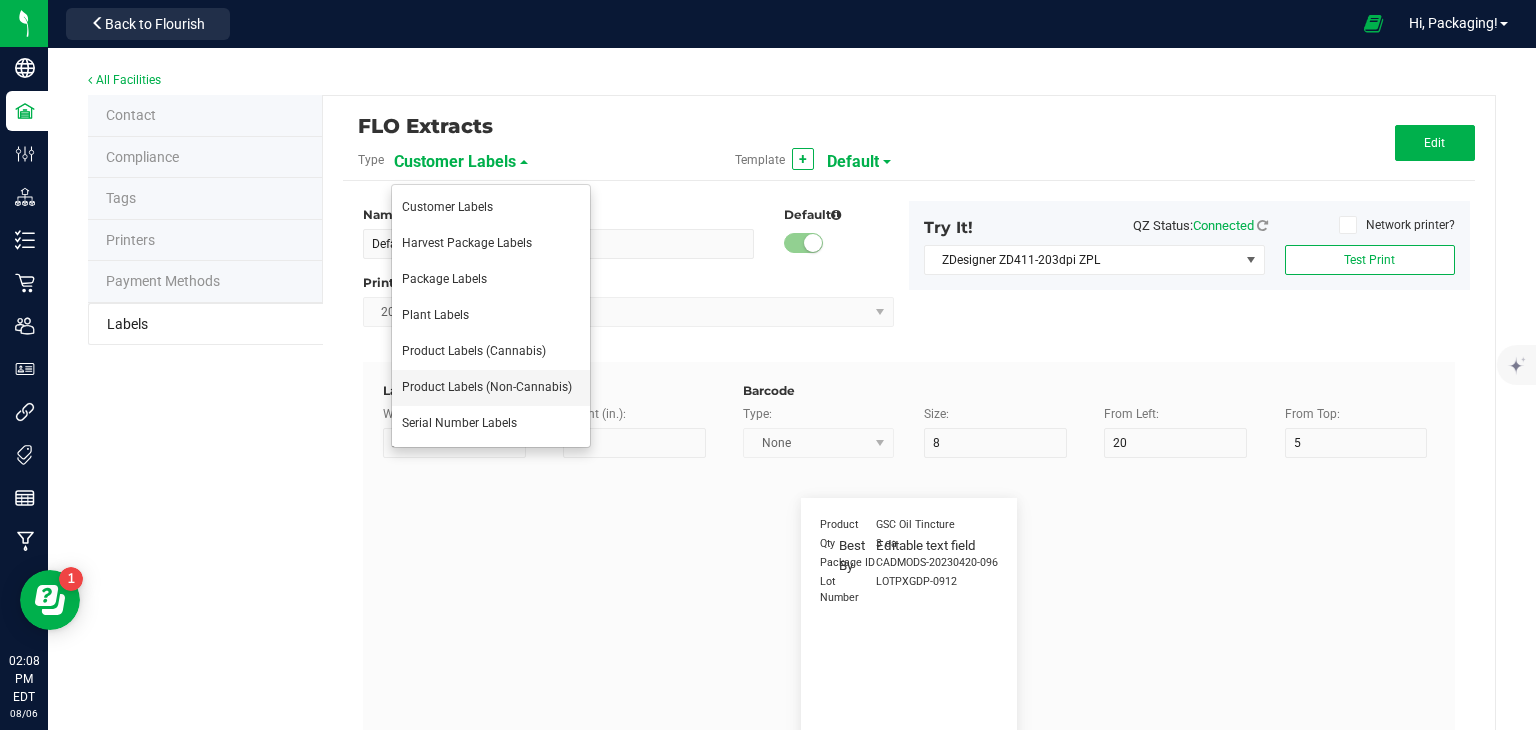 type on "ea" 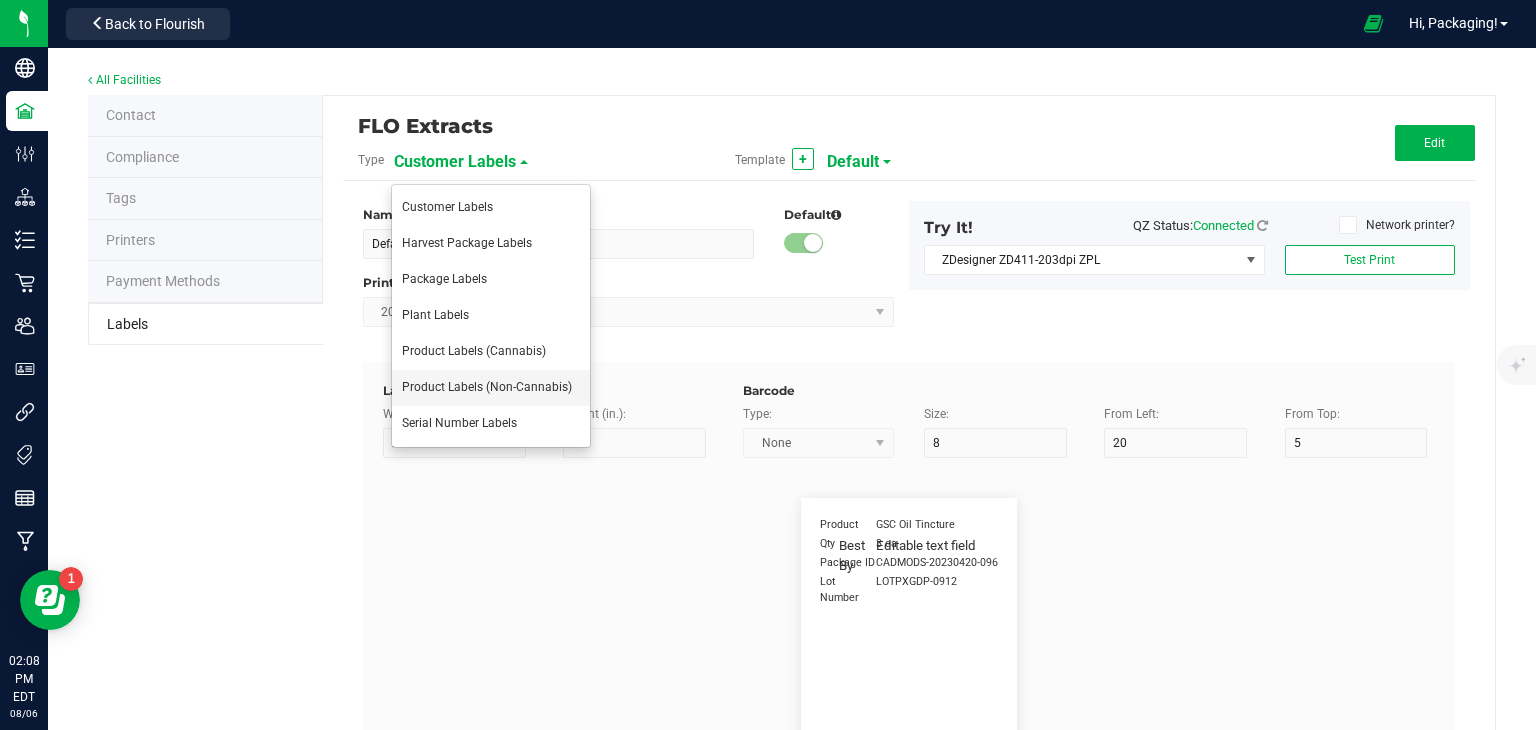 type on "Unit Qty" 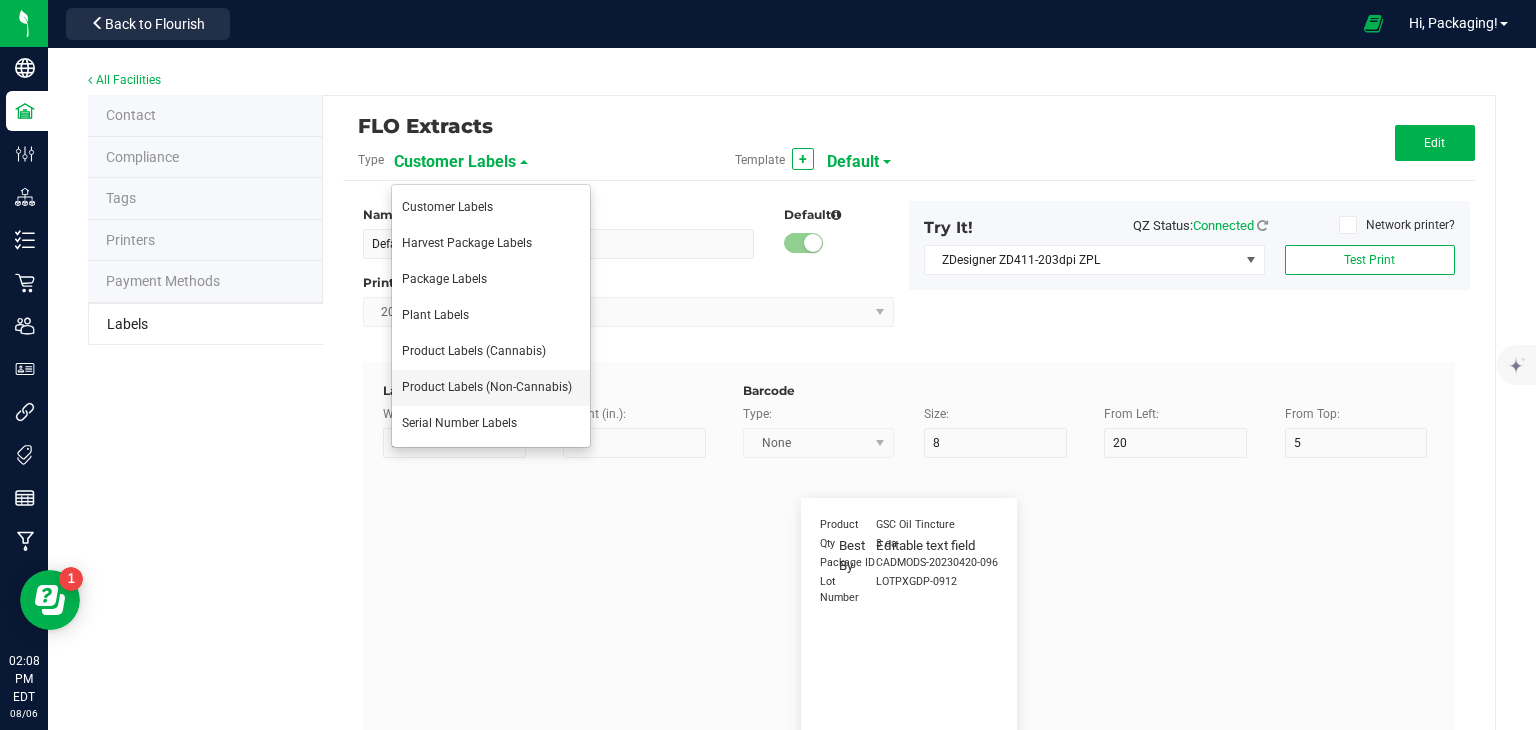 type on "7" 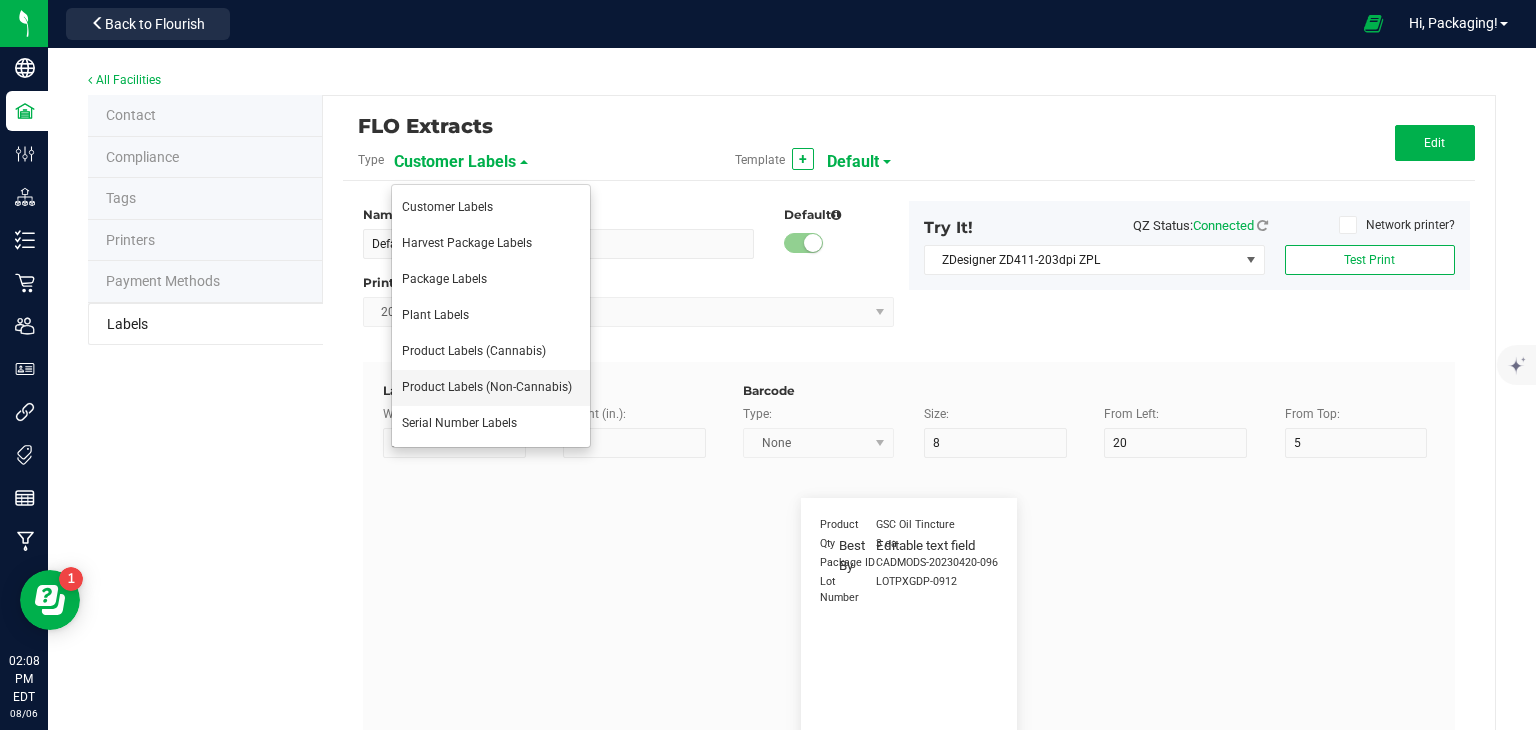 type on "15" 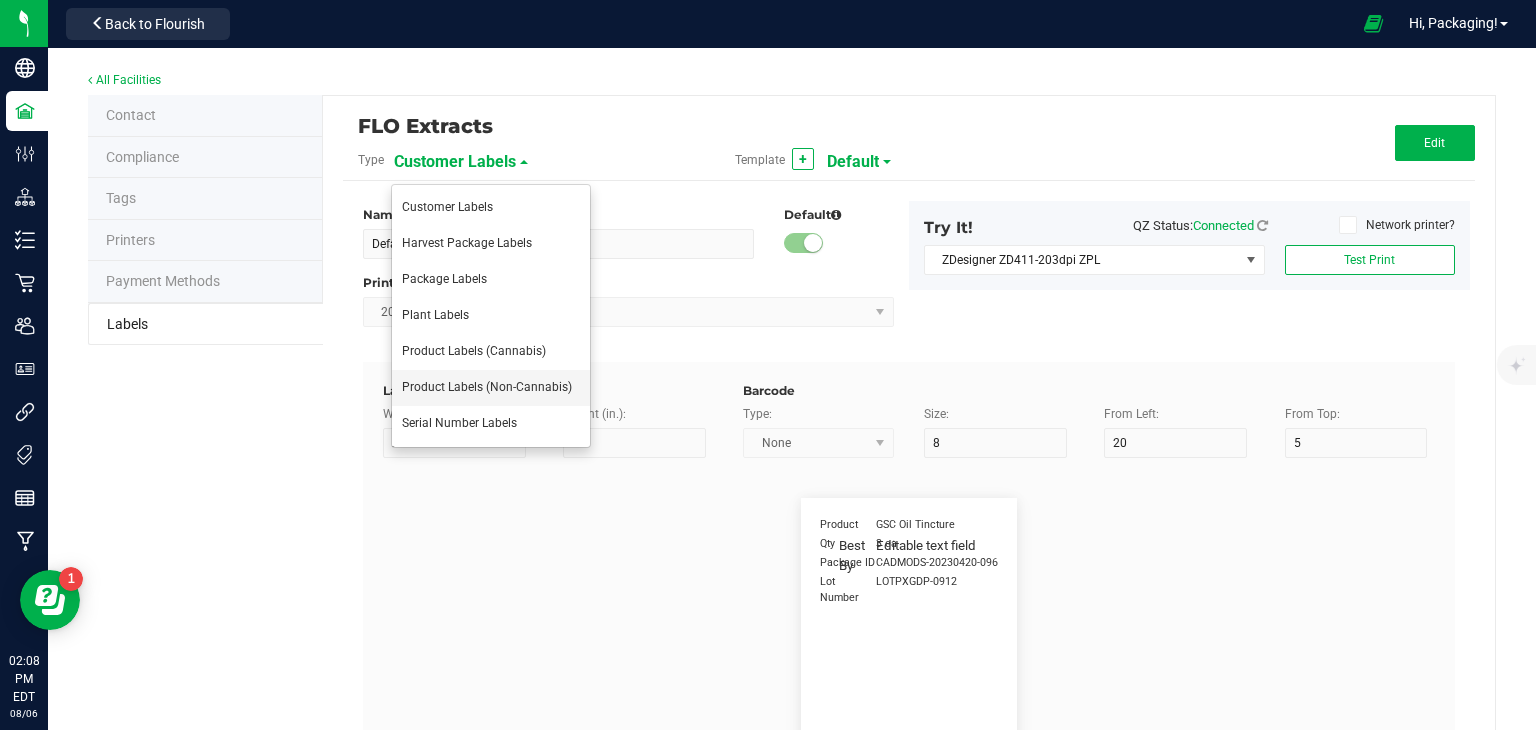 type on "13" 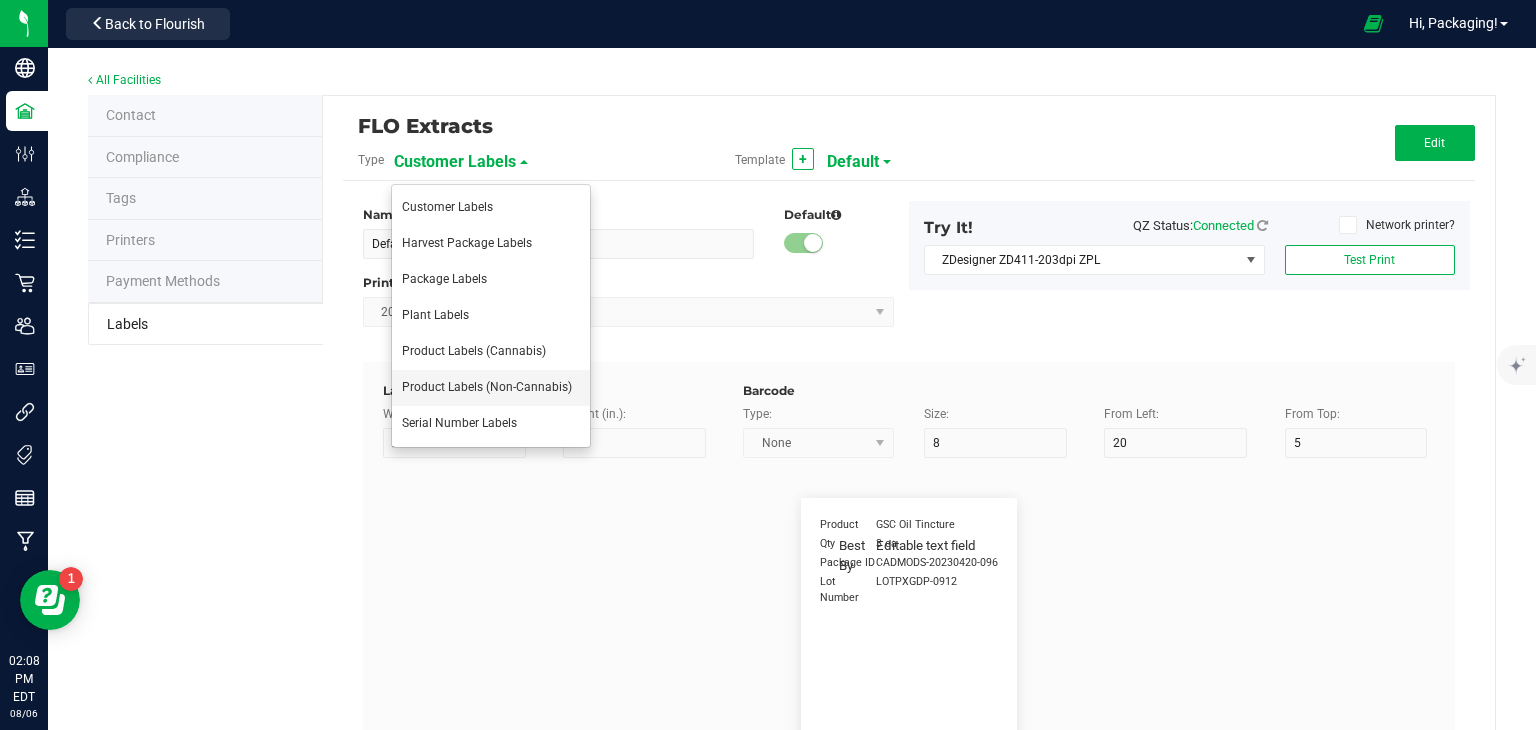type on "124" 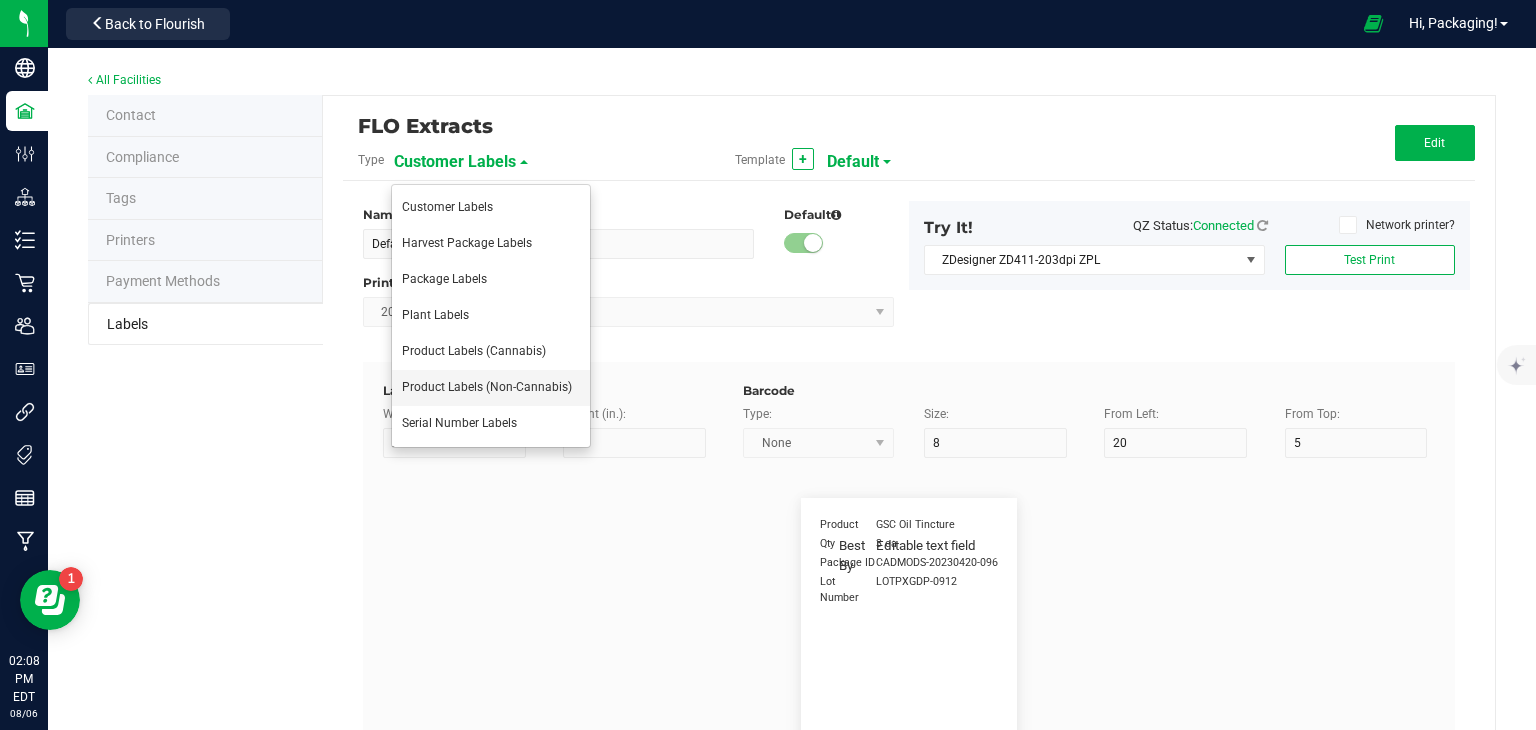 type on "Brand" 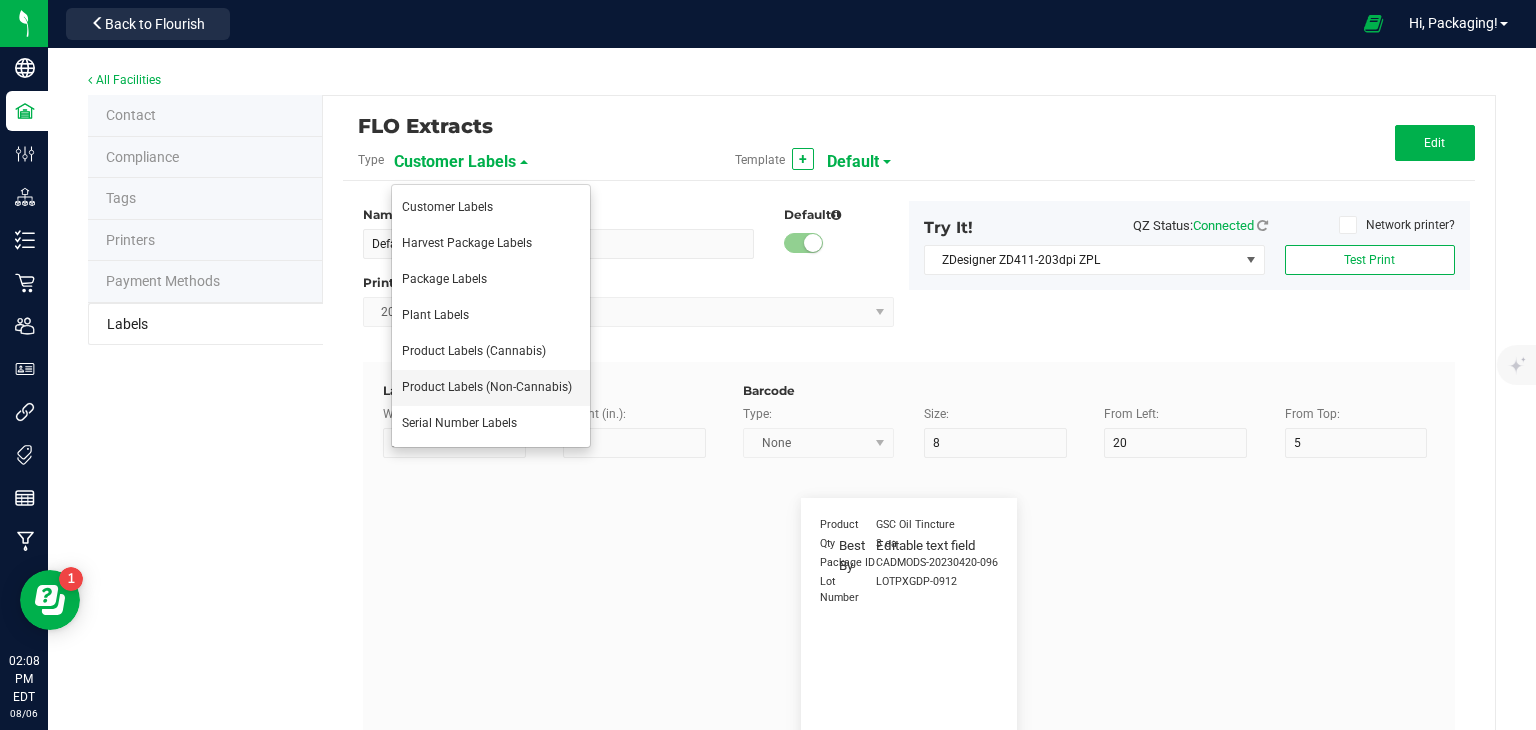 type on "15" 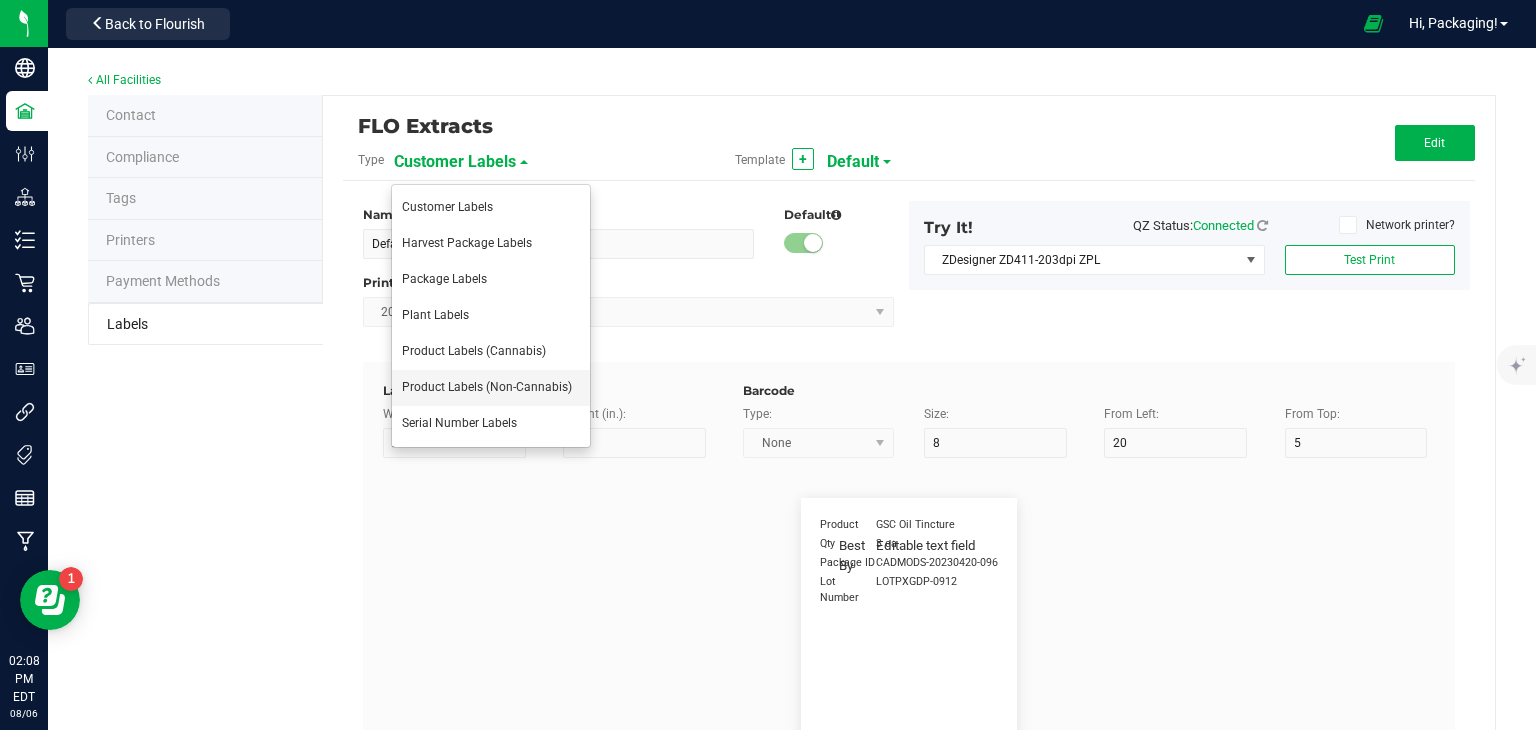 type on "7" 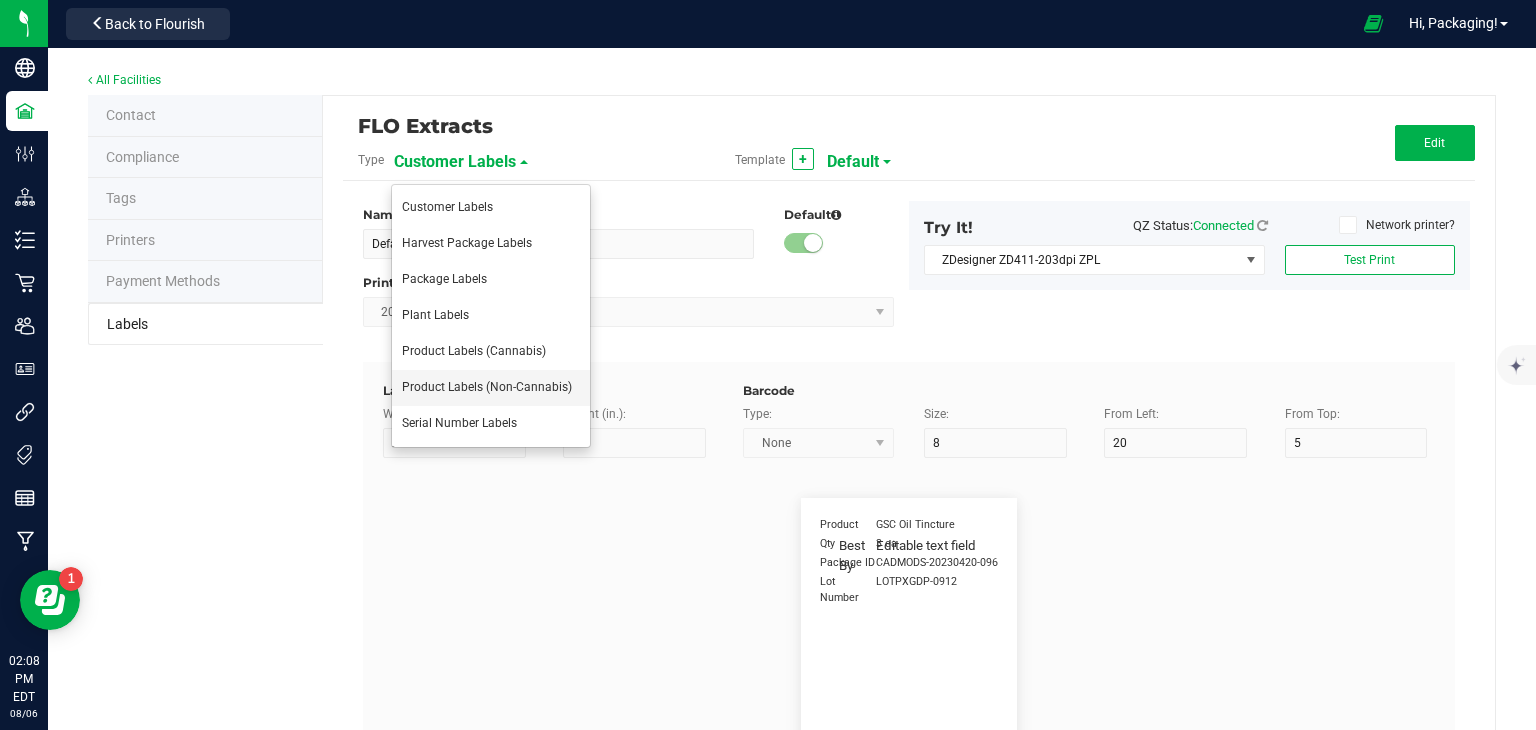 type on "15" 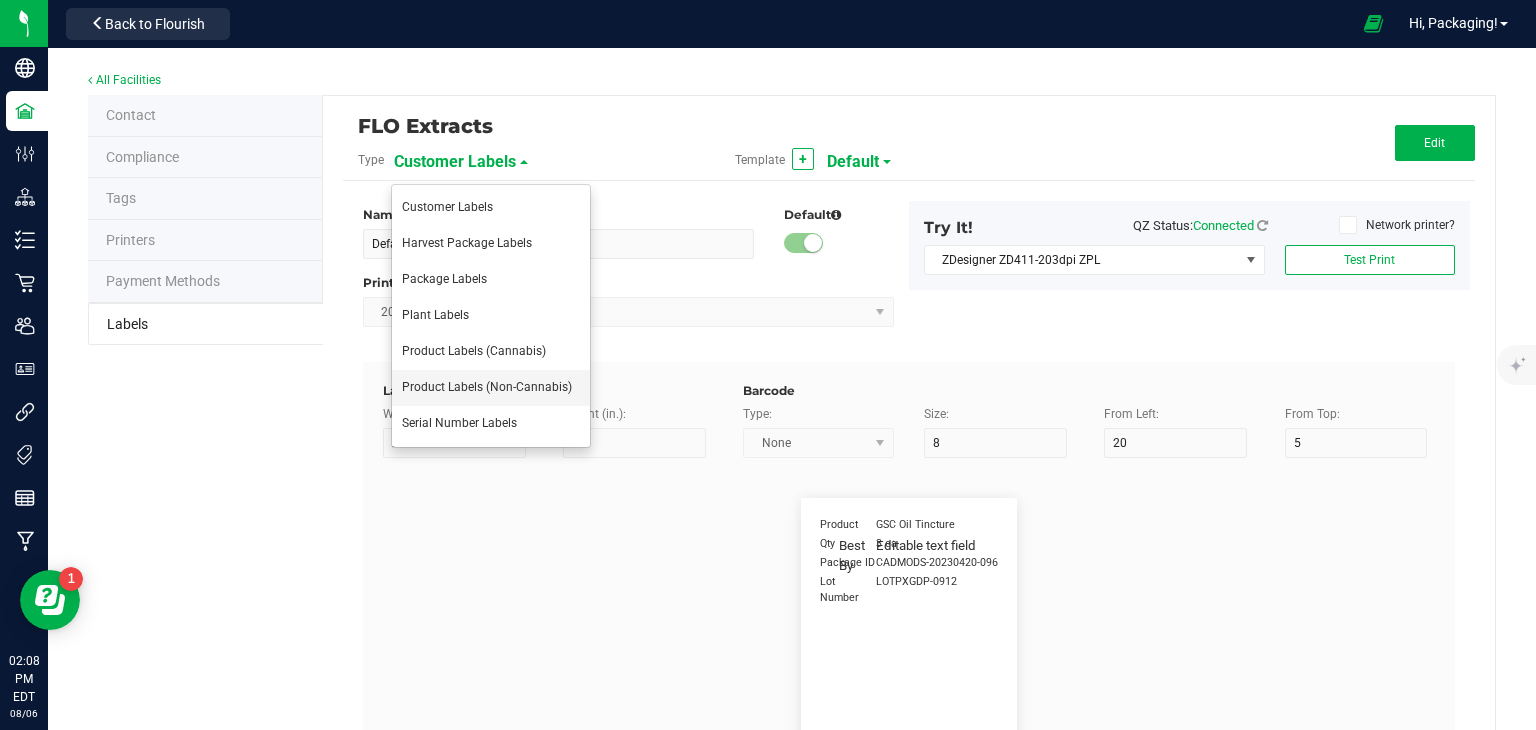 type on "13" 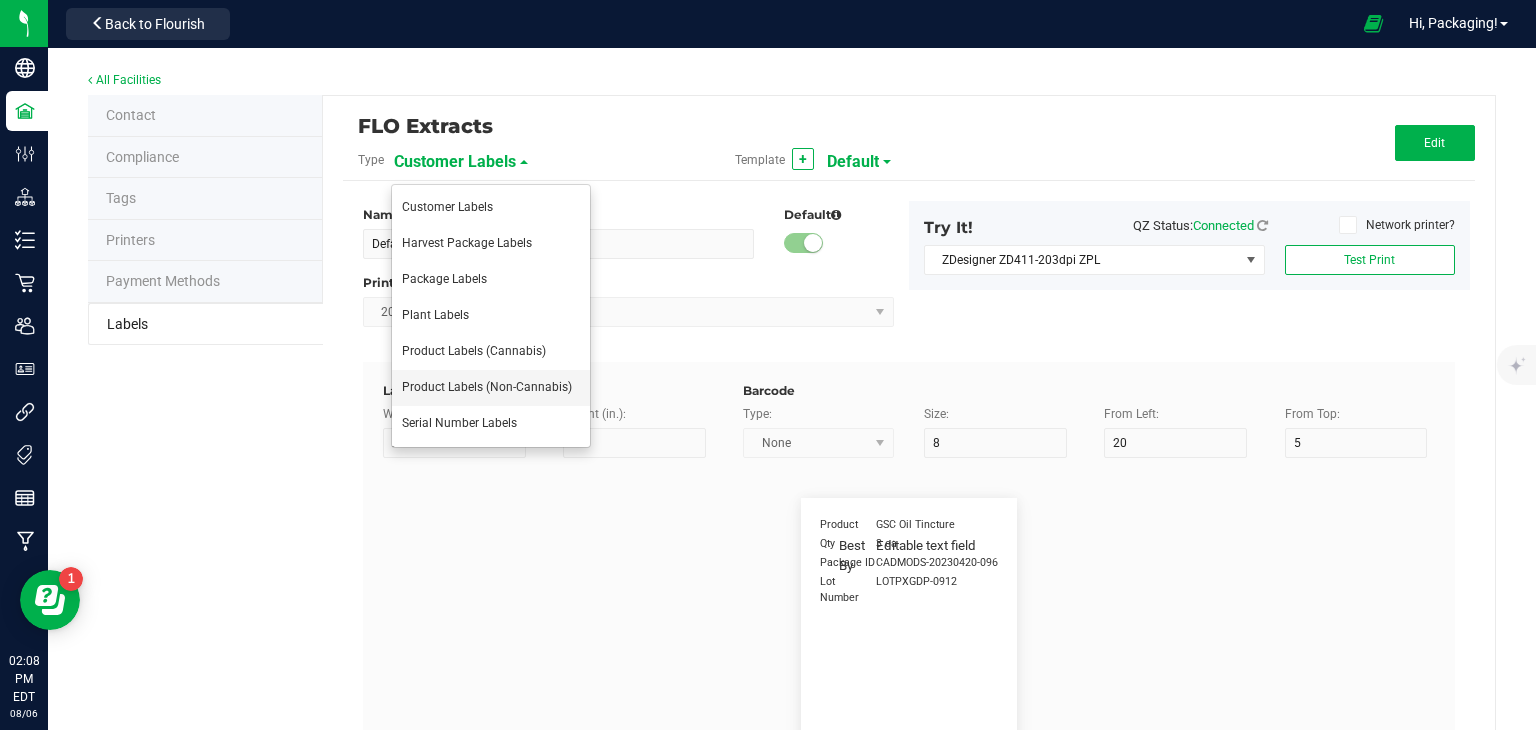 type on "Cannabis Co." 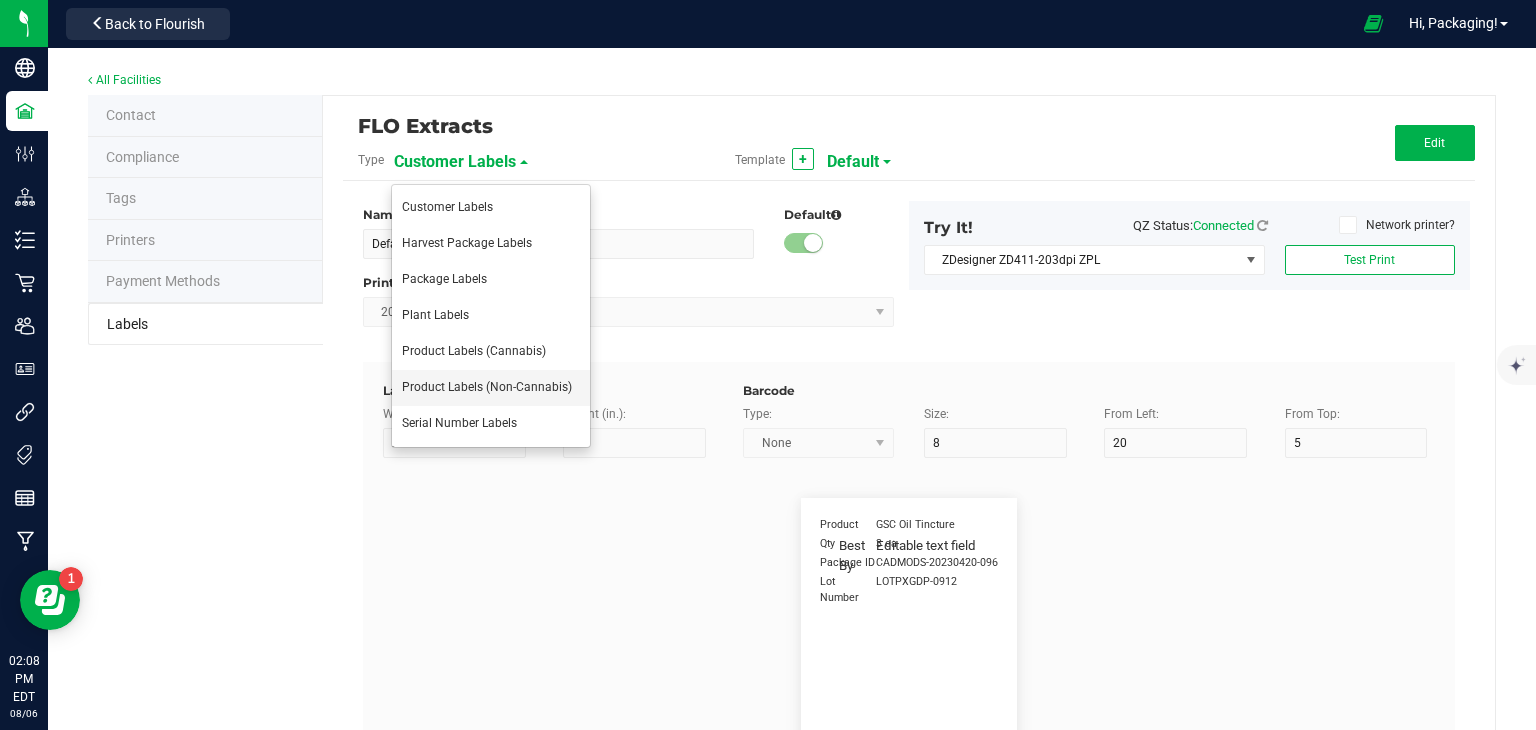 type on "Unit Price" 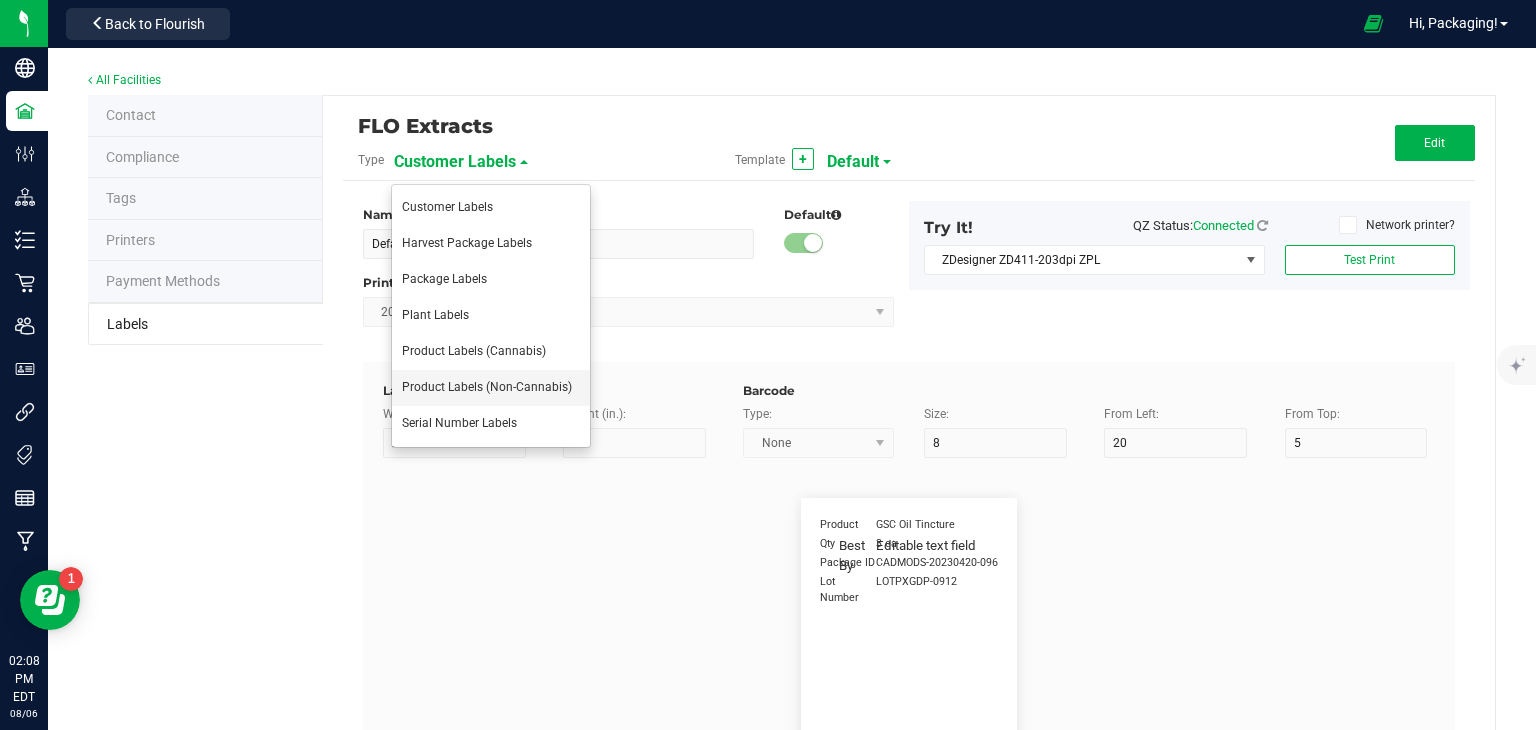 type on "7" 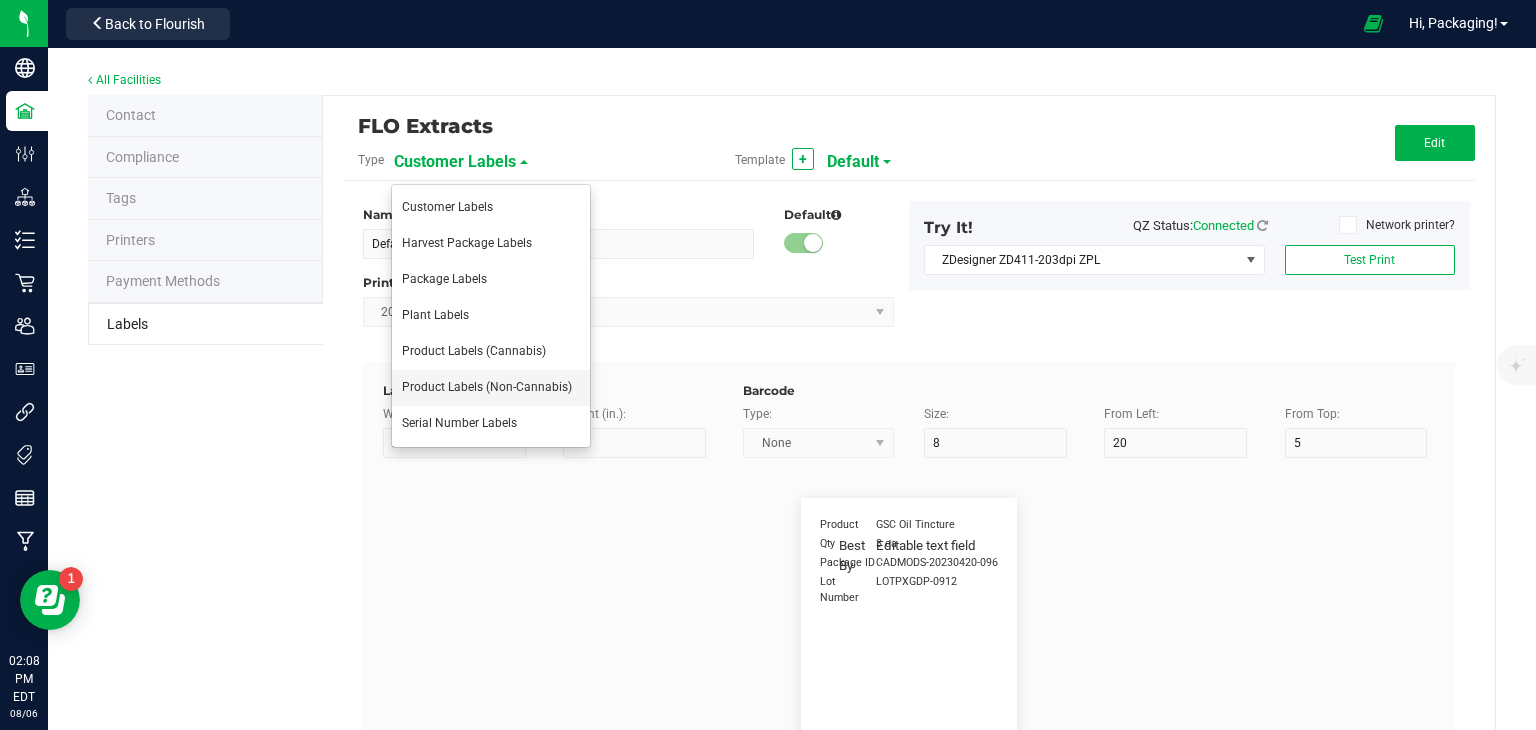 type on "15" 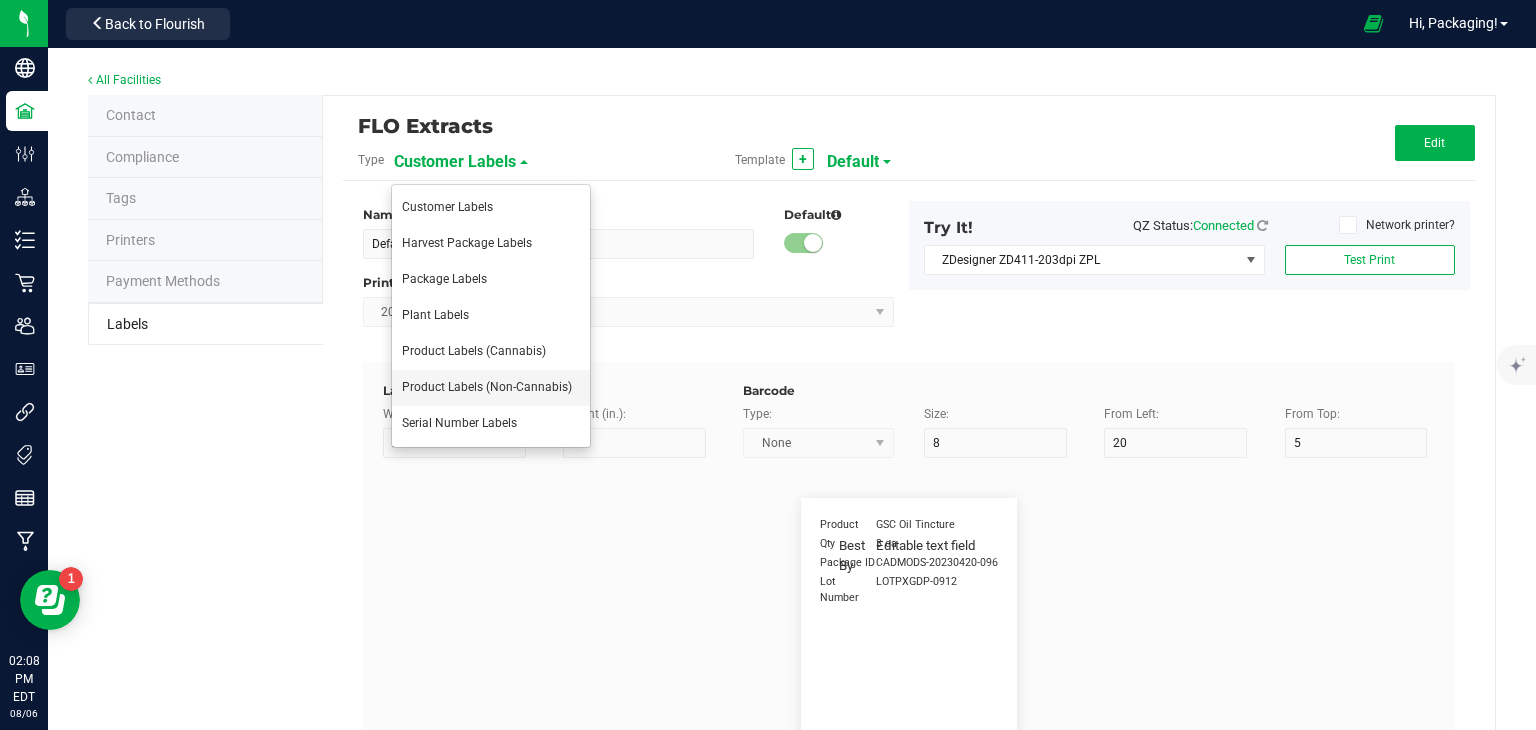 type on "13" 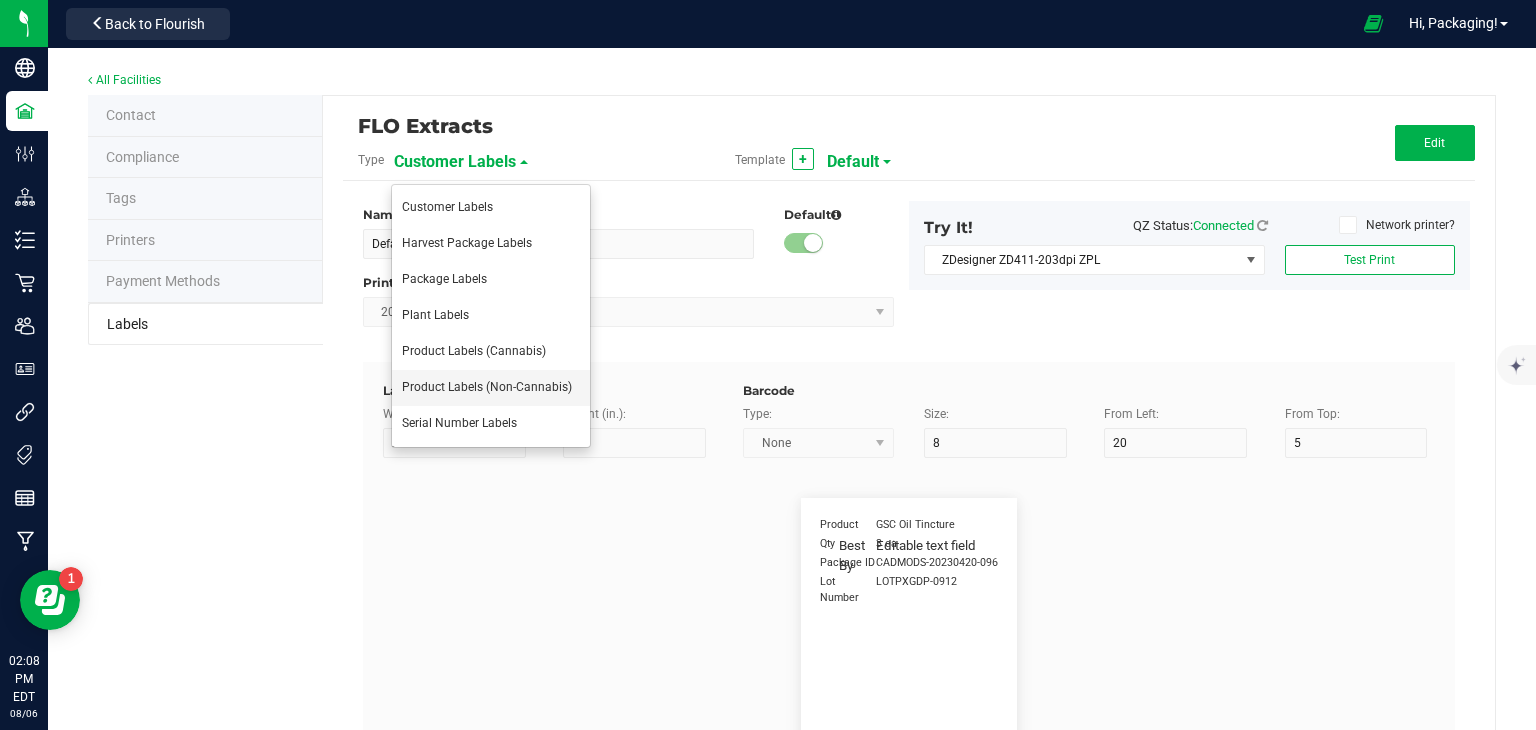 type on "$49.99" 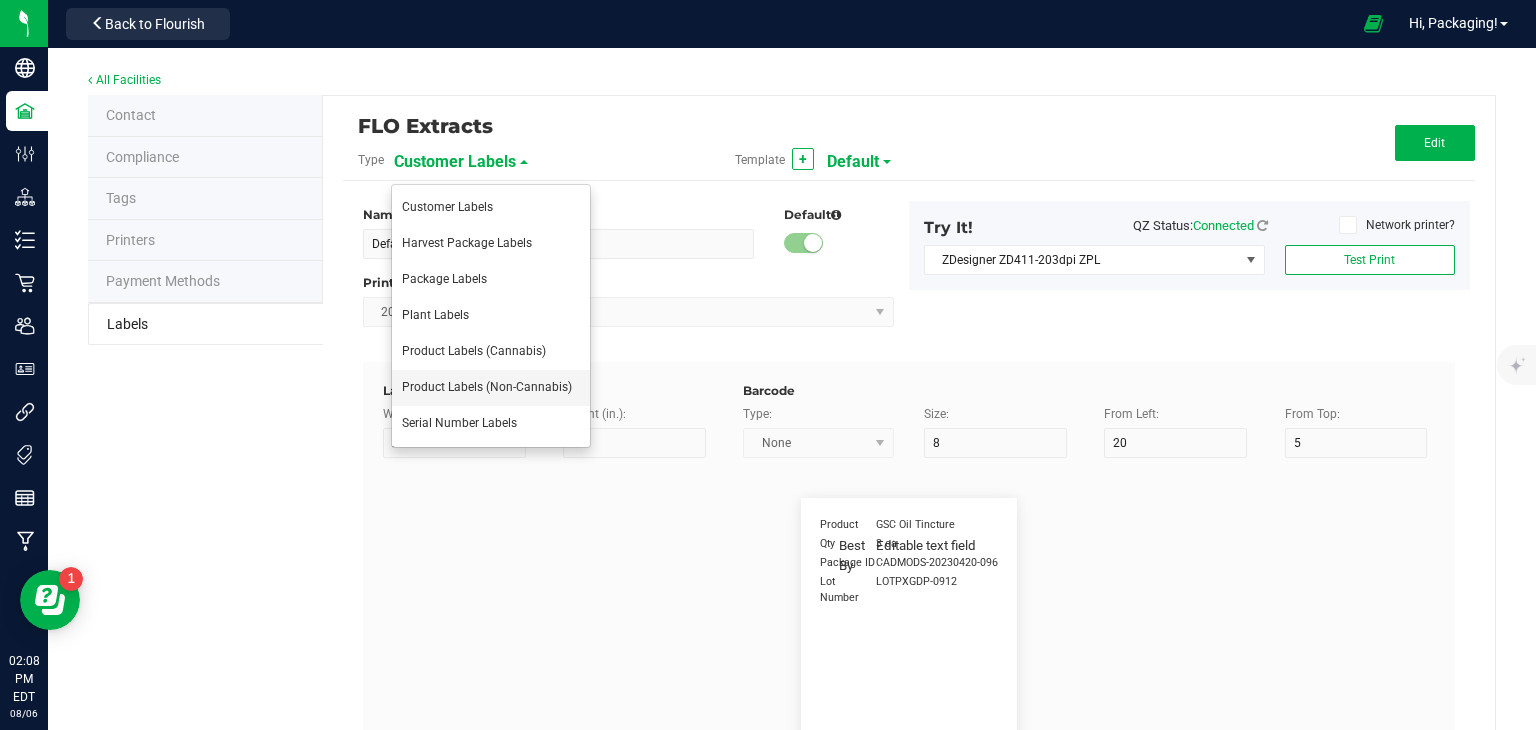 type on "Part Number" 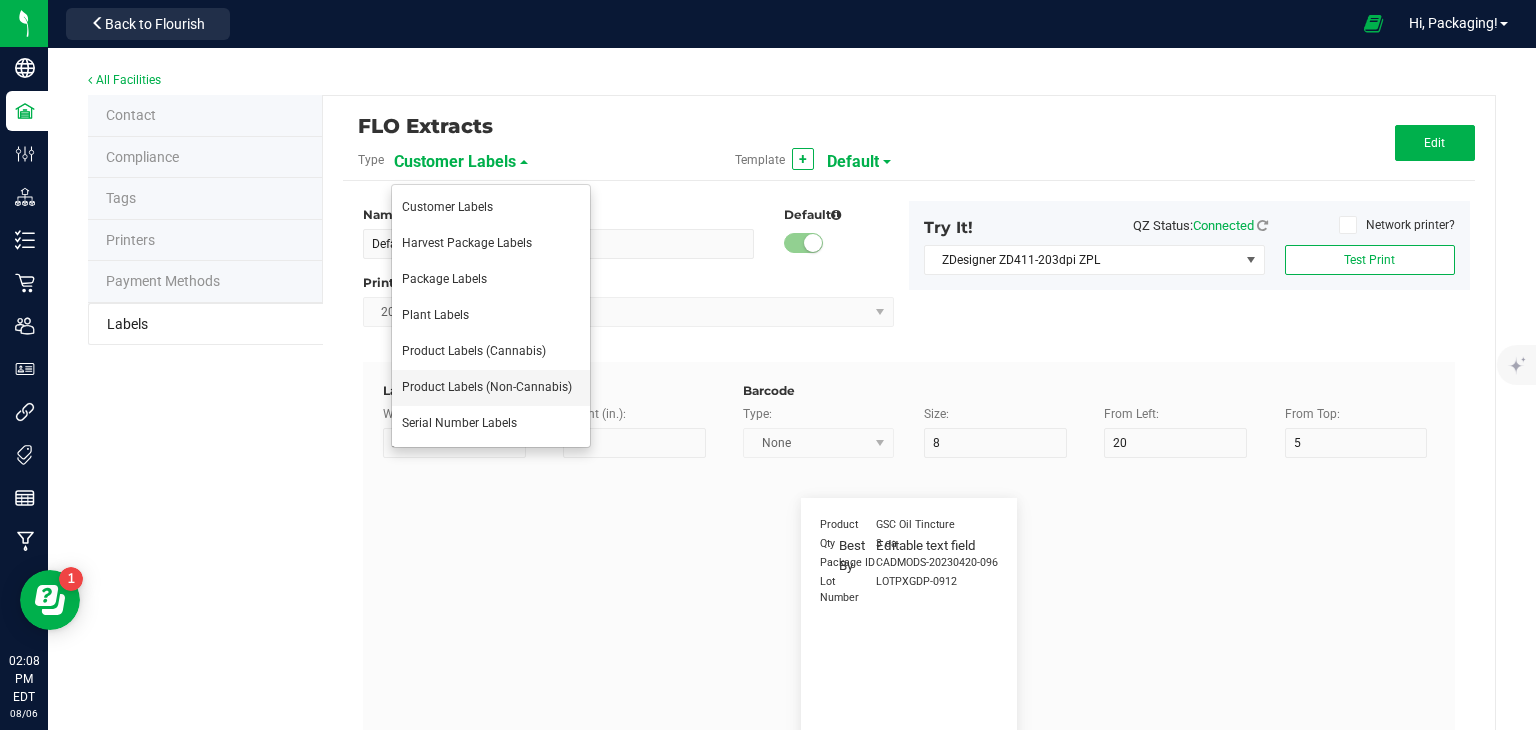 type on "7" 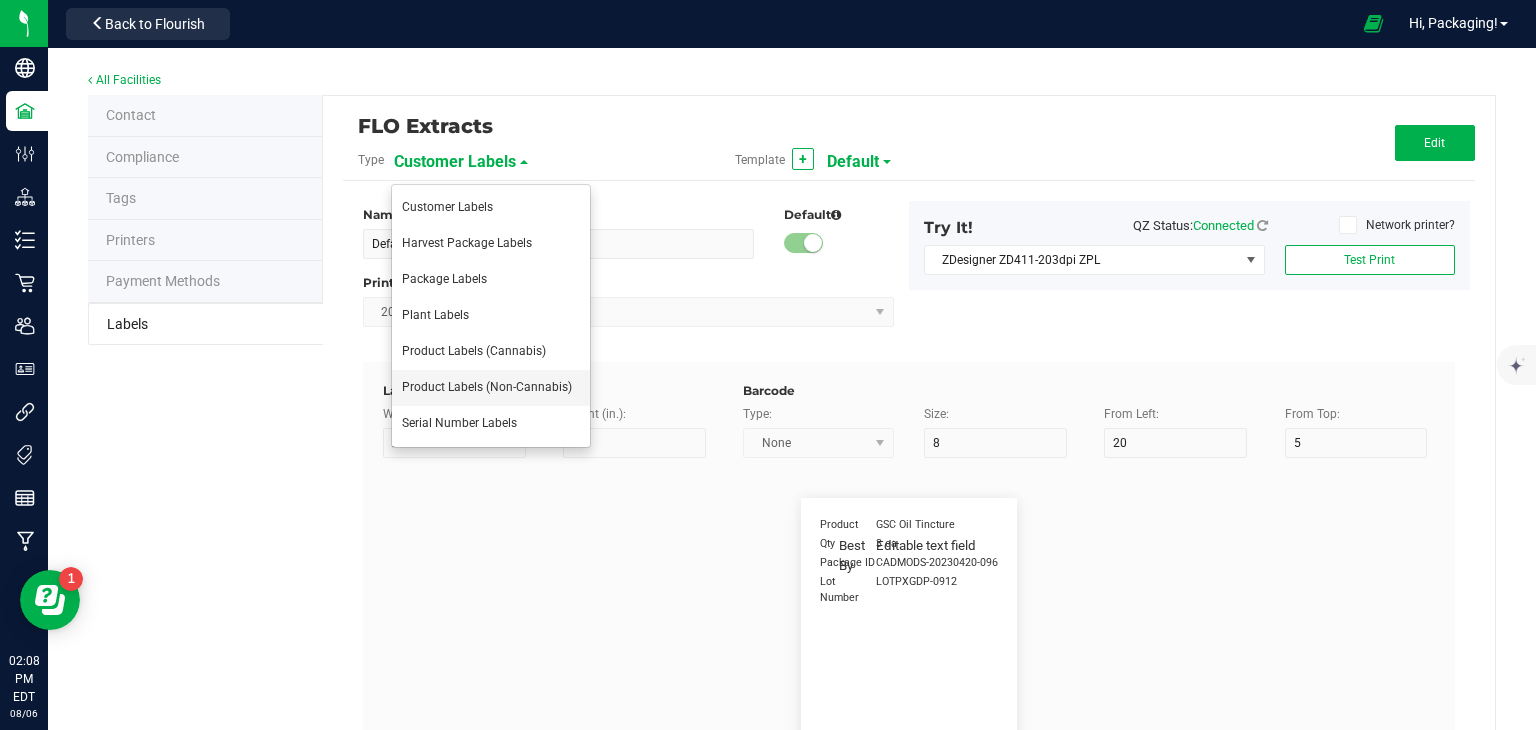 type on "15" 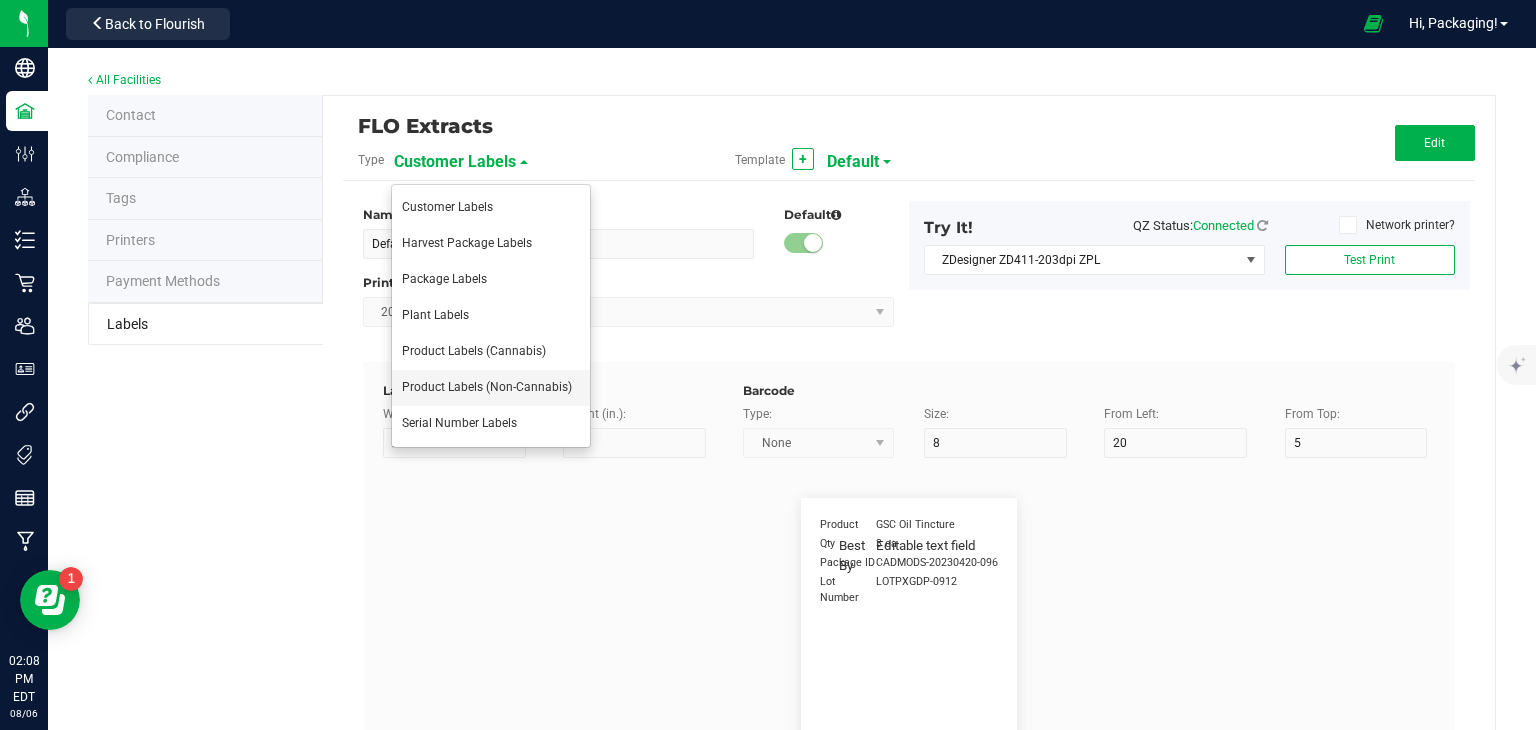 type on "13" 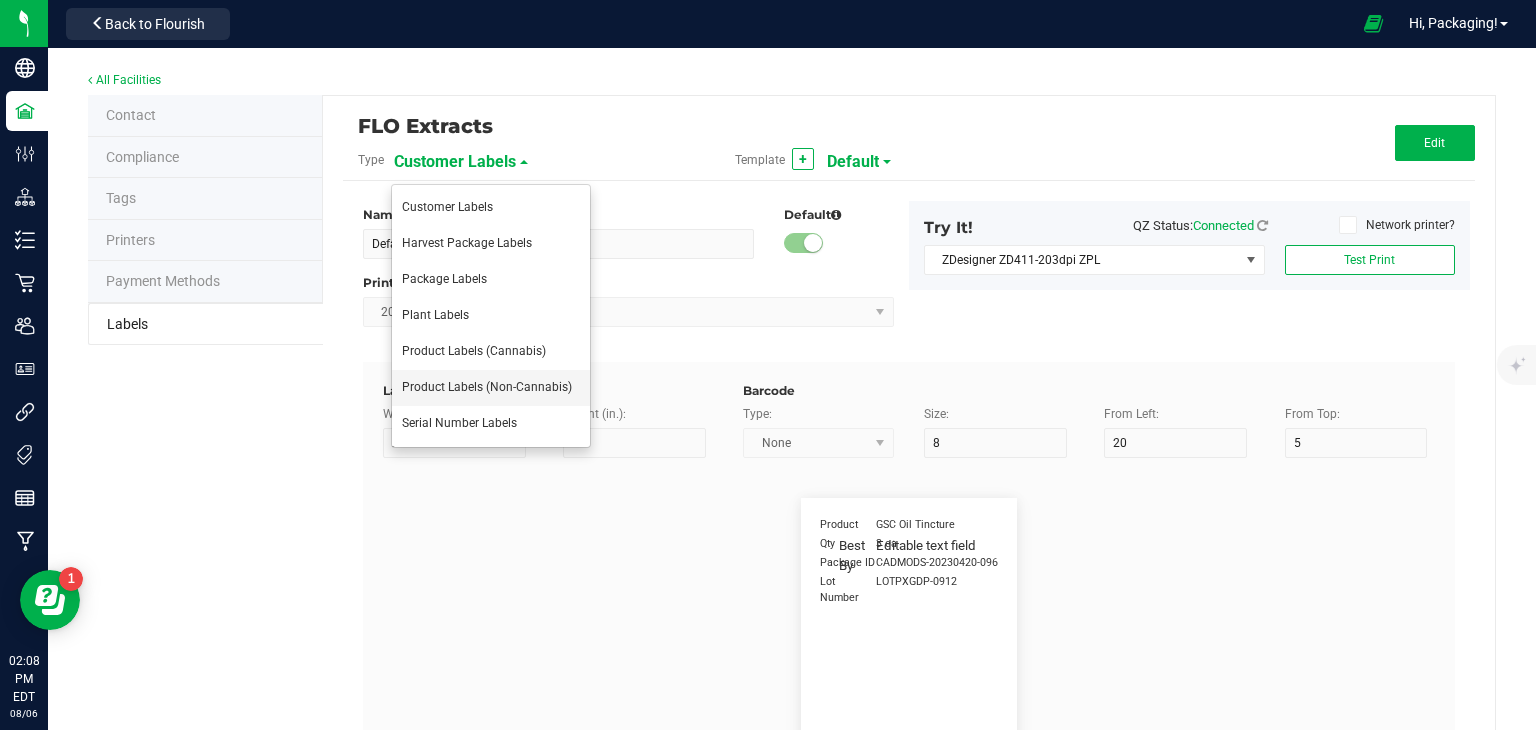 type on "9382" 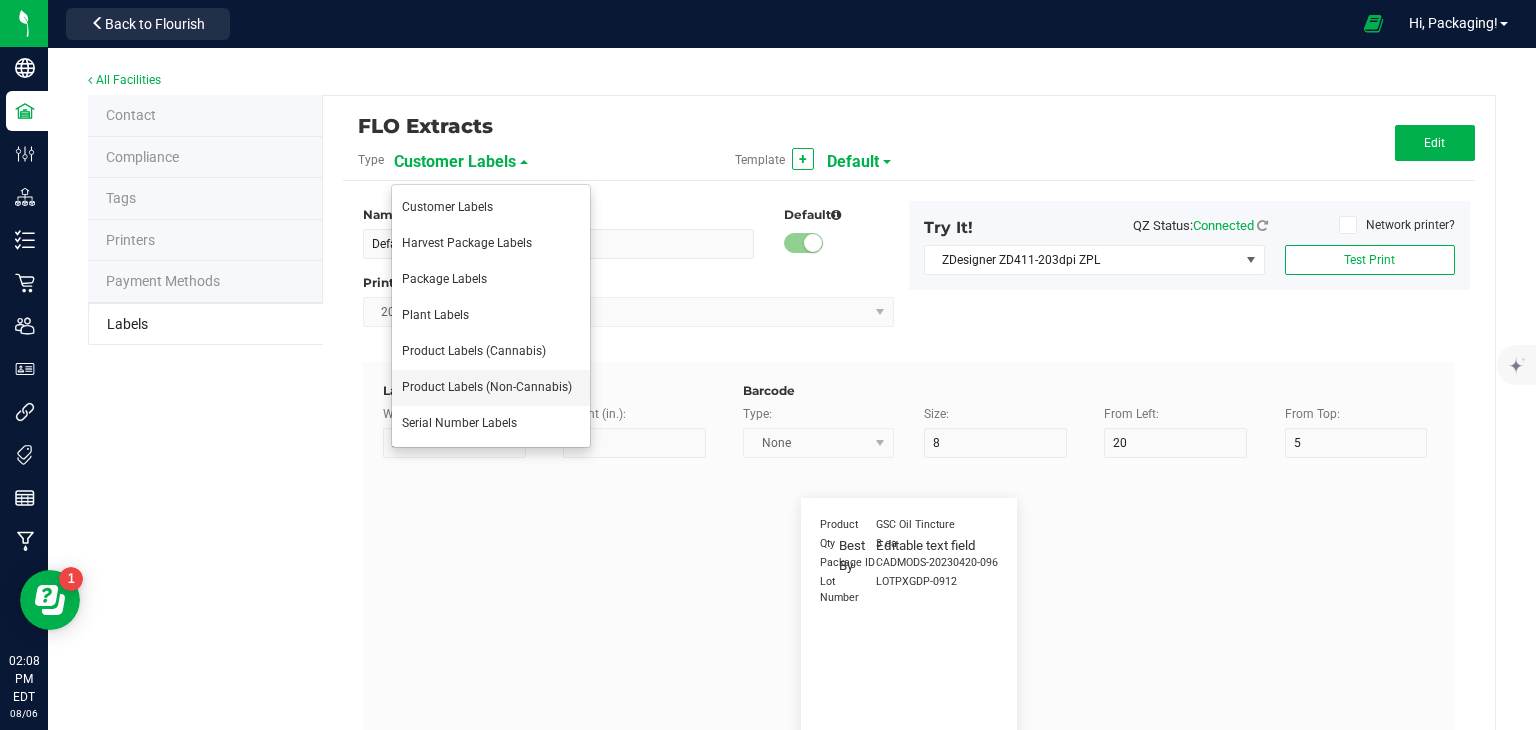 type on "Item Ingredients" 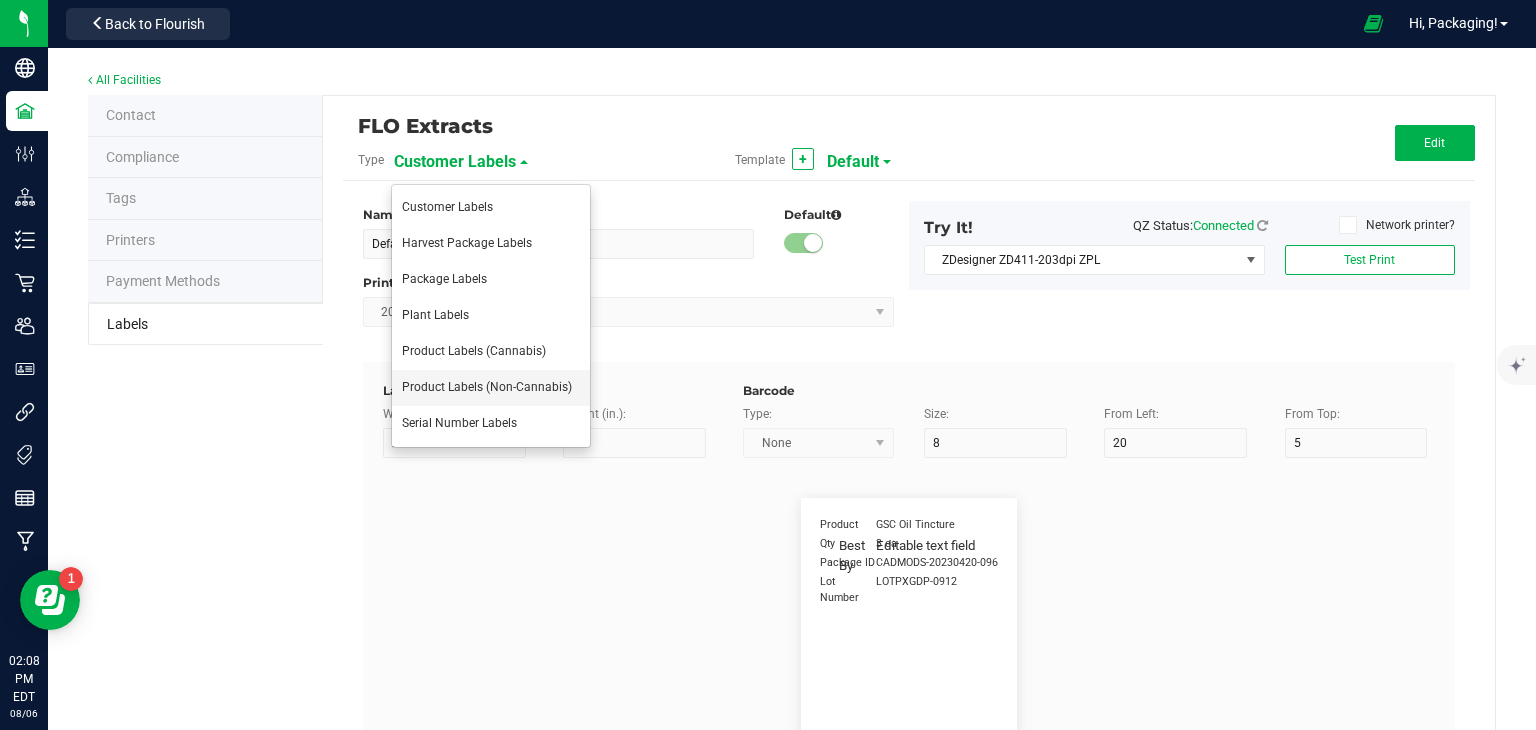 type on "7" 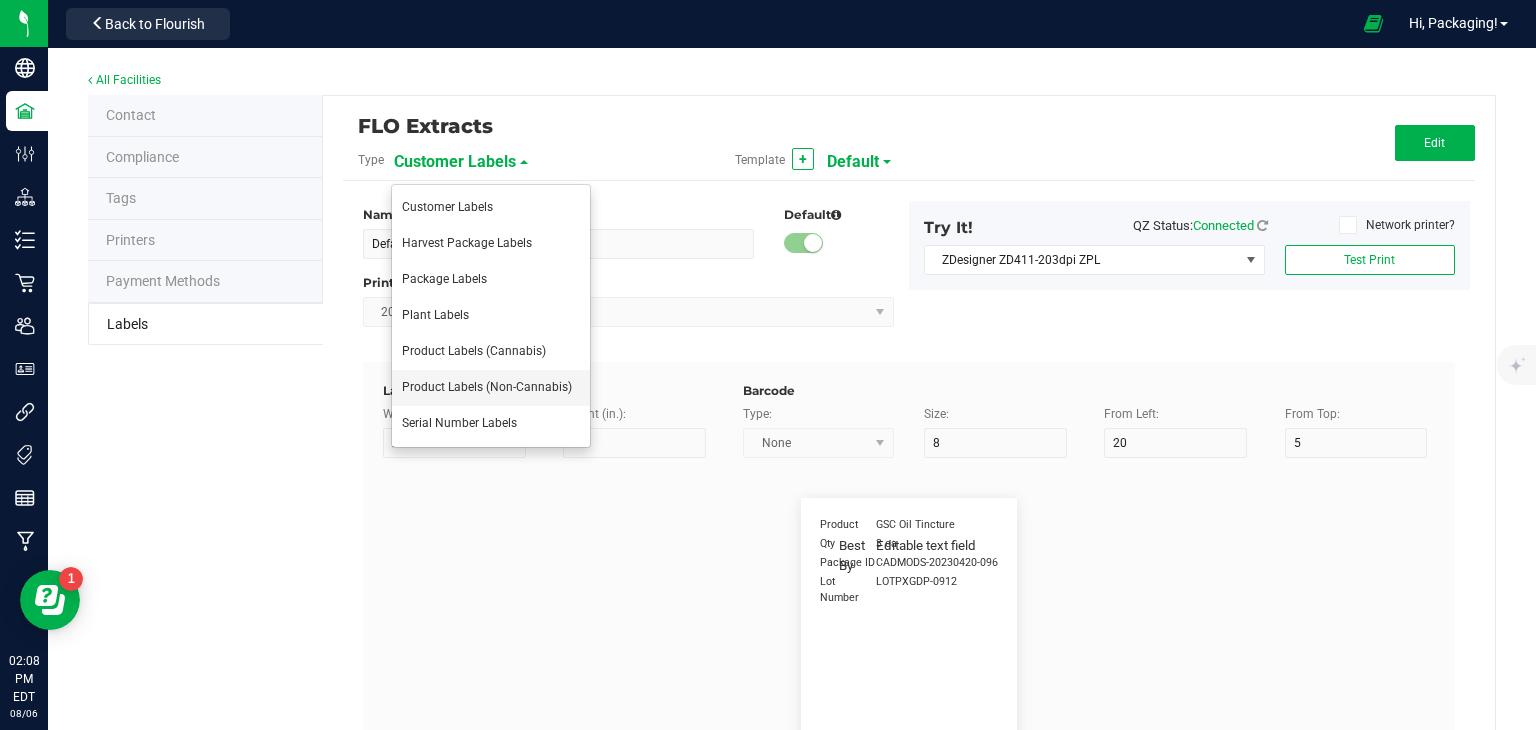 type on "15" 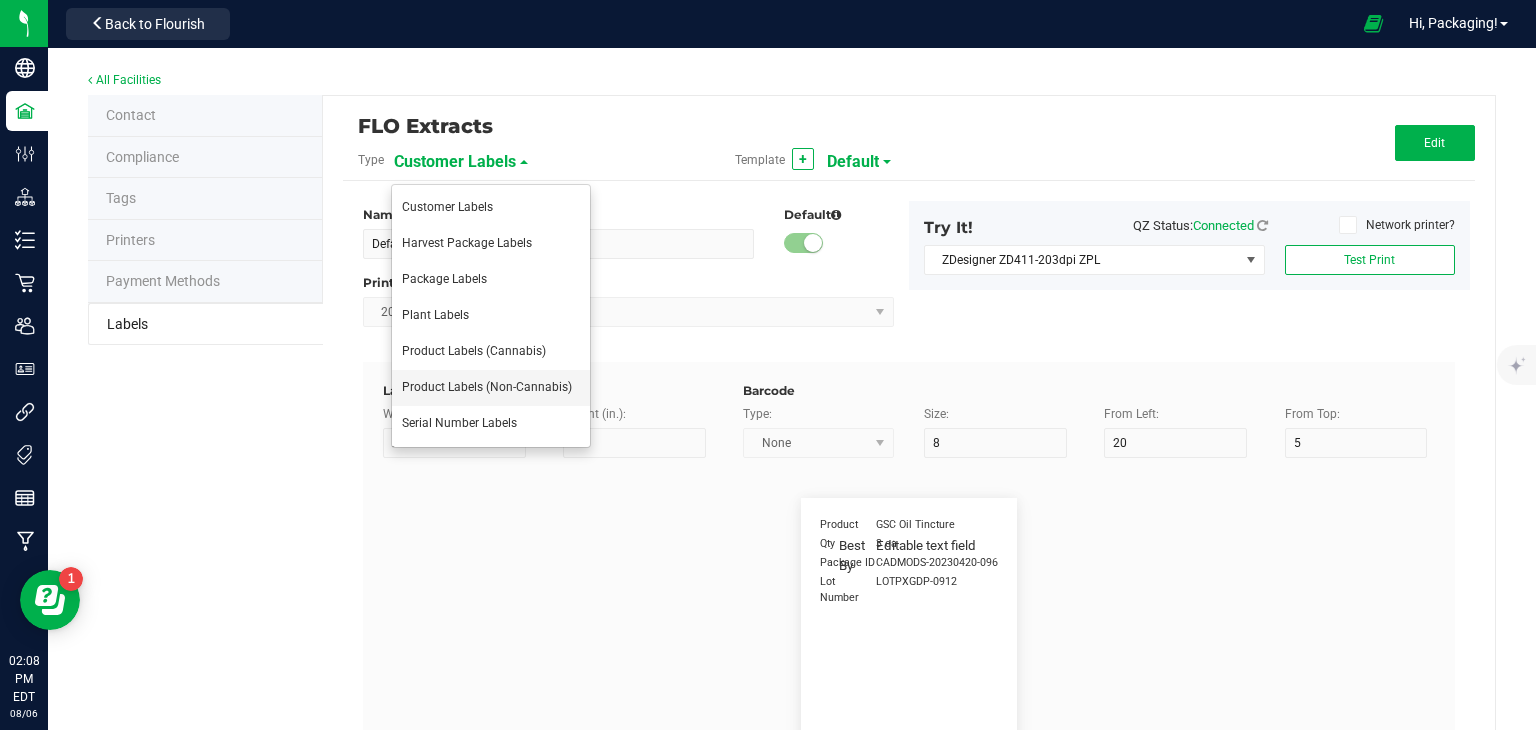 type on "13" 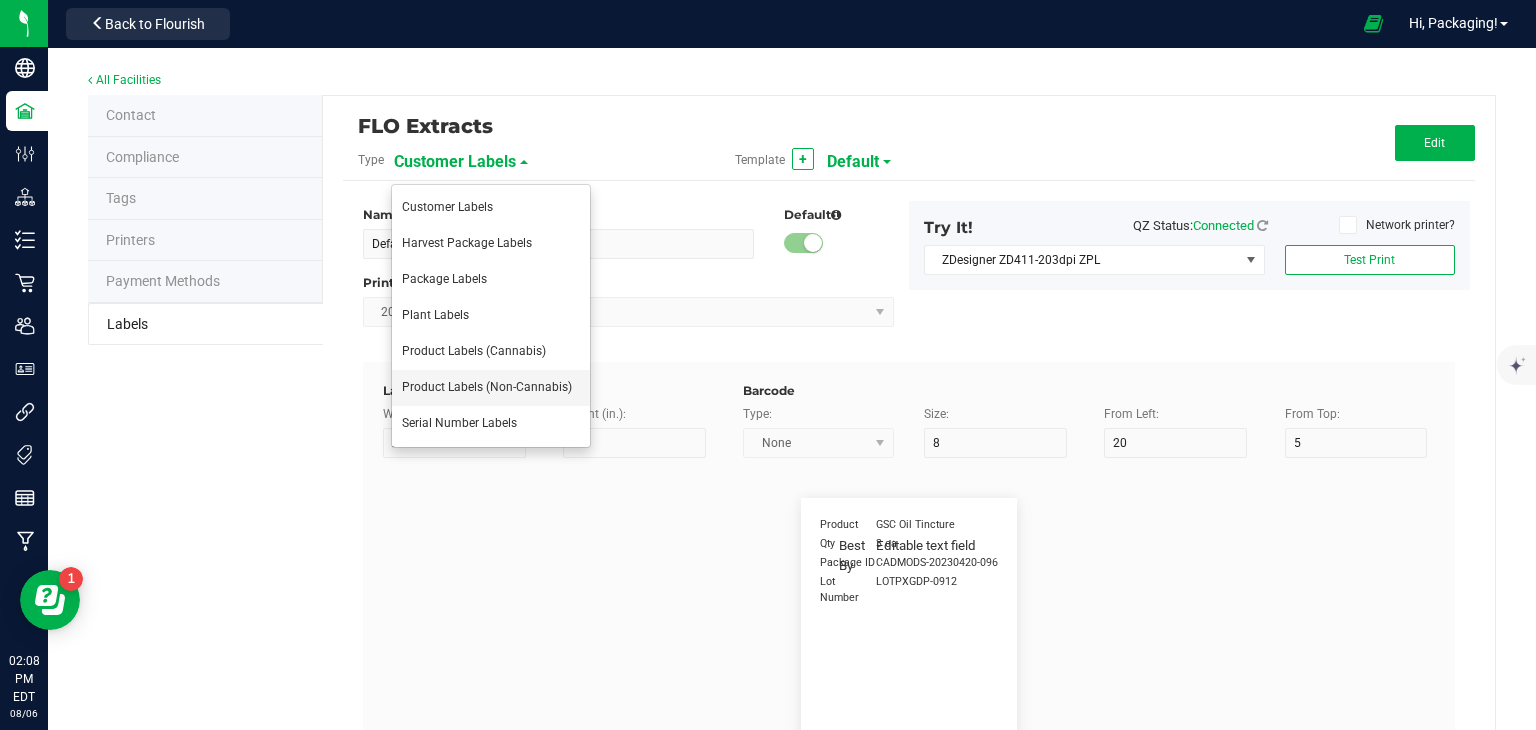 type on "Ingredient one, ingredient two" 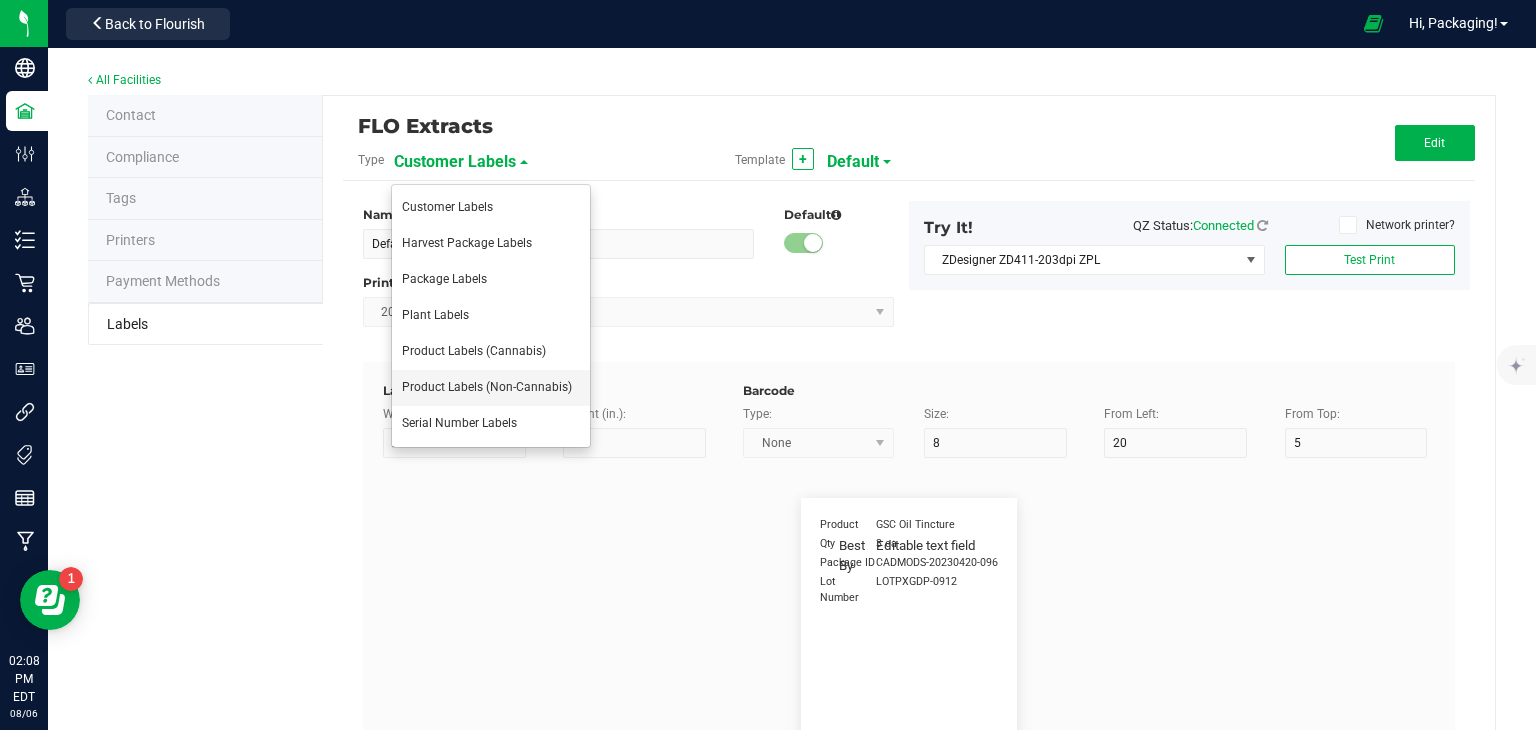 type on "Allergens" 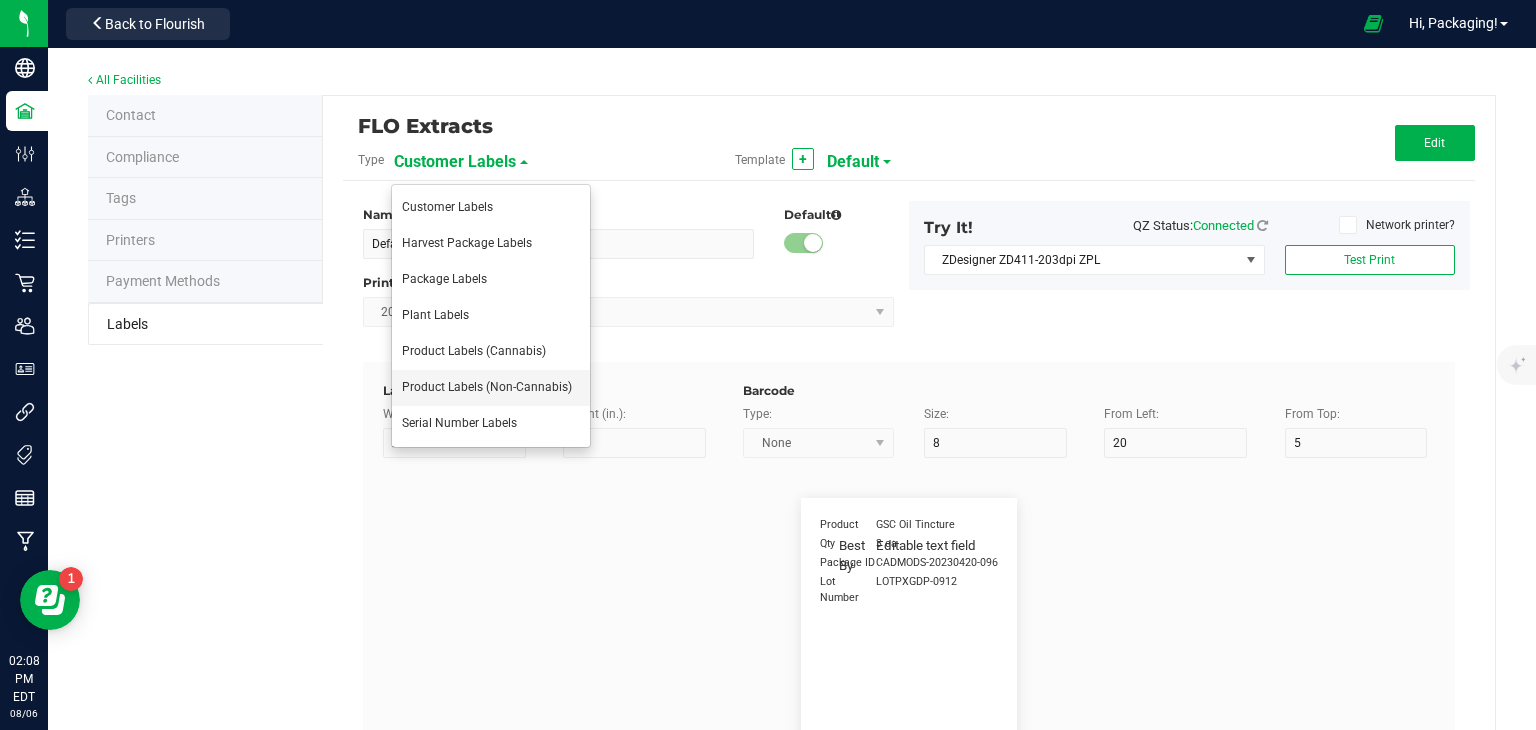 type on "7" 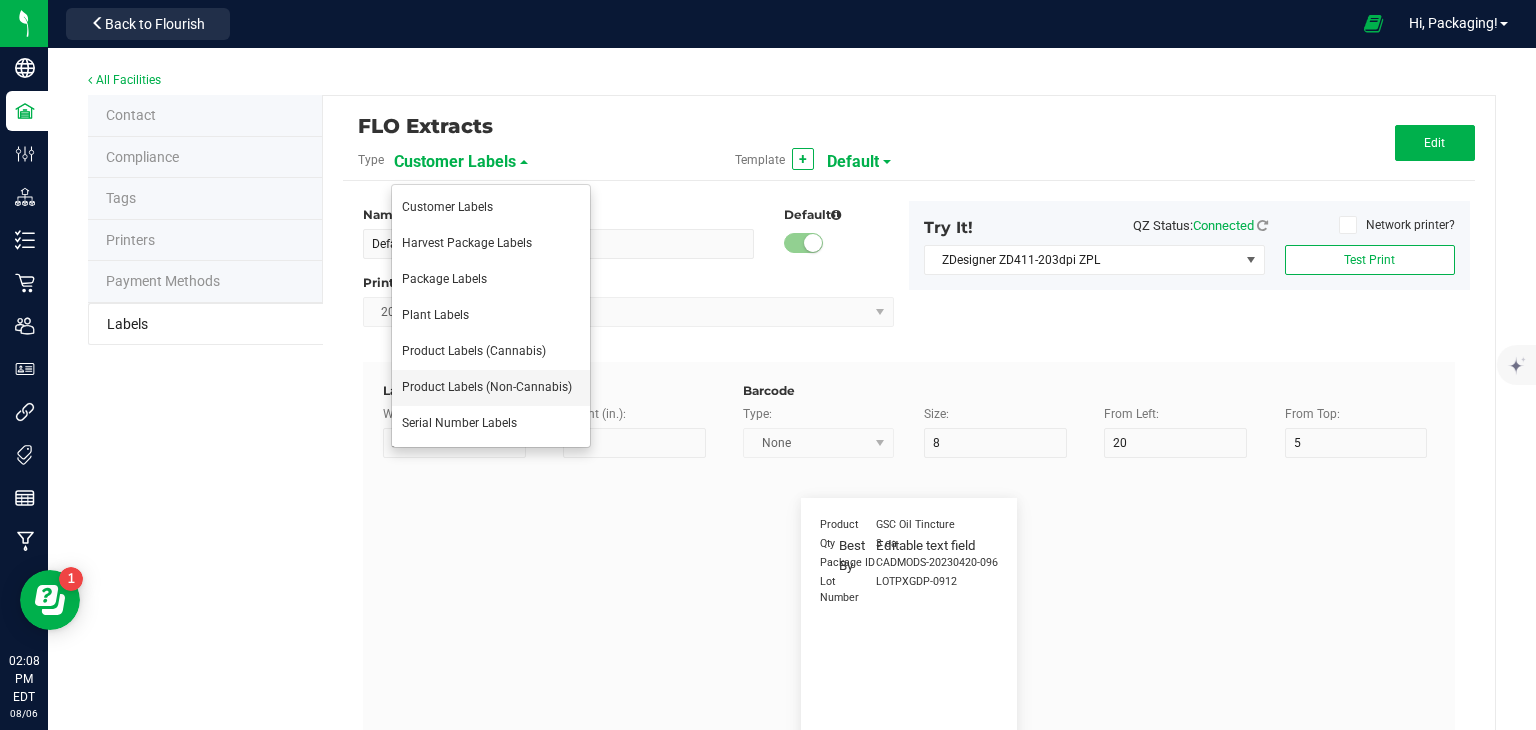 type on "15" 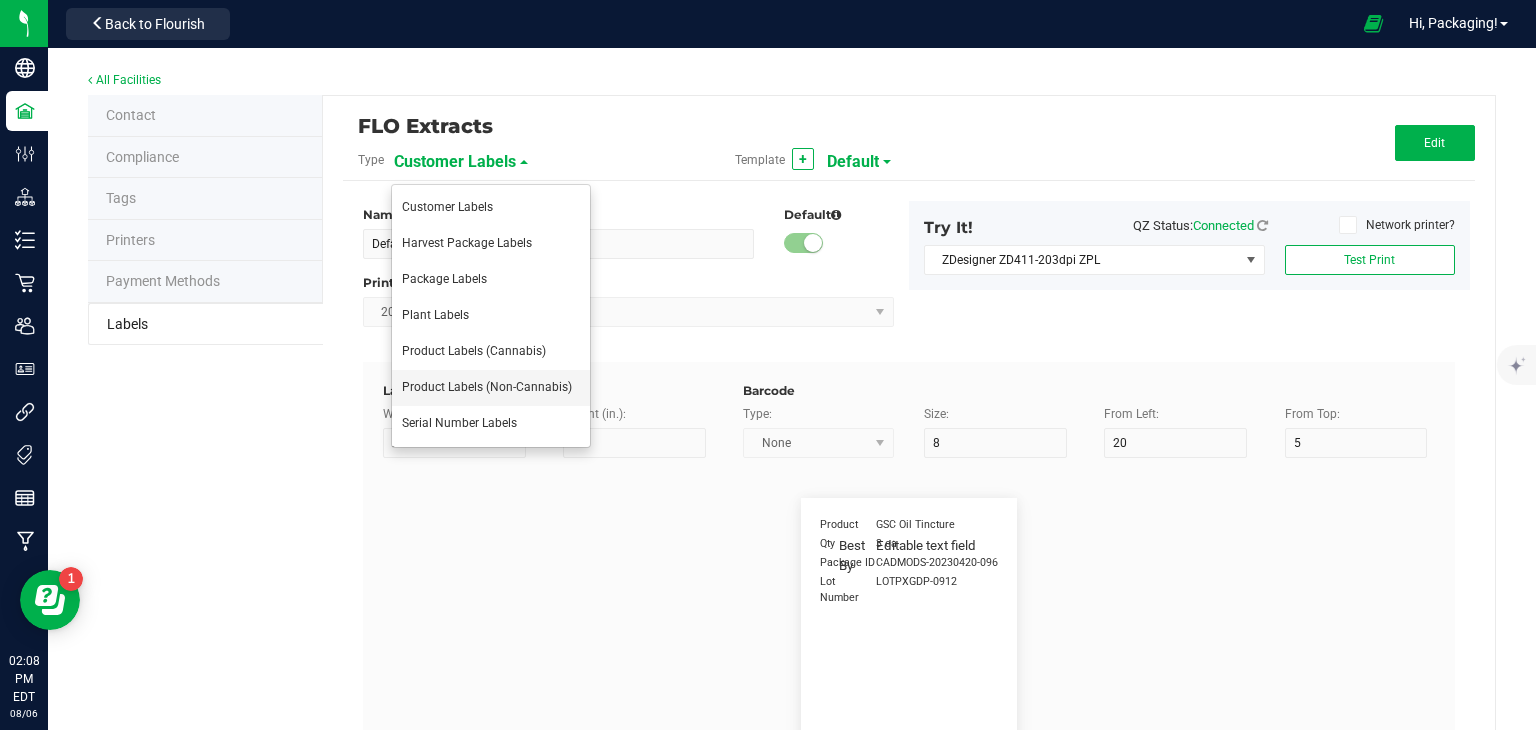 type on "13" 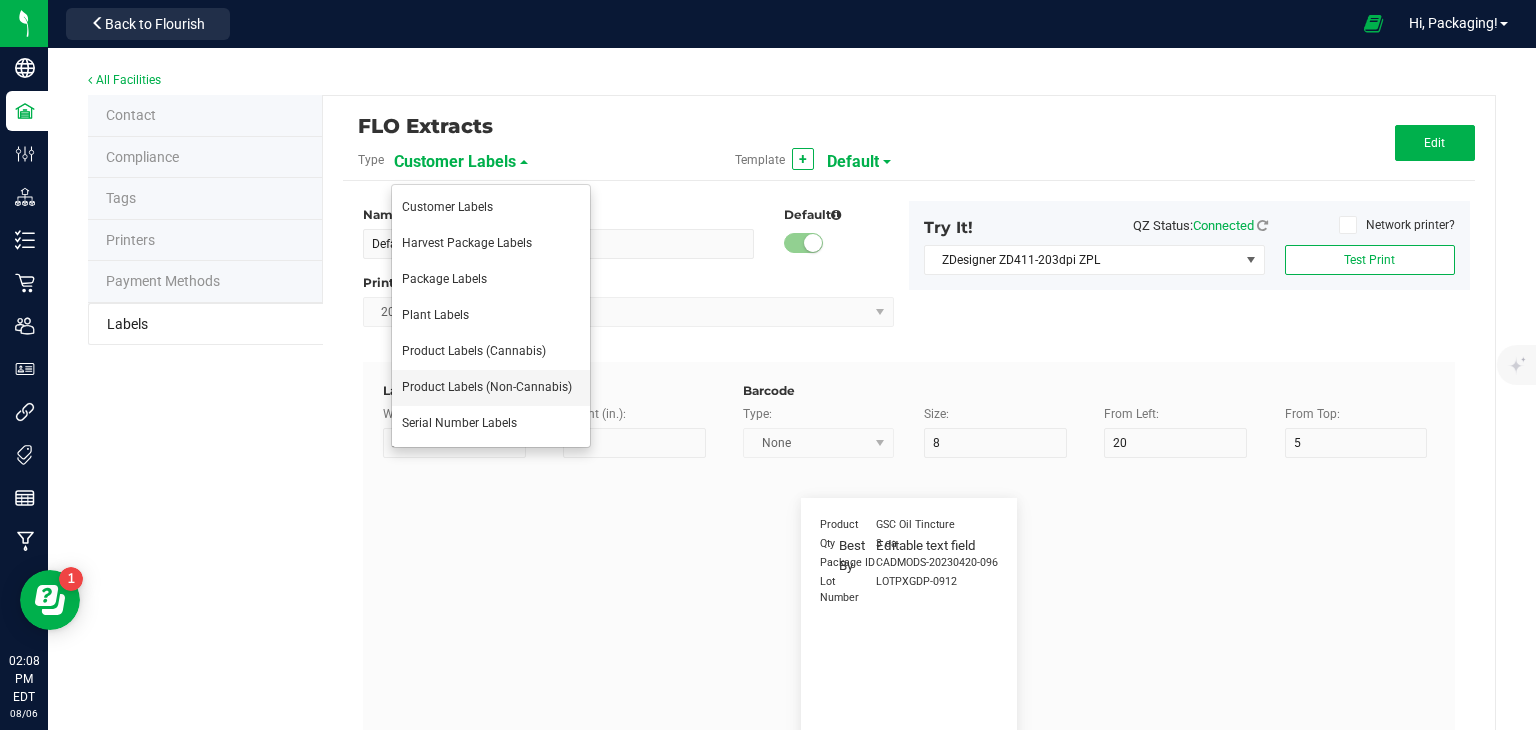 type on "Tree Nuts, Soy, Wheat" 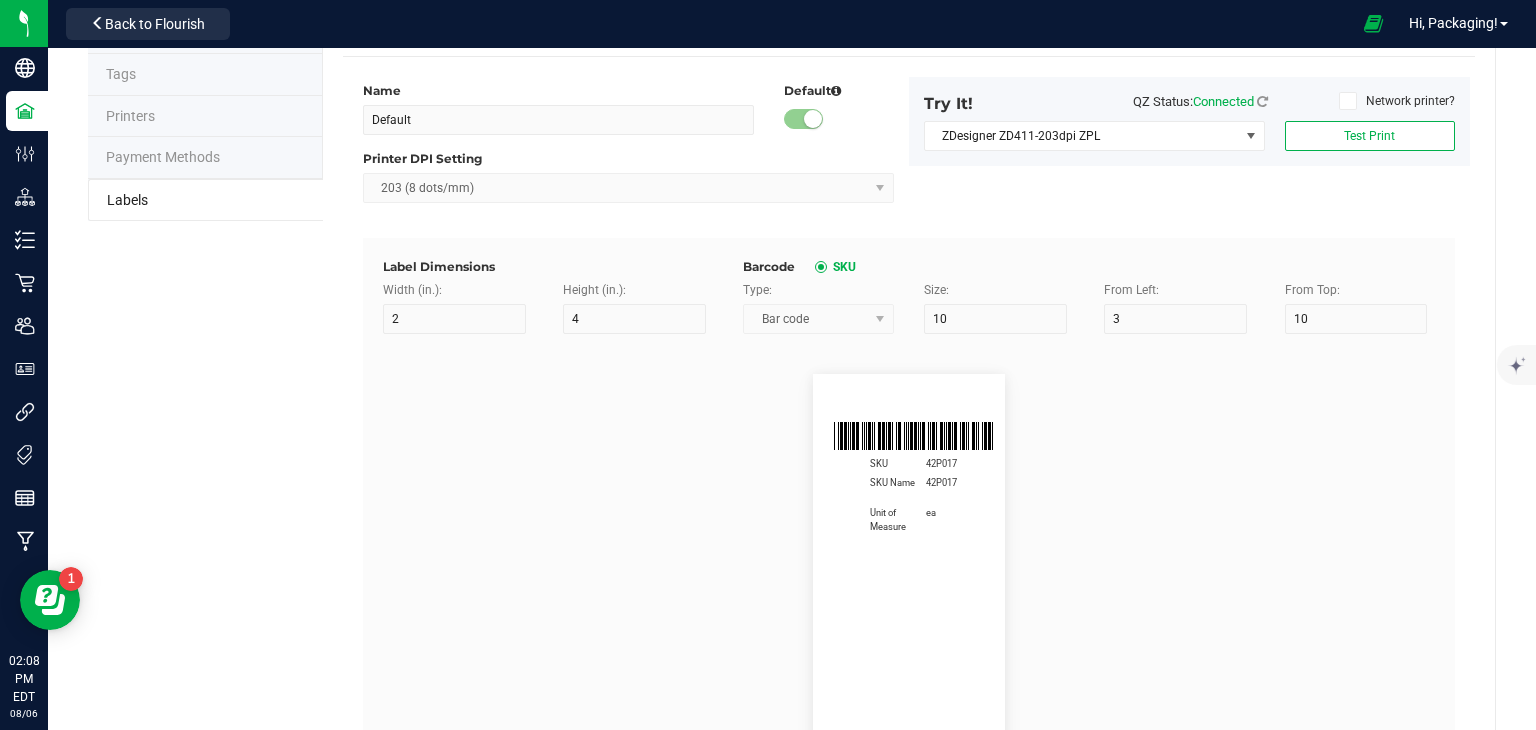 scroll, scrollTop: 147, scrollLeft: 0, axis: vertical 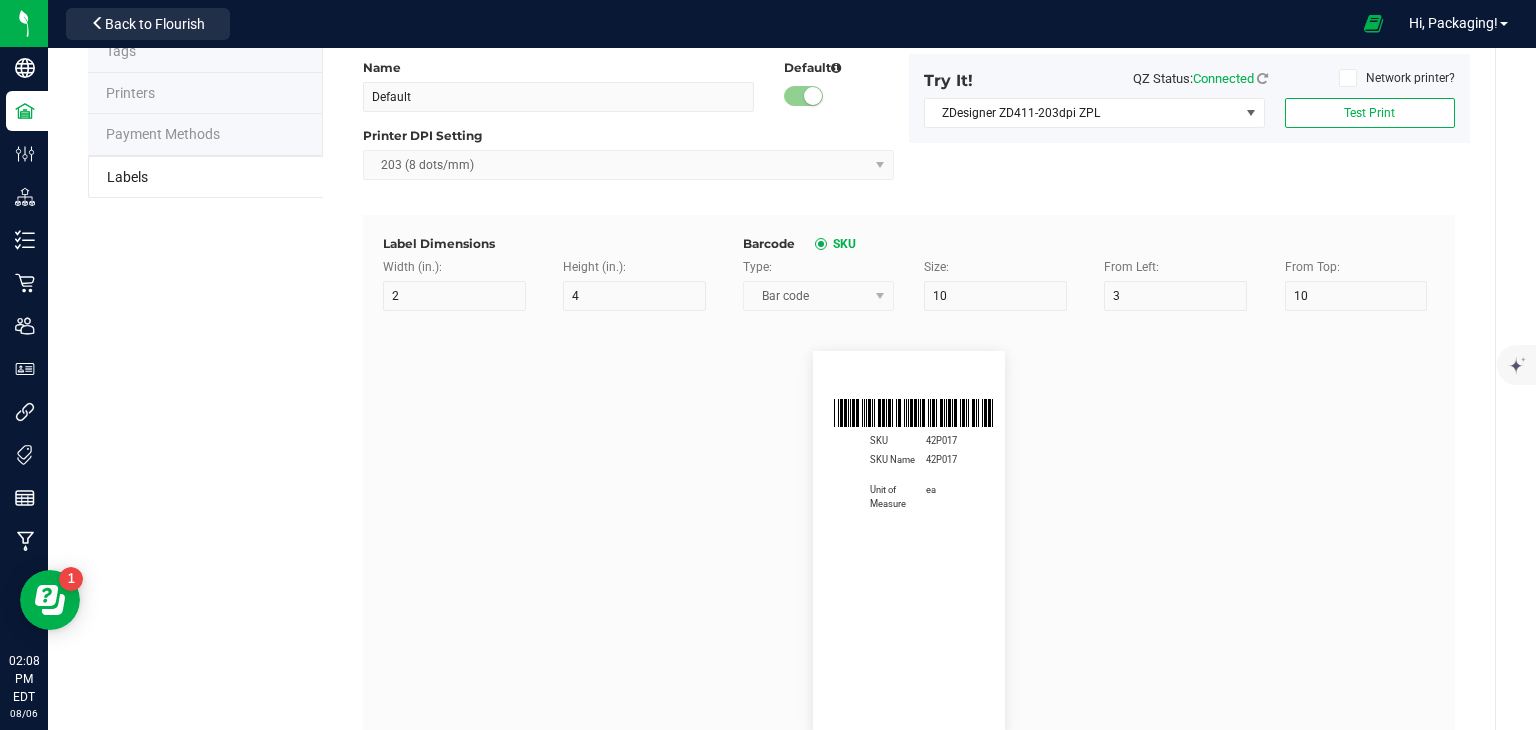 click on "Bar code" at bounding box center [818, 296] 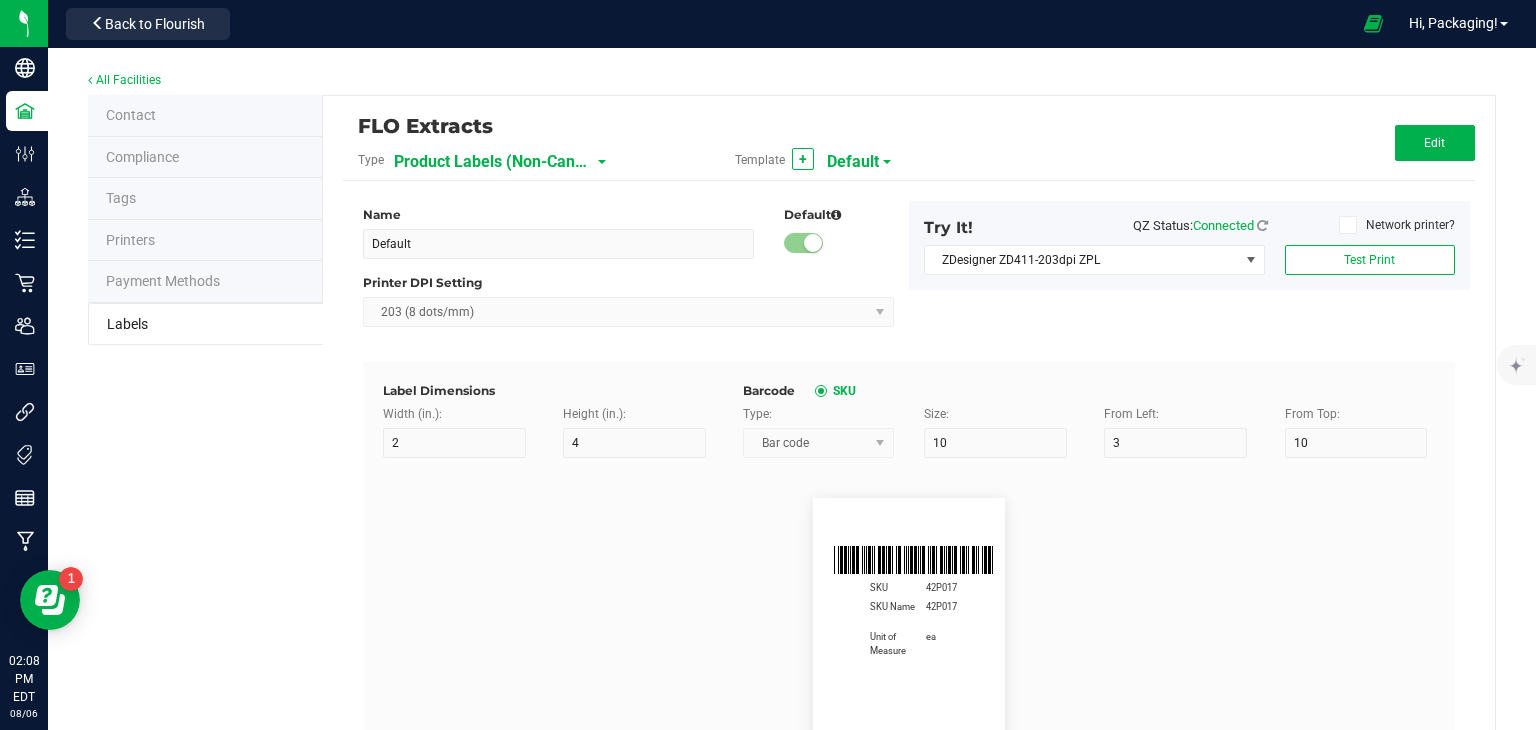 scroll, scrollTop: 0, scrollLeft: 0, axis: both 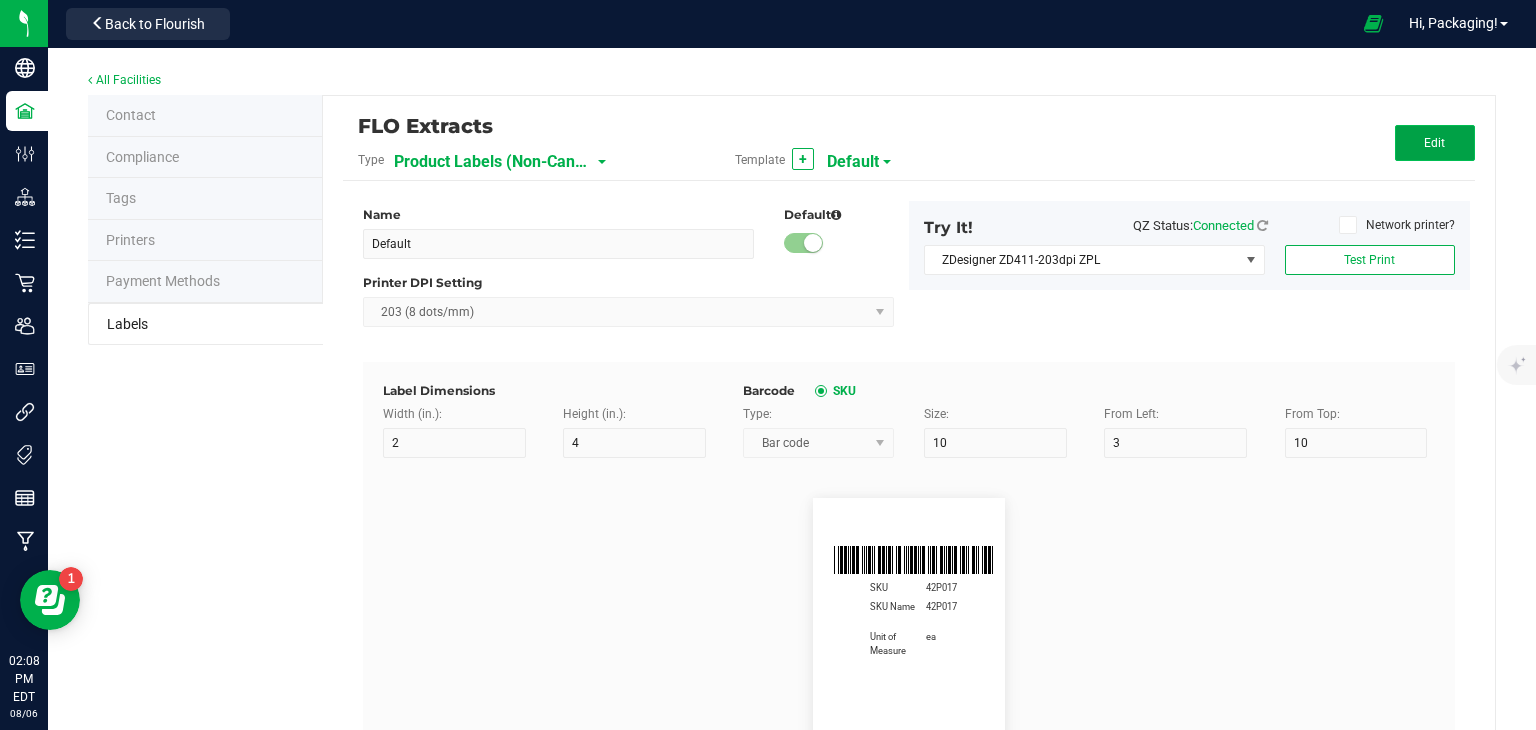 click on "Edit" at bounding box center [1435, 143] 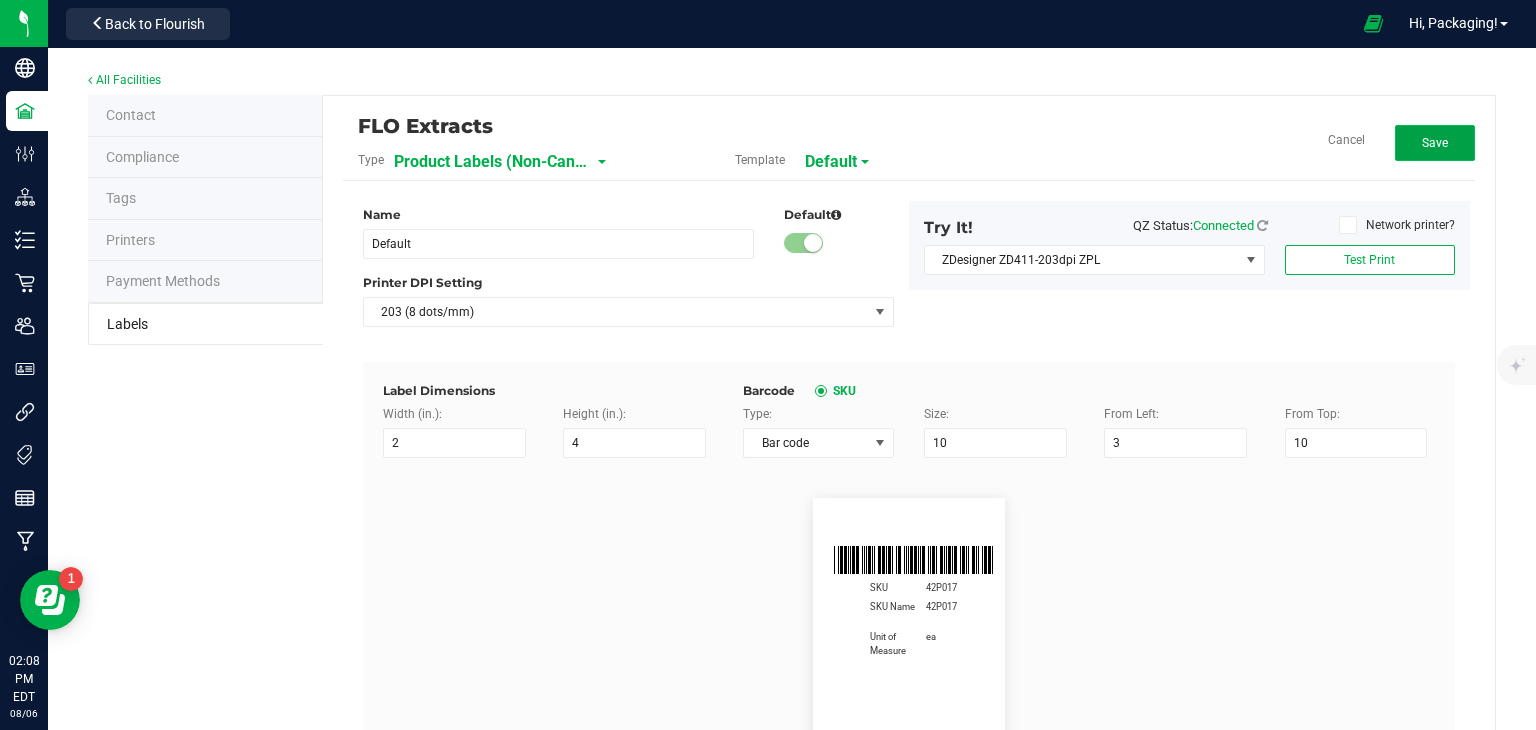 click on "Save" at bounding box center [1435, 143] 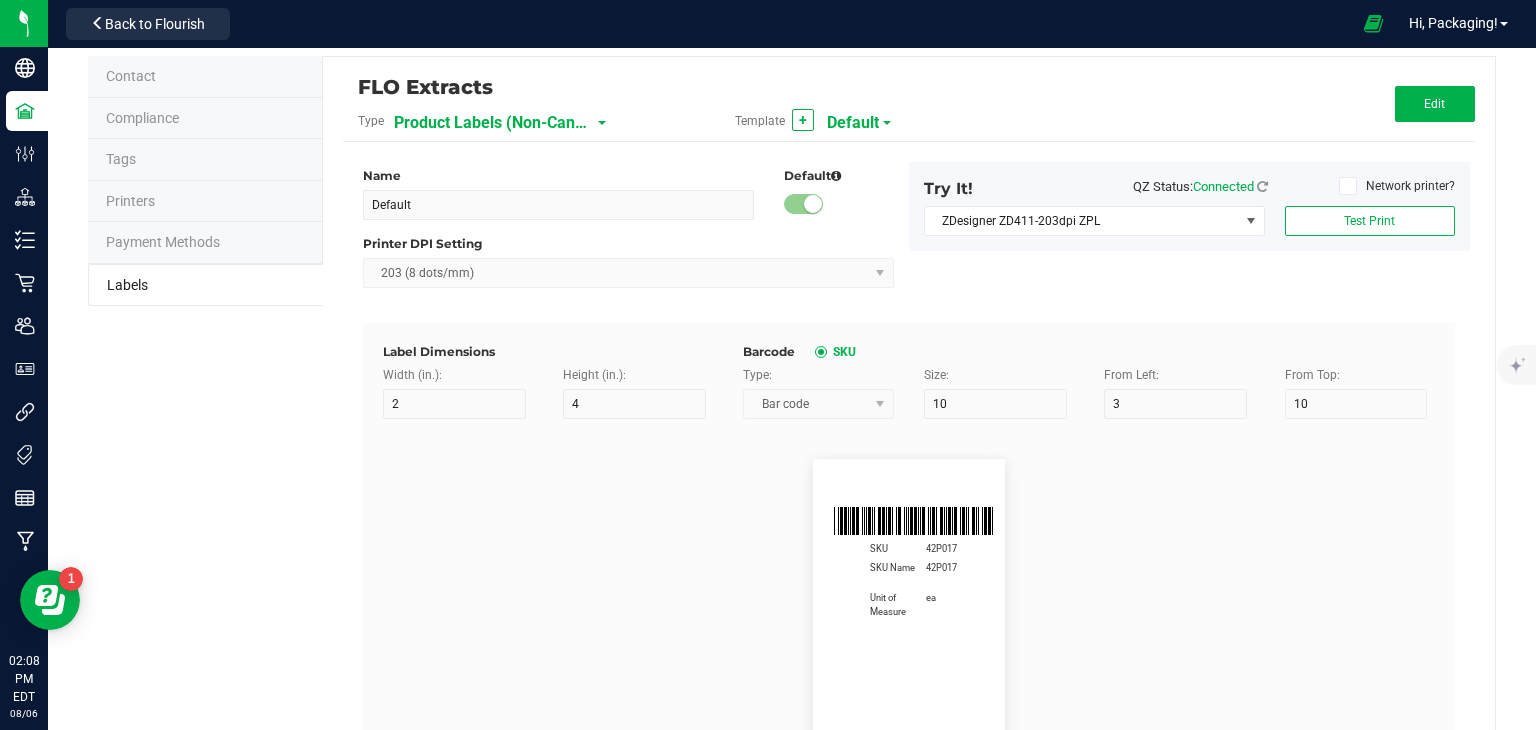 scroll, scrollTop: 0, scrollLeft: 0, axis: both 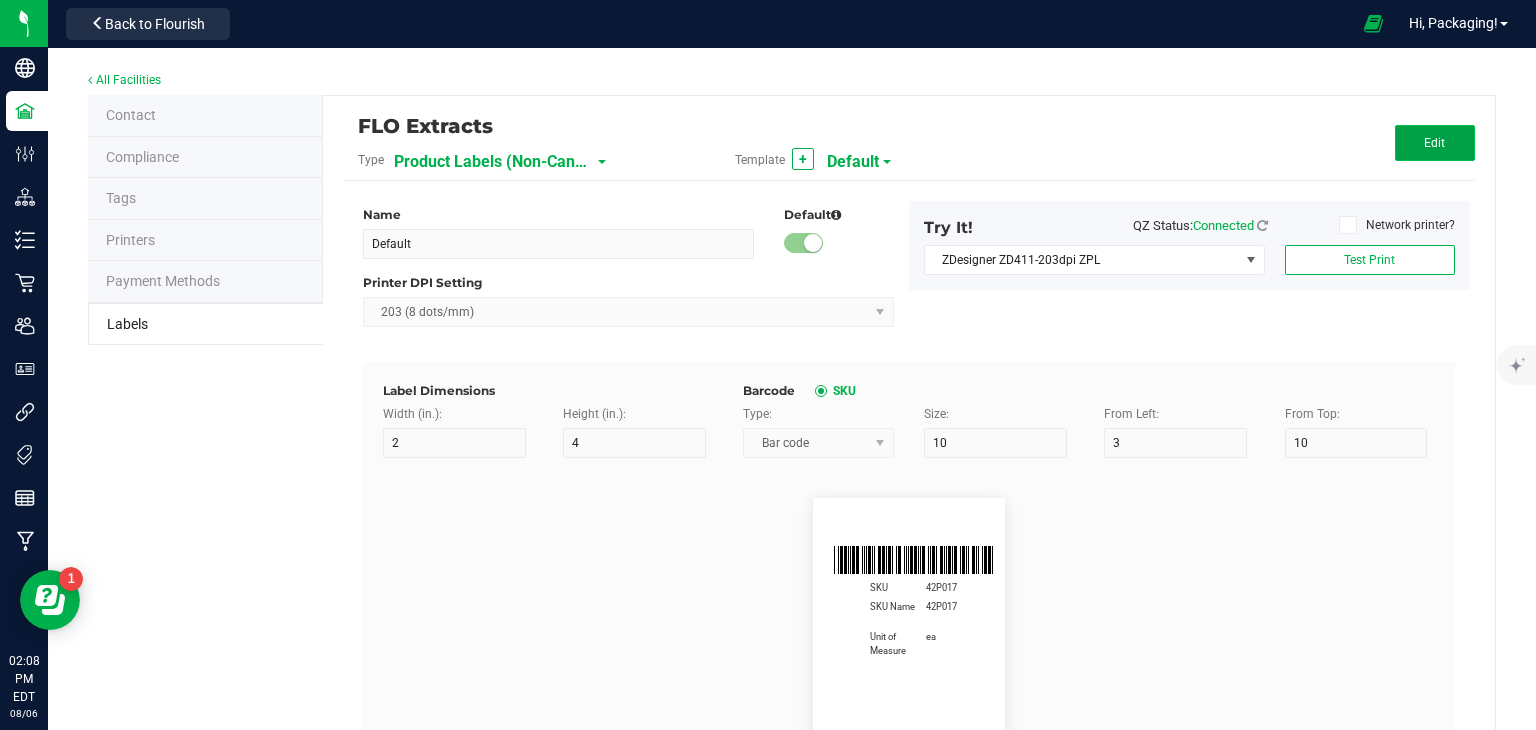 click on "Edit" at bounding box center [1434, 143] 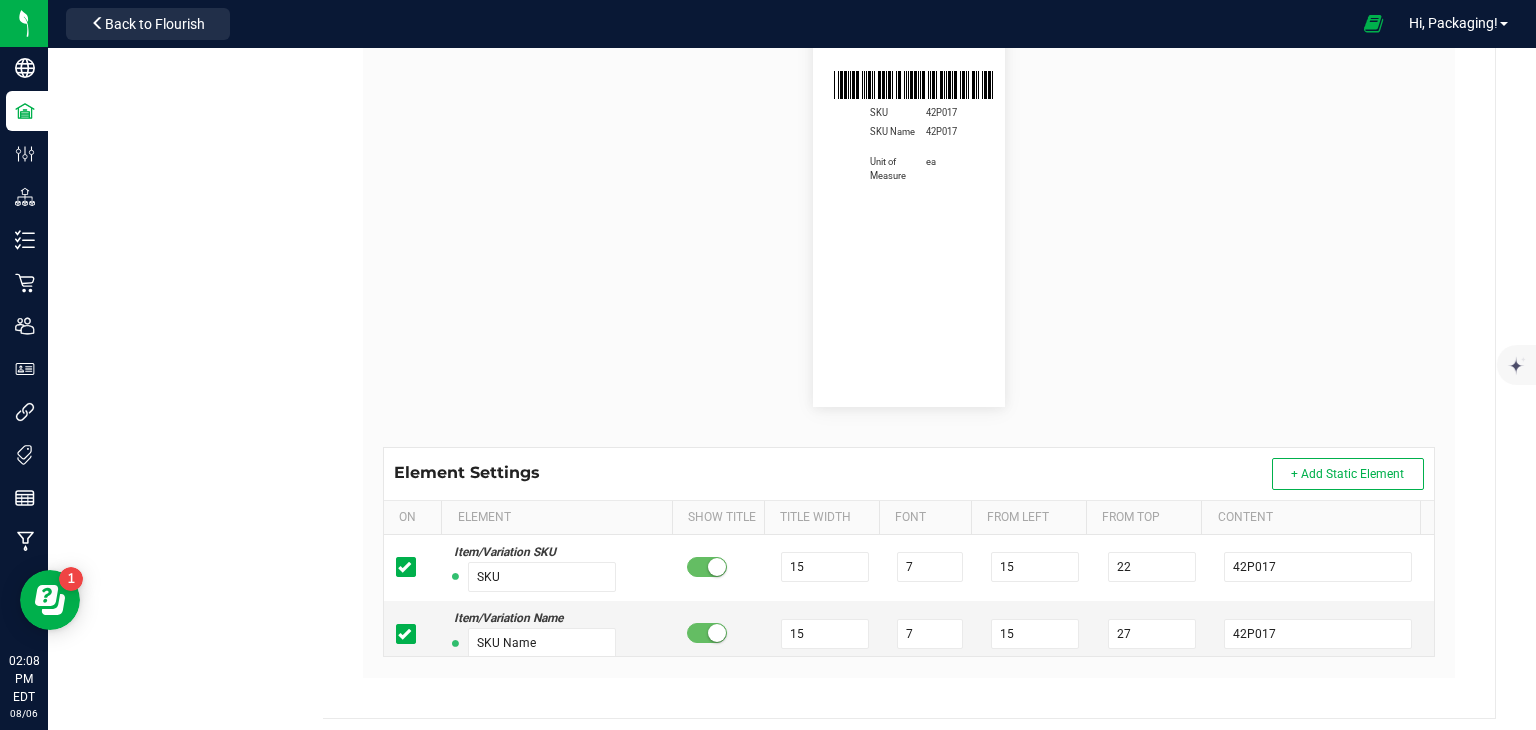 scroll, scrollTop: 484, scrollLeft: 0, axis: vertical 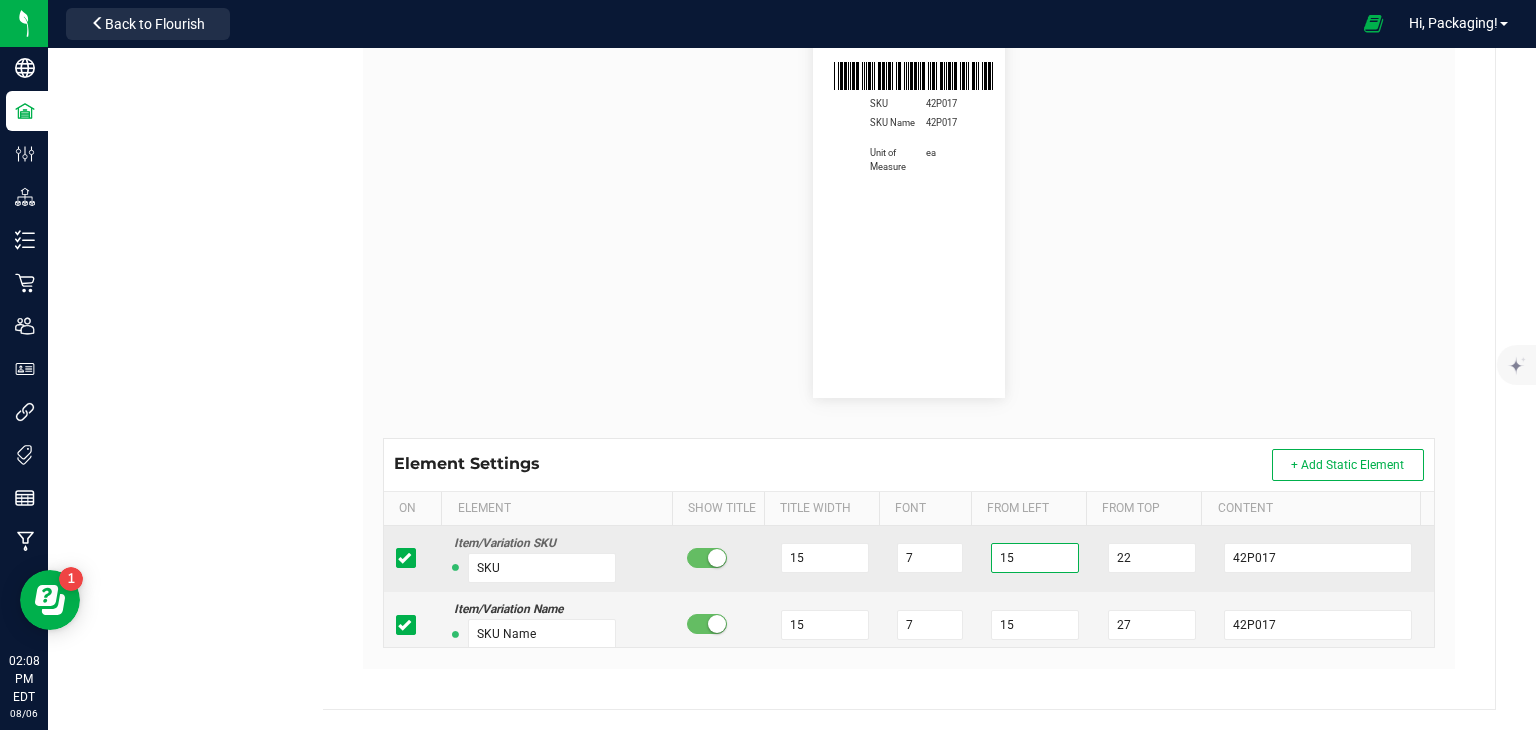 drag, startPoint x: 1004, startPoint y: 555, endPoint x: 976, endPoint y: 555, distance: 28 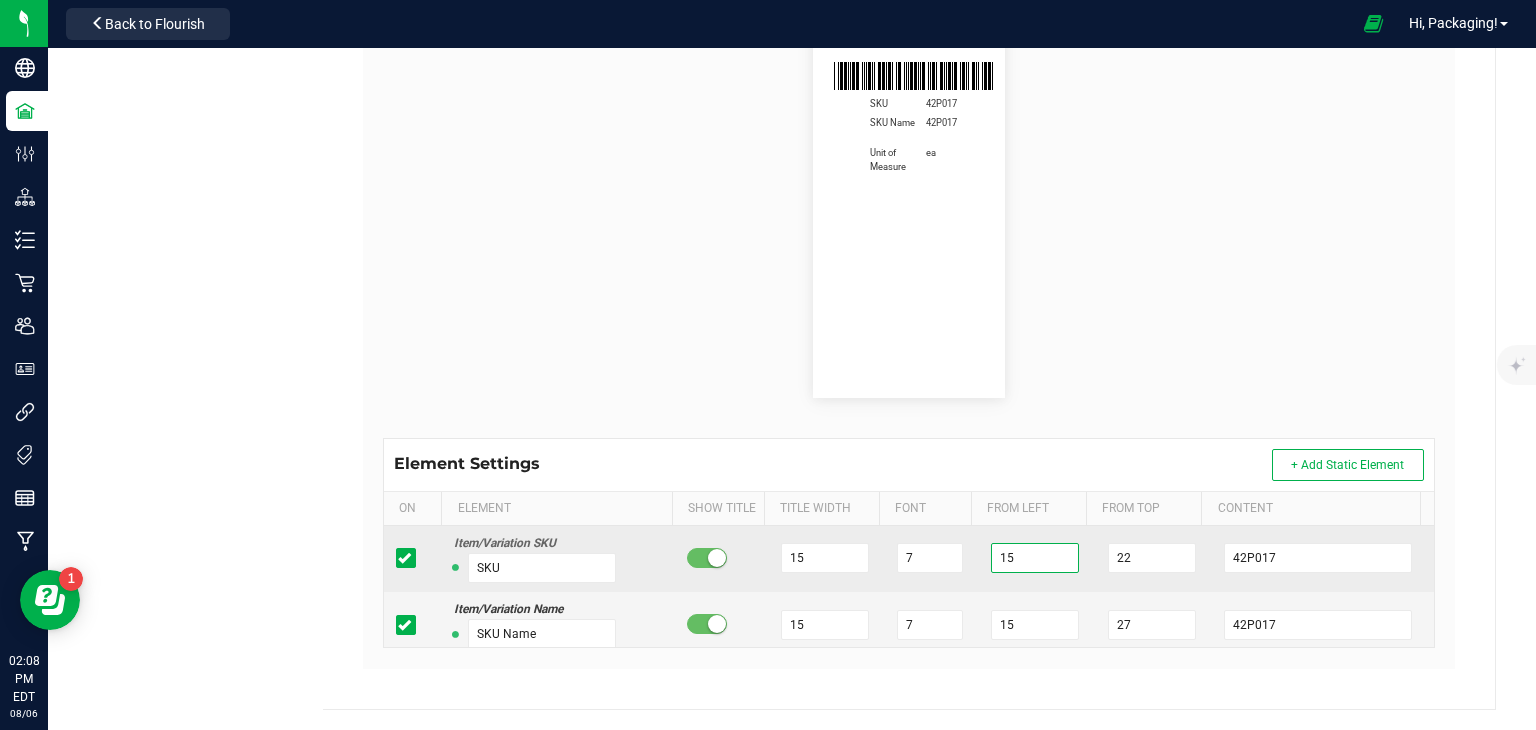 click on "15" at bounding box center [1035, 558] 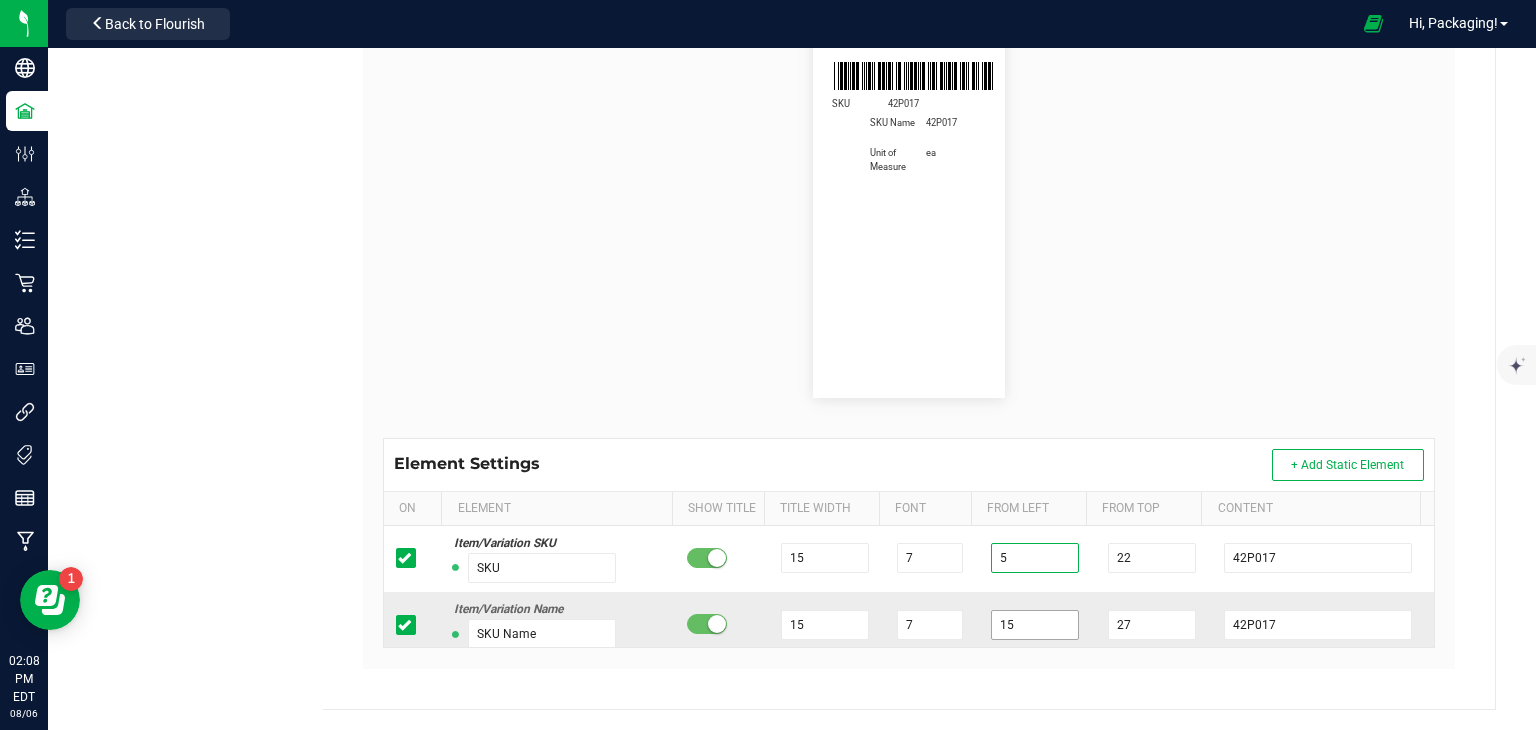 type on "5" 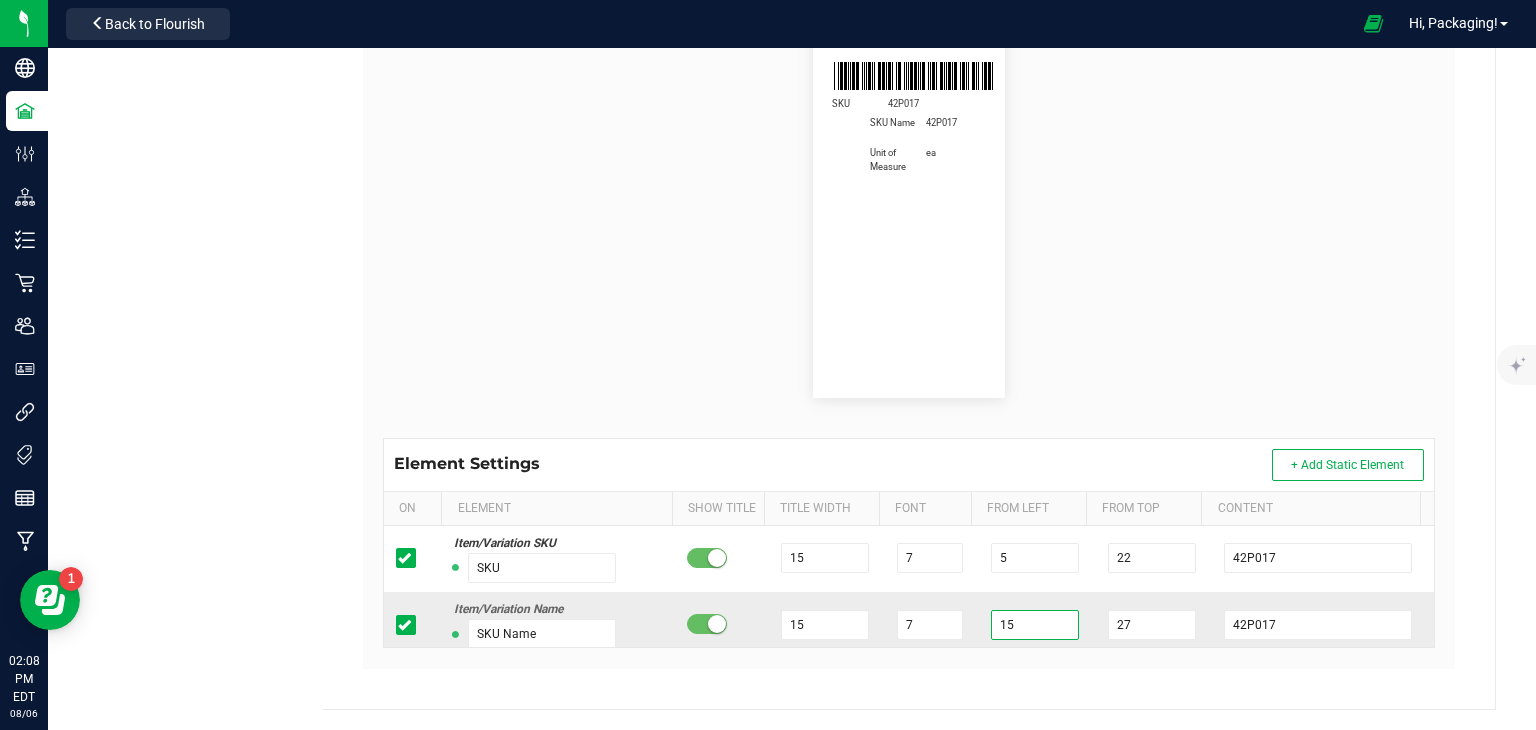 drag, startPoint x: 1015, startPoint y: 628, endPoint x: 972, endPoint y: 629, distance: 43.011627 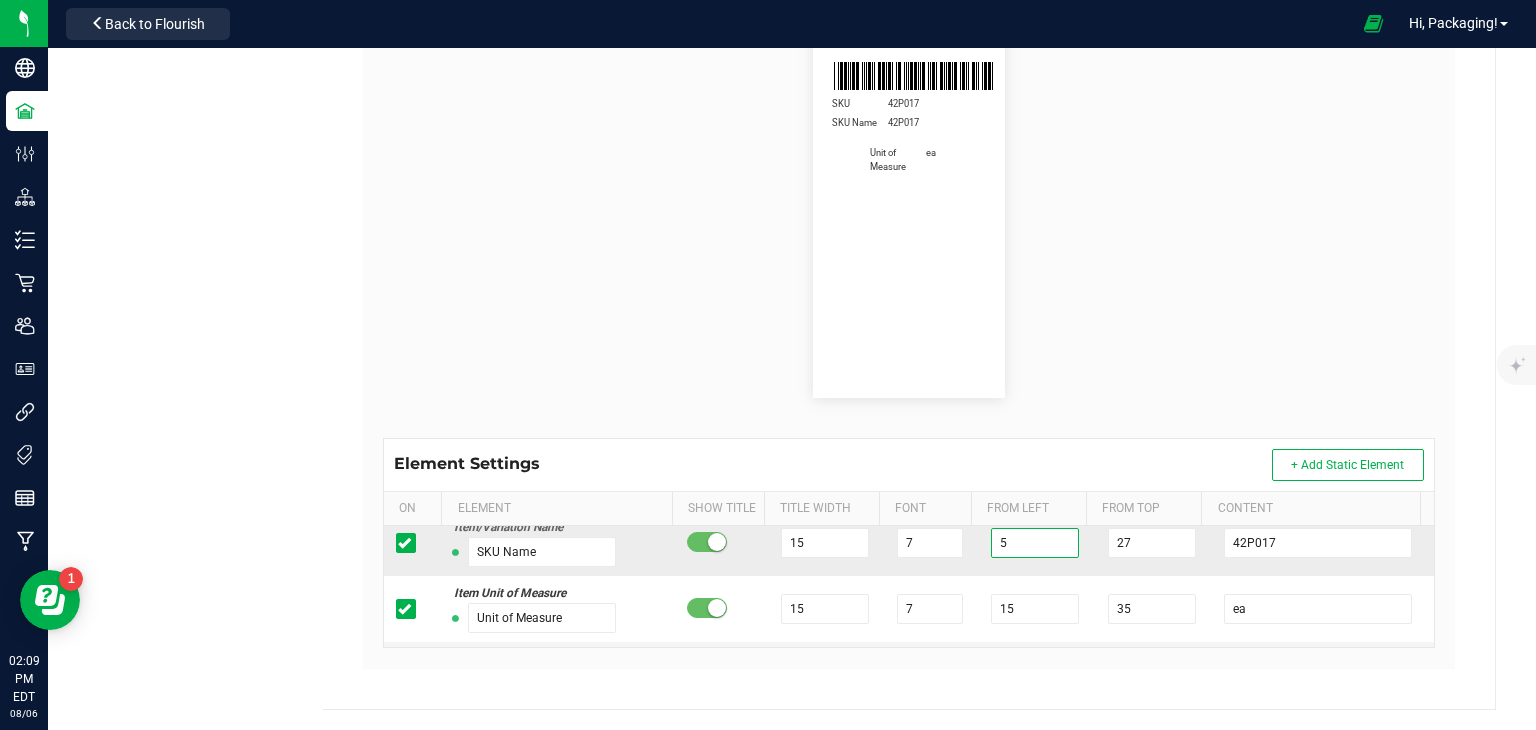 scroll, scrollTop: 83, scrollLeft: 0, axis: vertical 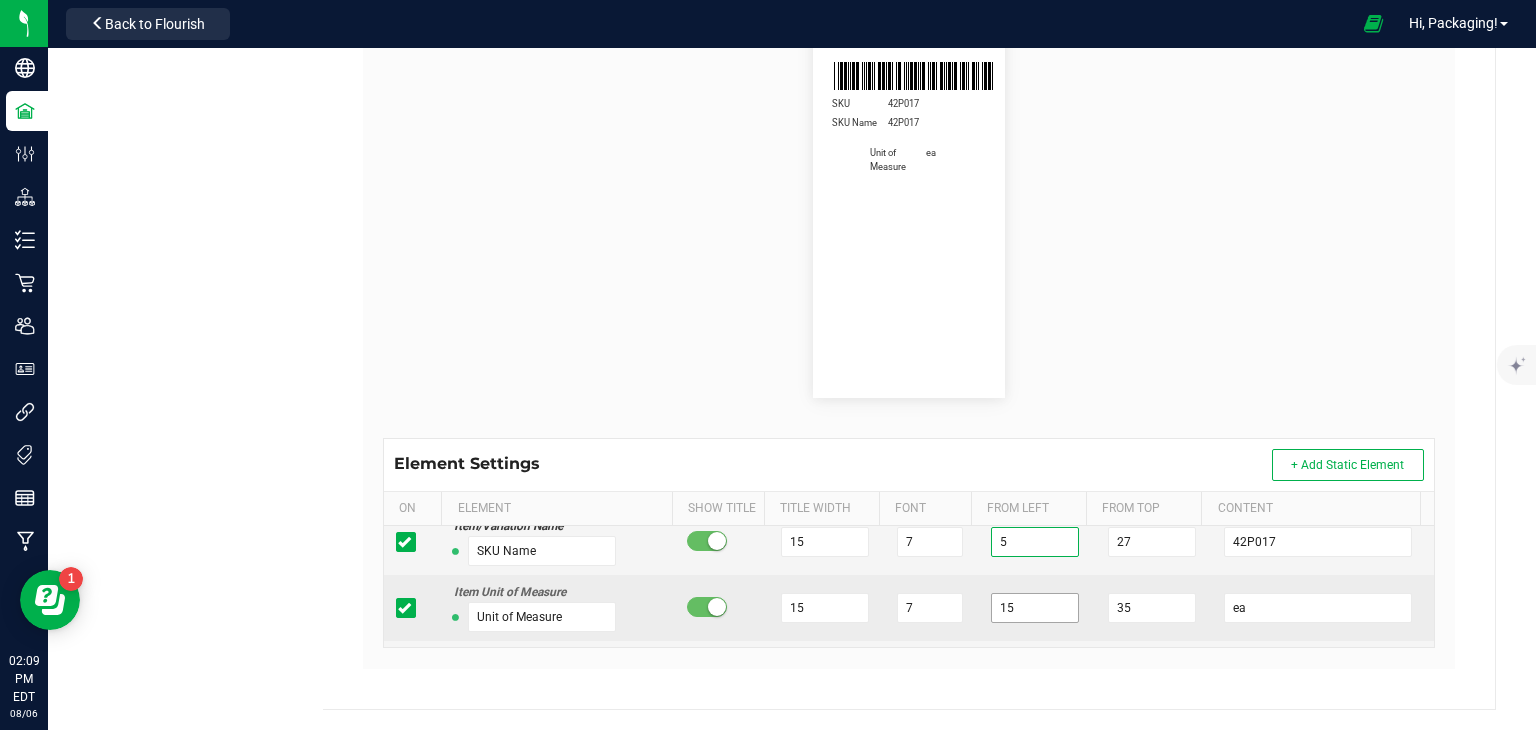 type on "5" 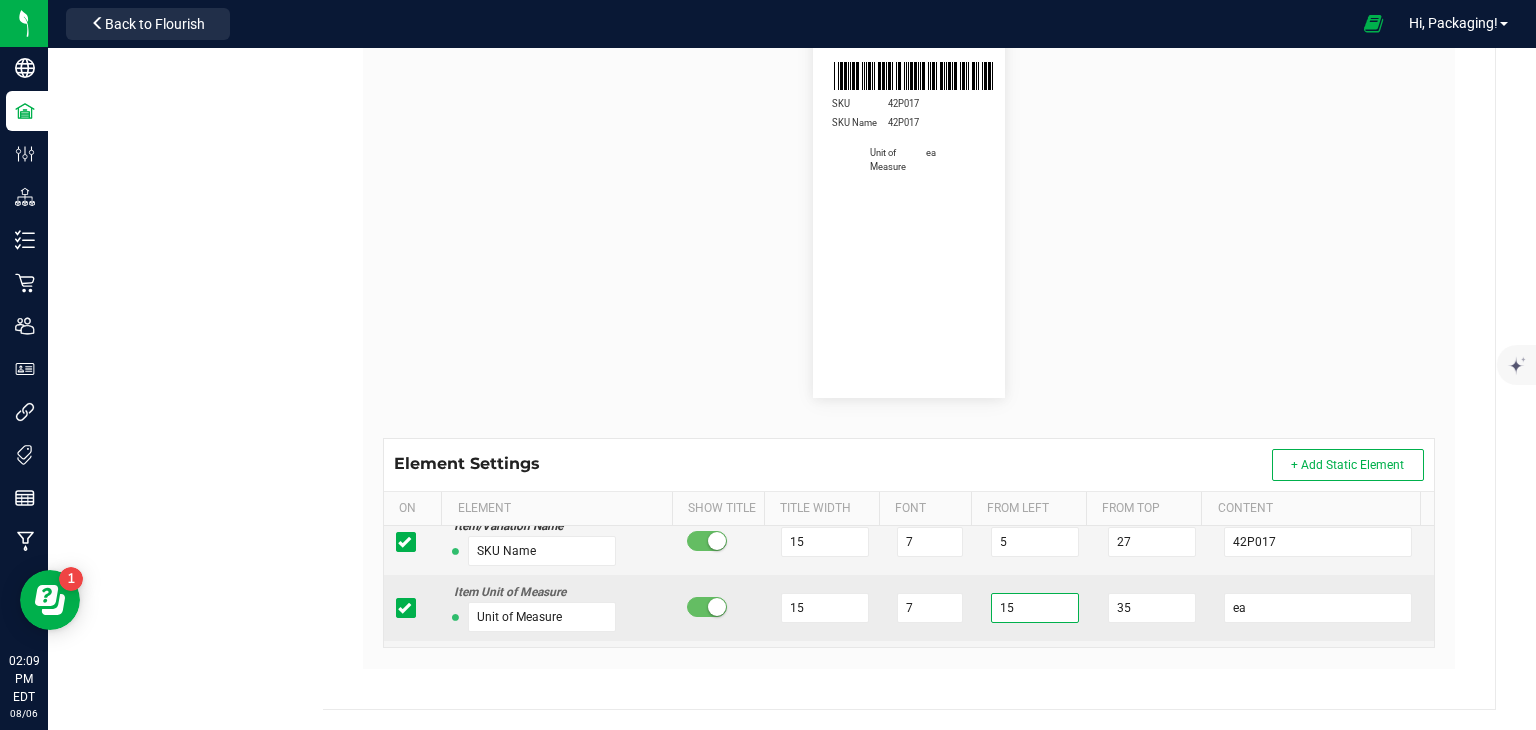 drag, startPoint x: 1009, startPoint y: 611, endPoint x: 973, endPoint y: 609, distance: 36.05551 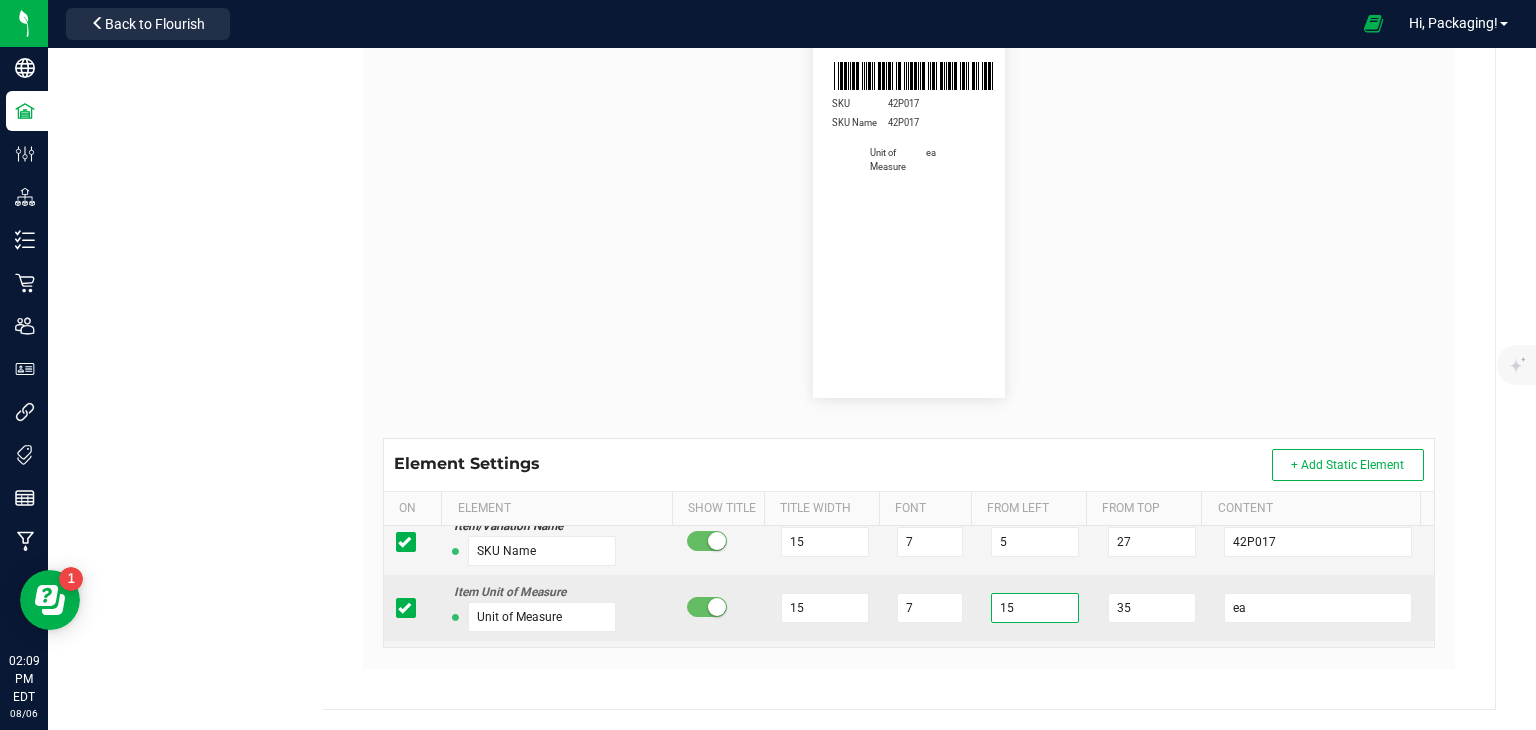 click on "15" at bounding box center [1035, 608] 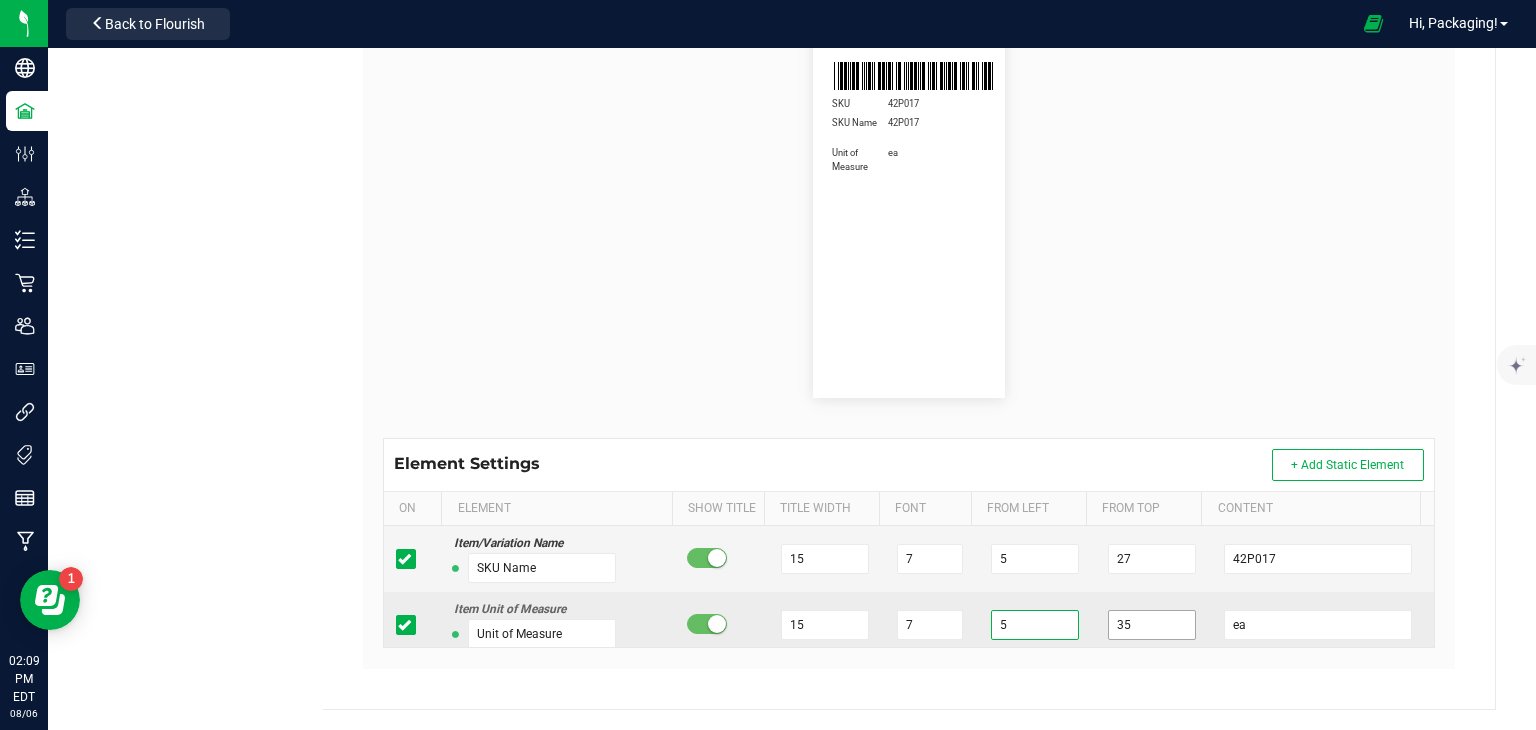 scroll, scrollTop: 88, scrollLeft: 0, axis: vertical 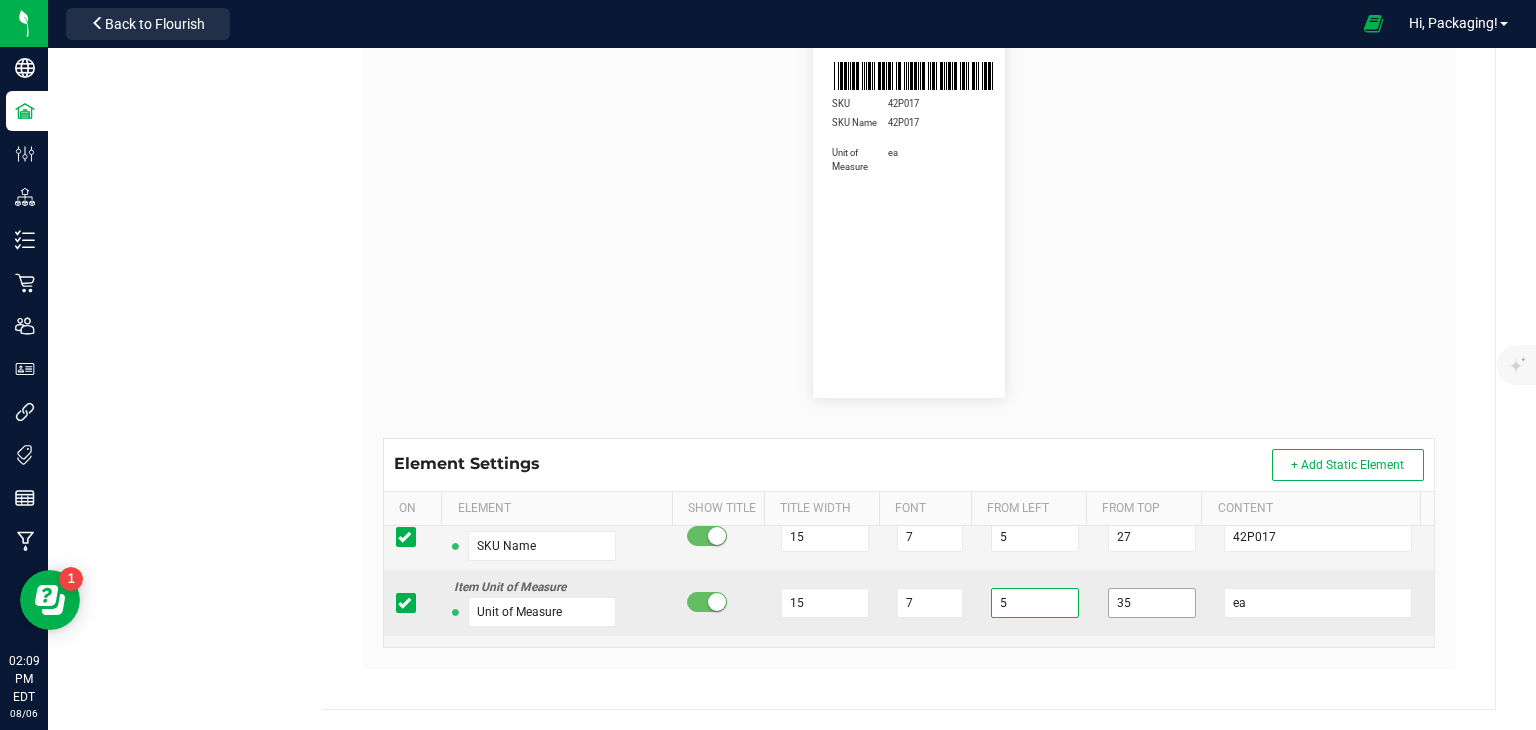 type on "5" 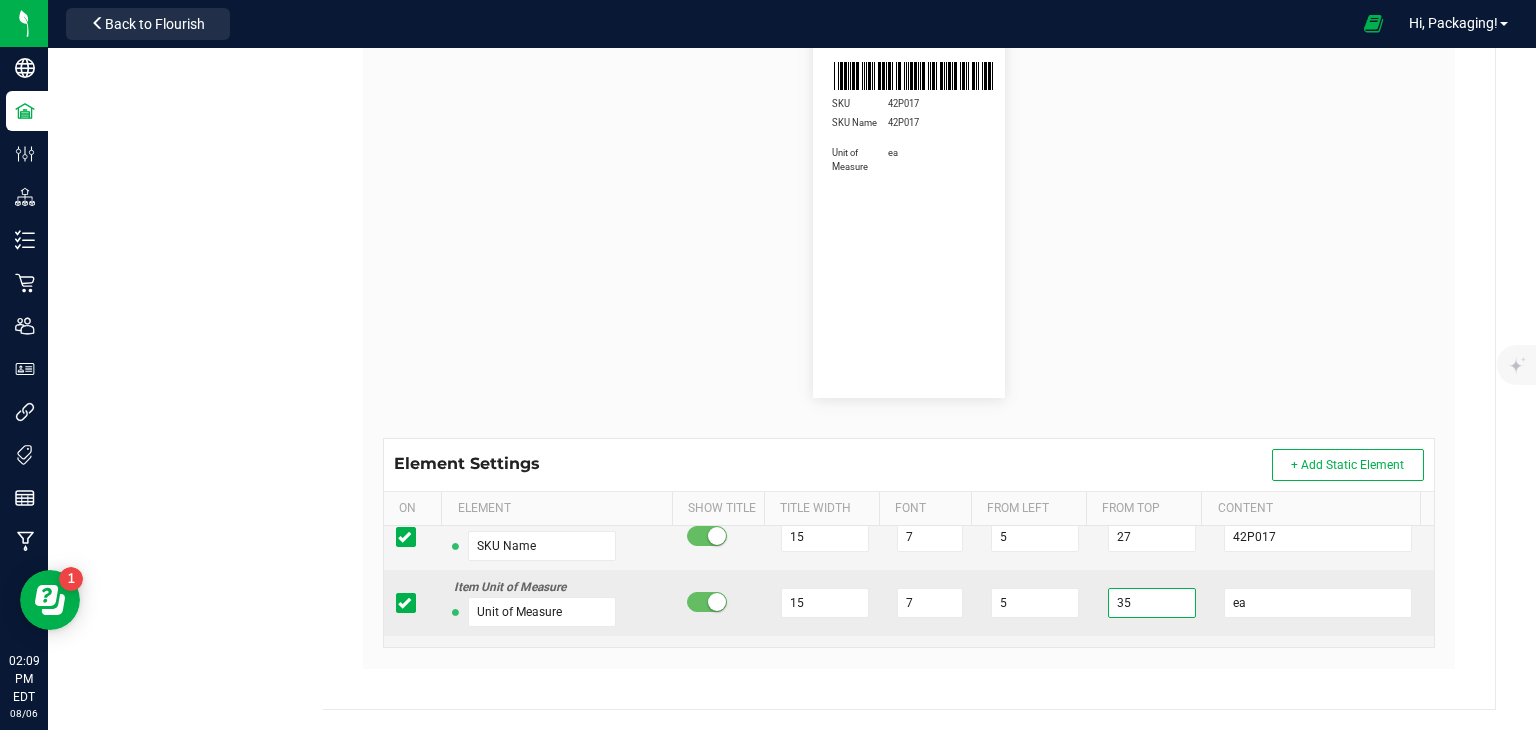 click on "35" at bounding box center (1152, 603) 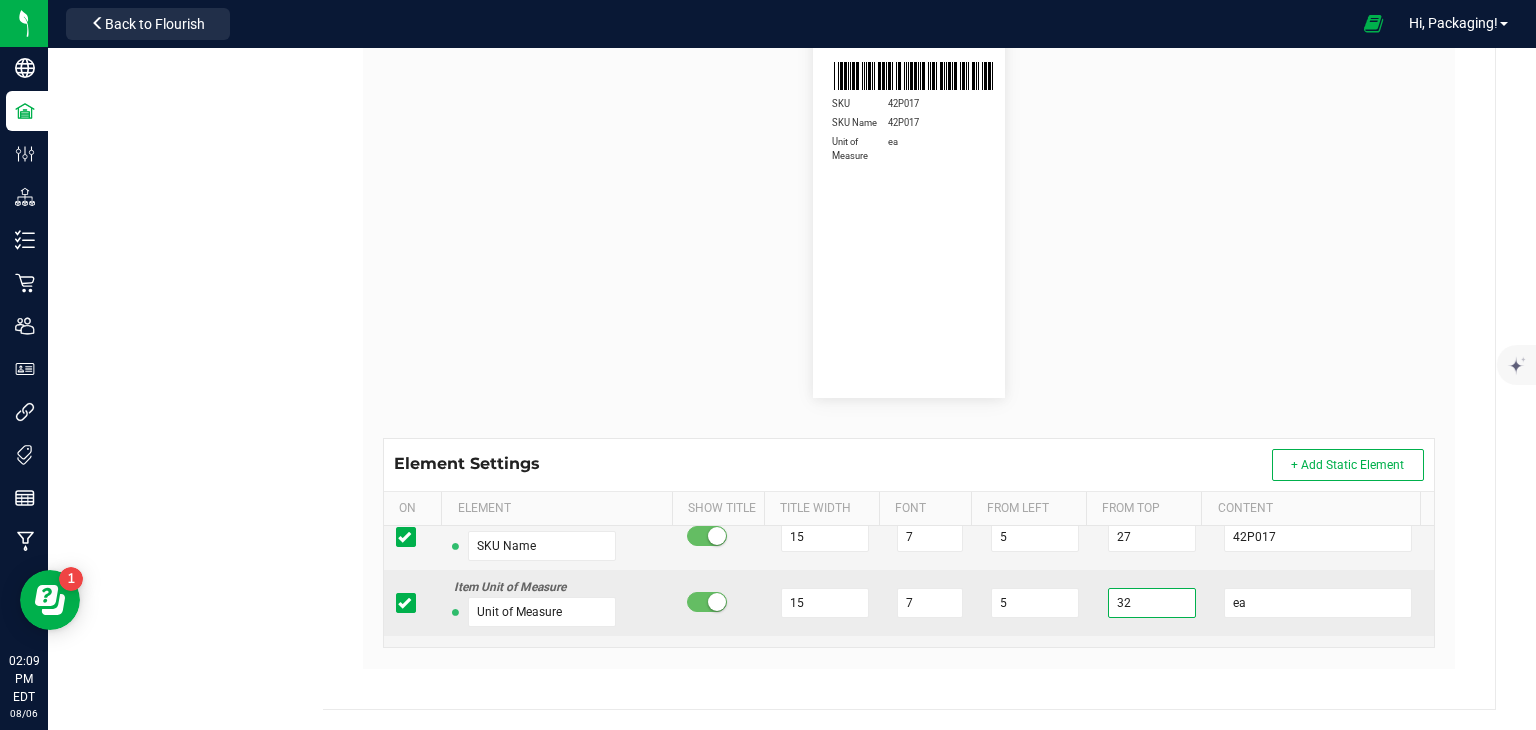 type on "32" 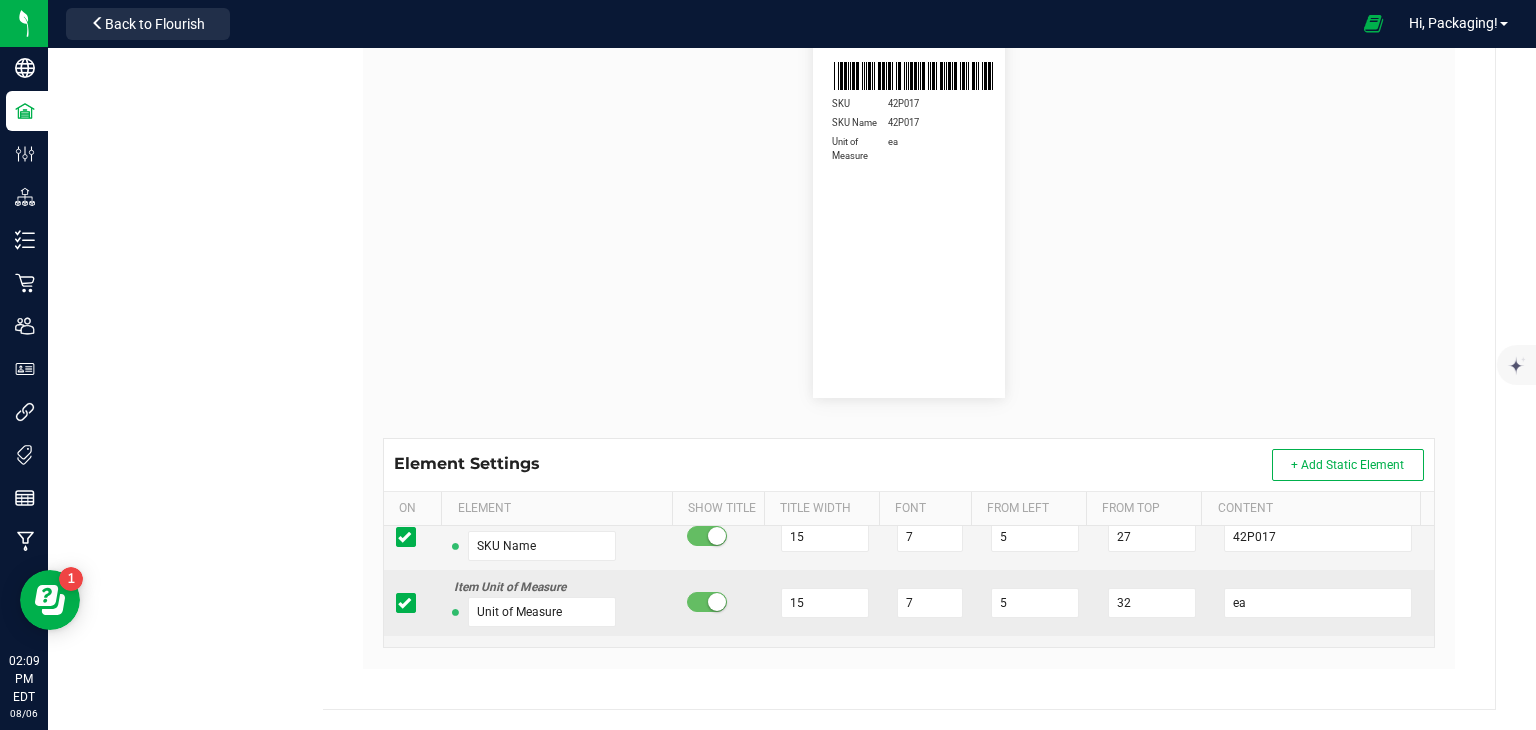 click on "5" at bounding box center [1037, 603] 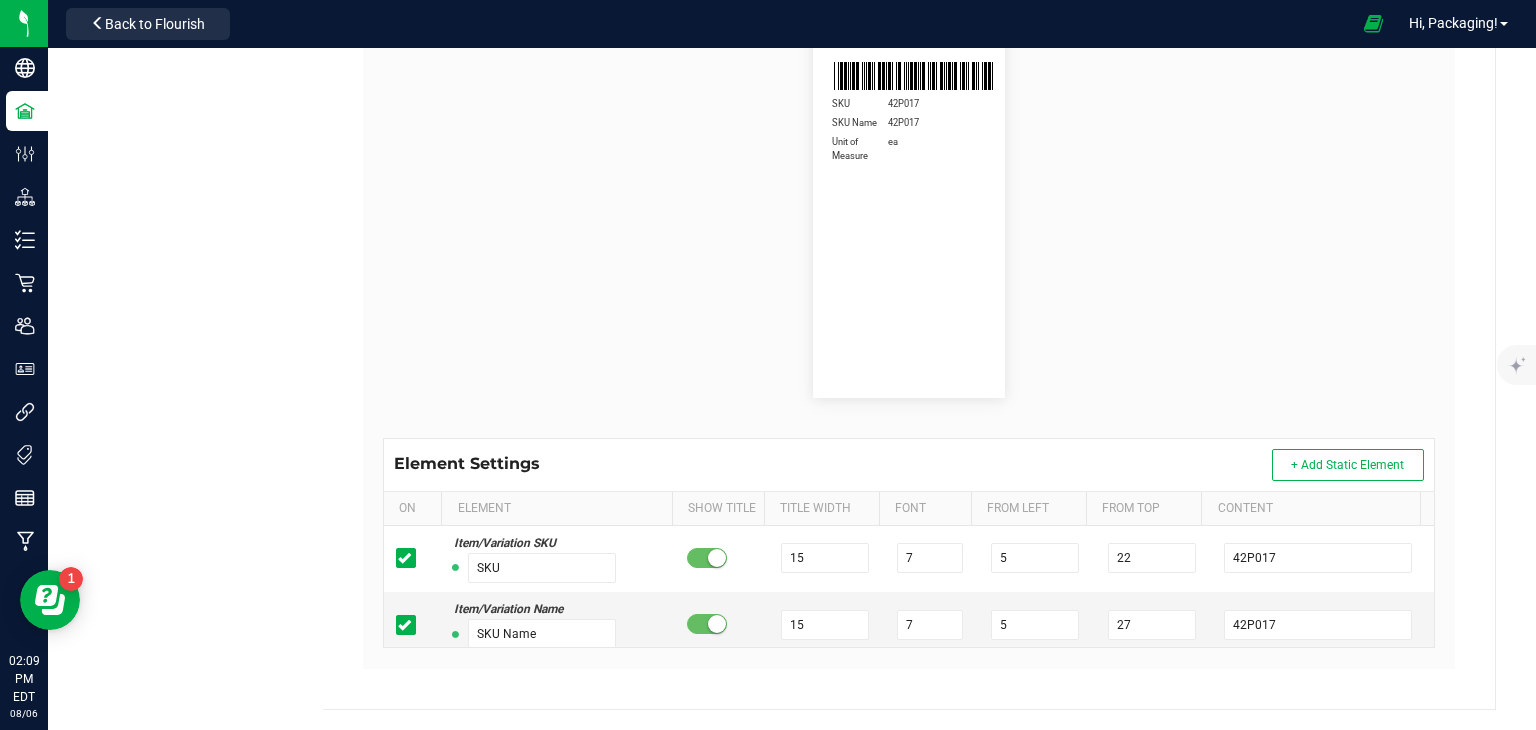 scroll, scrollTop: 0, scrollLeft: 0, axis: both 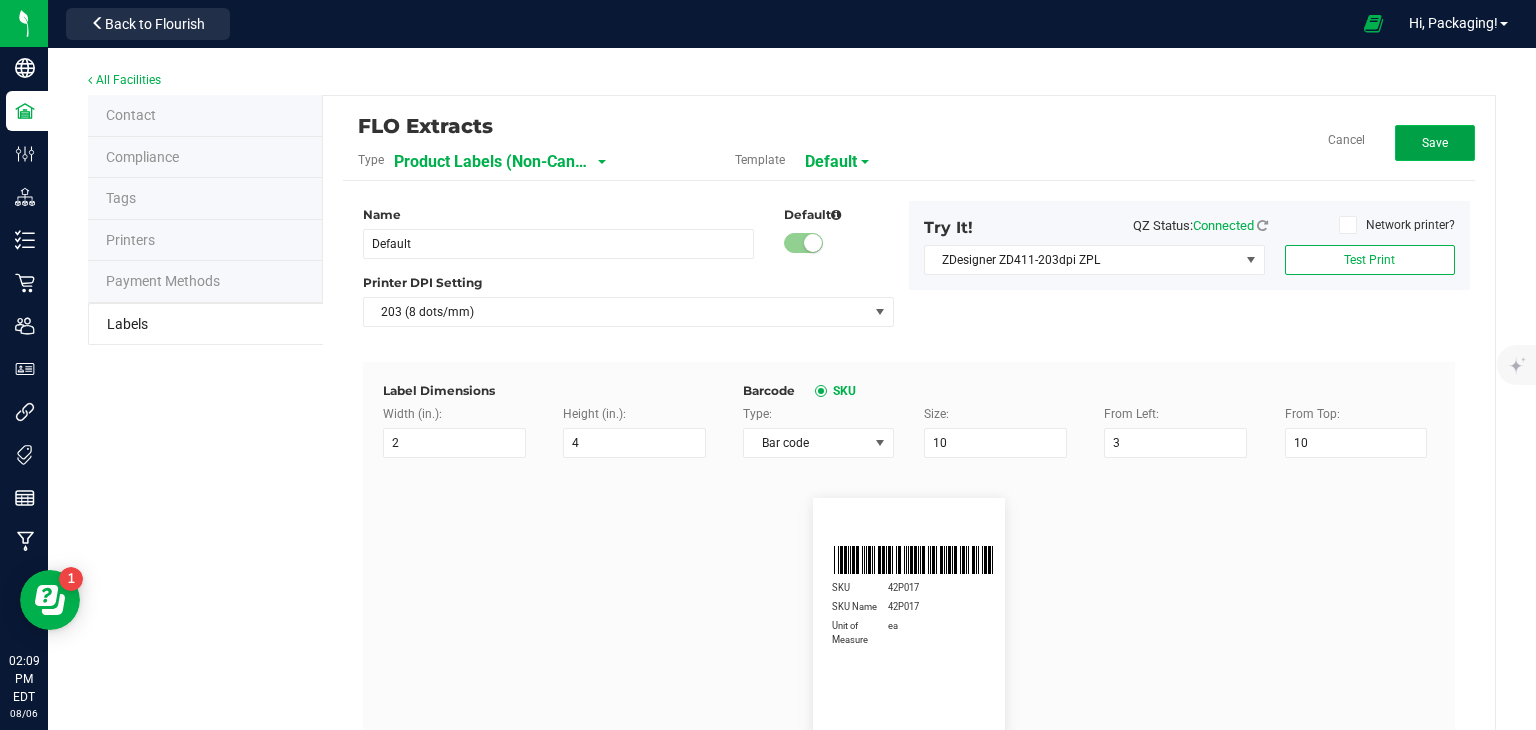 click on "Save" at bounding box center (1435, 143) 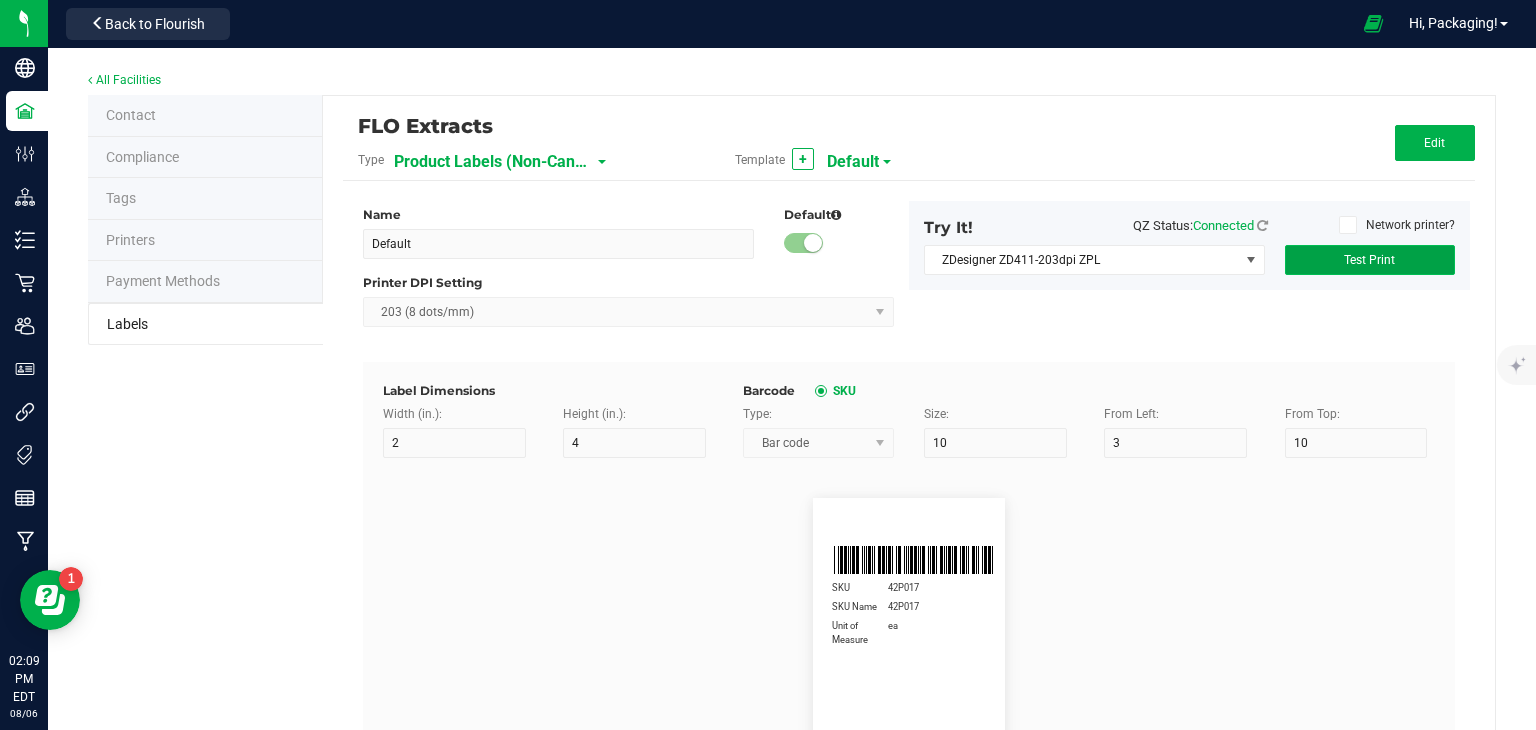 click on "Test Print" at bounding box center [1370, 260] 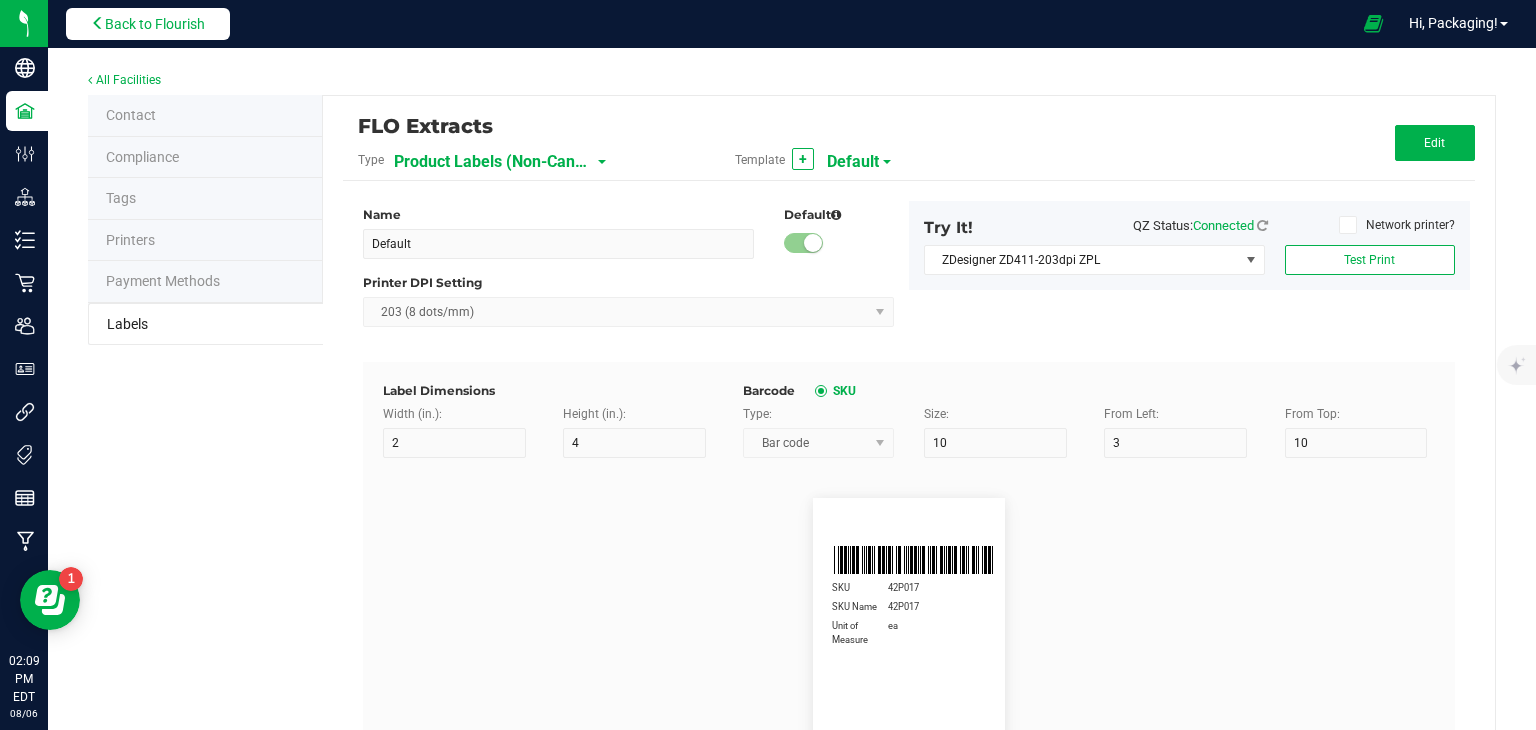 click on "Back to Flourish" at bounding box center [155, 24] 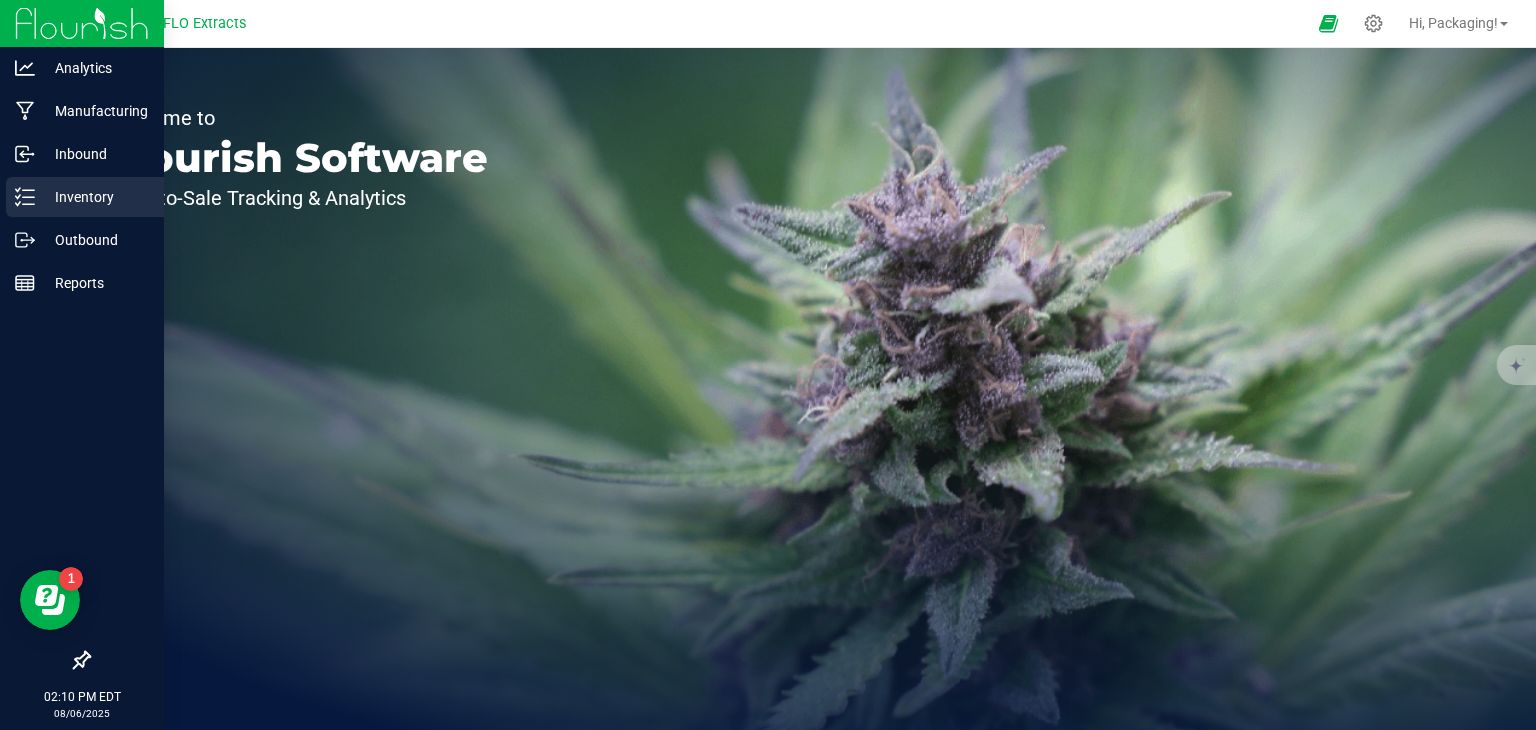 click on "Inventory" at bounding box center (95, 197) 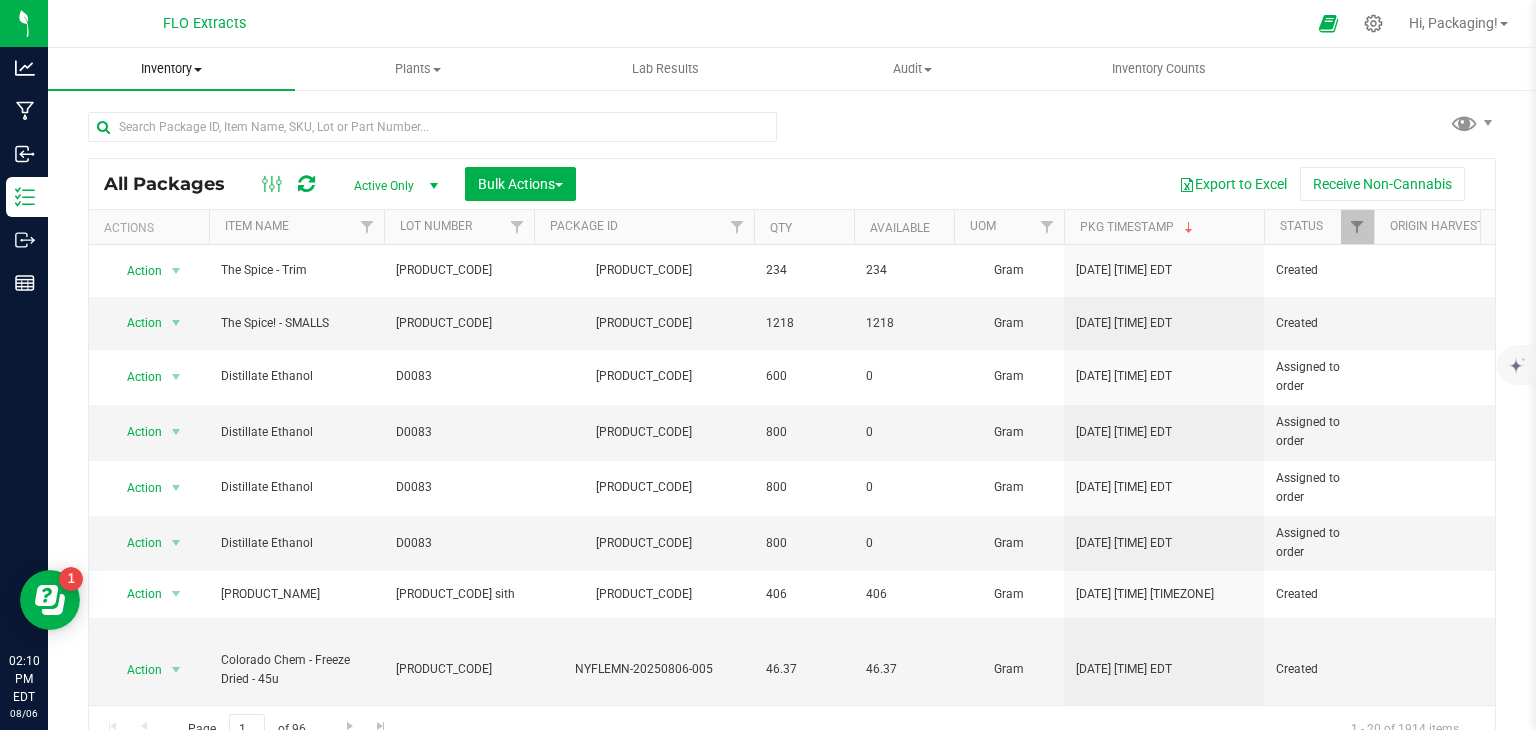 click on "Inventory" at bounding box center [171, 69] 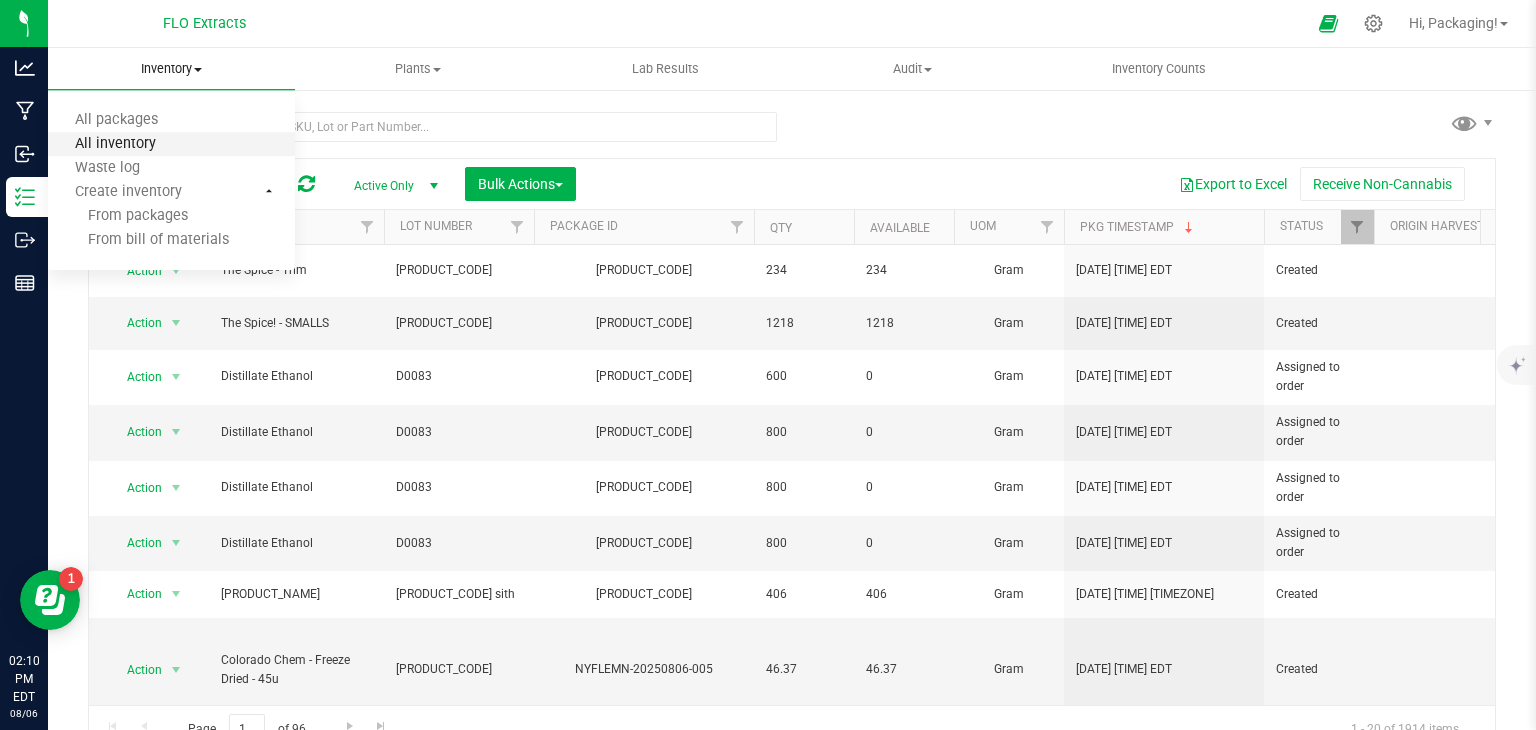 click on "All inventory" at bounding box center [115, 144] 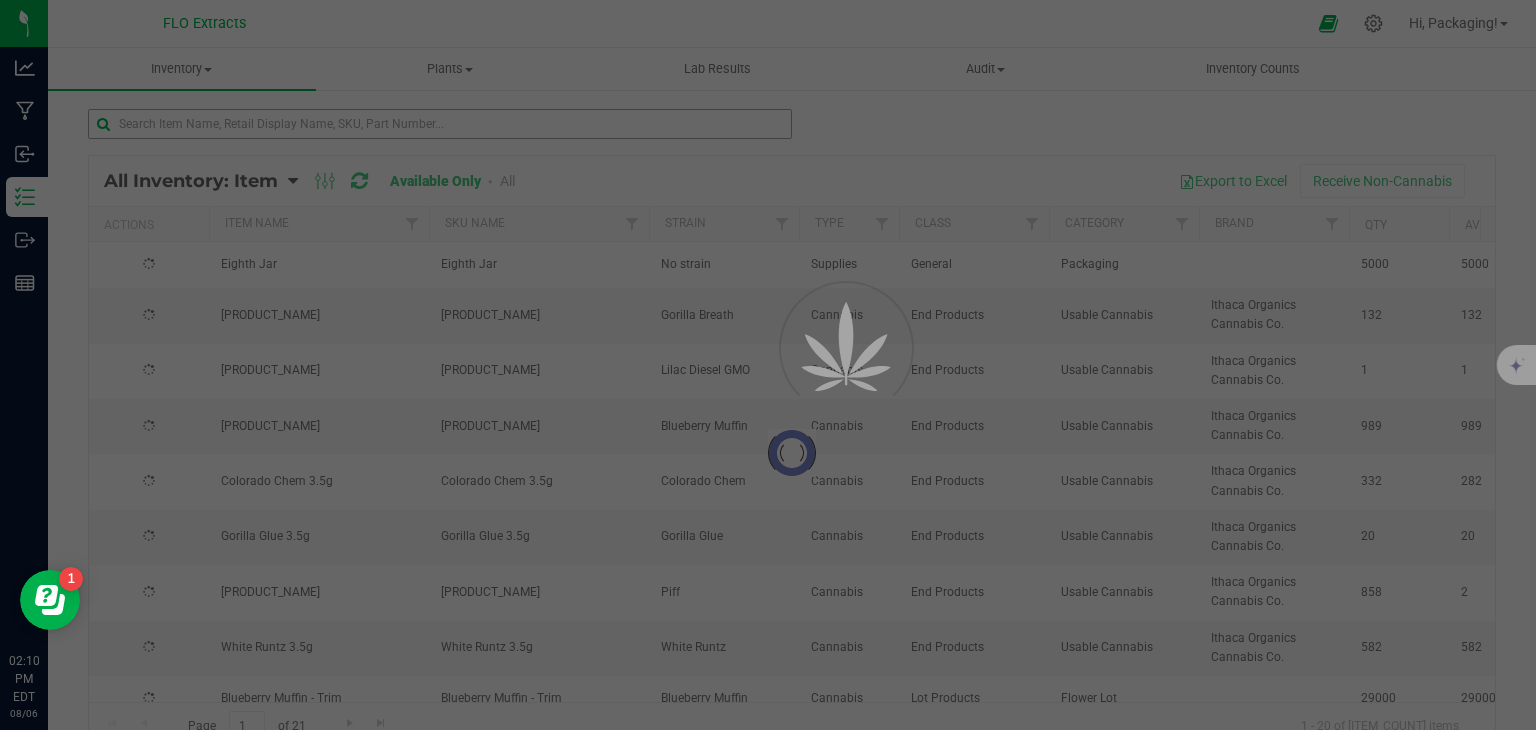 click at bounding box center [768, 365] 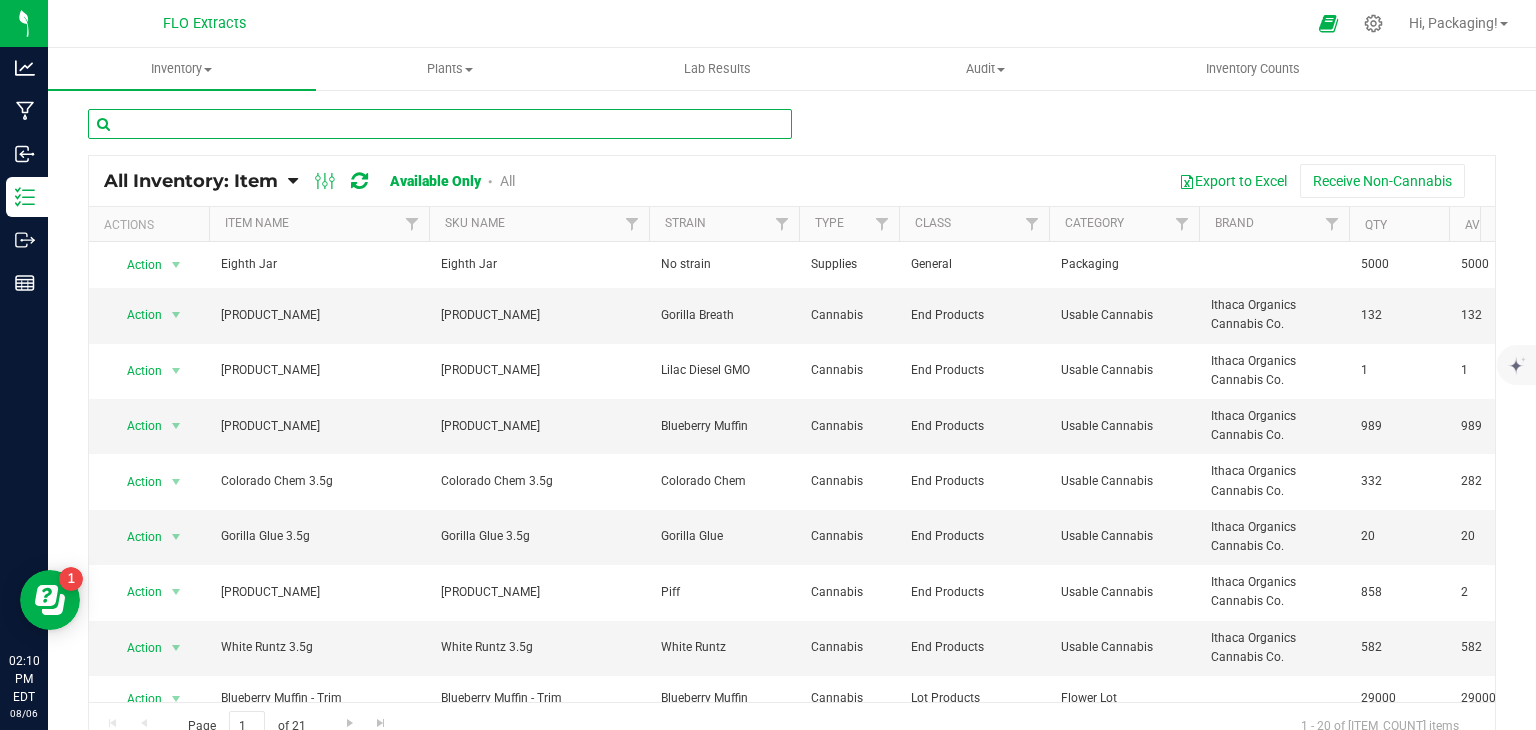 click at bounding box center (440, 124) 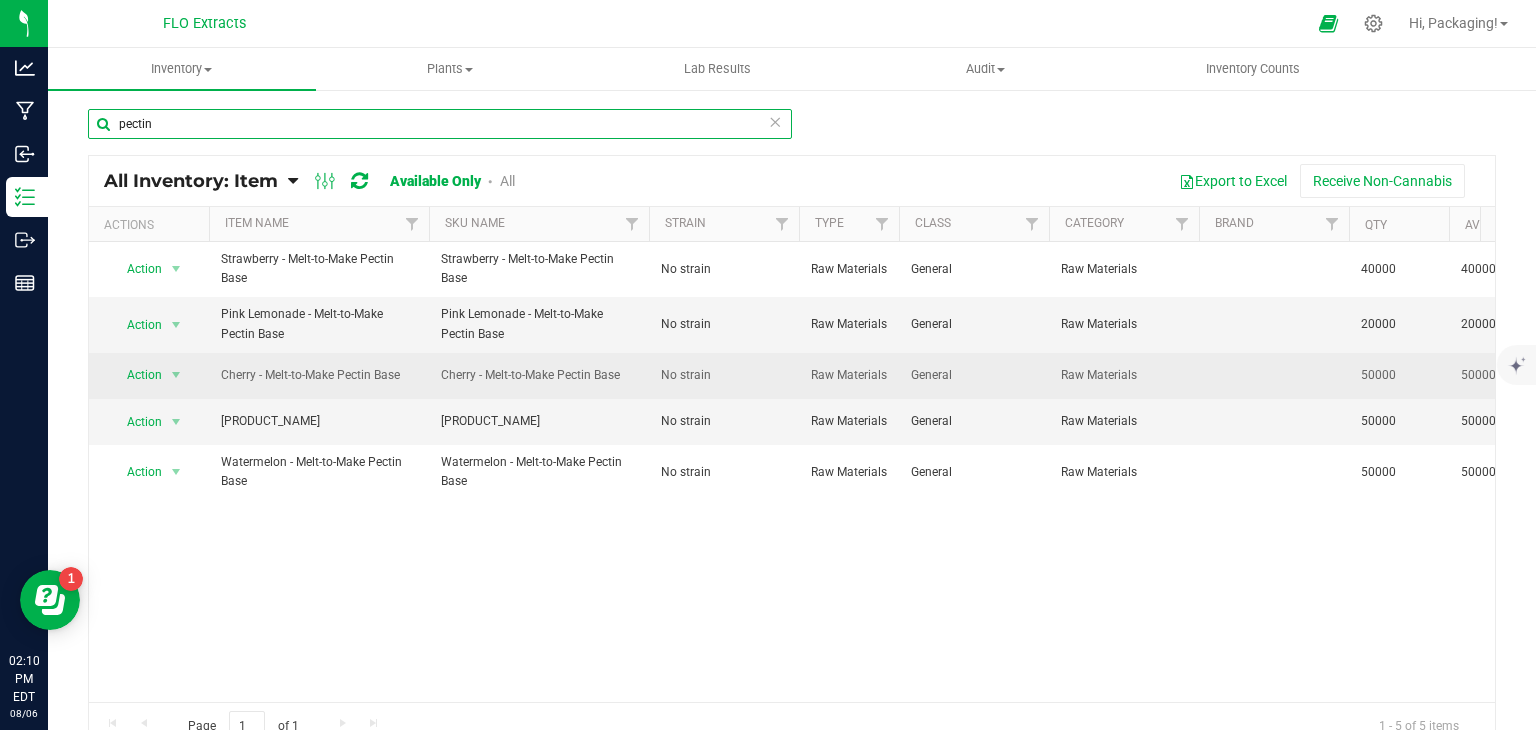 scroll, scrollTop: 0, scrollLeft: 34, axis: horizontal 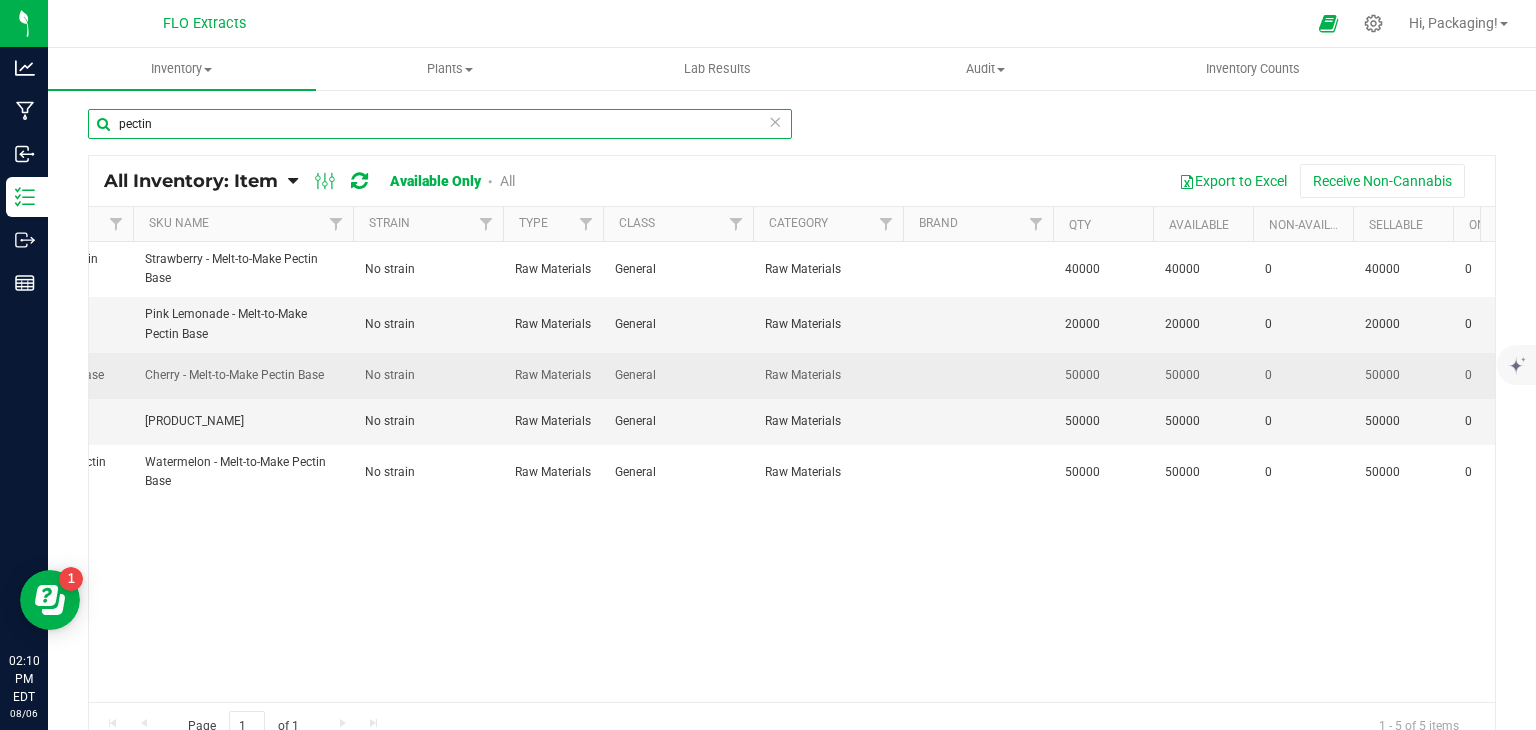 type on "pectin" 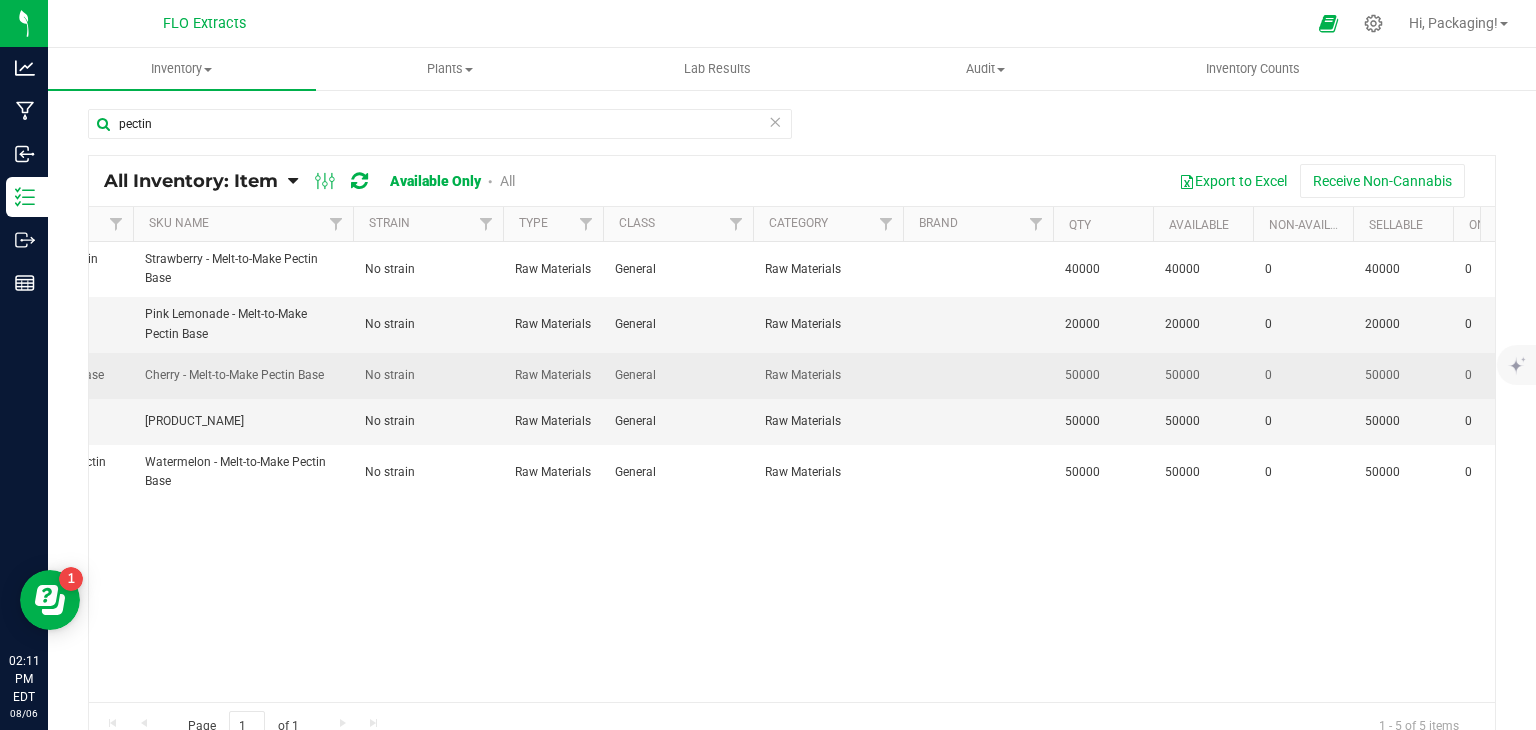 click on "Raw Materials" at bounding box center (553, 376) 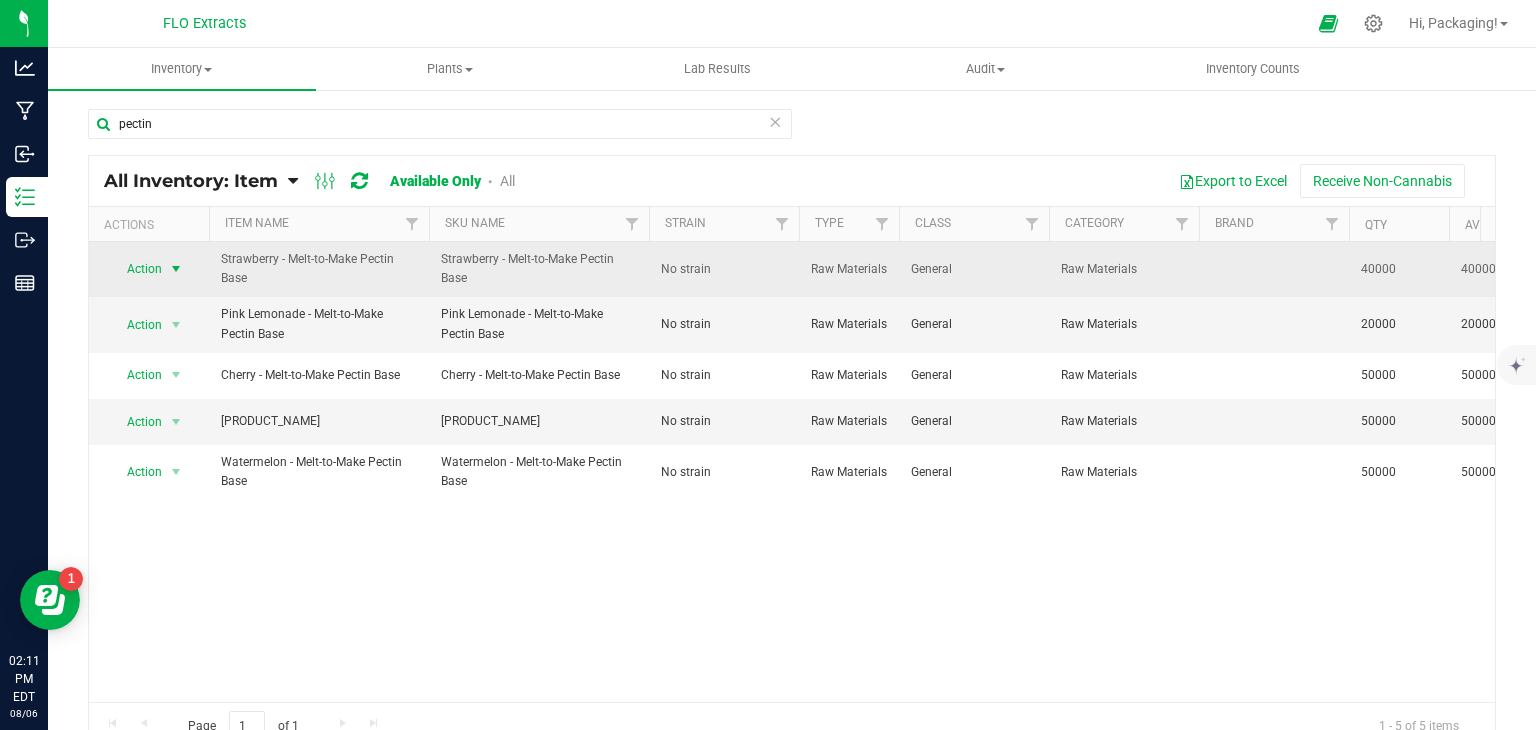 click at bounding box center [176, 269] 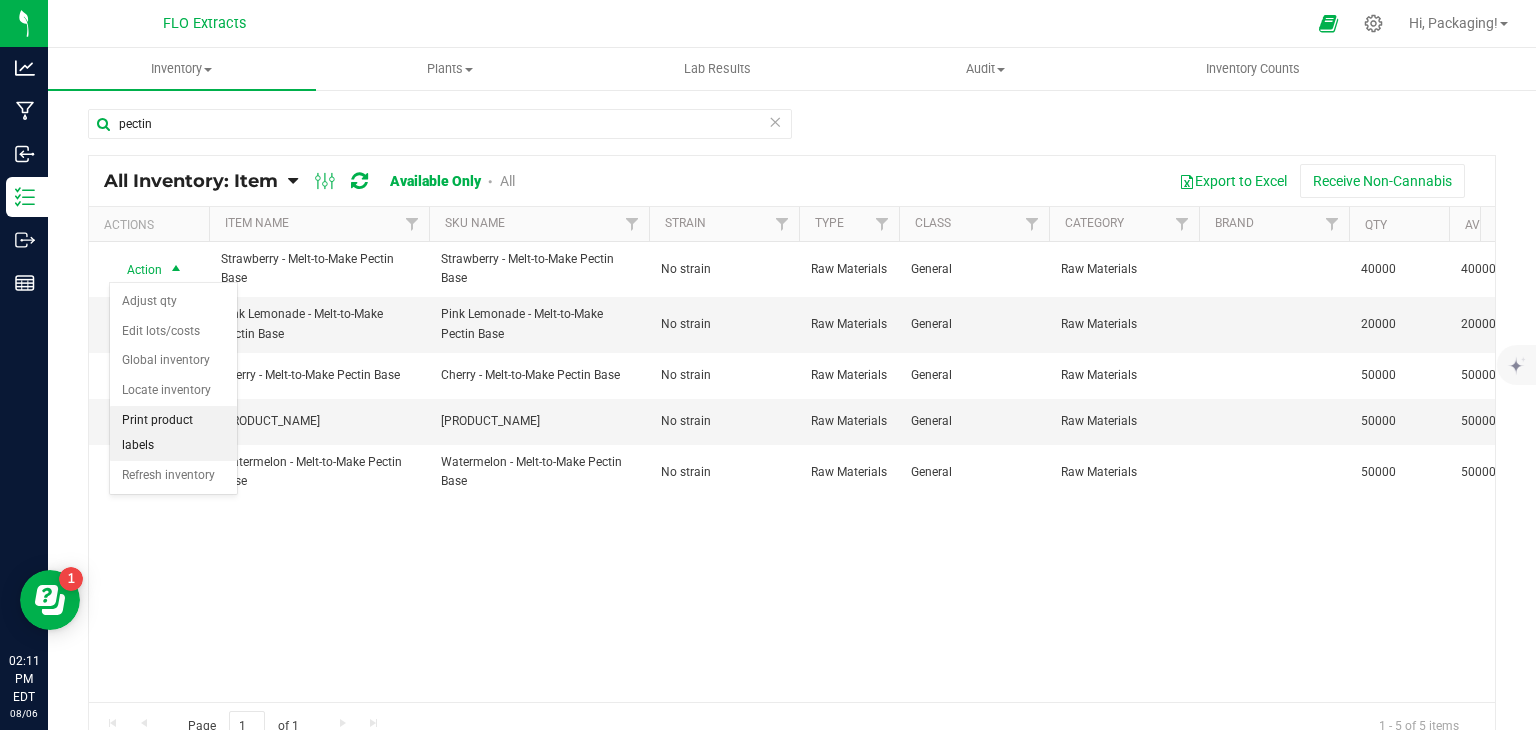 click on "Print product labels" at bounding box center [173, 433] 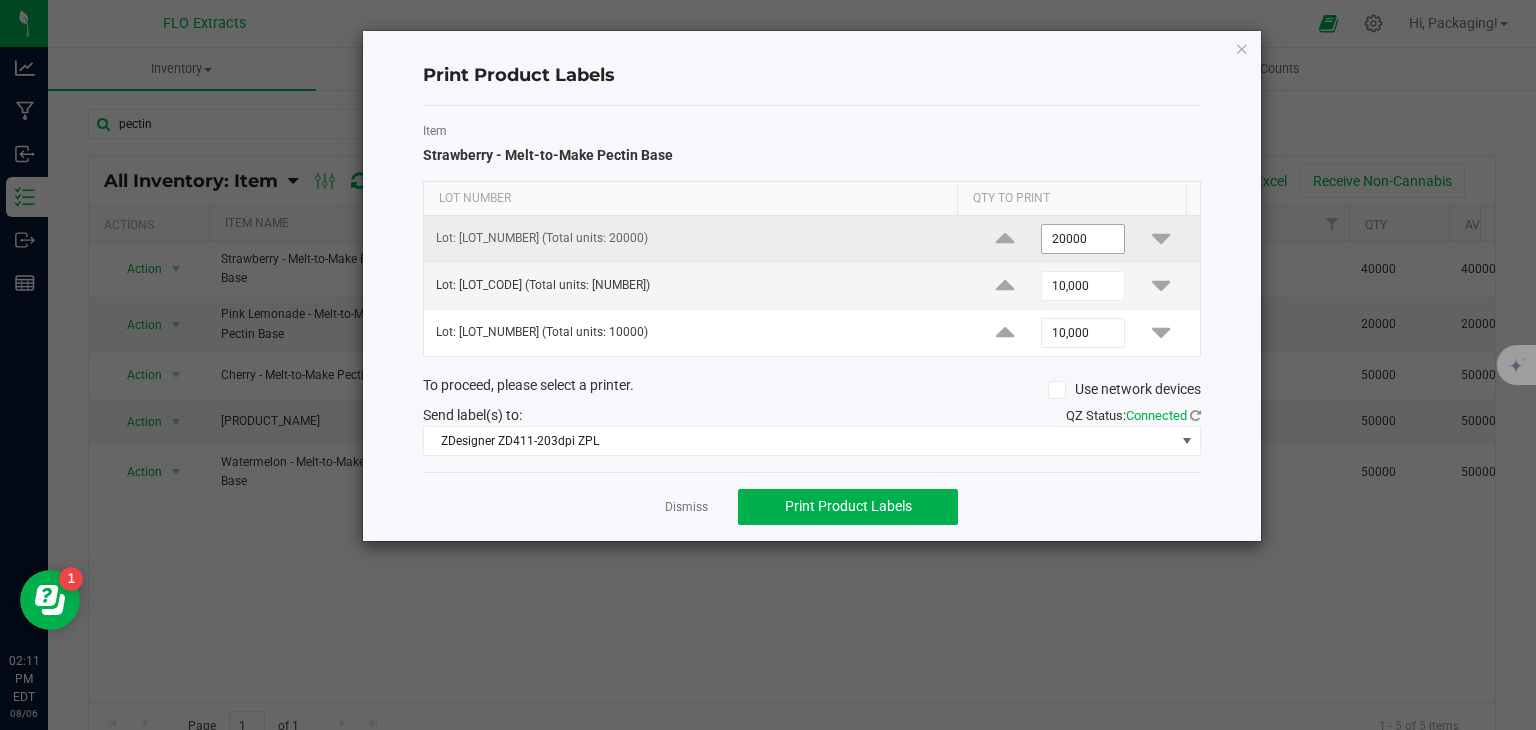 click on "20000" at bounding box center [1083, 239] 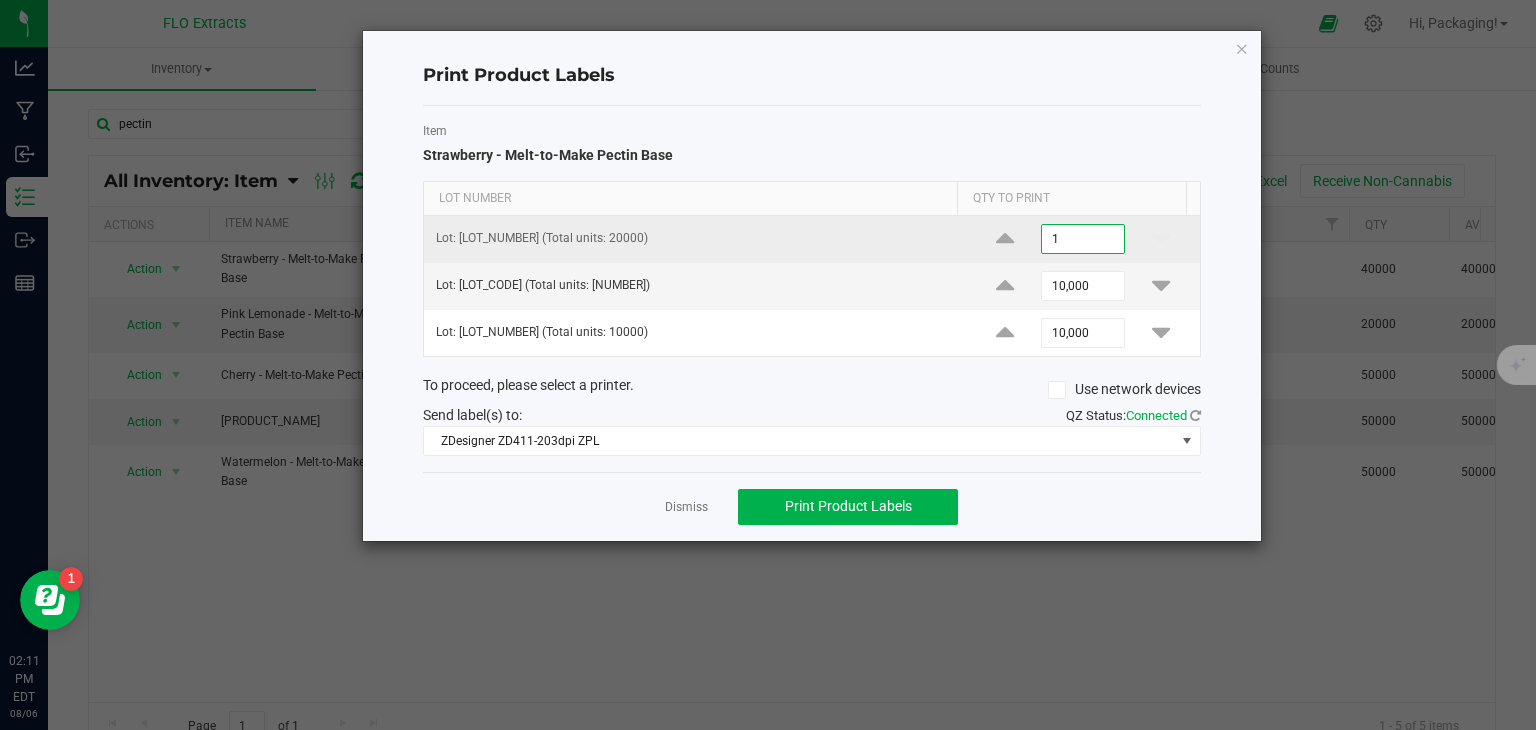 type on "1" 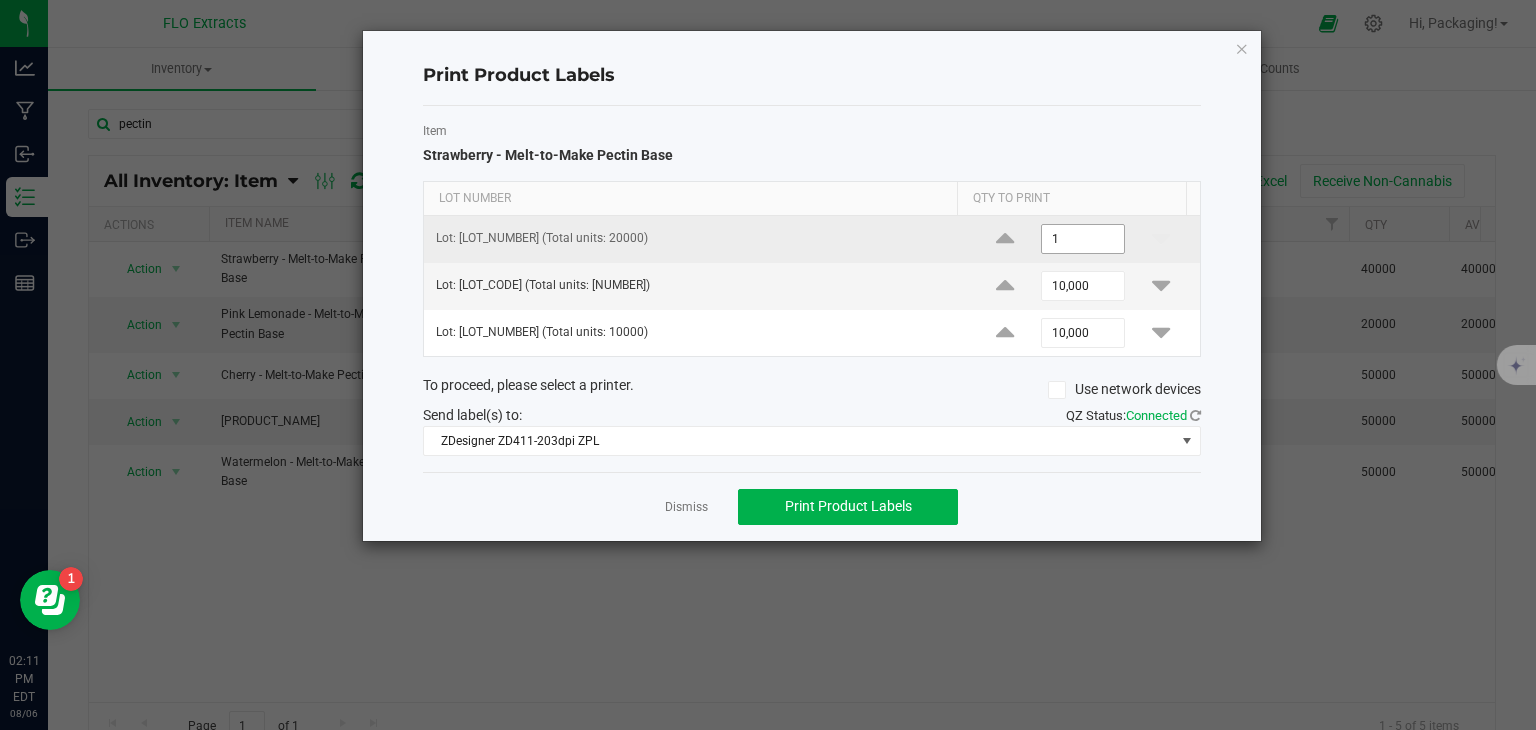 type 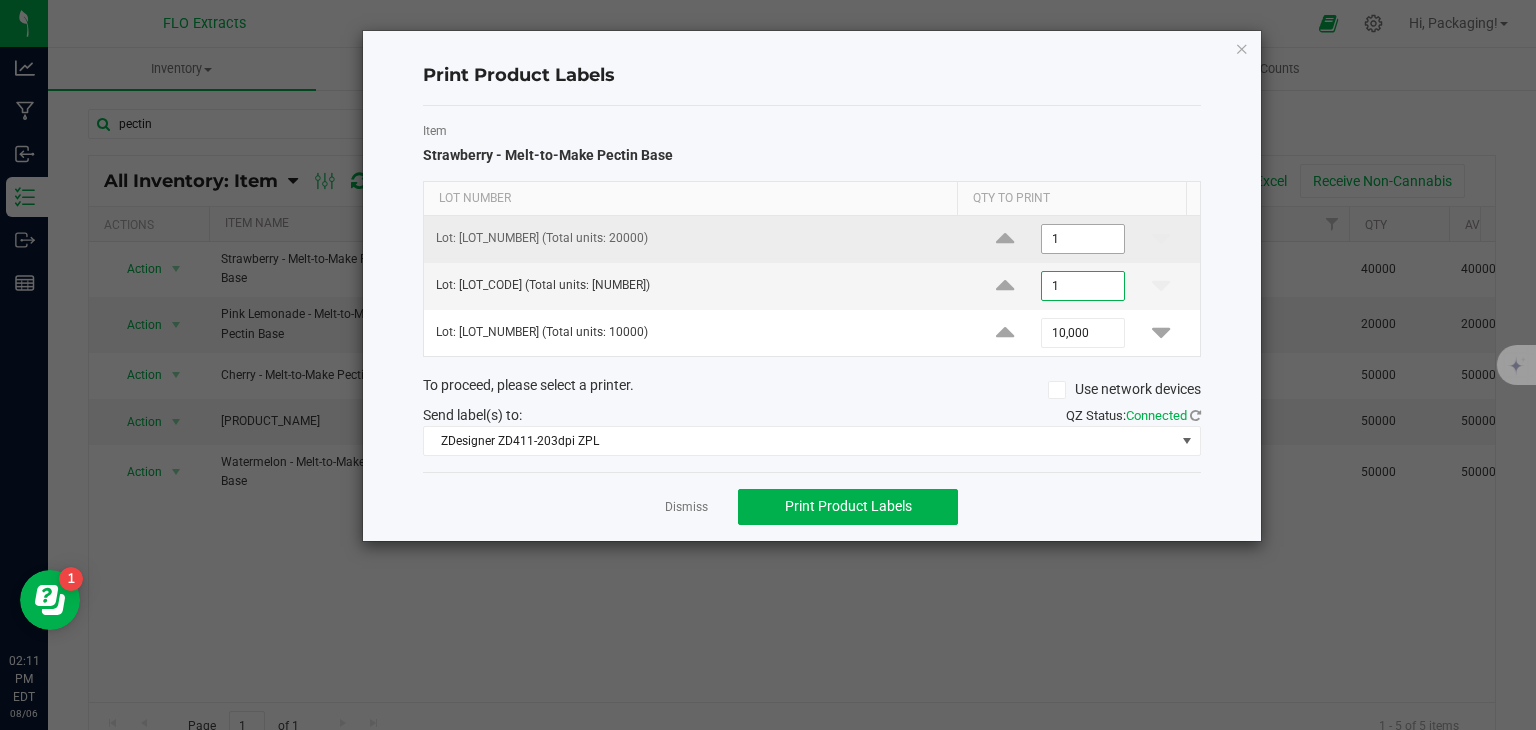 type on "1" 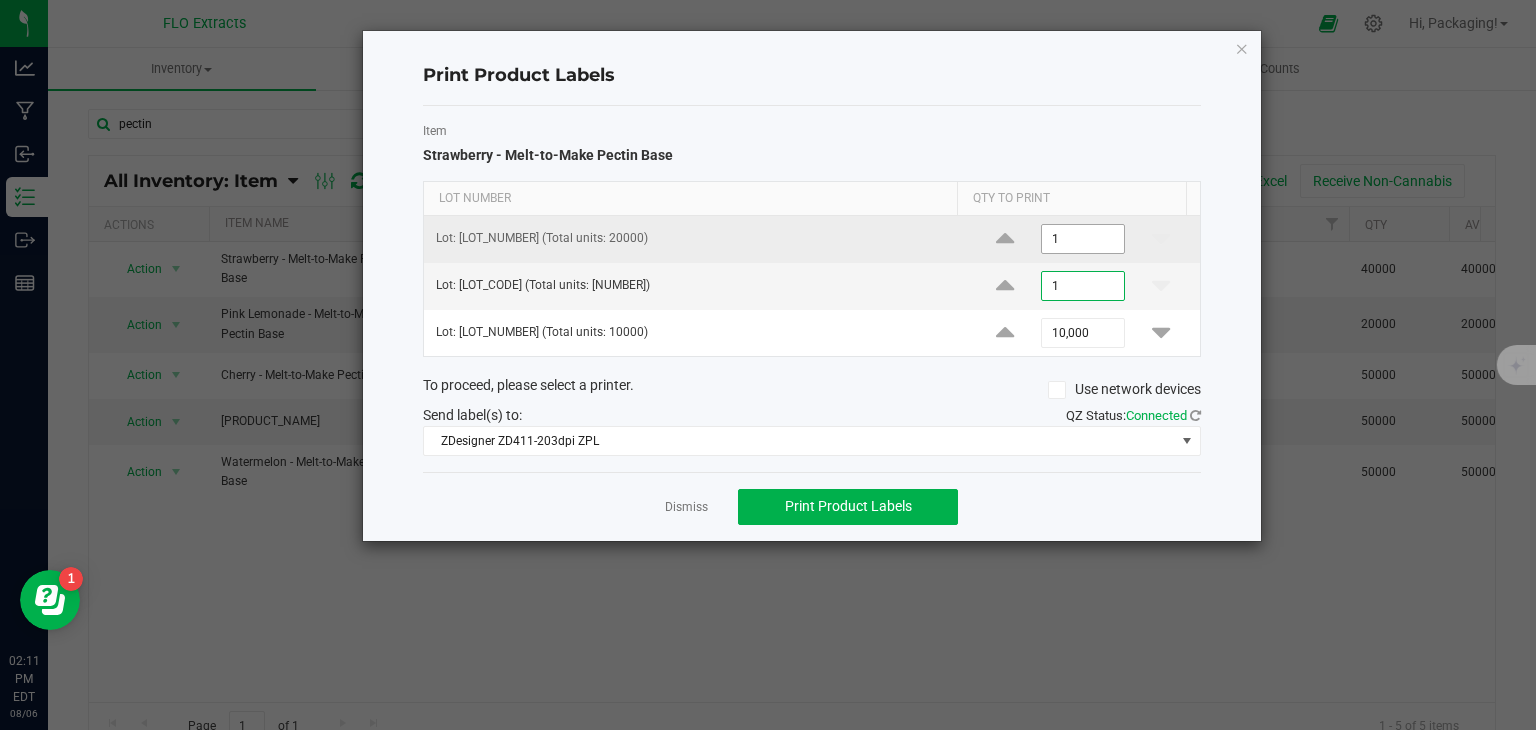 type 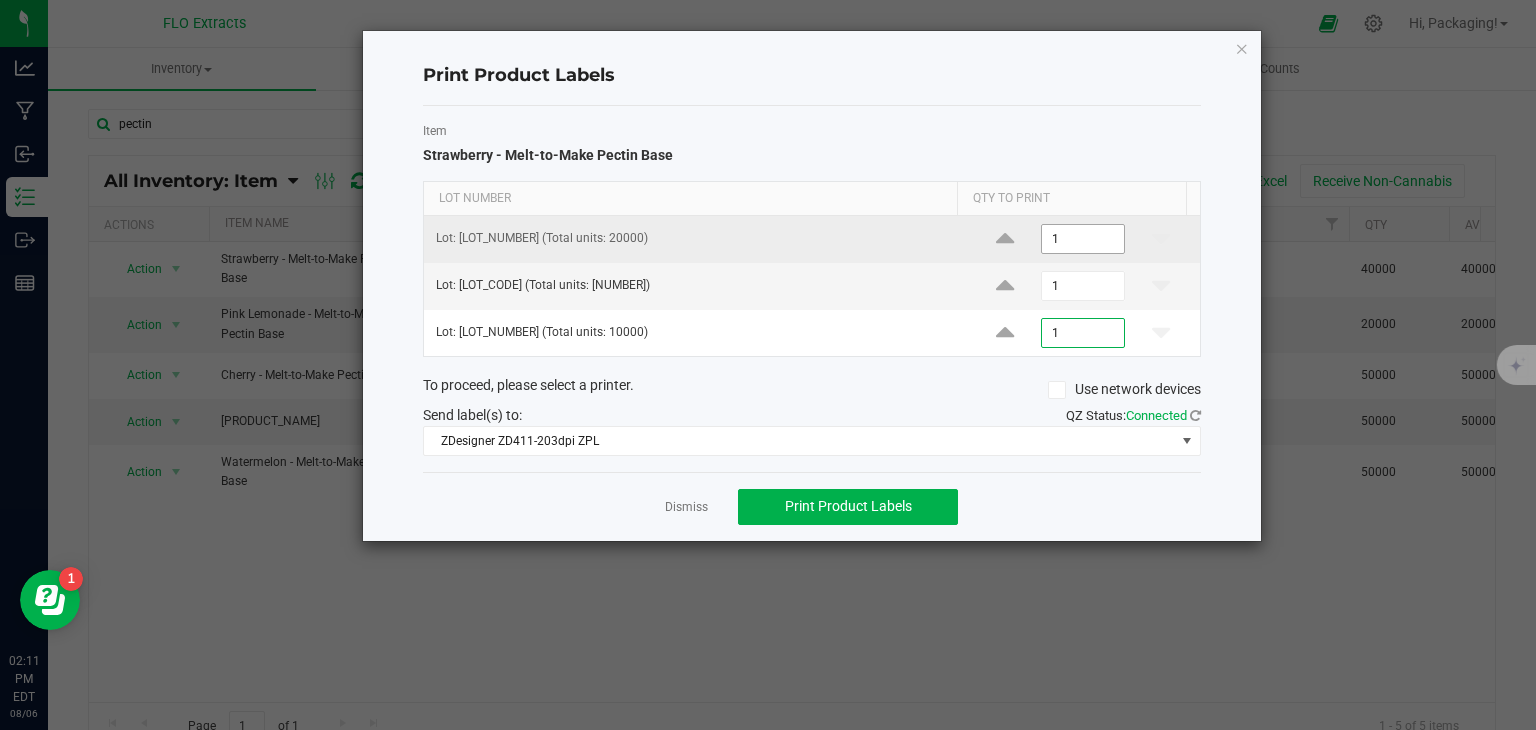 type on "1" 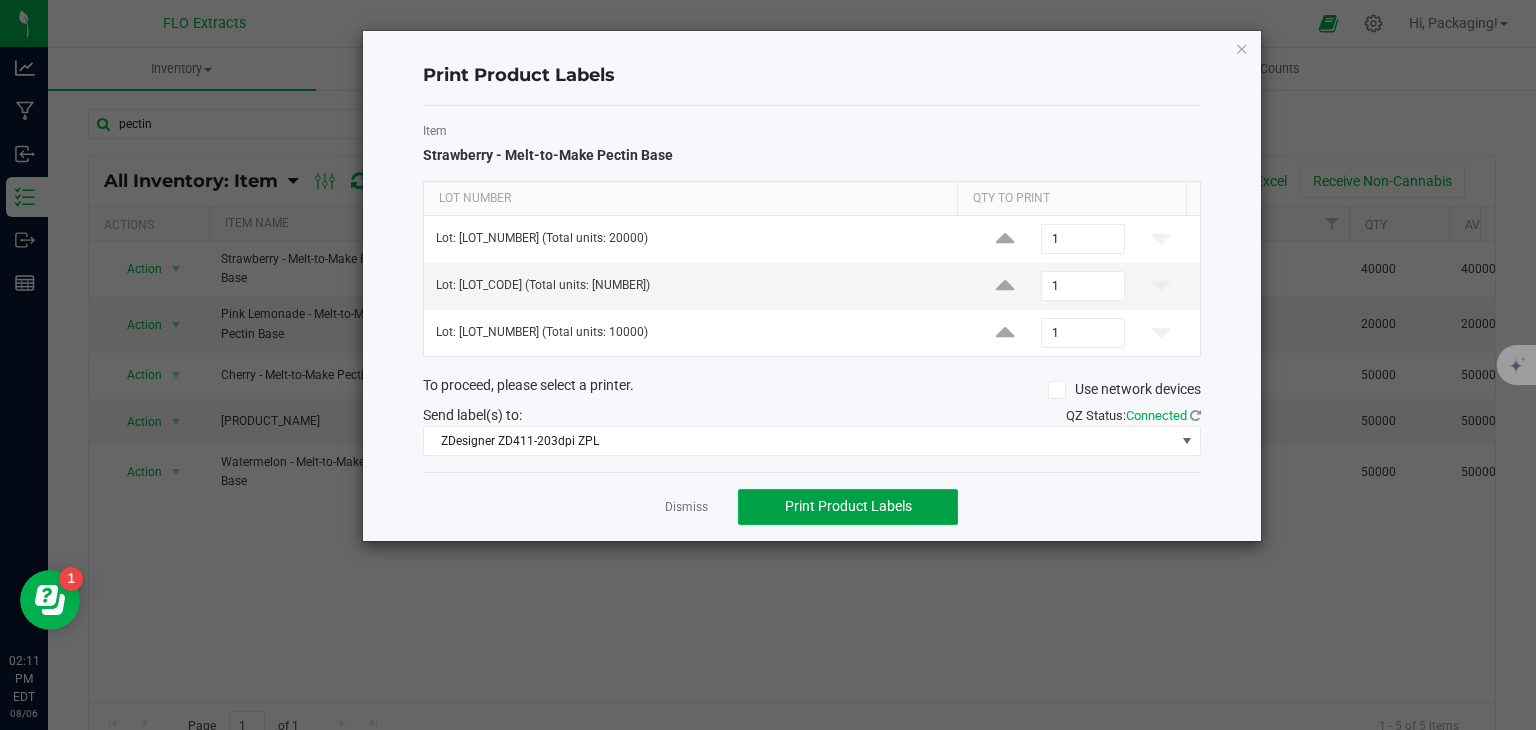 click on "Print Product Labels" 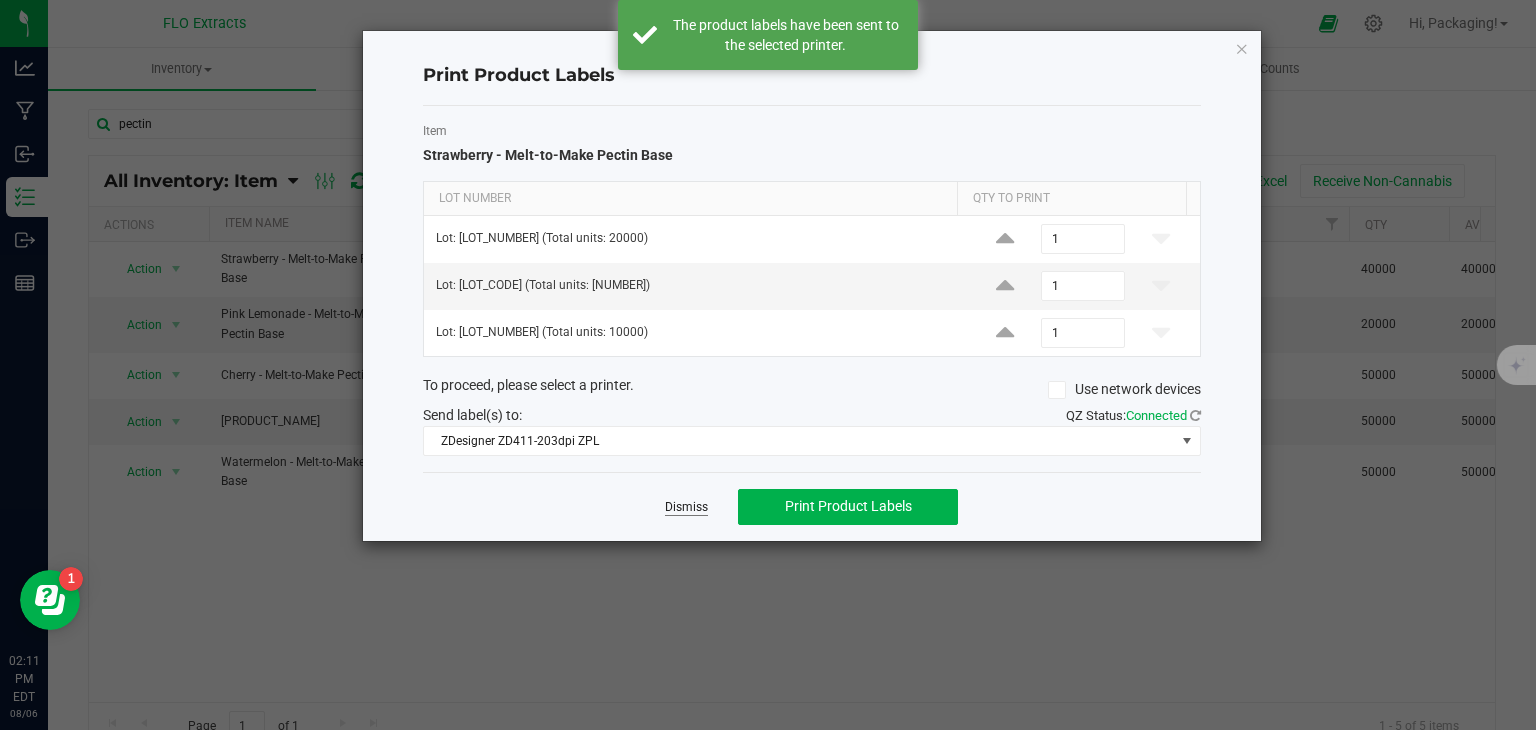 click on "Dismiss" 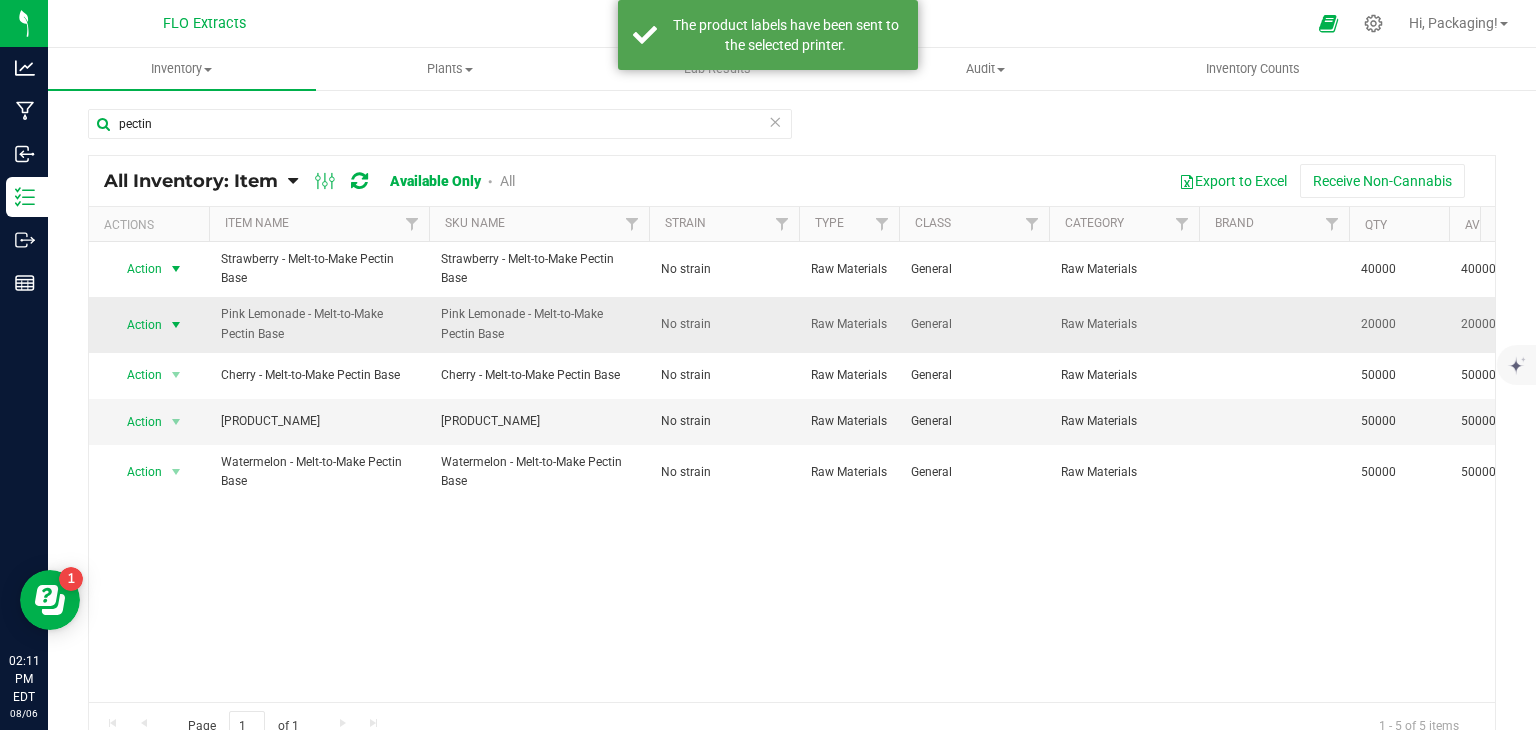 click at bounding box center (176, 325) 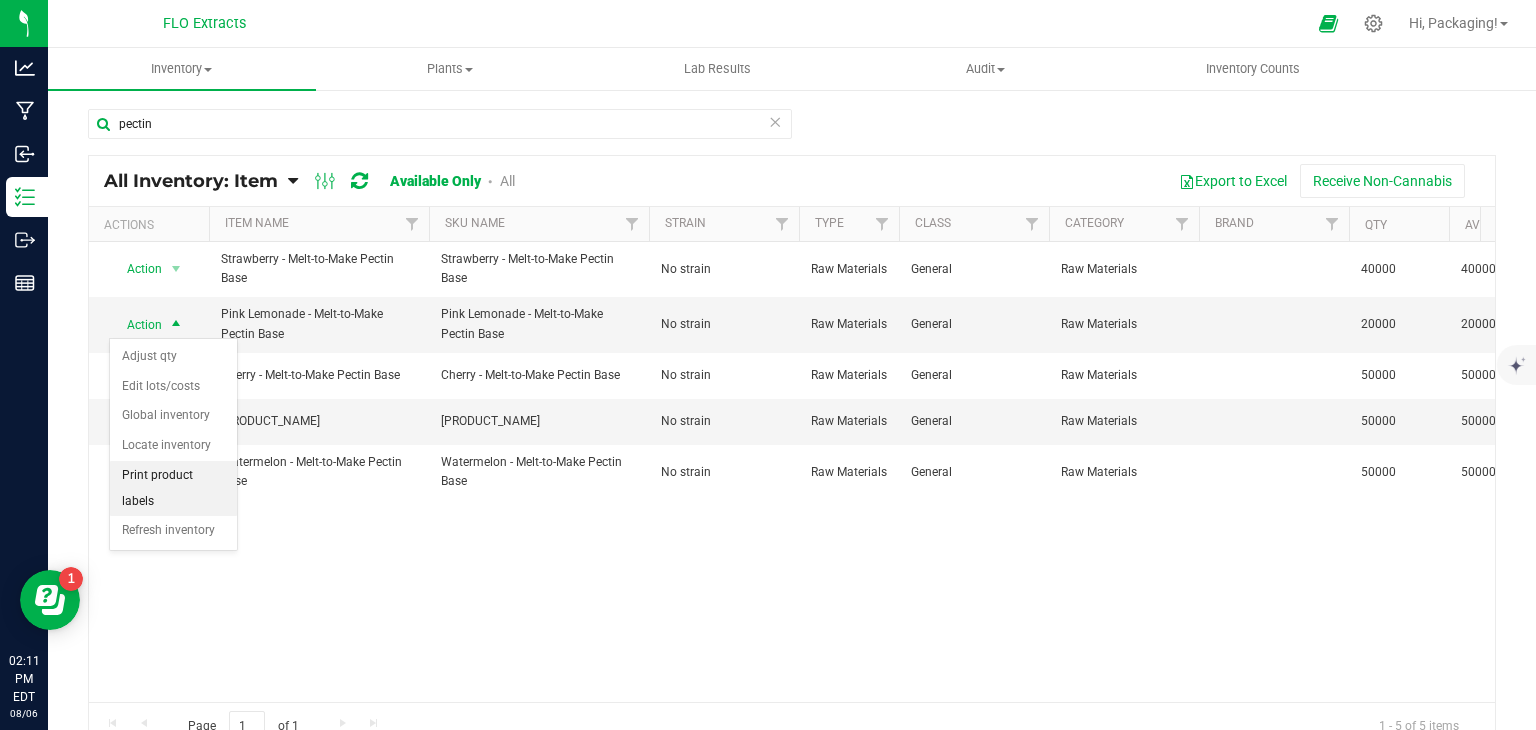 click on "Print product labels" at bounding box center (173, 488) 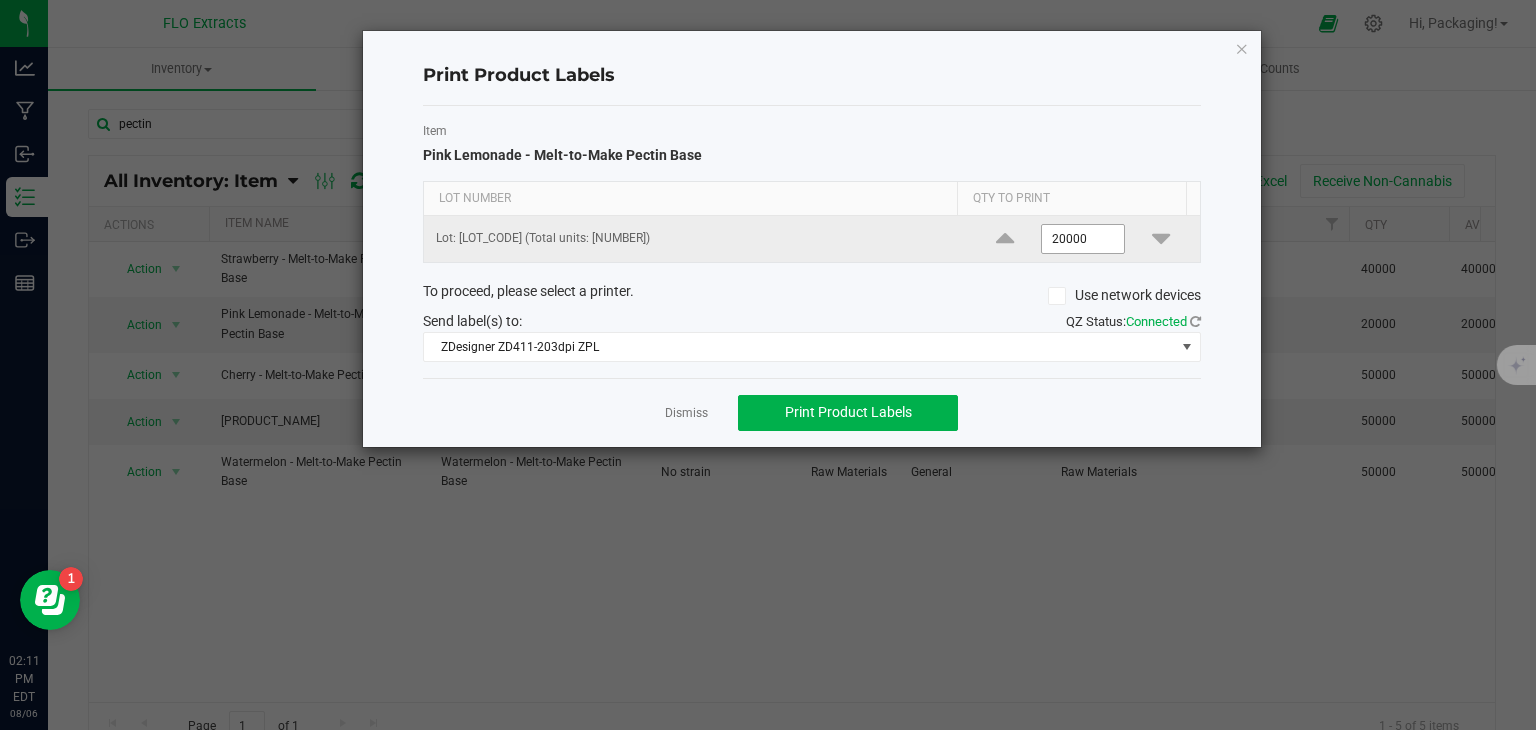 click on "20000" at bounding box center (1083, 239) 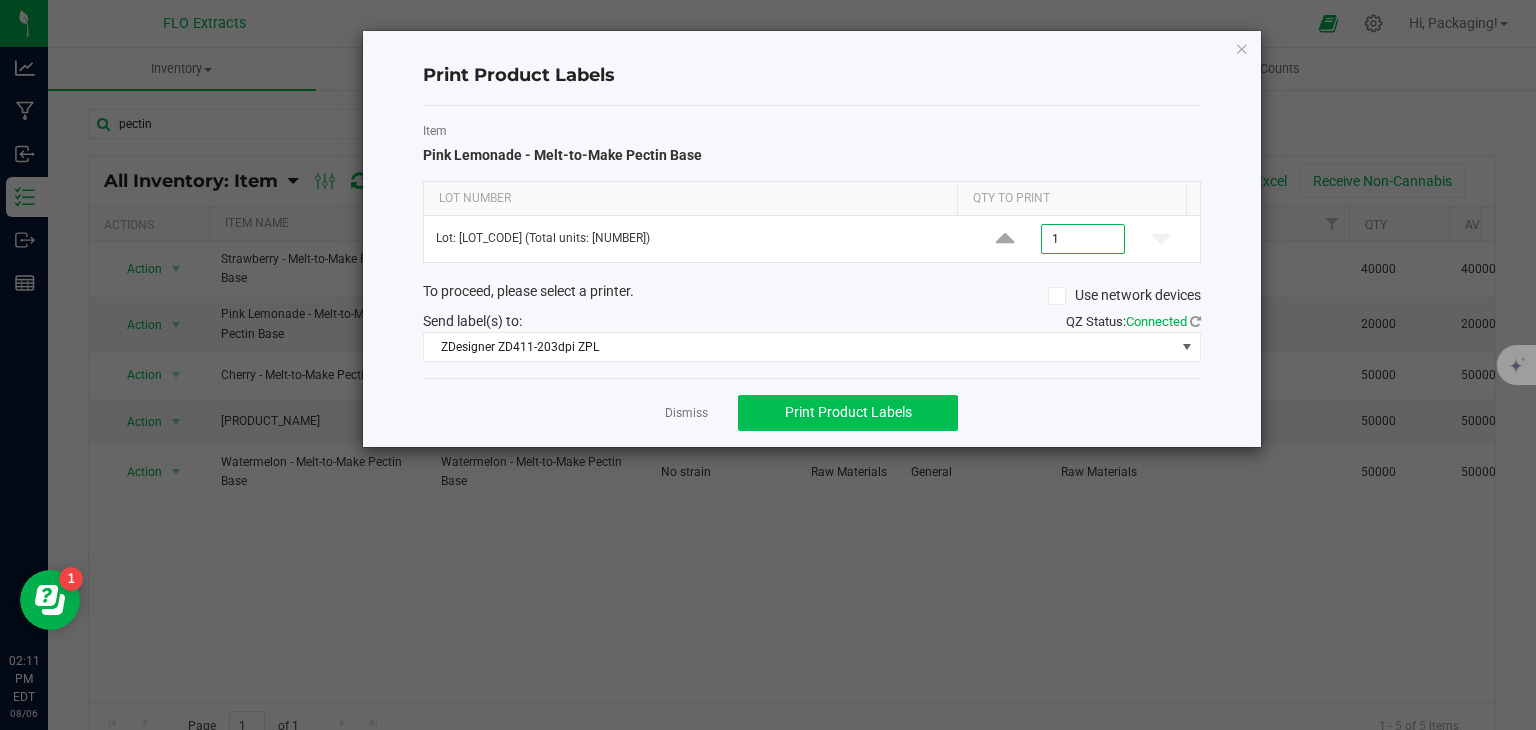 type on "1" 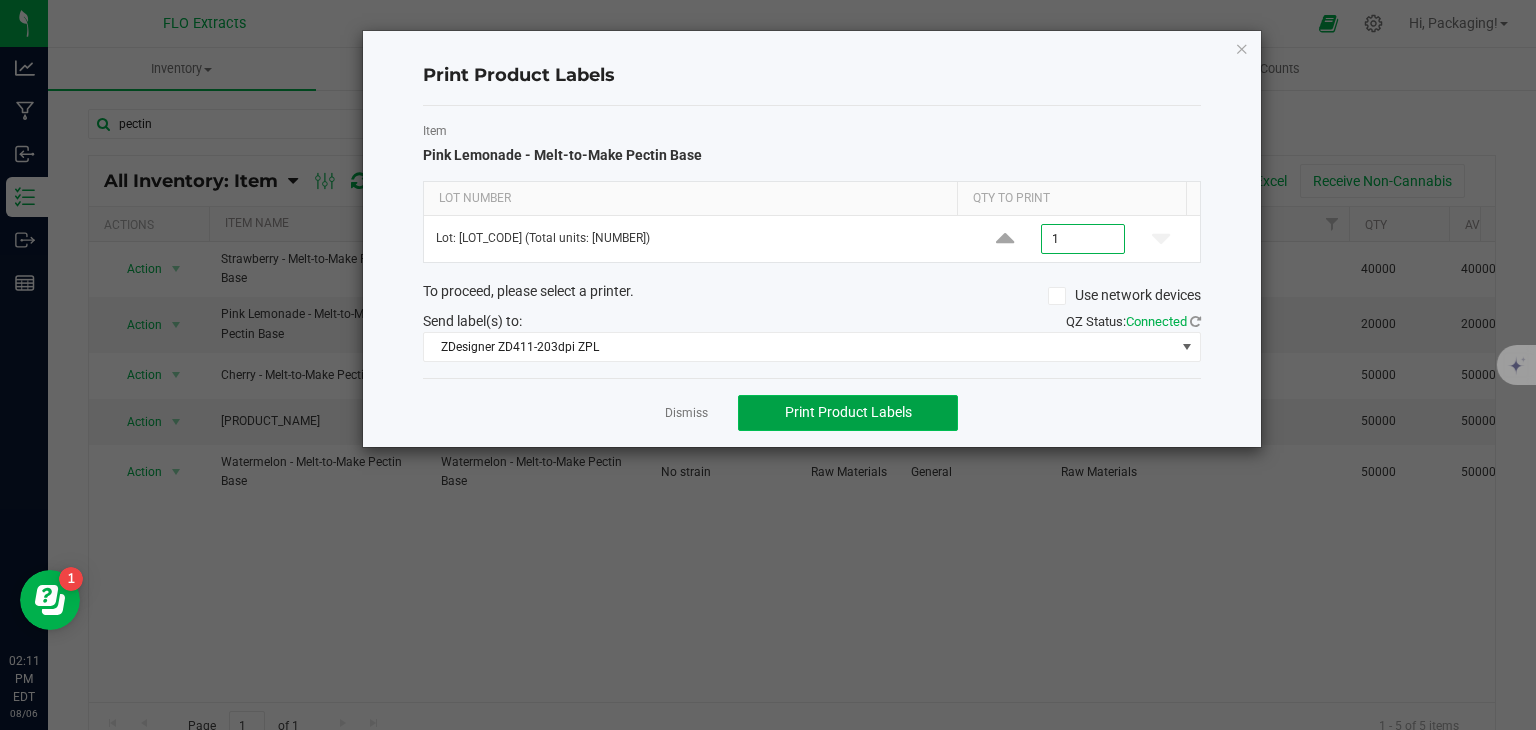 click on "Print Product Labels" 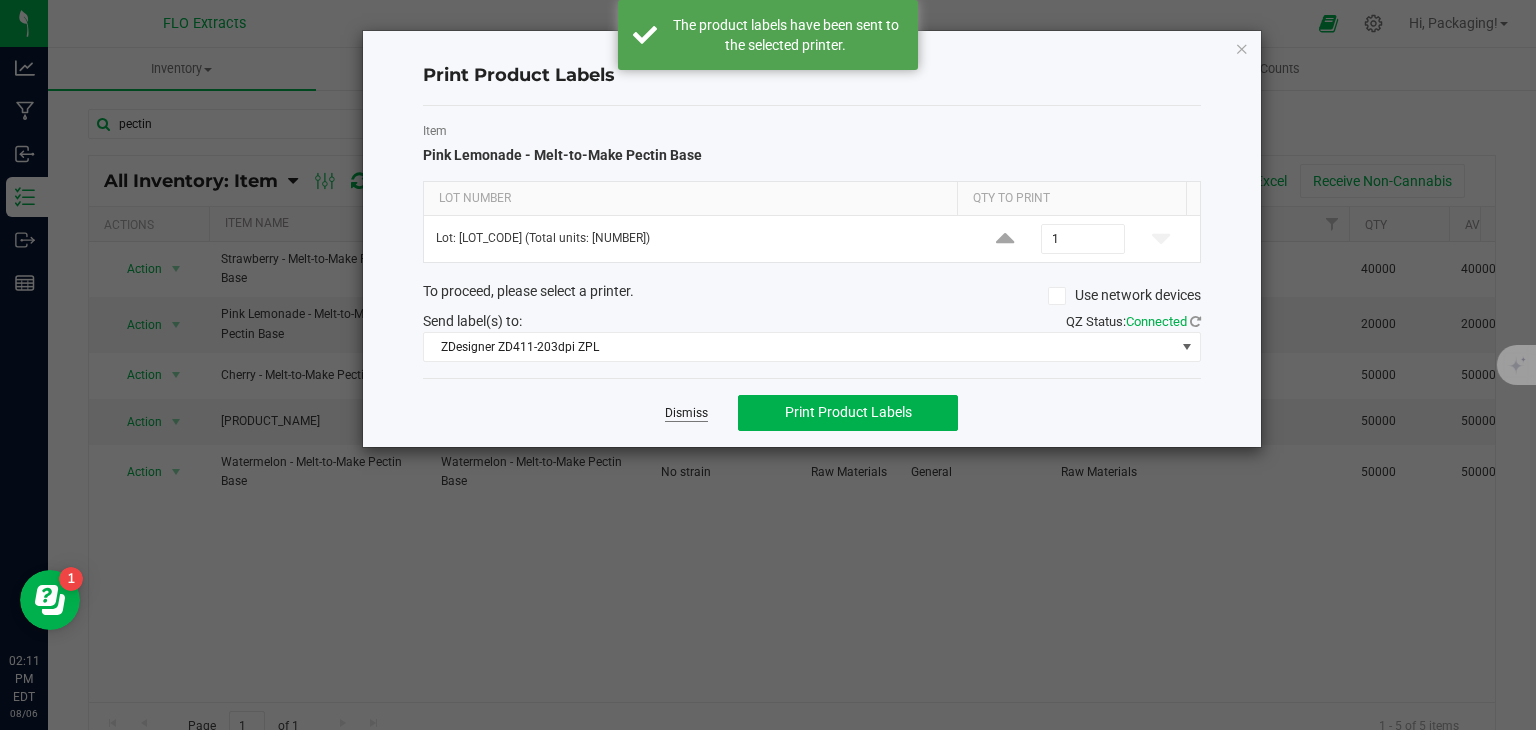 click on "Dismiss" 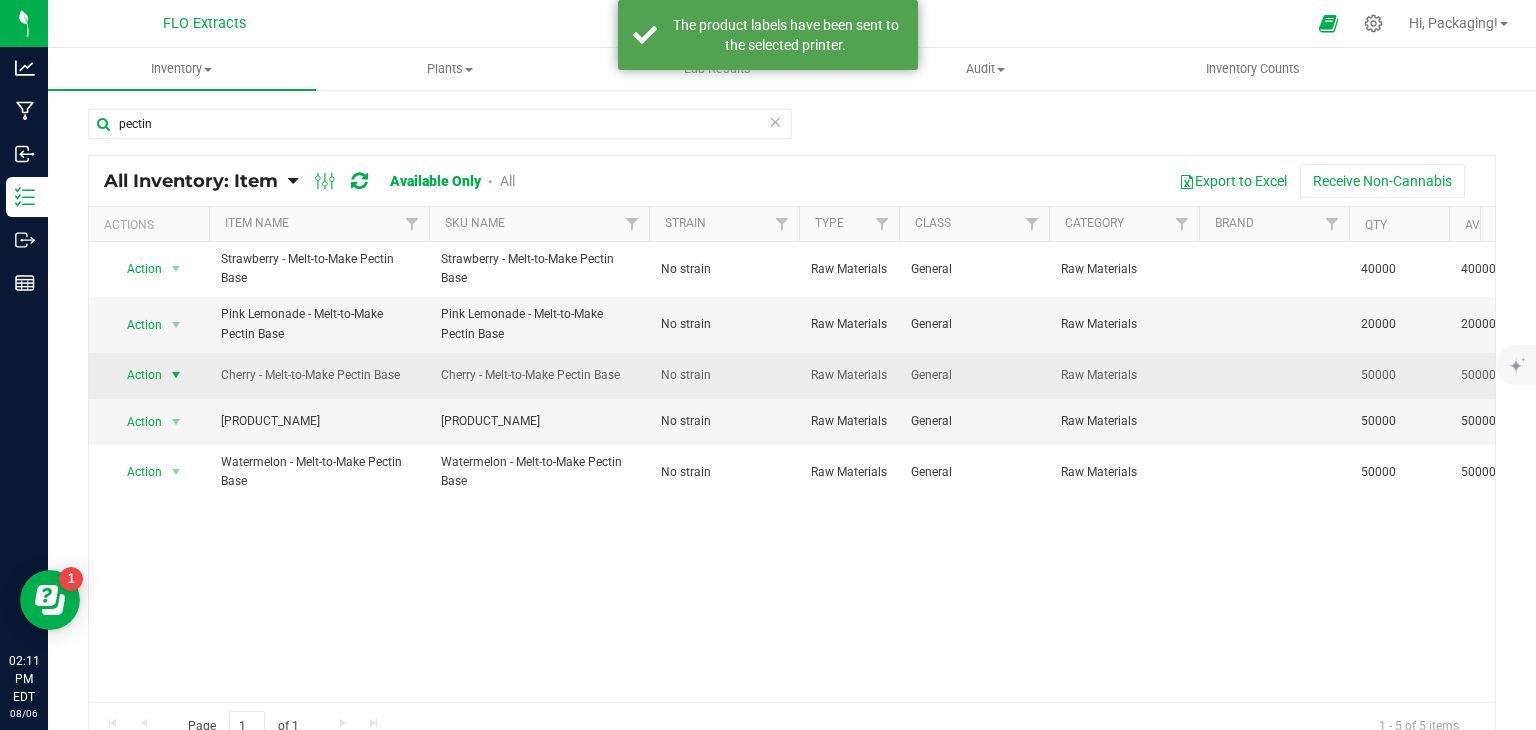 click on "Action" at bounding box center (136, 375) 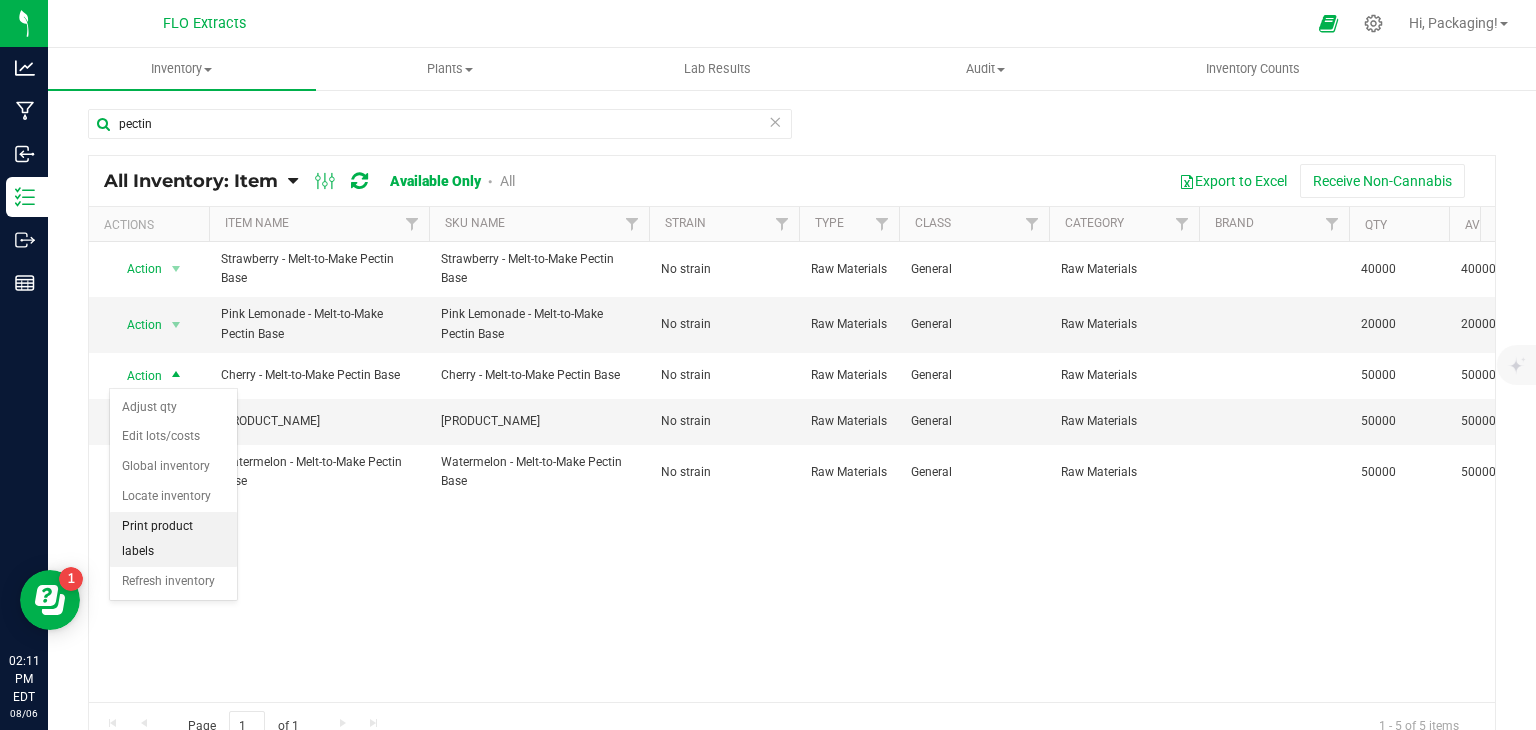click on "Print product labels" at bounding box center [173, 539] 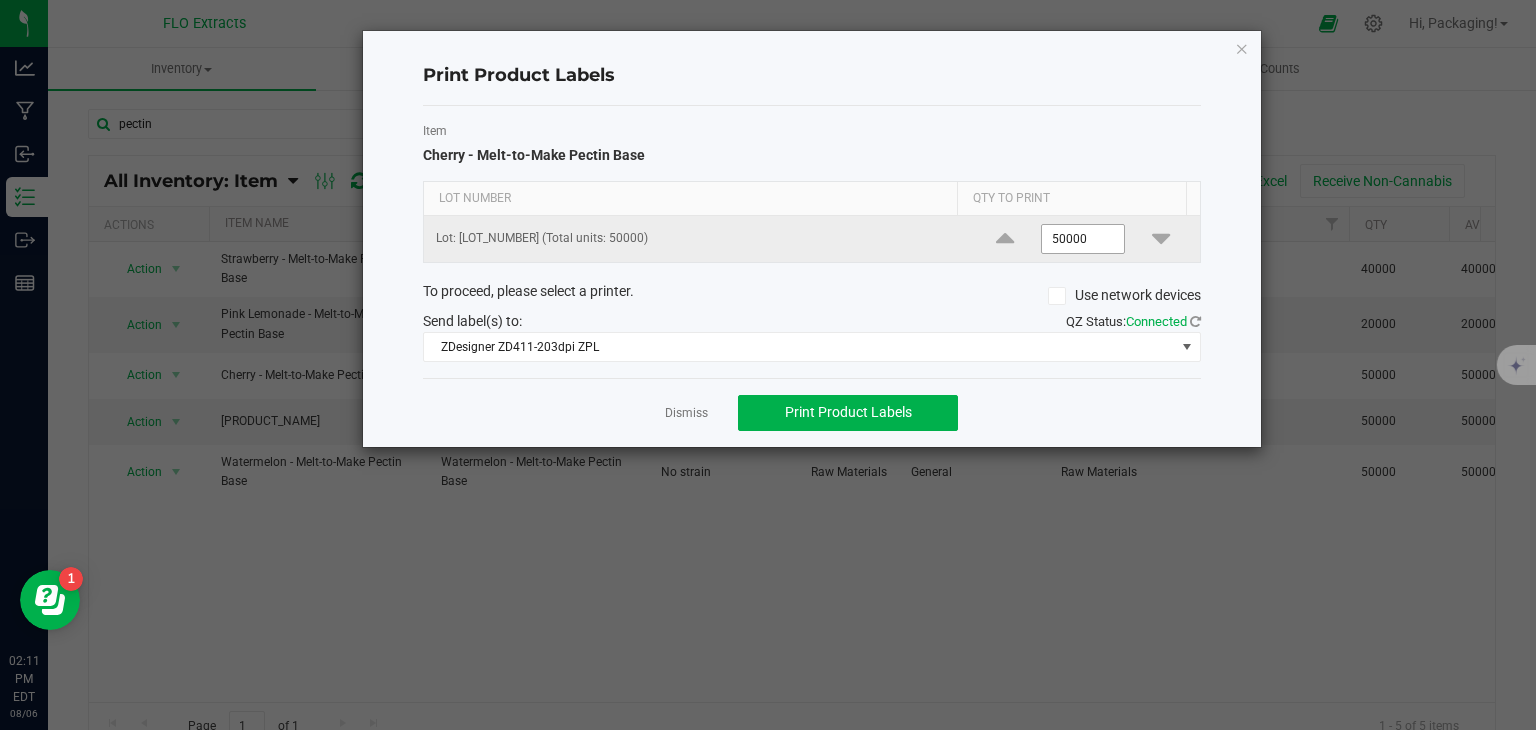 click on "50000" at bounding box center (1083, 239) 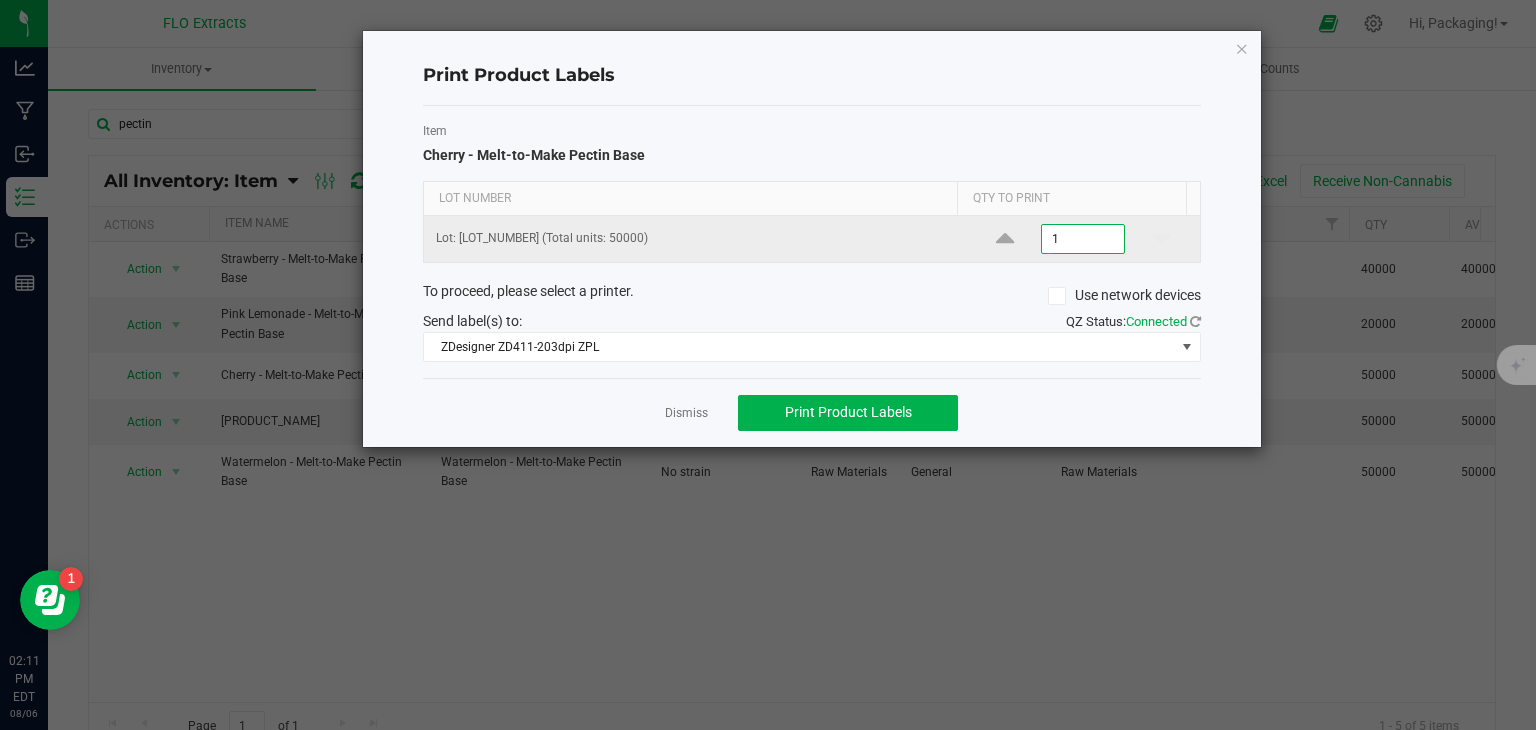 type on "1" 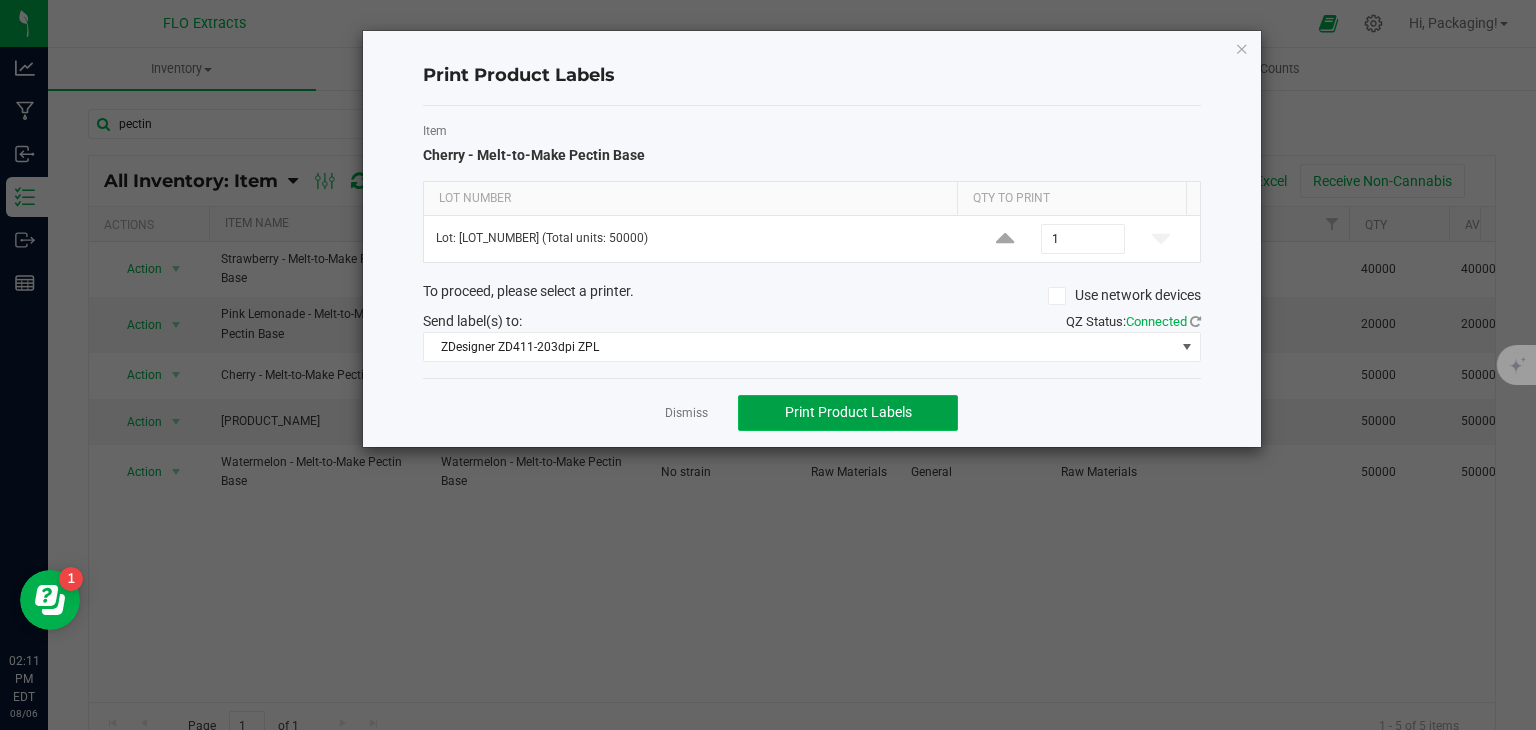 click on "Print Product Labels" 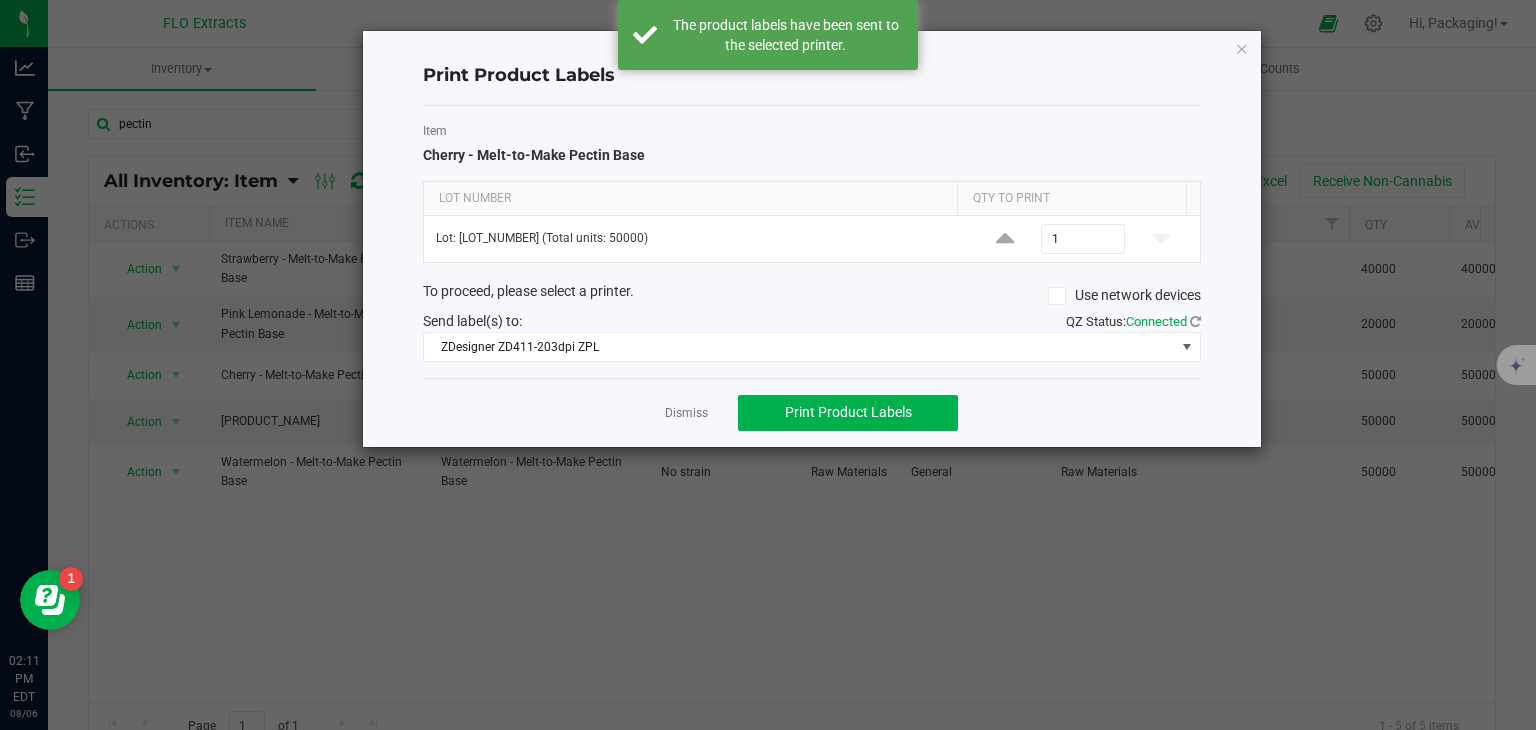 click on "Dismiss   Print Product Labels" 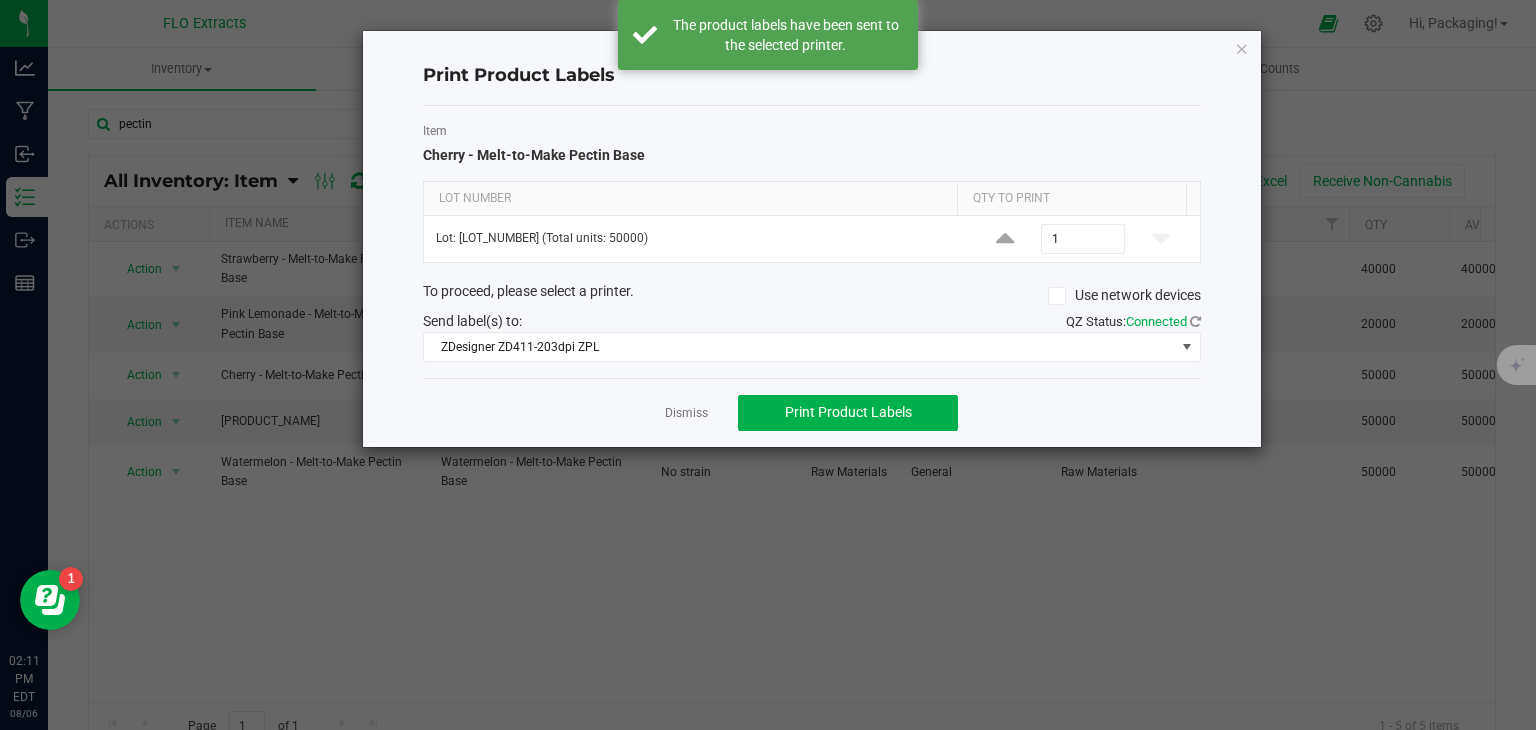click on "Dismiss   Print Product Labels" 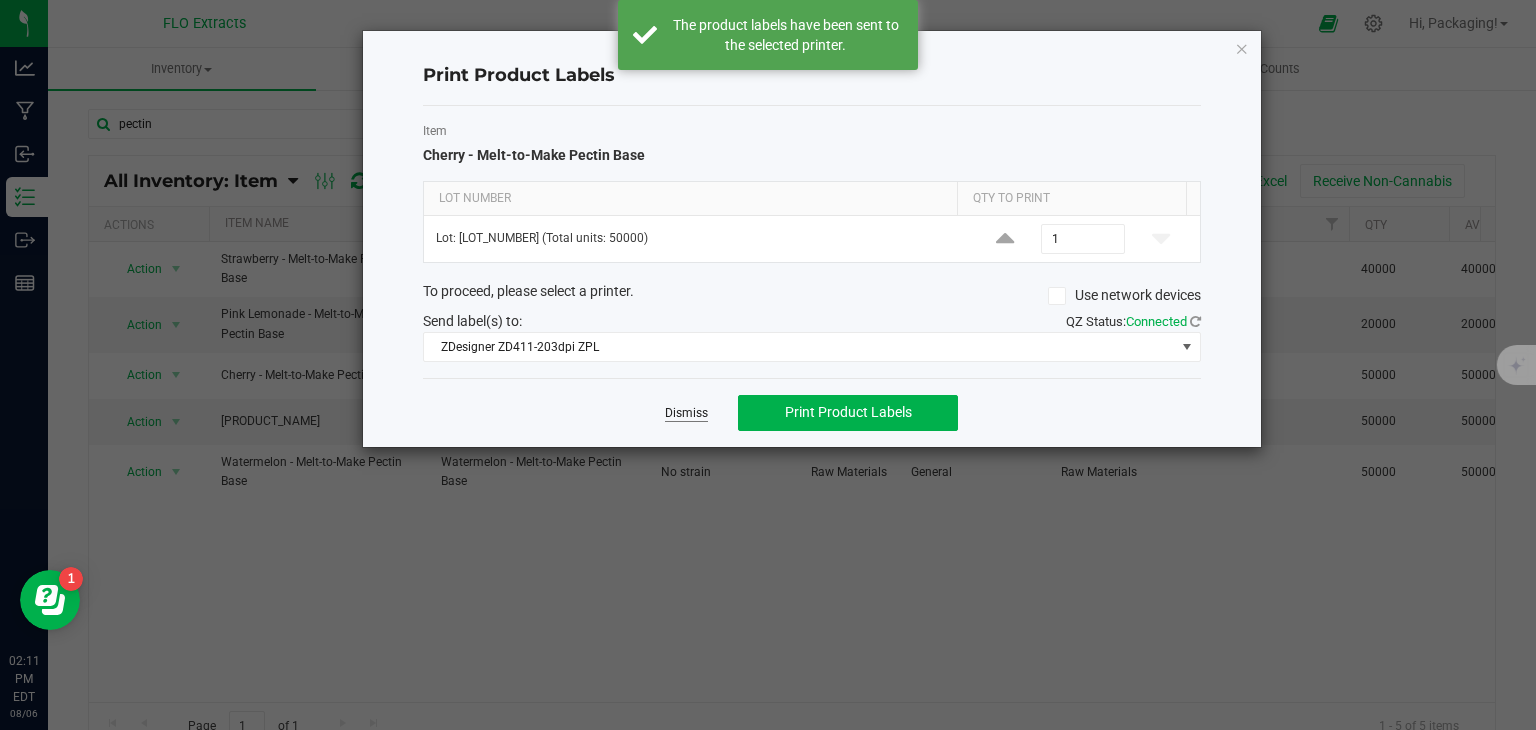 click on "Dismiss" 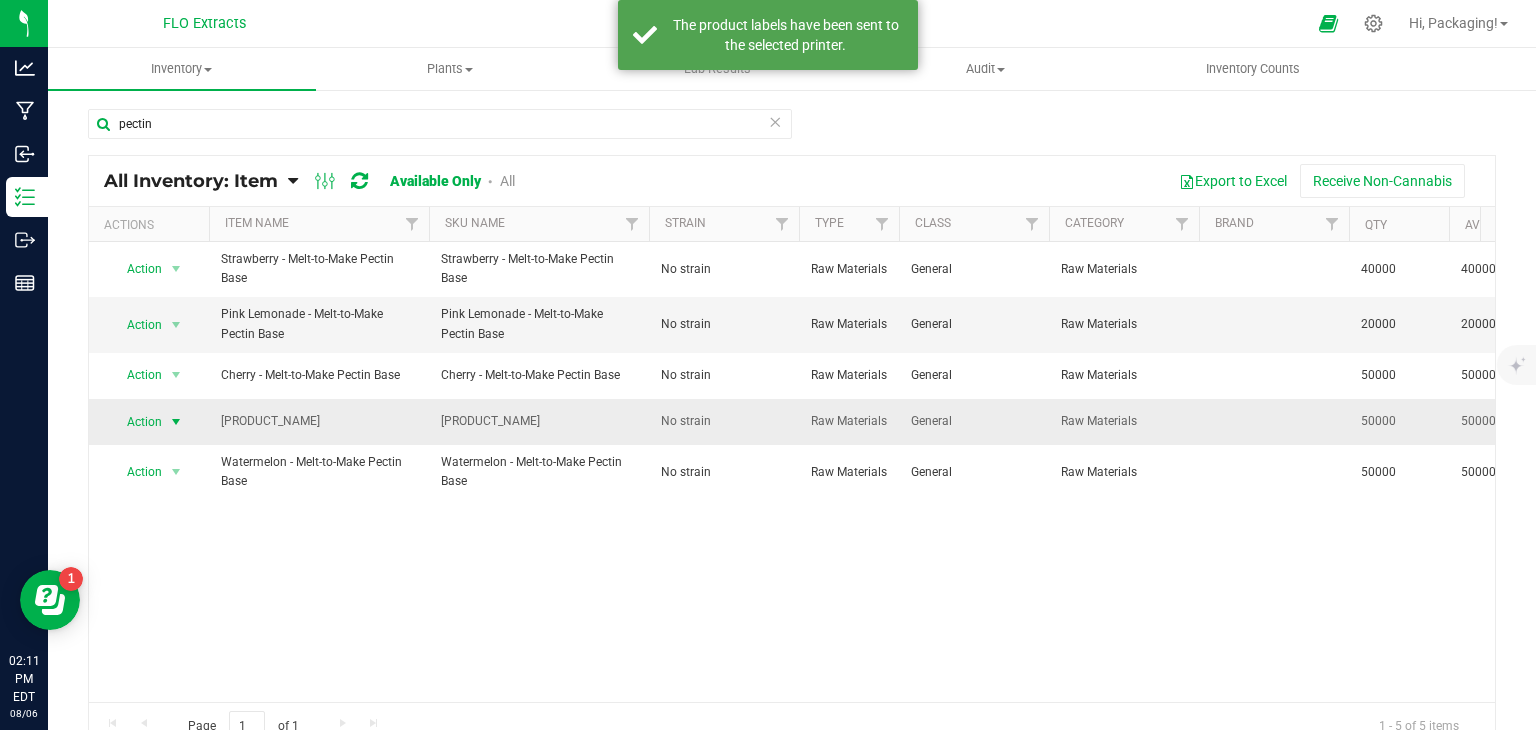 click at bounding box center [176, 422] 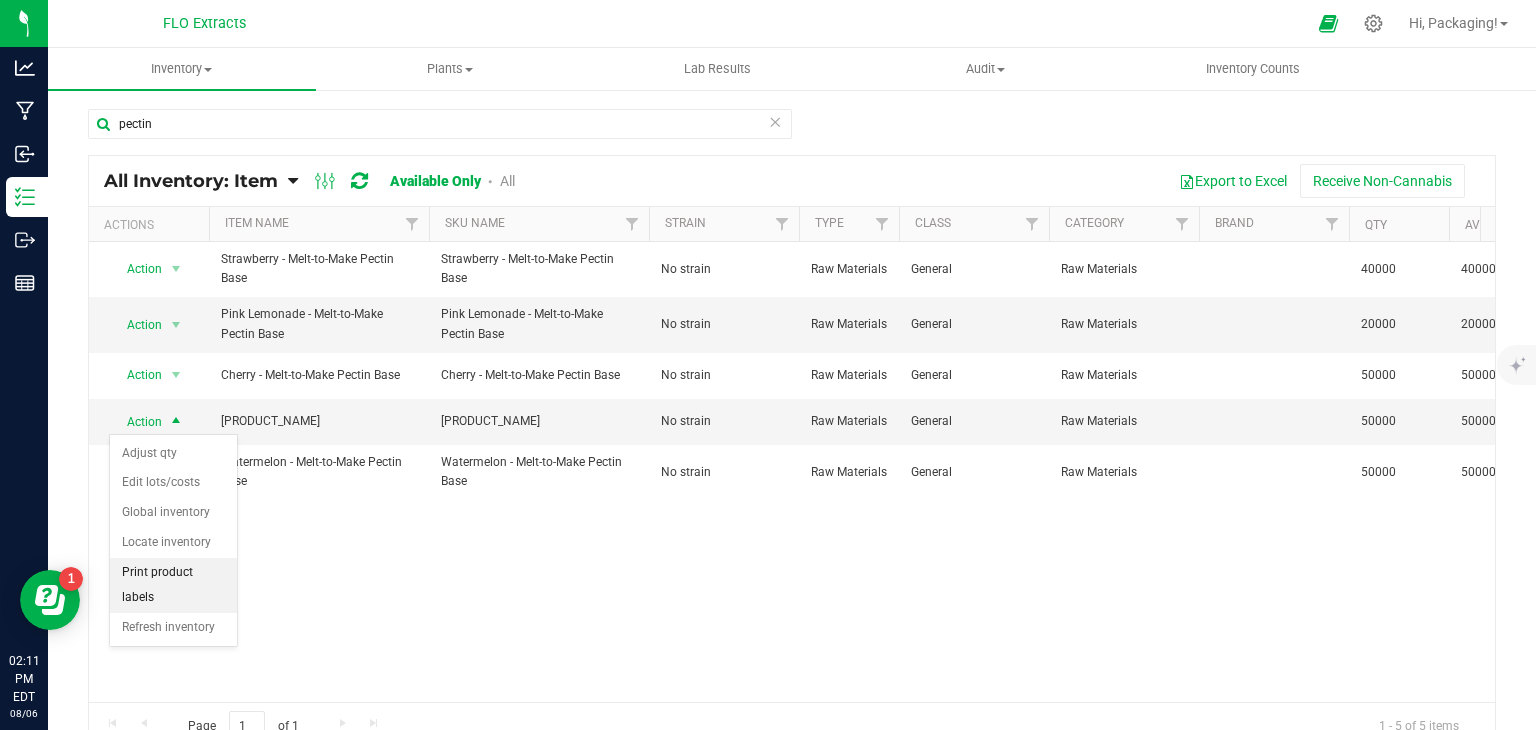 click on "Print product labels" at bounding box center [173, 585] 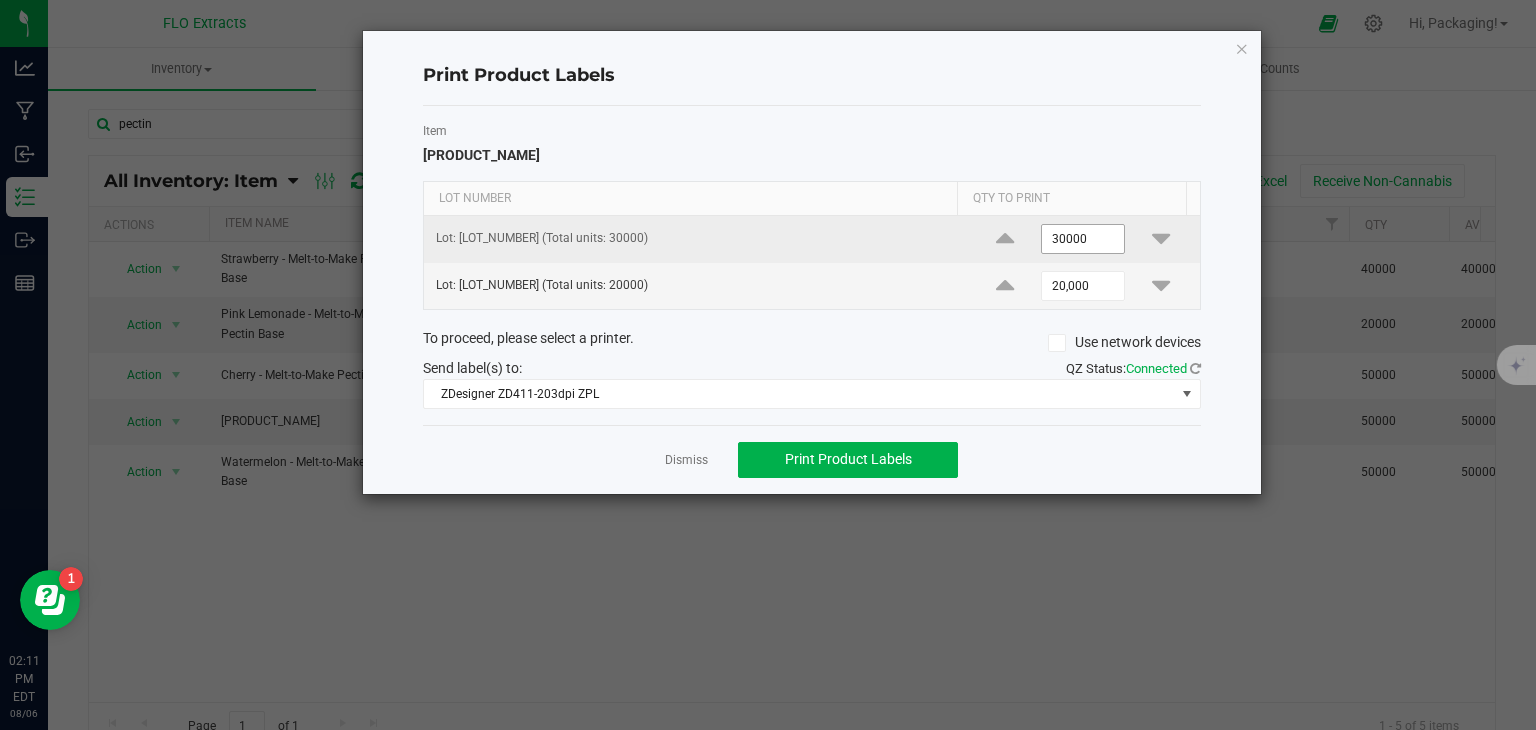 click on "30000" at bounding box center [1083, 239] 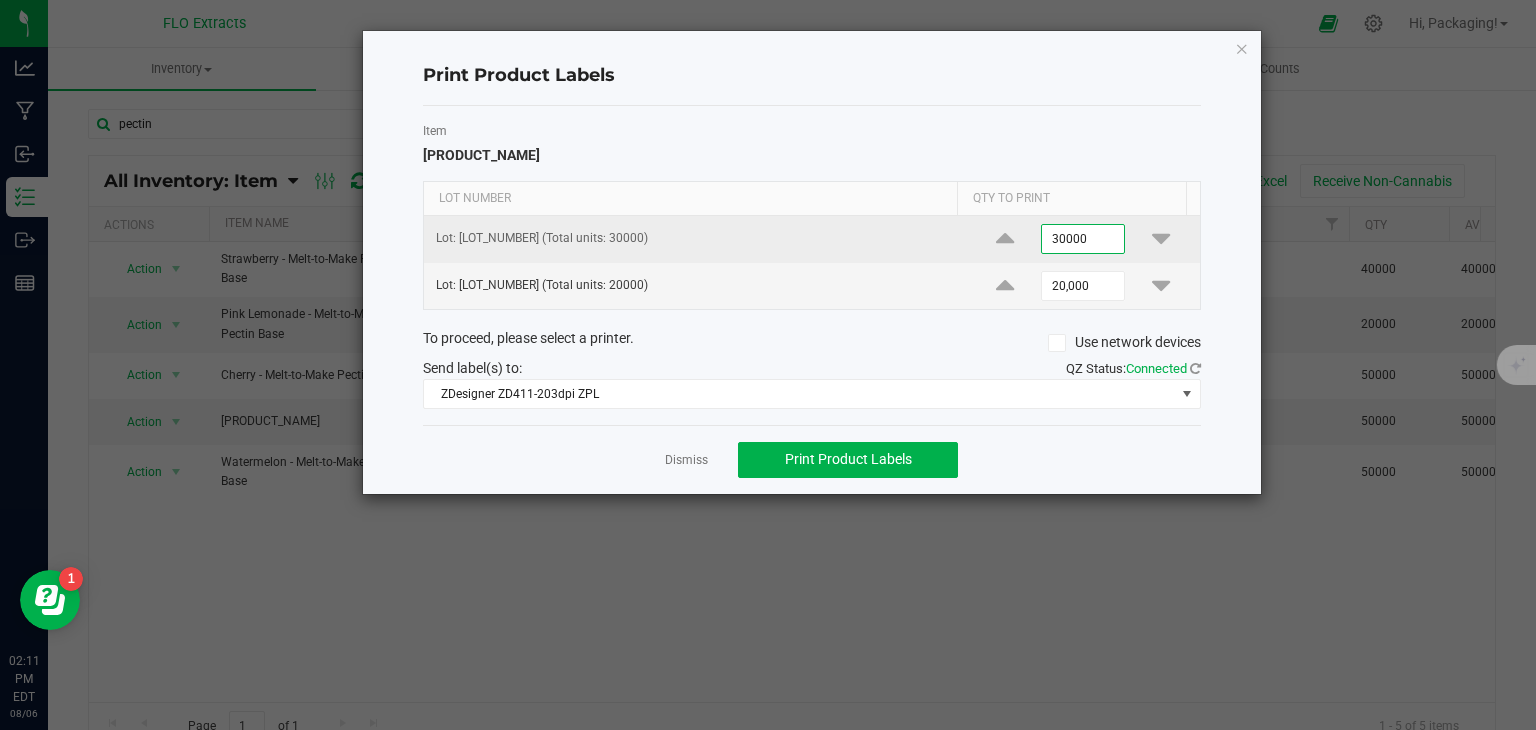 click on "30000" at bounding box center (1083, 239) 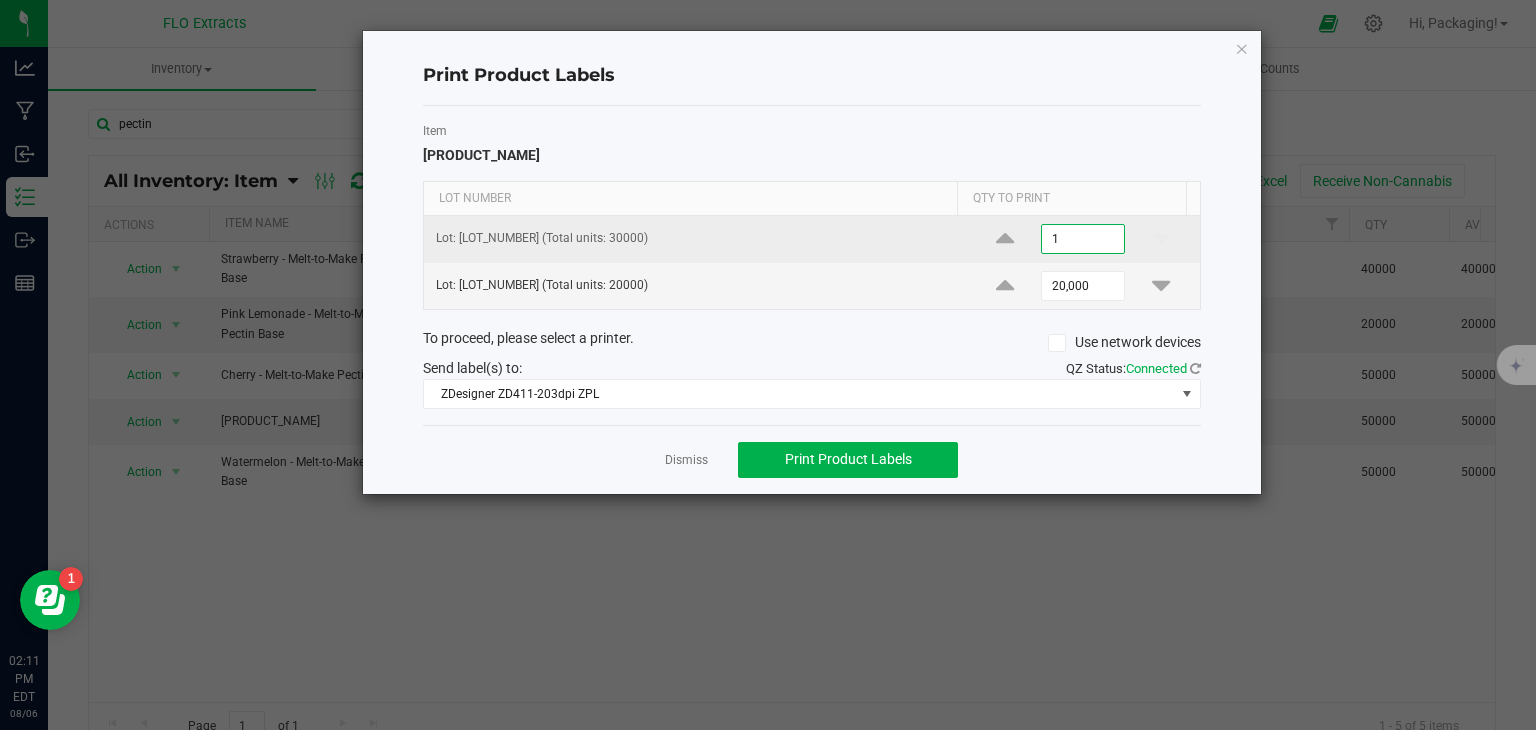 type on "1" 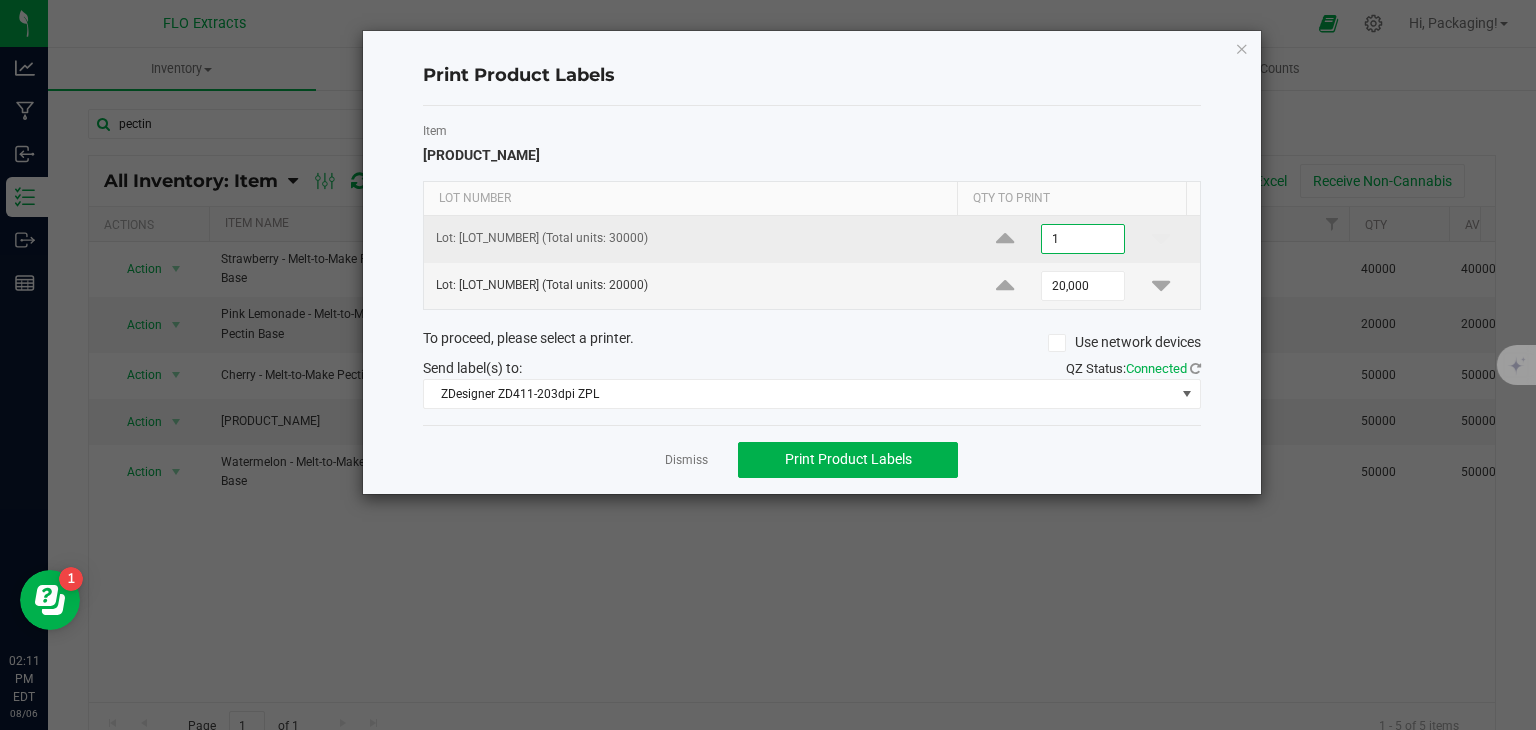 type 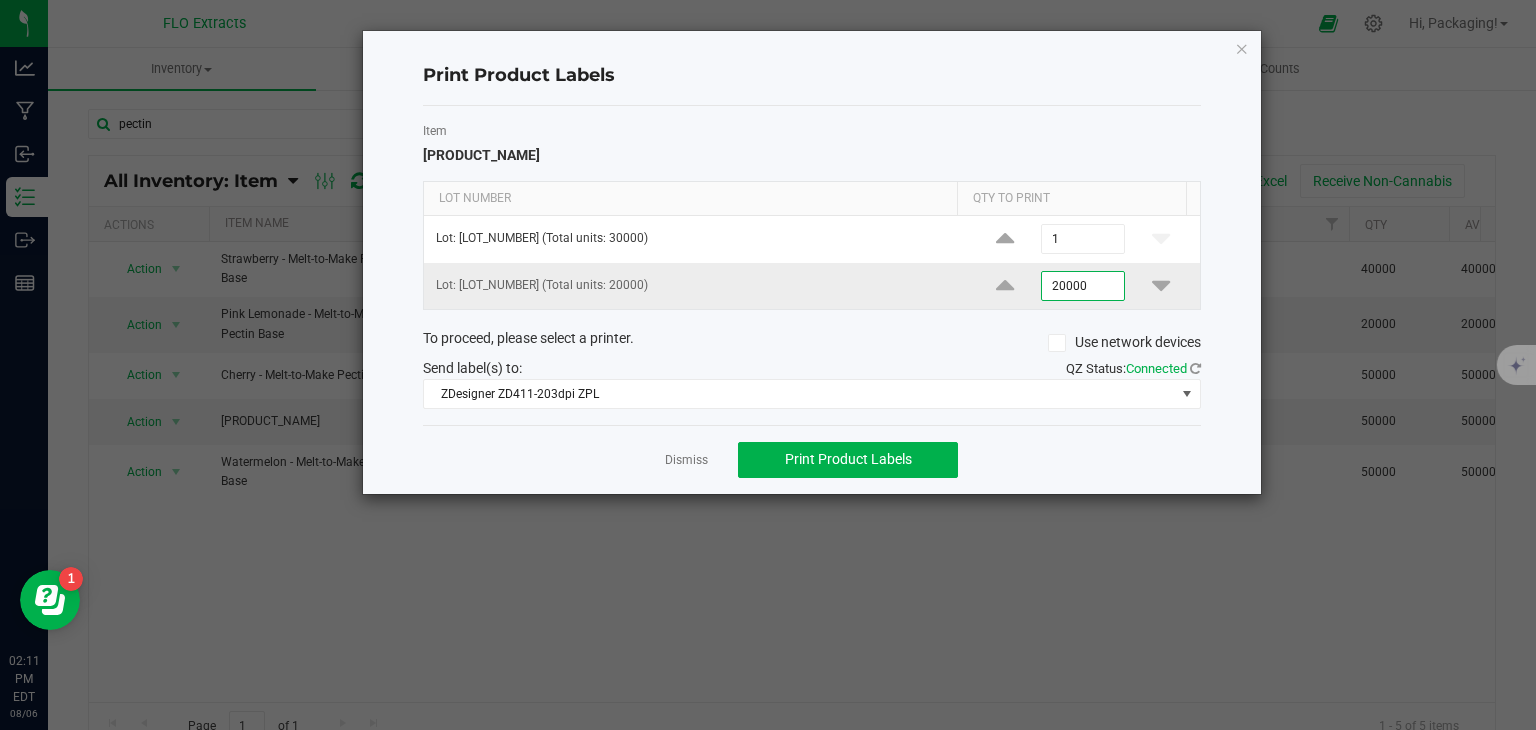 click on "20000" at bounding box center (1083, 286) 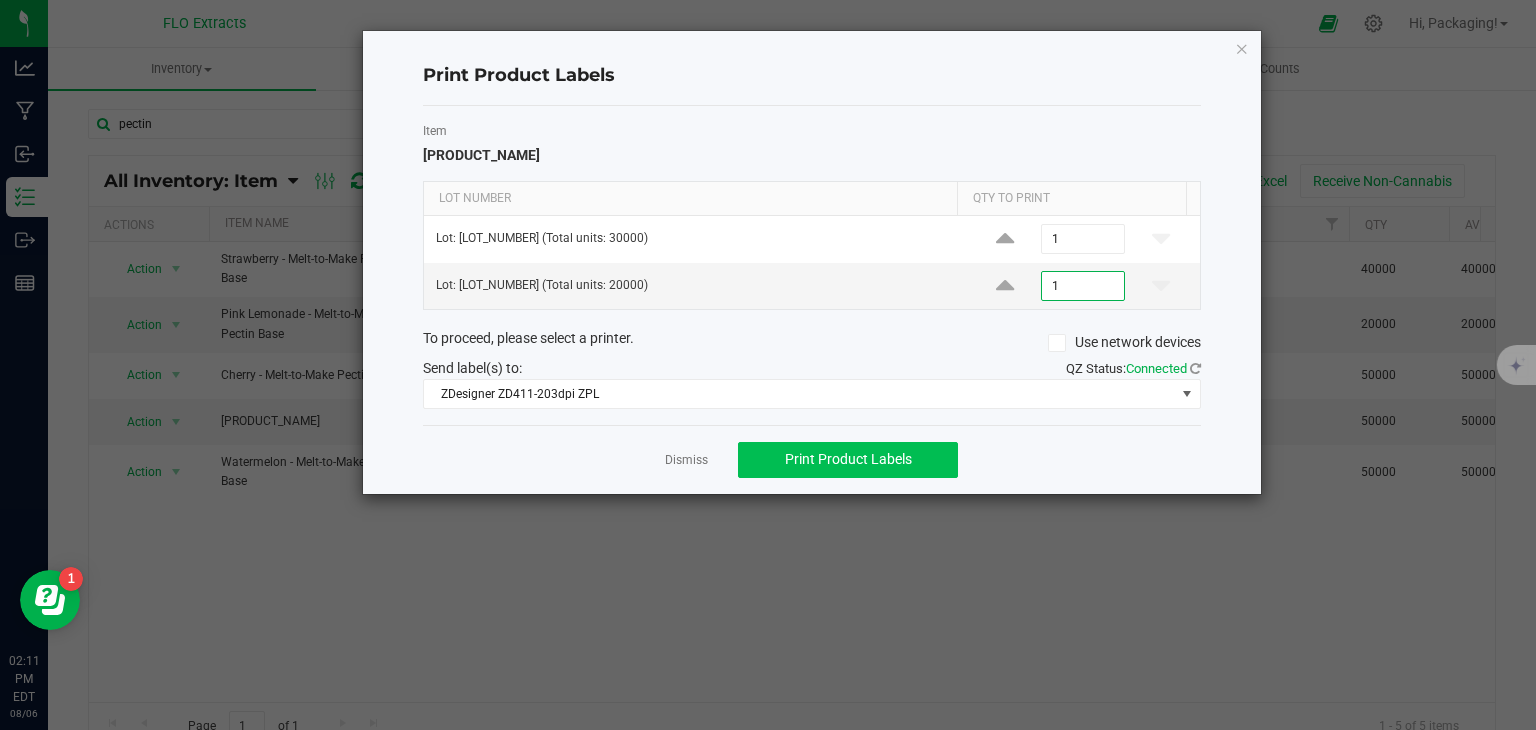 type on "1" 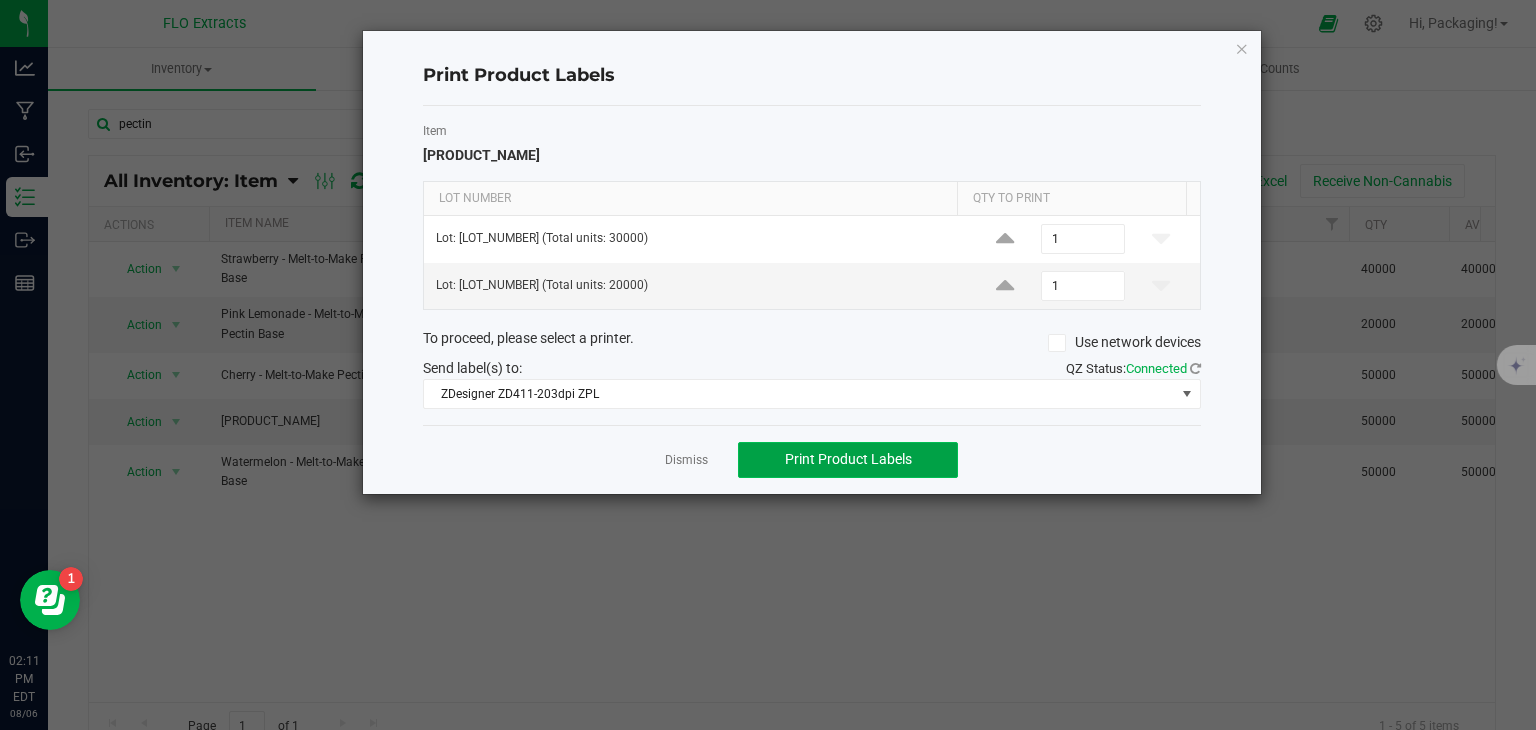 click on "Print Product Labels" 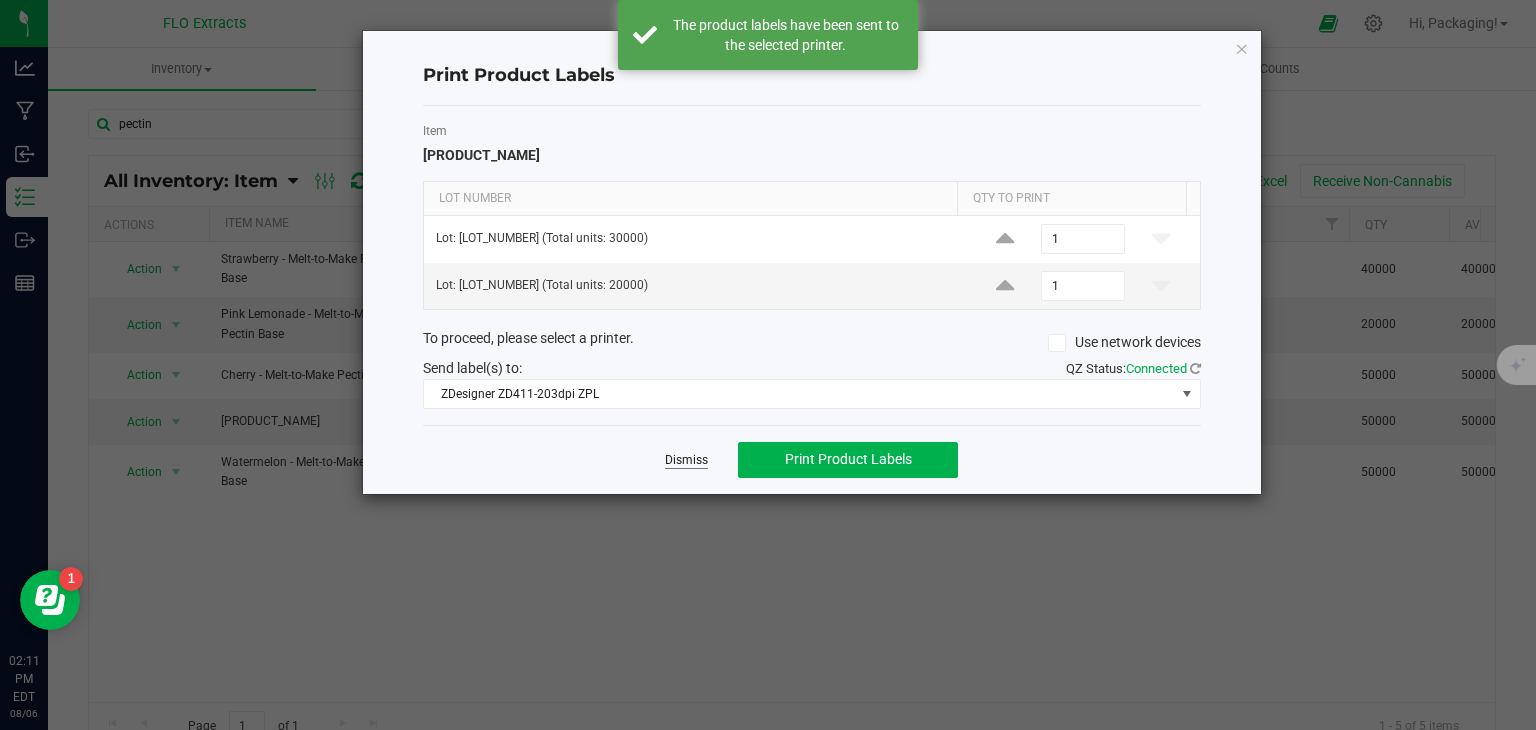 click on "Dismiss" 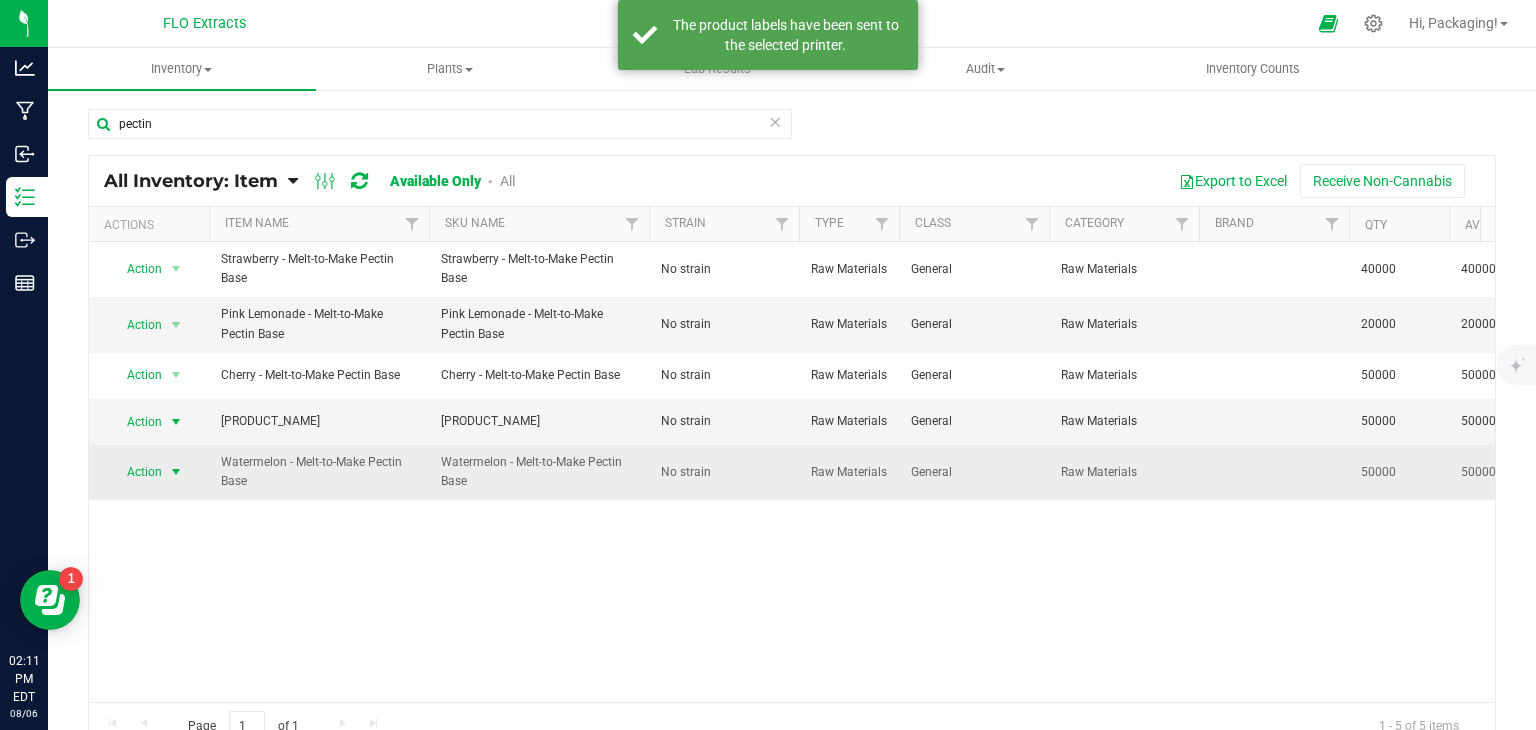 click on "Action" at bounding box center [136, 472] 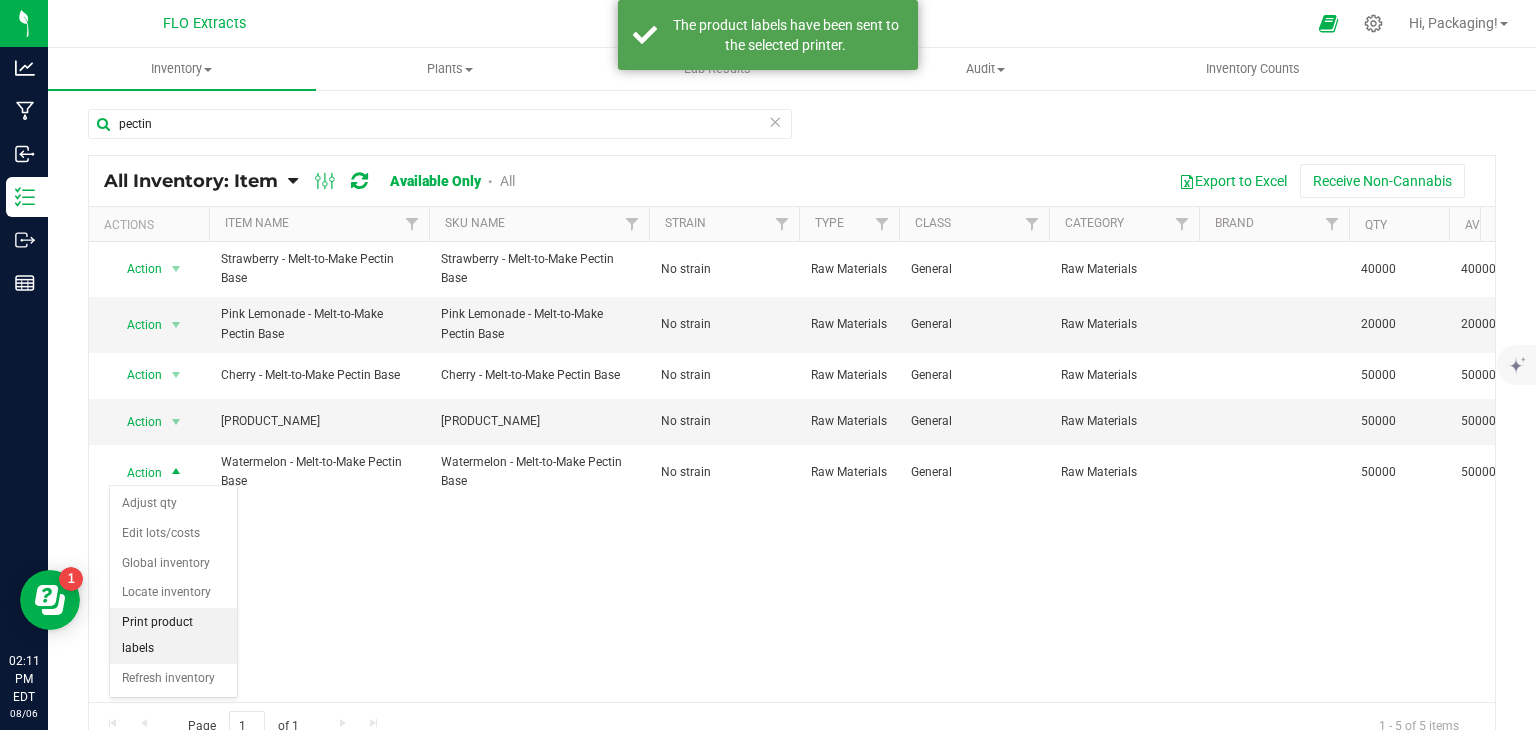 click on "Print product labels" at bounding box center (173, 635) 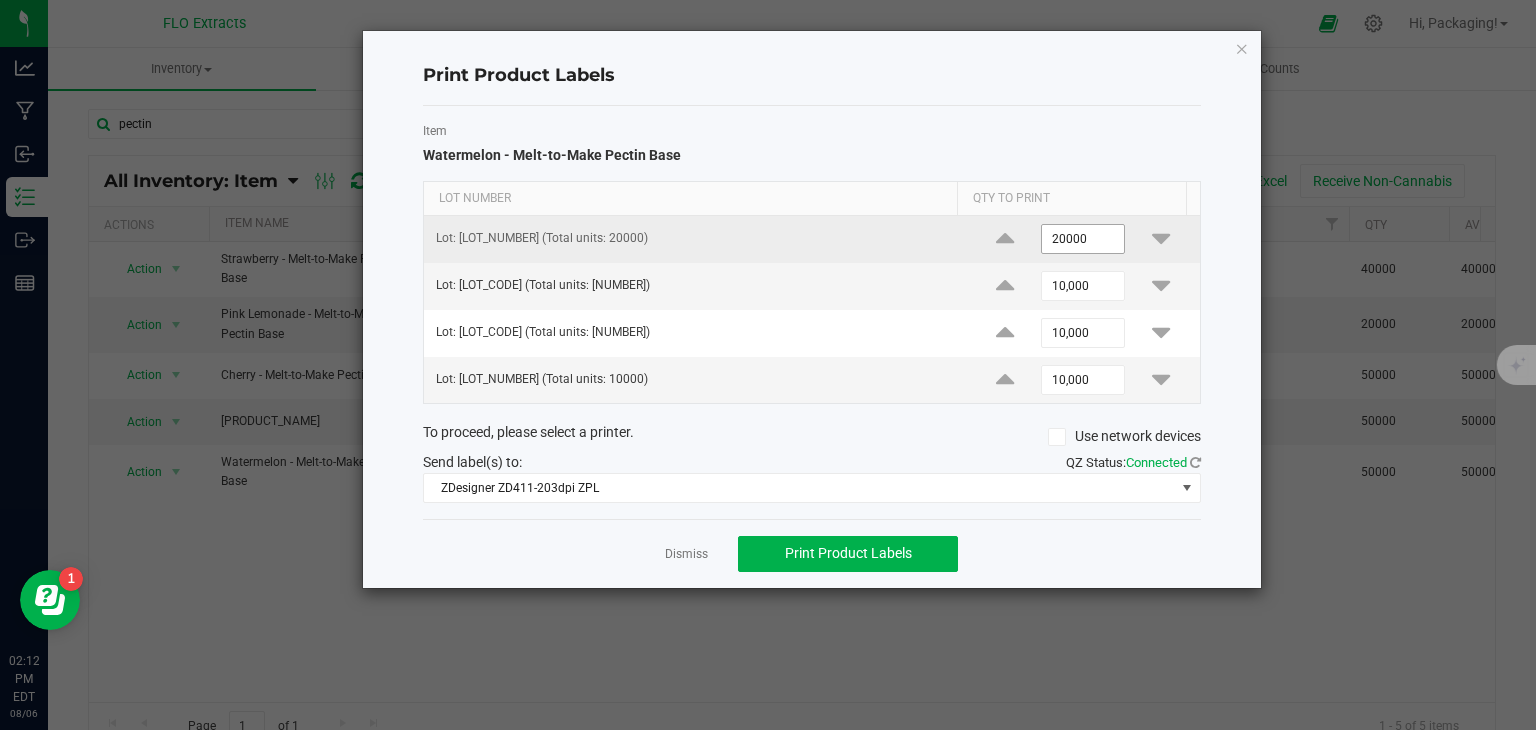 click on "20000" at bounding box center [1083, 239] 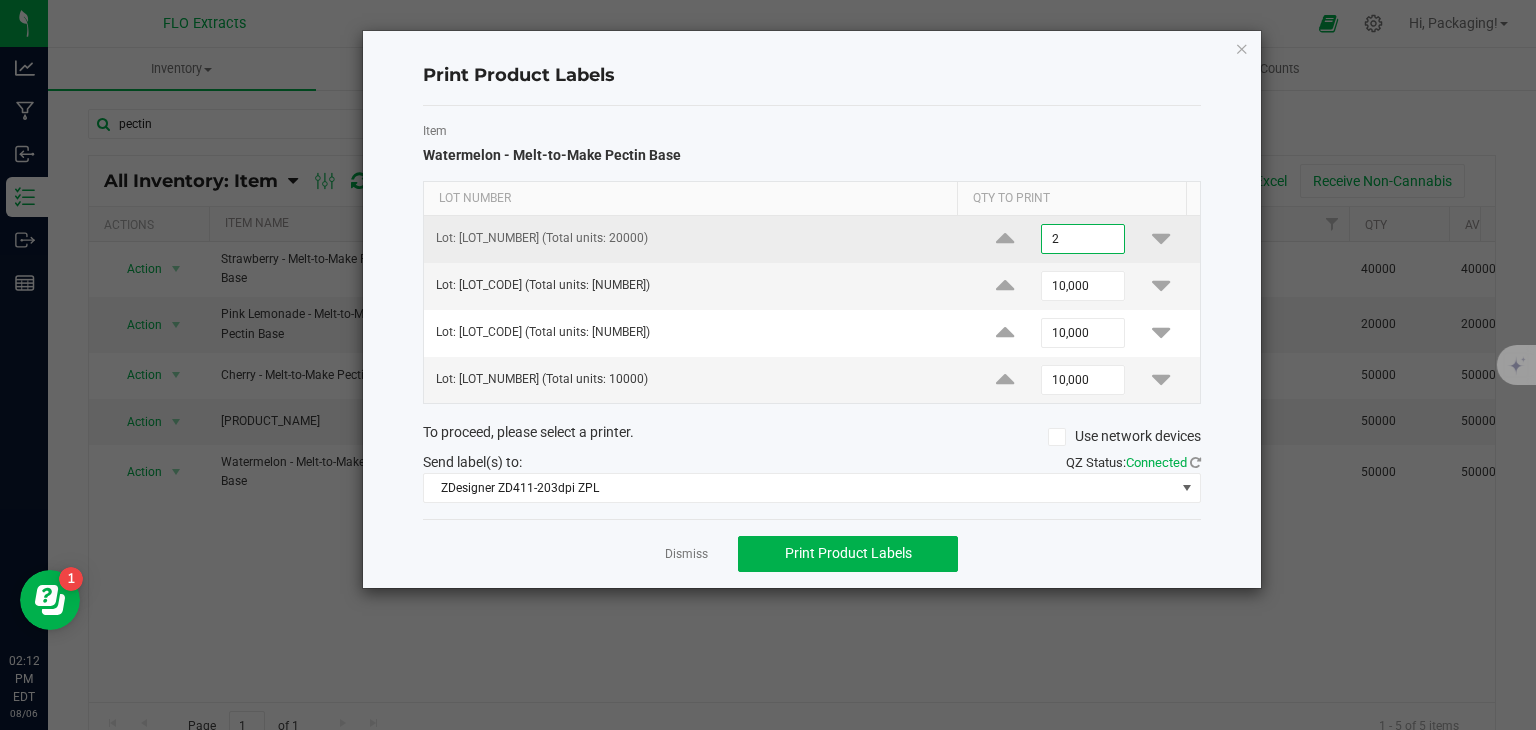 type on "2" 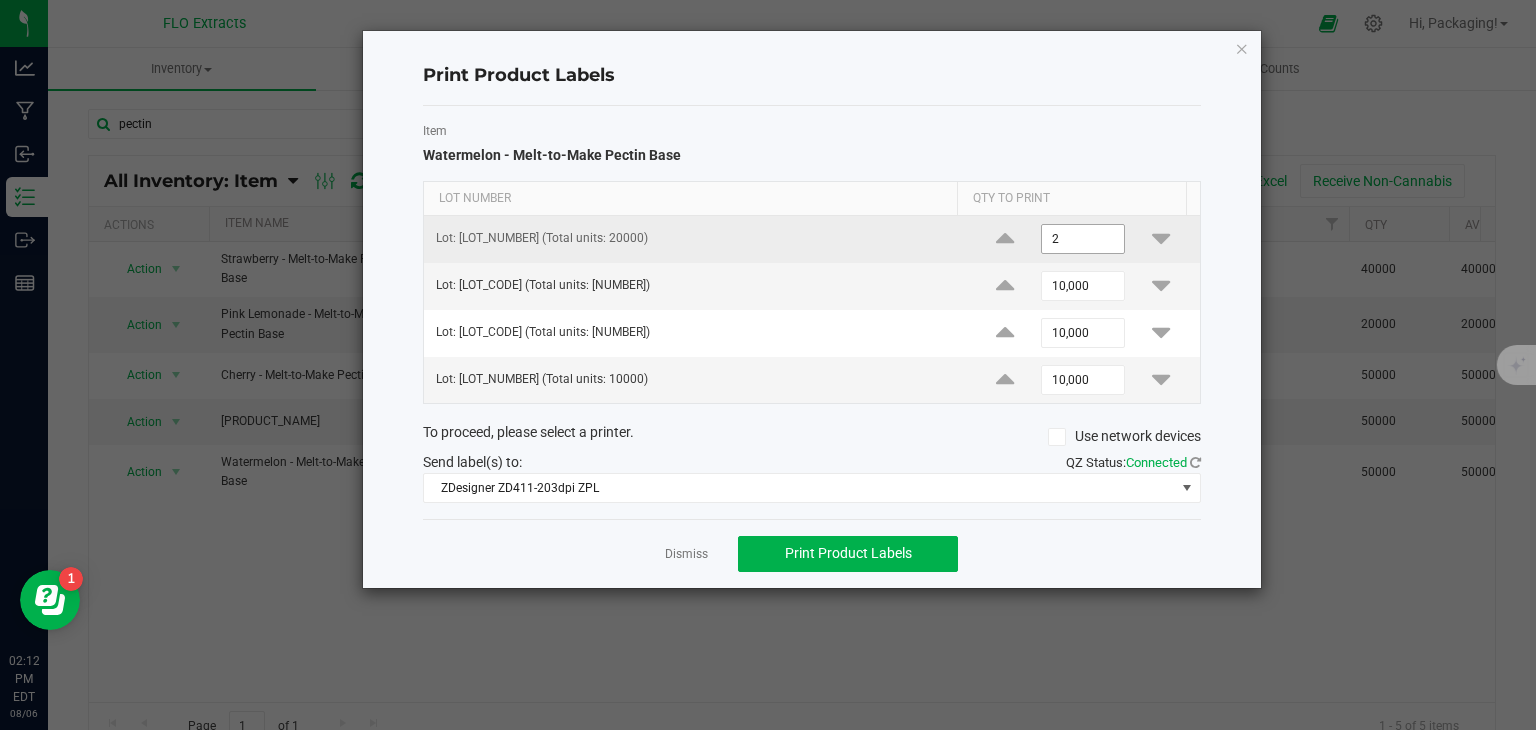 type 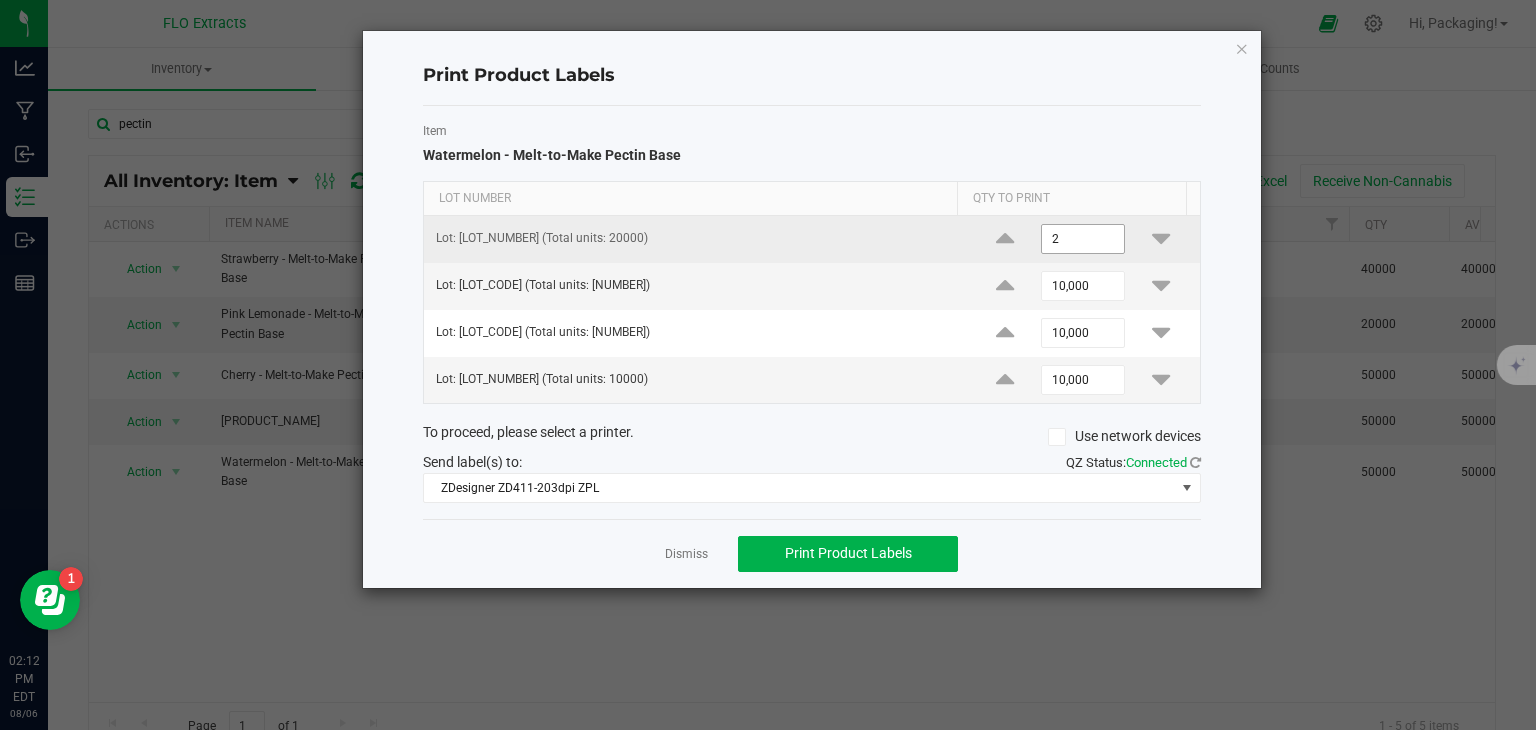 type 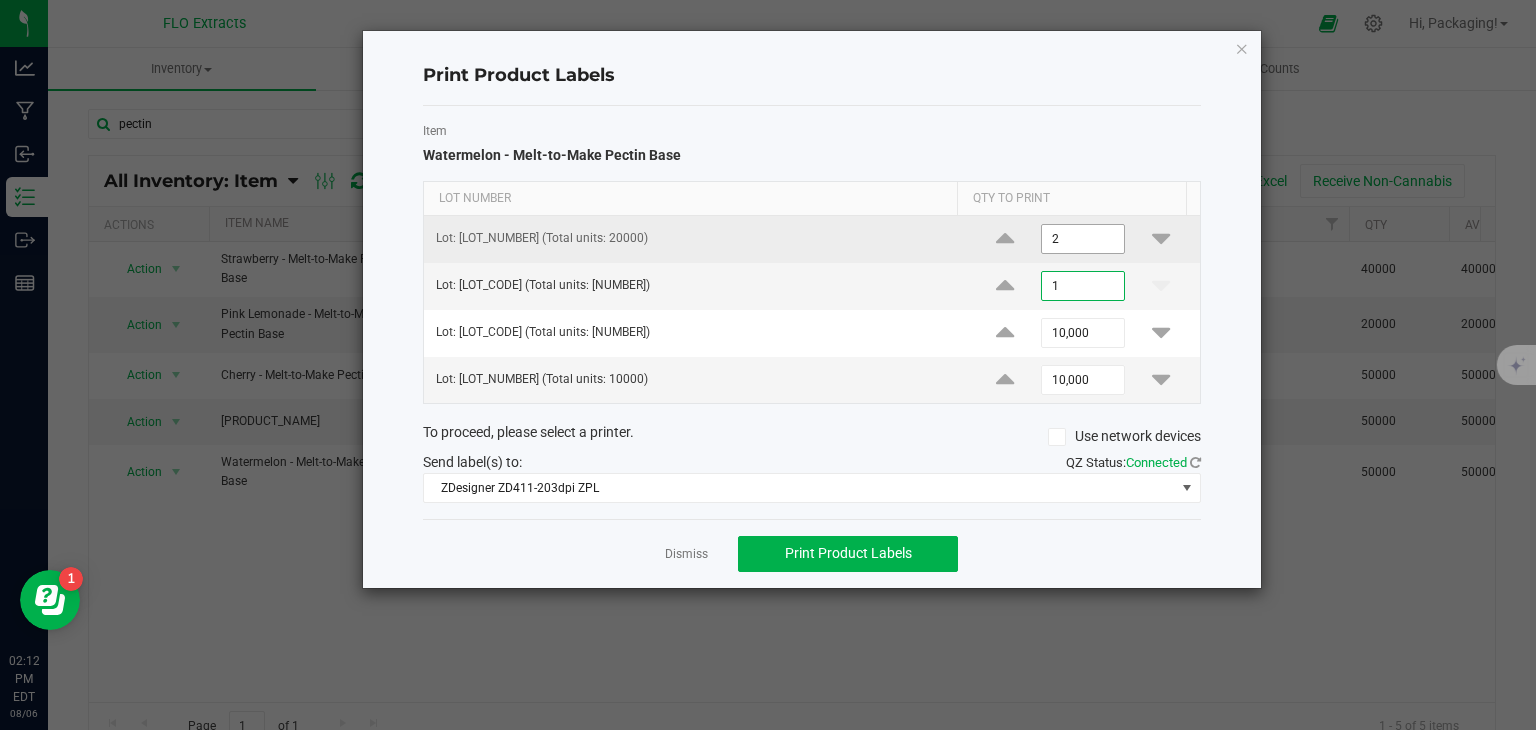 type on "1" 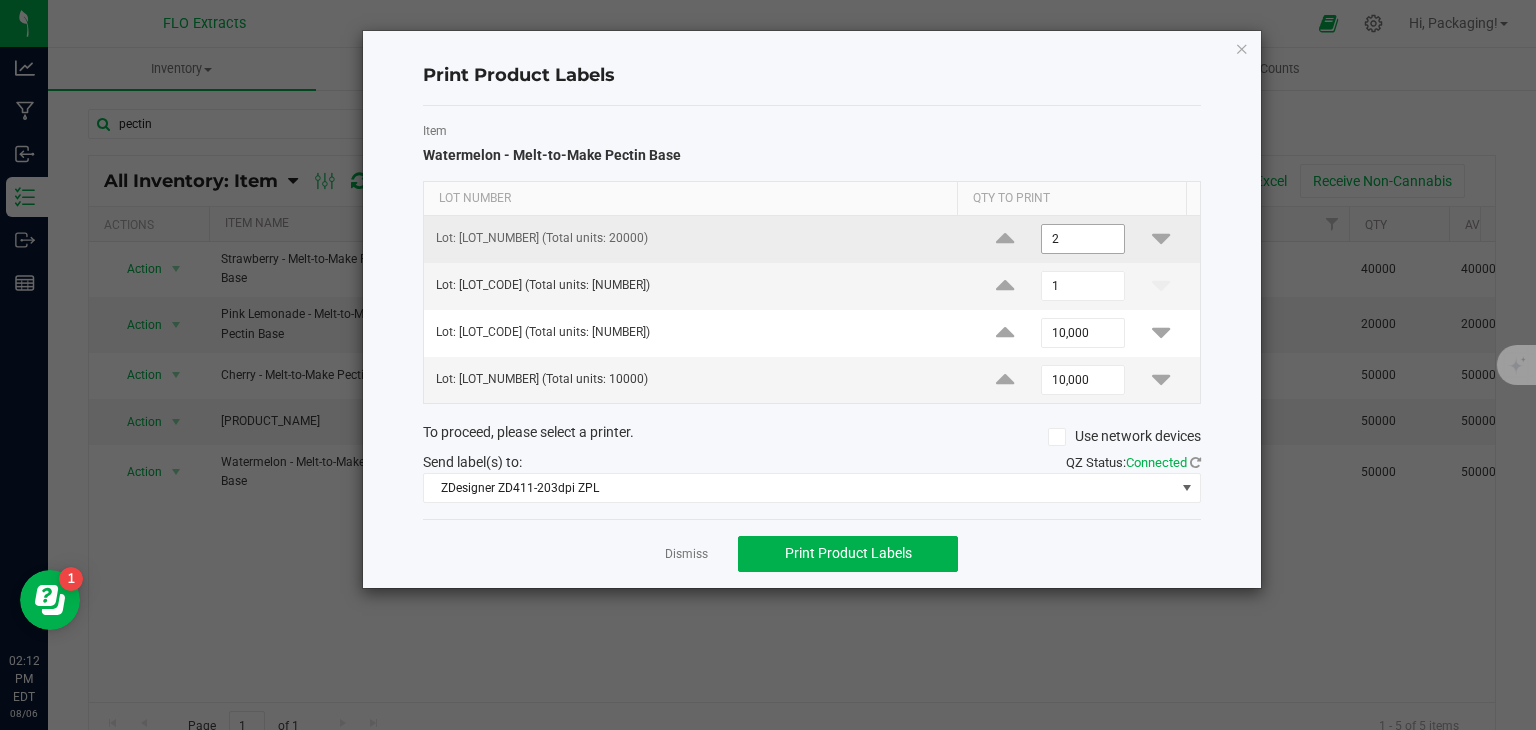 type 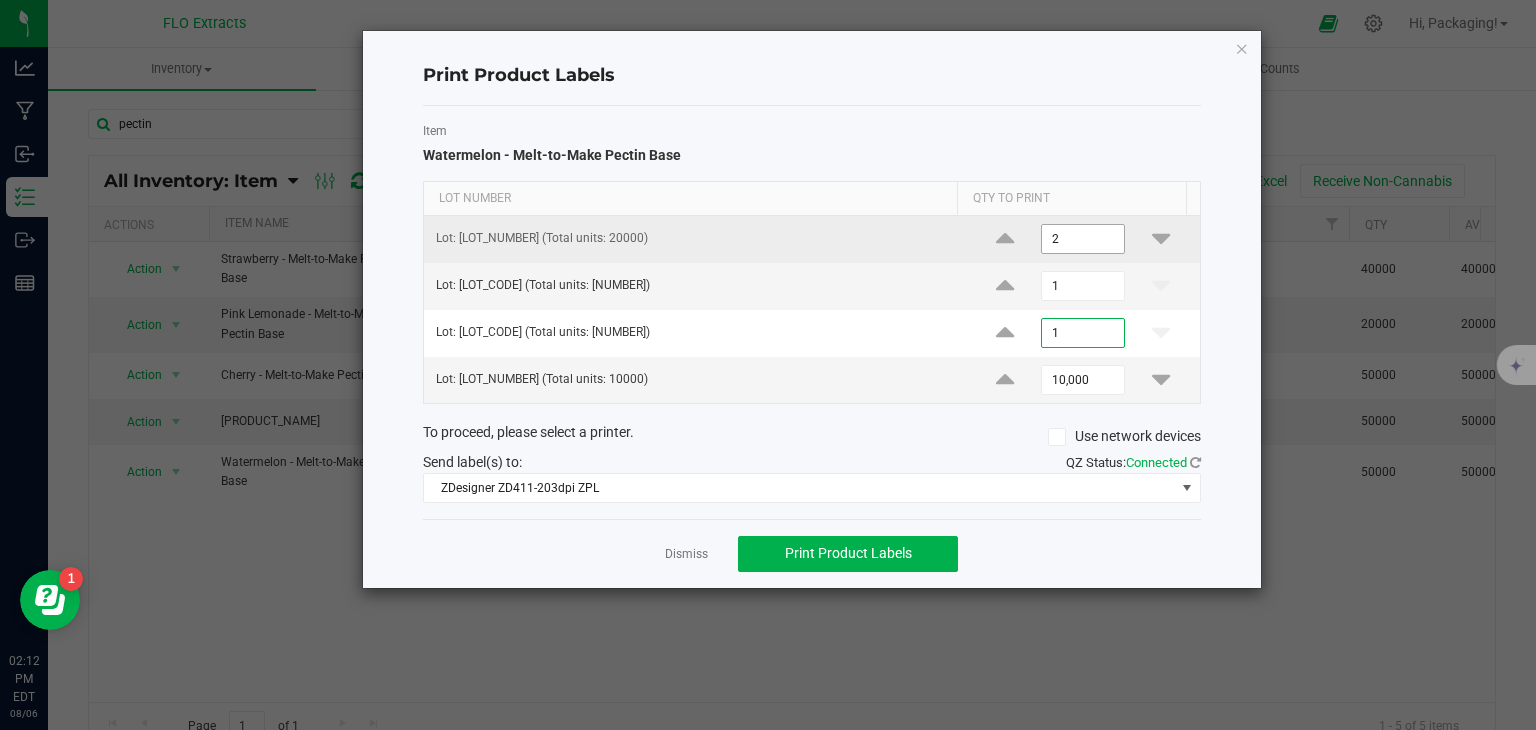 type on "1" 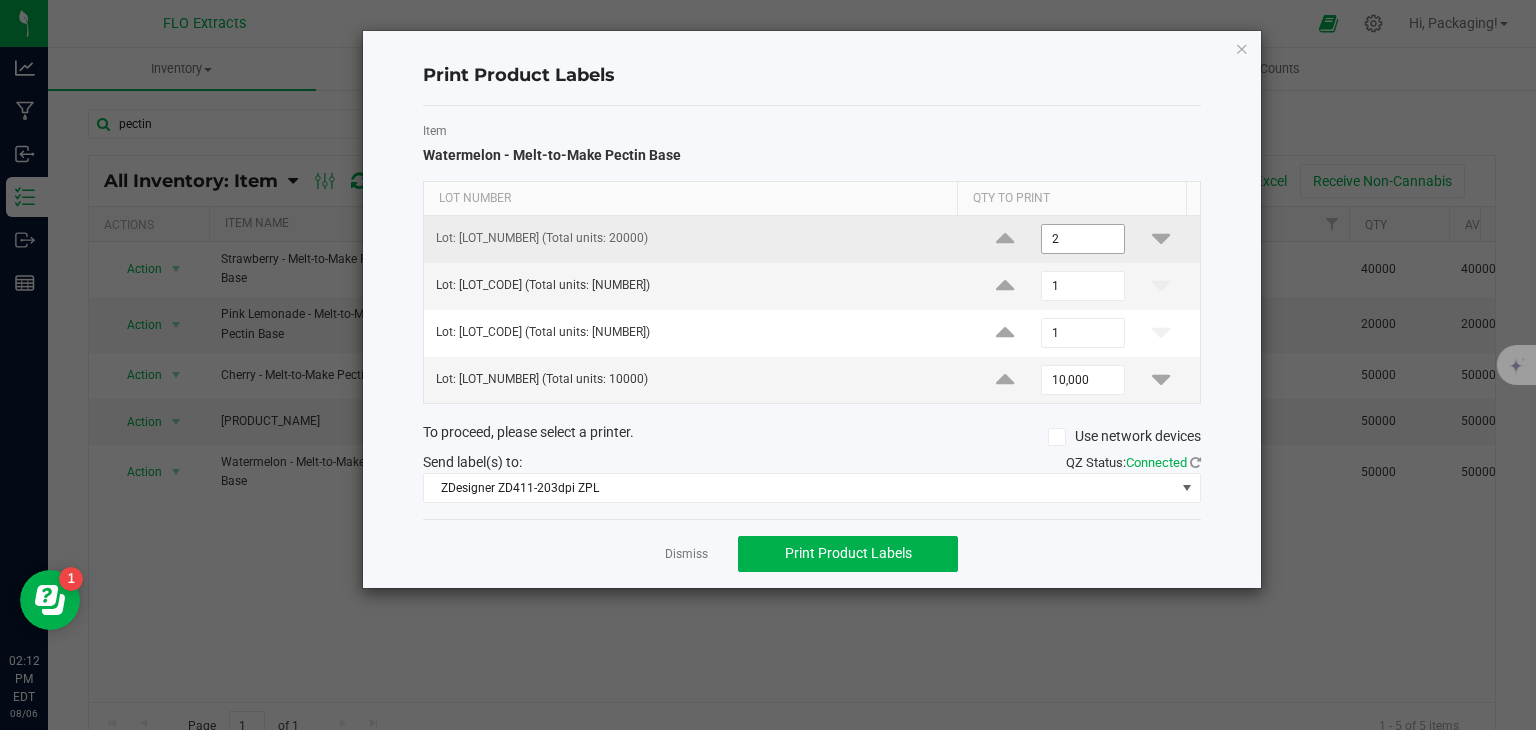 type 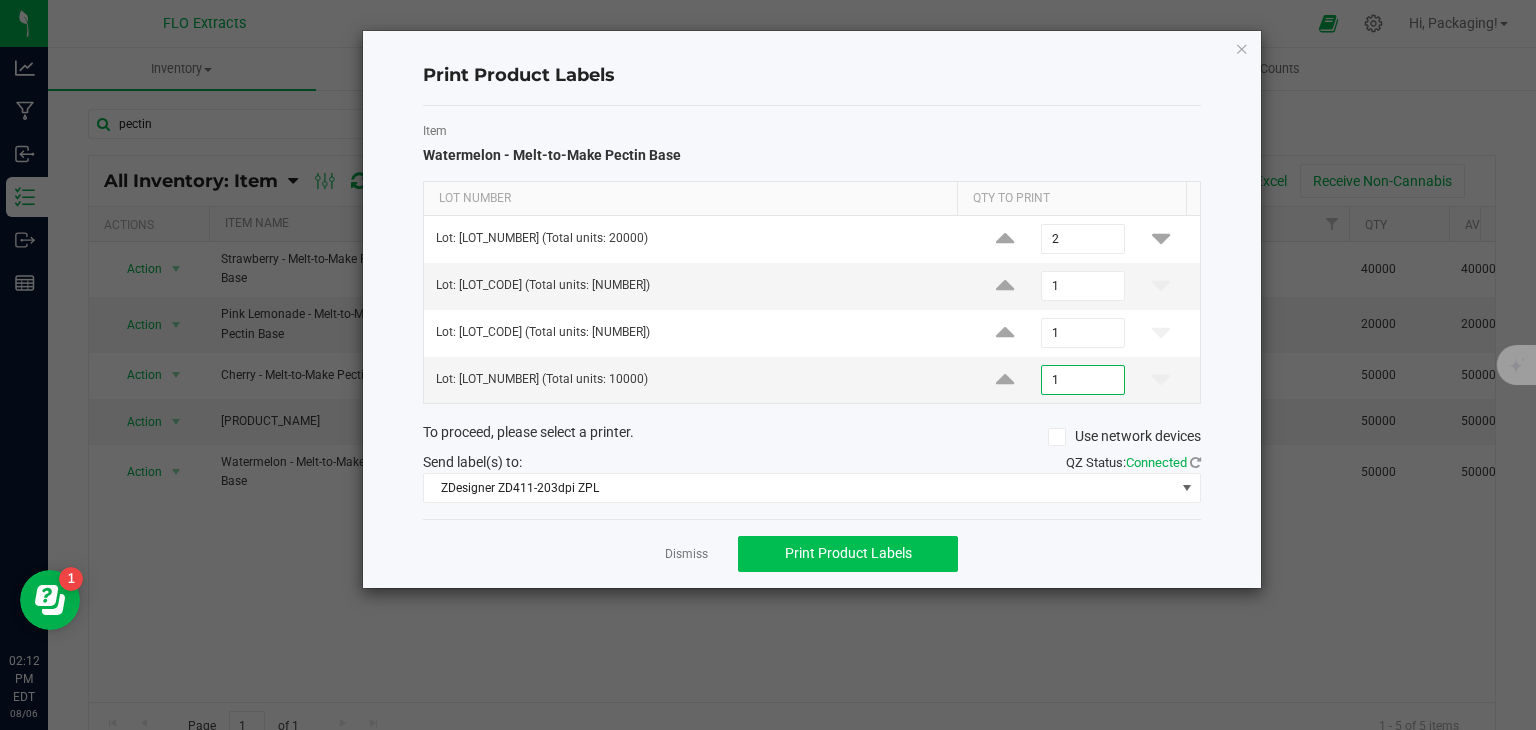 type 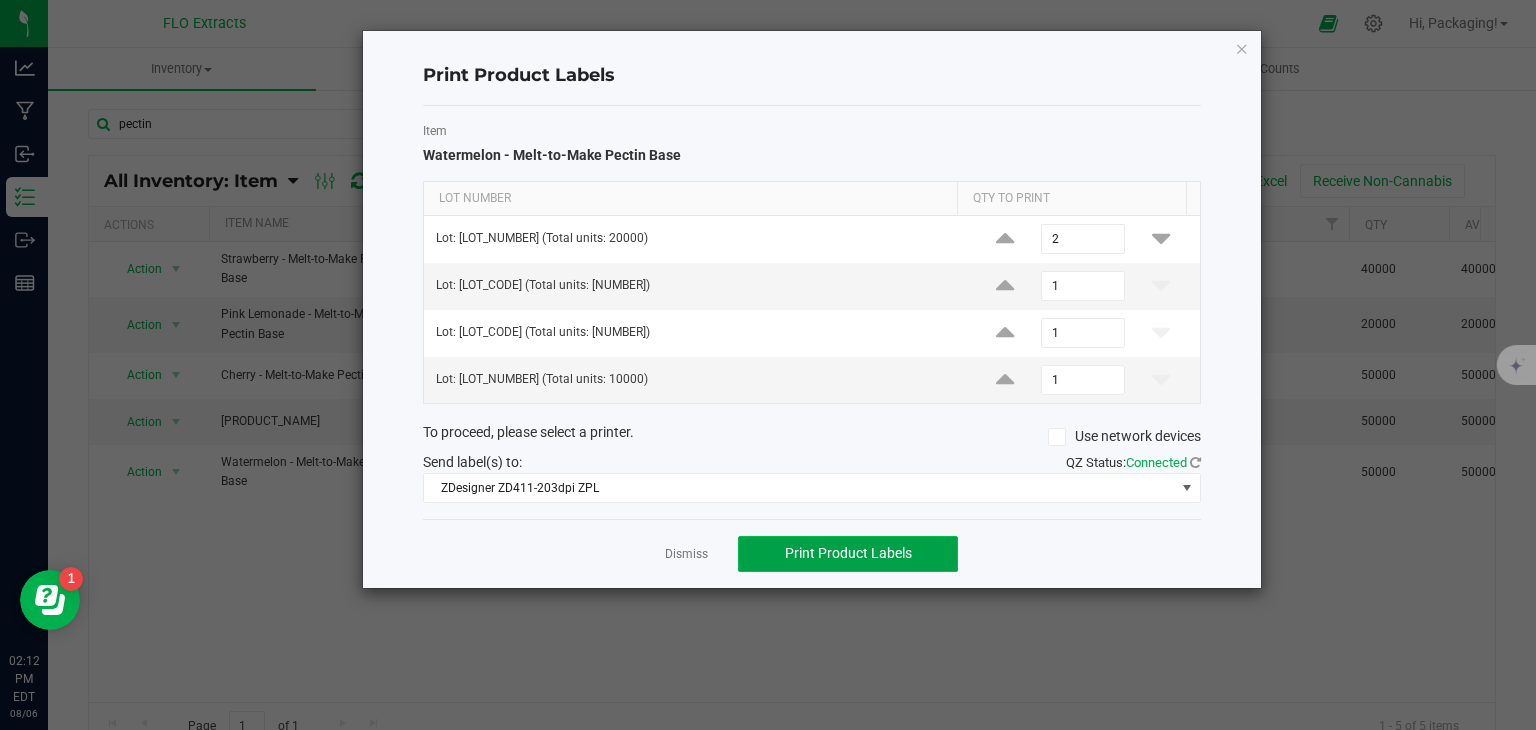 click on "Print Product Labels" 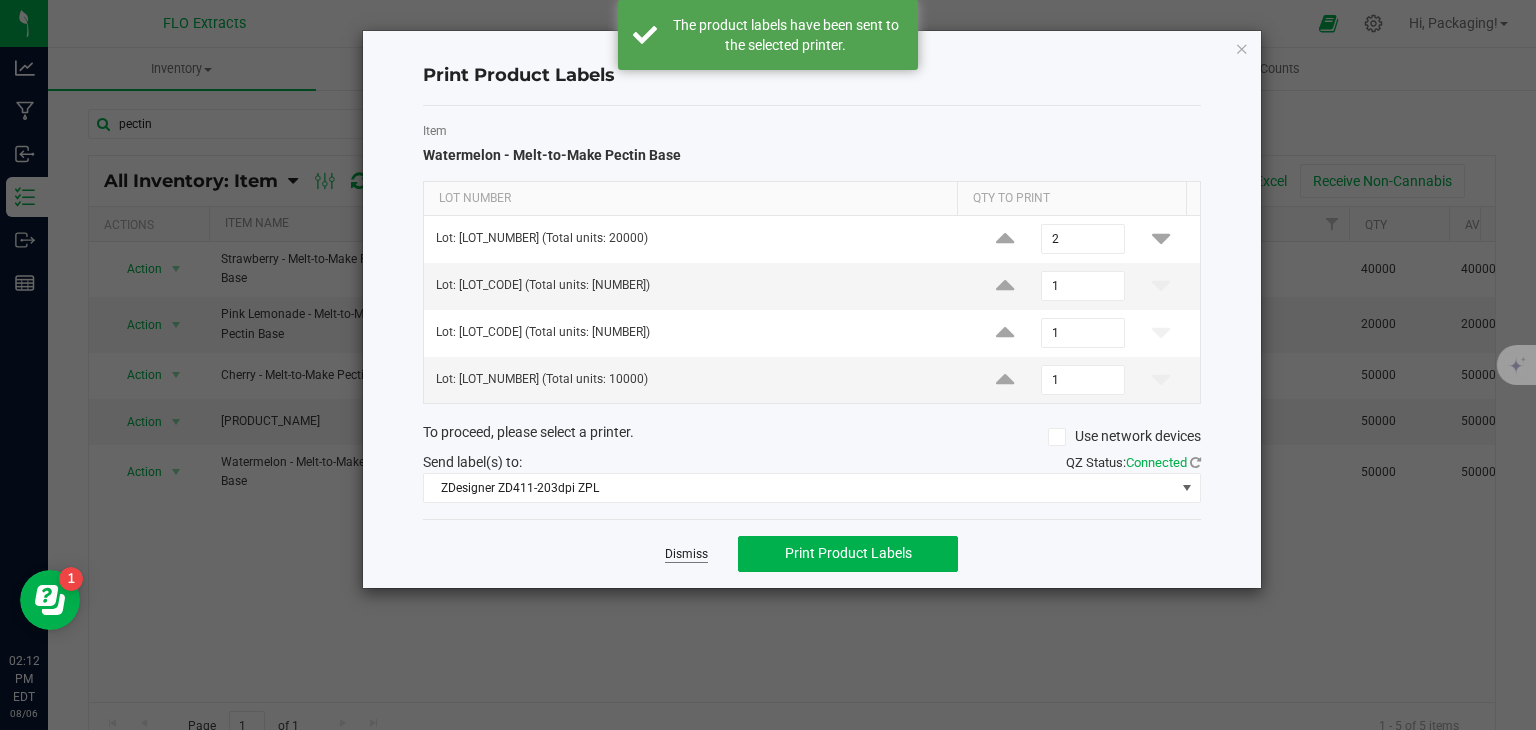 click on "Dismiss" 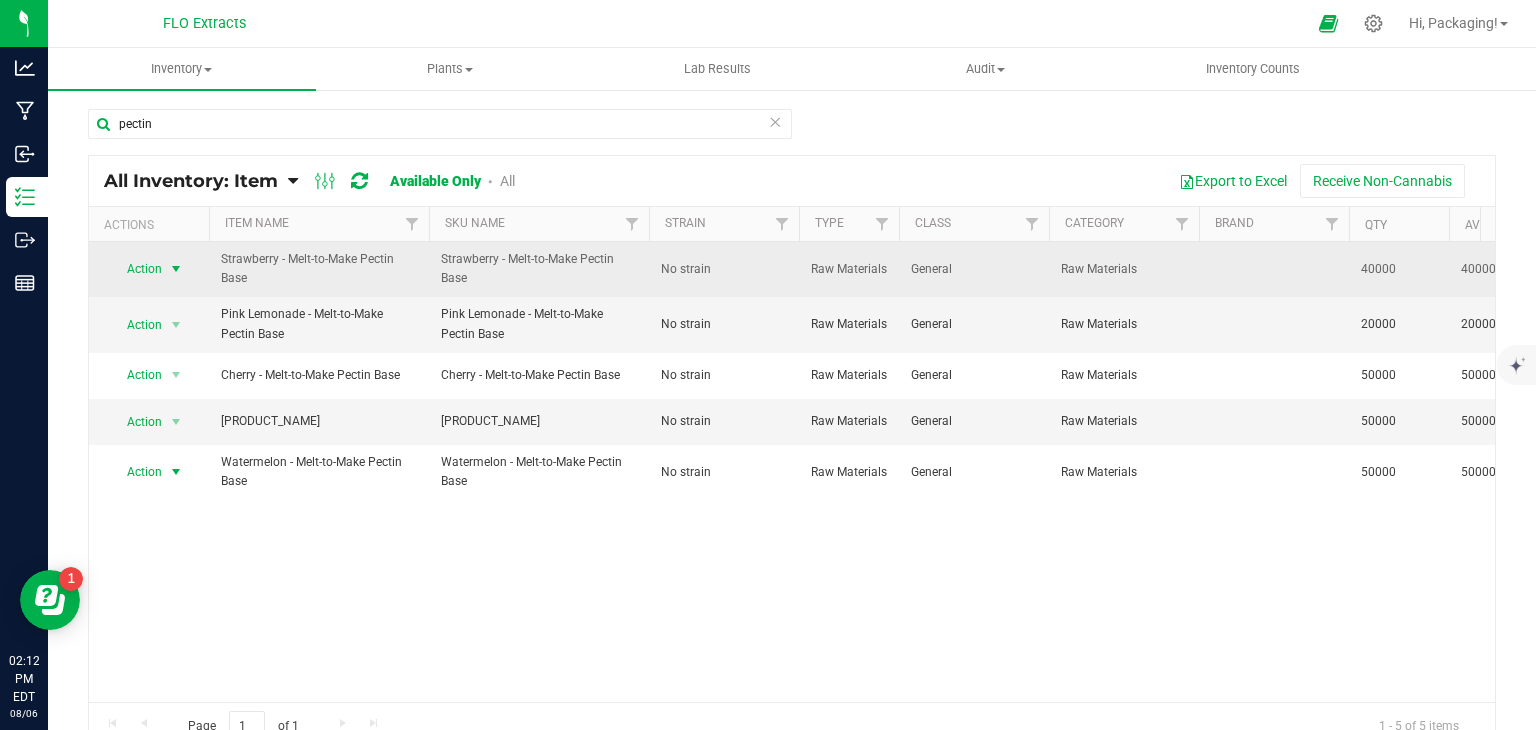 click on "Action" at bounding box center [136, 269] 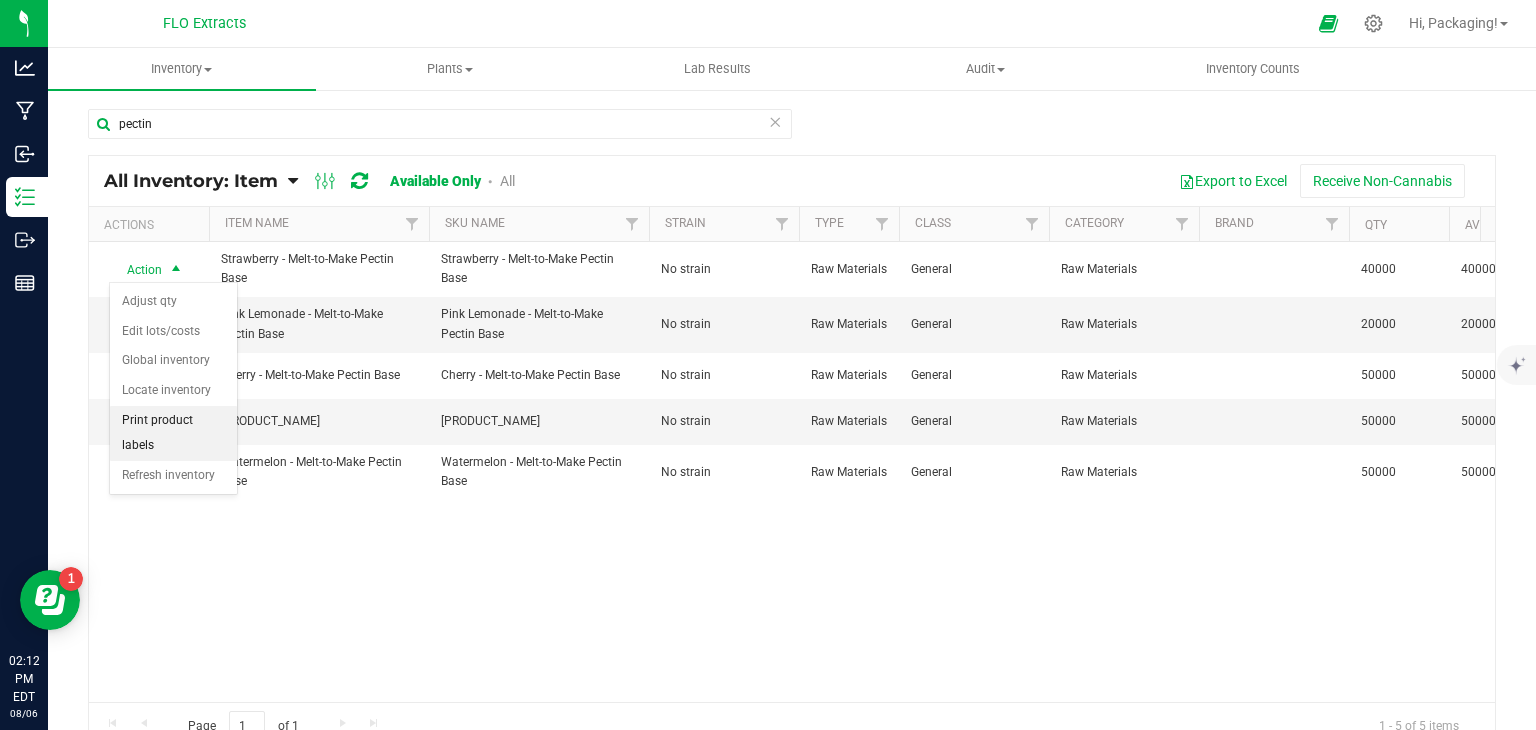 click on "Print product labels" at bounding box center [173, 433] 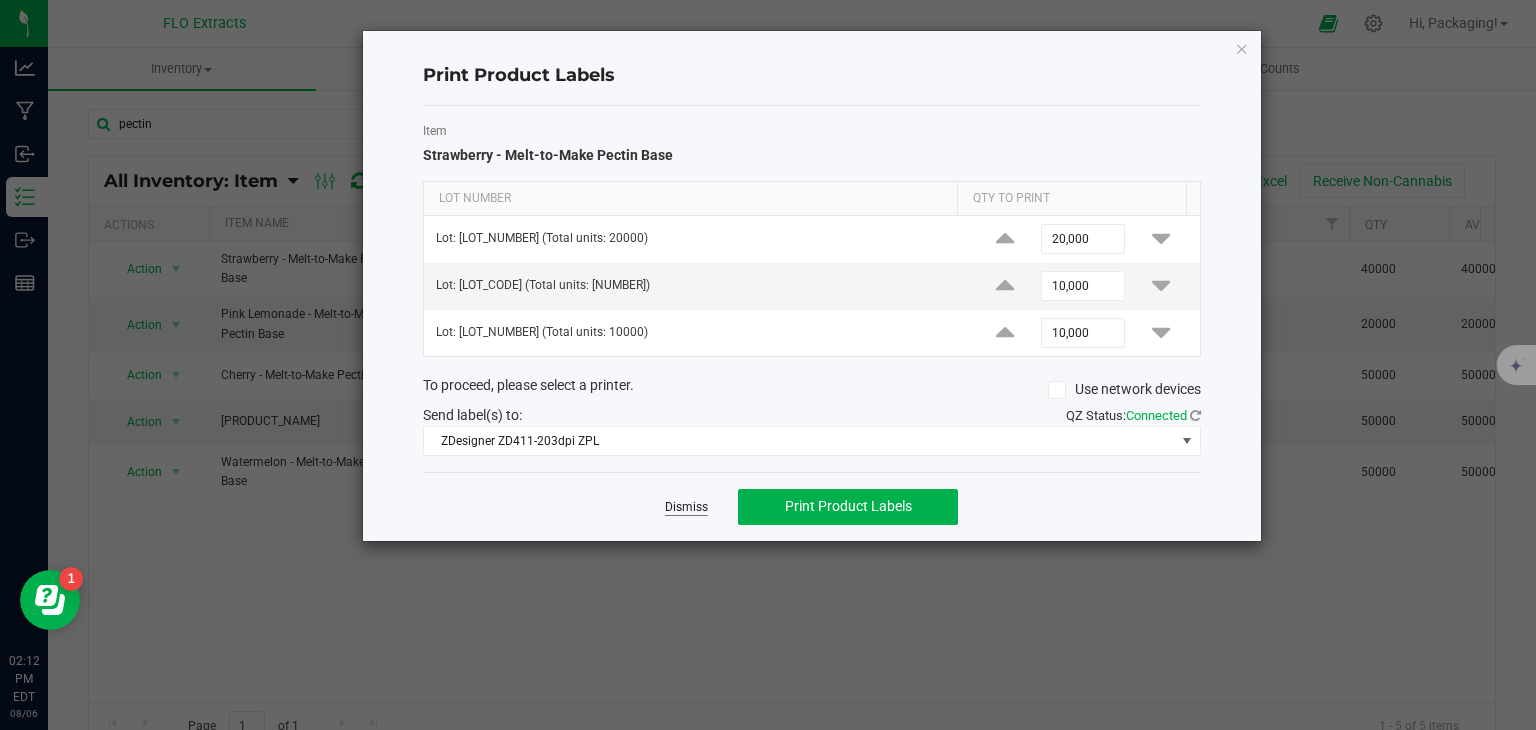 click on "Dismiss" 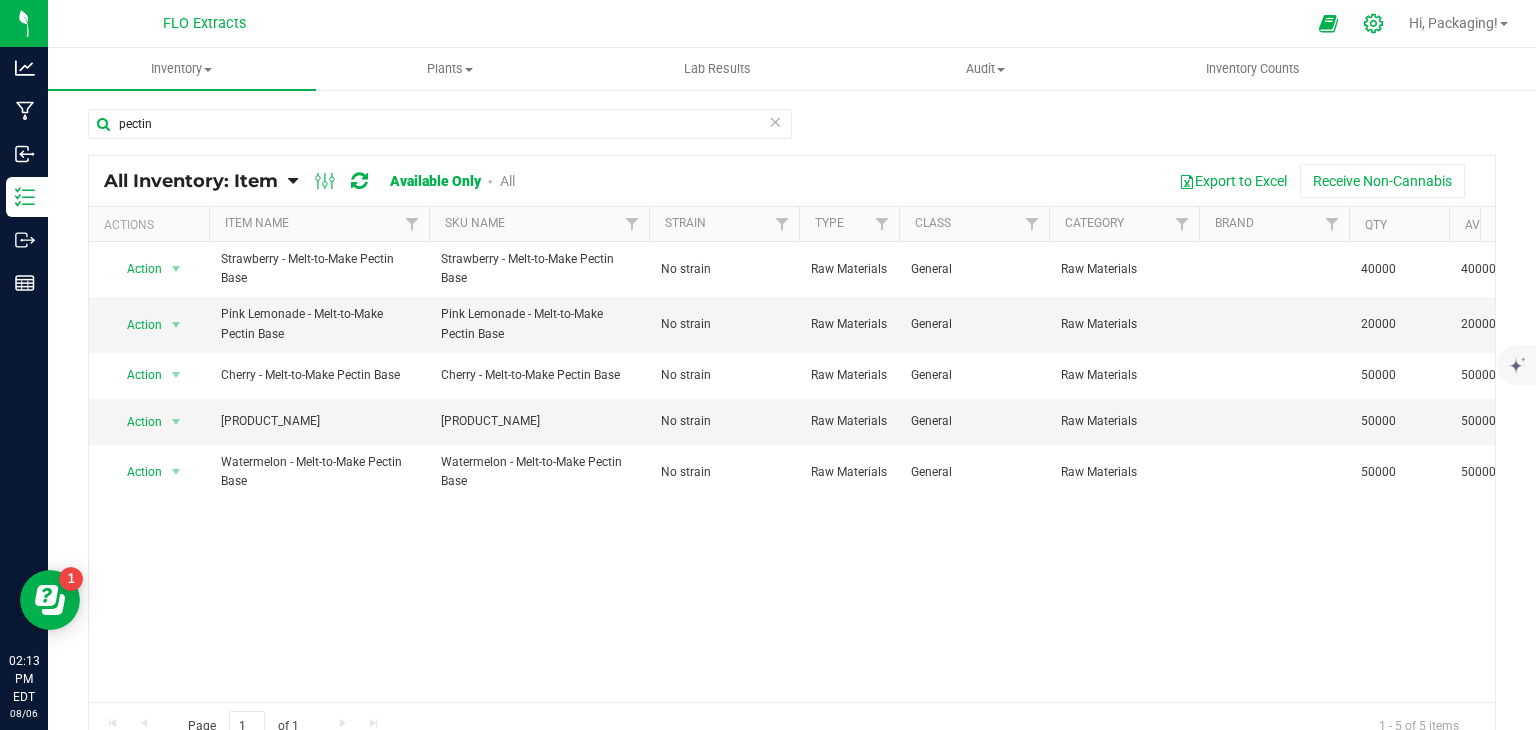 click 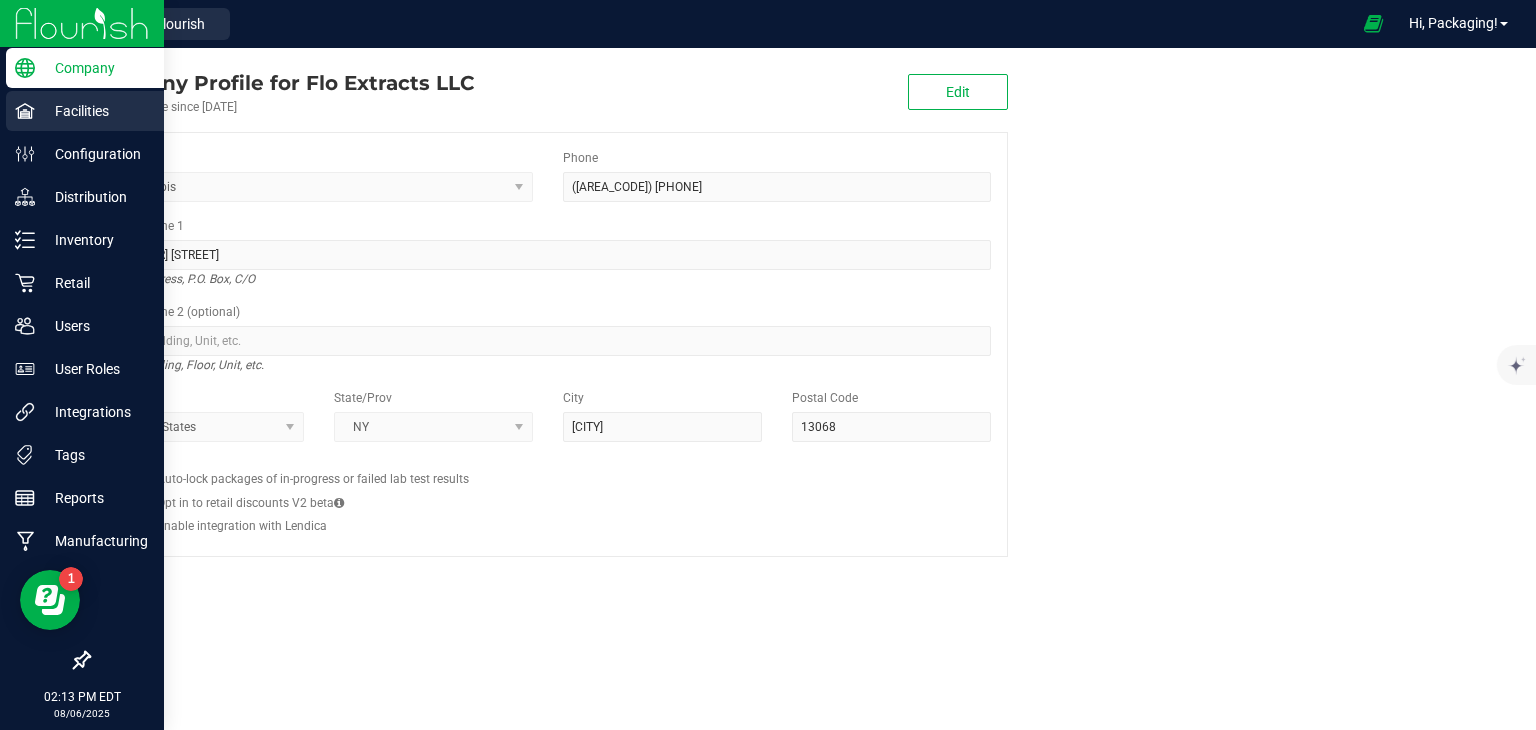 click on "Facilities" at bounding box center [95, 111] 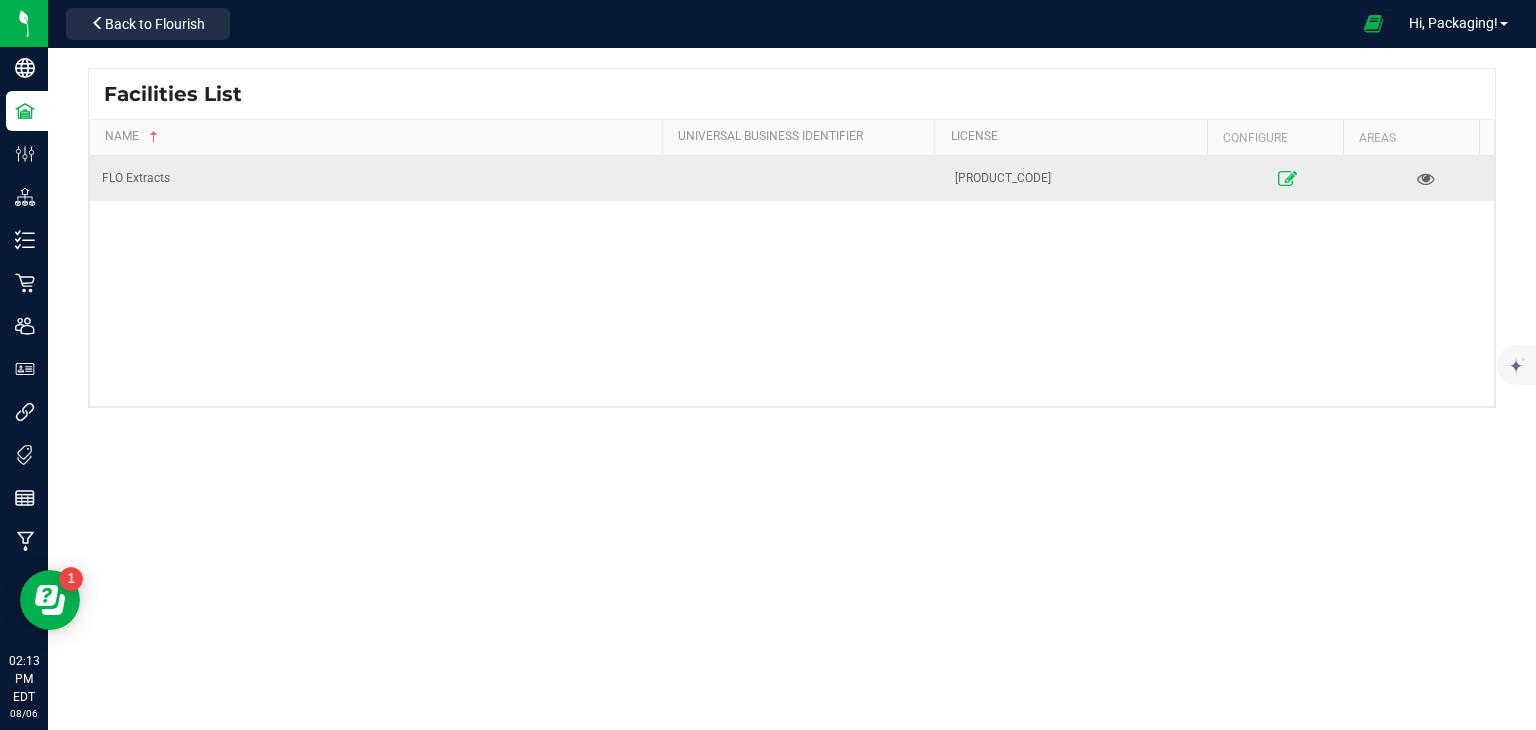 click at bounding box center (1287, 178) 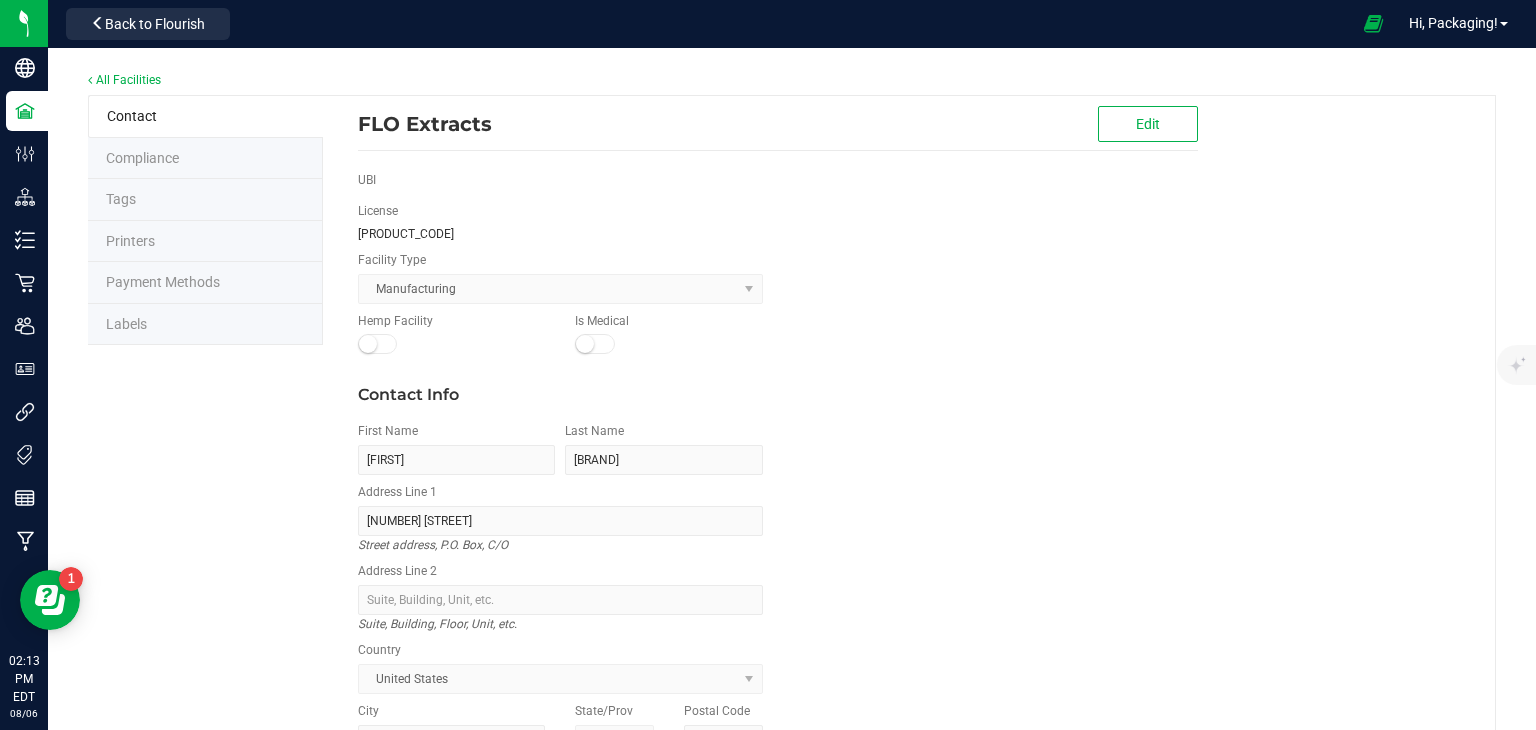click on "Labels" at bounding box center [126, 324] 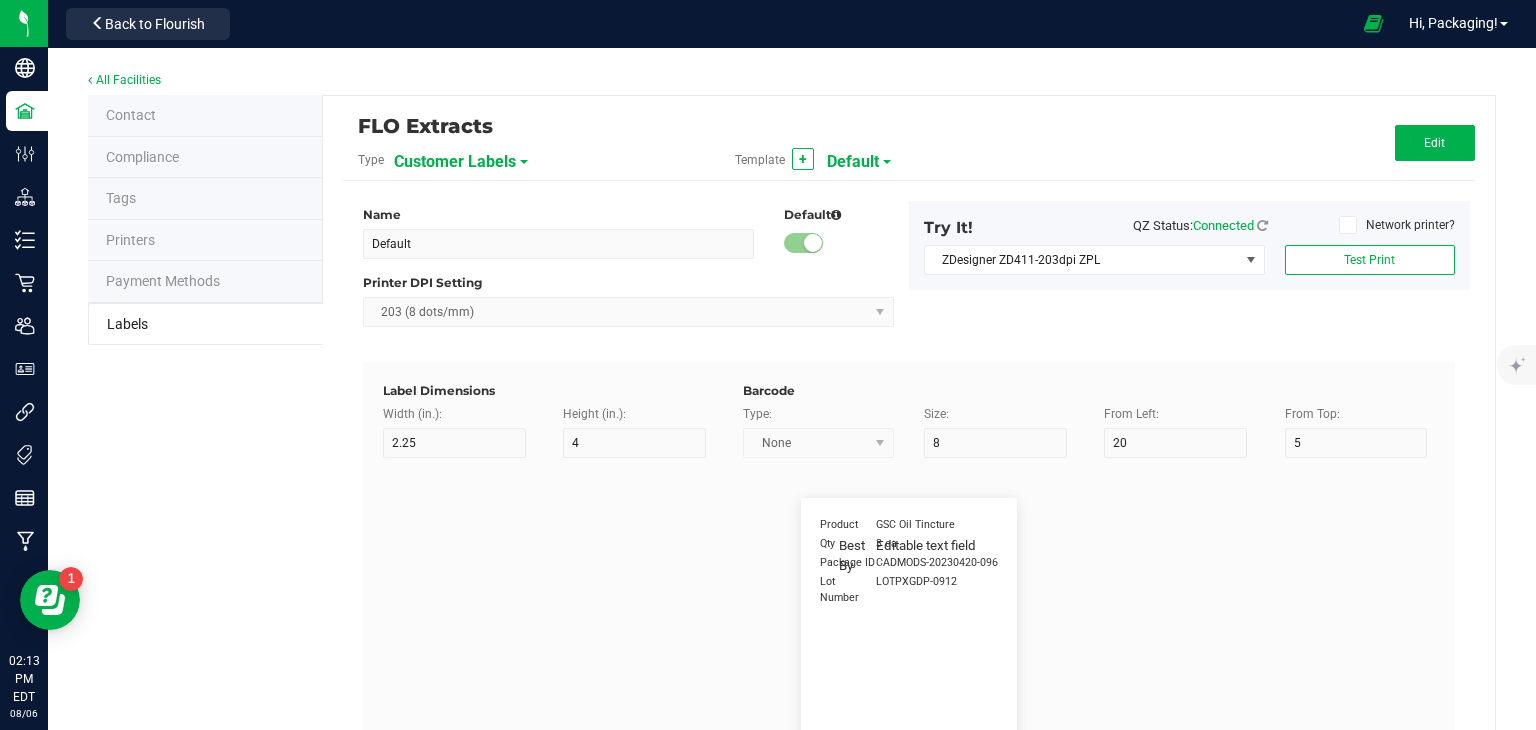 click on "Customer Labels" at bounding box center (504, 161) 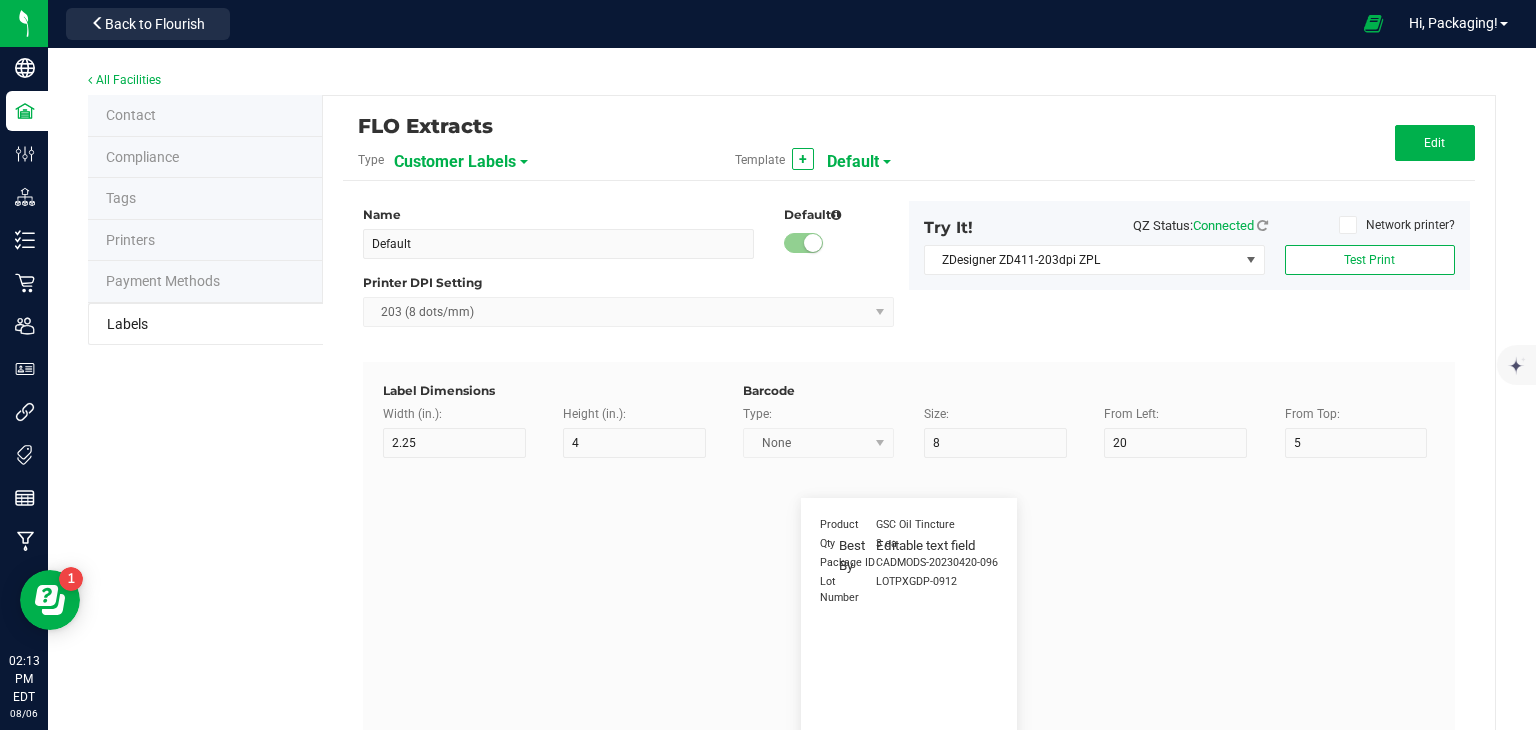 click on "Customer Labels" at bounding box center [455, 162] 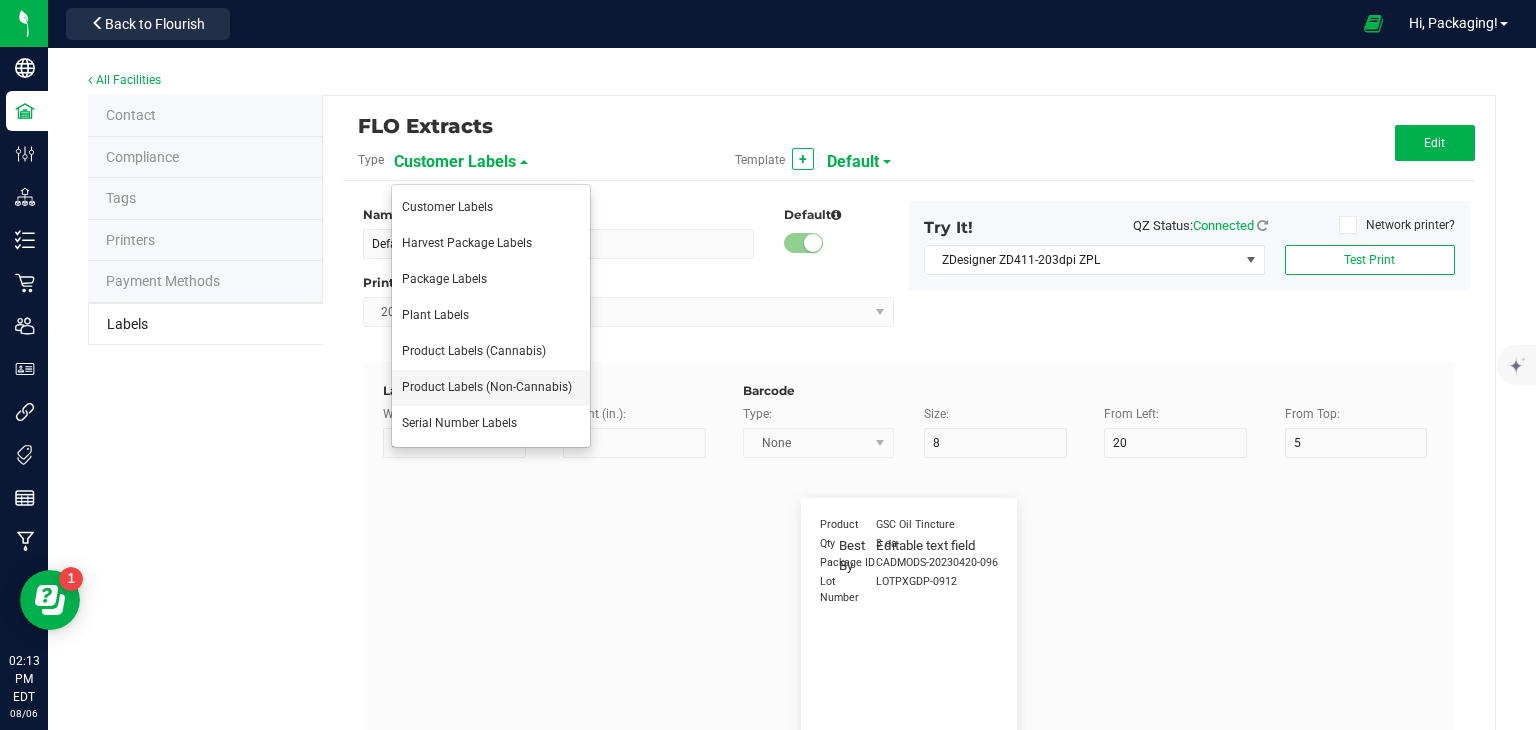 click on "Product Labels (Non-Cannabis)" at bounding box center (487, 387) 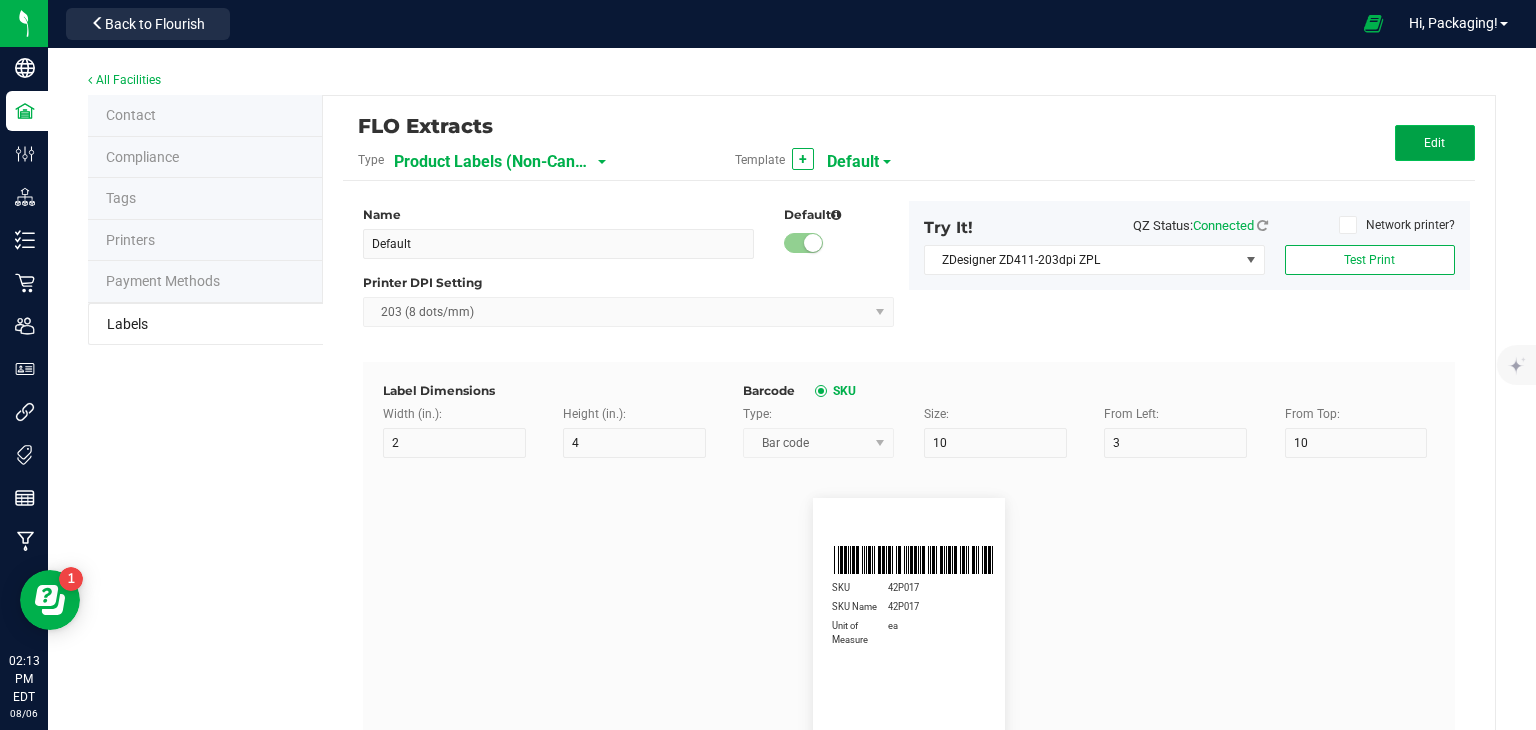 click on "Edit" at bounding box center [1435, 143] 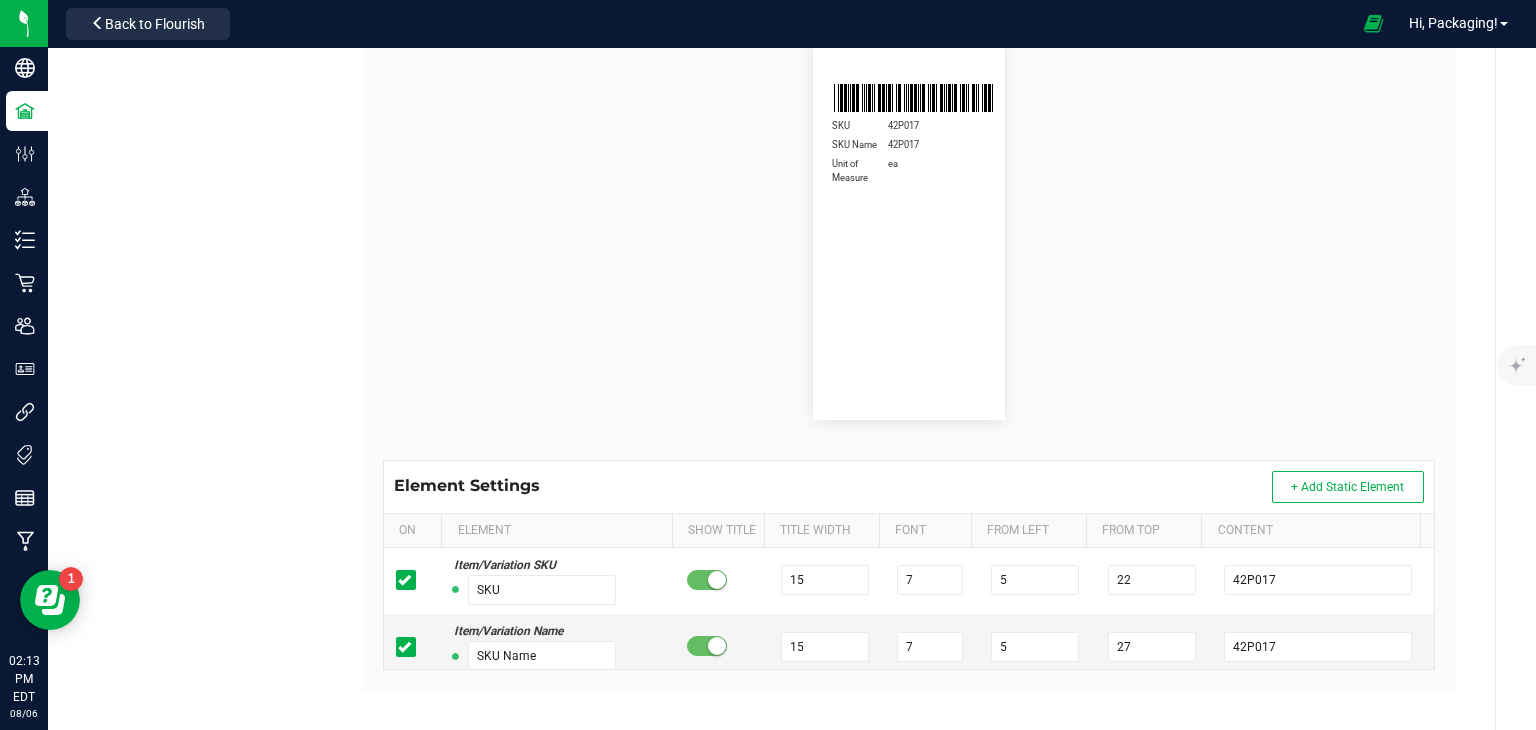 scroll, scrollTop: 484, scrollLeft: 0, axis: vertical 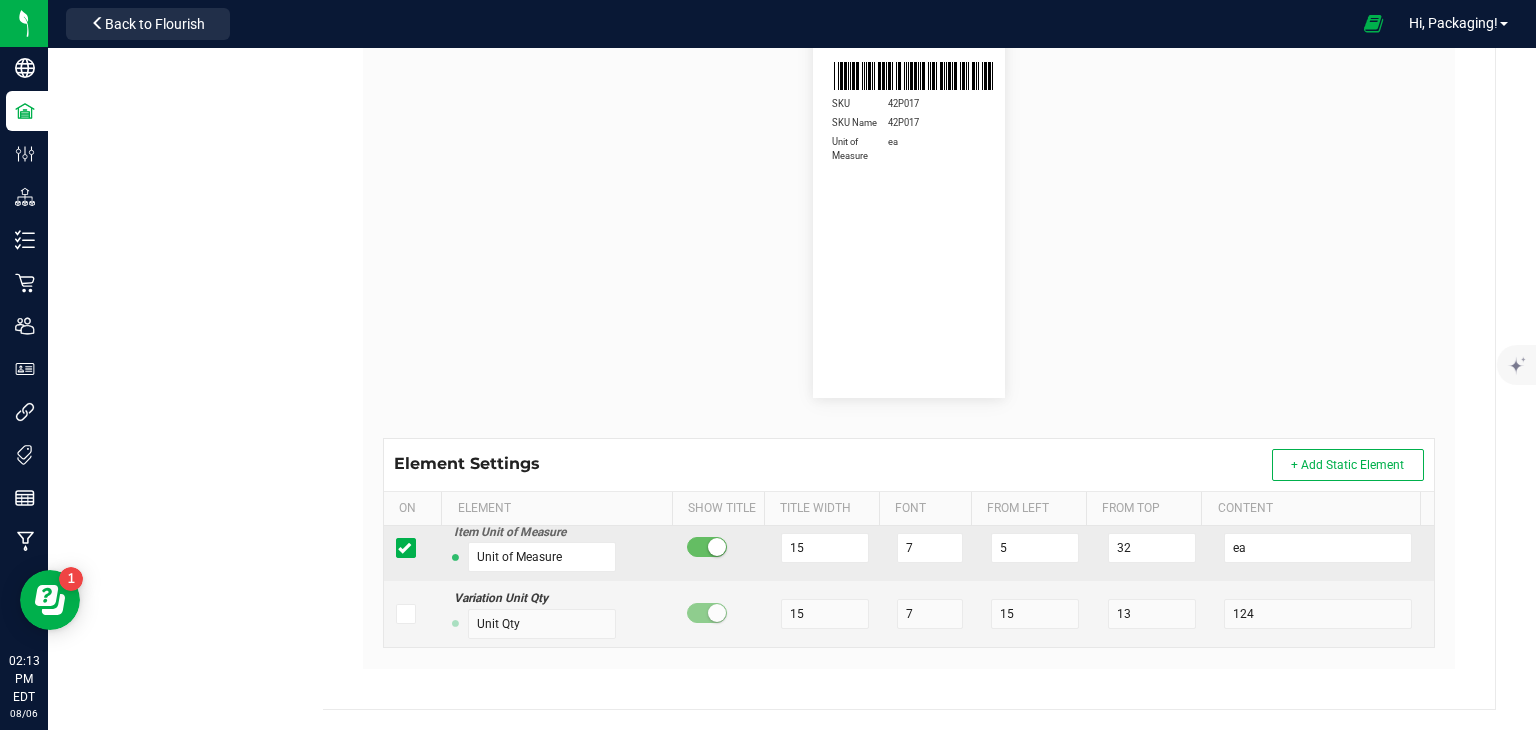 click at bounding box center (707, 547) 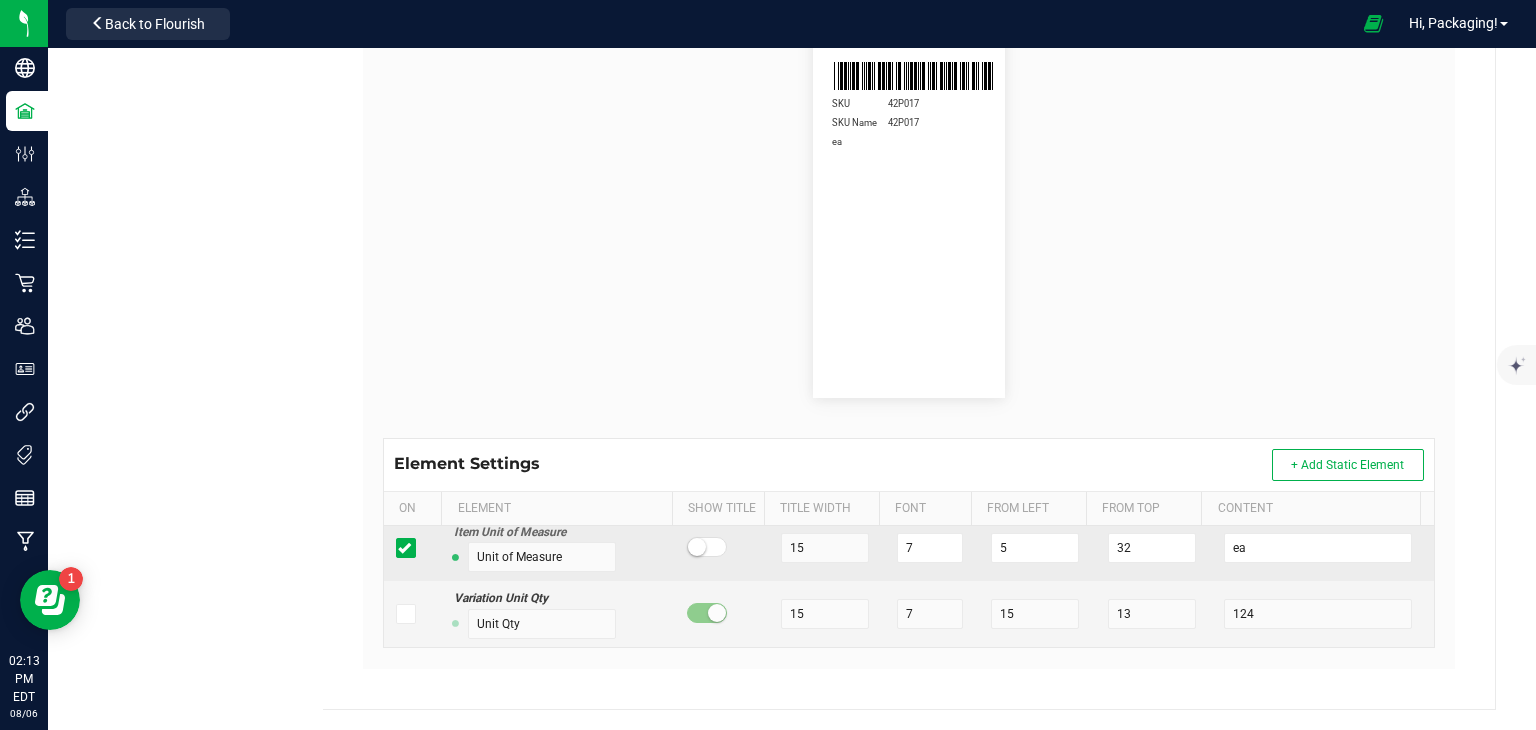 click at bounding box center [707, 547] 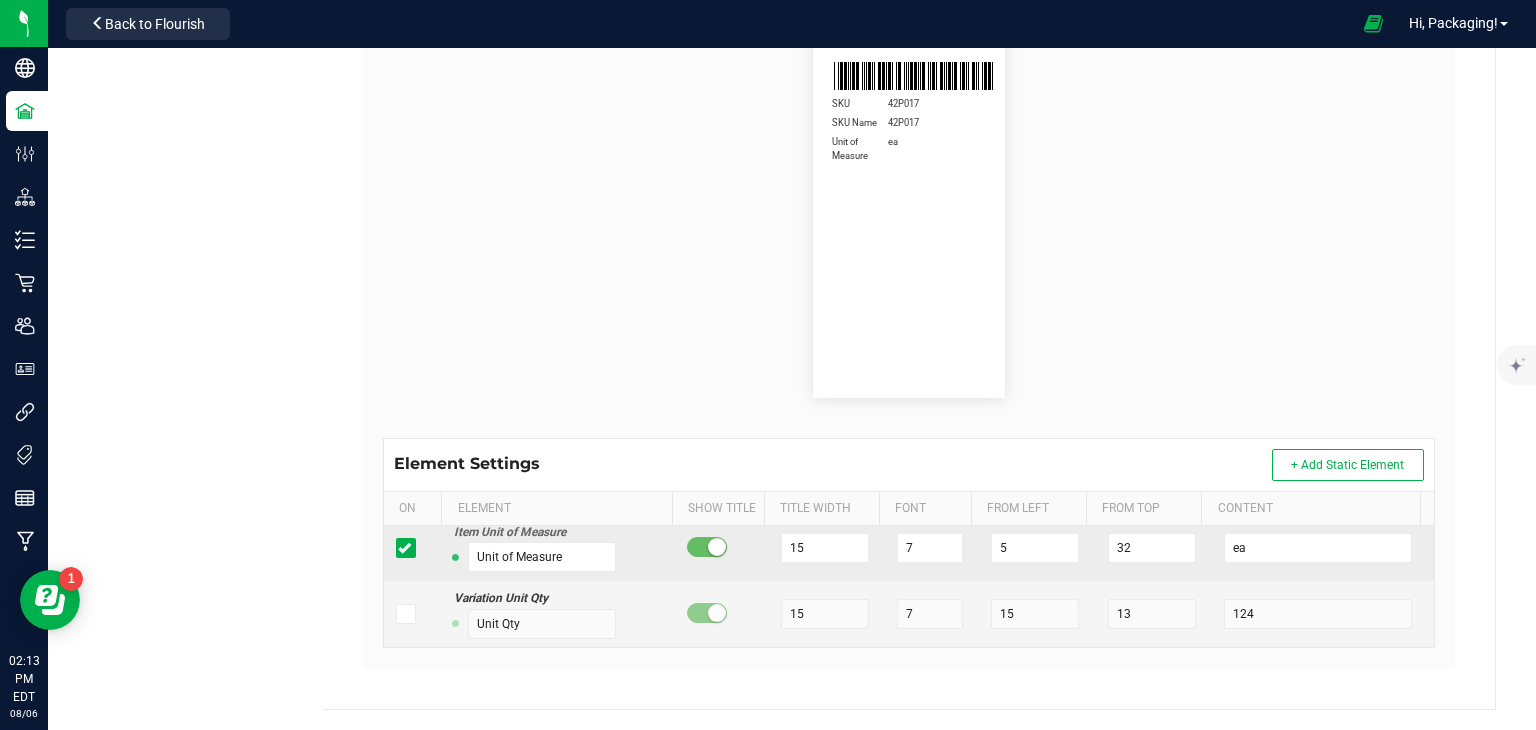 click at bounding box center (404, 548) 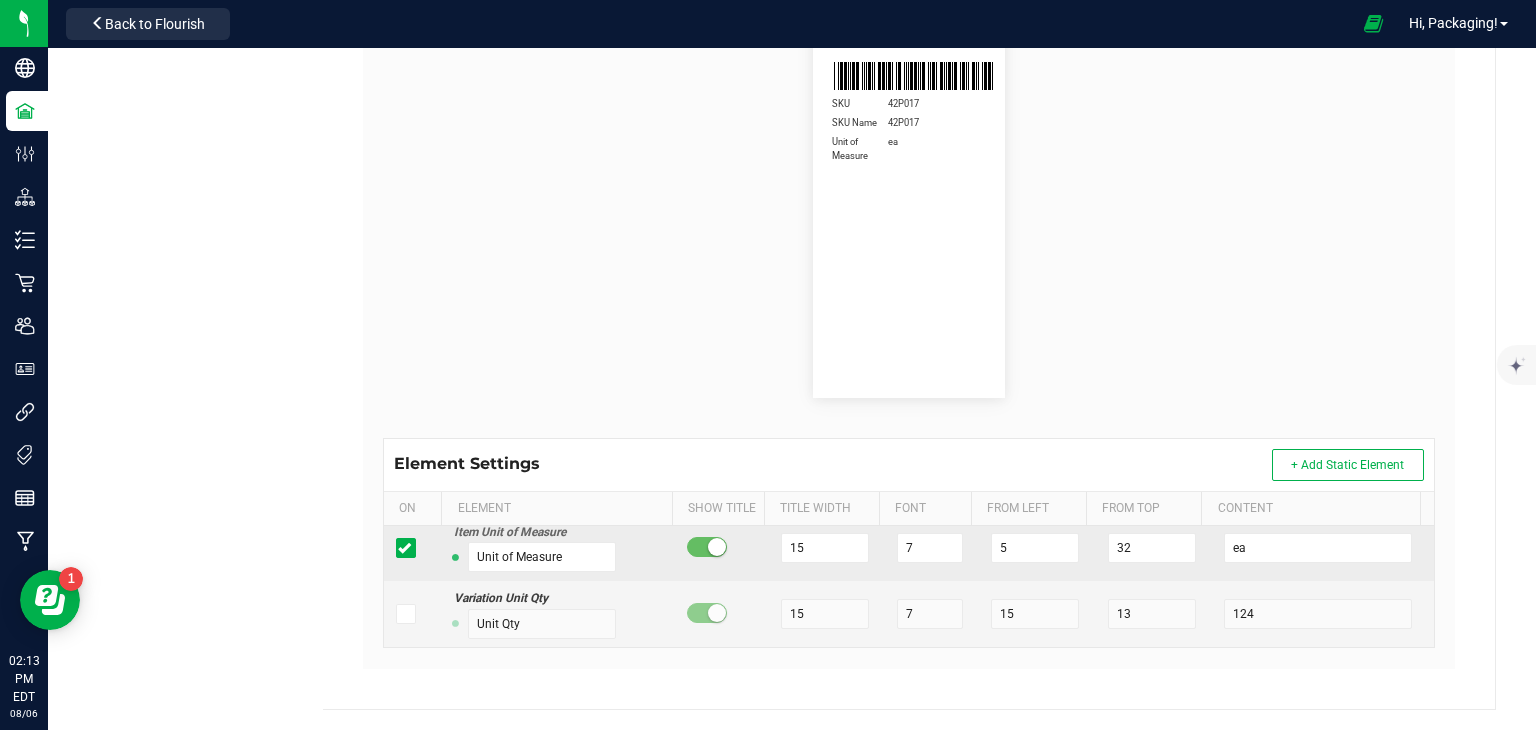 click at bounding box center [0, 0] 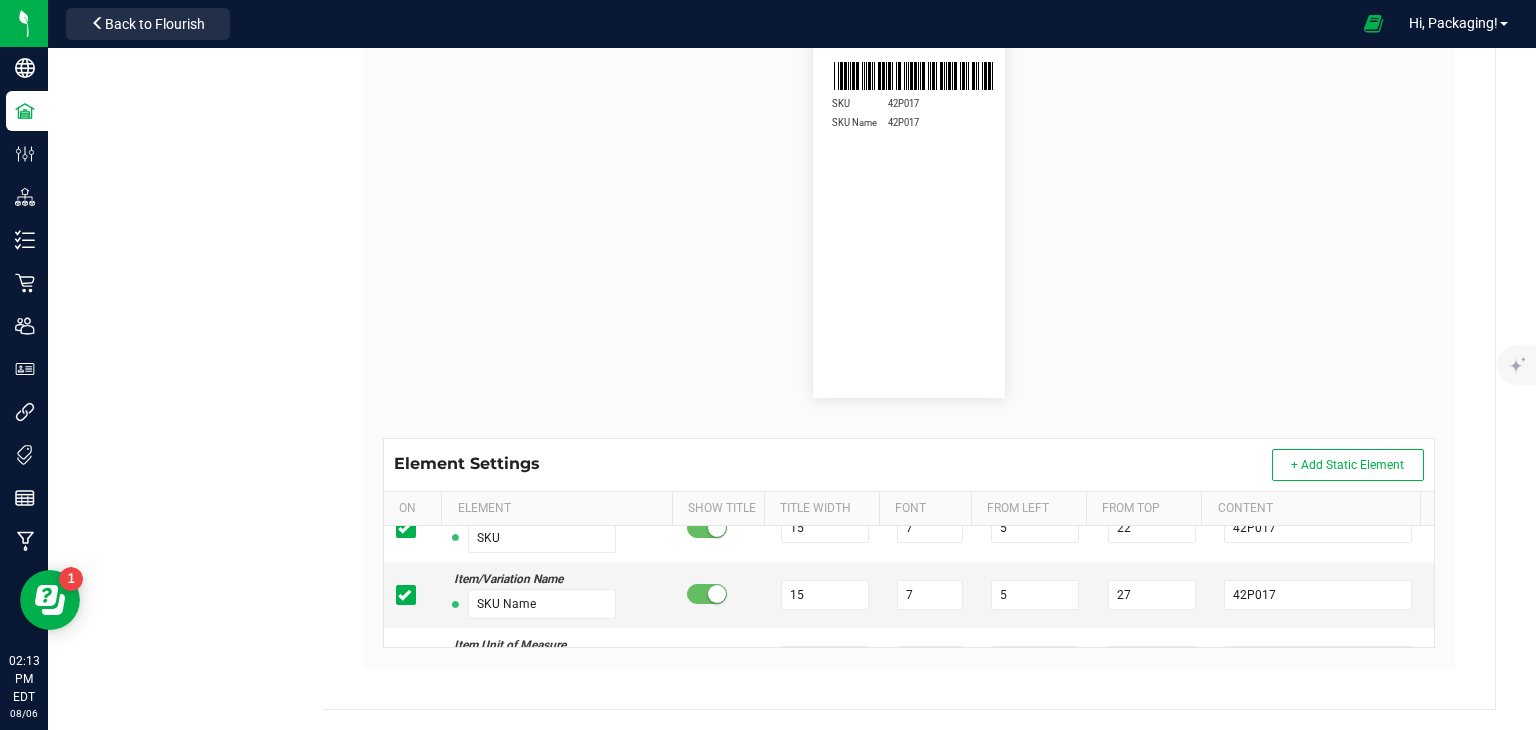 scroll, scrollTop: 0, scrollLeft: 0, axis: both 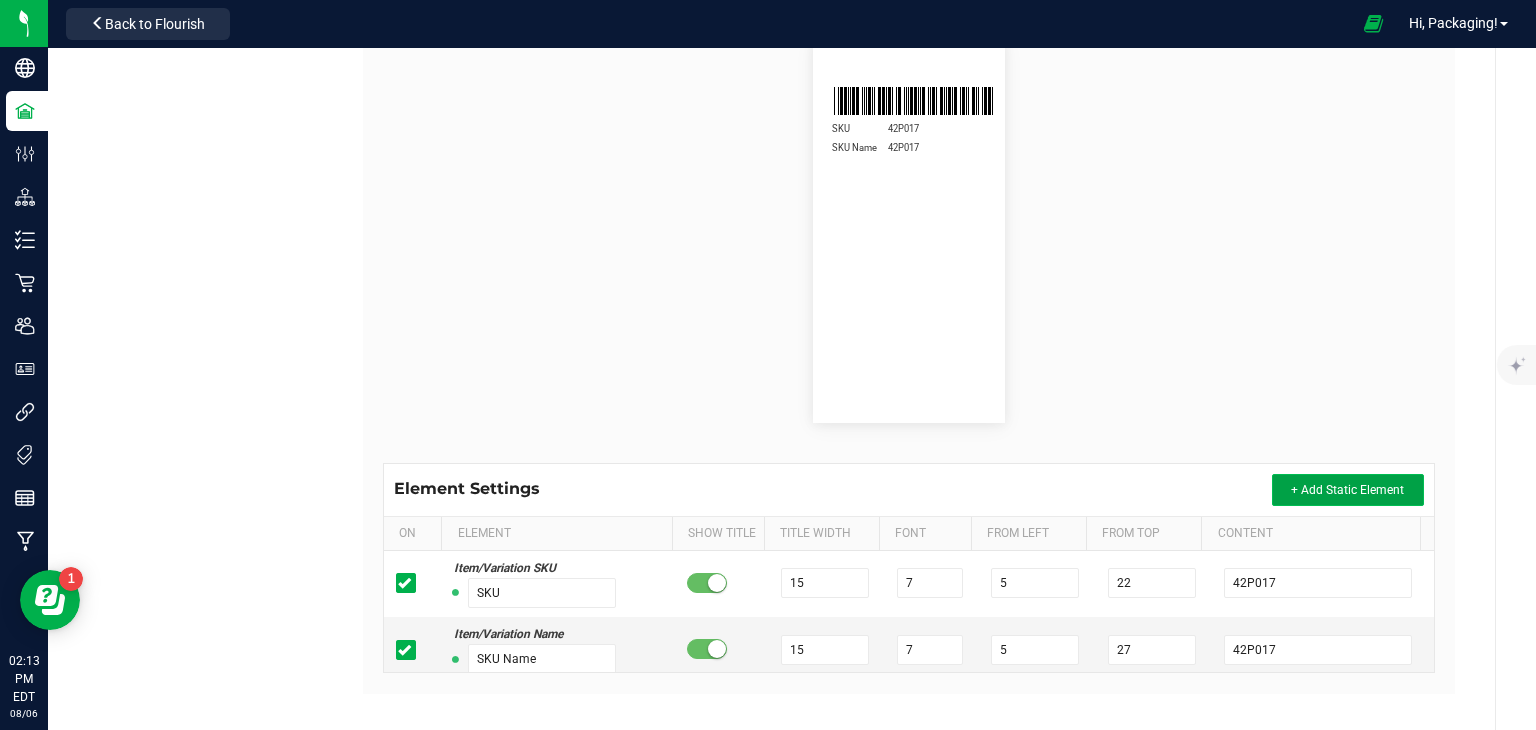 click on "+ Add Static Element" at bounding box center (1347, 490) 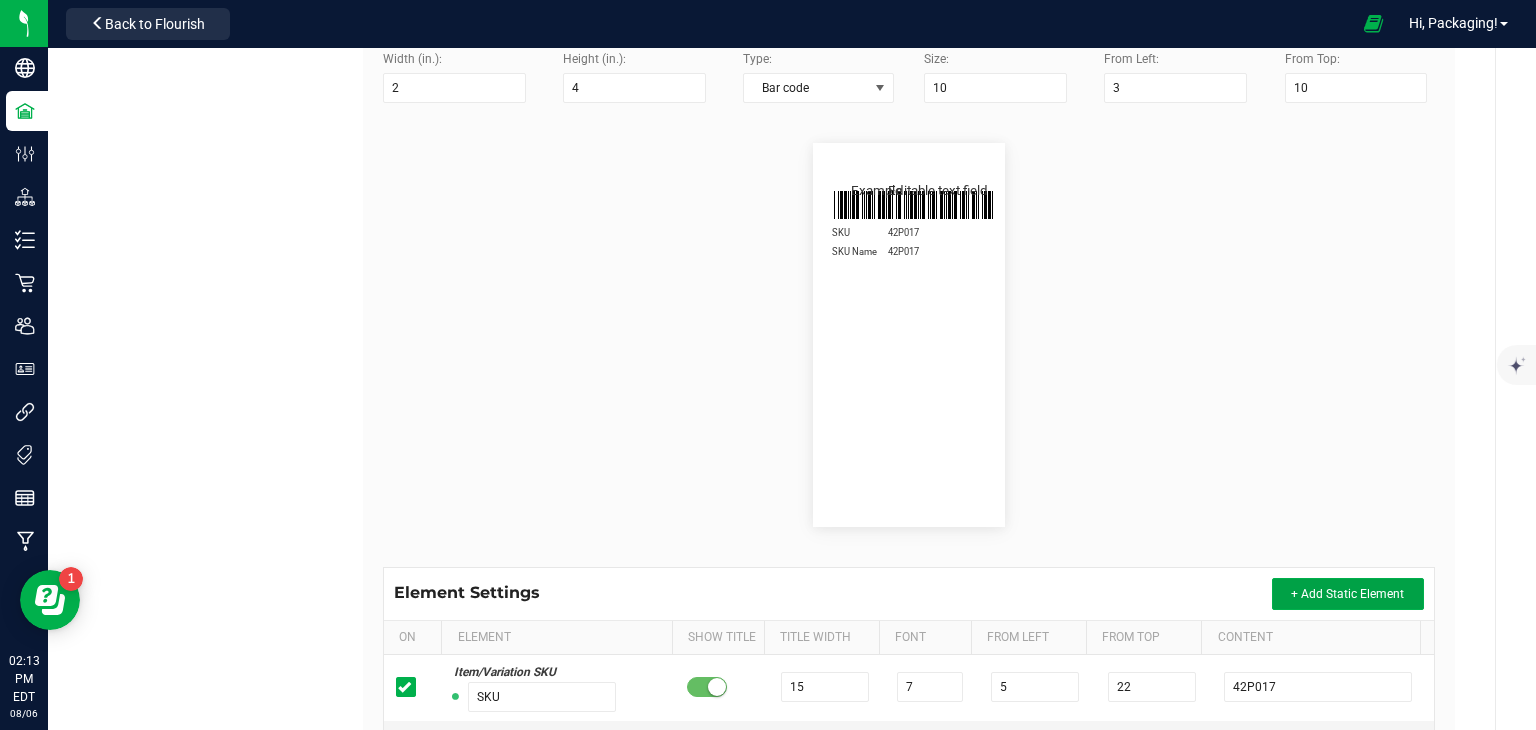 scroll, scrollTop: 356, scrollLeft: 0, axis: vertical 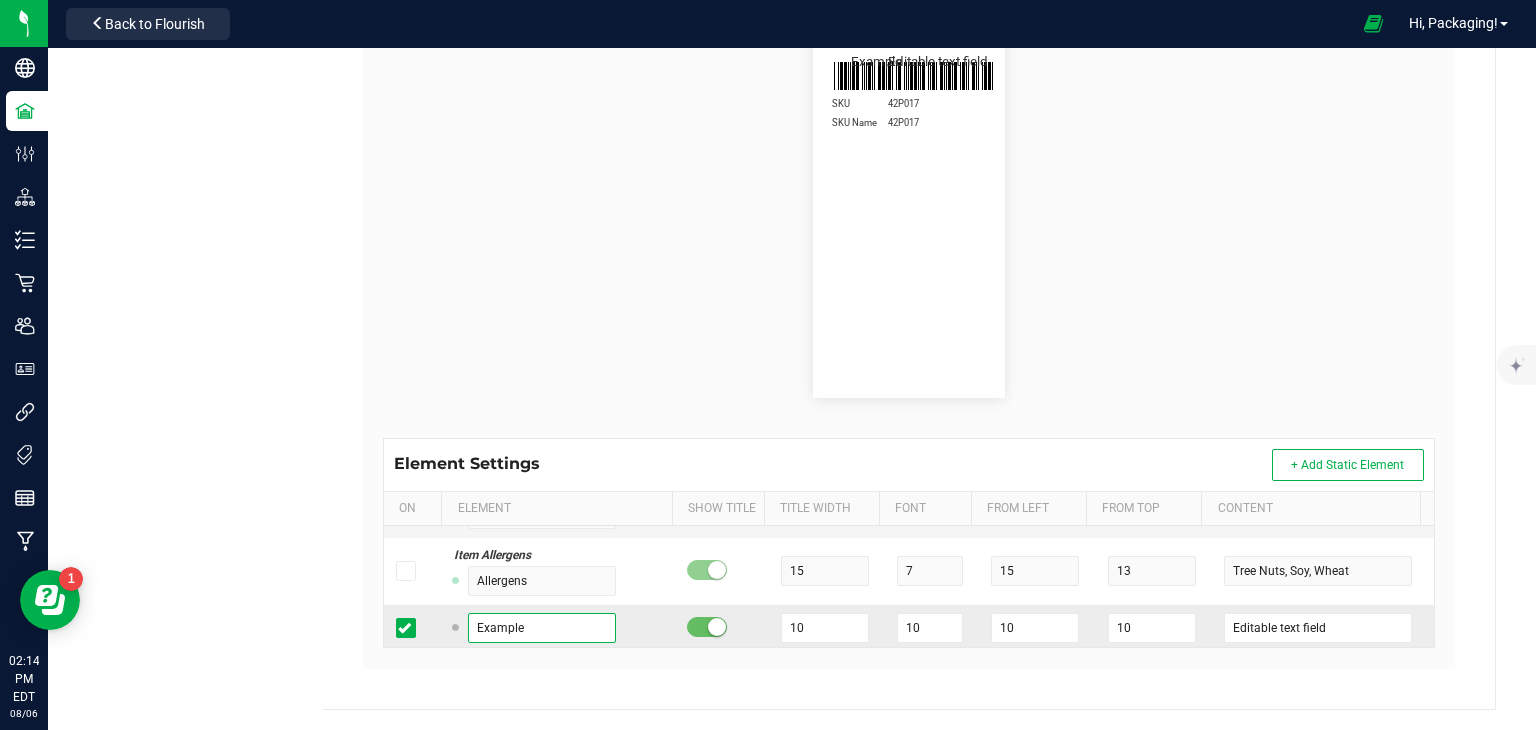 click on "Example" at bounding box center (542, 628) 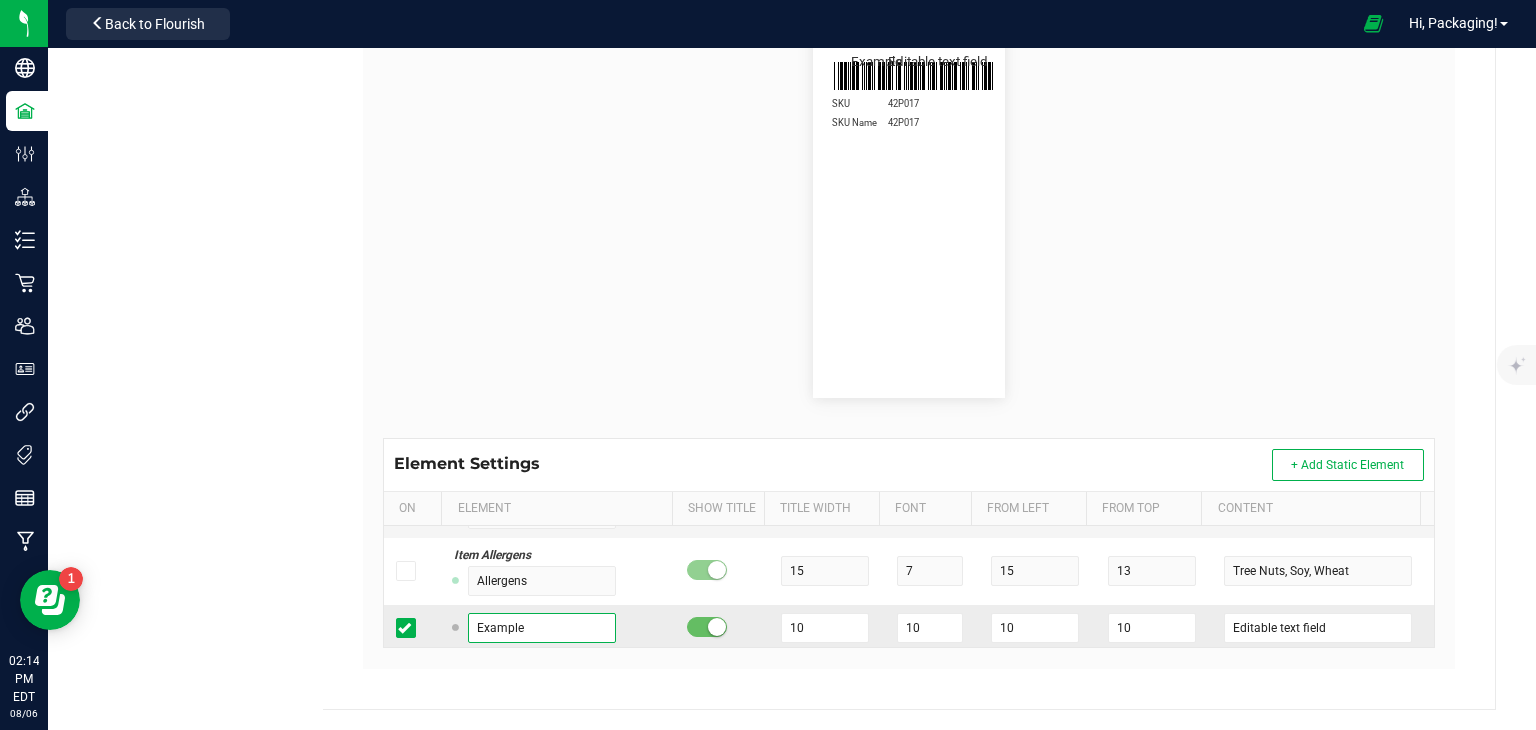 drag, startPoint x: 535, startPoint y: 632, endPoint x: 399, endPoint y: 622, distance: 136.36716 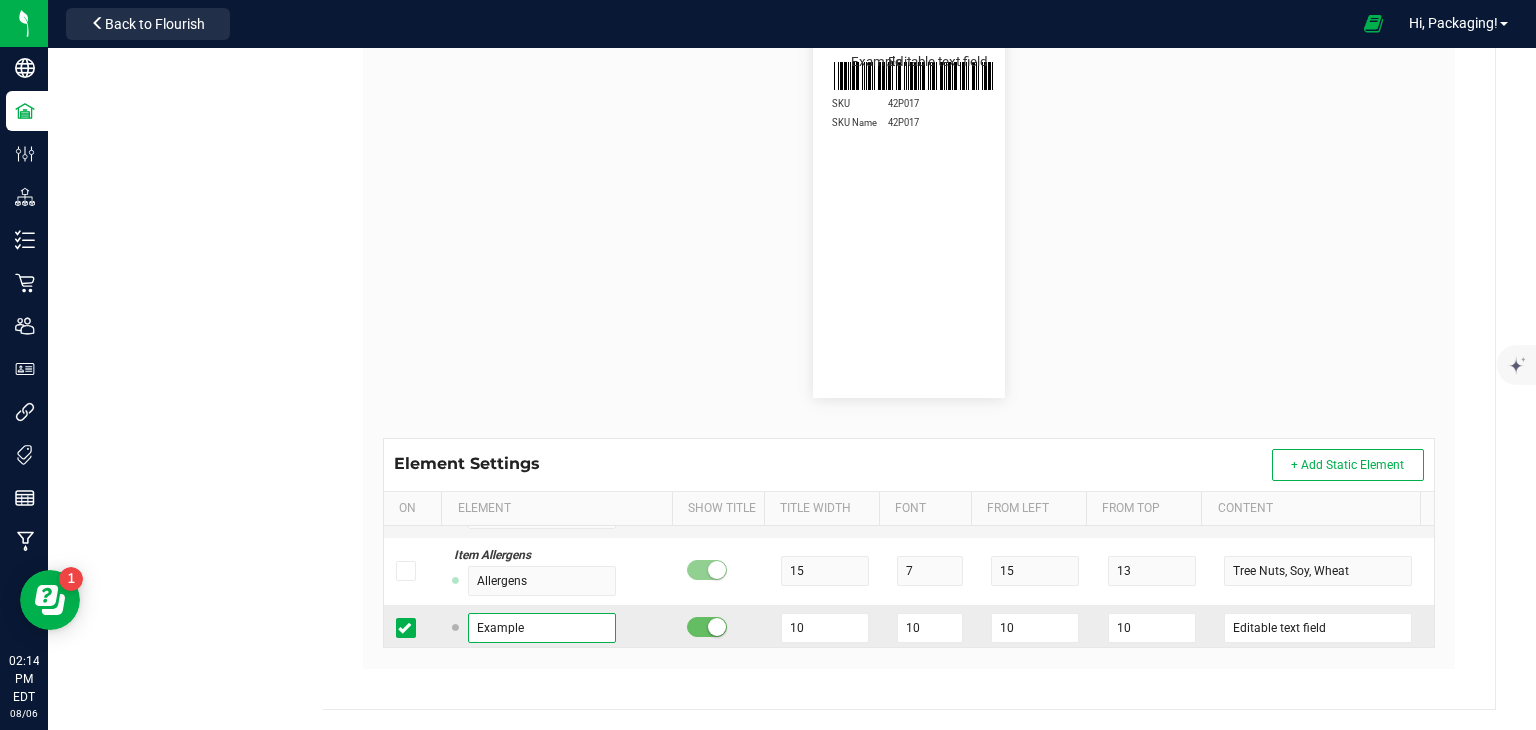 click on "Example 10 10 10 10 Editable text field" at bounding box center (909, 628) 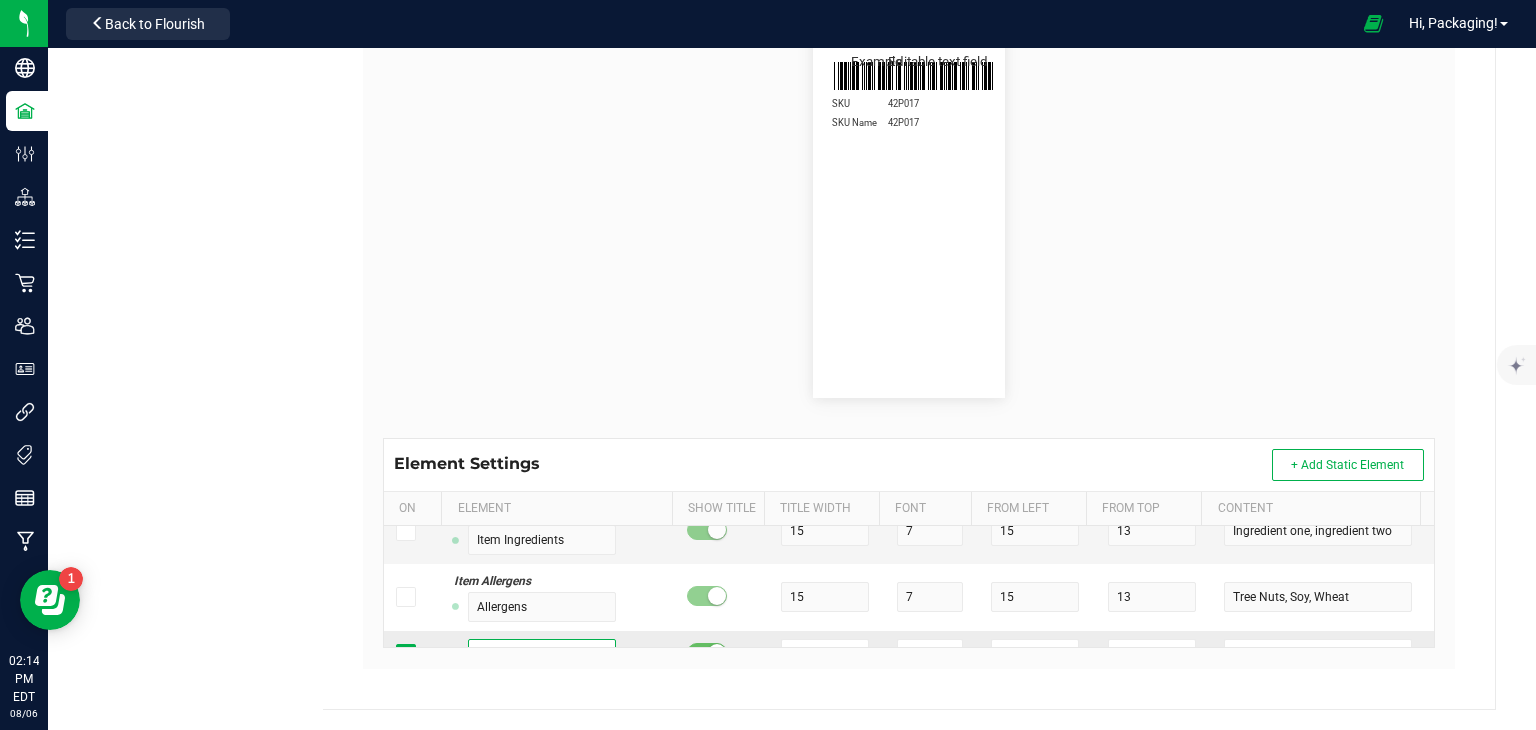 scroll, scrollTop: 517, scrollLeft: 0, axis: vertical 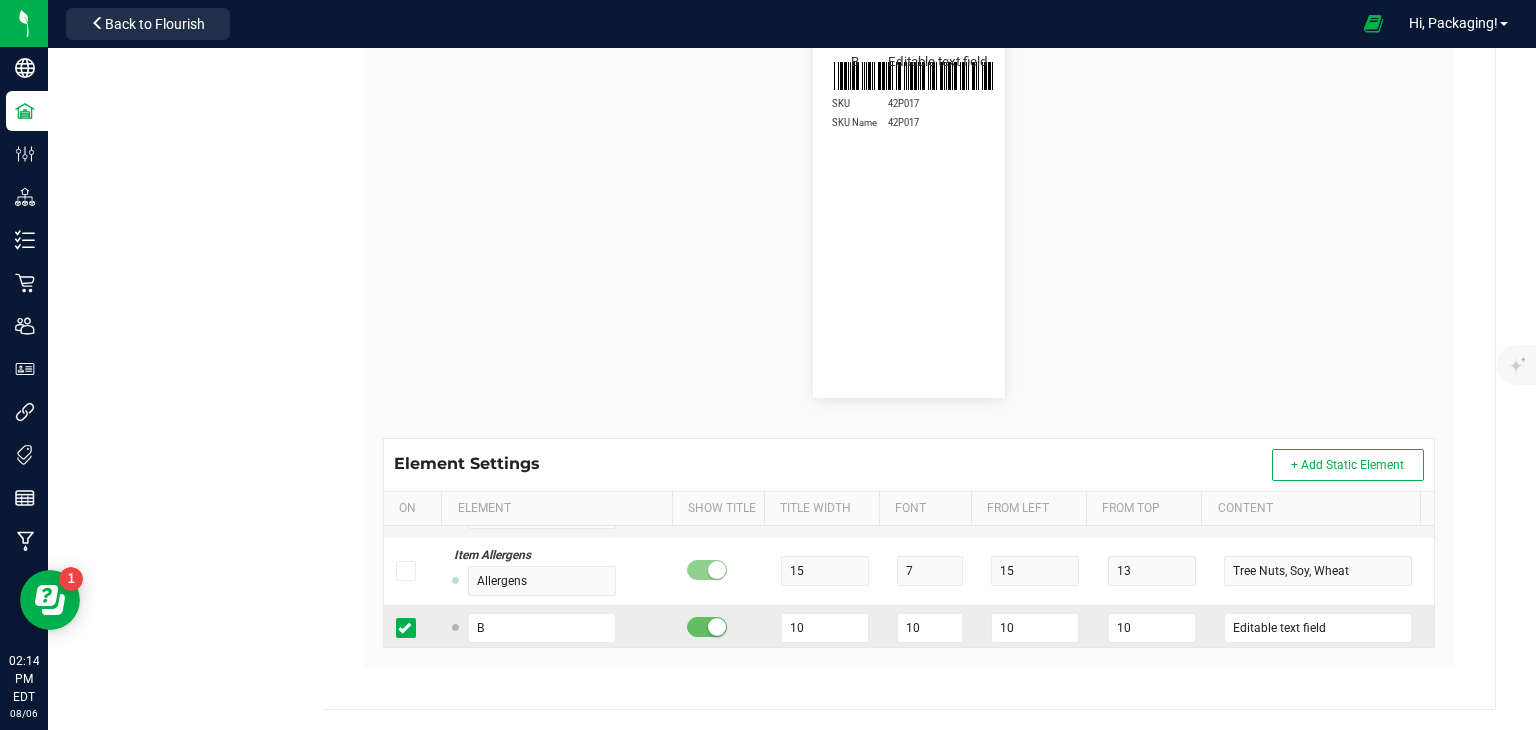 click at bounding box center [413, 628] 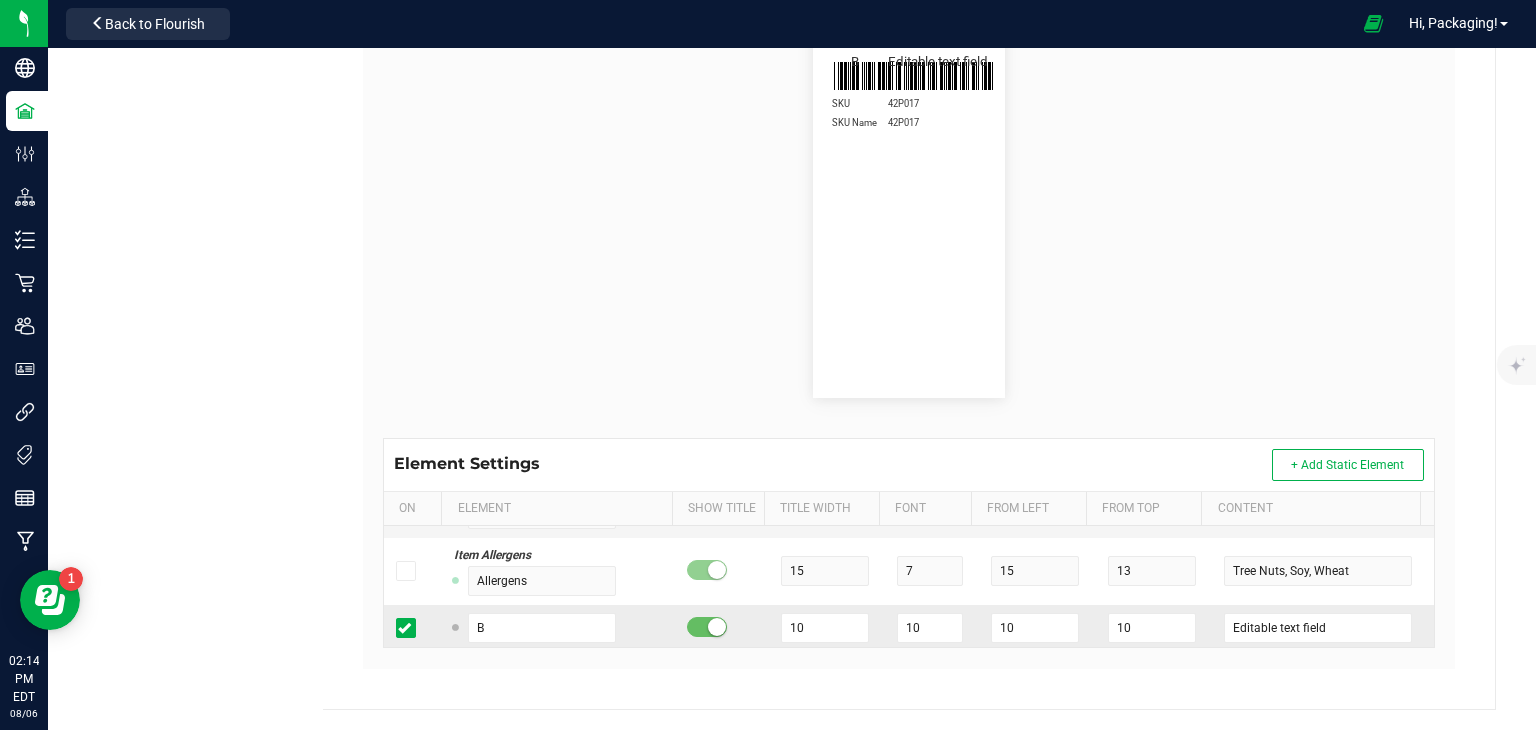 click at bounding box center [404, 628] 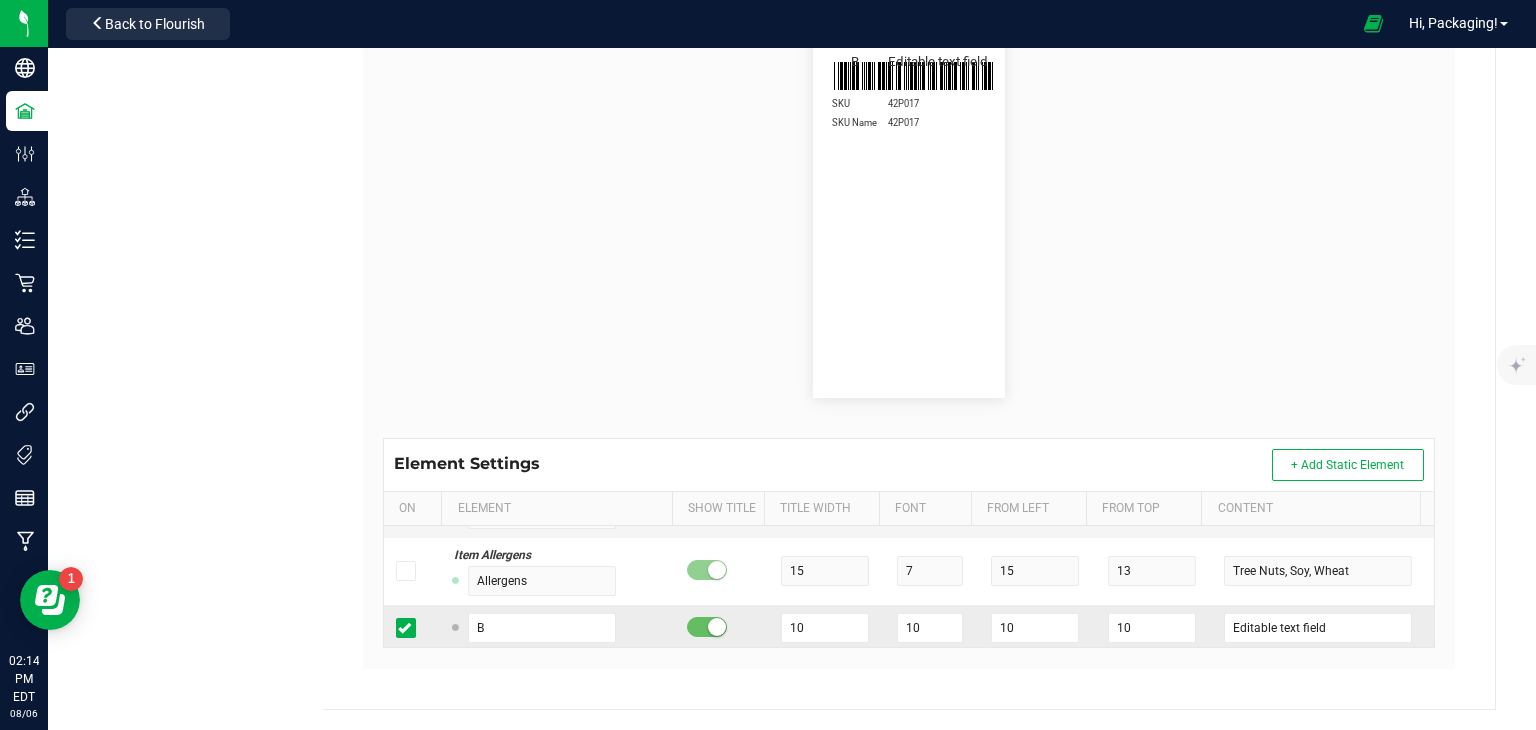 click at bounding box center [0, 0] 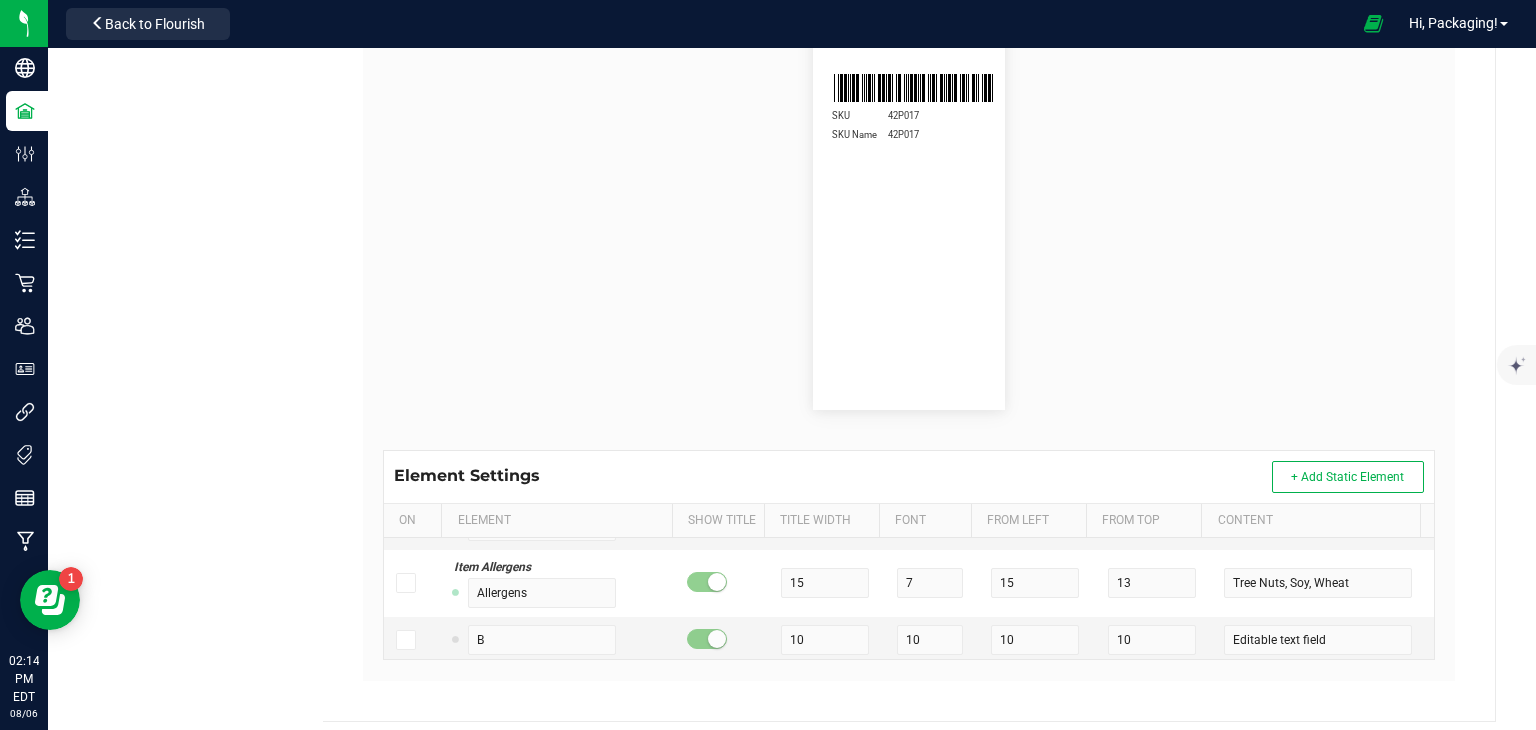 scroll, scrollTop: 472, scrollLeft: 0, axis: vertical 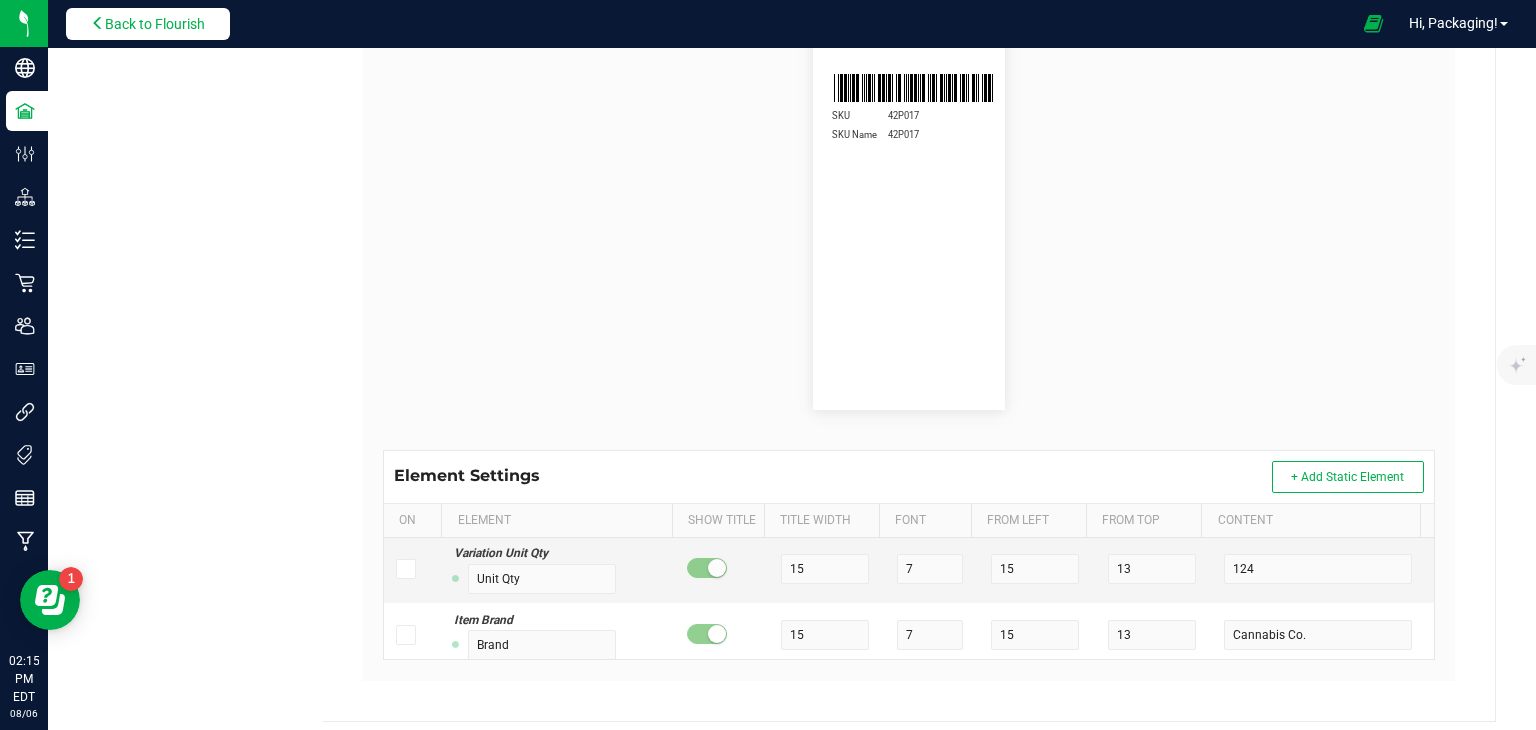 click on "Back to Flourish" at bounding box center [155, 24] 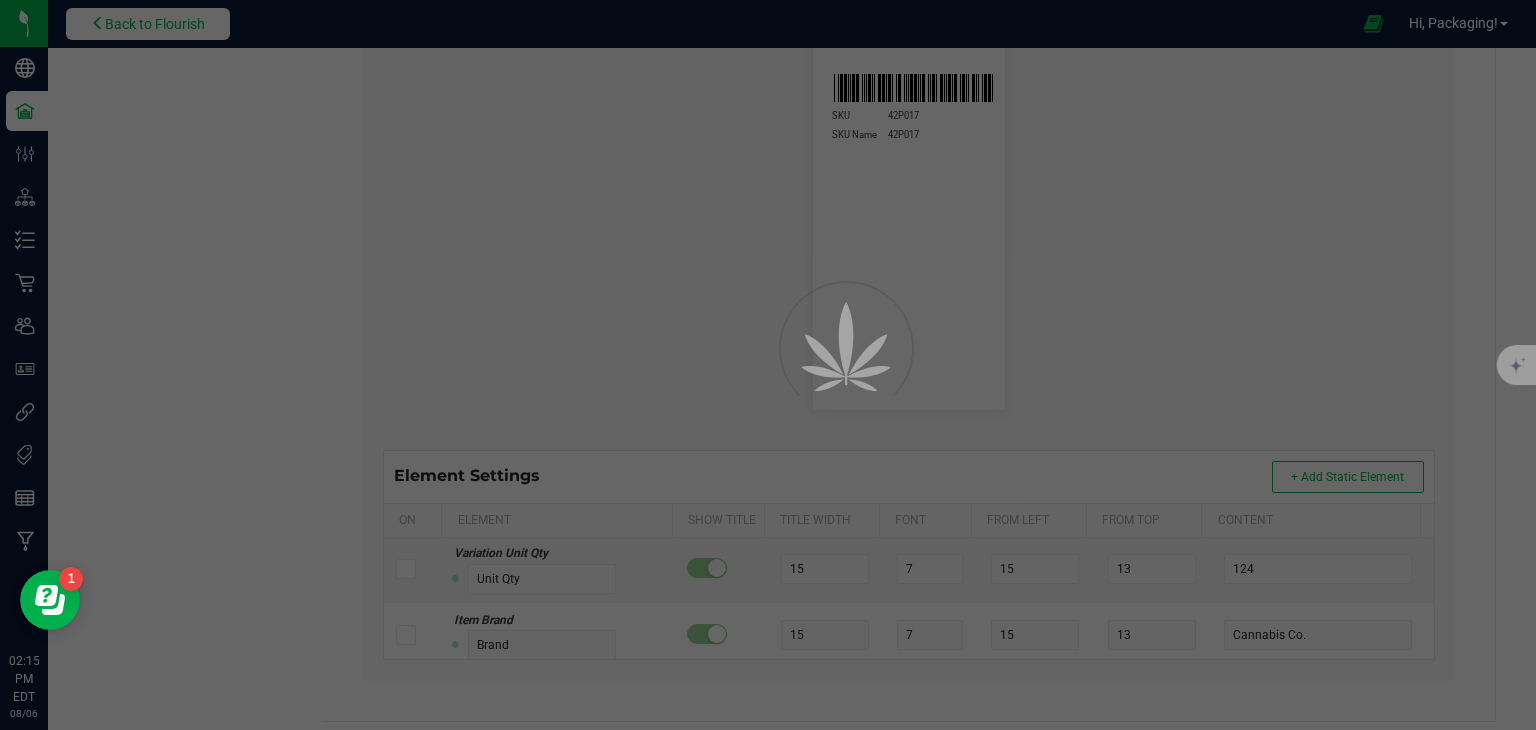 scroll, scrollTop: 0, scrollLeft: 0, axis: both 